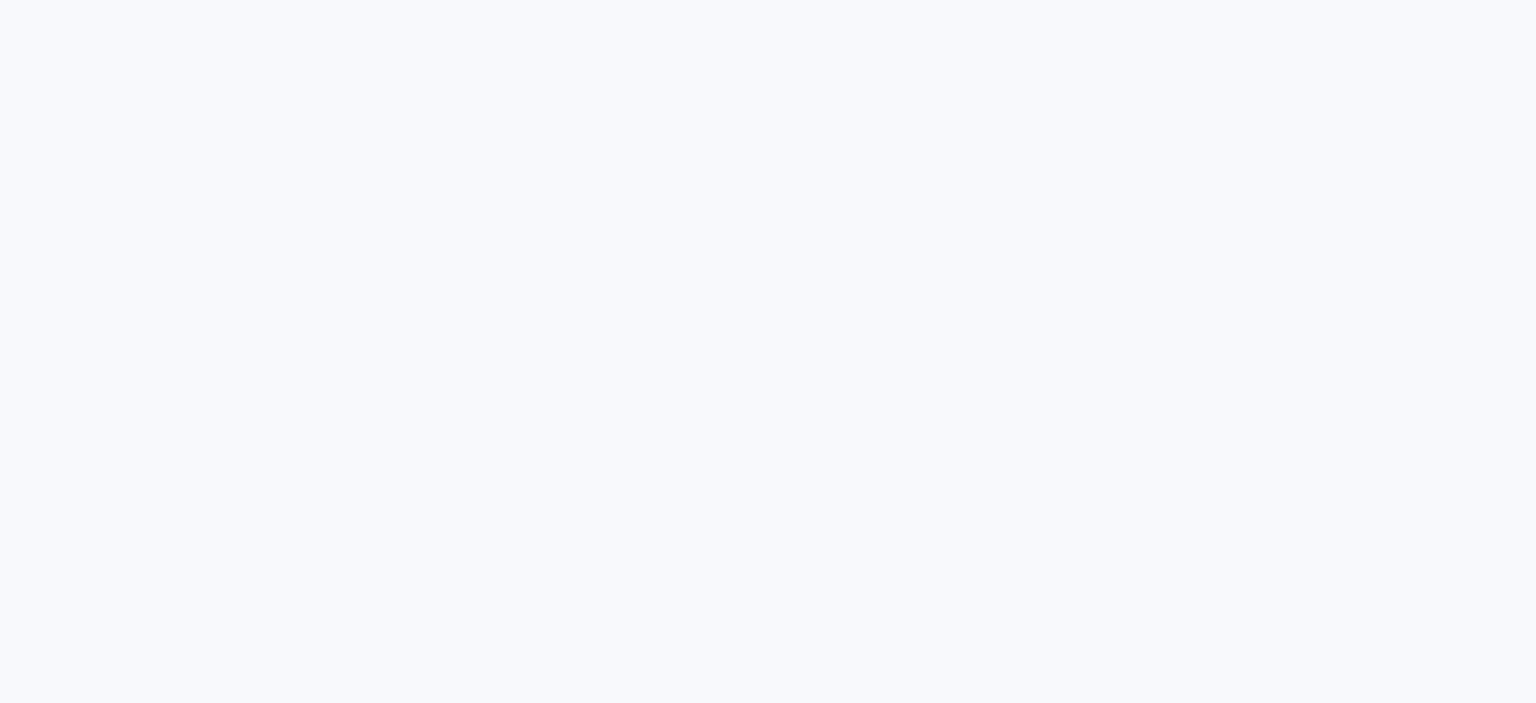 scroll, scrollTop: 0, scrollLeft: 0, axis: both 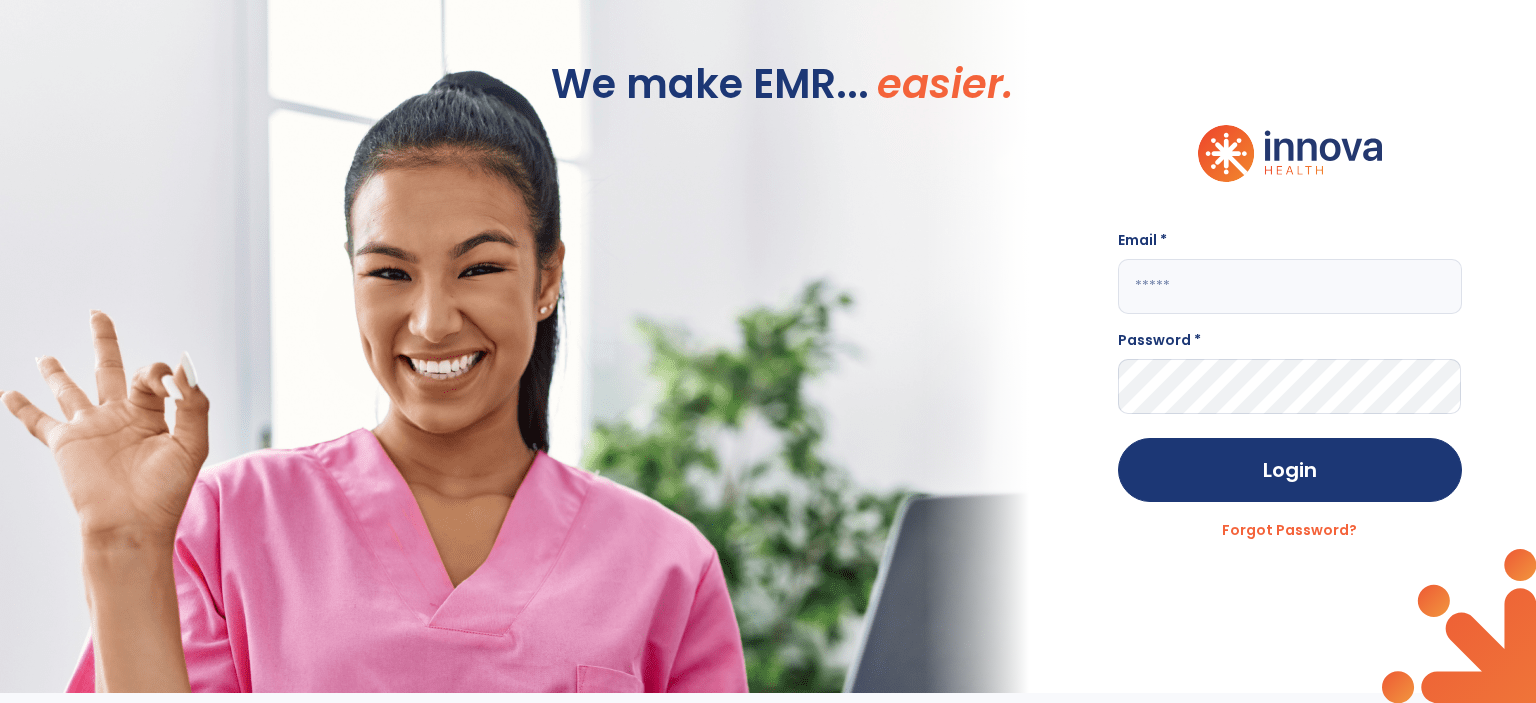 click 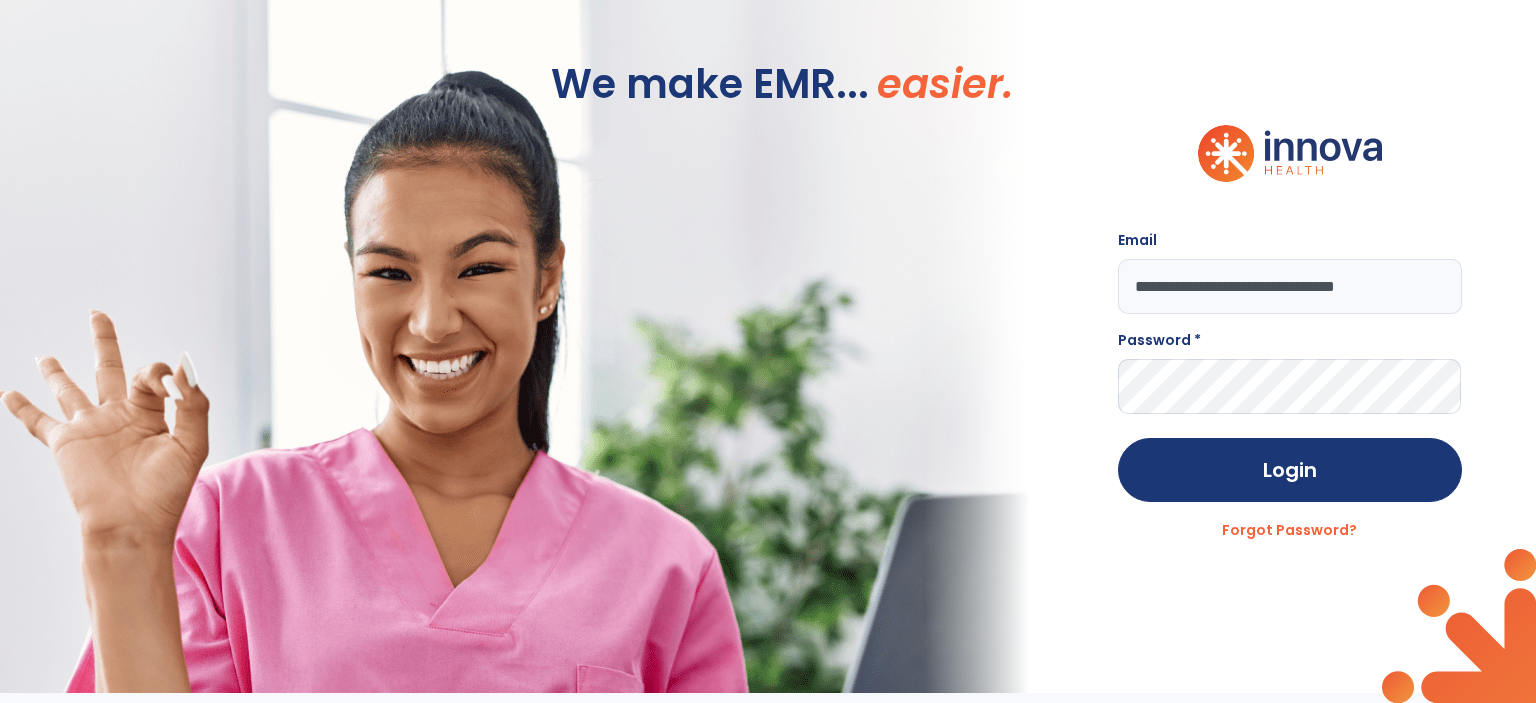 type on "**********" 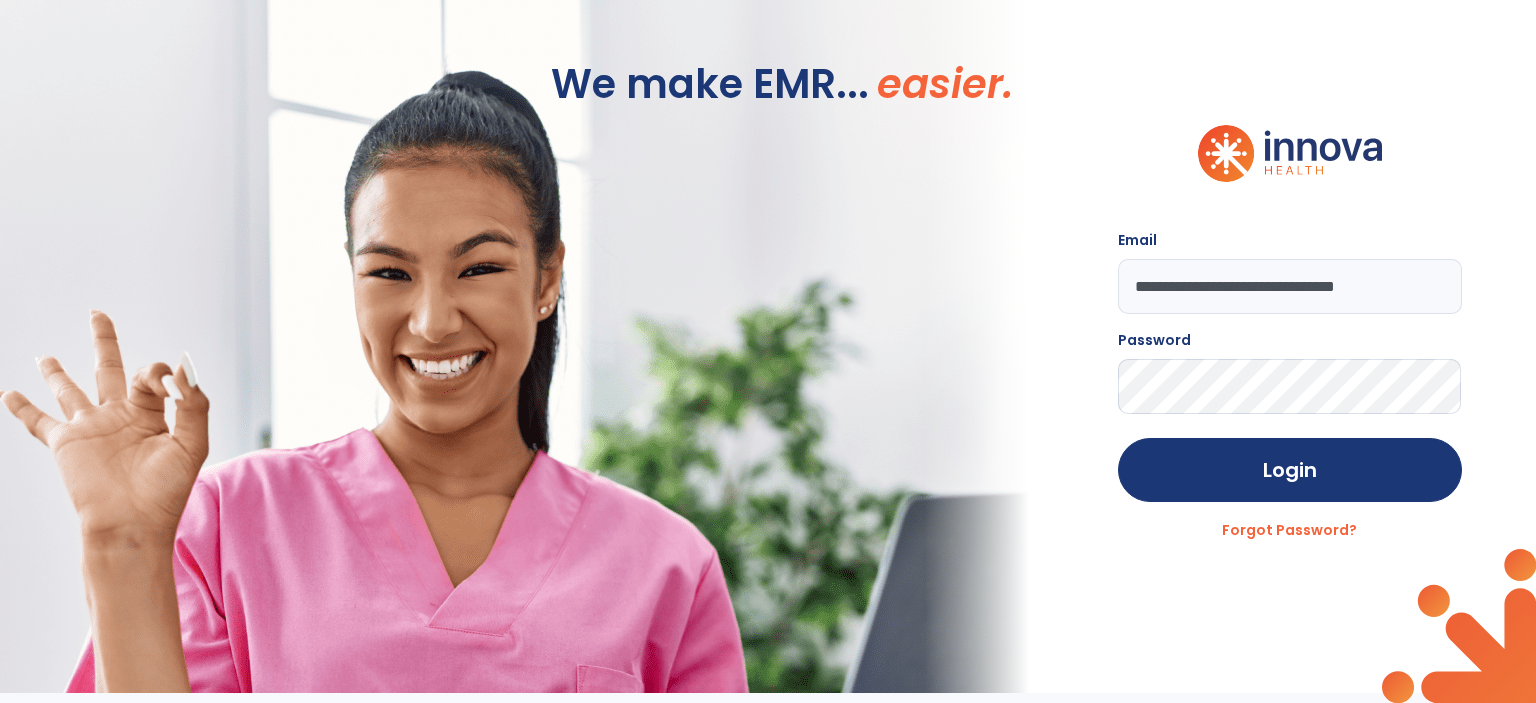 click on "Login" 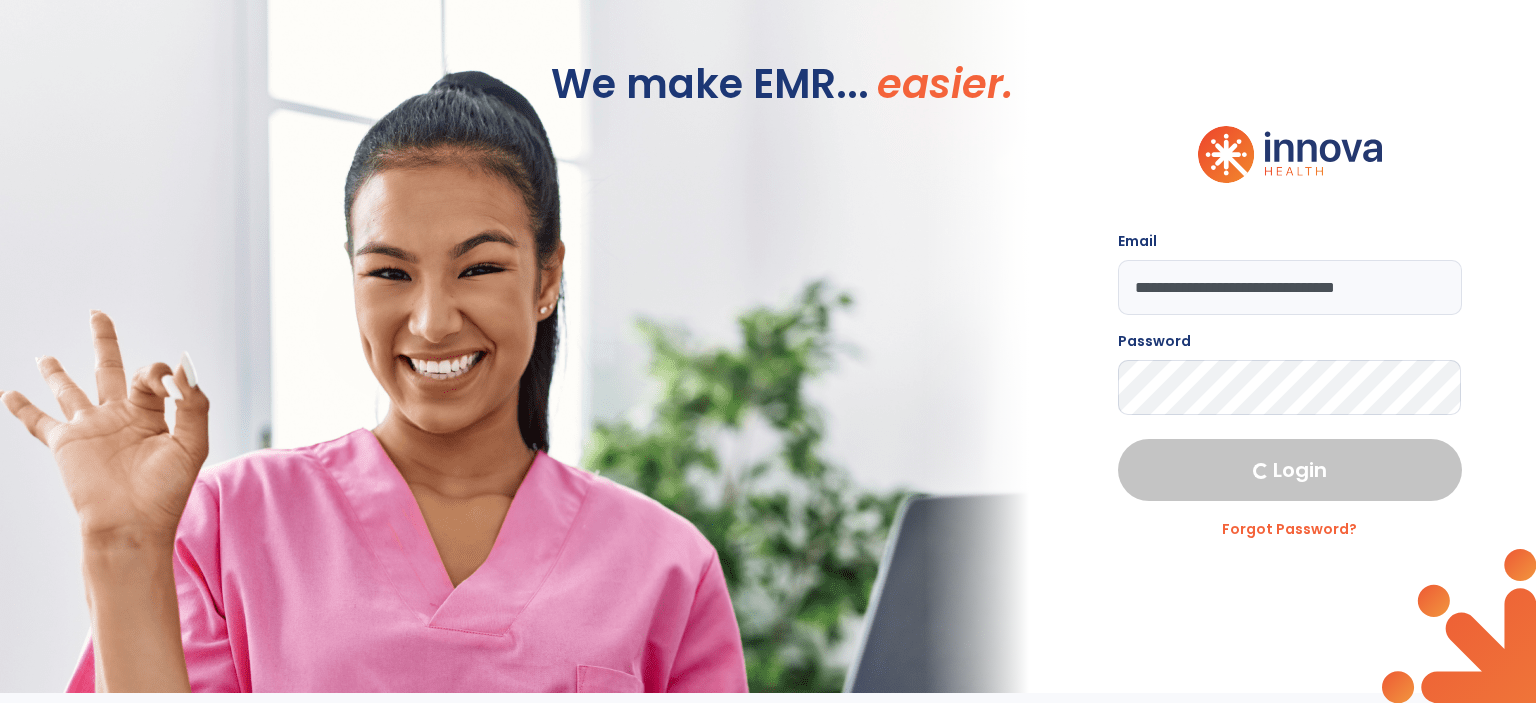select on "***" 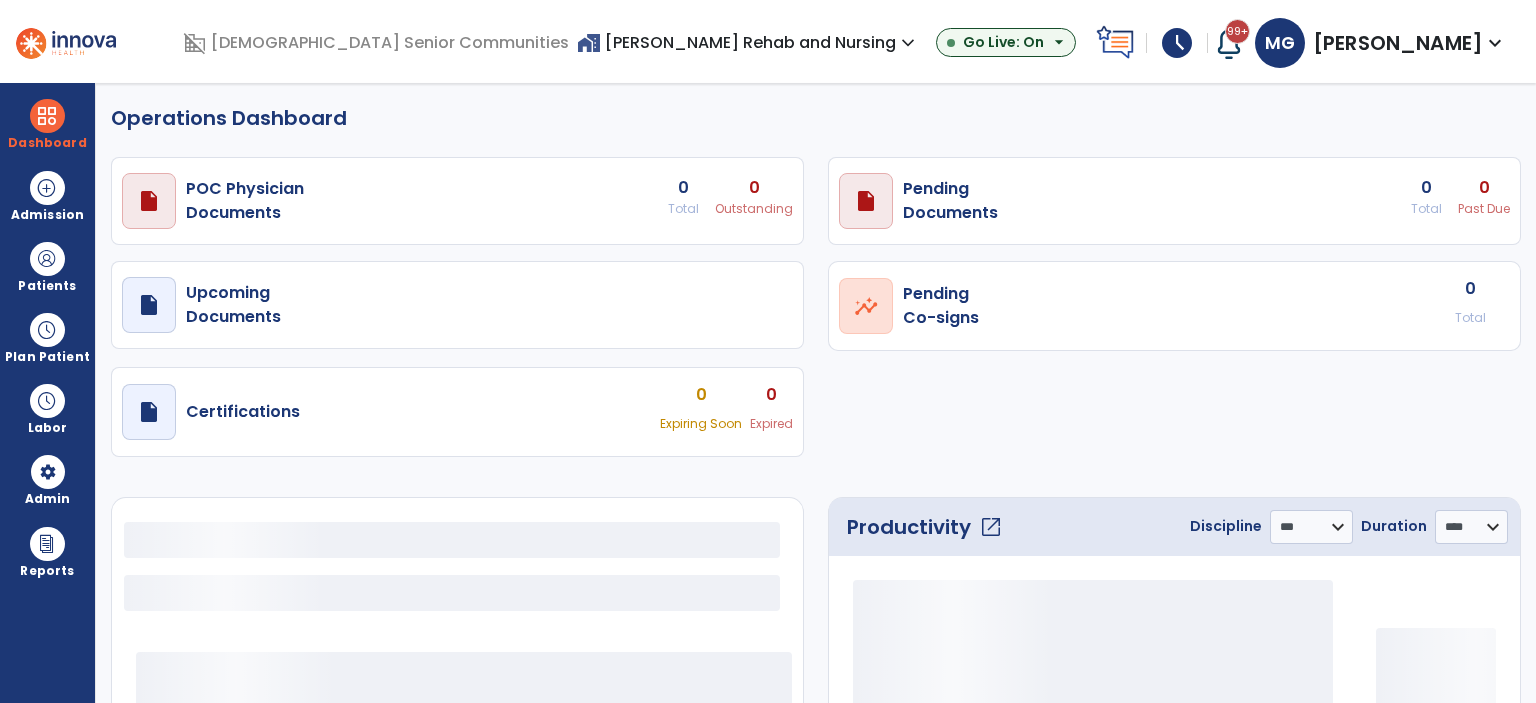 select on "***" 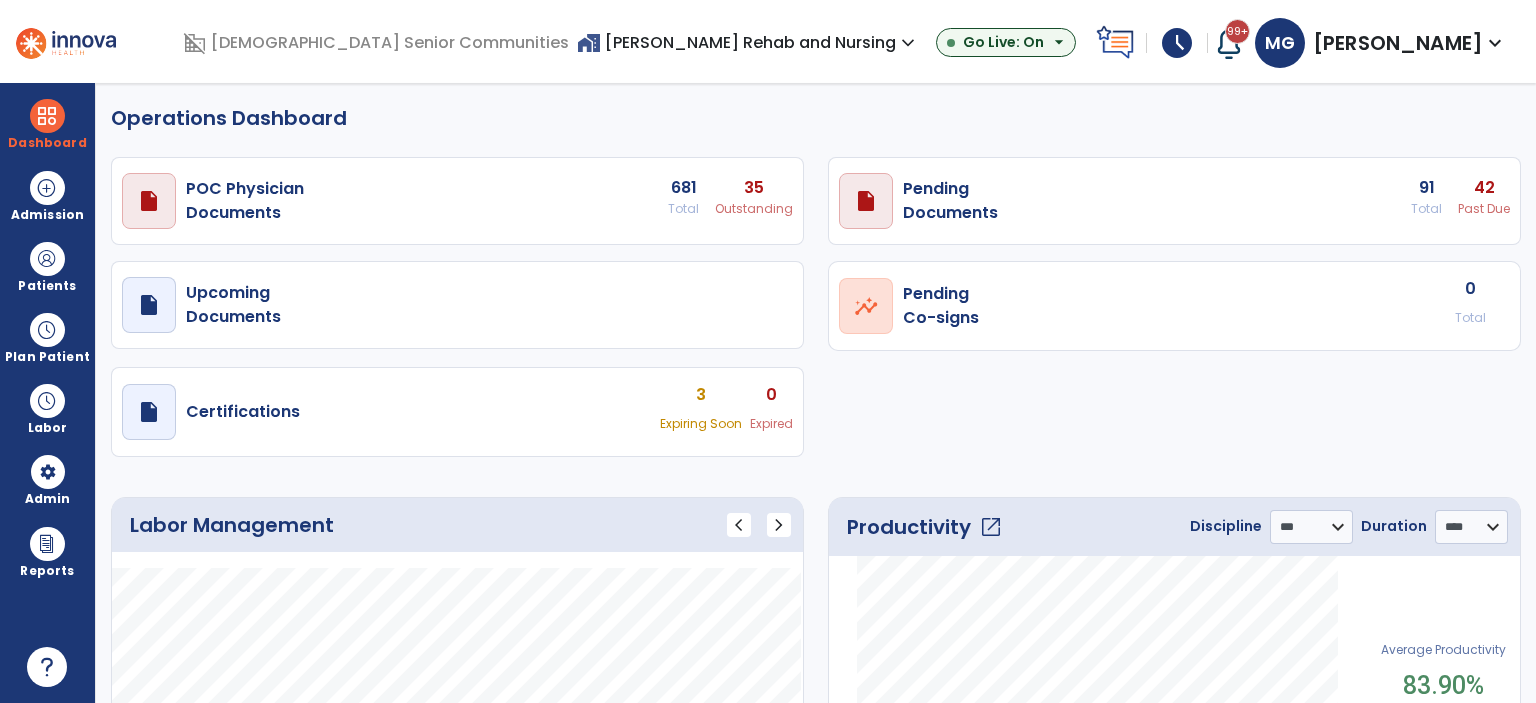 click on "home_work   Clark Rehab and Nursing   expand_more" at bounding box center (748, 42) 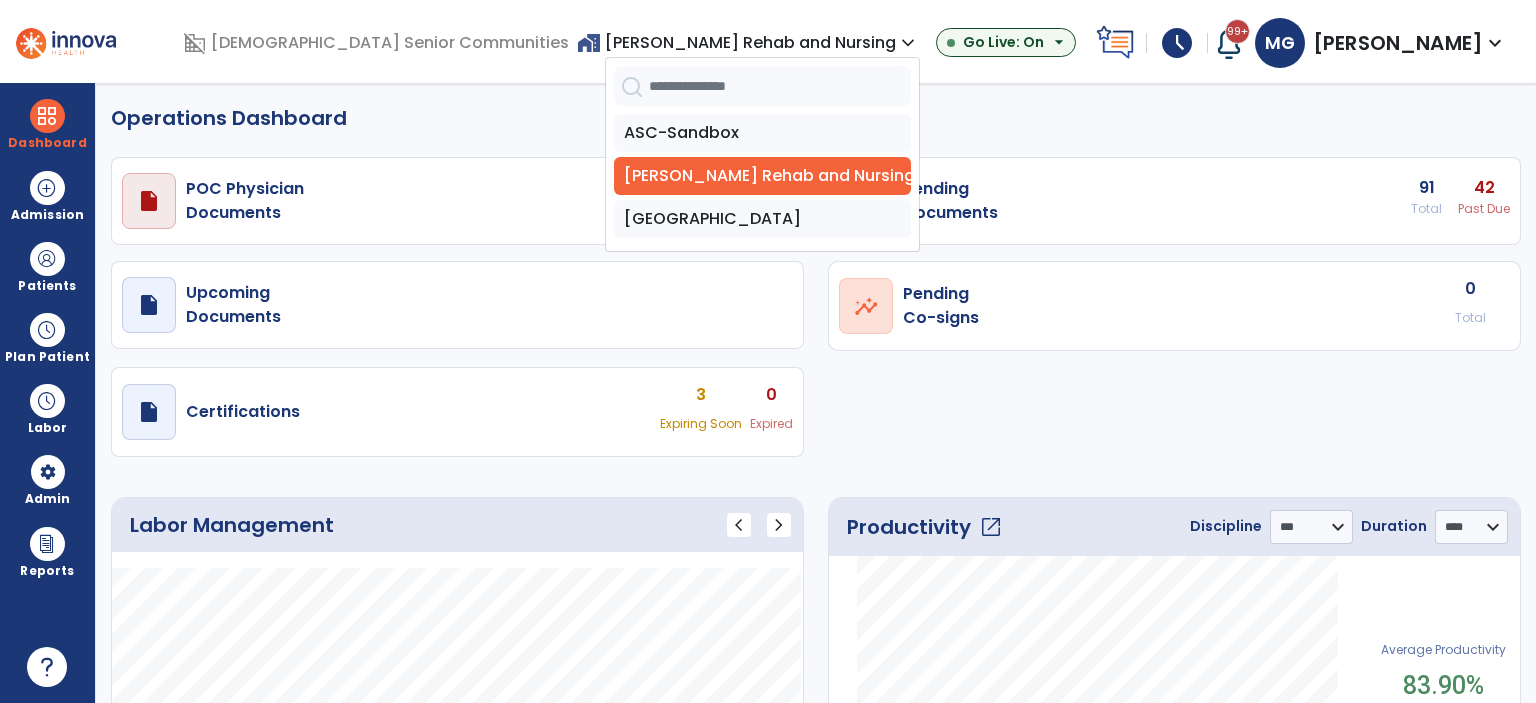 drag, startPoint x: 662, startPoint y: 216, endPoint x: 643, endPoint y: 210, distance: 19.924858 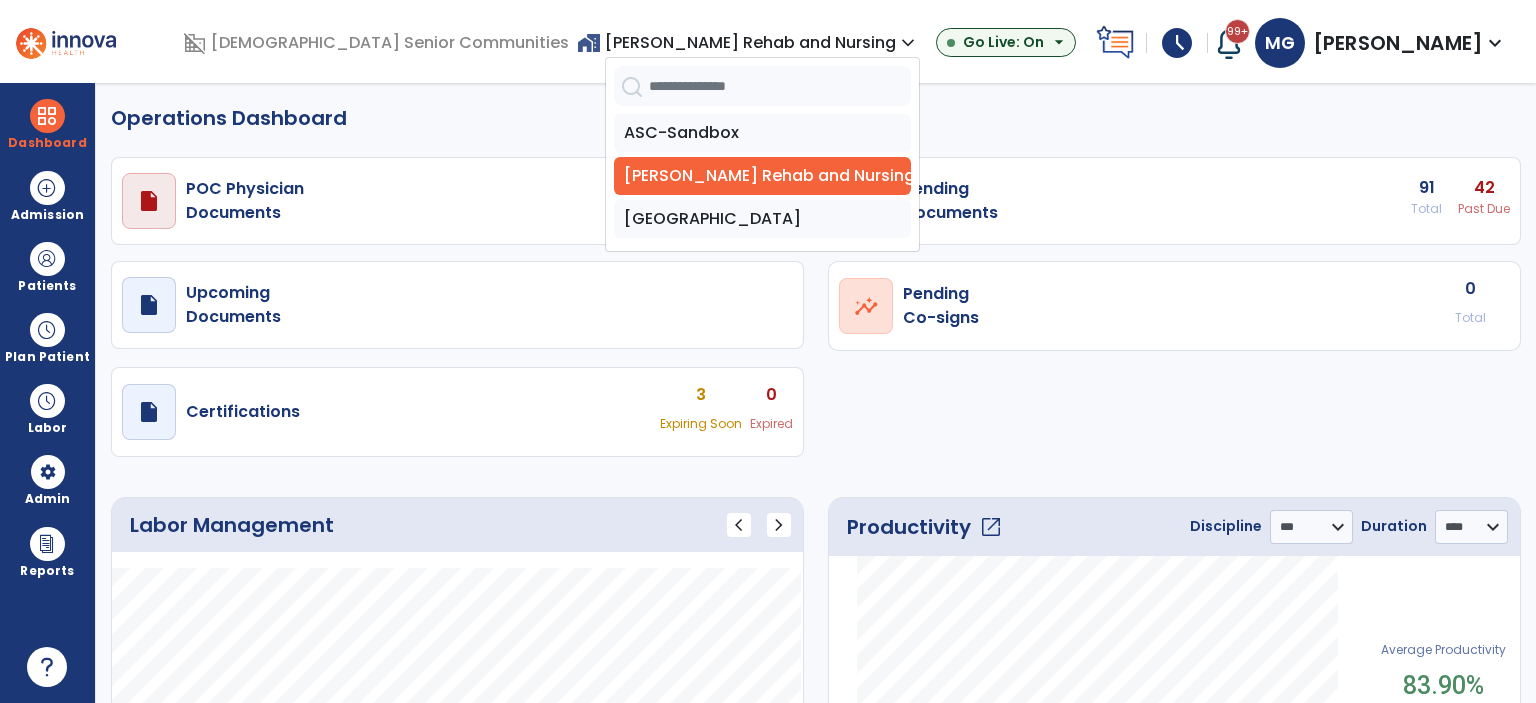 click on "[GEOGRAPHIC_DATA]" at bounding box center [762, 219] 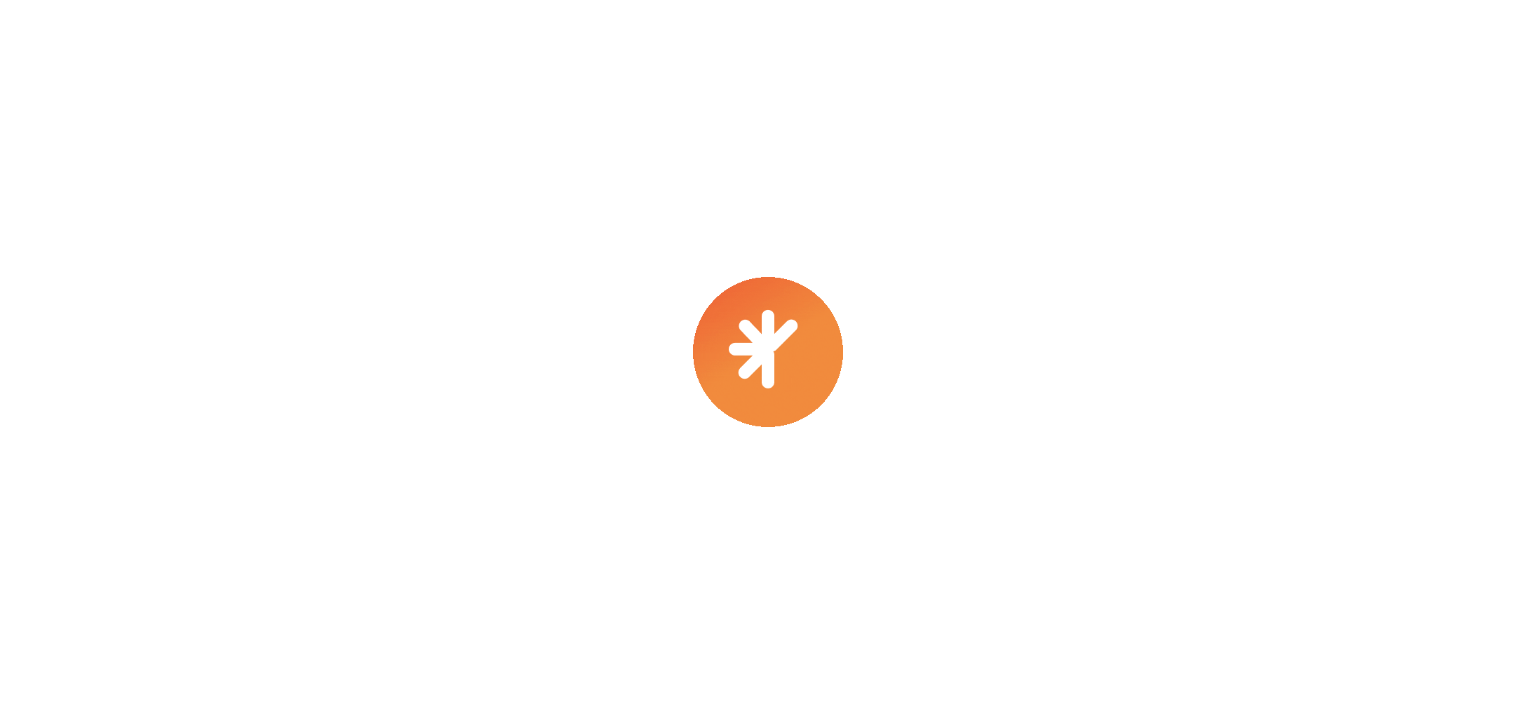 scroll, scrollTop: 0, scrollLeft: 0, axis: both 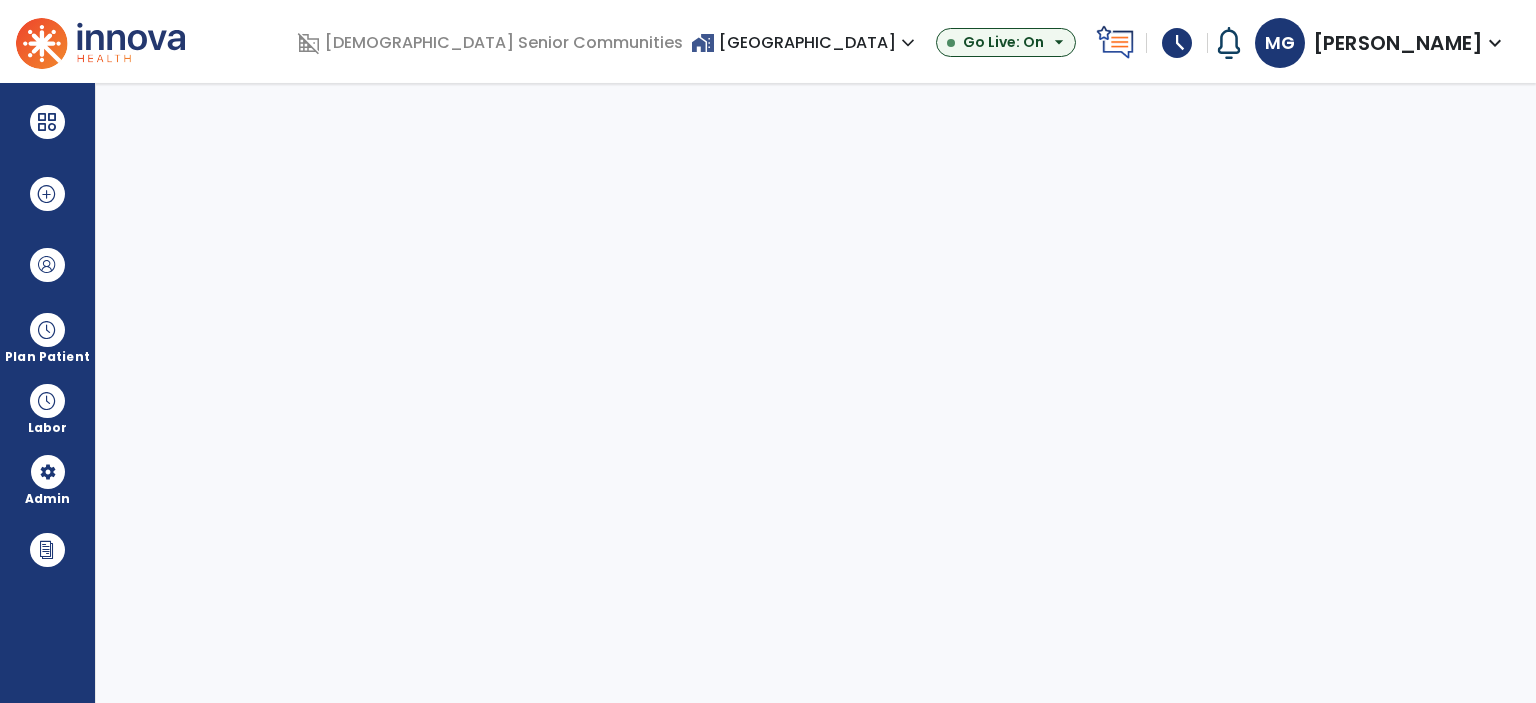 select on "***" 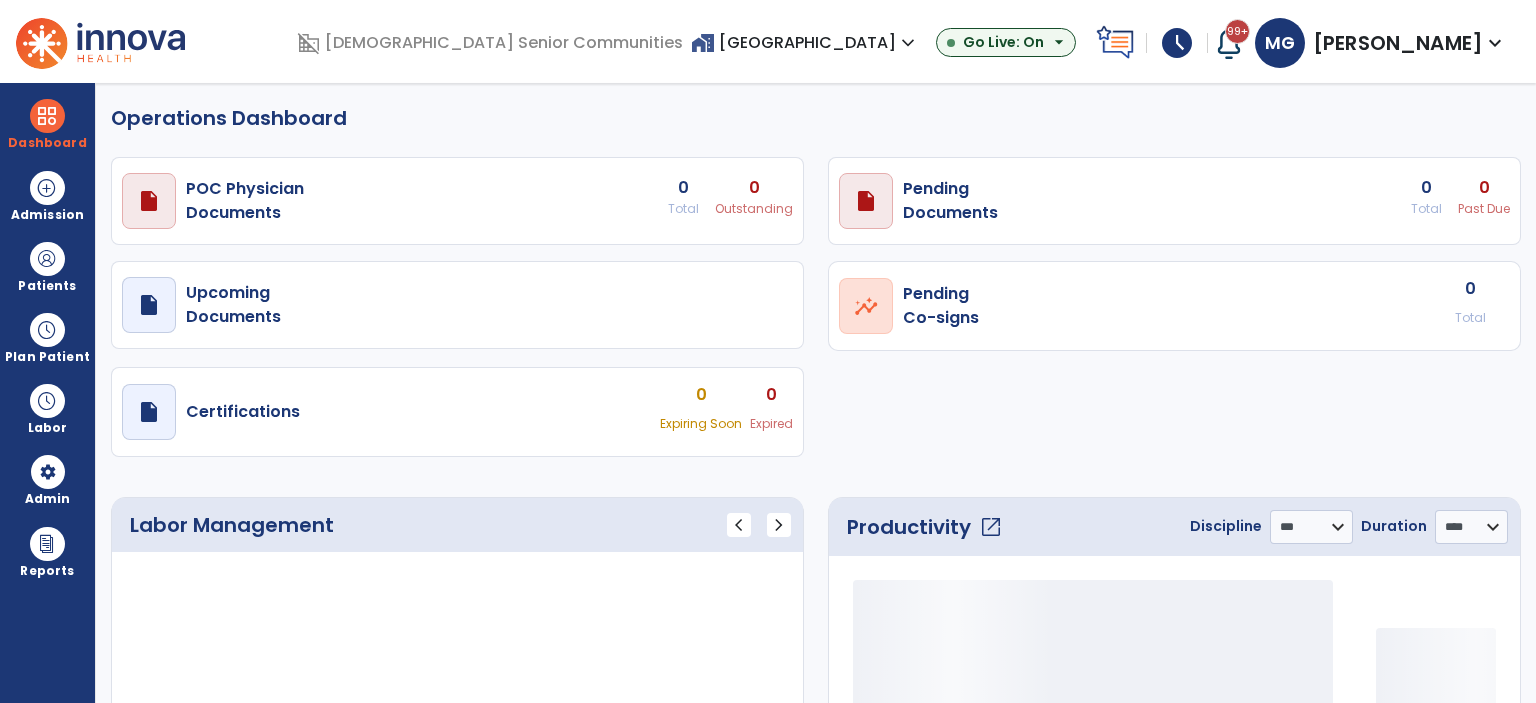 select on "***" 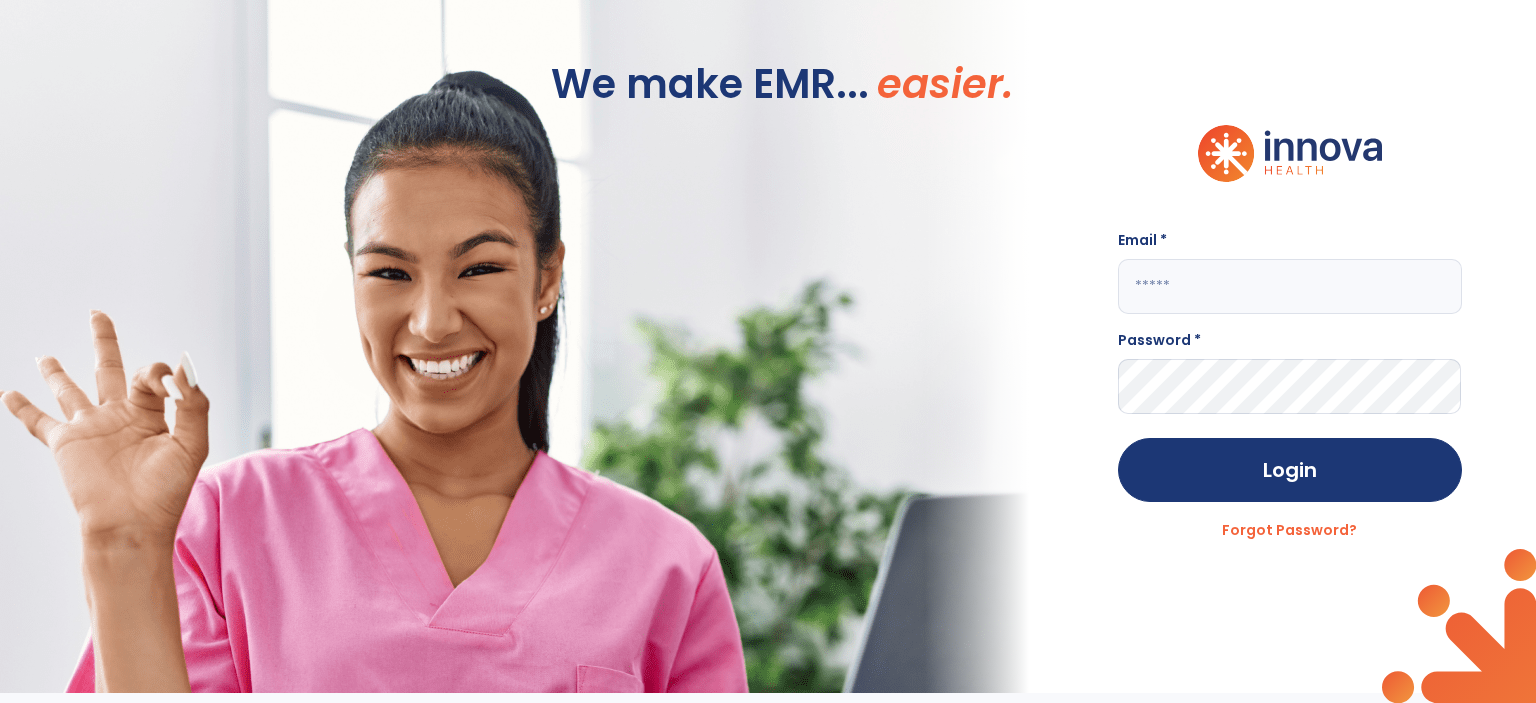 click 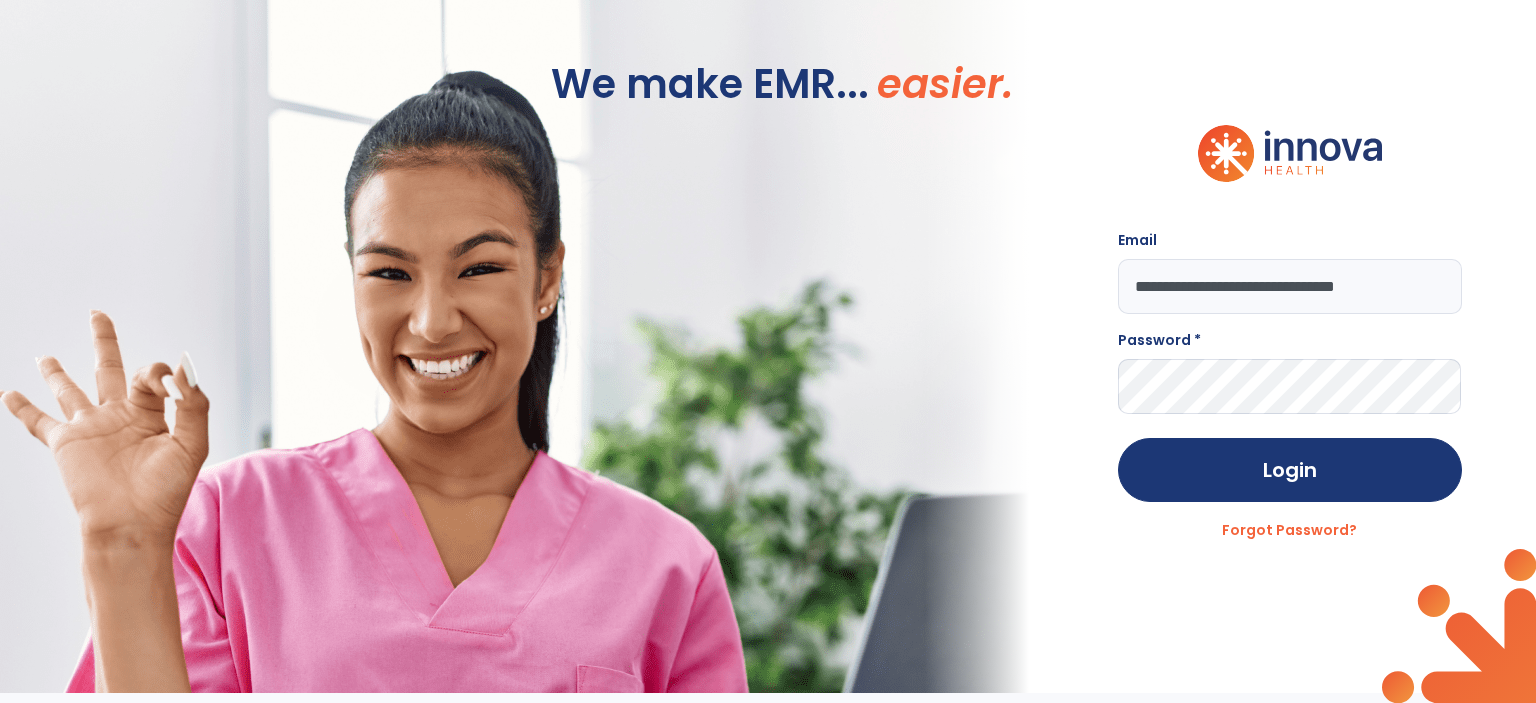 type on "**********" 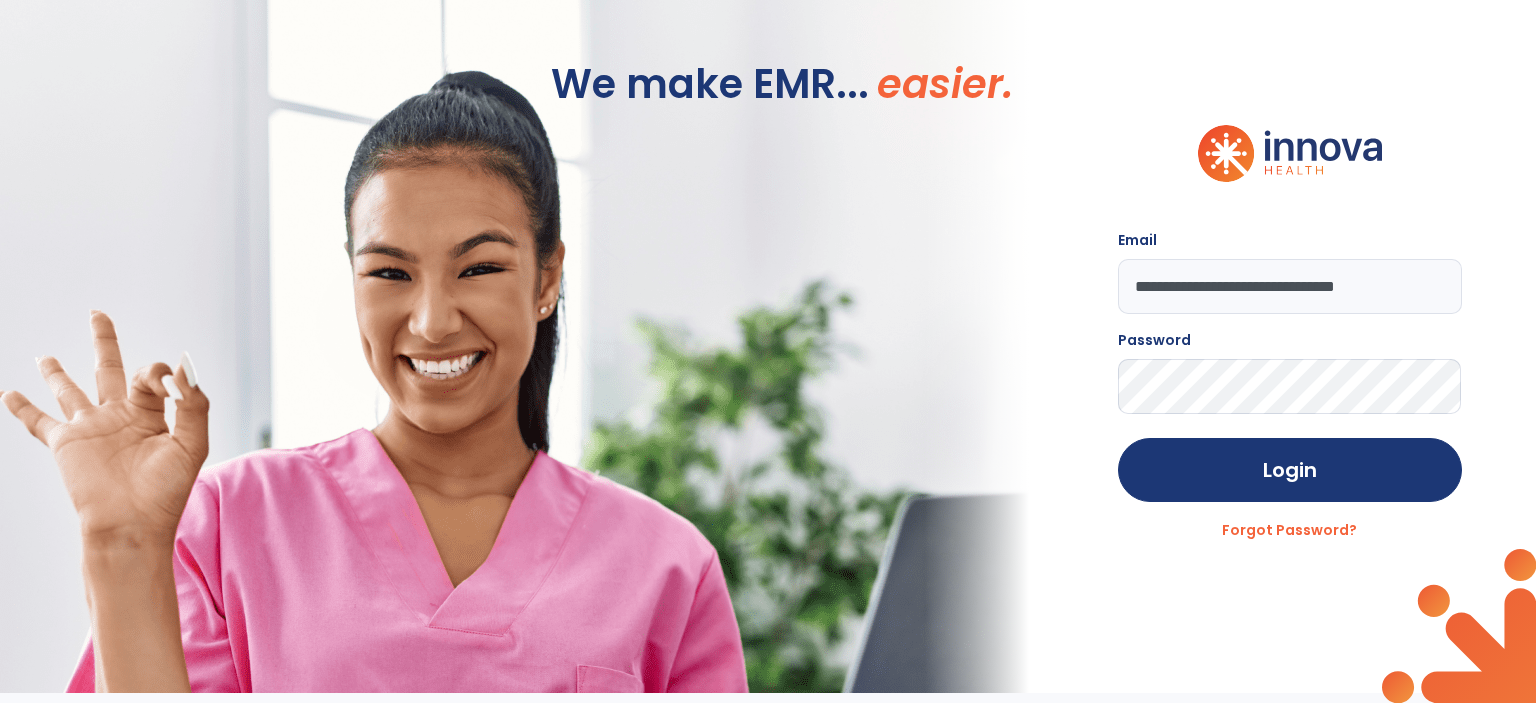 click on "Login" 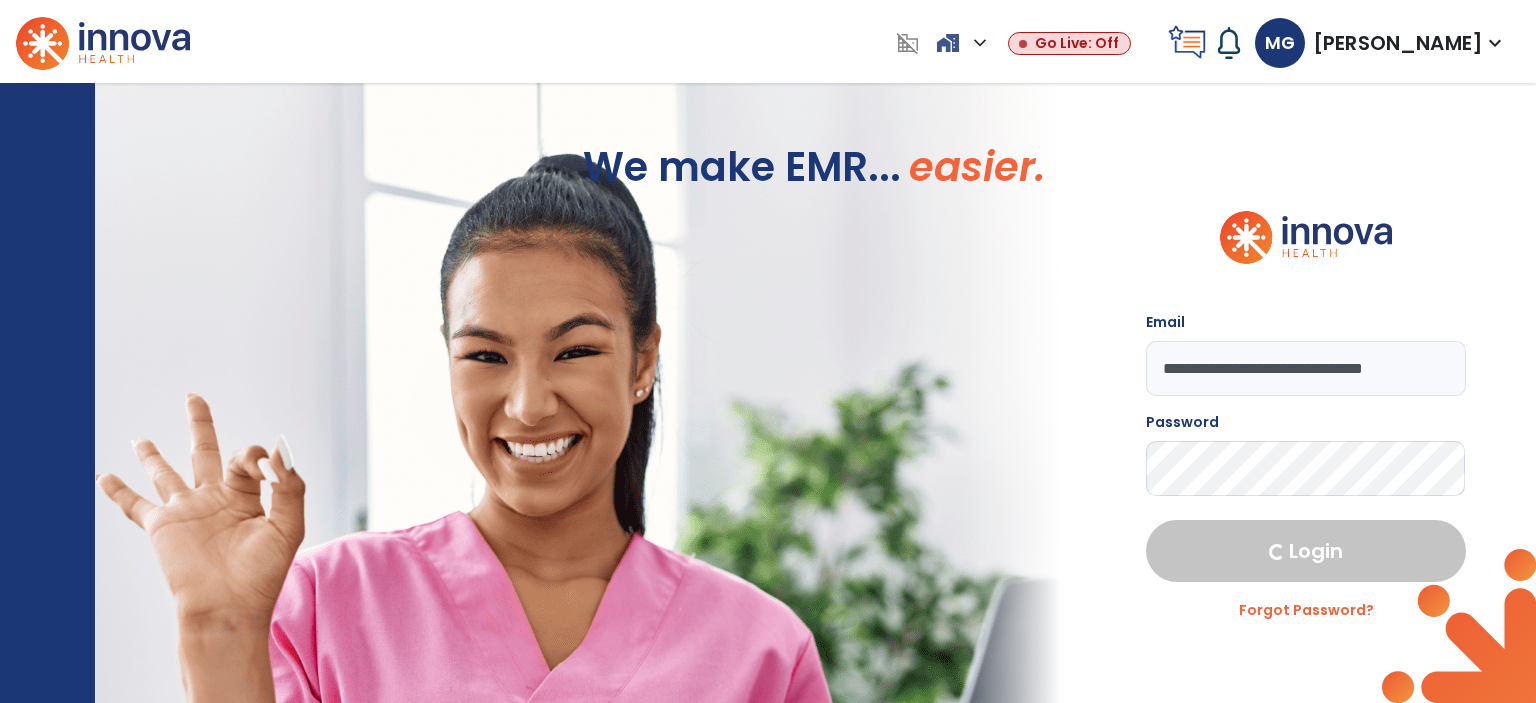 select on "***" 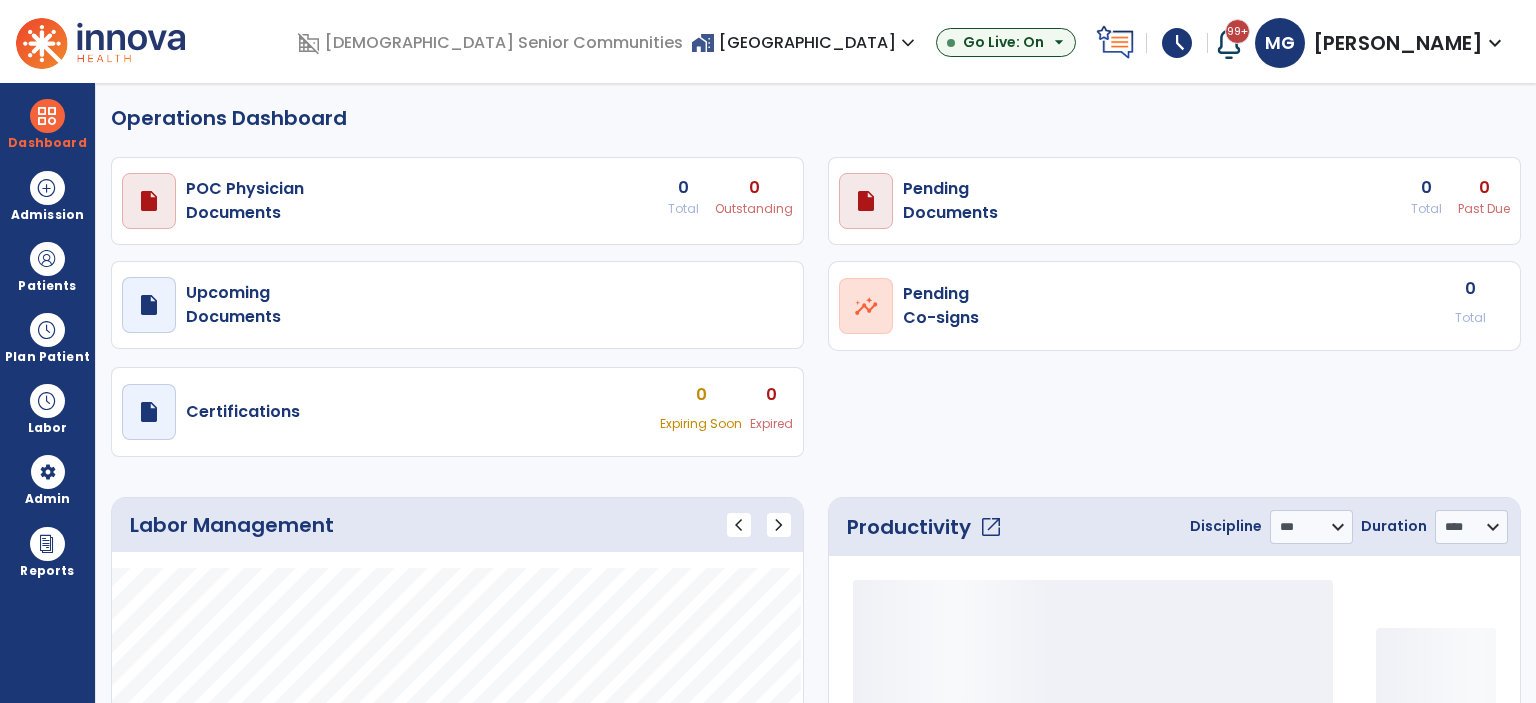 select on "***" 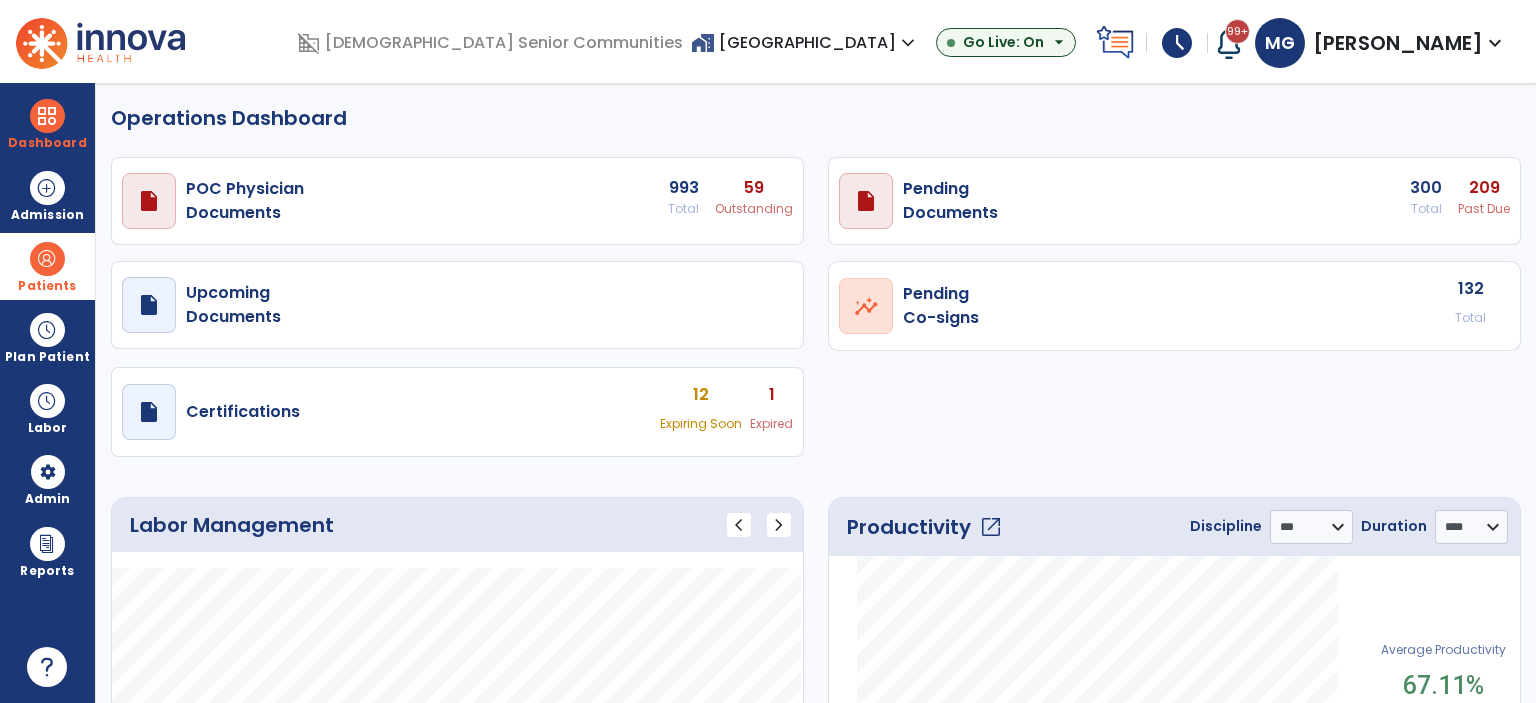 click at bounding box center [47, 259] 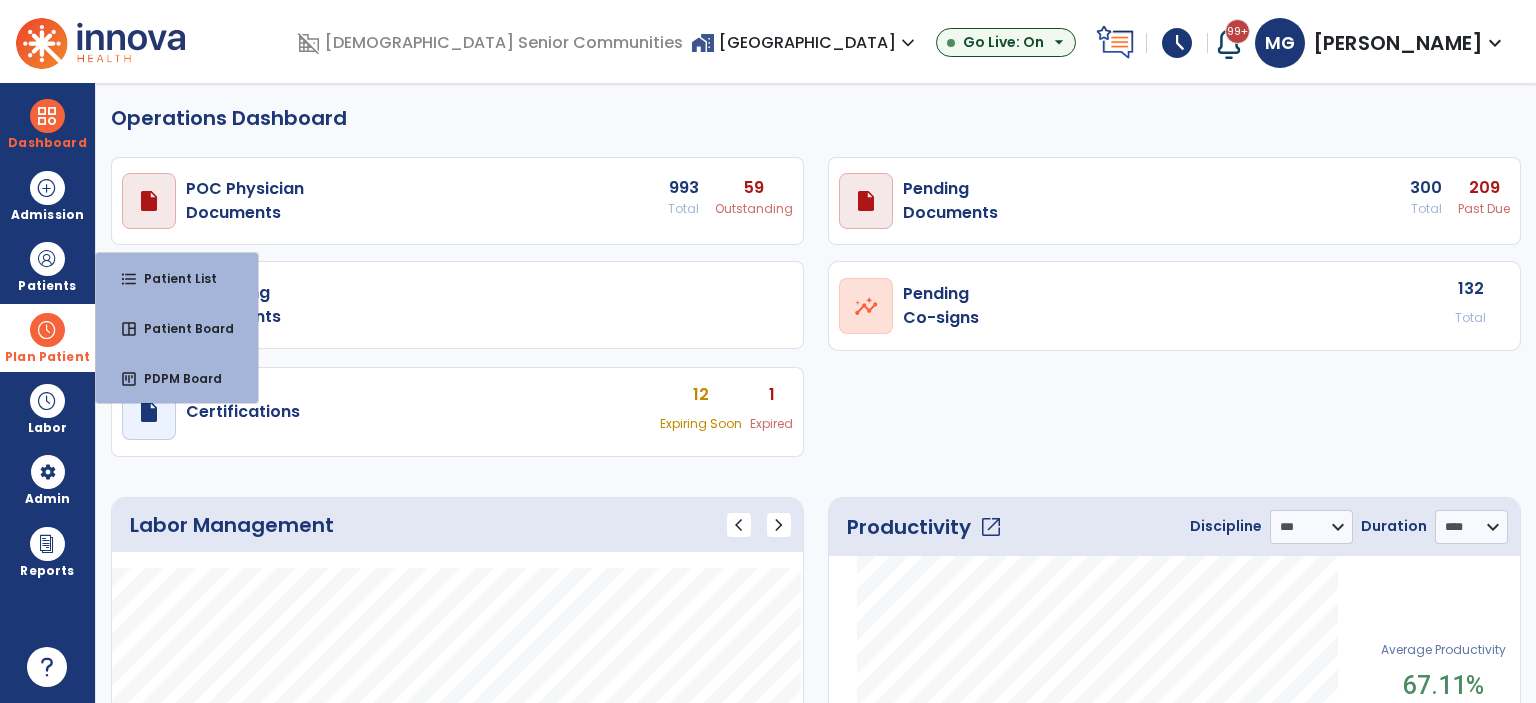 click on "Plan Patient" at bounding box center [47, 286] 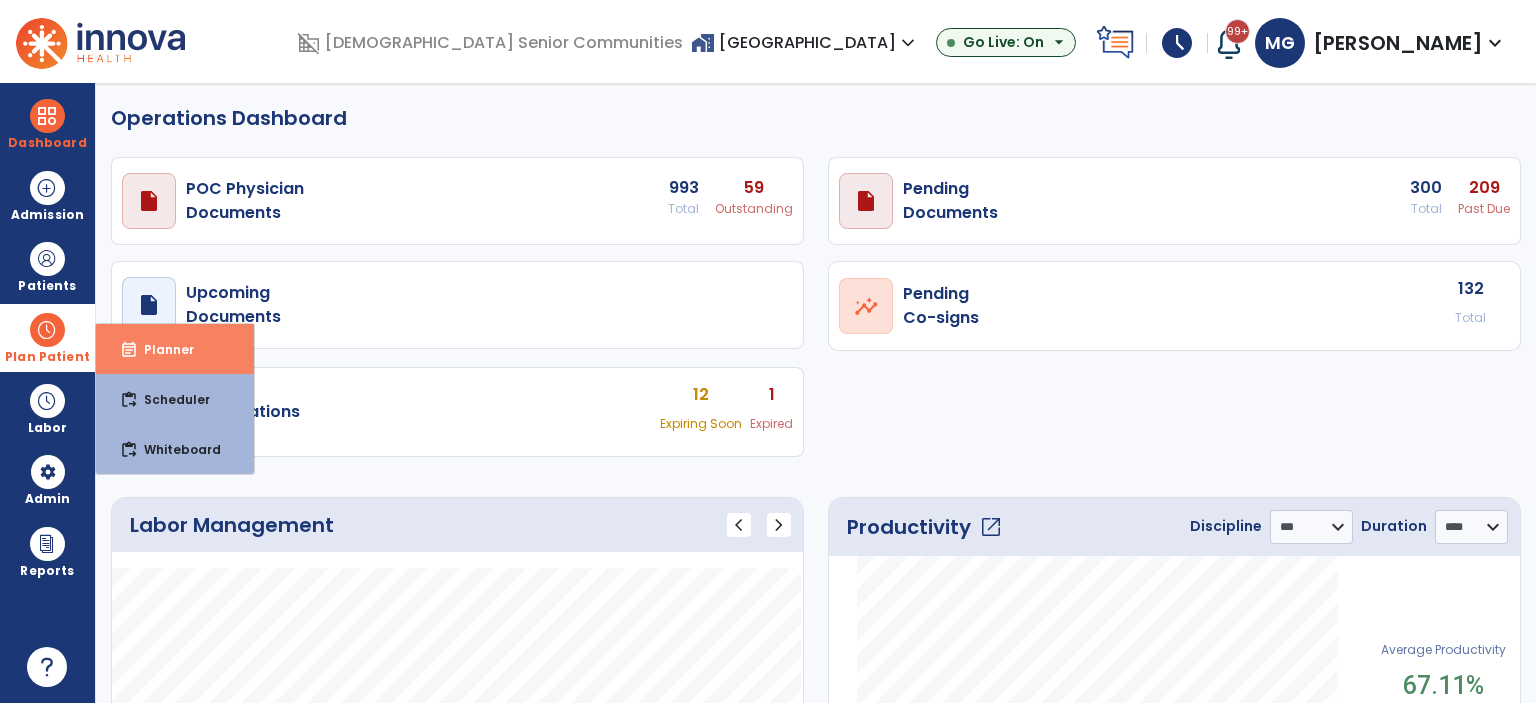 click on "Planner" at bounding box center [161, 349] 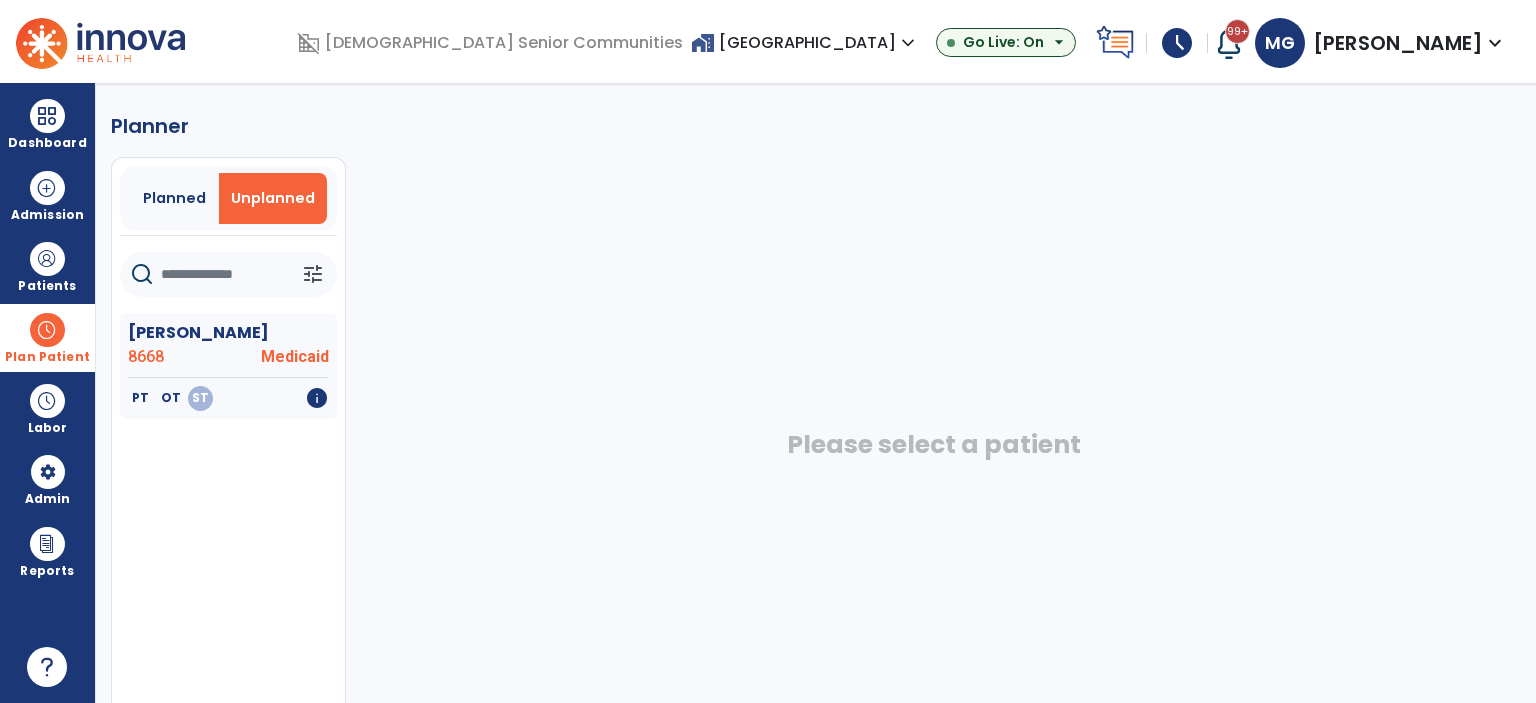 click on "Admission" at bounding box center [47, 195] 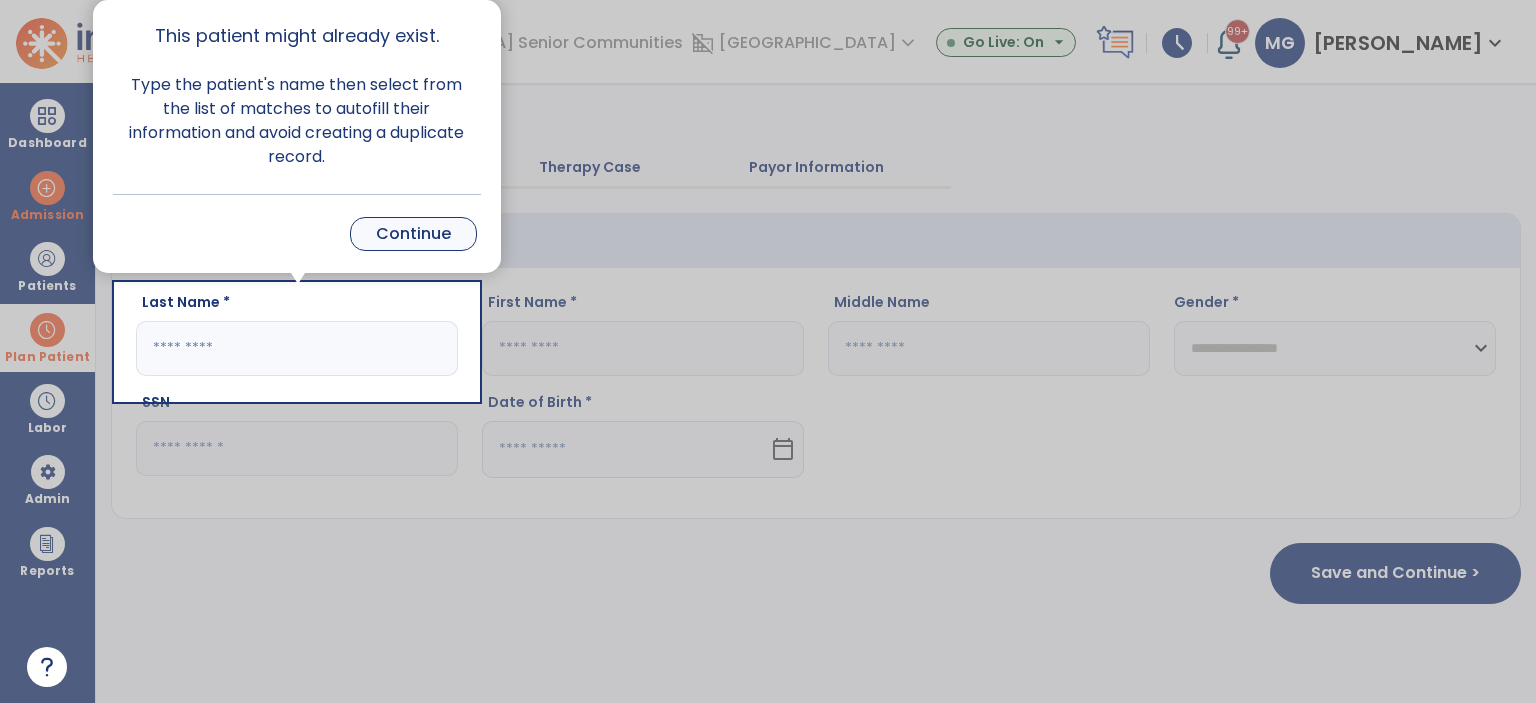 click on "Continue" at bounding box center (413, 234) 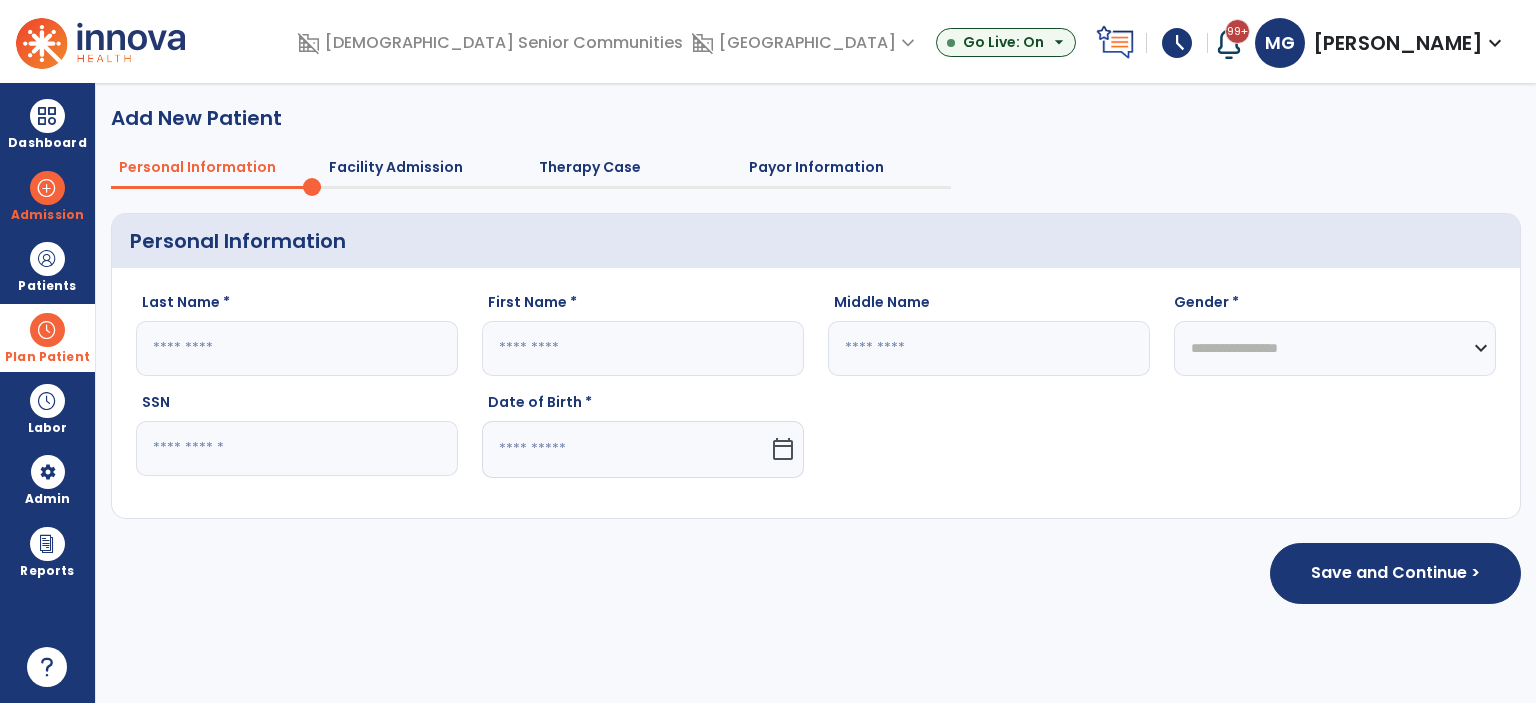 click at bounding box center [47, 330] 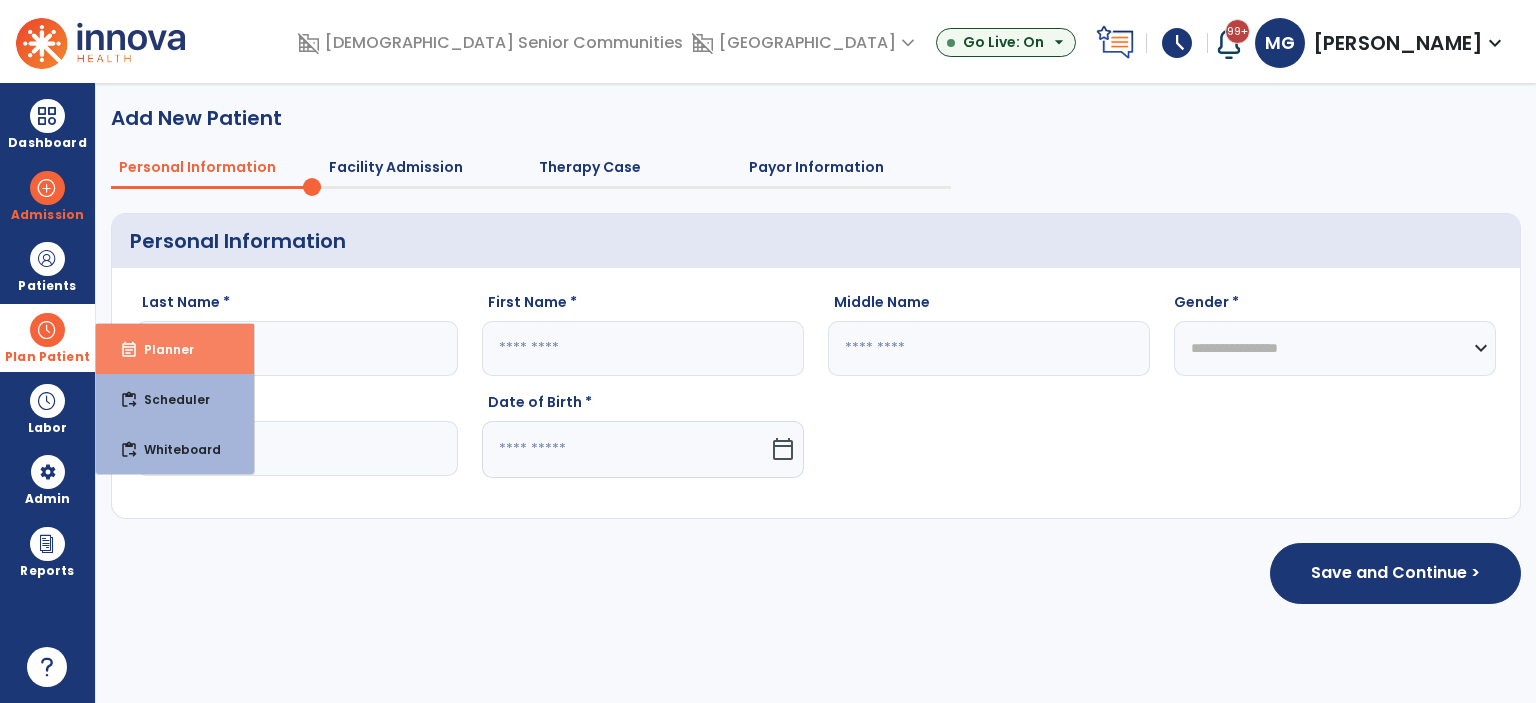 click on "Planner" at bounding box center [161, 349] 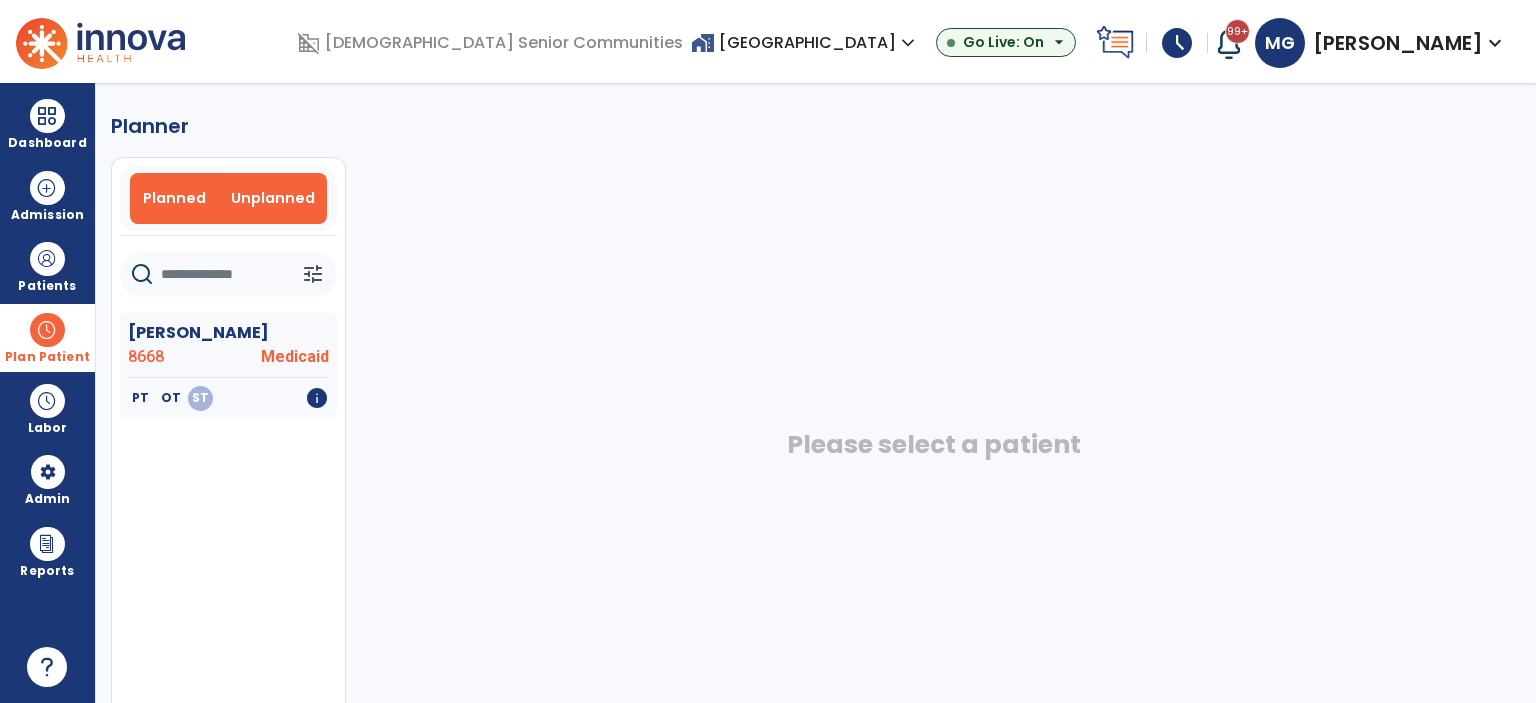 click on "Planned" at bounding box center (175, 198) 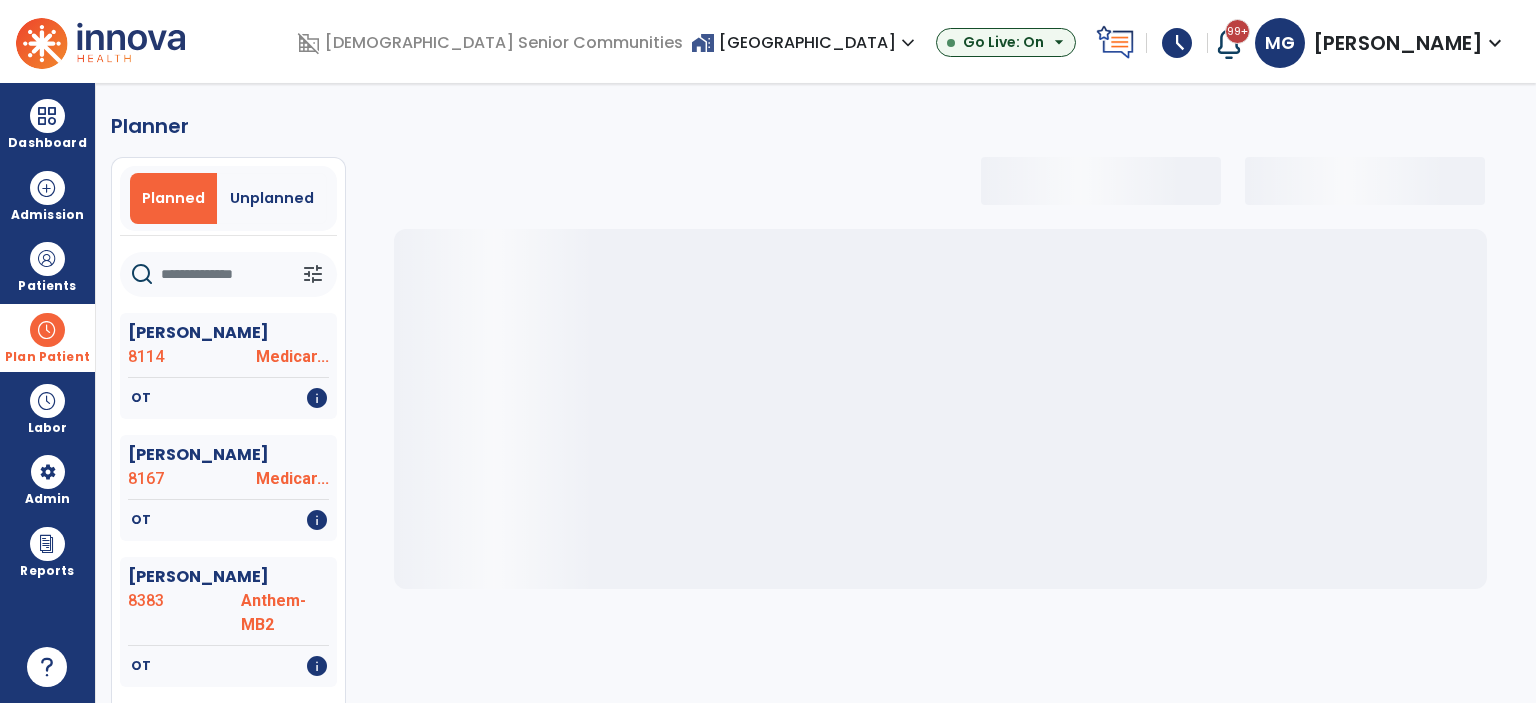 click 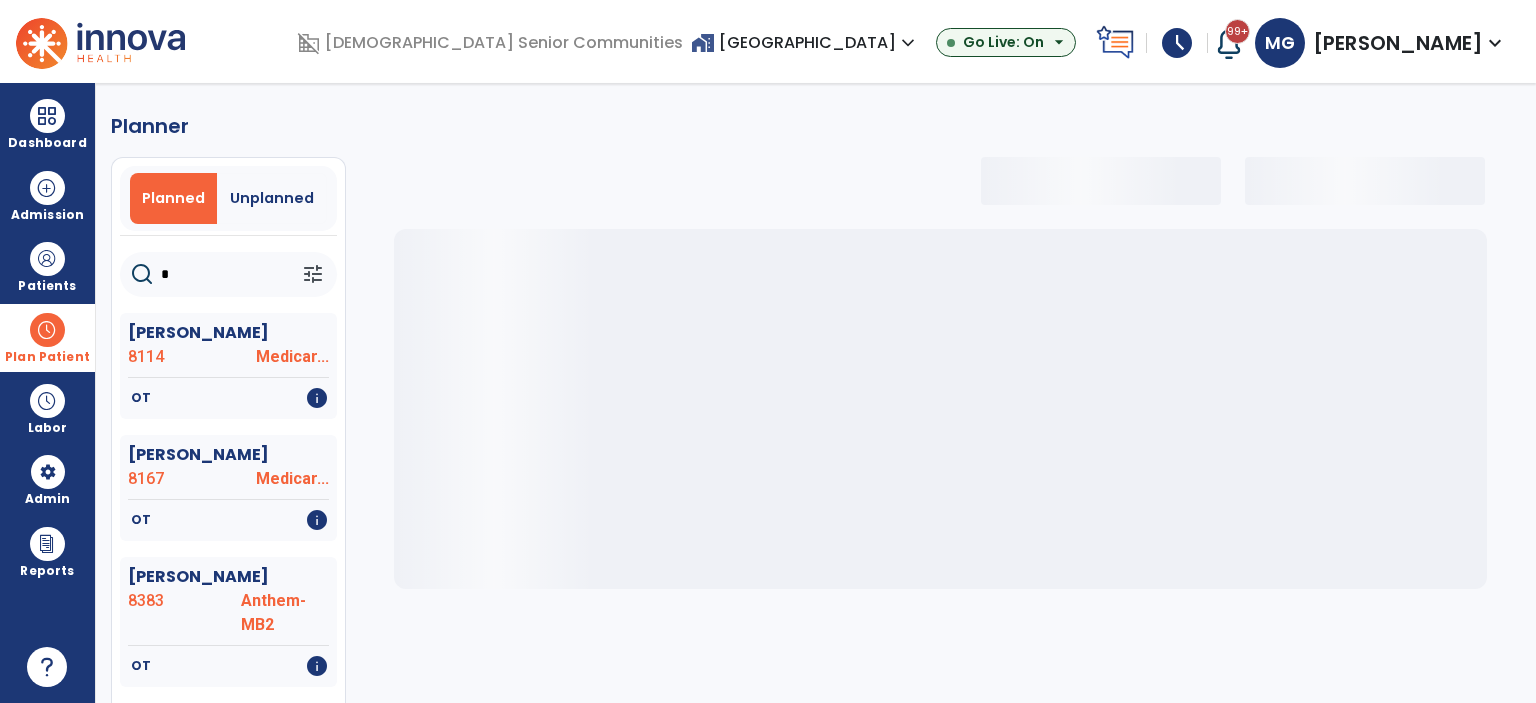 type on "**" 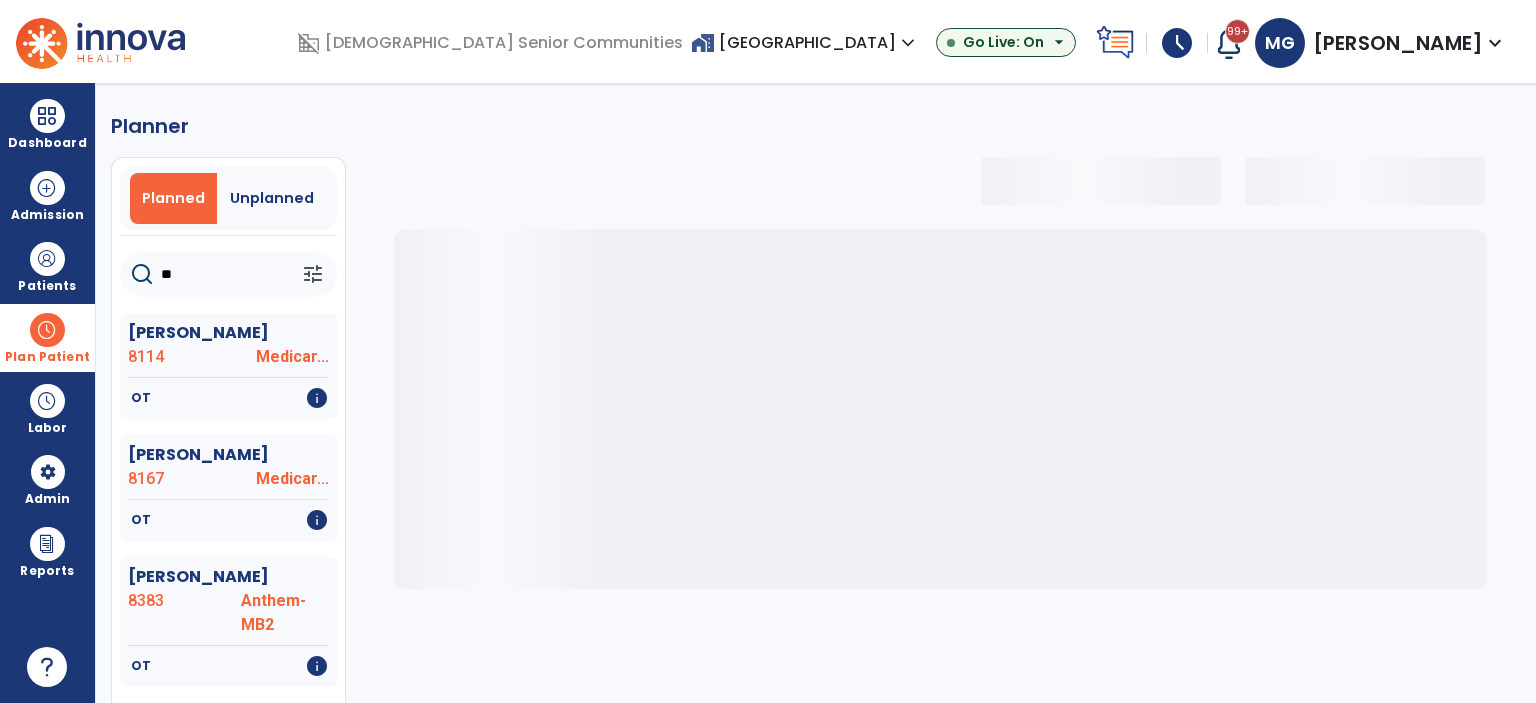 select on "***" 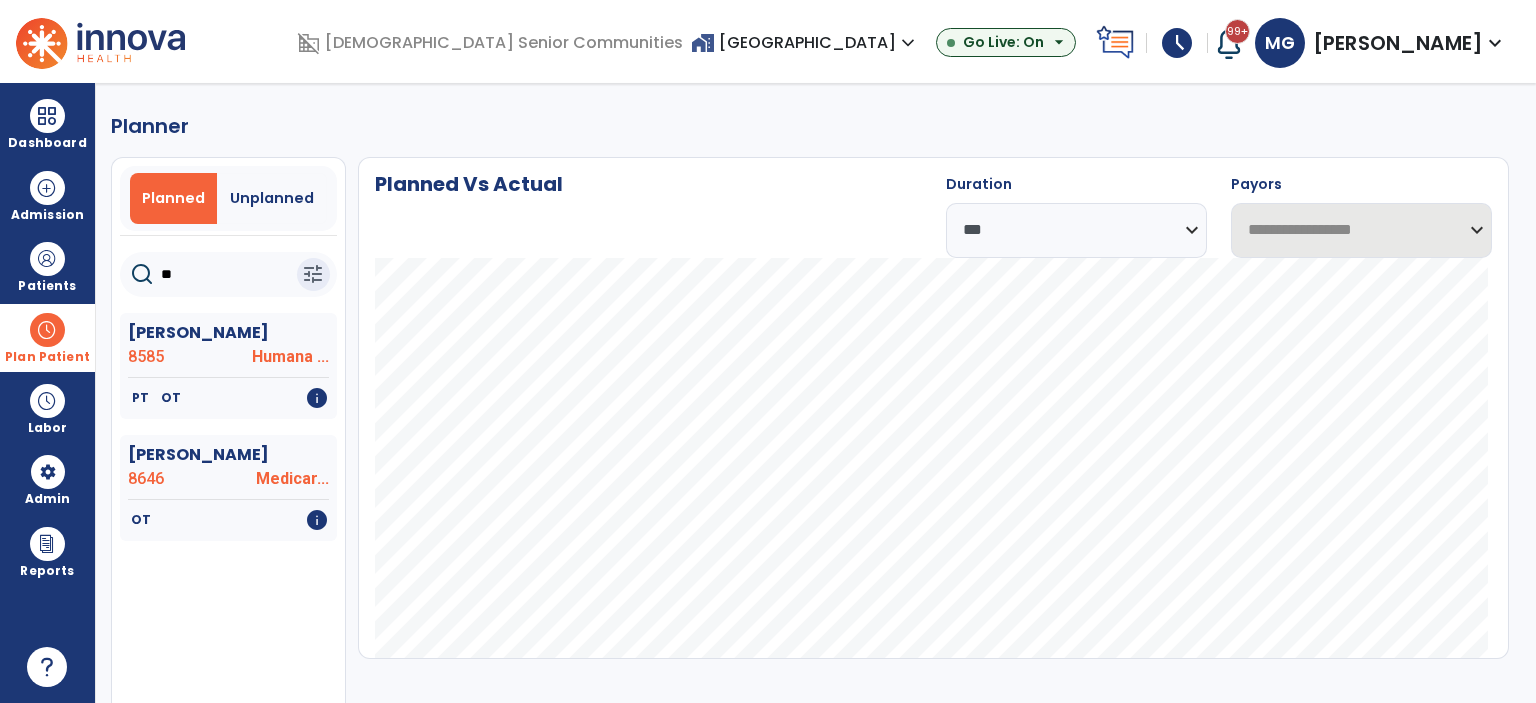 type on "***" 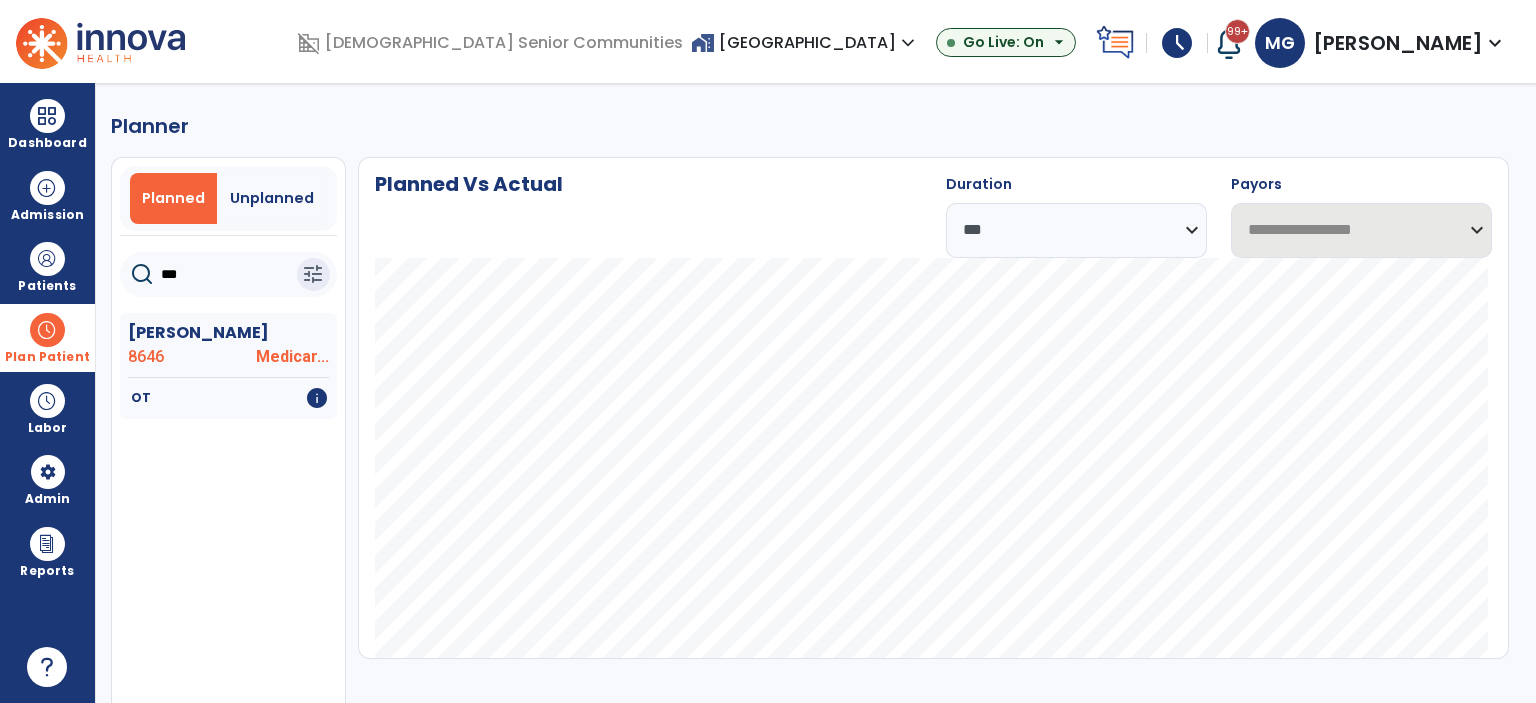 select on "***" 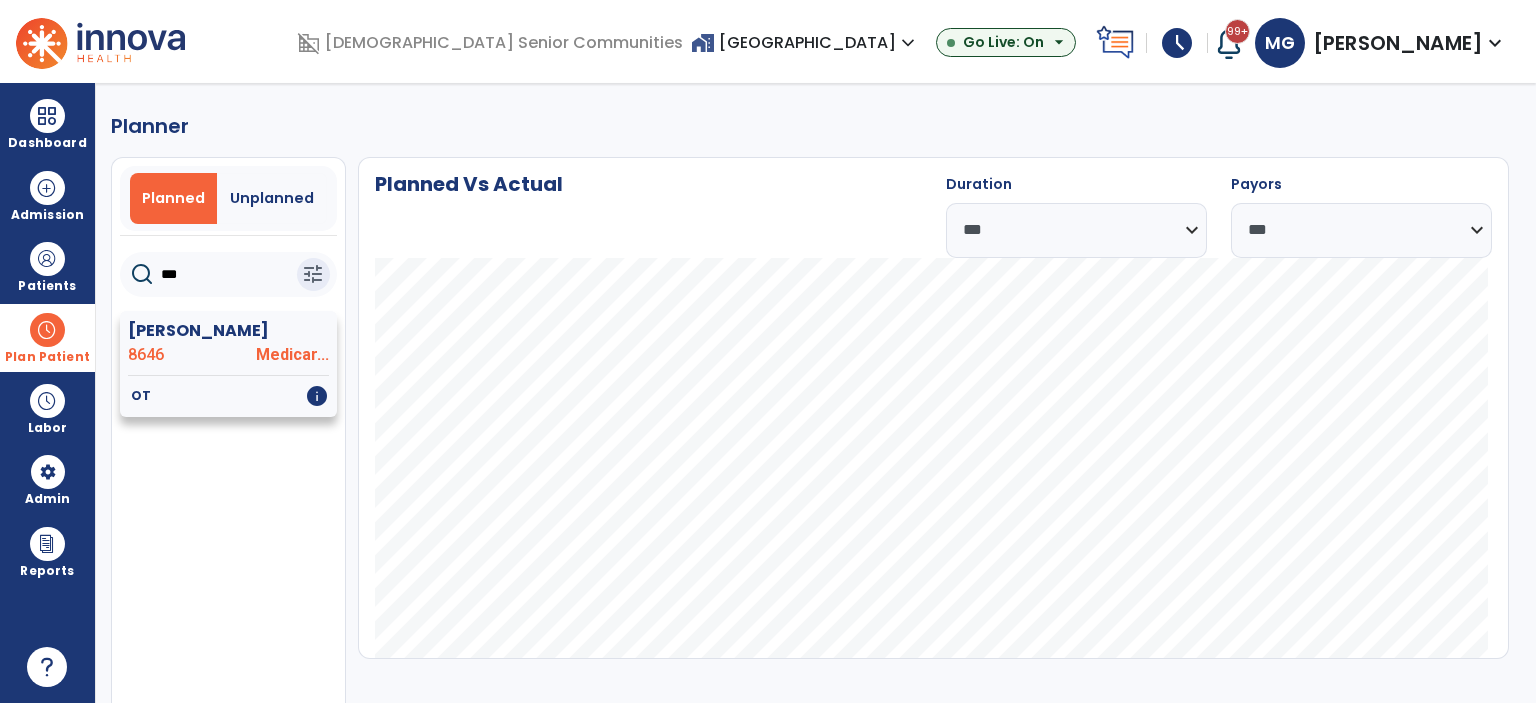 type on "***" 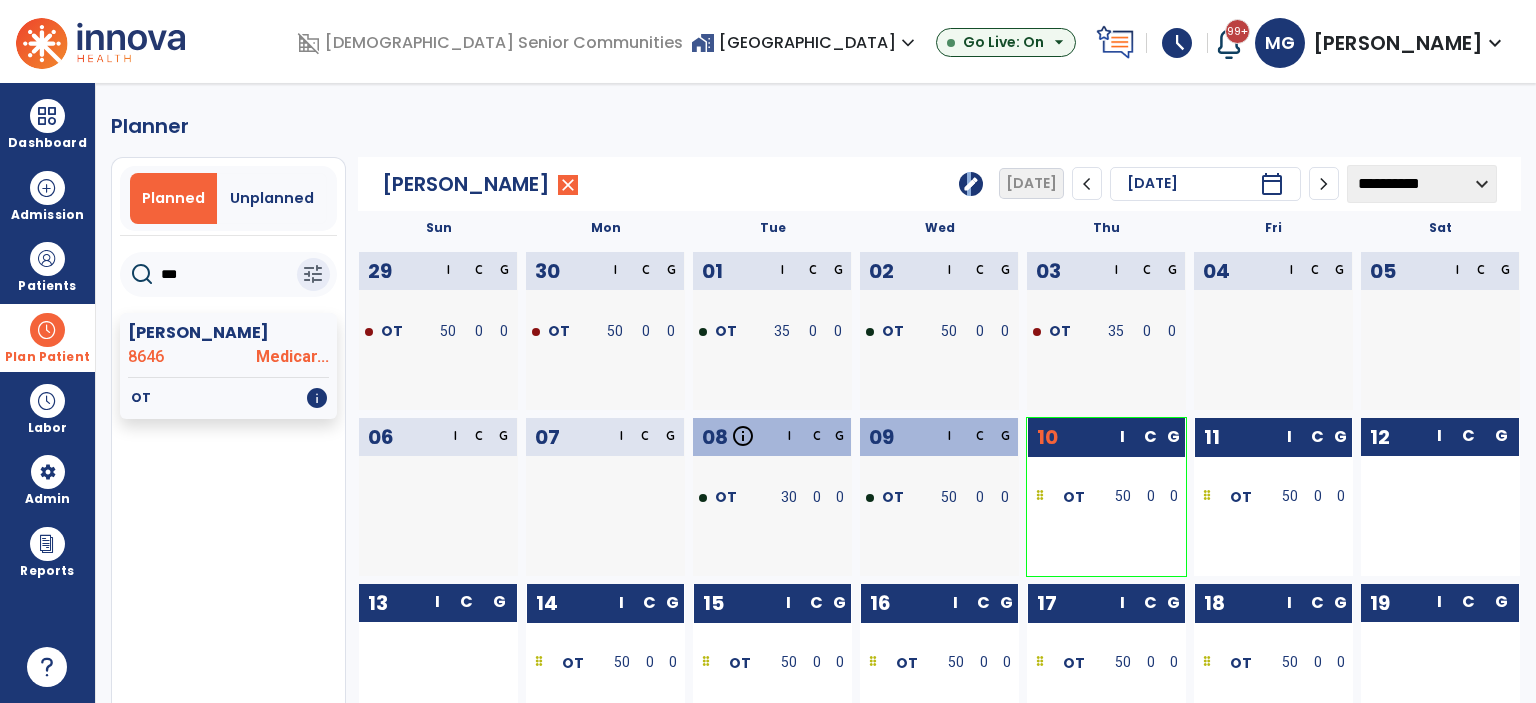 click on "edit" 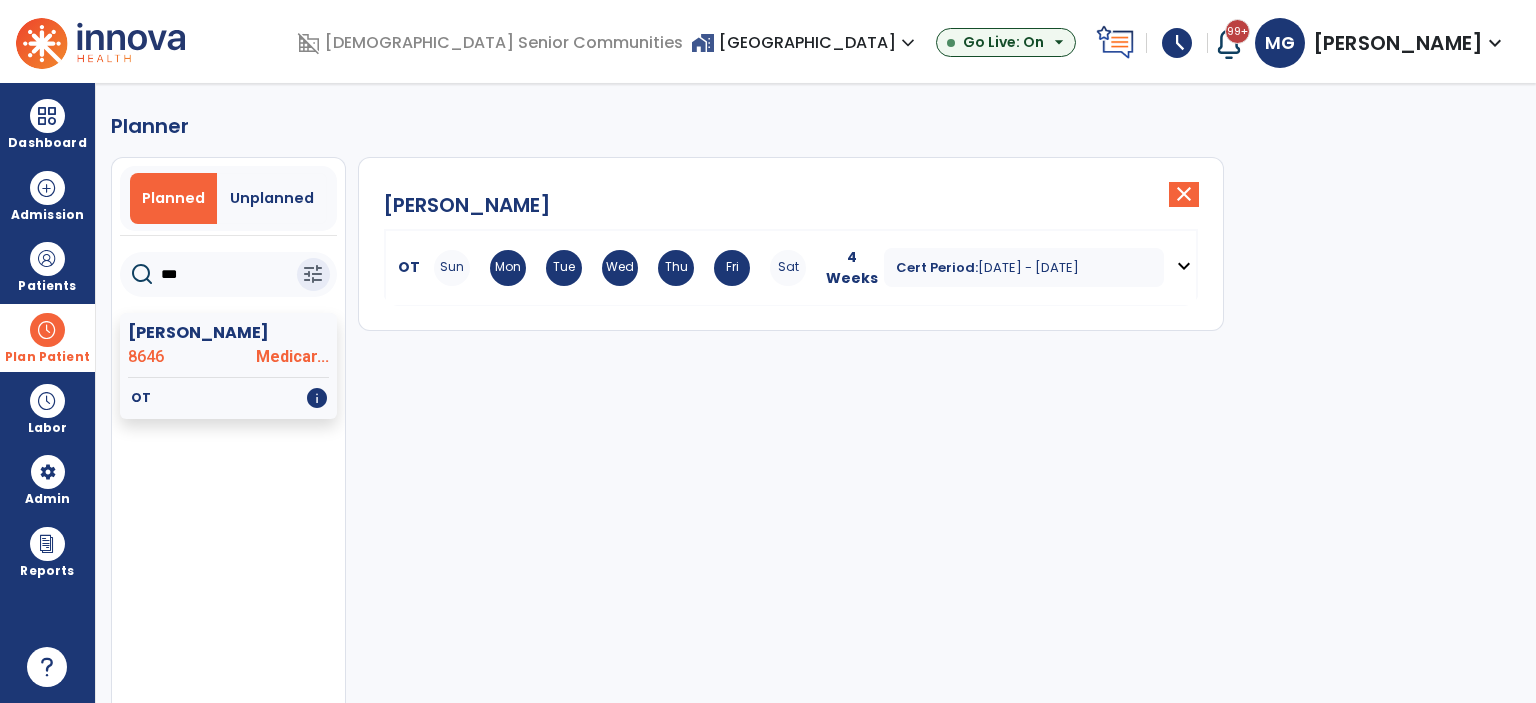 click on "expand_more" at bounding box center (1184, 266) 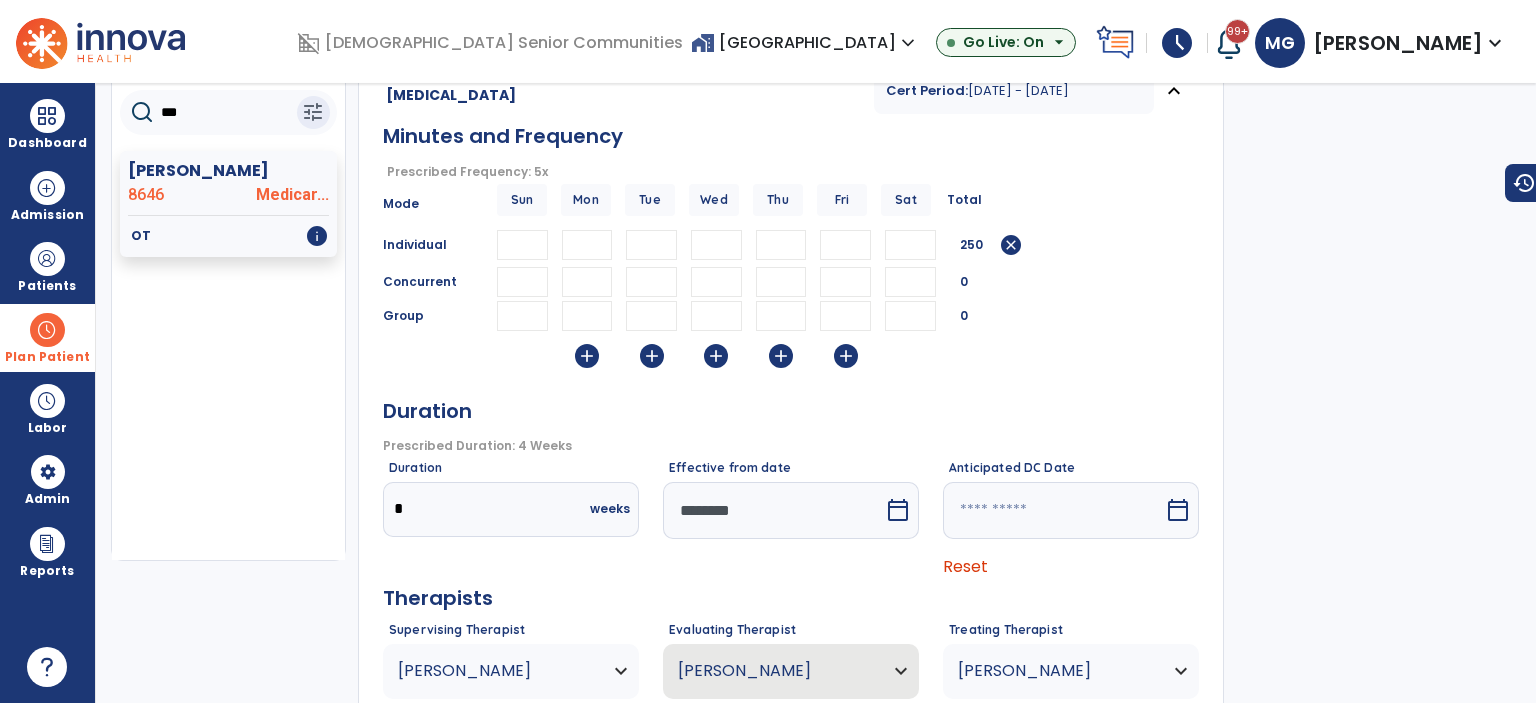 scroll, scrollTop: 0, scrollLeft: 0, axis: both 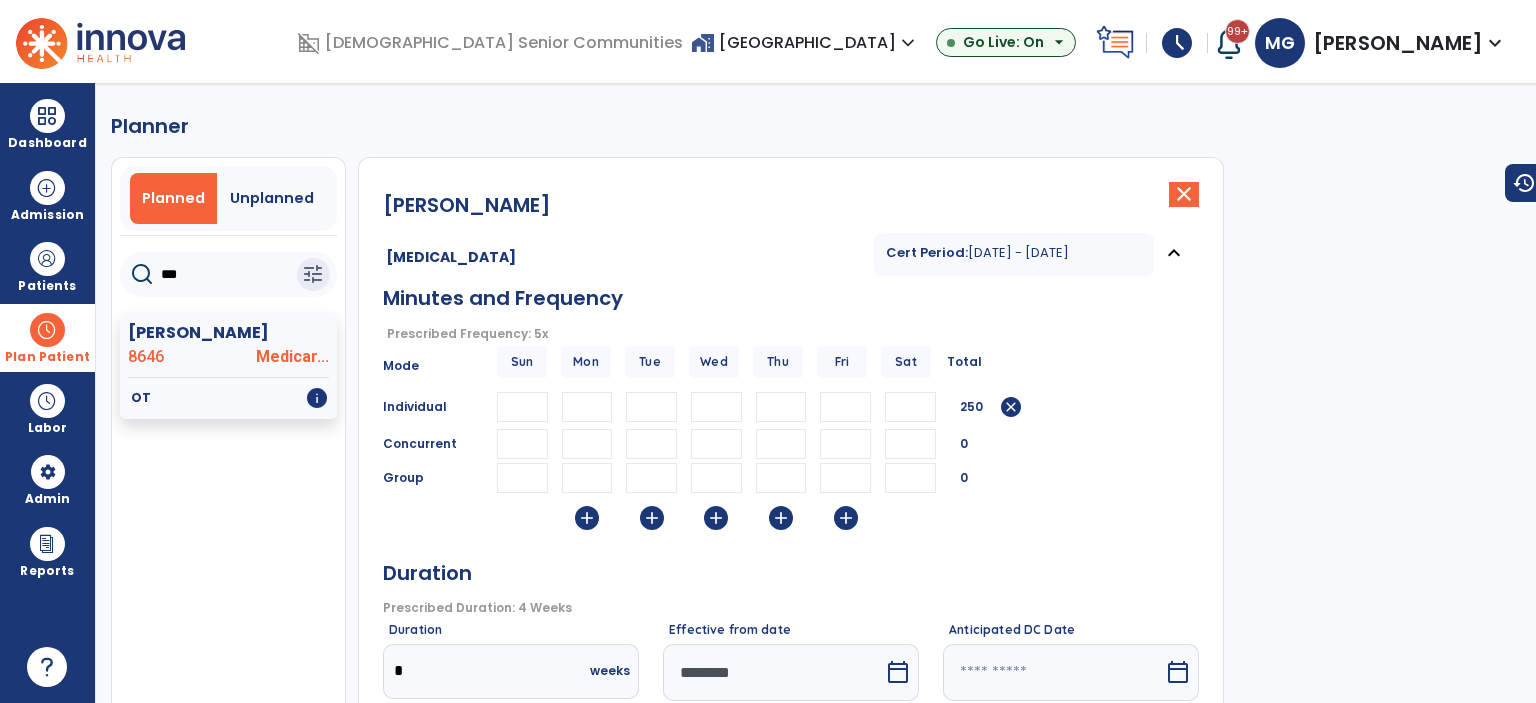 drag, startPoint x: 204, startPoint y: 281, endPoint x: 140, endPoint y: 276, distance: 64.195015 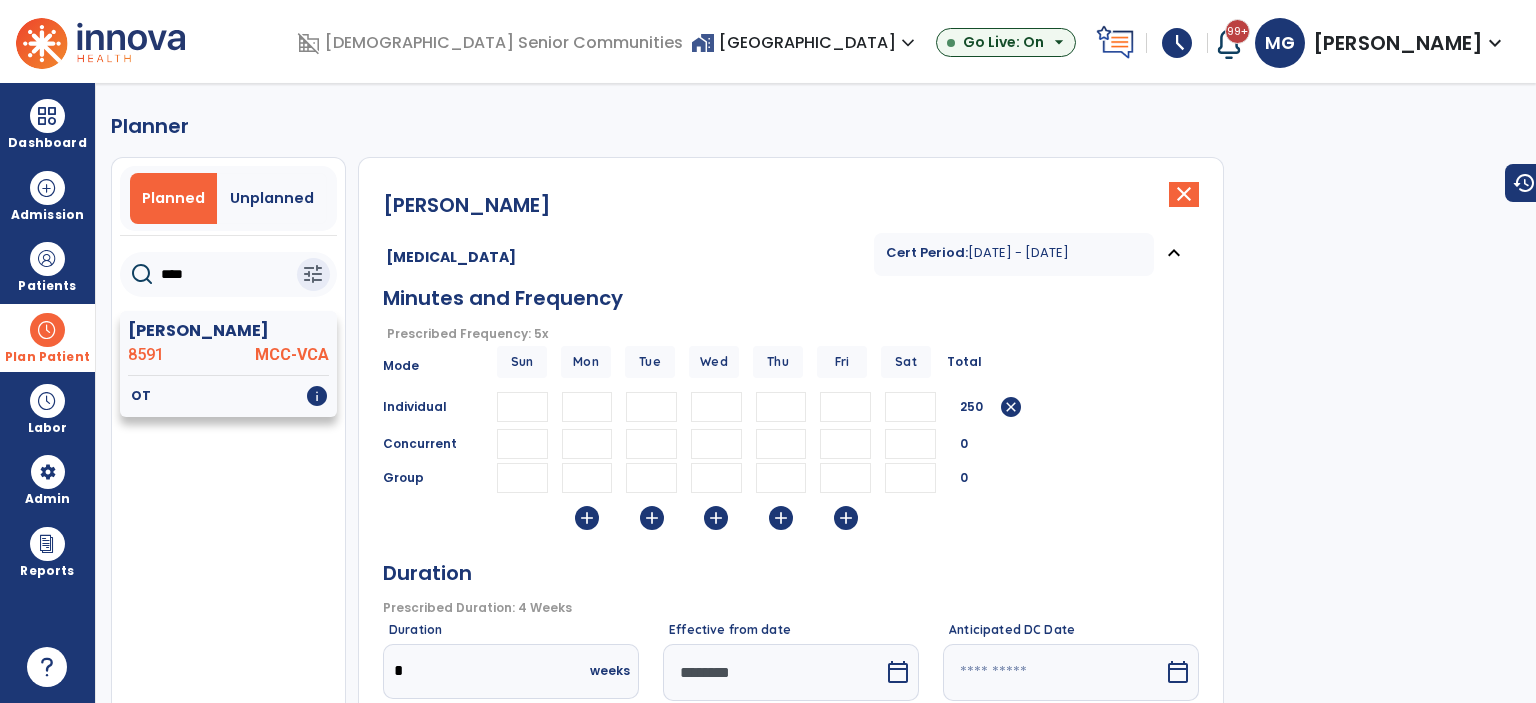 type on "****" 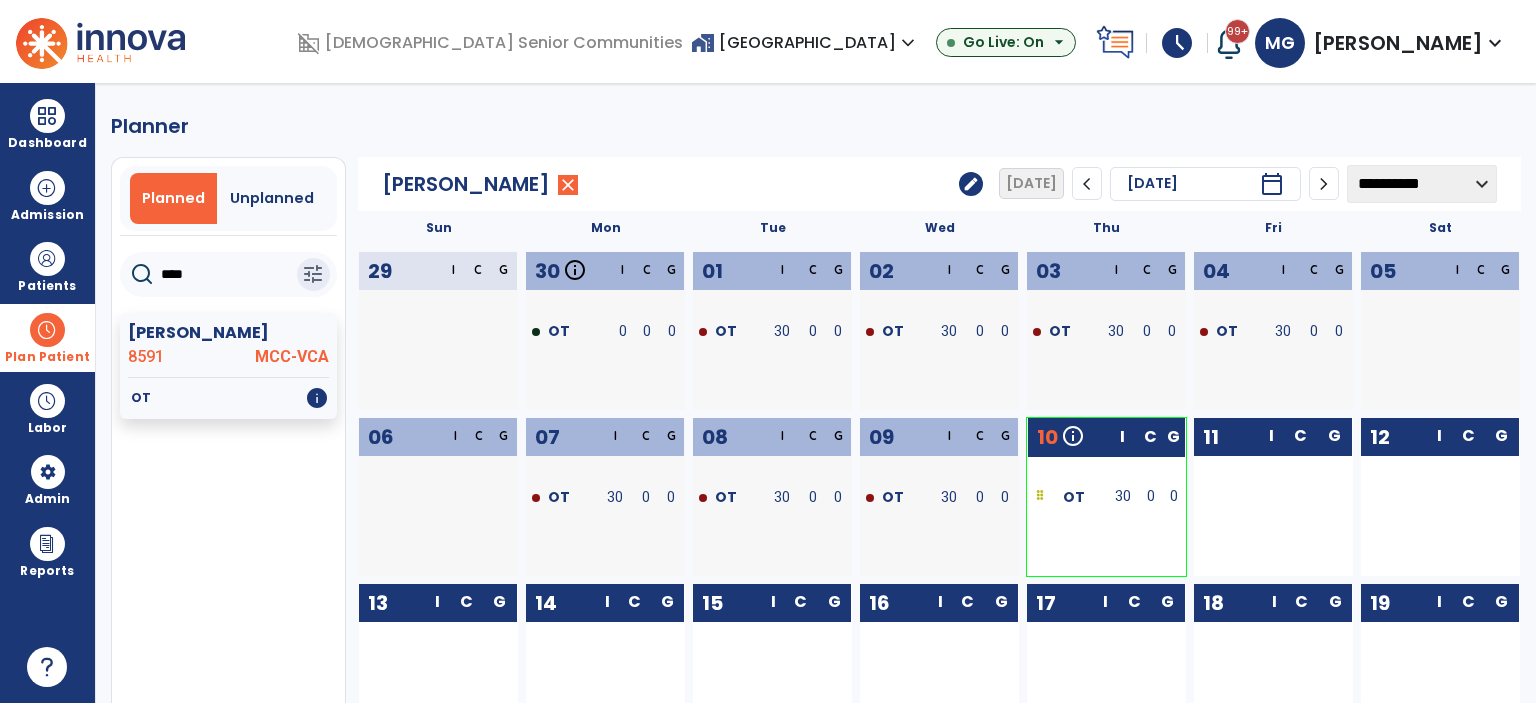 click on "edit" 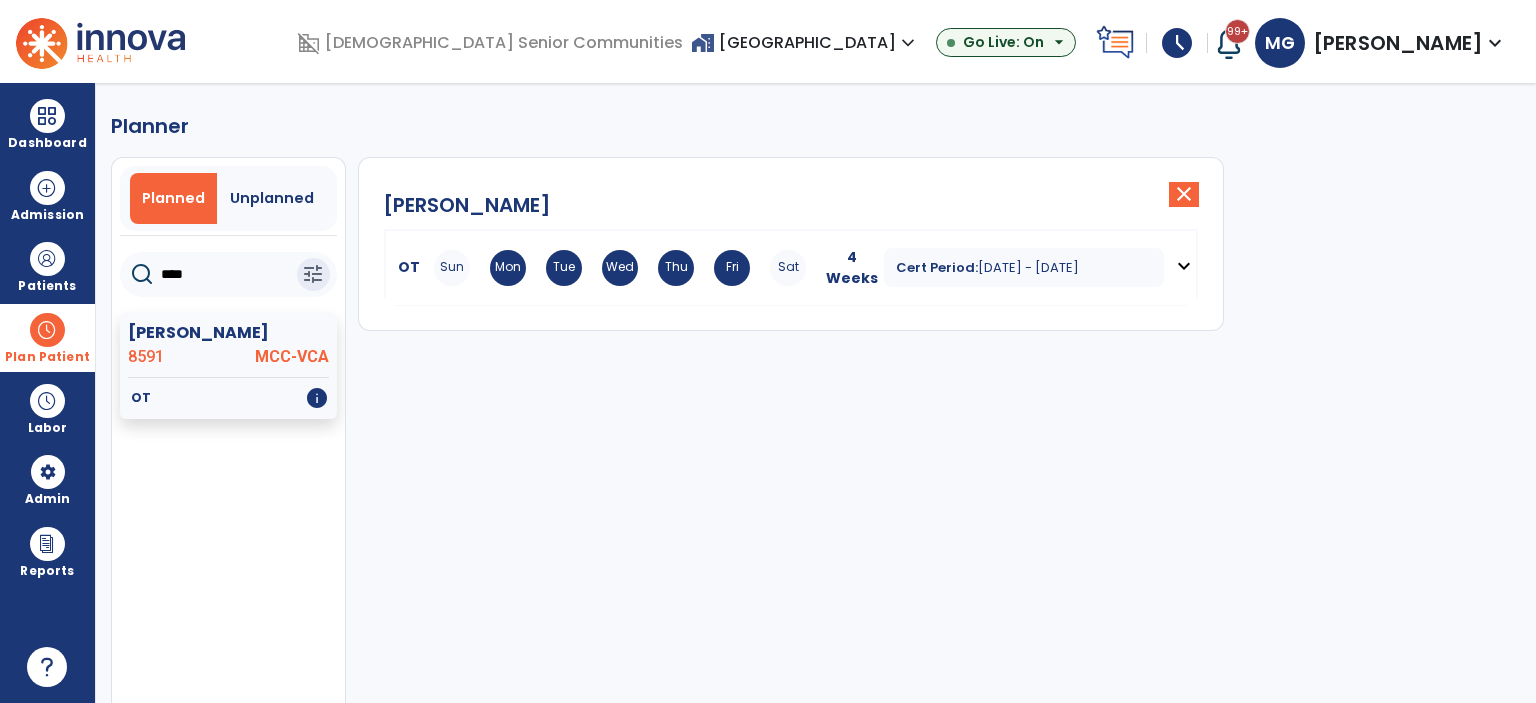click on "expand_more" at bounding box center (1184, 266) 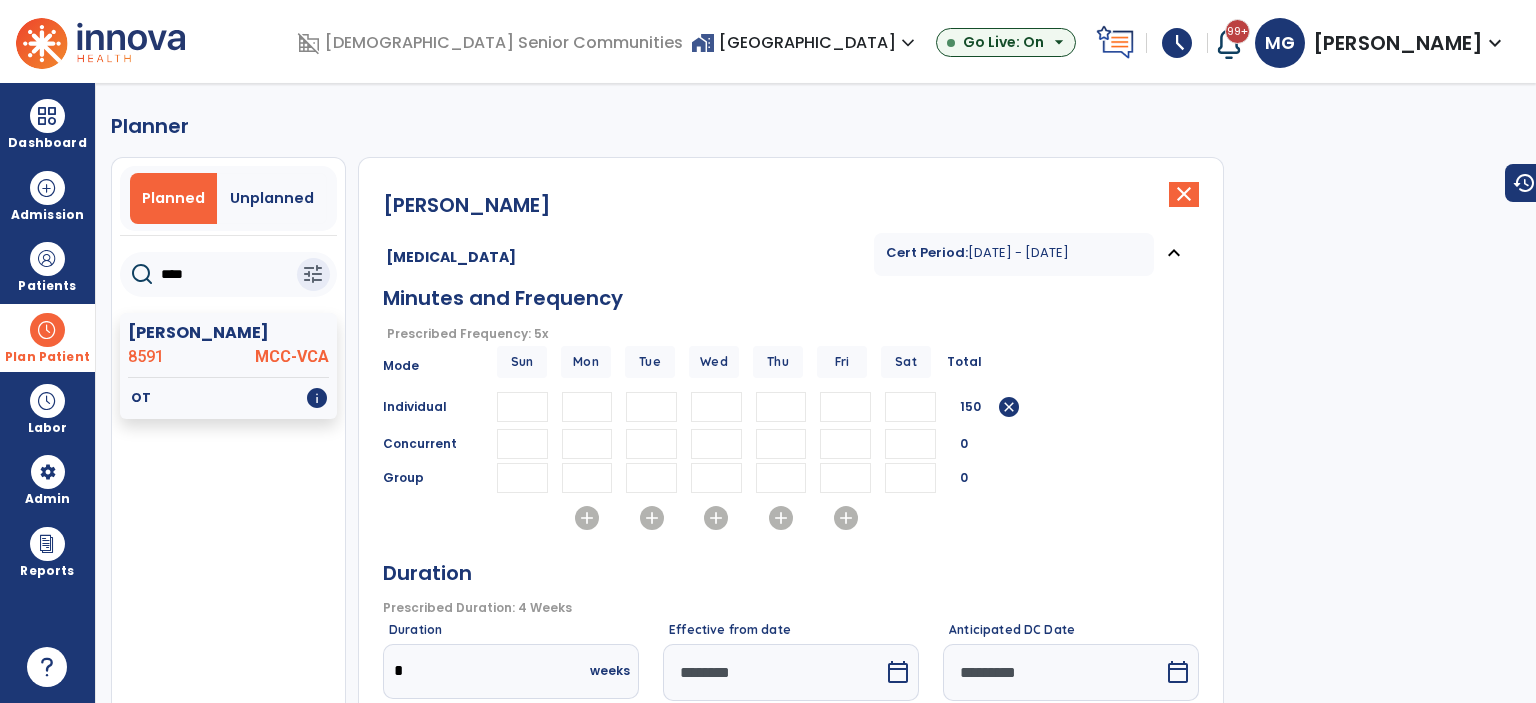 scroll, scrollTop: 100, scrollLeft: 0, axis: vertical 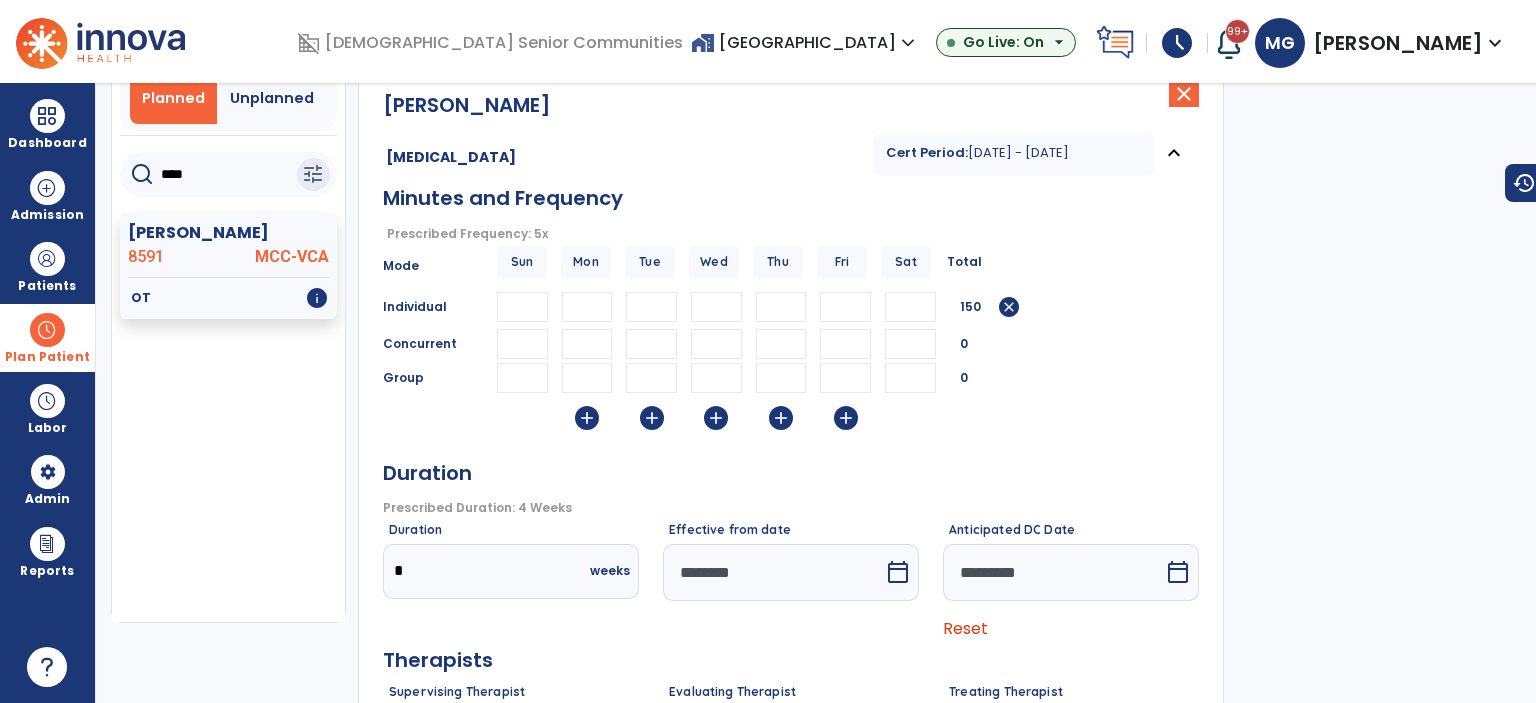 click on "Reset" at bounding box center (965, 628) 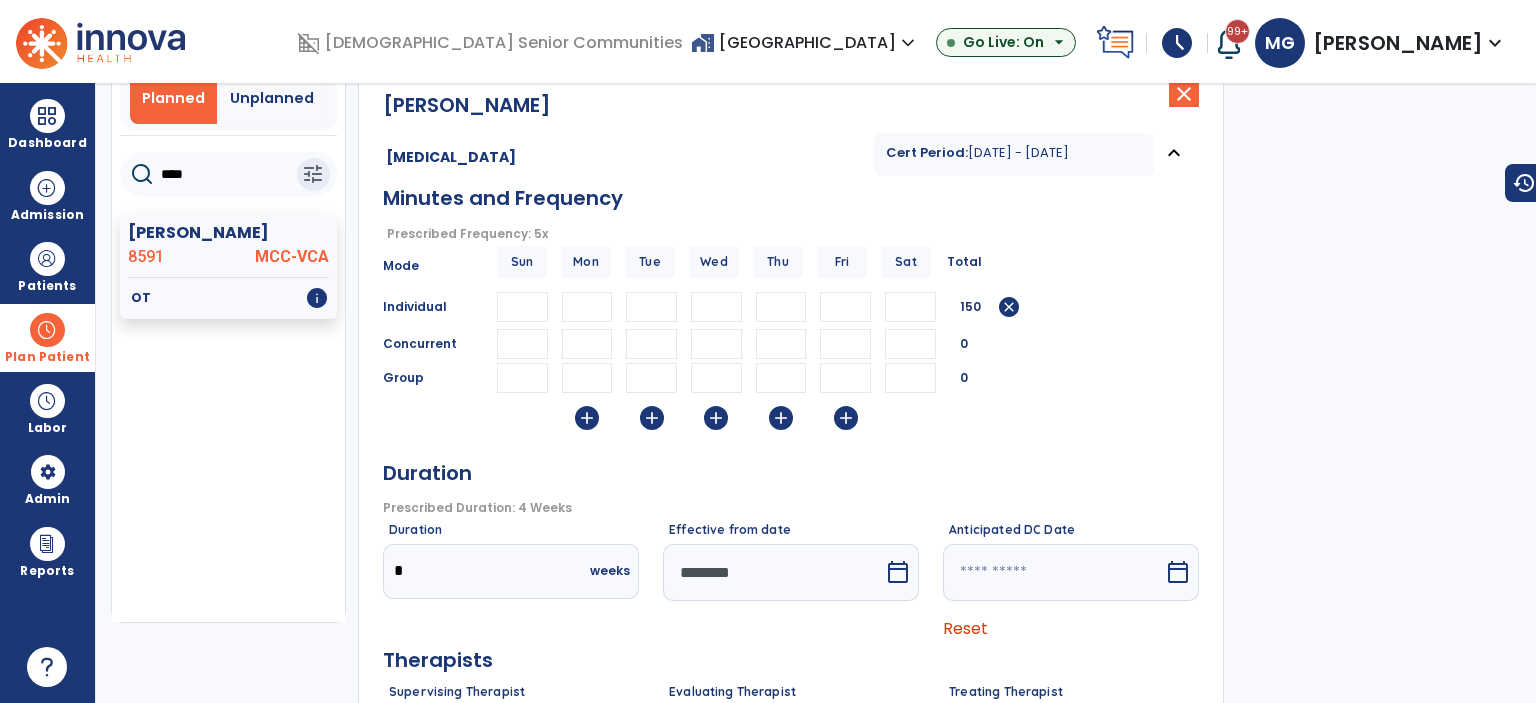 click on "calendar_today" at bounding box center [898, 572] 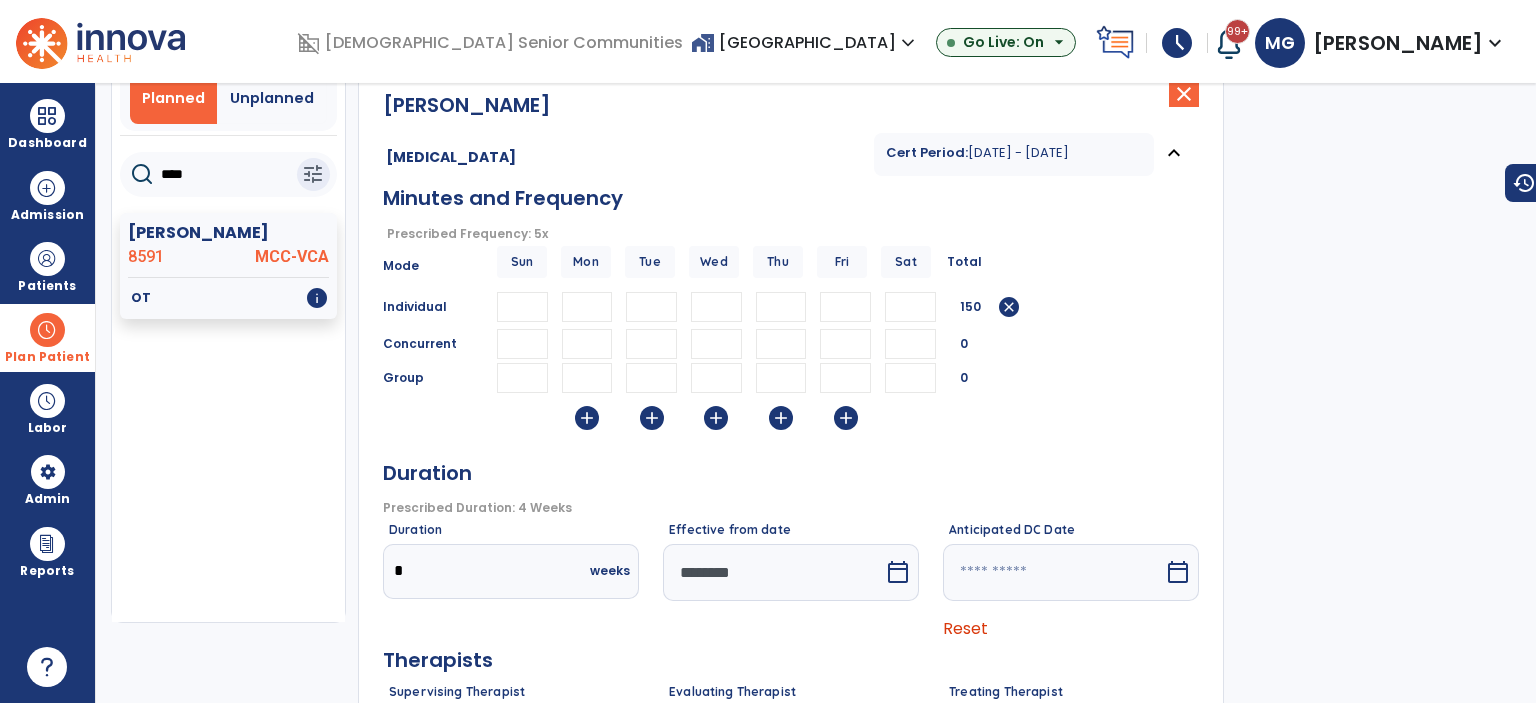 select on "*" 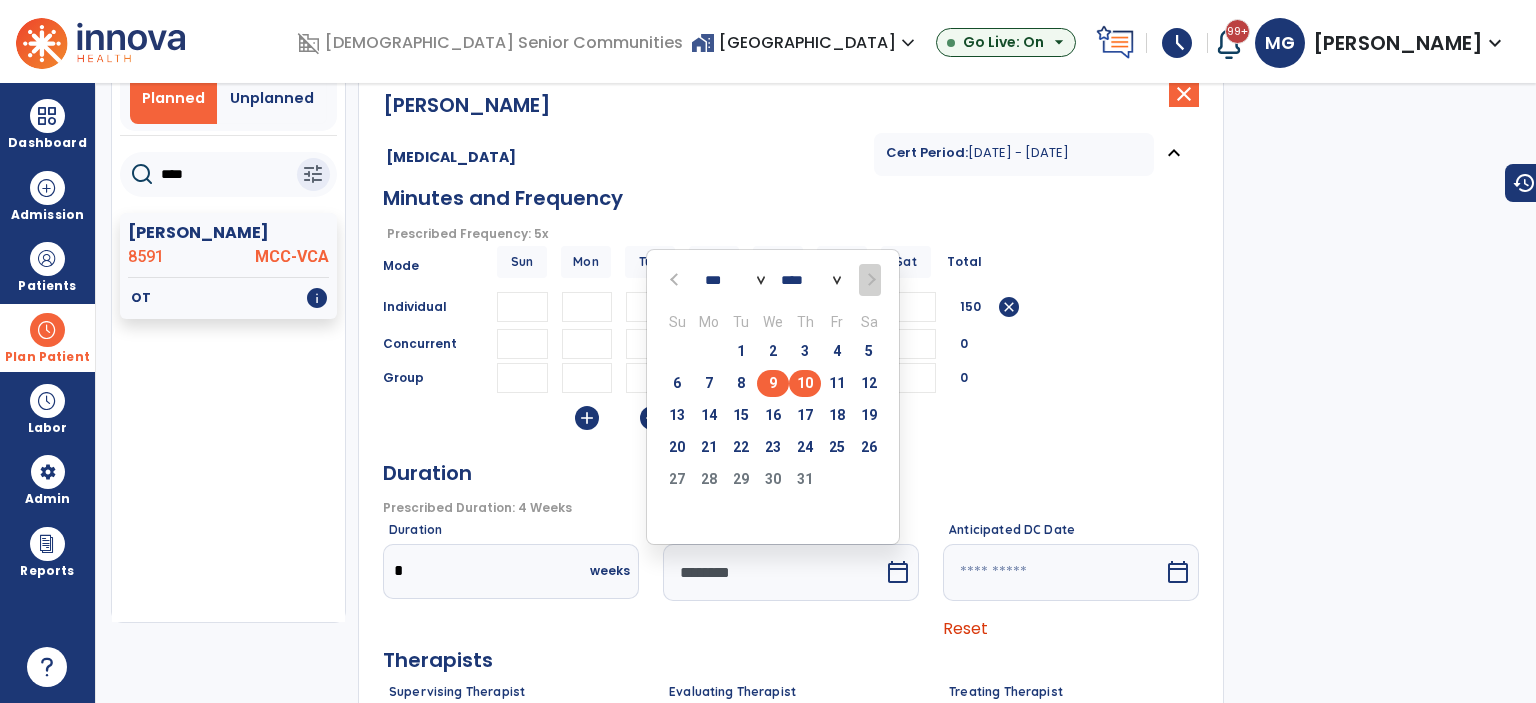 click on "10" at bounding box center (805, 383) 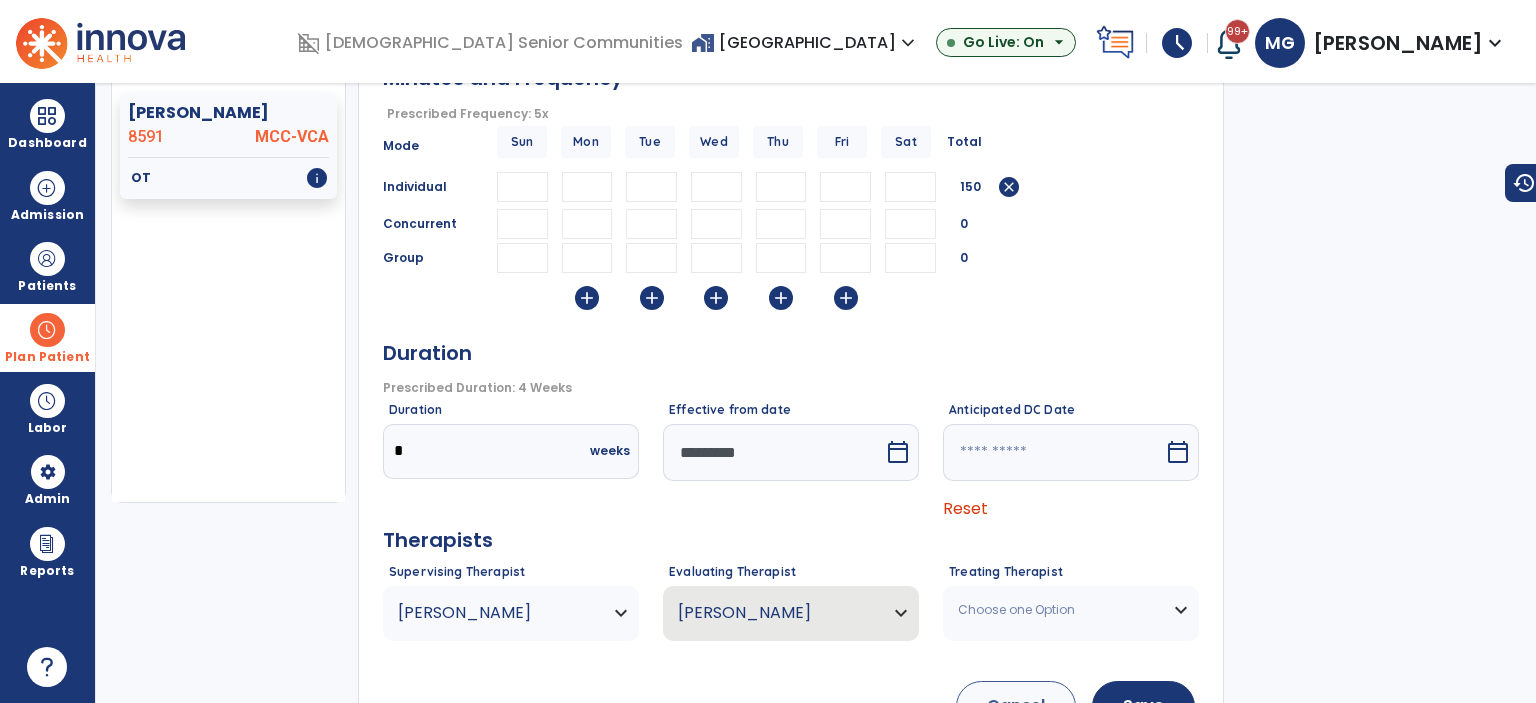 scroll, scrollTop: 296, scrollLeft: 0, axis: vertical 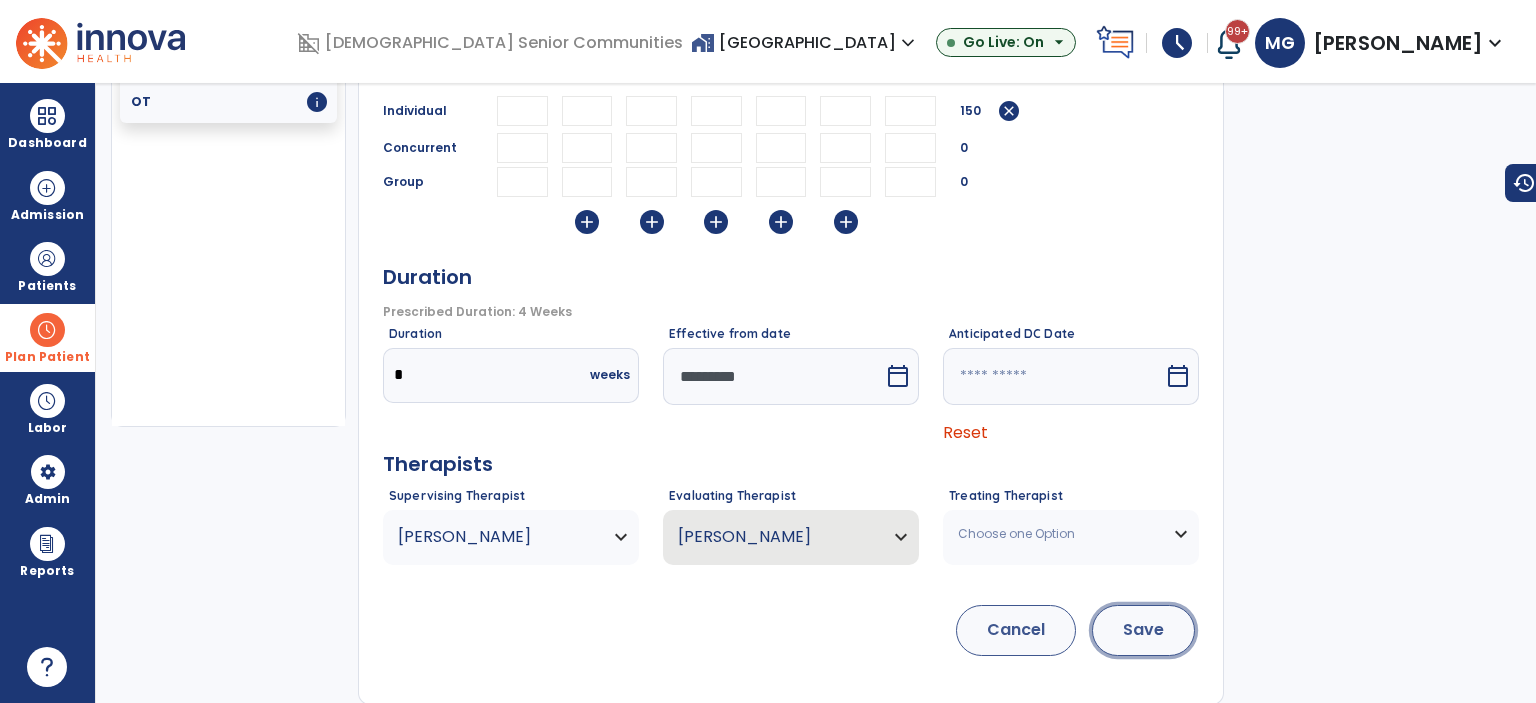 click on "Save" at bounding box center (1143, 630) 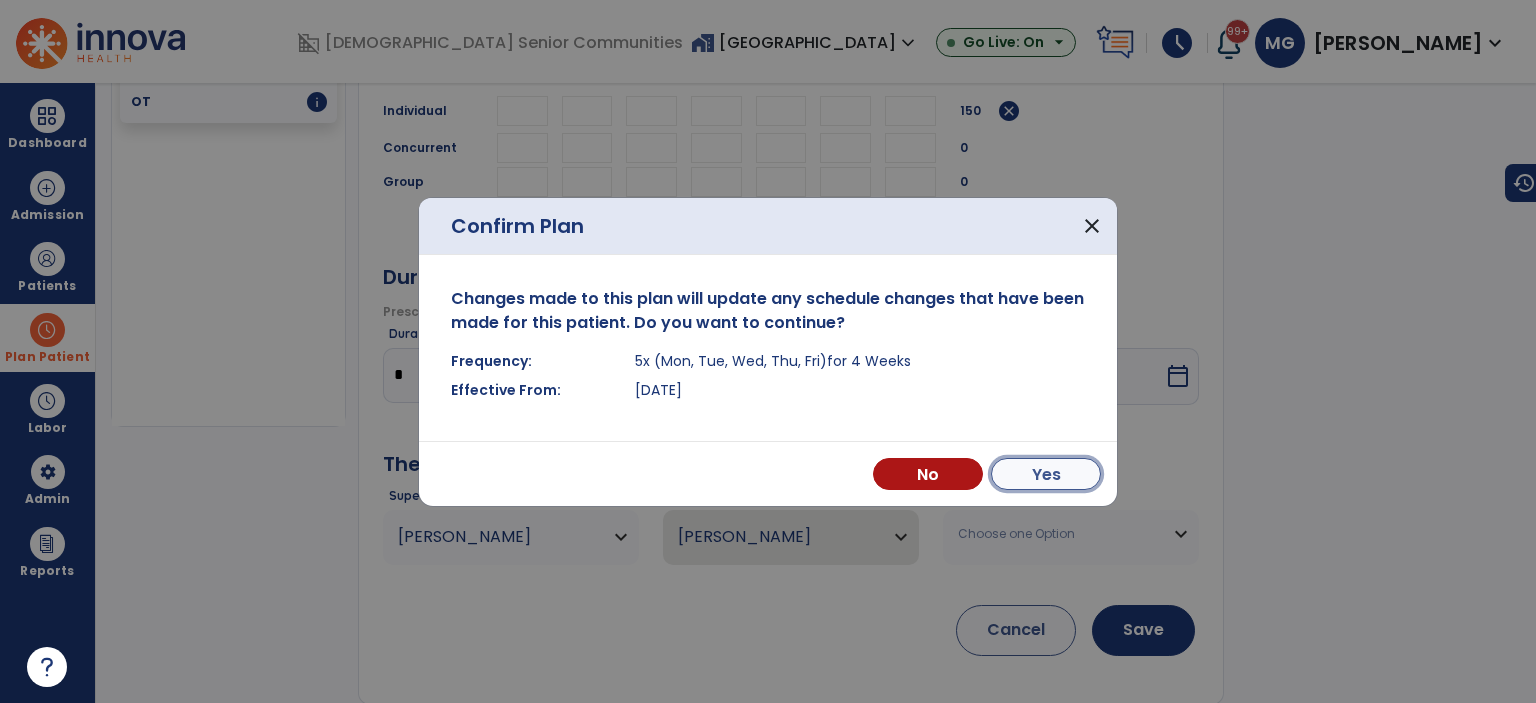 click on "Yes" at bounding box center (1046, 474) 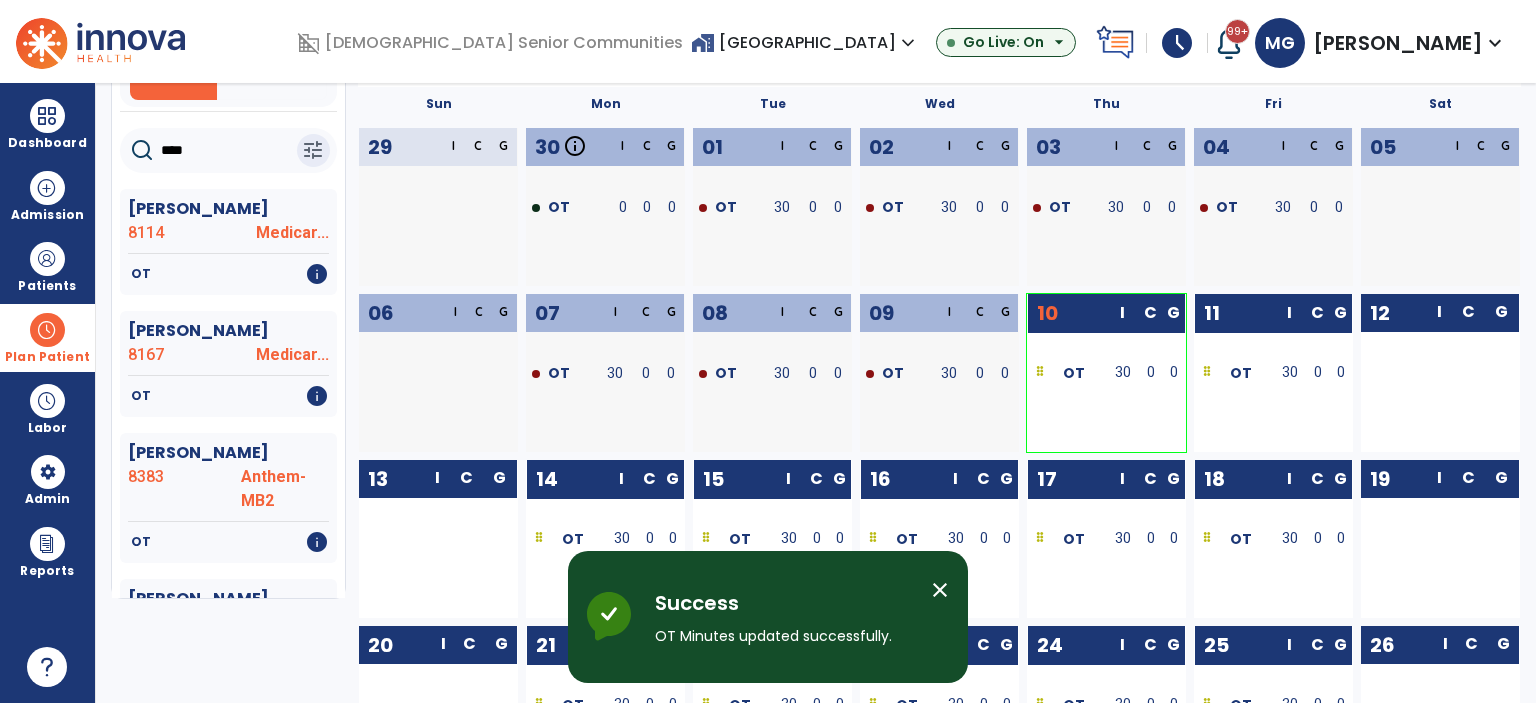 scroll, scrollTop: 0, scrollLeft: 0, axis: both 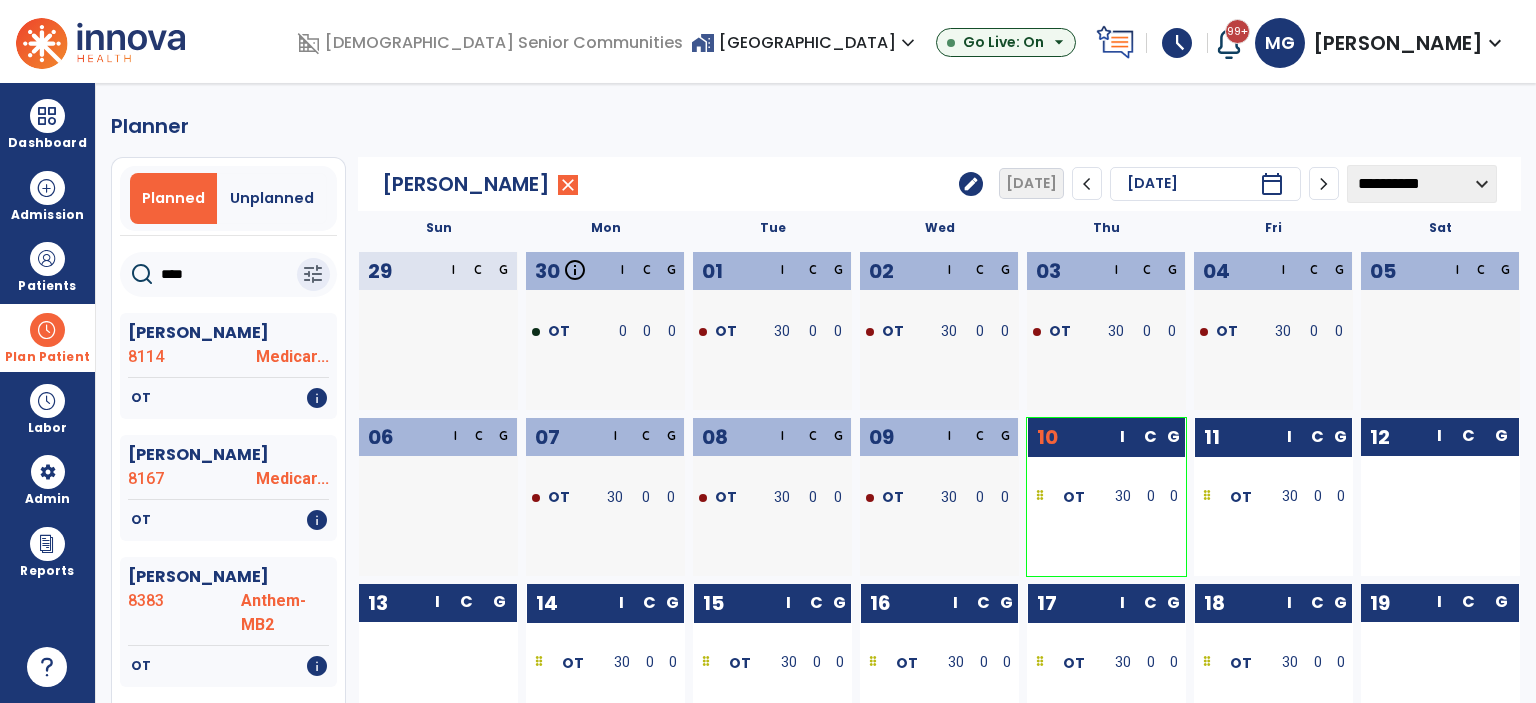 click on "edit" 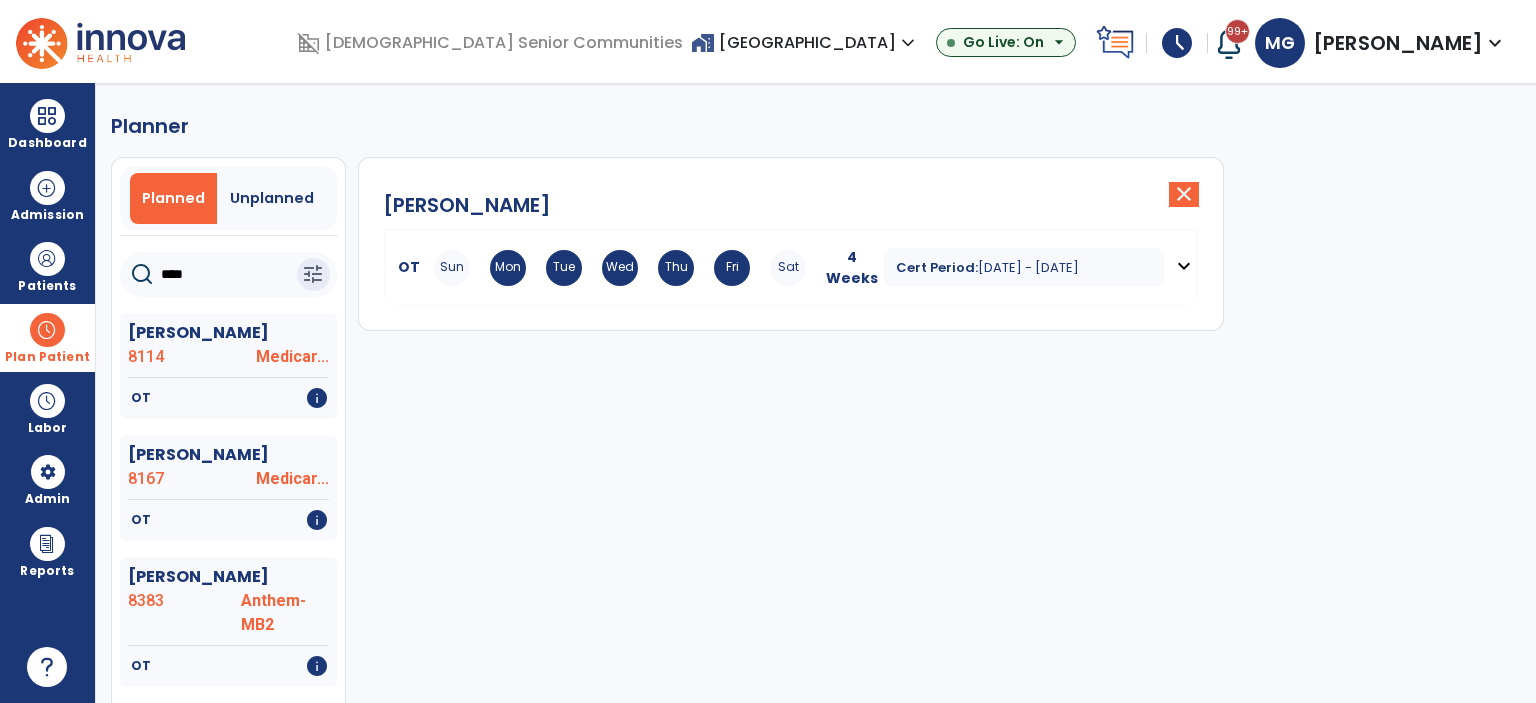 click on "expand_more" at bounding box center (1184, 266) 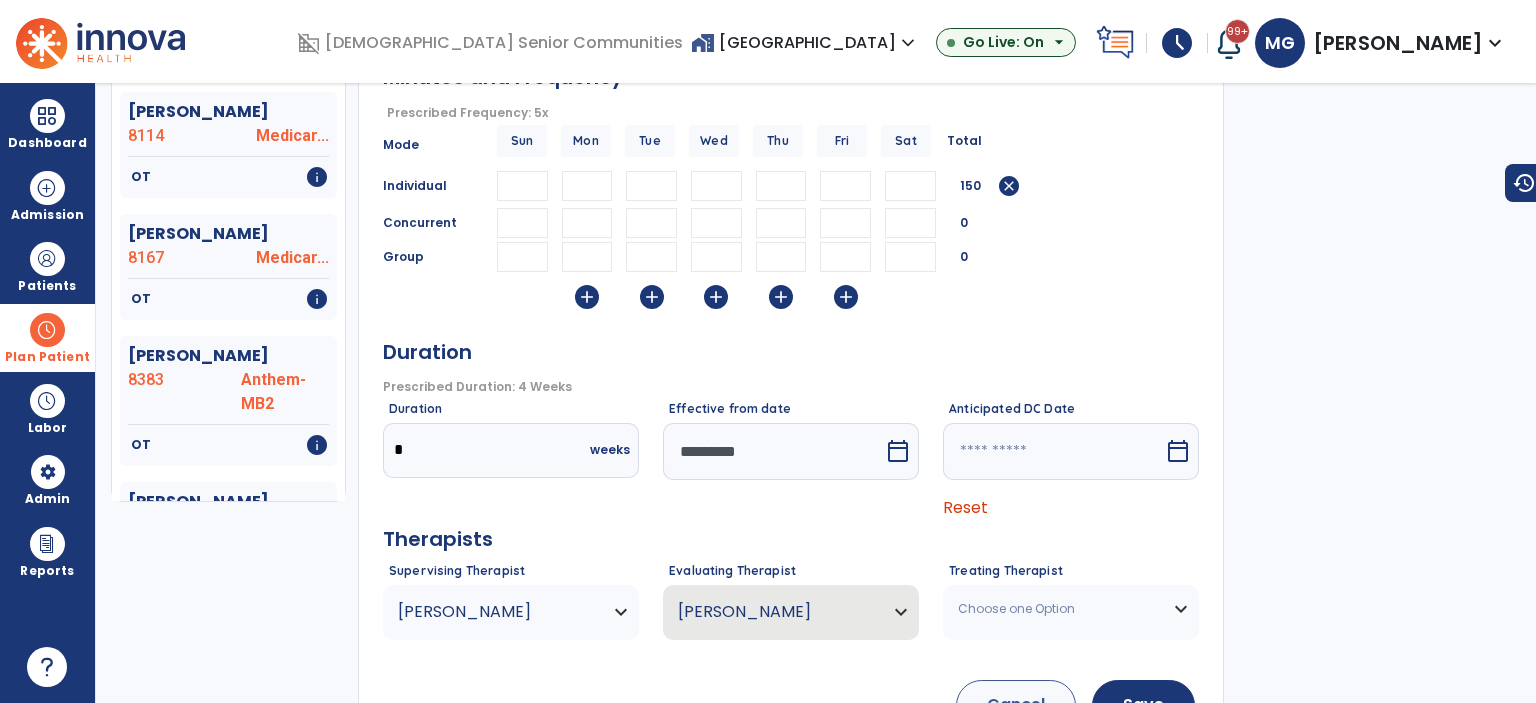 scroll, scrollTop: 296, scrollLeft: 0, axis: vertical 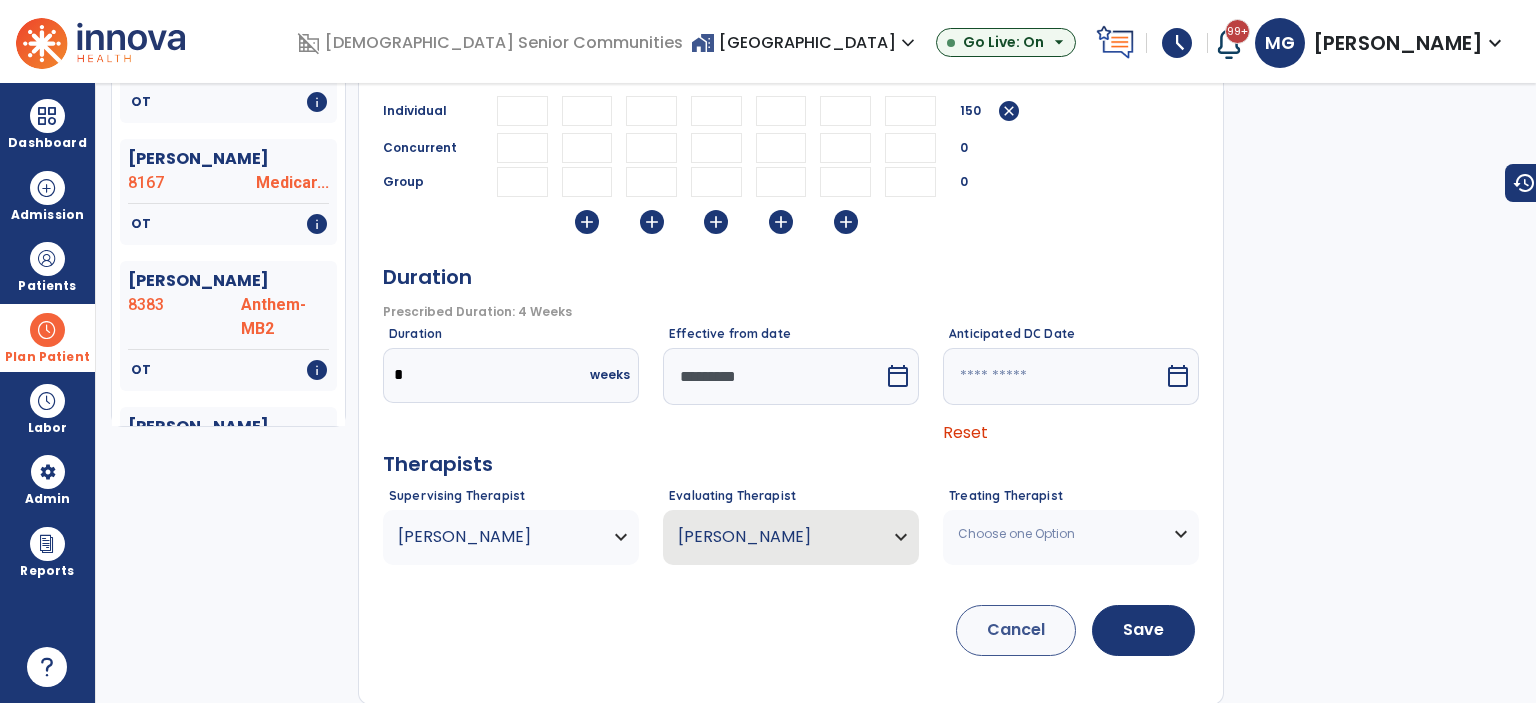 click on "Choose one Option" at bounding box center [1058, 534] 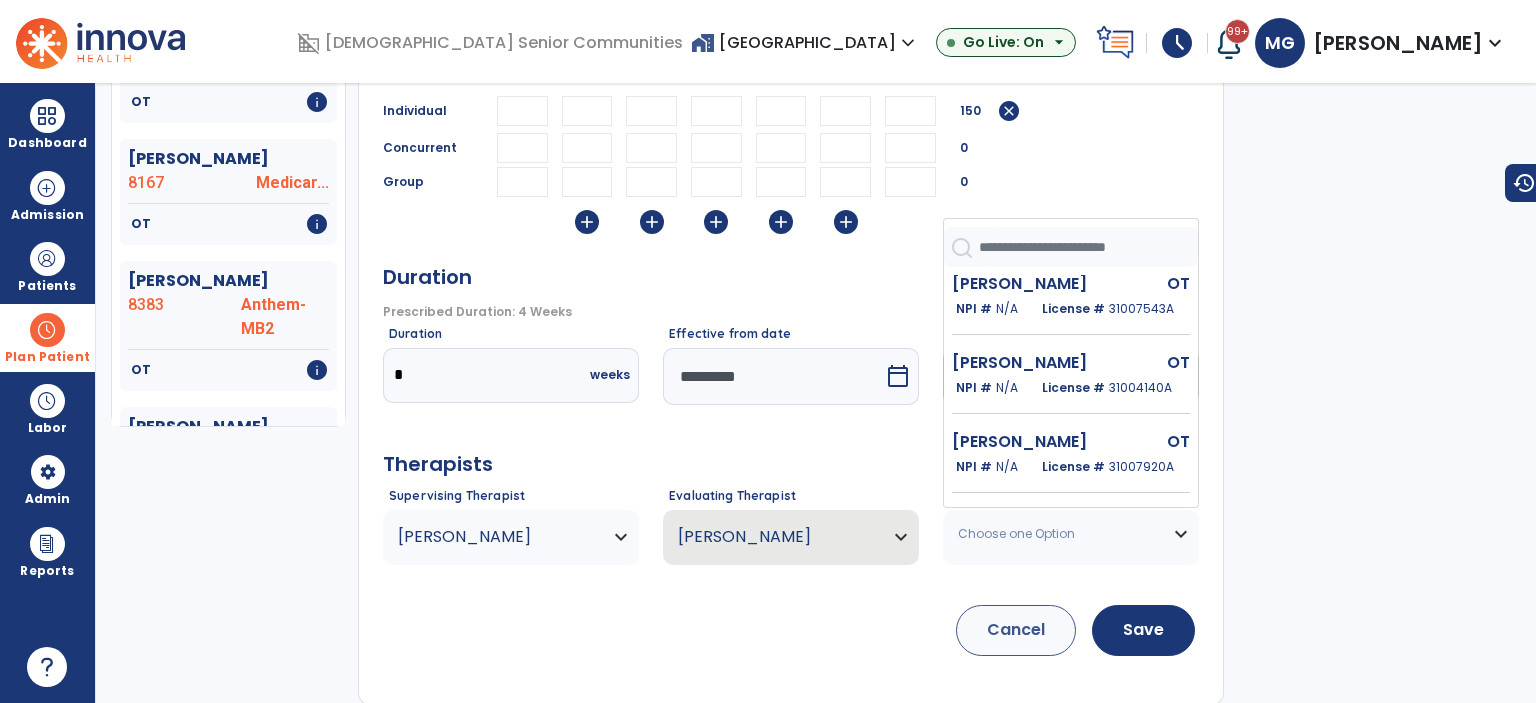 scroll, scrollTop: 248, scrollLeft: 0, axis: vertical 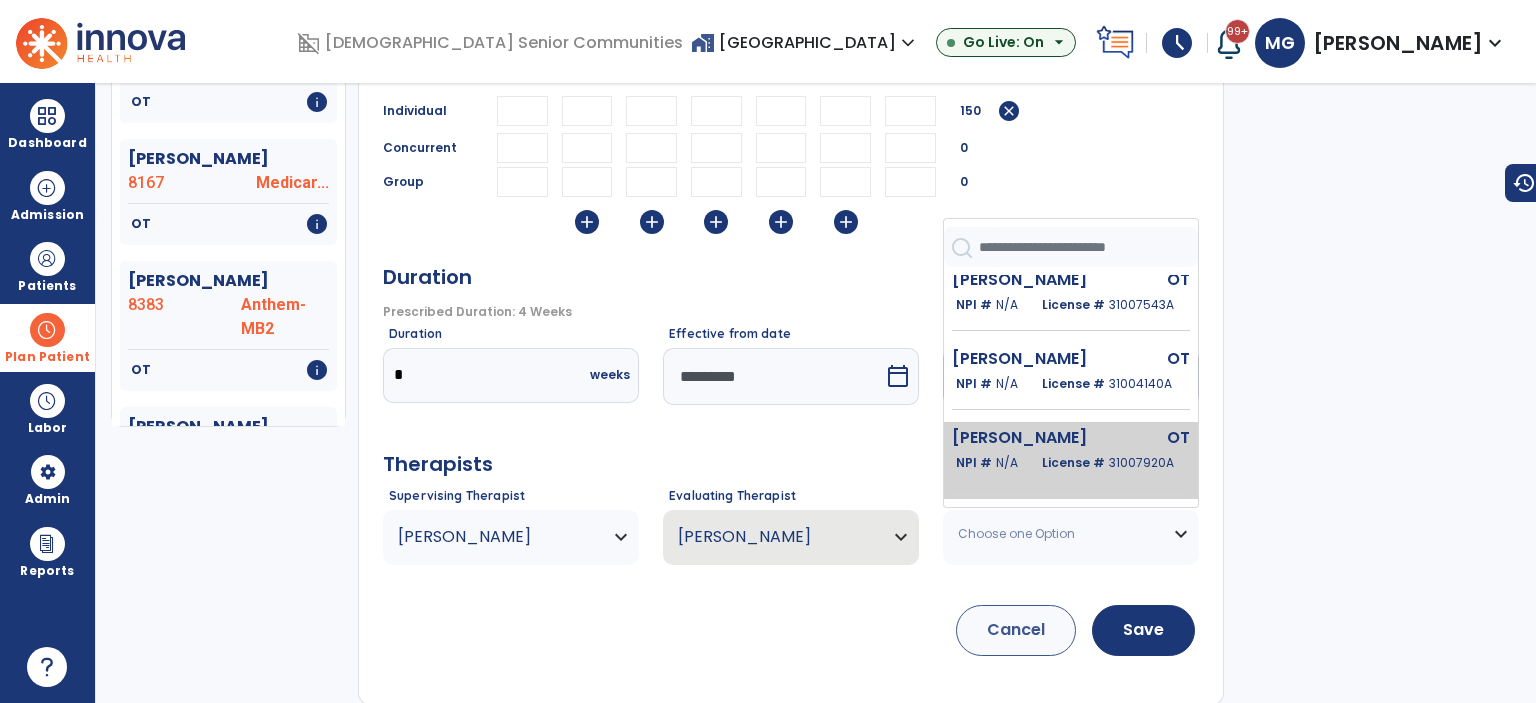 click on "[PERSON_NAME]" at bounding box center [1027, 438] 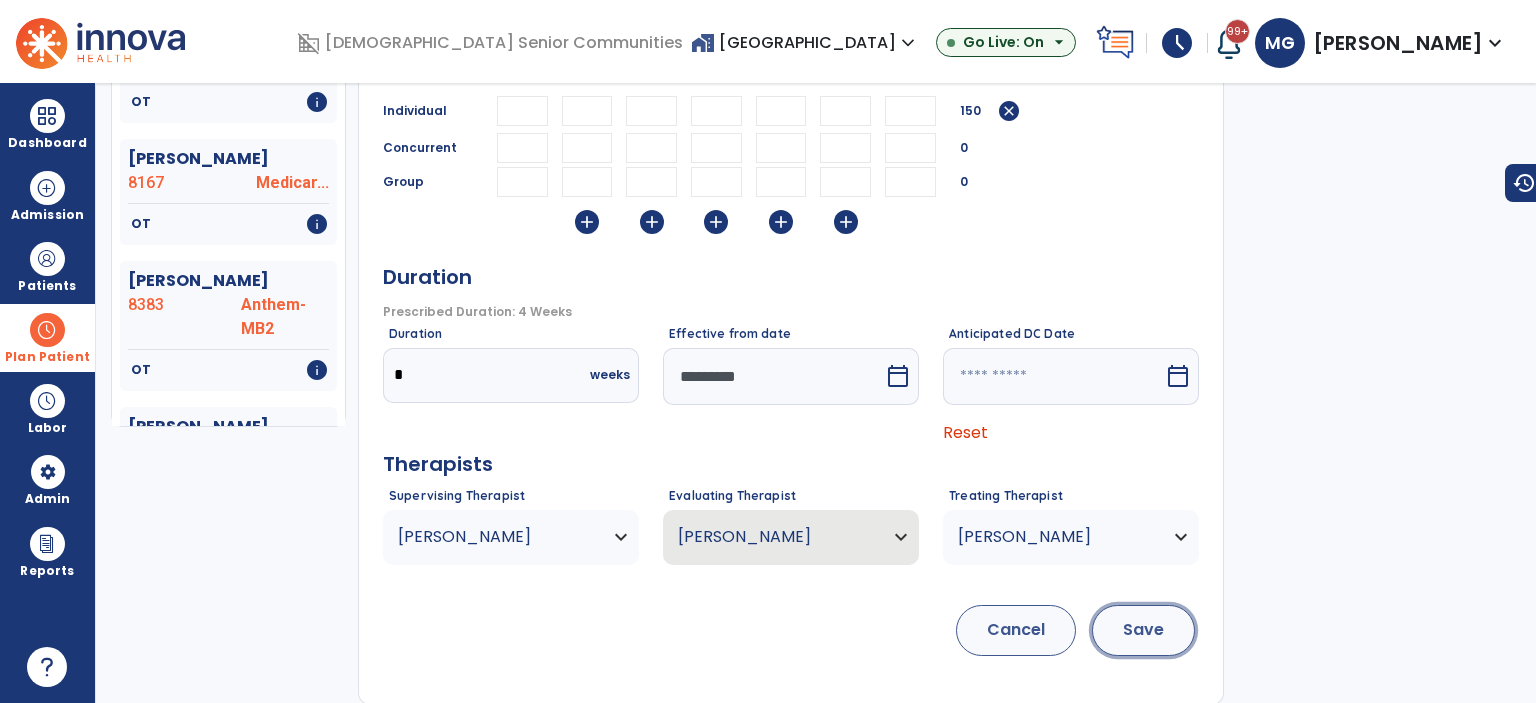 click on "Save" at bounding box center (1143, 630) 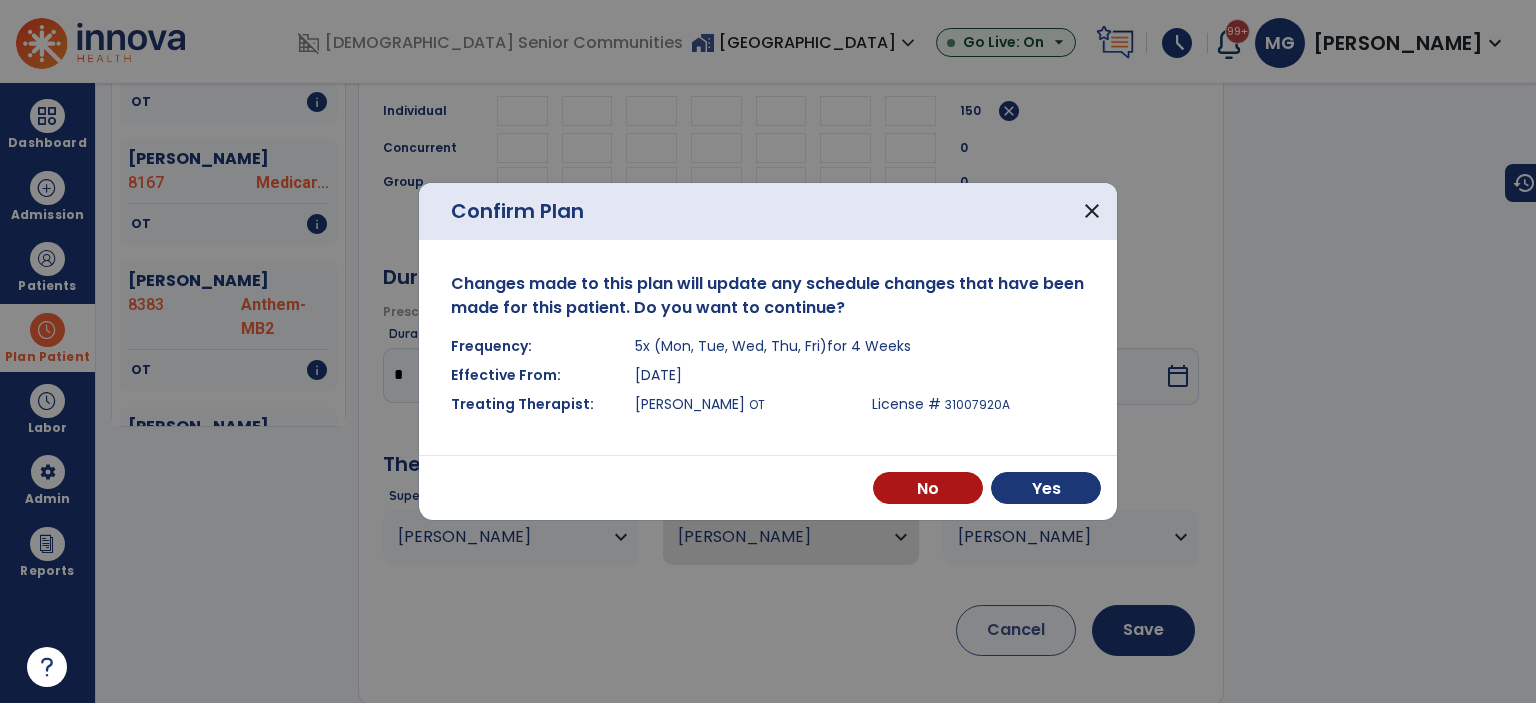 click on "No   Yes" at bounding box center [768, 487] 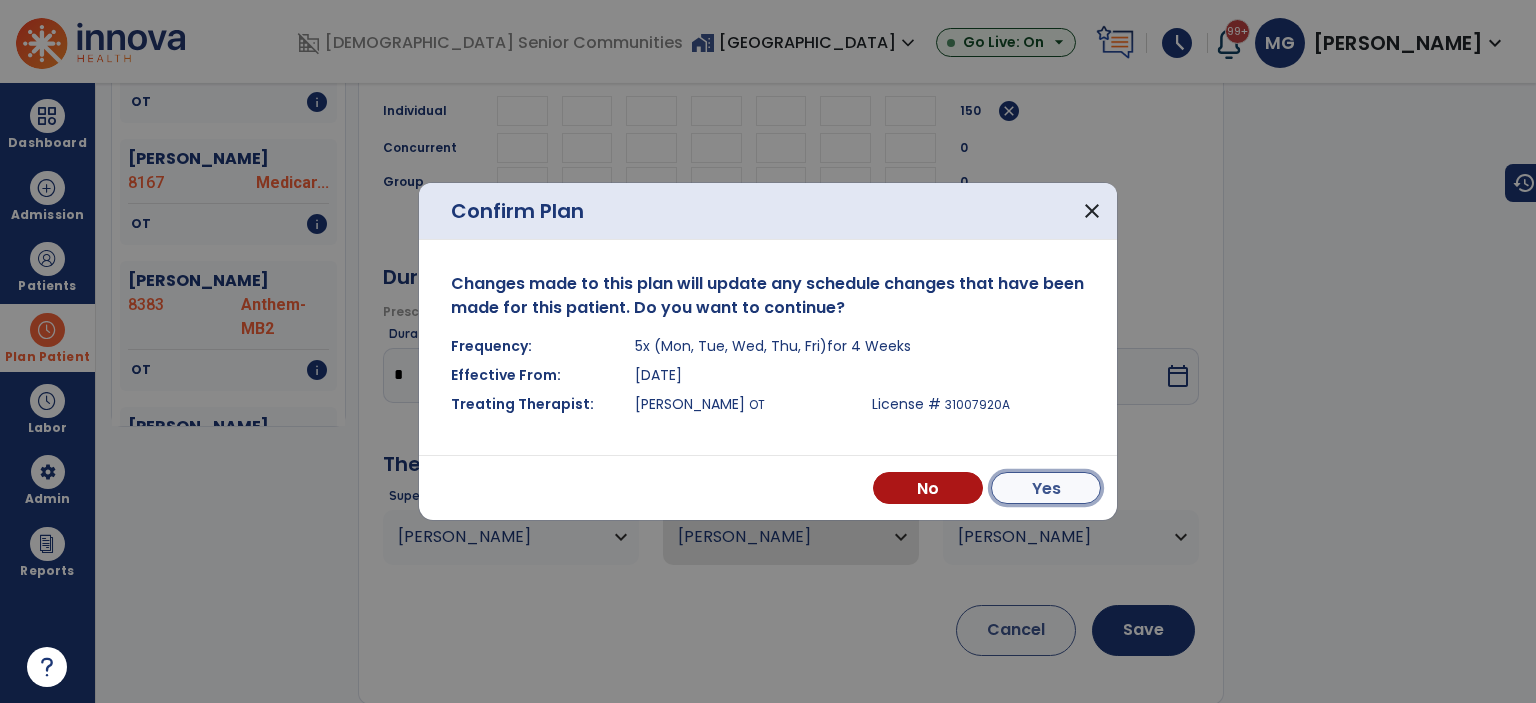 click on "Yes" at bounding box center (1046, 488) 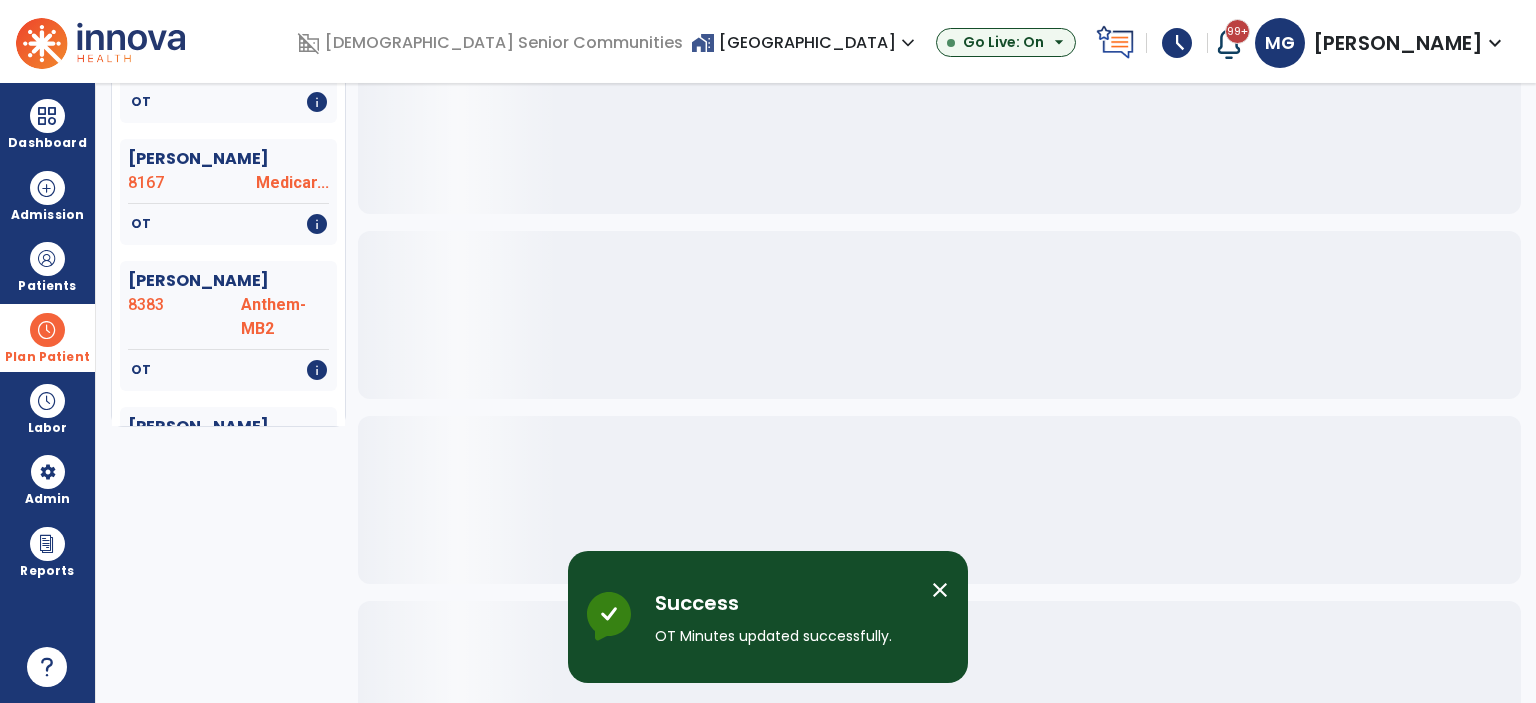 click on "close" at bounding box center [940, 590] 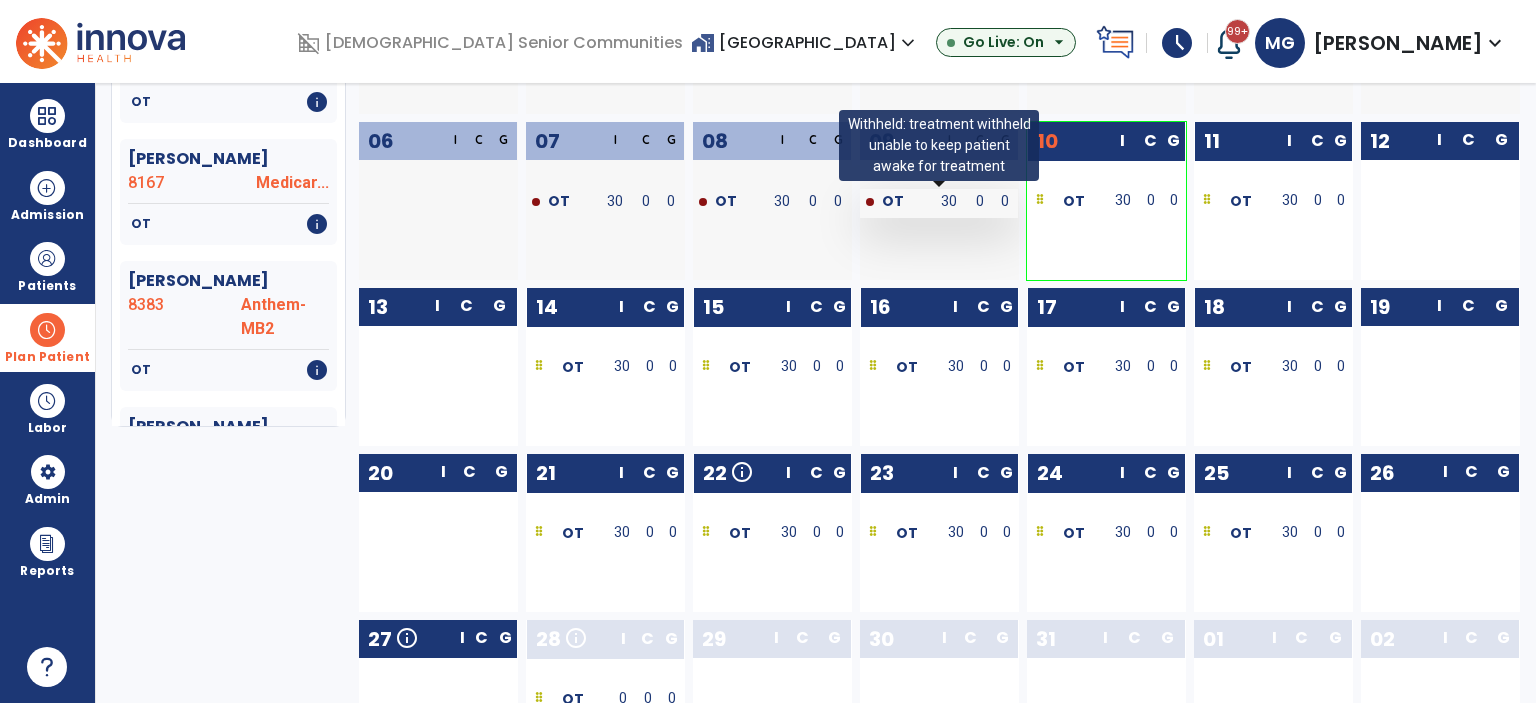 scroll, scrollTop: 0, scrollLeft: 0, axis: both 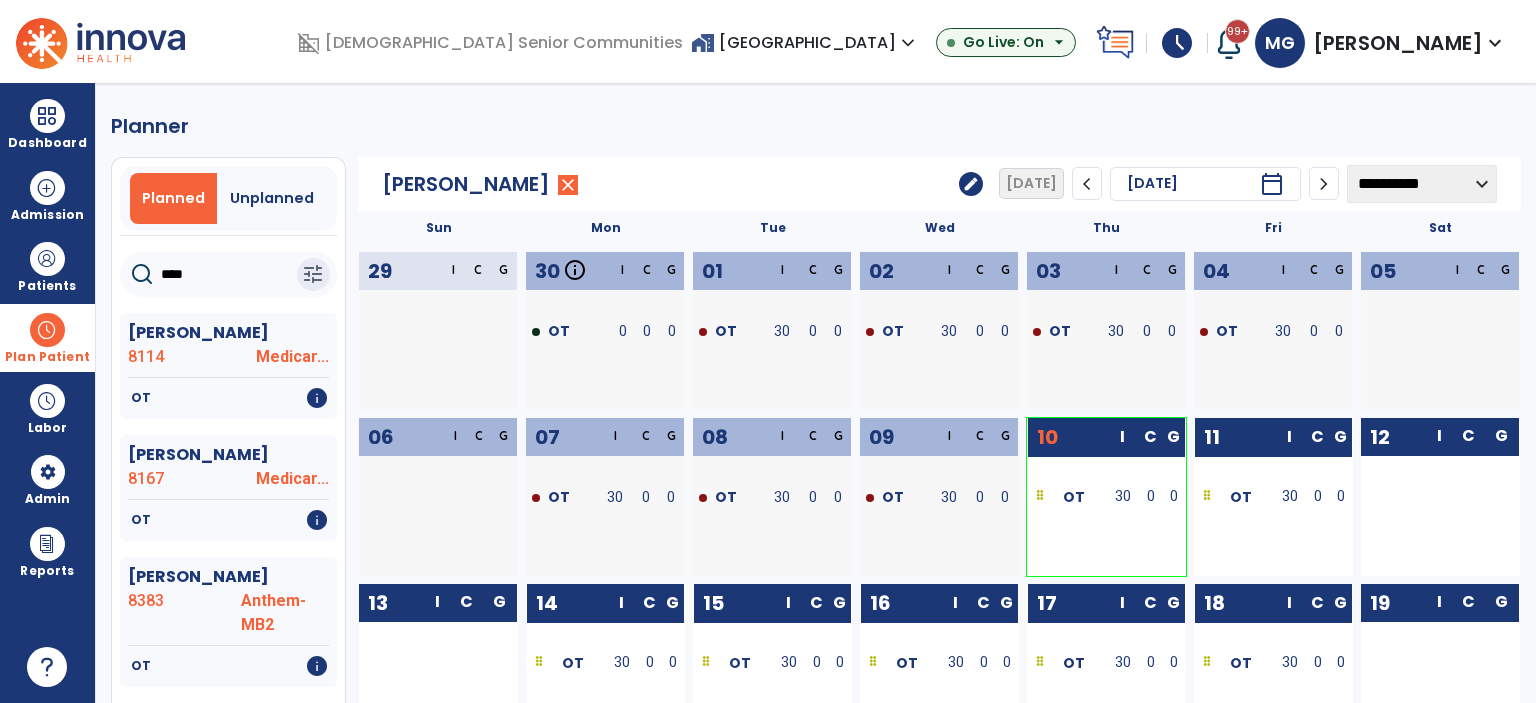 click on "edit" 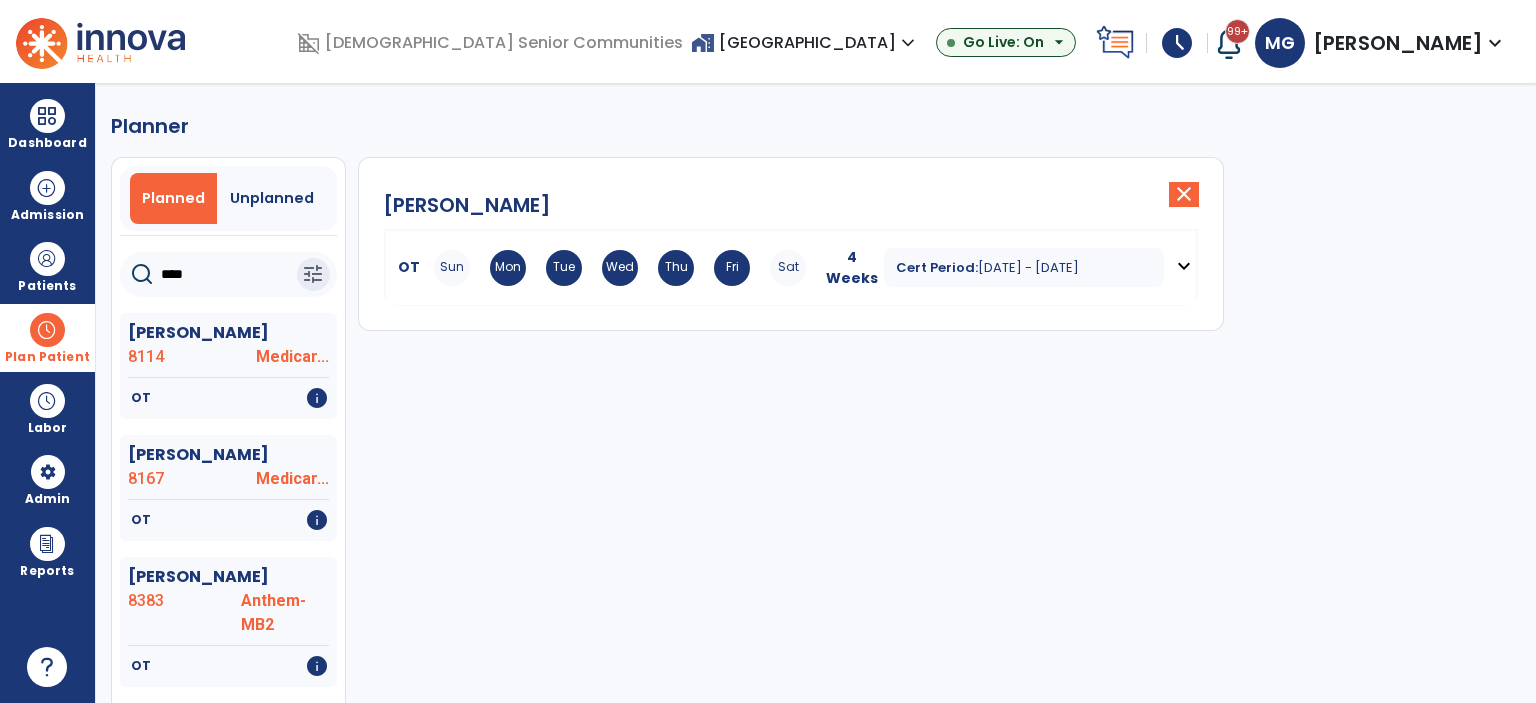 click on "expand_more" at bounding box center [1184, 266] 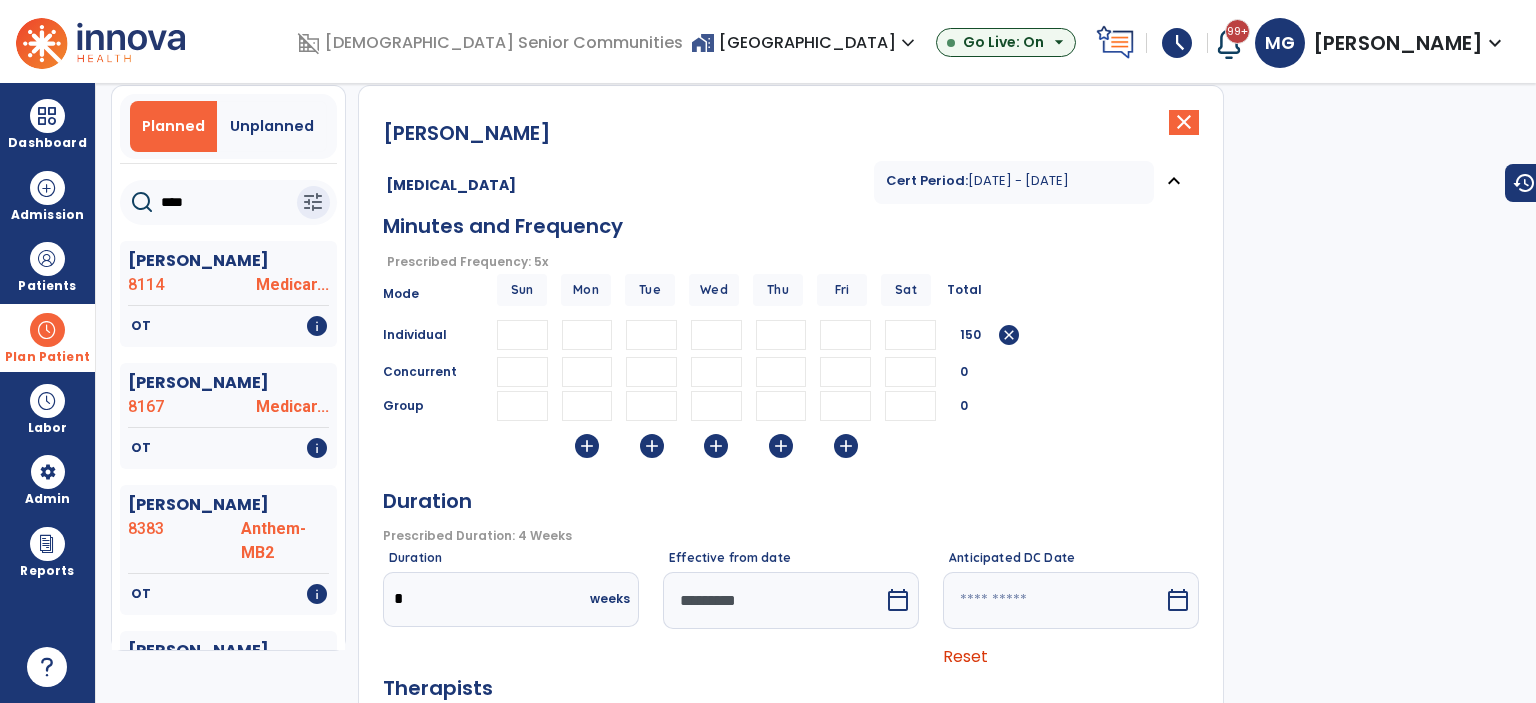 scroll, scrollTop: 0, scrollLeft: 0, axis: both 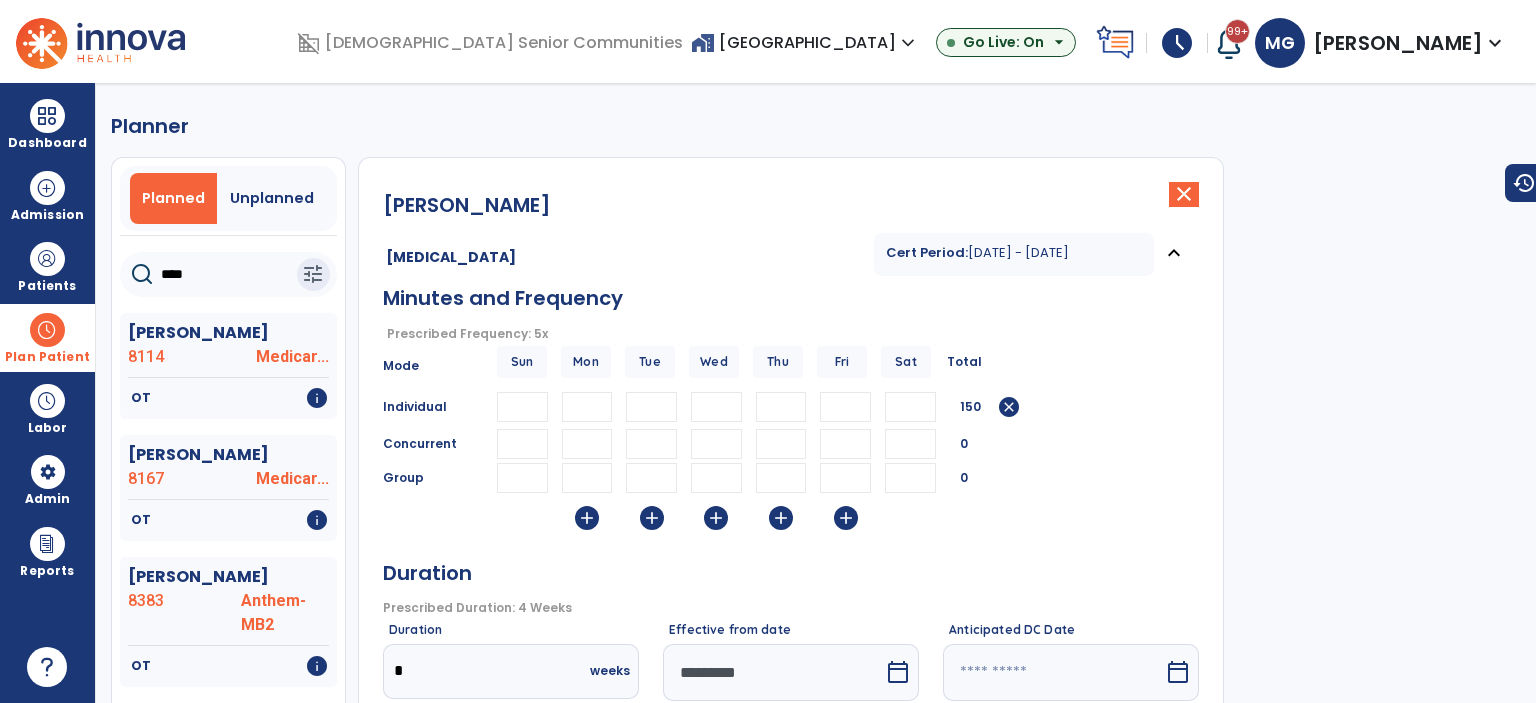 click on "close" 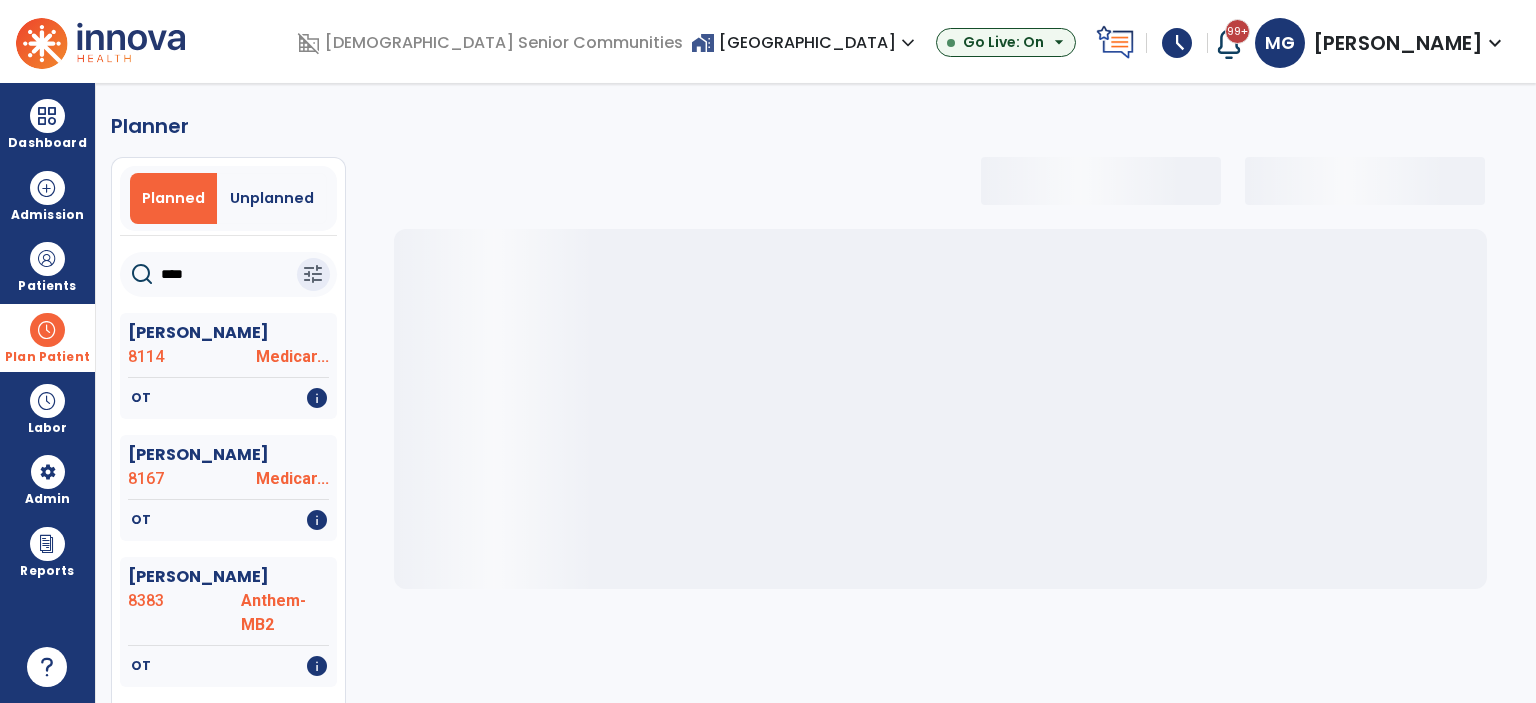 select on "***" 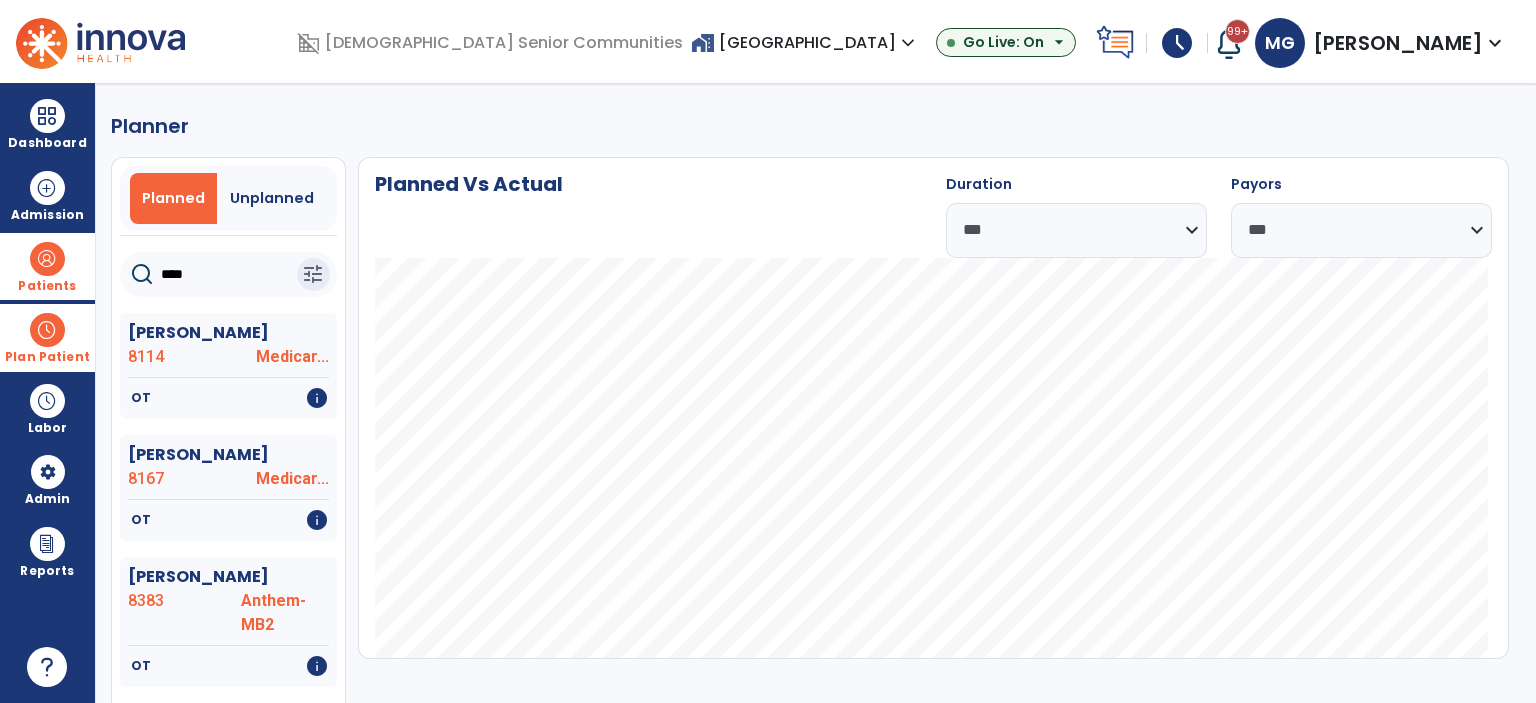 drag, startPoint x: 217, startPoint y: 281, endPoint x: 92, endPoint y: 281, distance: 125 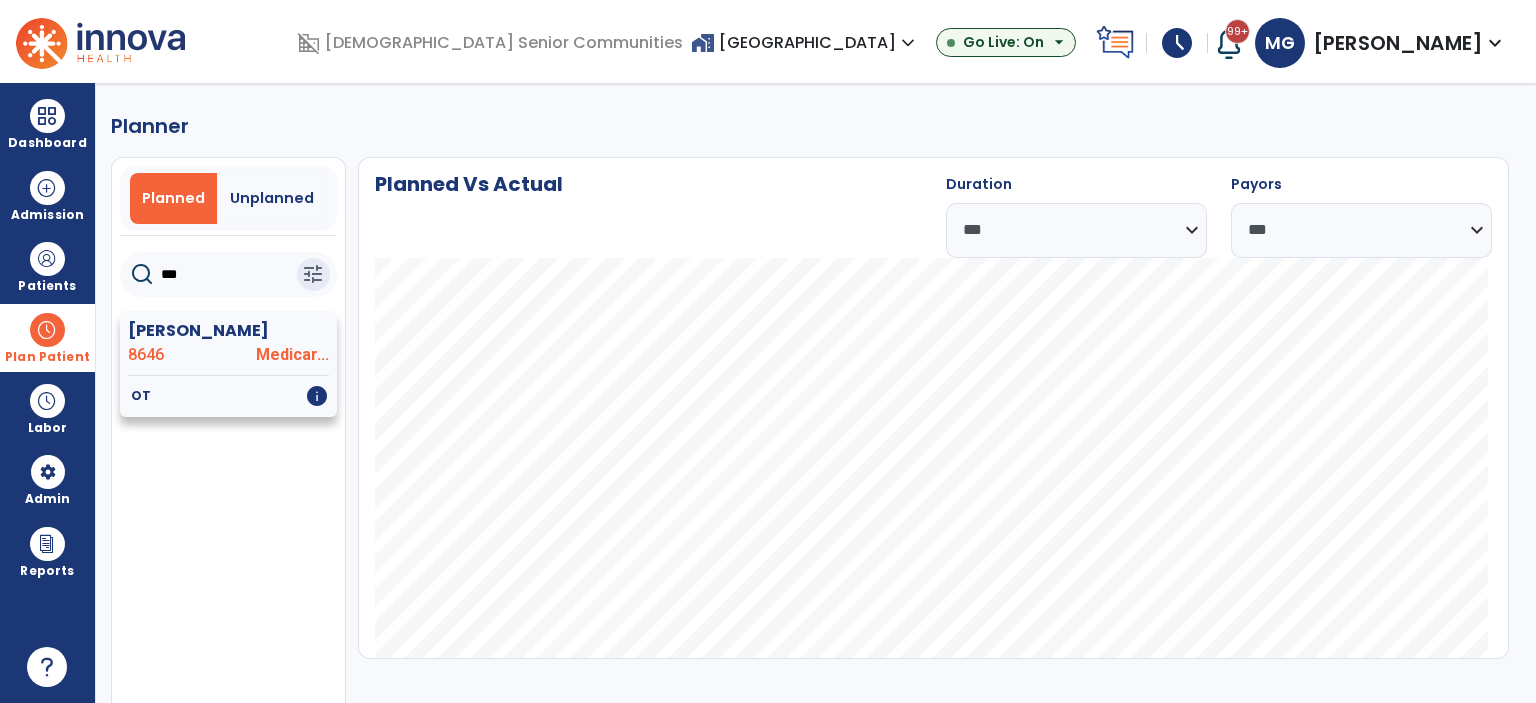 type on "***" 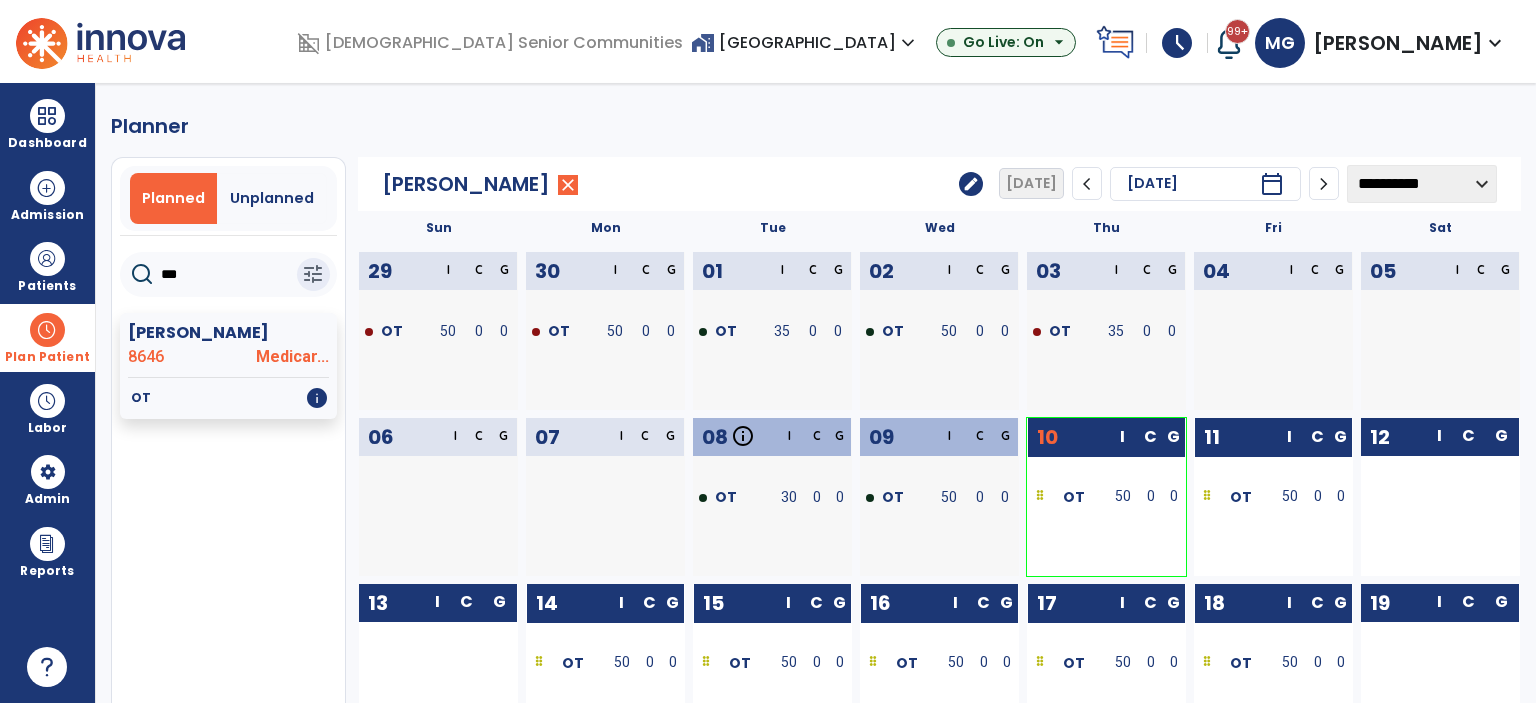 click on "edit" 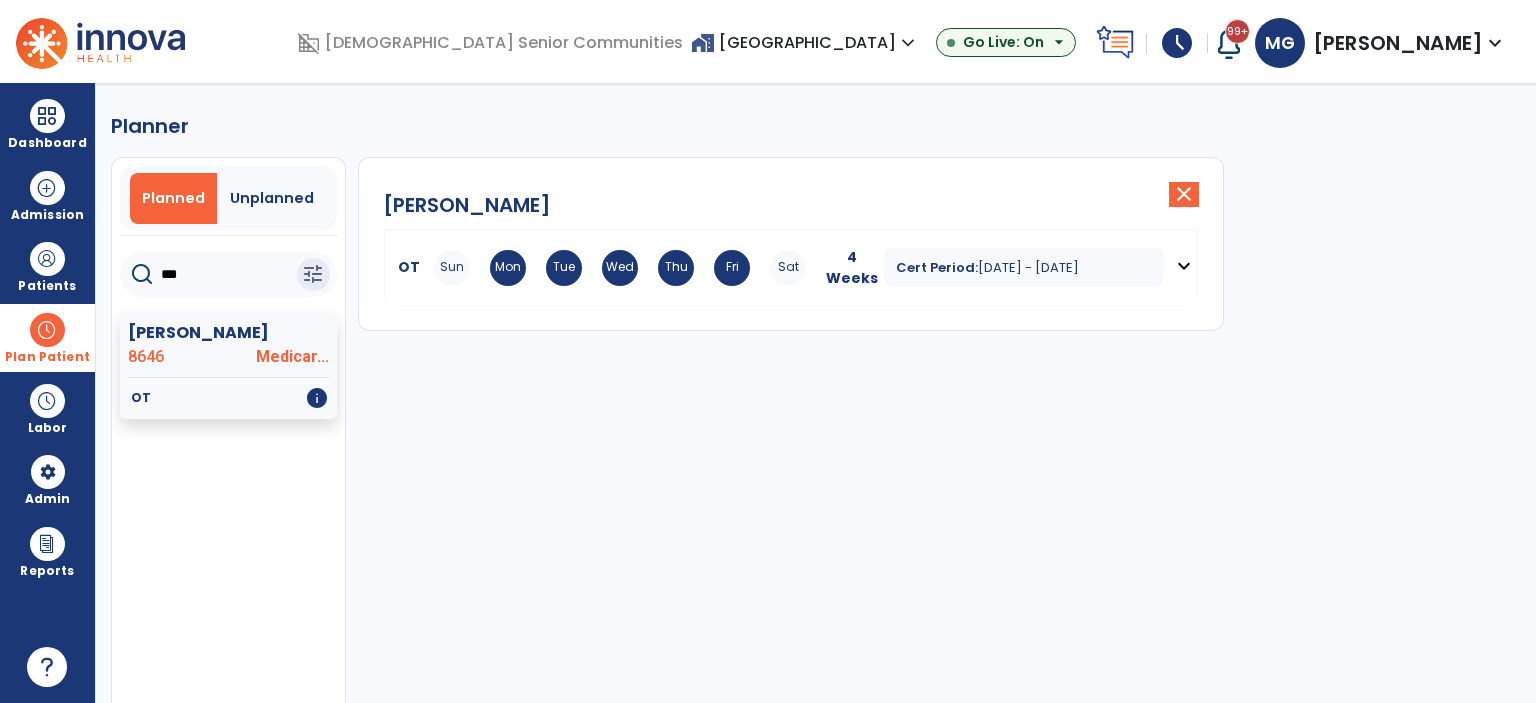click on "expand_more" at bounding box center [1184, 266] 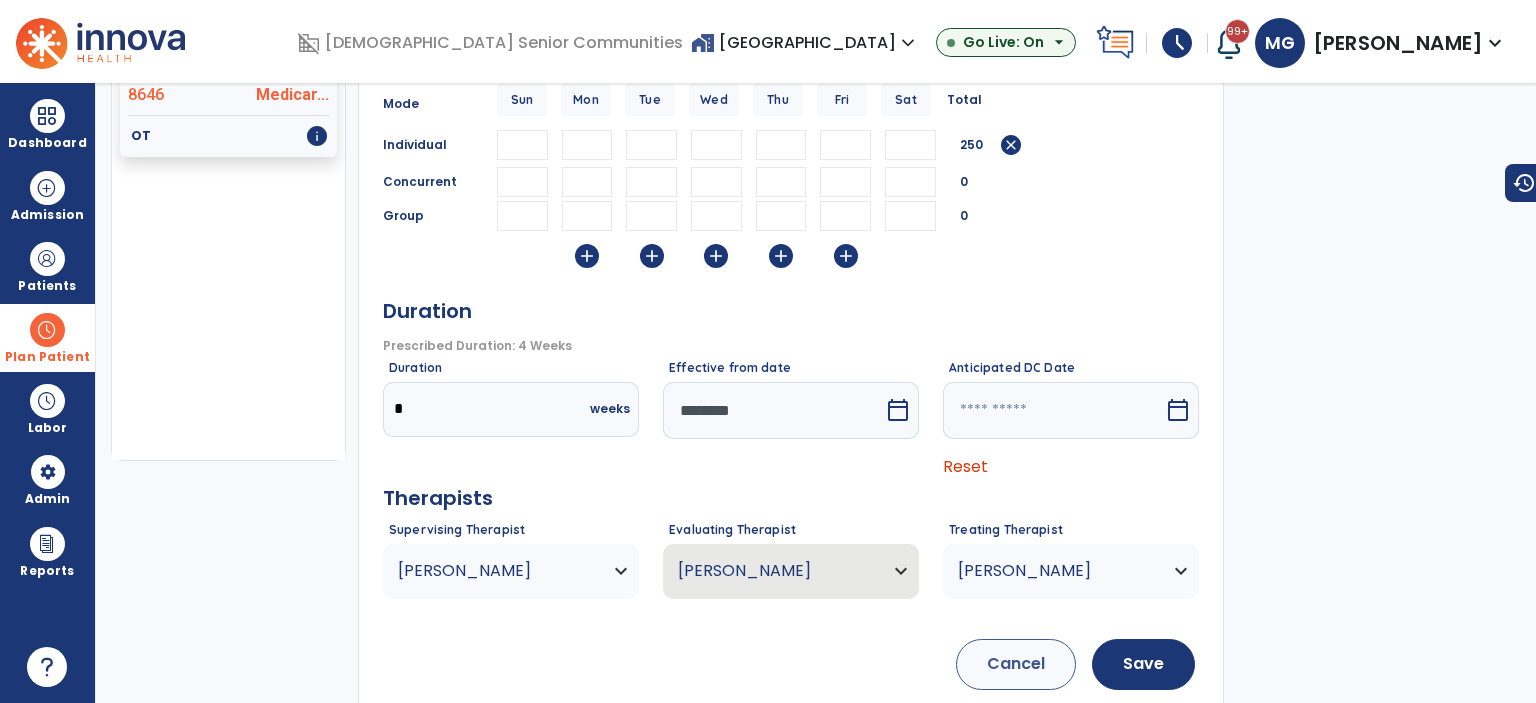 scroll, scrollTop: 296, scrollLeft: 0, axis: vertical 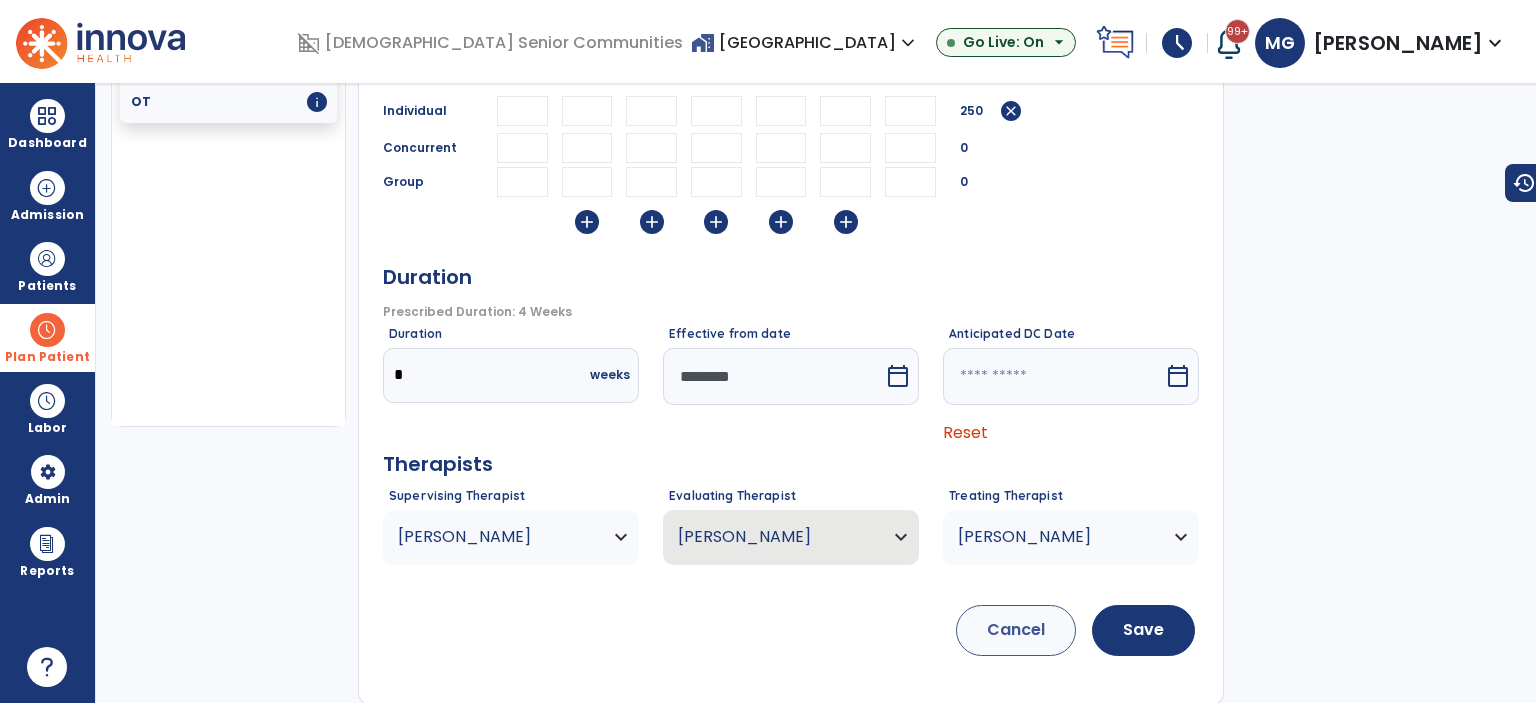 click on "[PERSON_NAME]" at bounding box center [511, 537] 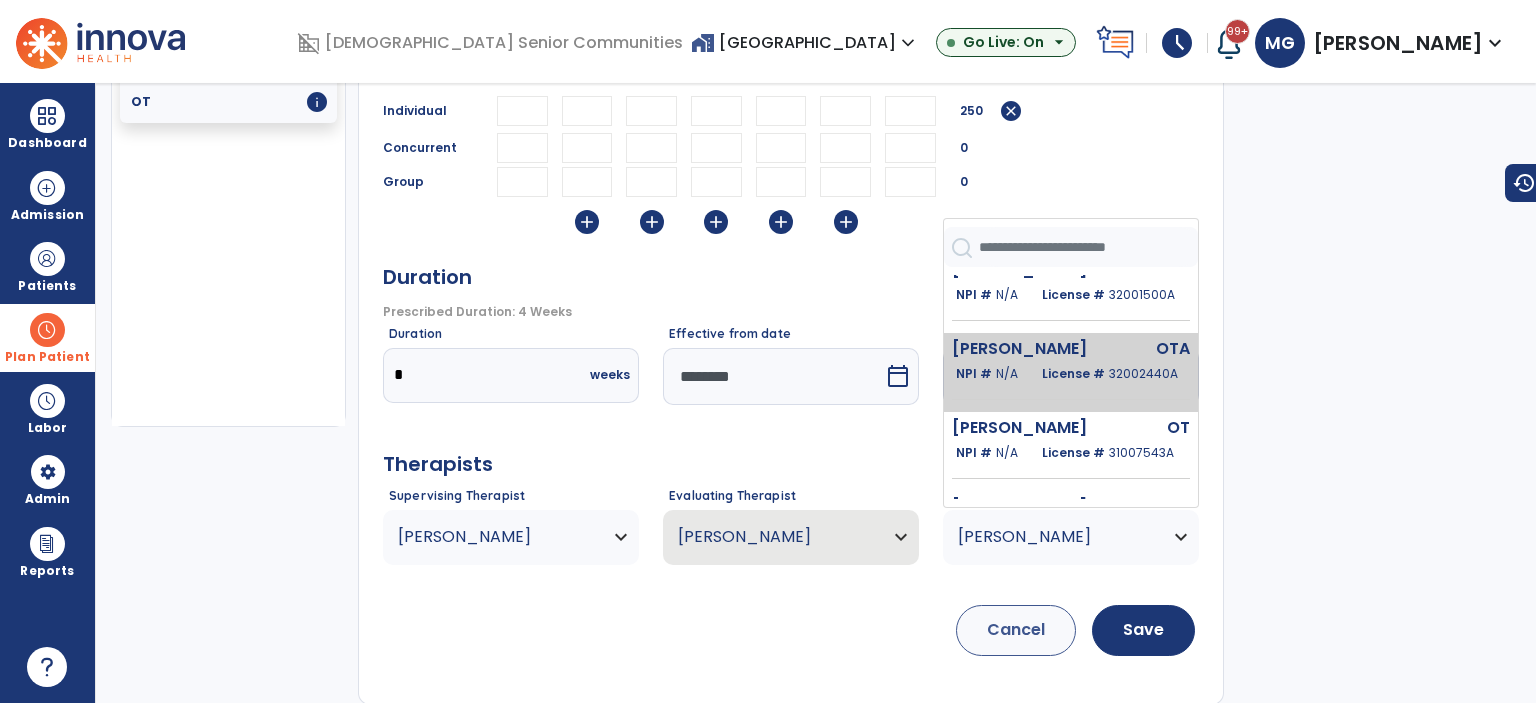 scroll, scrollTop: 248, scrollLeft: 0, axis: vertical 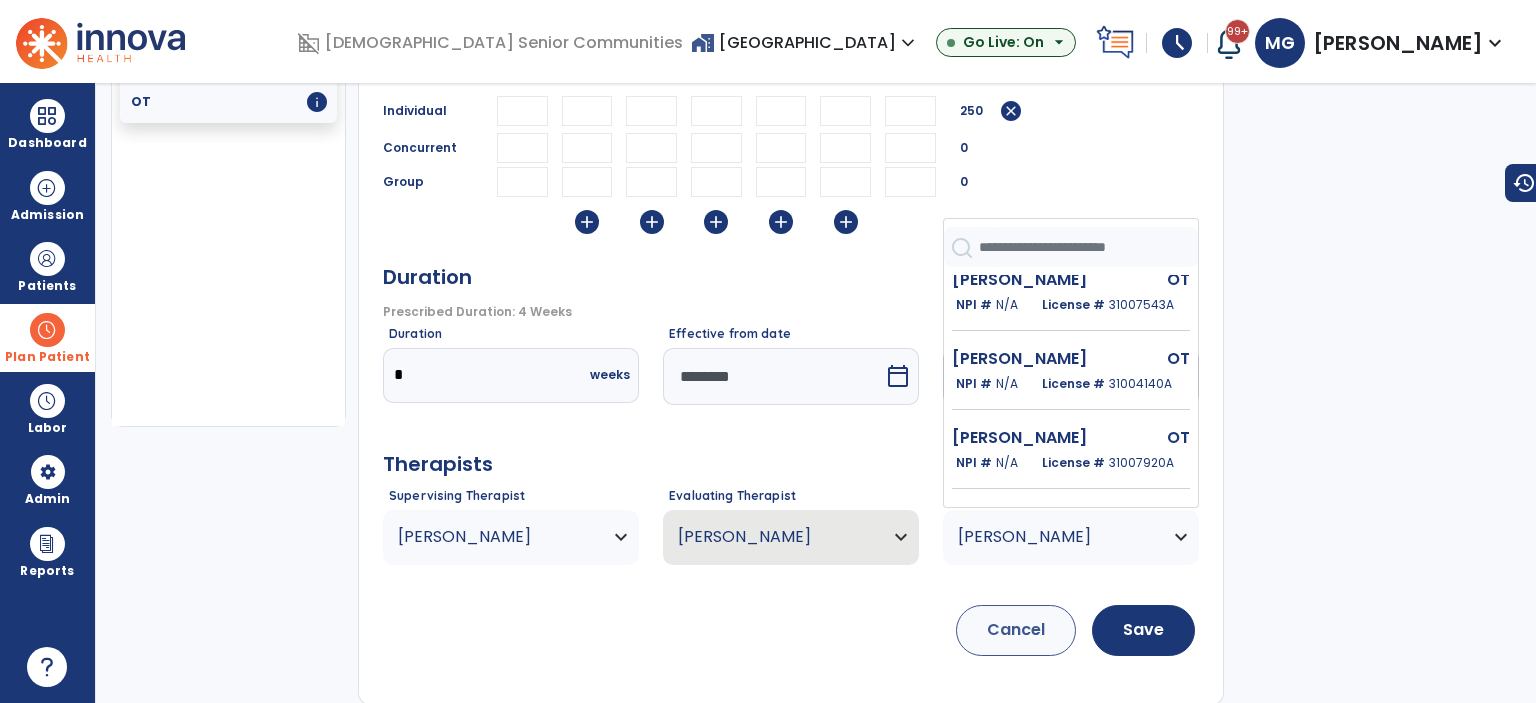 drag, startPoint x: 1061, startPoint y: 435, endPoint x: 1082, endPoint y: 480, distance: 49.658836 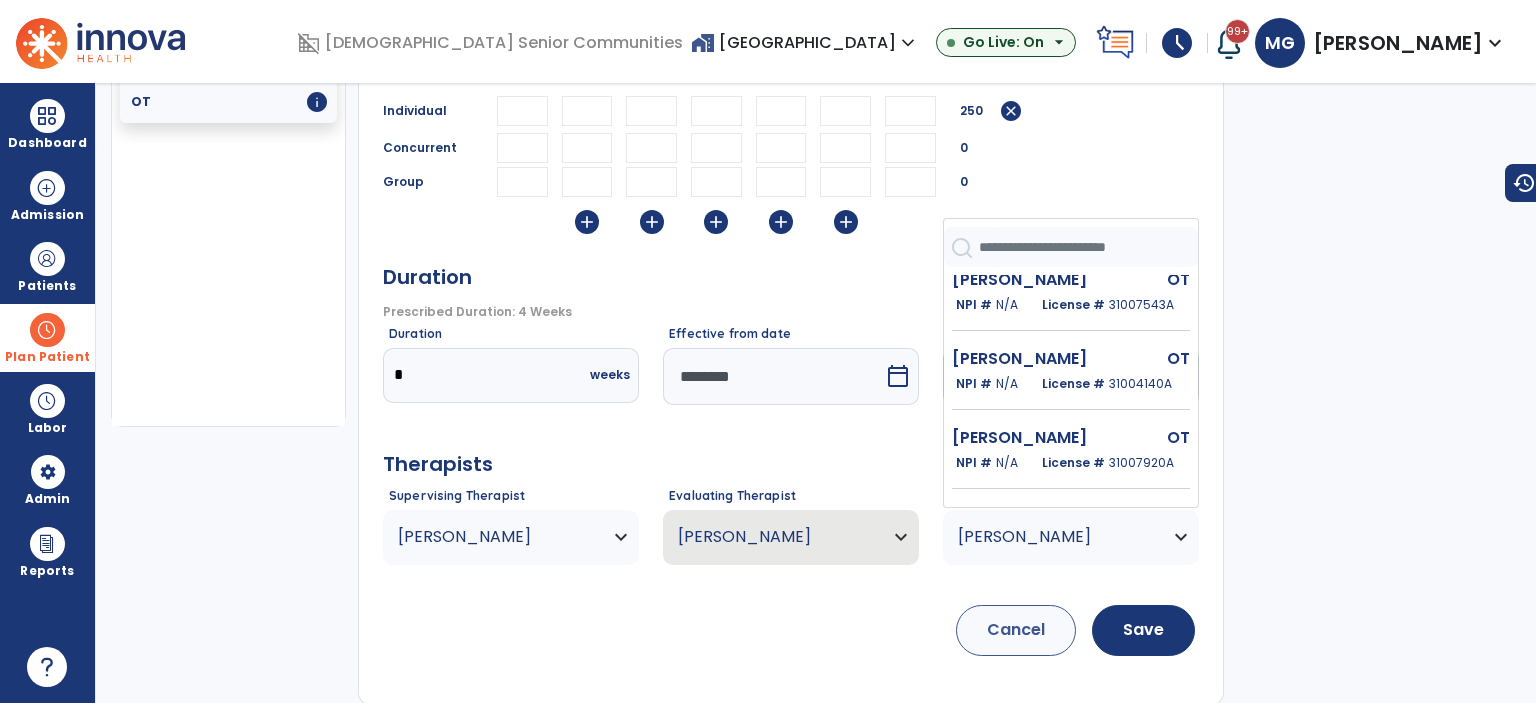 click on "[PERSON_NAME]" at bounding box center (1027, 438) 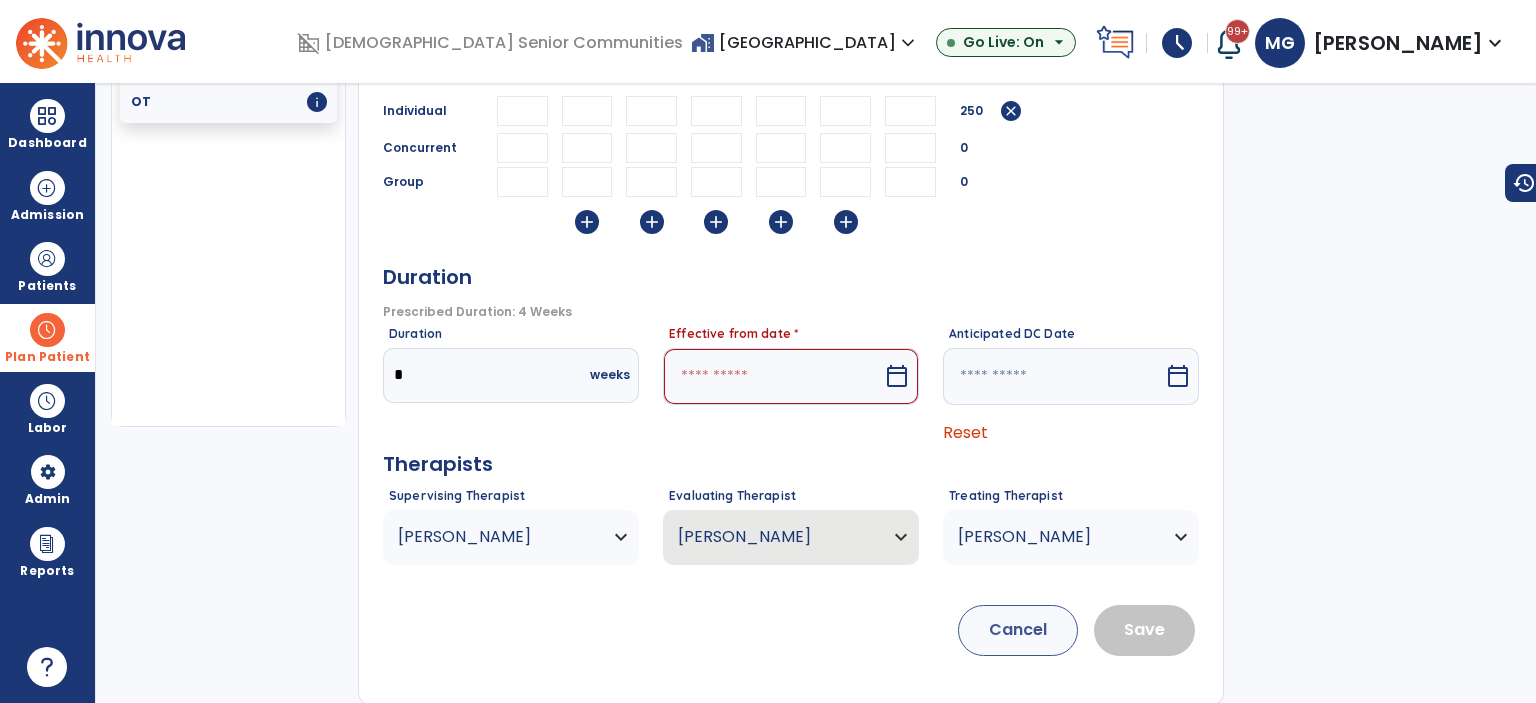click on "calendar_today" at bounding box center [897, 376] 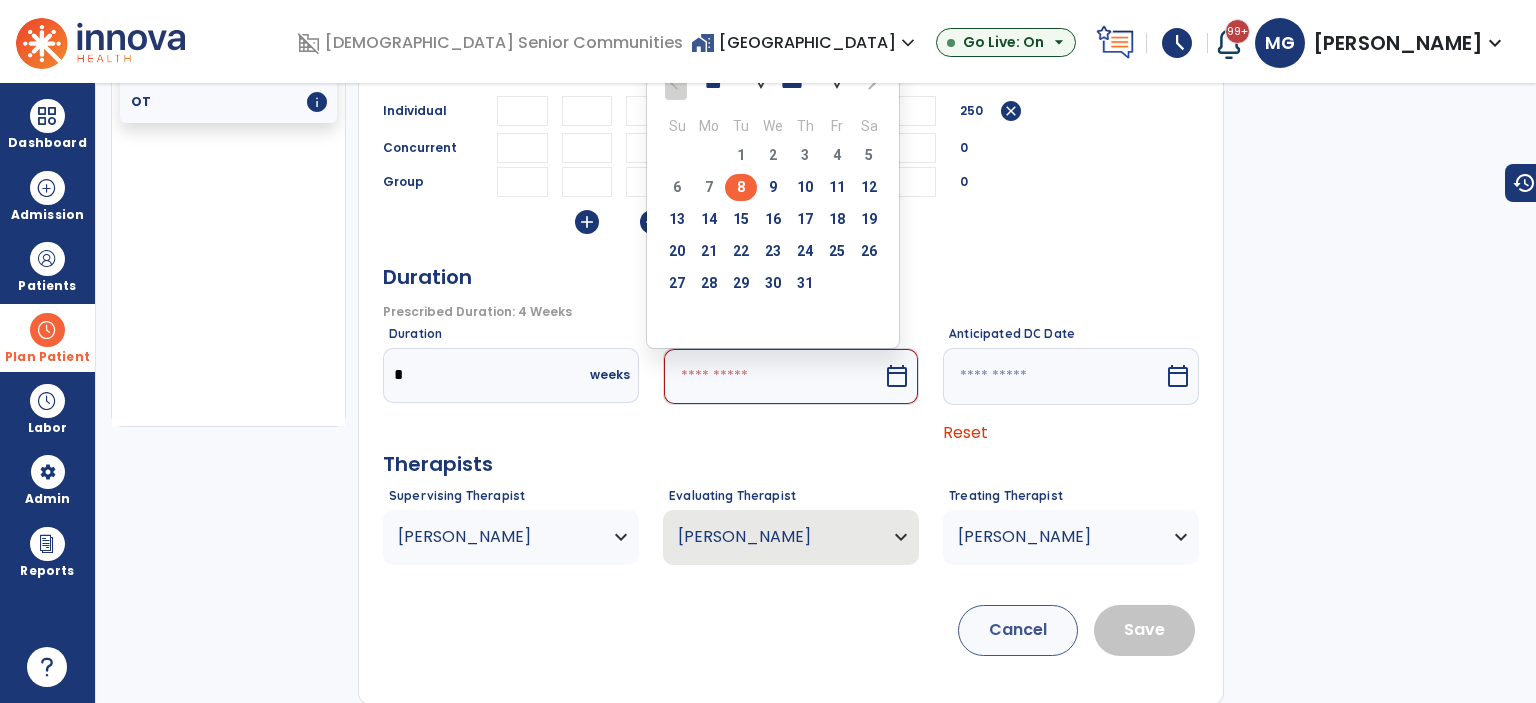 click on "10" at bounding box center (805, 187) 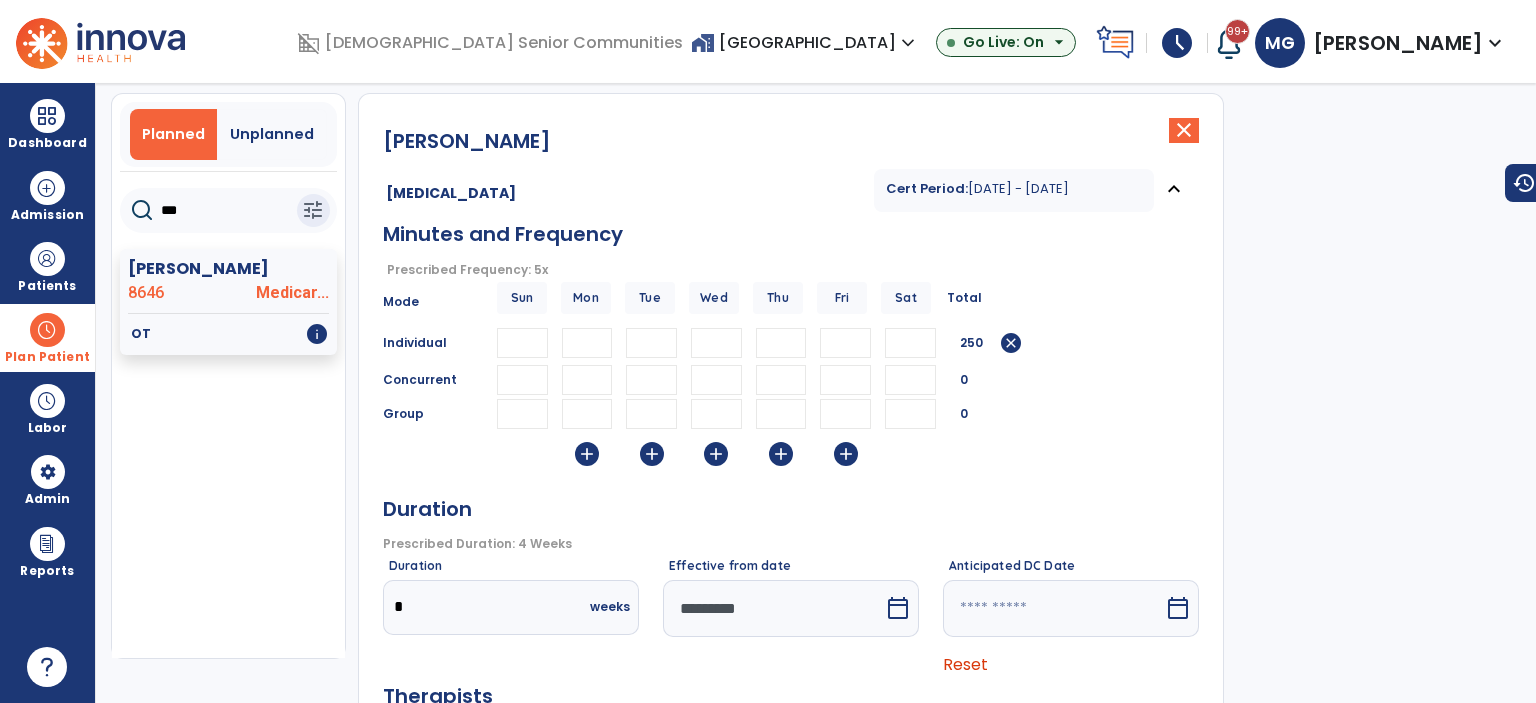 scroll, scrollTop: 100, scrollLeft: 0, axis: vertical 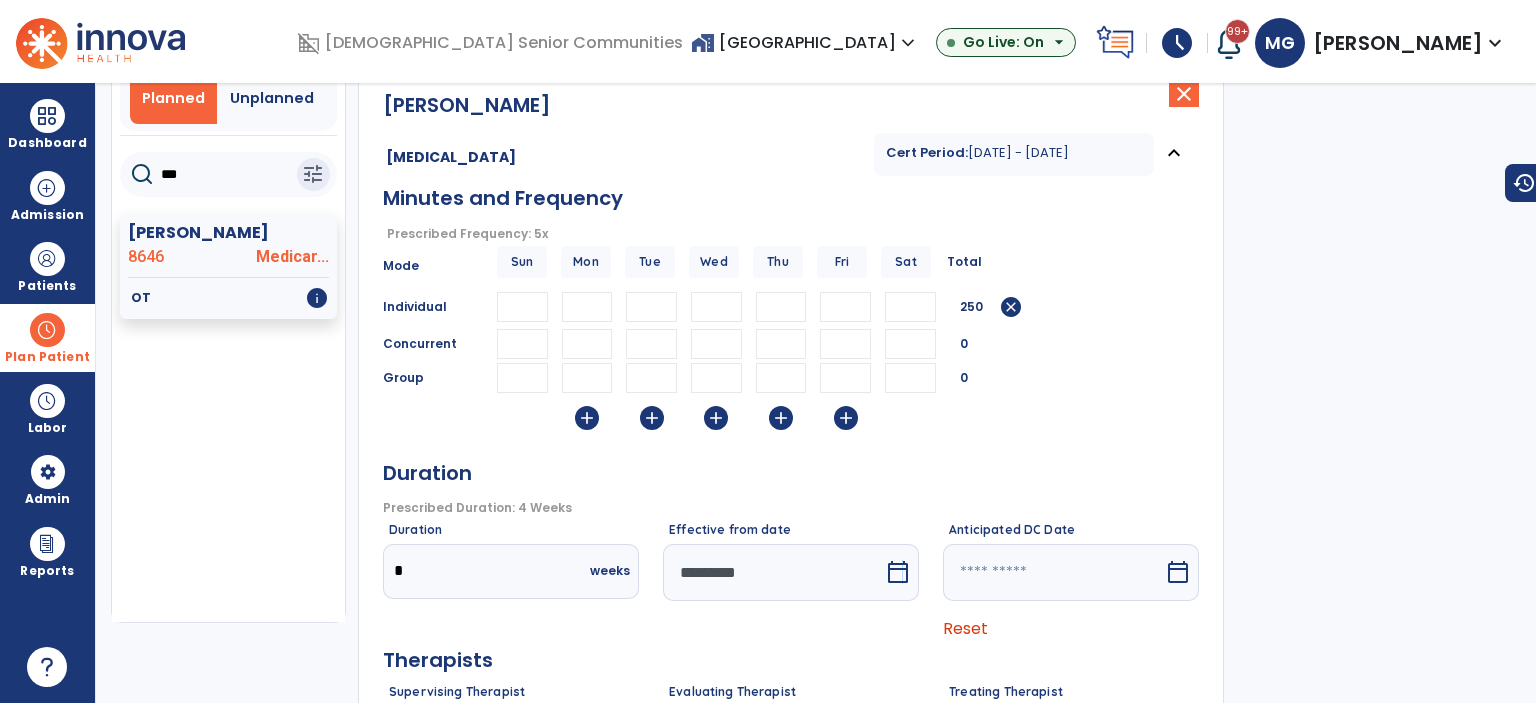 click on "calendar_today" at bounding box center (900, 572) 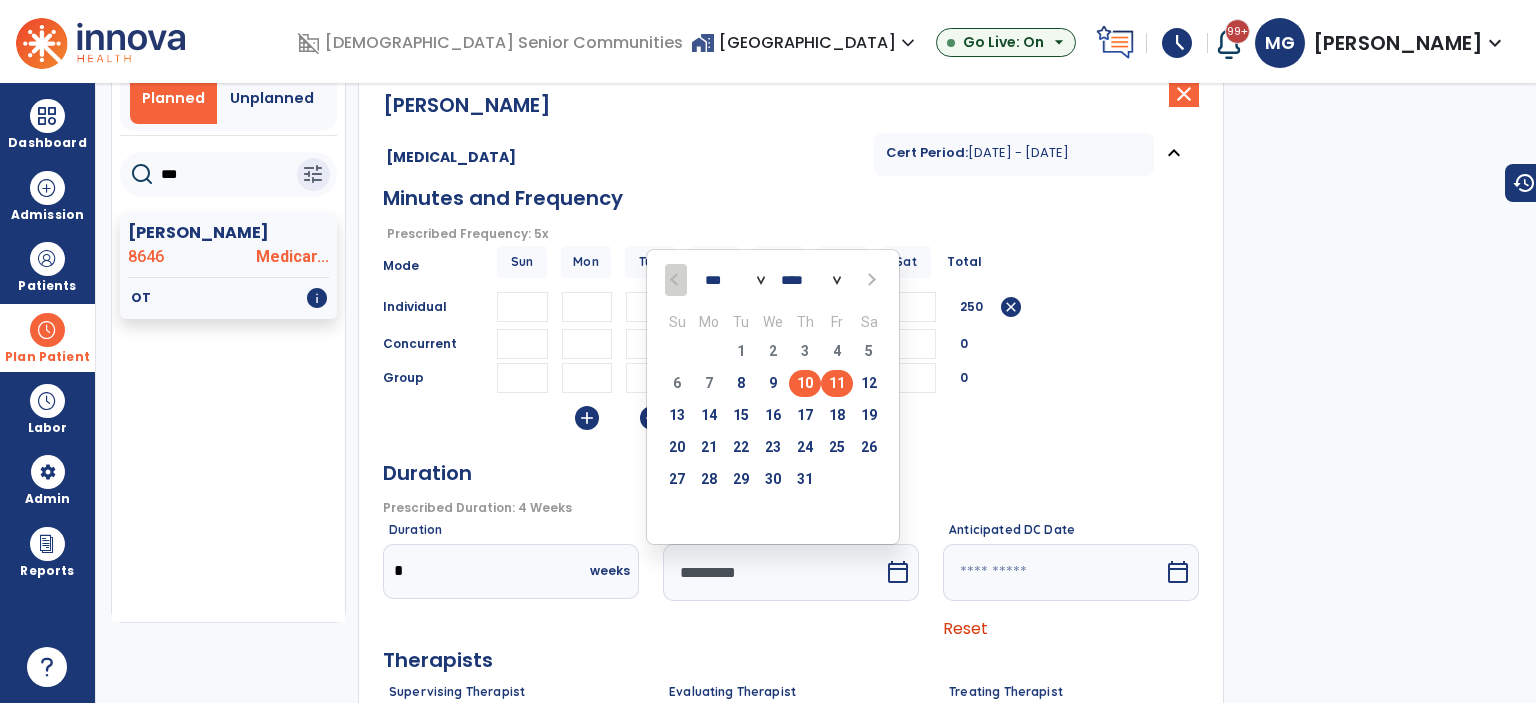 click on "11" at bounding box center [837, 383] 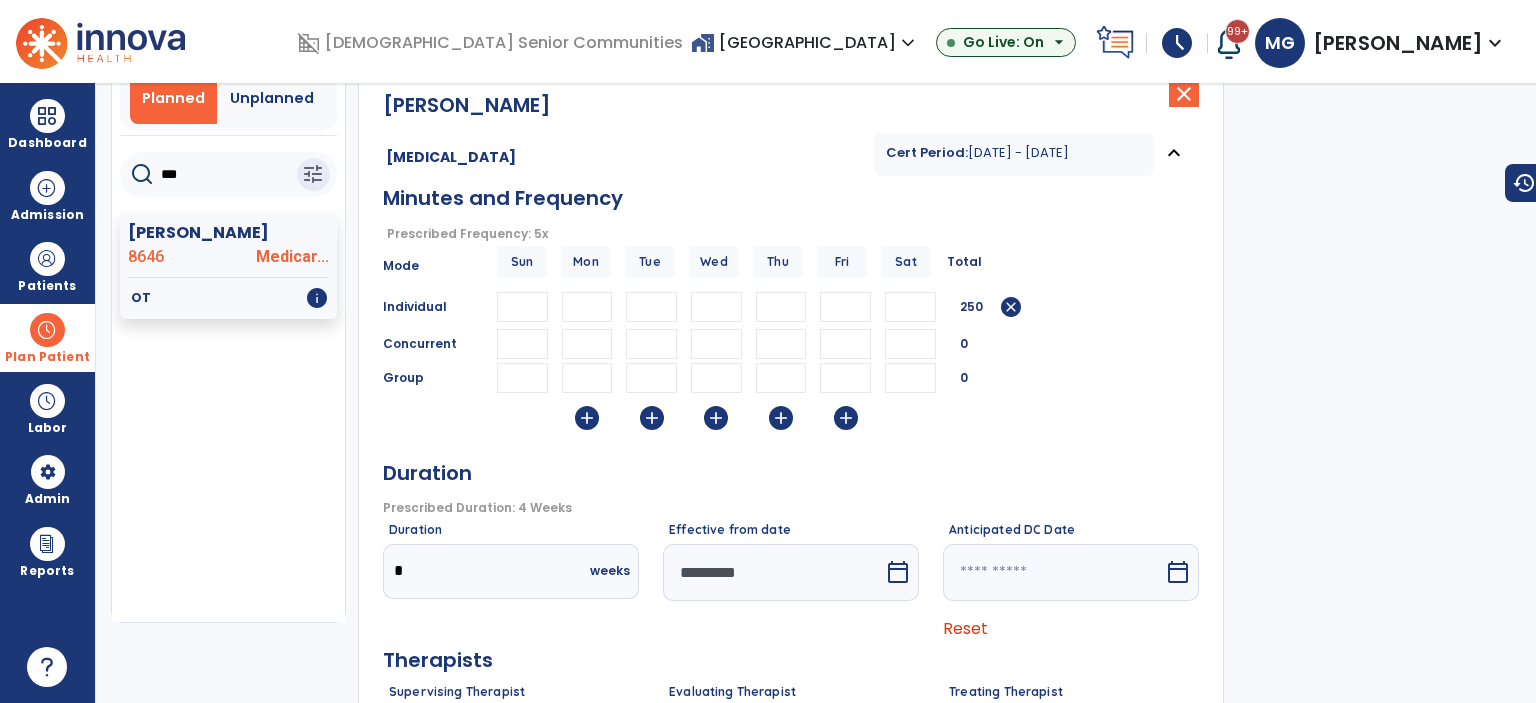 type on "*********" 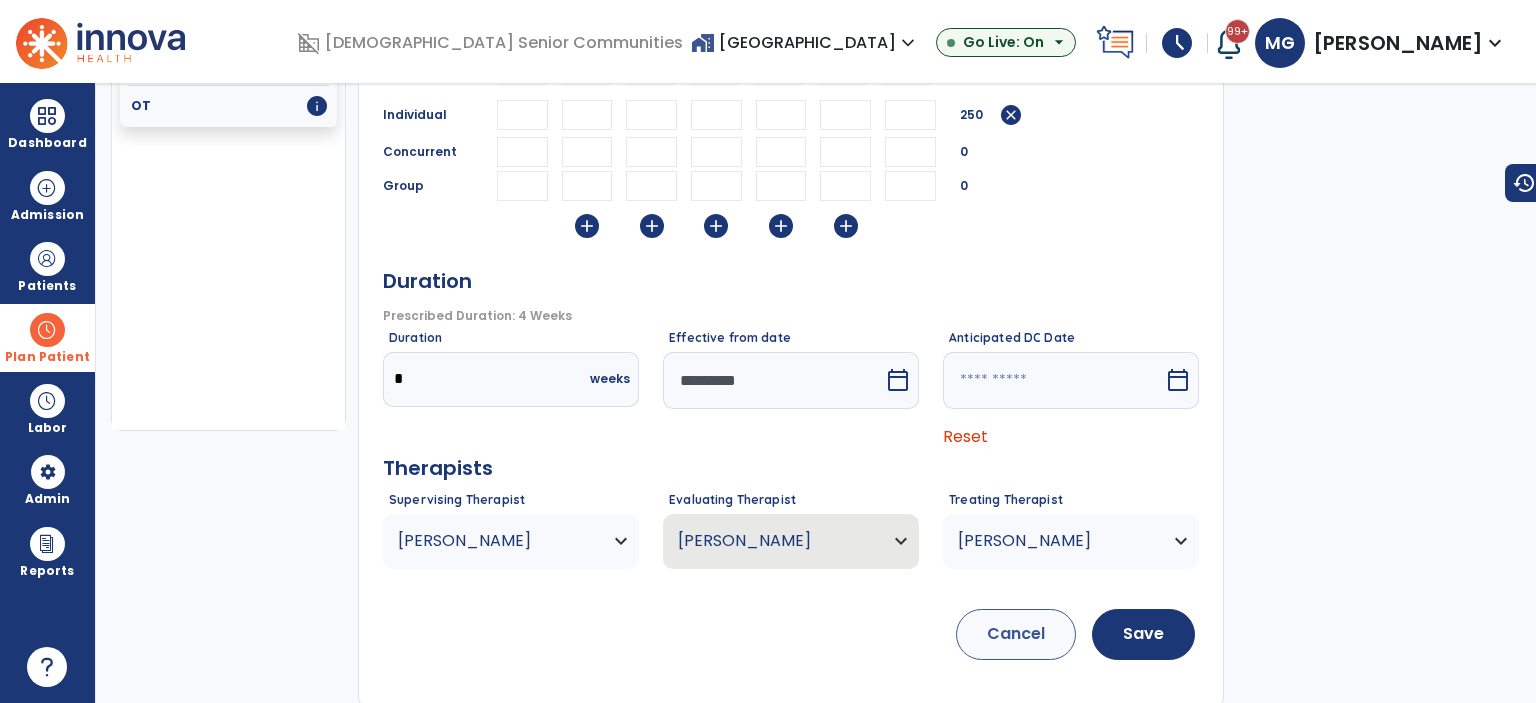 scroll, scrollTop: 296, scrollLeft: 0, axis: vertical 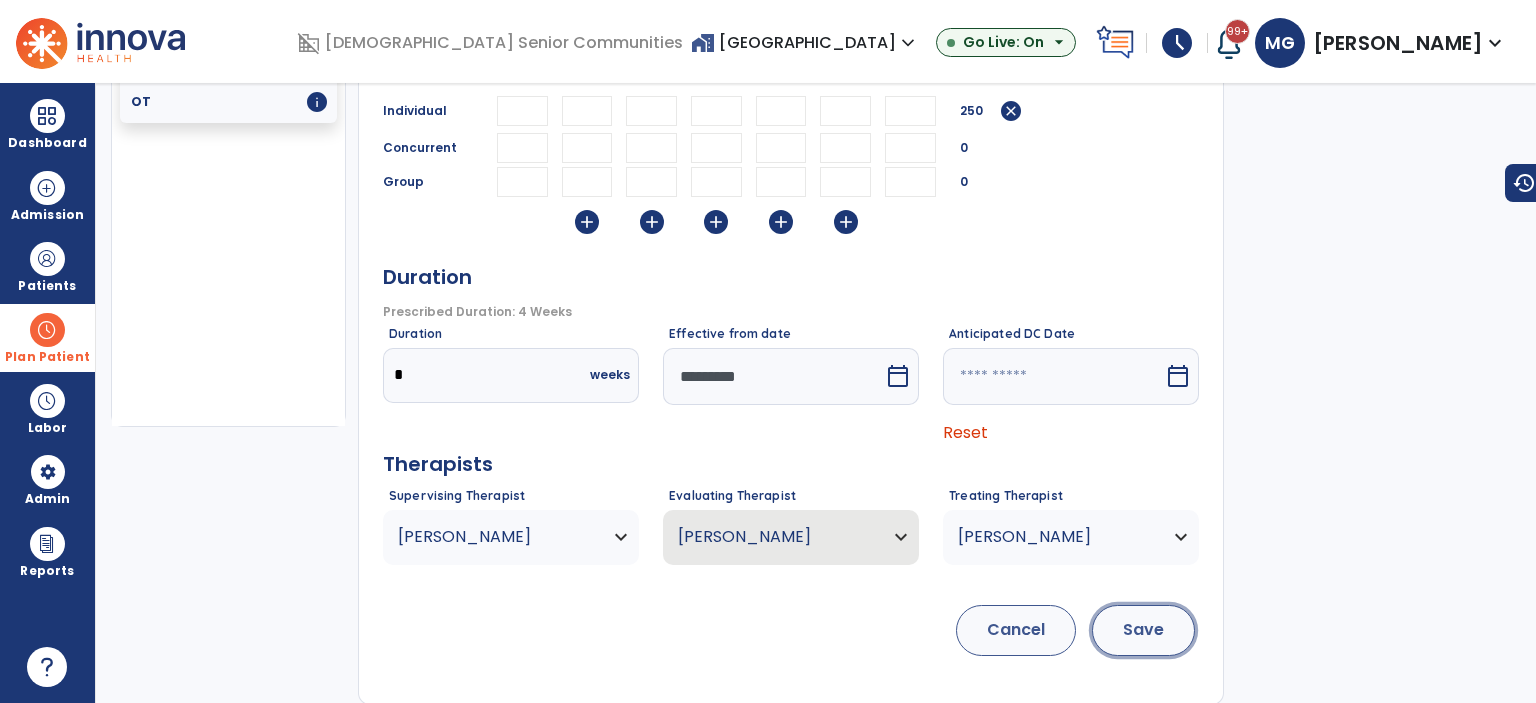 click on "Save" at bounding box center [1143, 630] 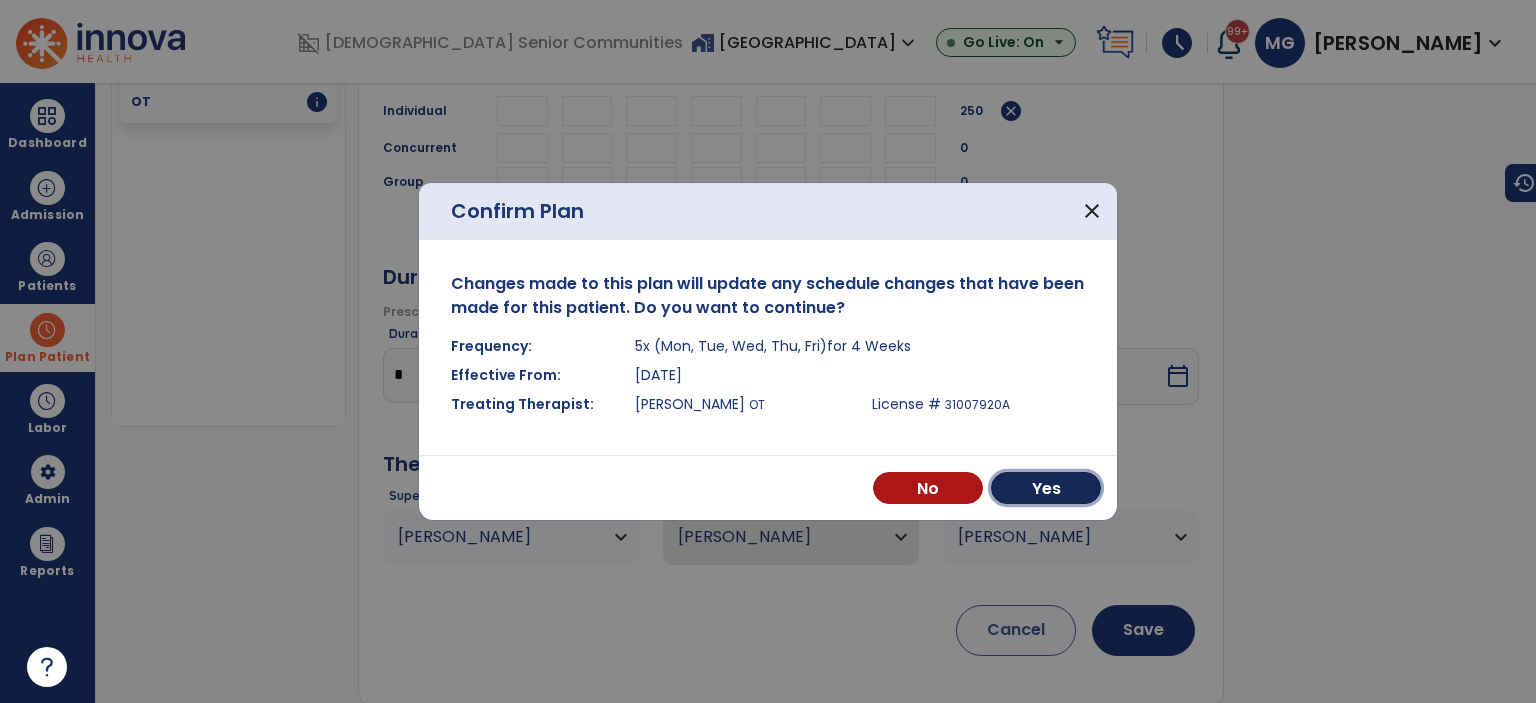 drag, startPoint x: 1044, startPoint y: 485, endPoint x: 1062, endPoint y: 447, distance: 42.047592 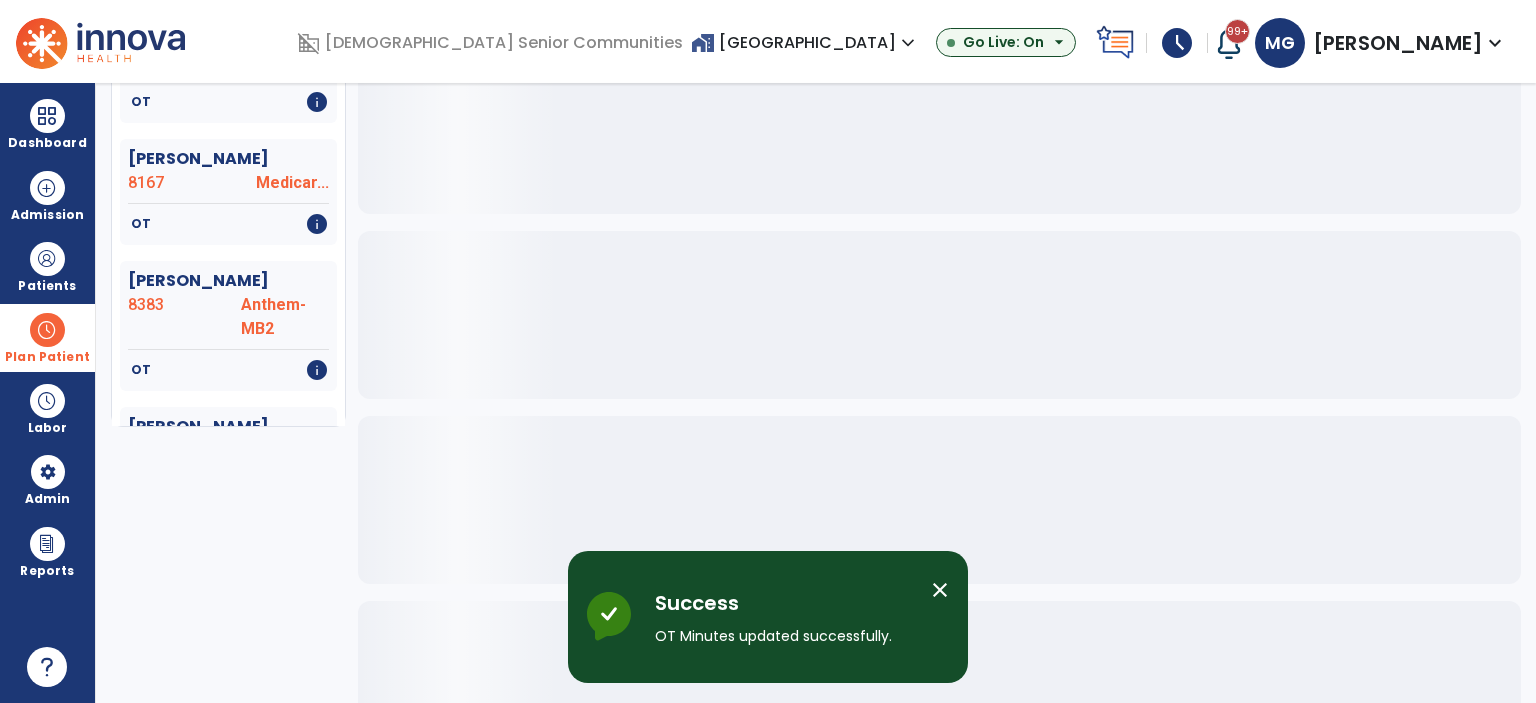 click on "close" at bounding box center [940, 590] 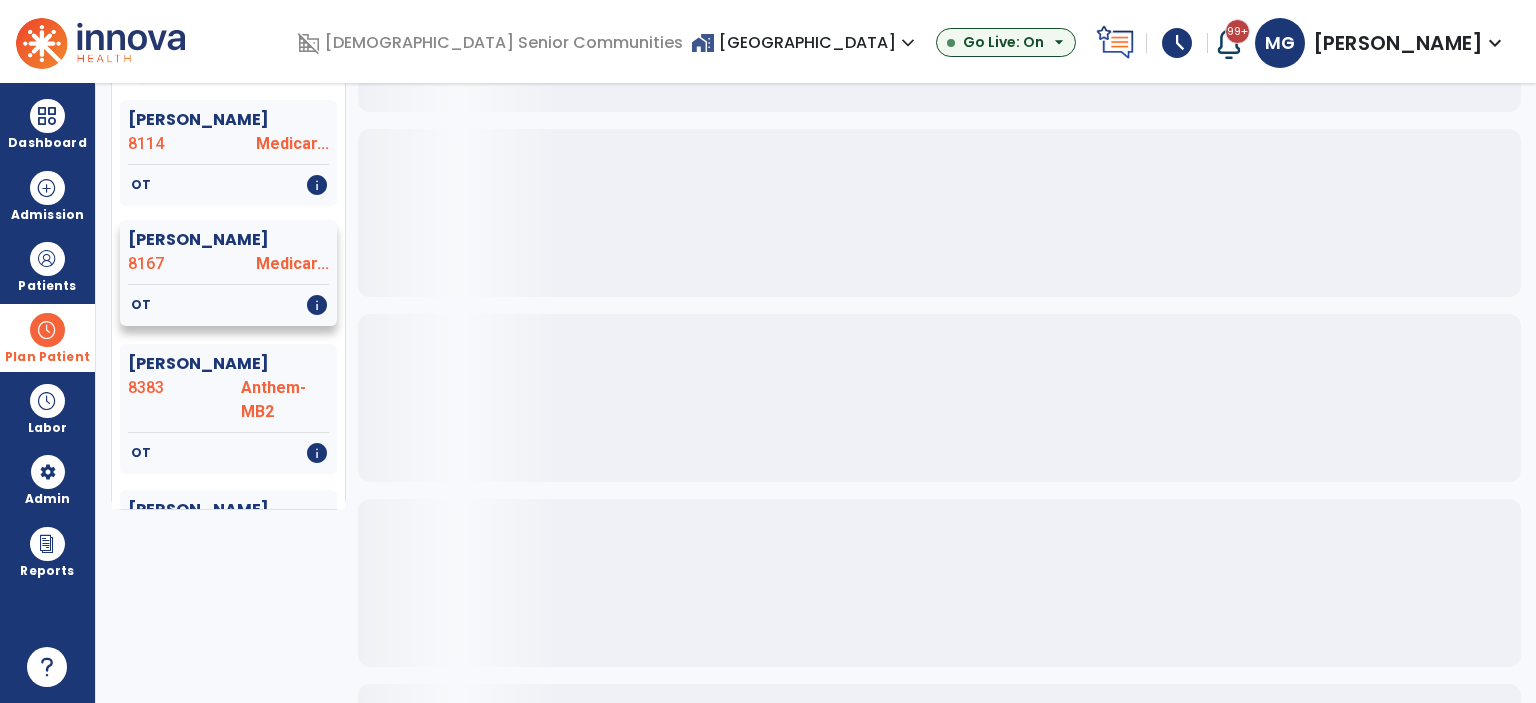 scroll, scrollTop: 96, scrollLeft: 0, axis: vertical 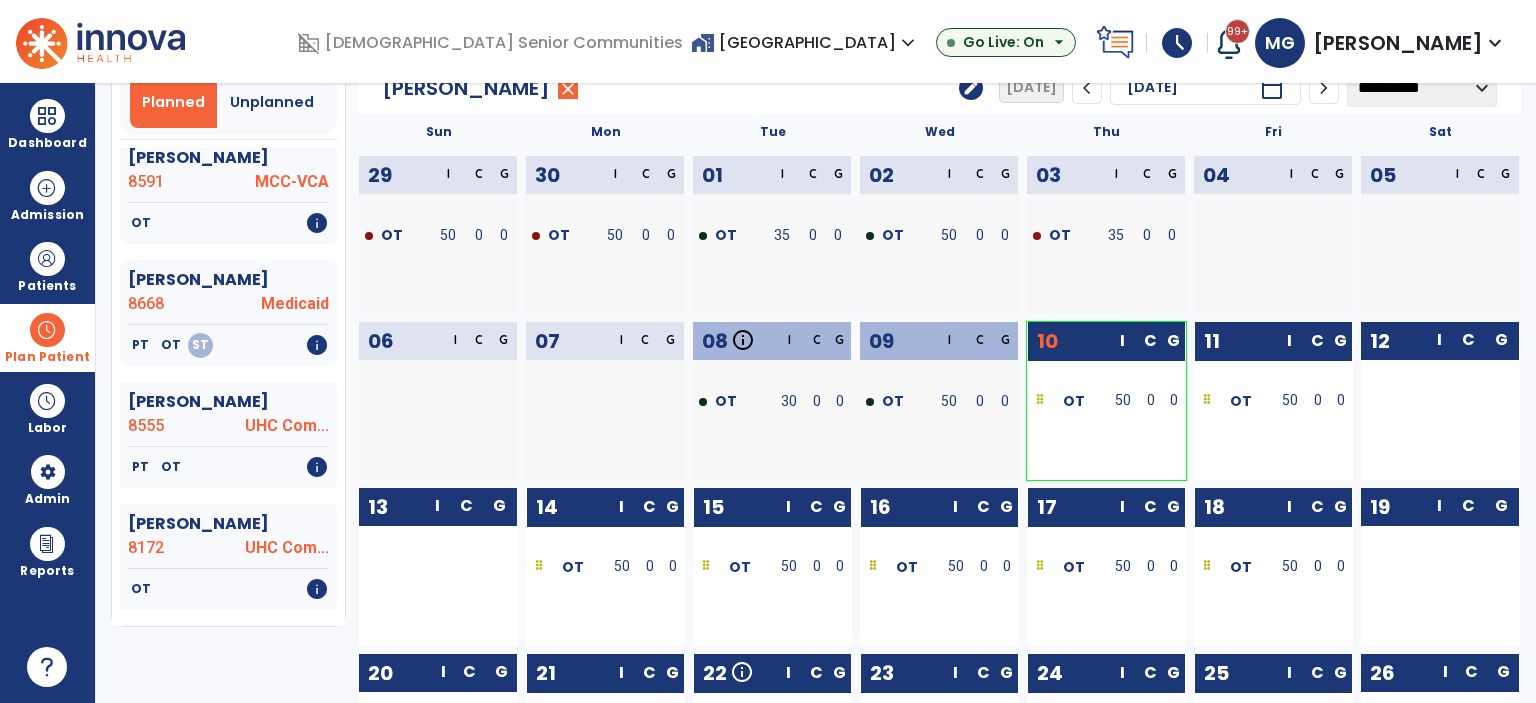 click on "[PERSON_NAME]" 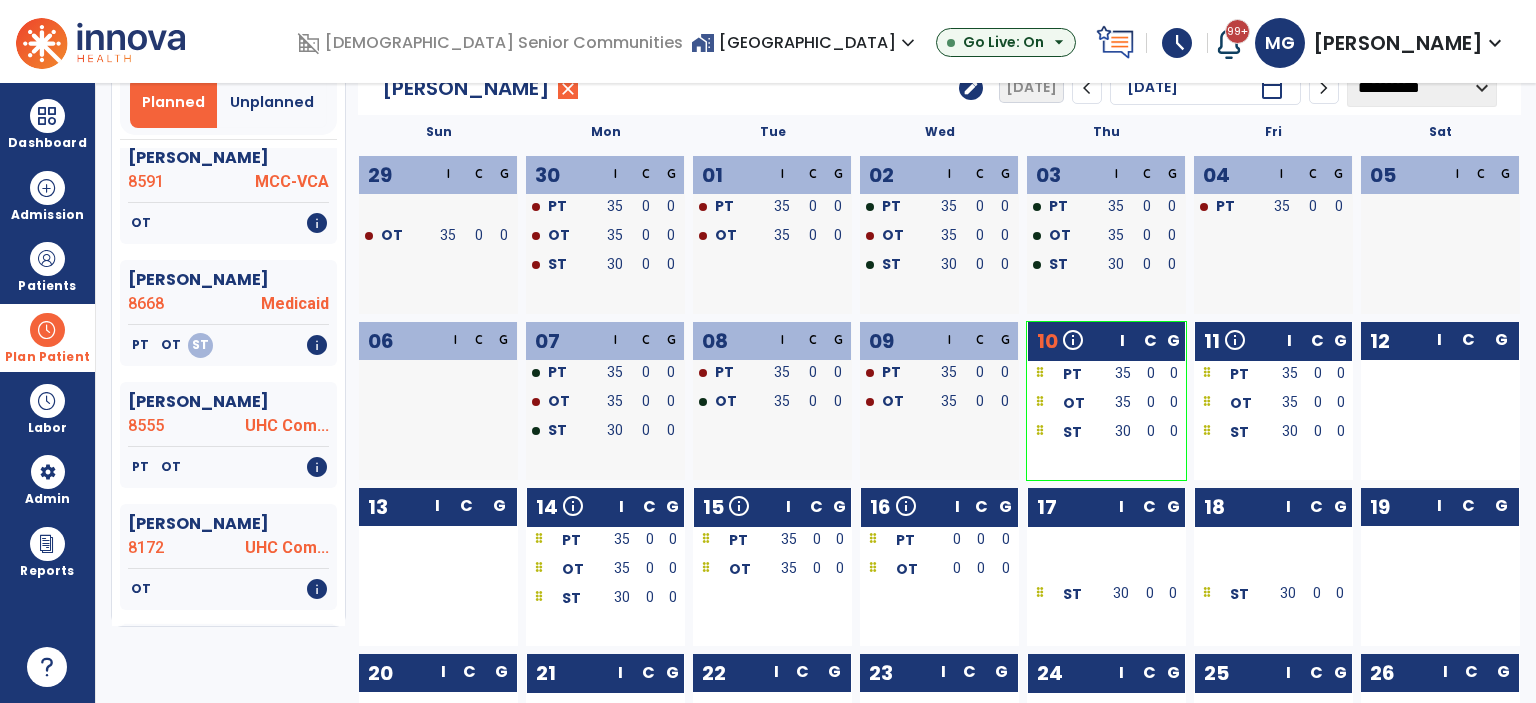 click on "[PERSON_NAME]" 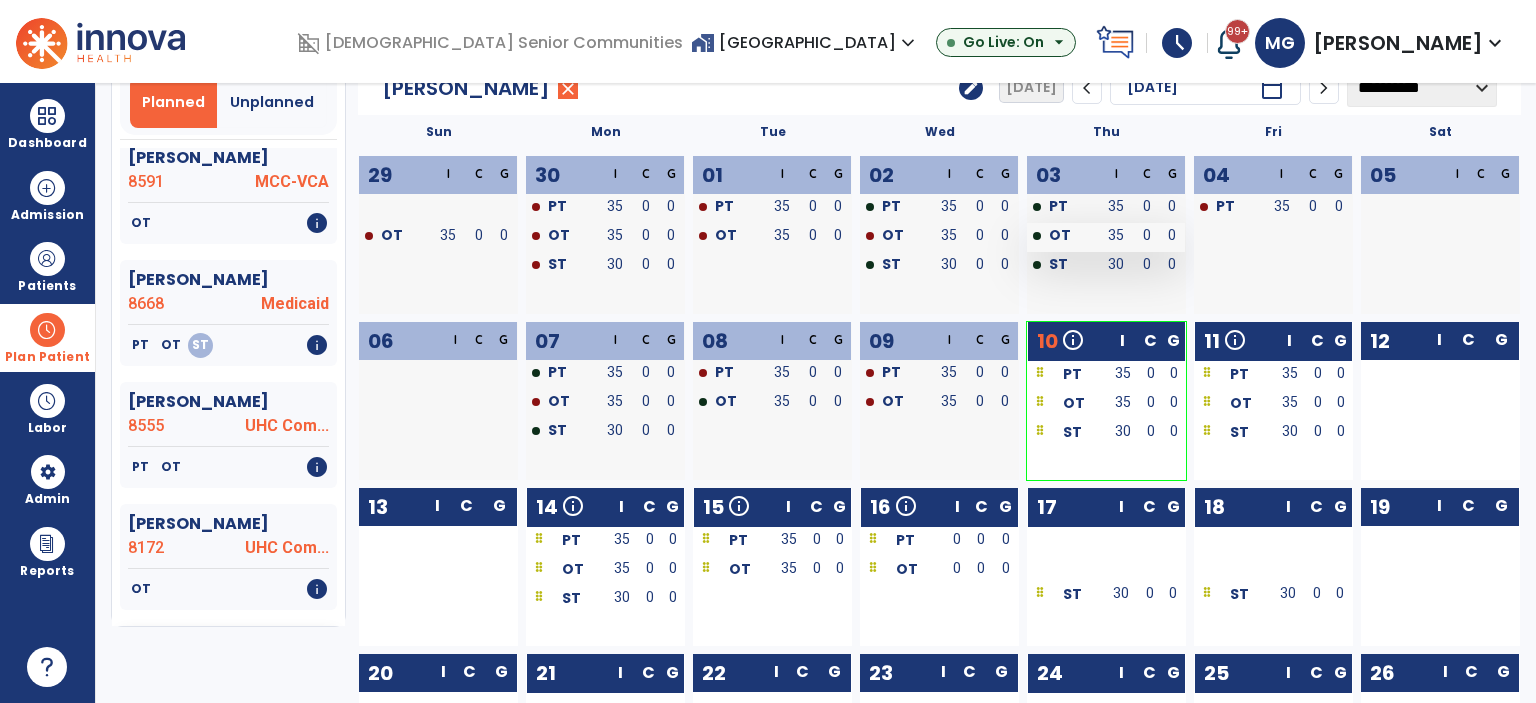 scroll, scrollTop: 0, scrollLeft: 0, axis: both 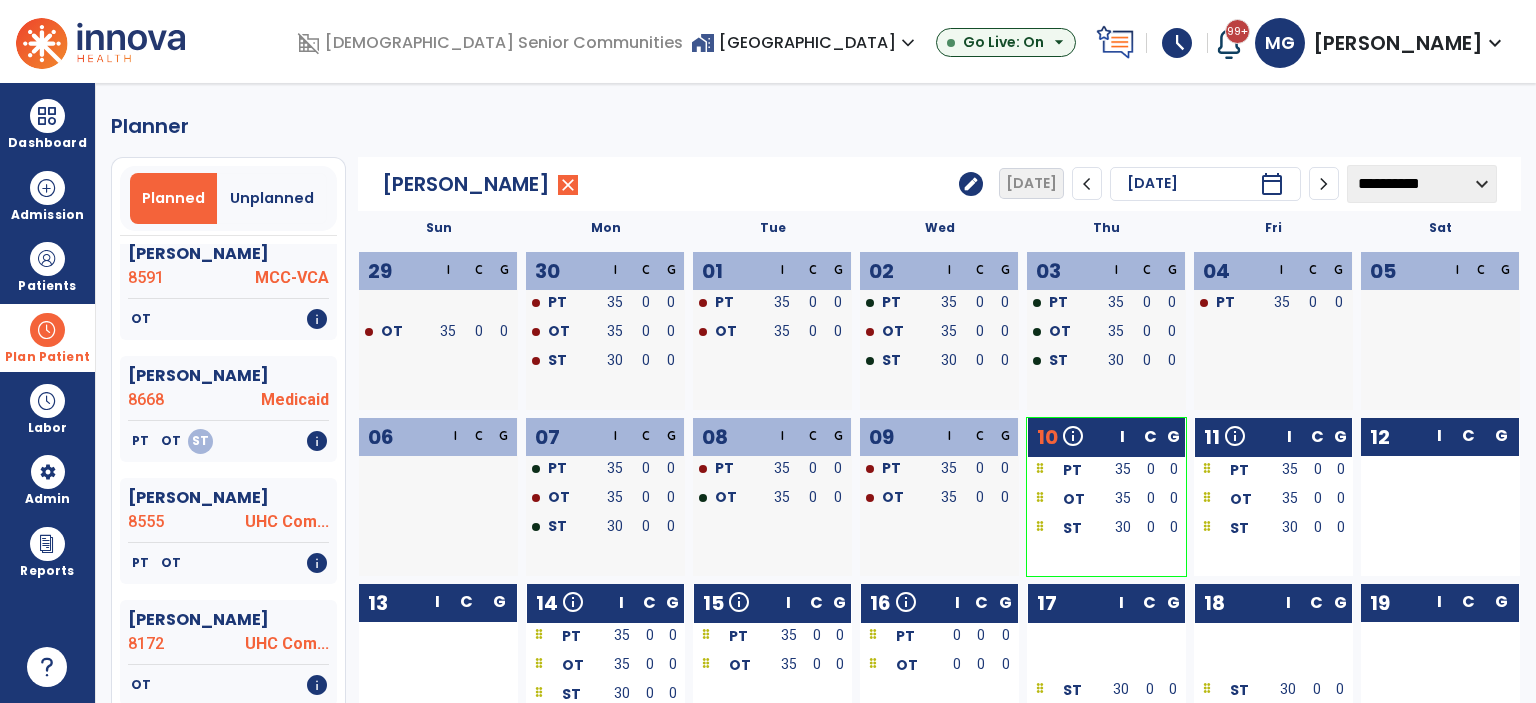 click on "edit" 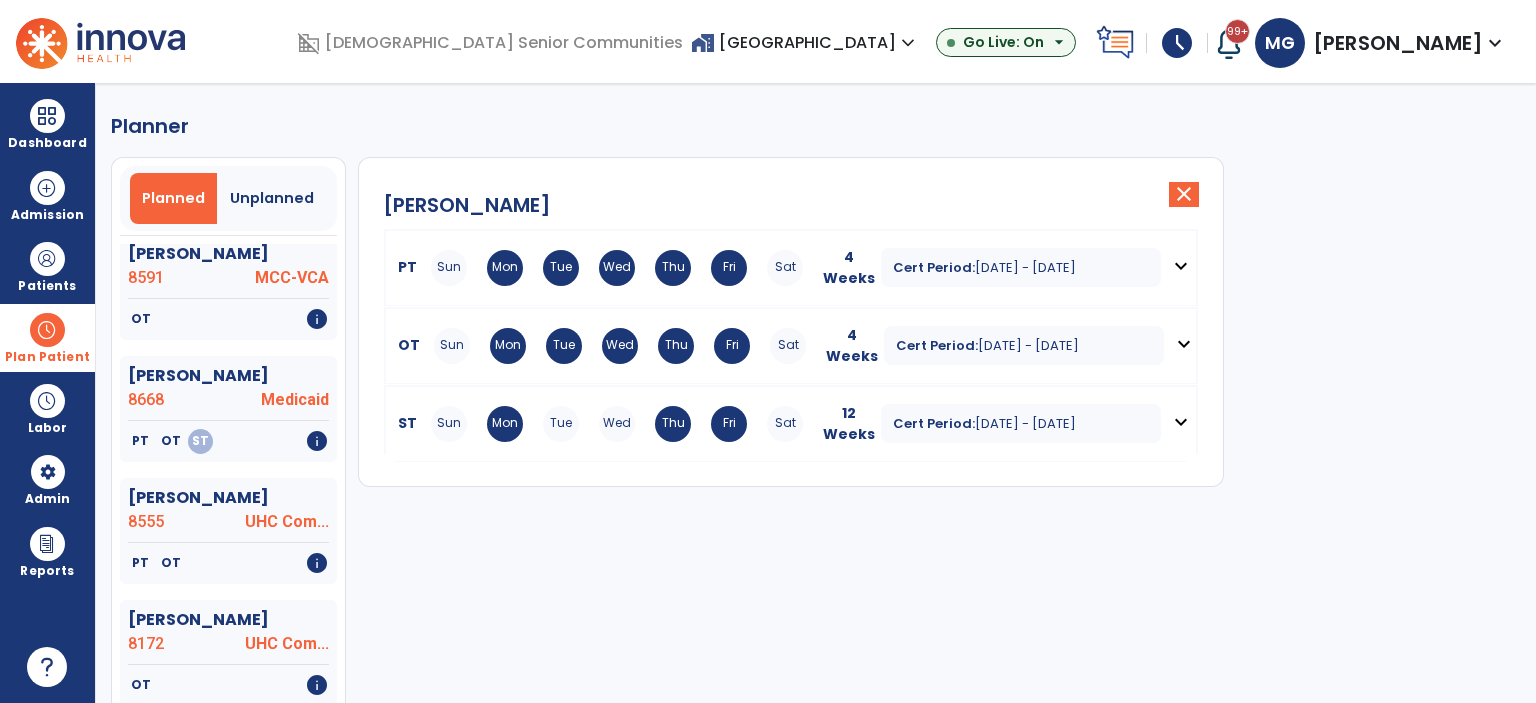 click on "expand_more" at bounding box center [1184, 344] 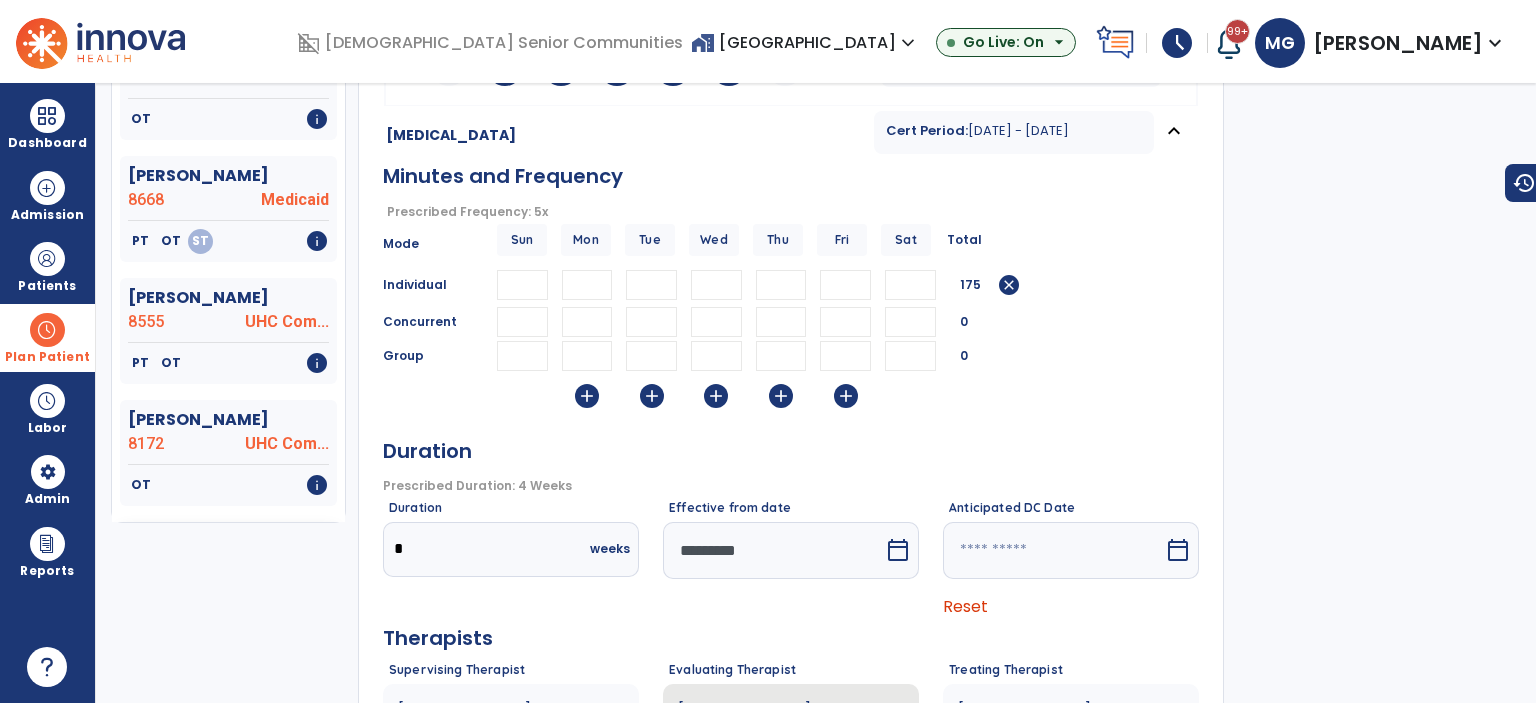 scroll, scrollTop: 300, scrollLeft: 0, axis: vertical 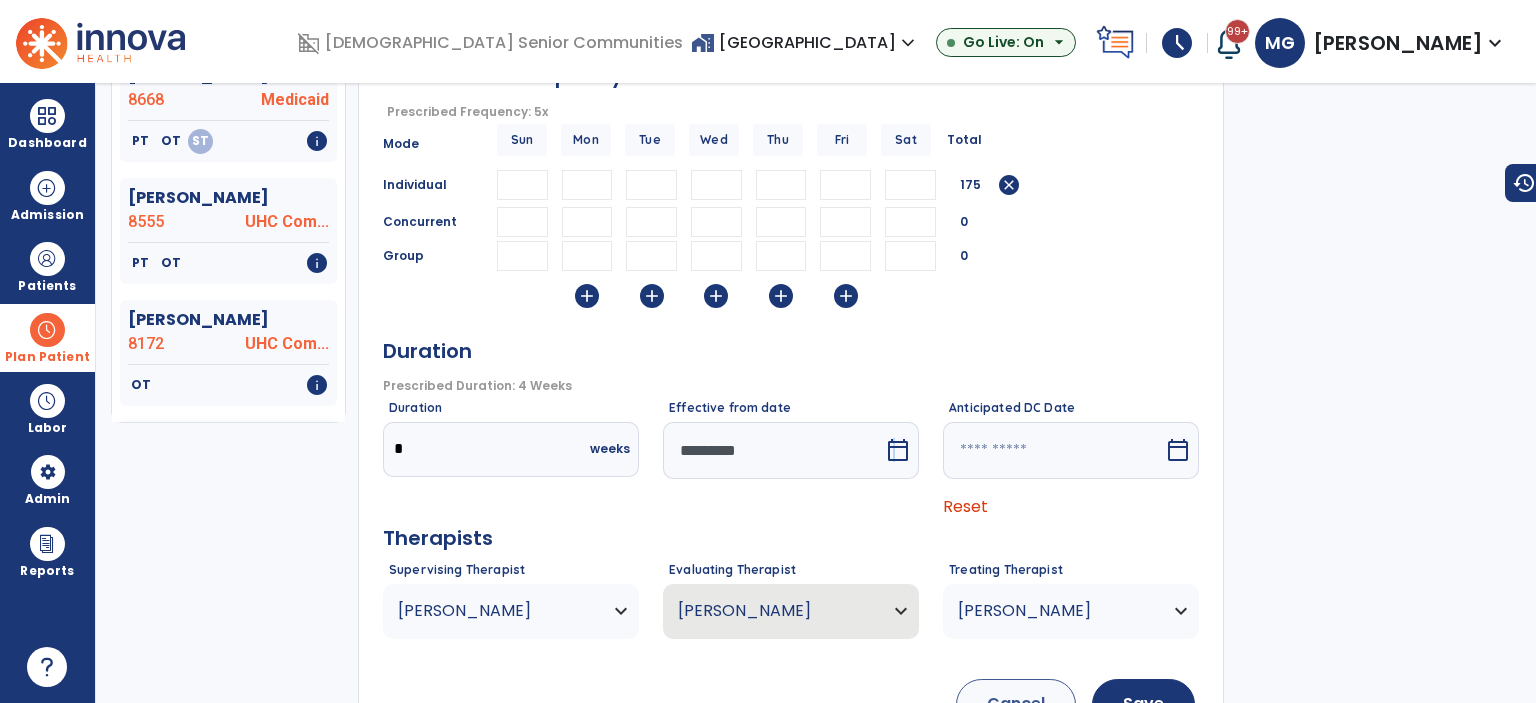 click on "calendar_today" at bounding box center [898, 450] 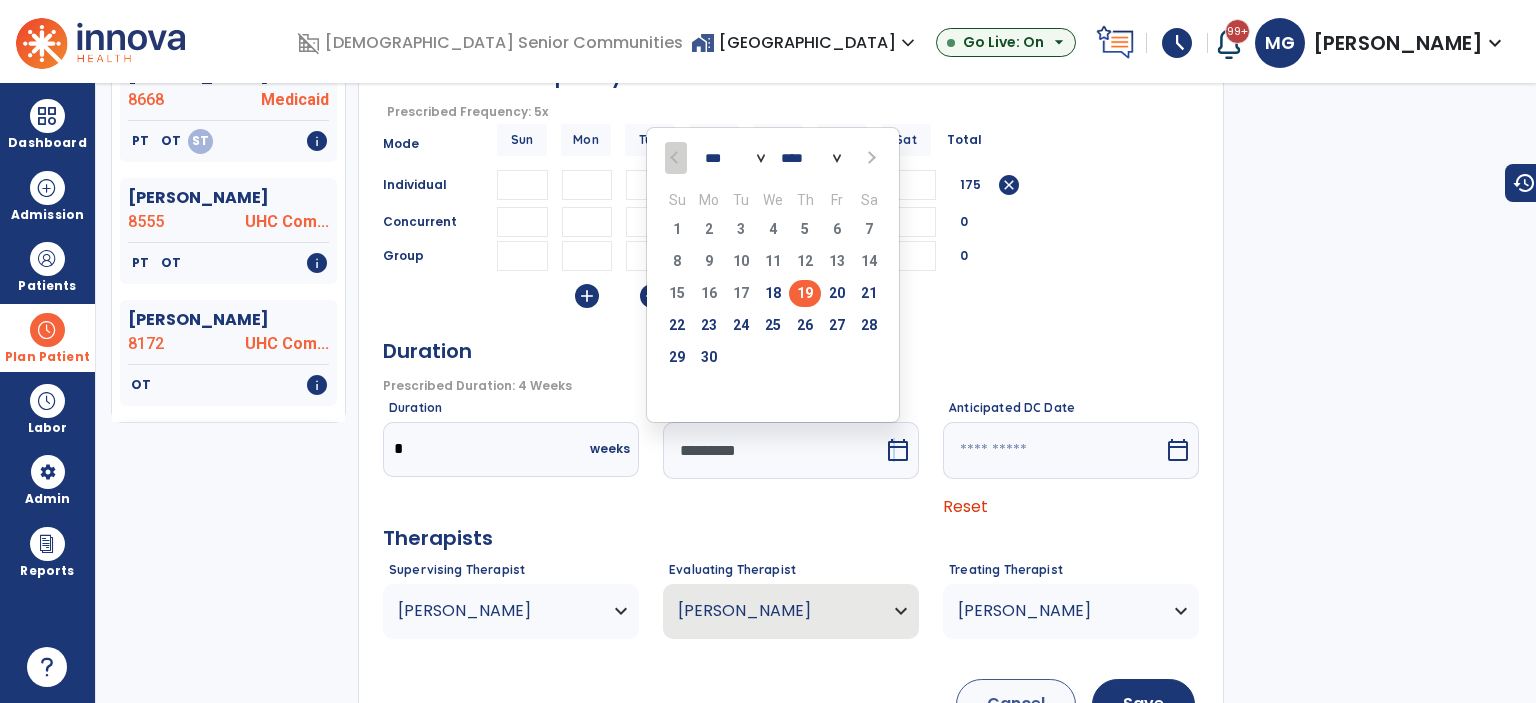 click on "*** ***" at bounding box center (735, 158) 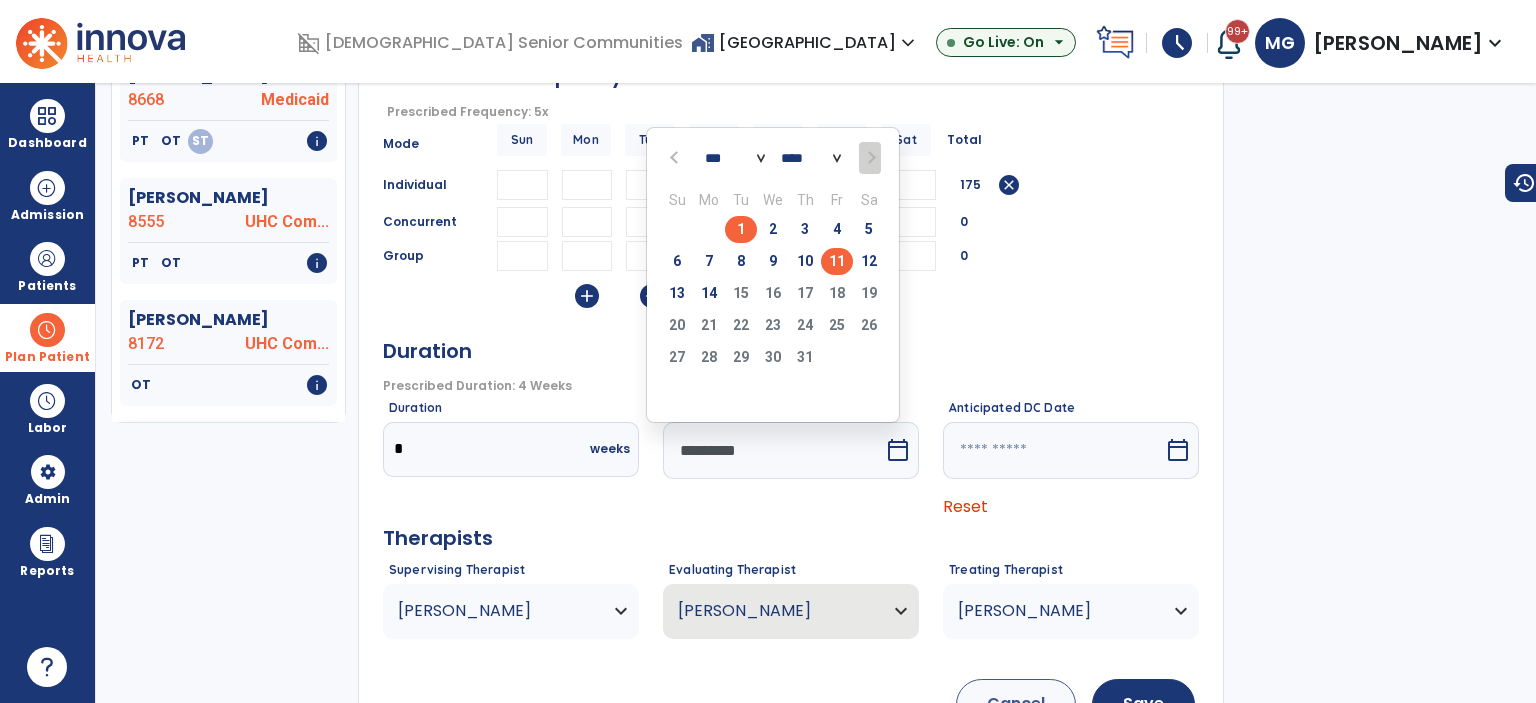 click on "11" at bounding box center [837, 261] 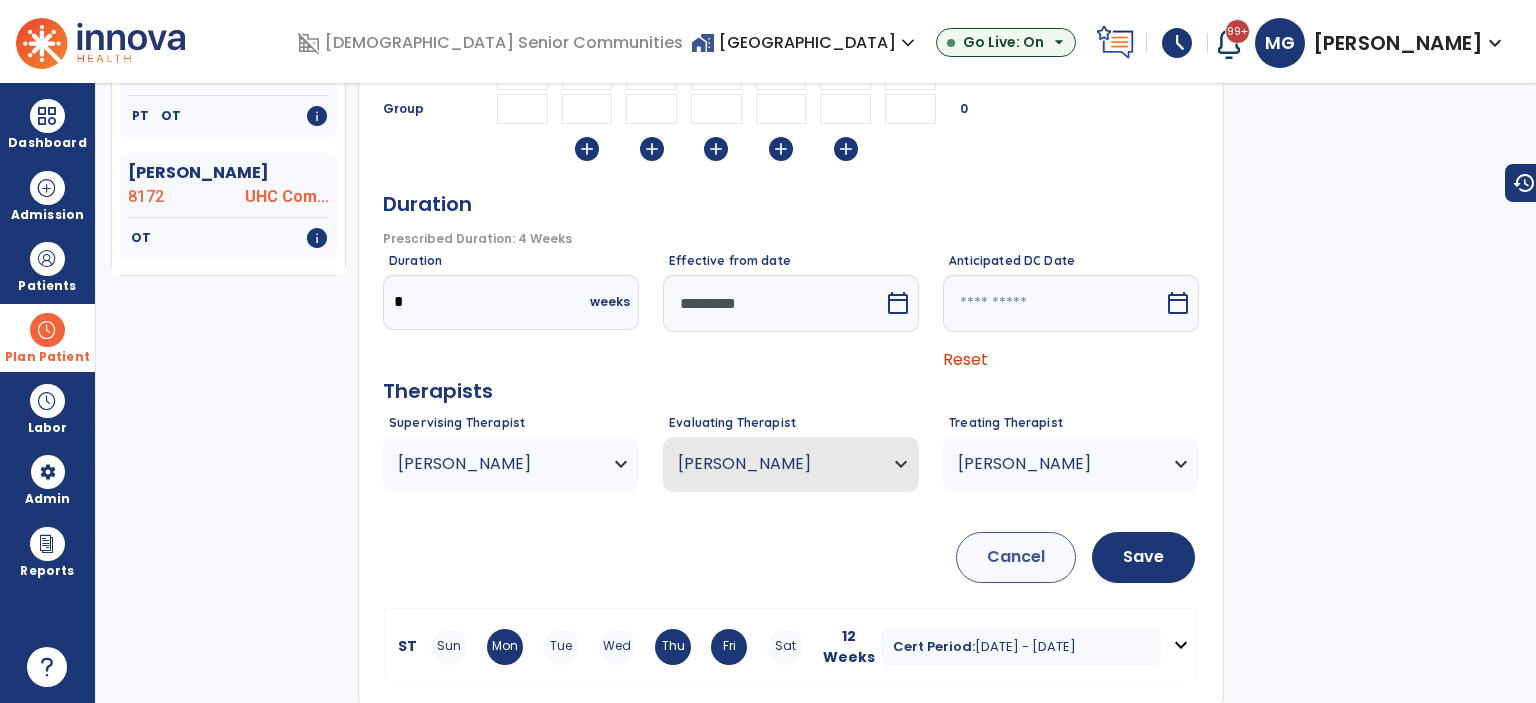 scroll, scrollTop: 449, scrollLeft: 0, axis: vertical 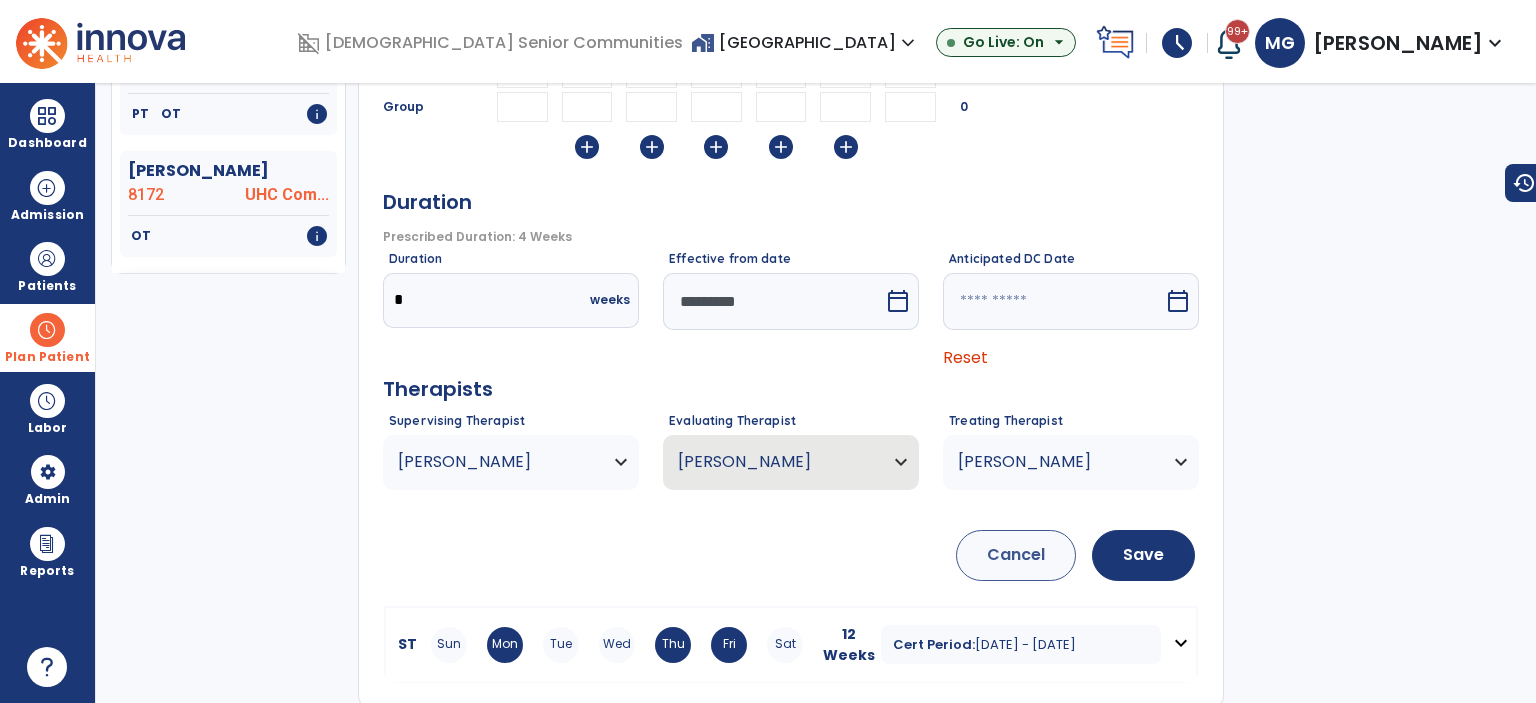 click on "[PERSON_NAME]" at bounding box center (511, 462) 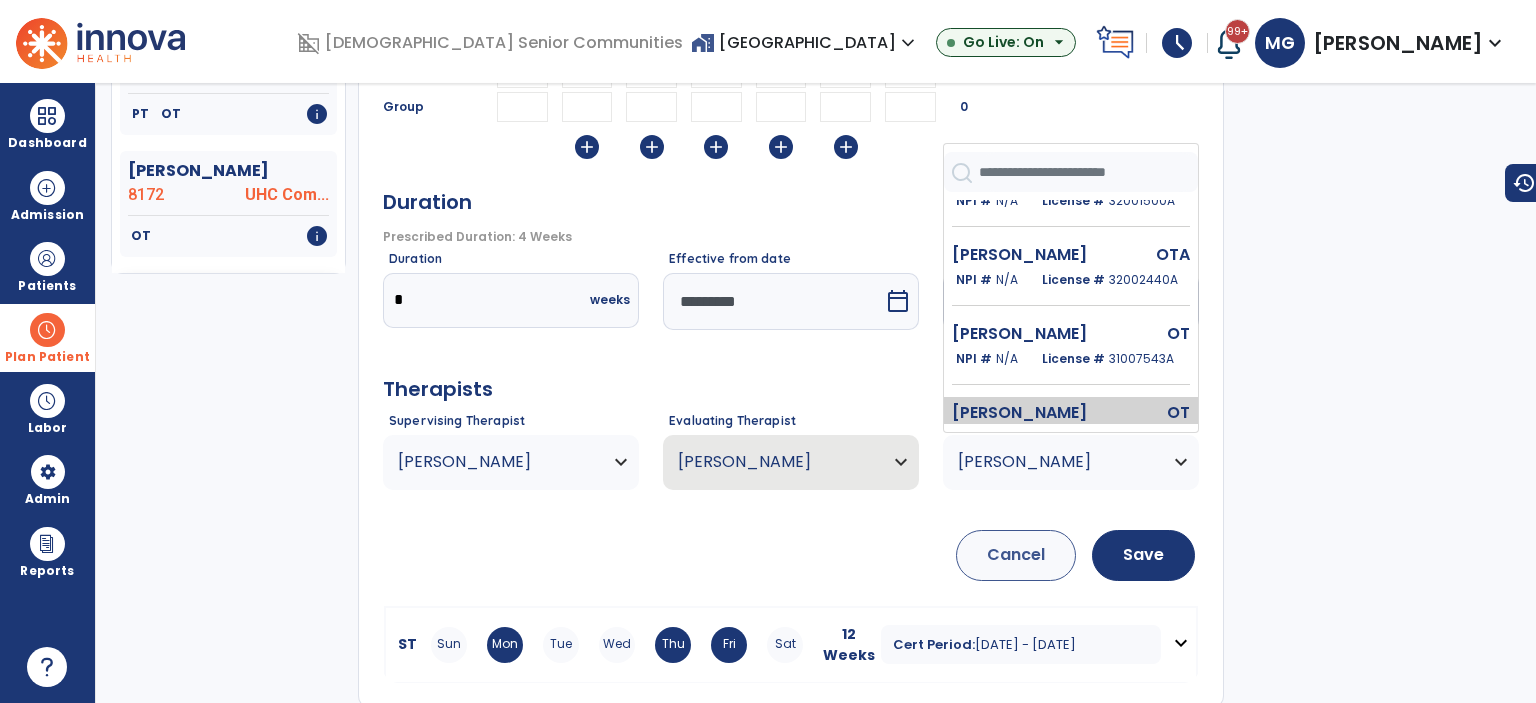 scroll, scrollTop: 248, scrollLeft: 0, axis: vertical 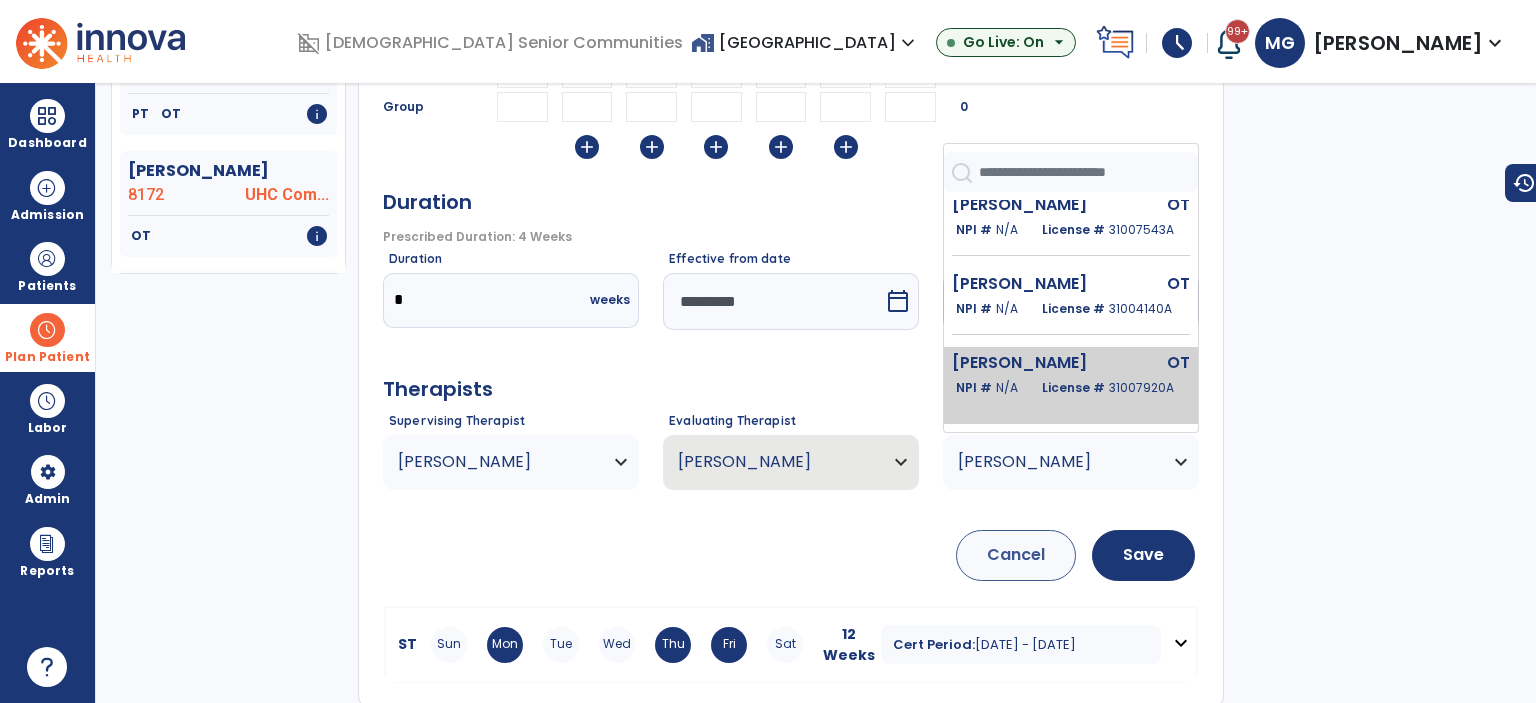 click on "License #  31007920A" at bounding box center (1108, 388) 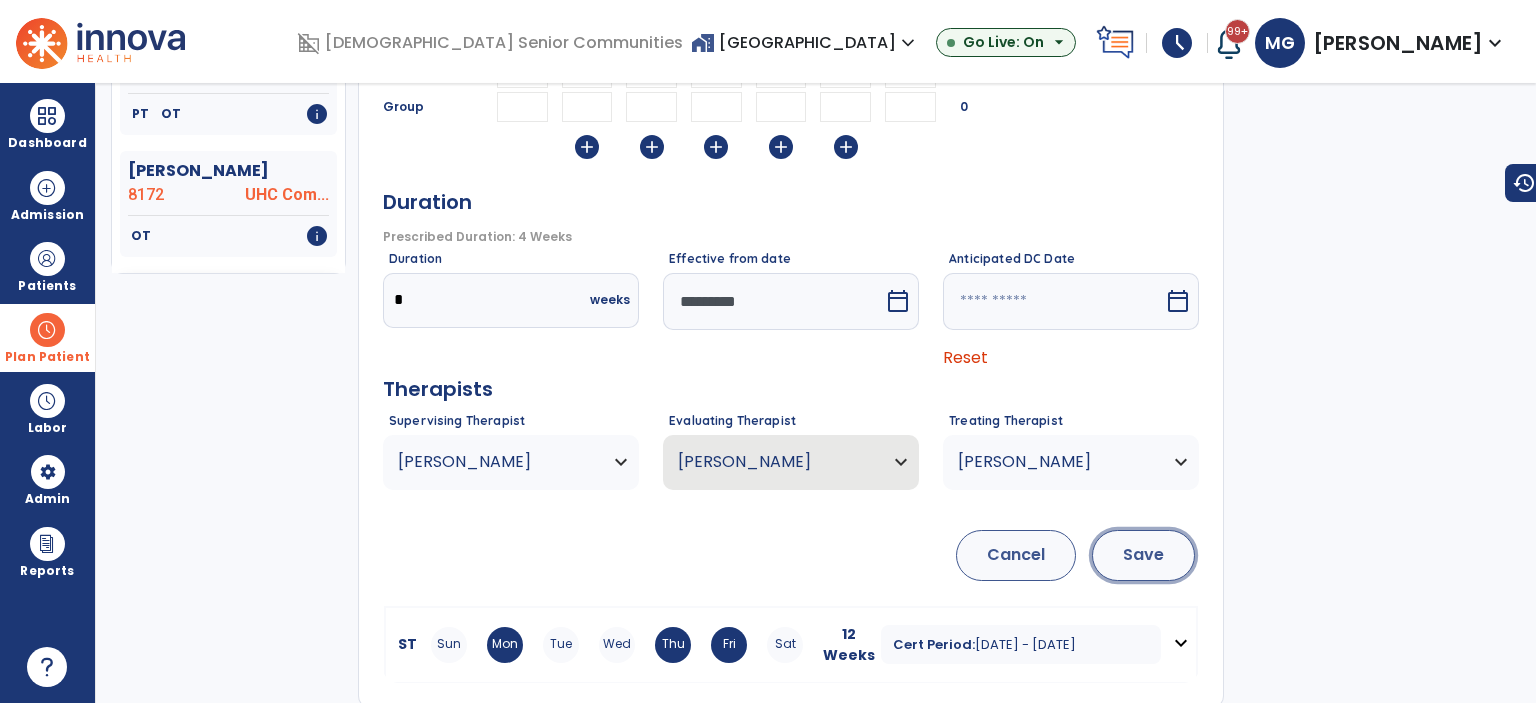 click on "Save" at bounding box center [1143, 555] 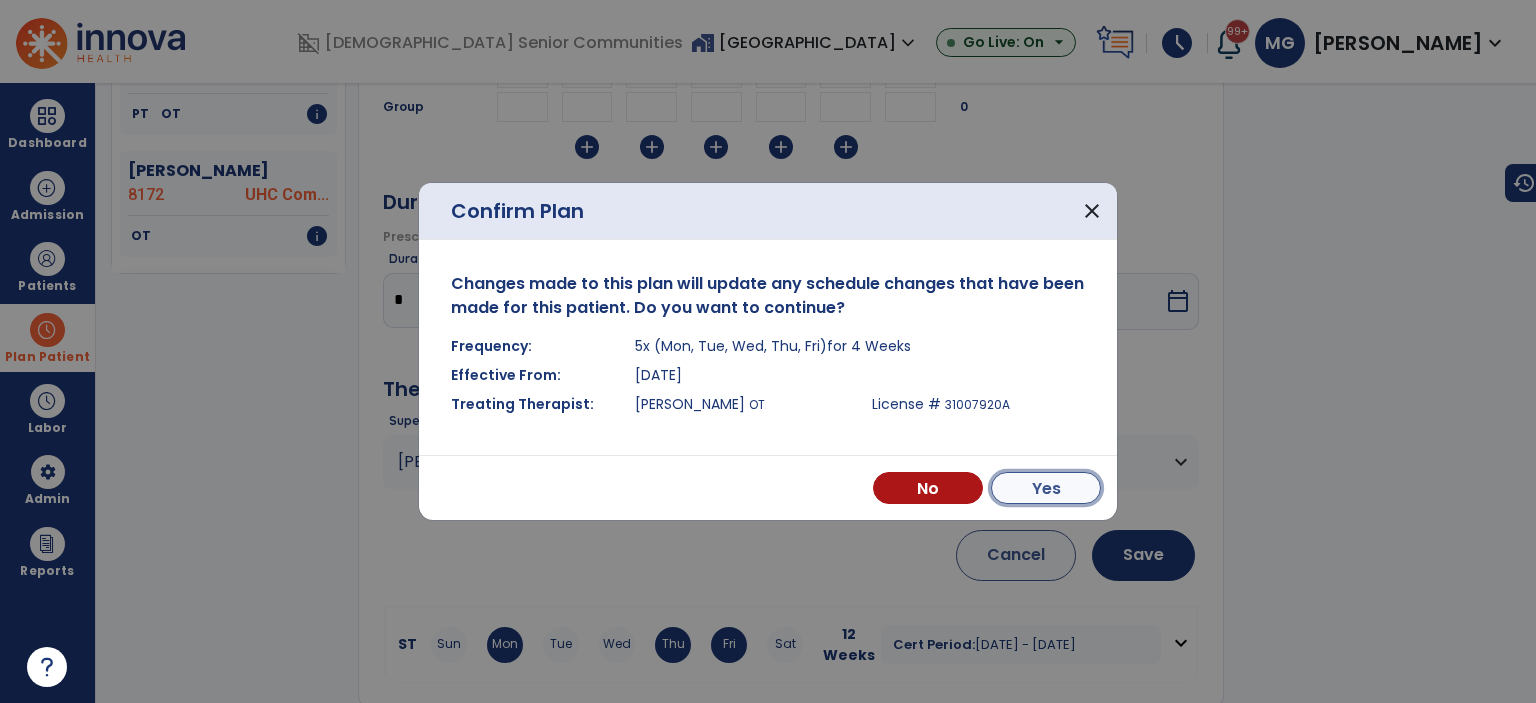 click on "Yes" at bounding box center (1046, 488) 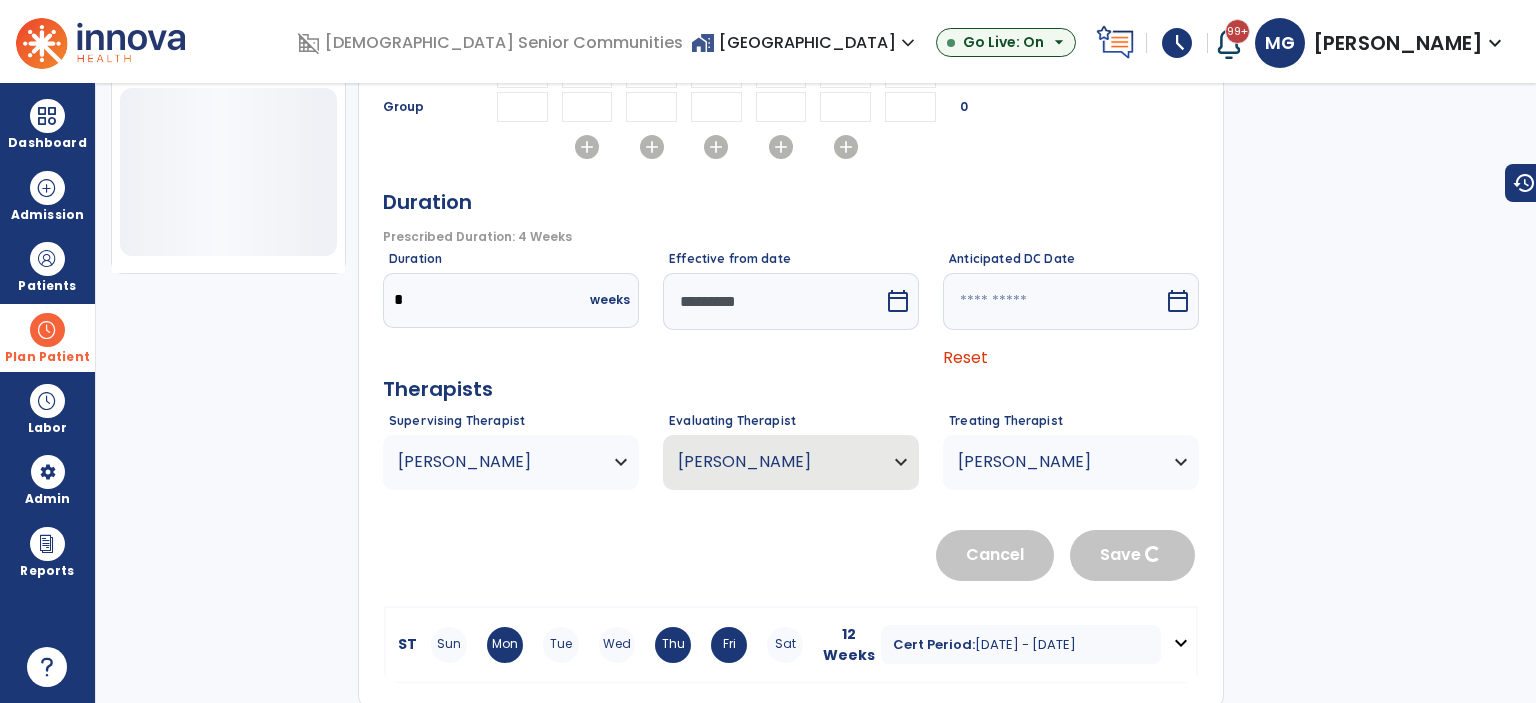 scroll, scrollTop: 716, scrollLeft: 0, axis: vertical 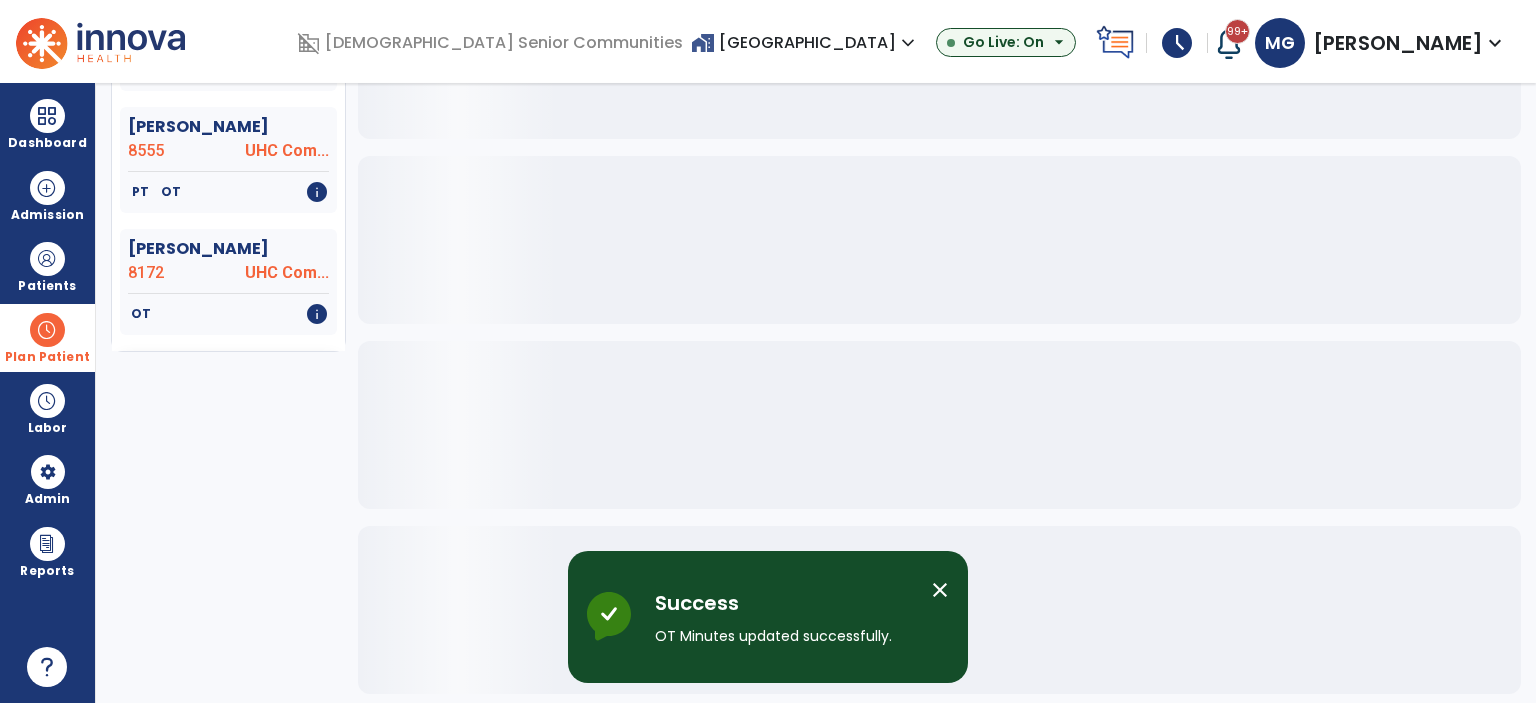 click on "close" at bounding box center [940, 590] 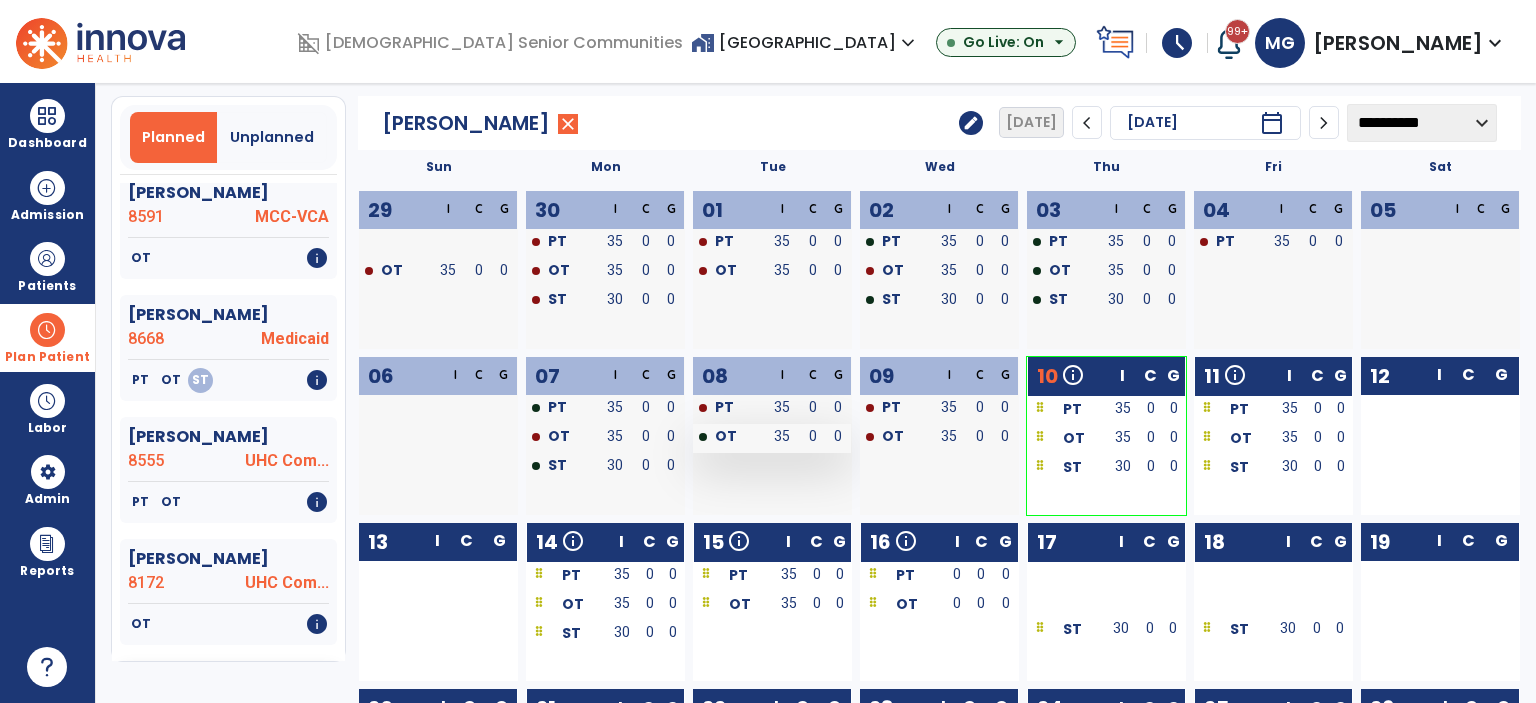 scroll, scrollTop: 0, scrollLeft: 0, axis: both 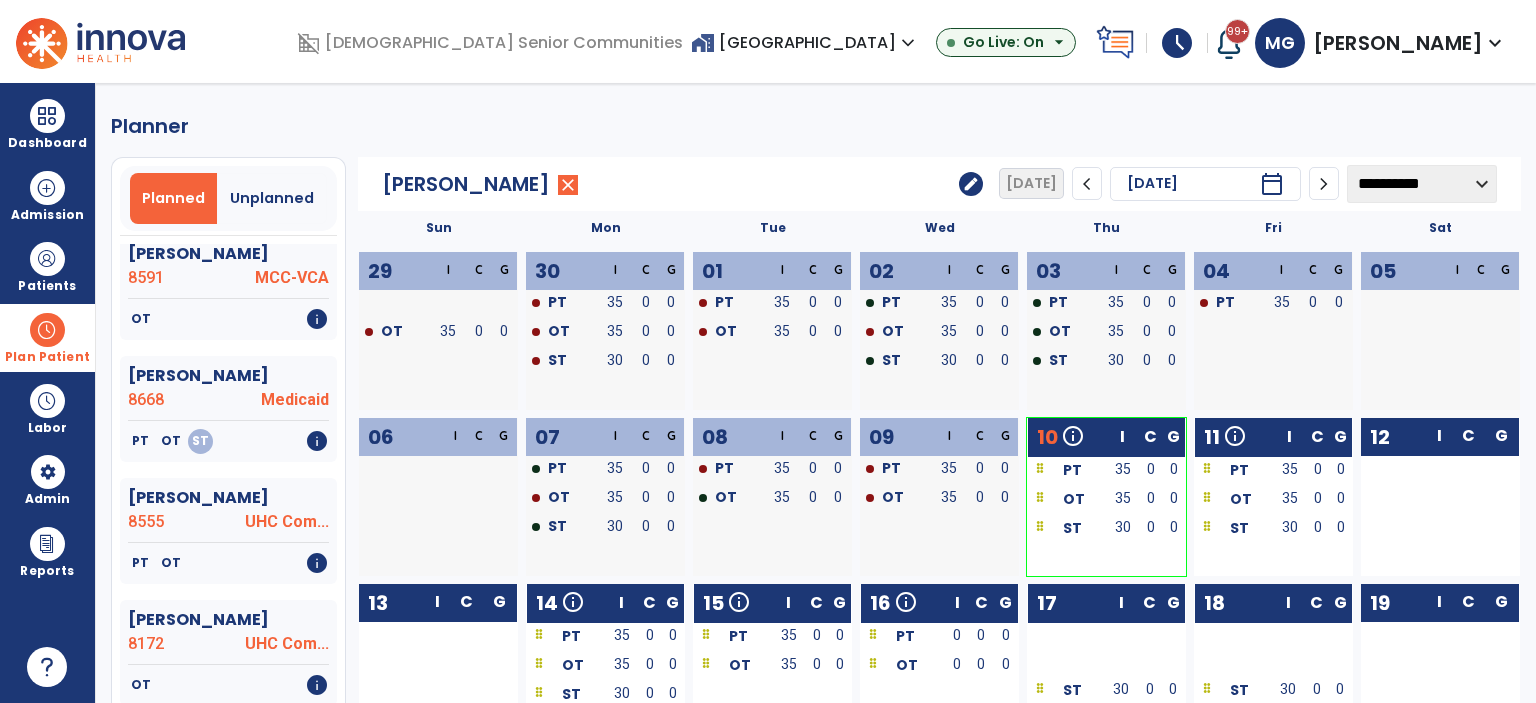 click on "Planner   Planned   Unplanned  ***  tune   Allen, Euvonna  8114 Medicar...   OT   info   Azeez, William  8167 Medicar...   OT   info   Baker, Phyllis  8383 Anthem-MB2   OT   info   Barry, Patricia  8015 Medicar...   PT   info   Bennett, Norma  8666 Aetna (MI)   PT   OT   ST   info   Bizer, Victoria  8619 Anthem ...   PT   OT   info   Bridges, Lloyd  7792 Medicar...   OT   info   Brown, Marvin  8429 MB2-VCA   PT   info   Burnette, John  8575 Medicar...   OT   info   Childress, Rita  7343 Medicar...   OT   info   Collier, Donald  7937 Medicar...   OT   info   Davis, Gilbert  7912 Medicar...   OT   info   Duncan, Larry  8635 MCC-VCA   OT   PT   ST   info   Gage, Adeline  7986 UHC Com...   ST   info   Griffith, George  8665 Managed...   OT   info   Heidemann, Charles  8642 Medicar...   PT   OT   info   Howard, Barbara  8580 Anthem ...   OT   PT   ST   info   Hyatt, Joyce  8412 Medicar...   ST   info   Jones, Sue  8652 UHC Com...   PT   OT   info   Kennard, Mark  7702 Medicar...   PT   info   Kessans, Betty  8214" 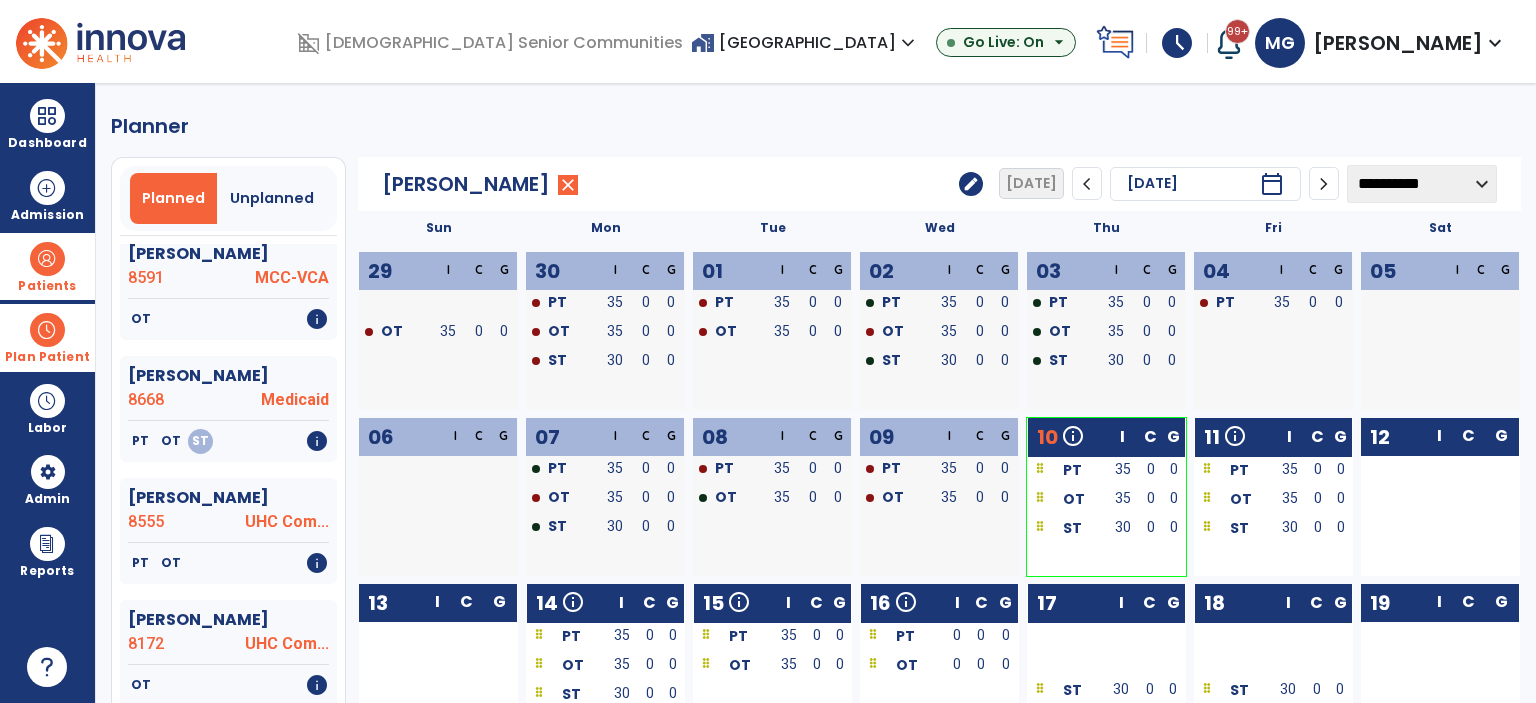 click at bounding box center [47, 259] 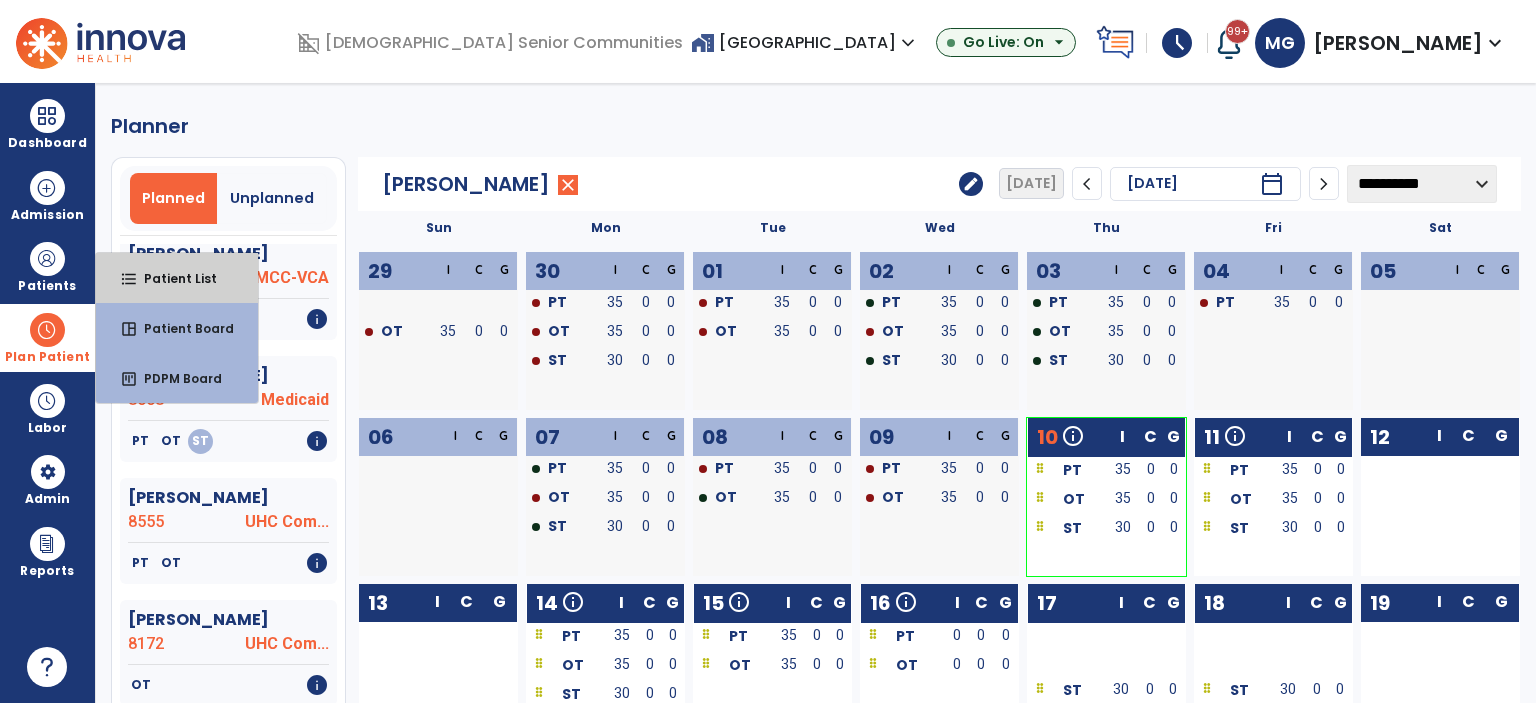 click on "Patient List" at bounding box center [172, 278] 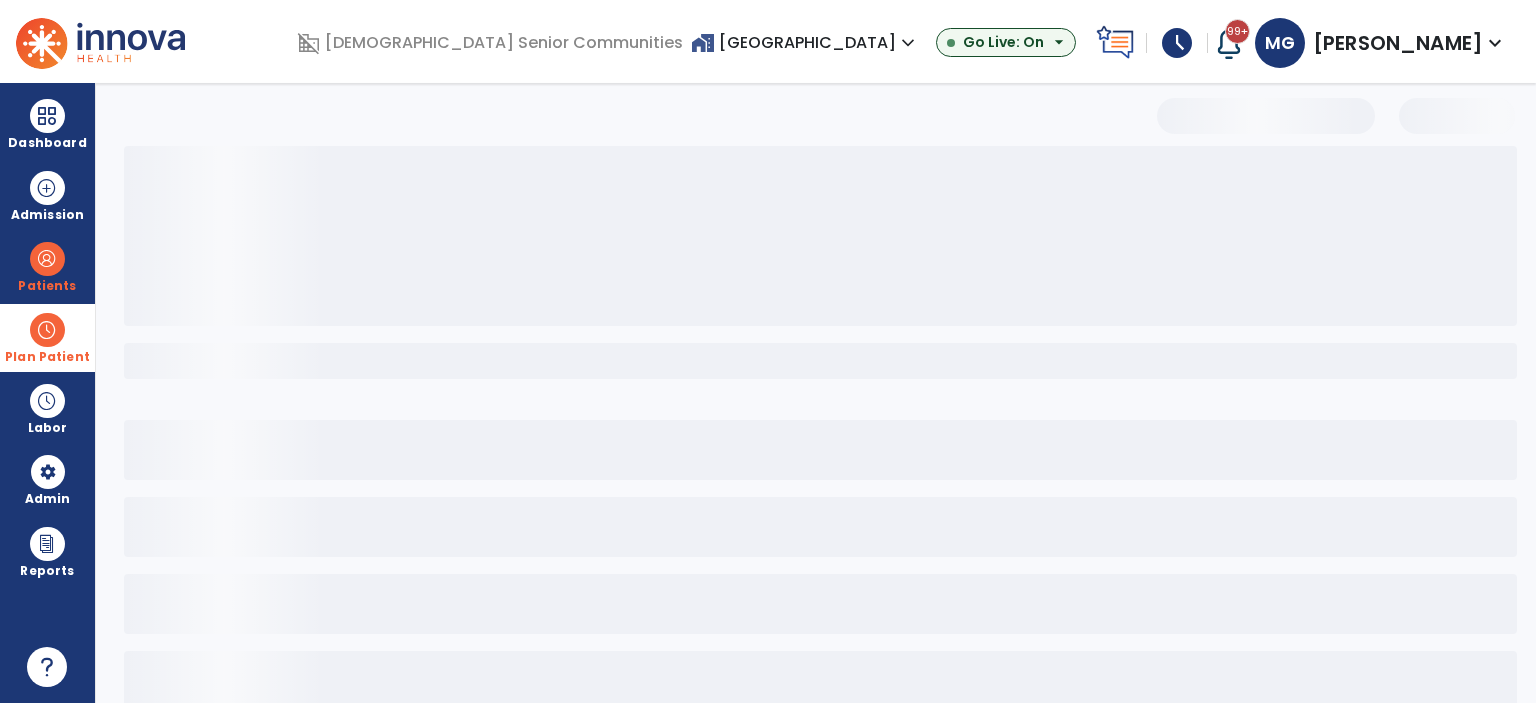 select on "***" 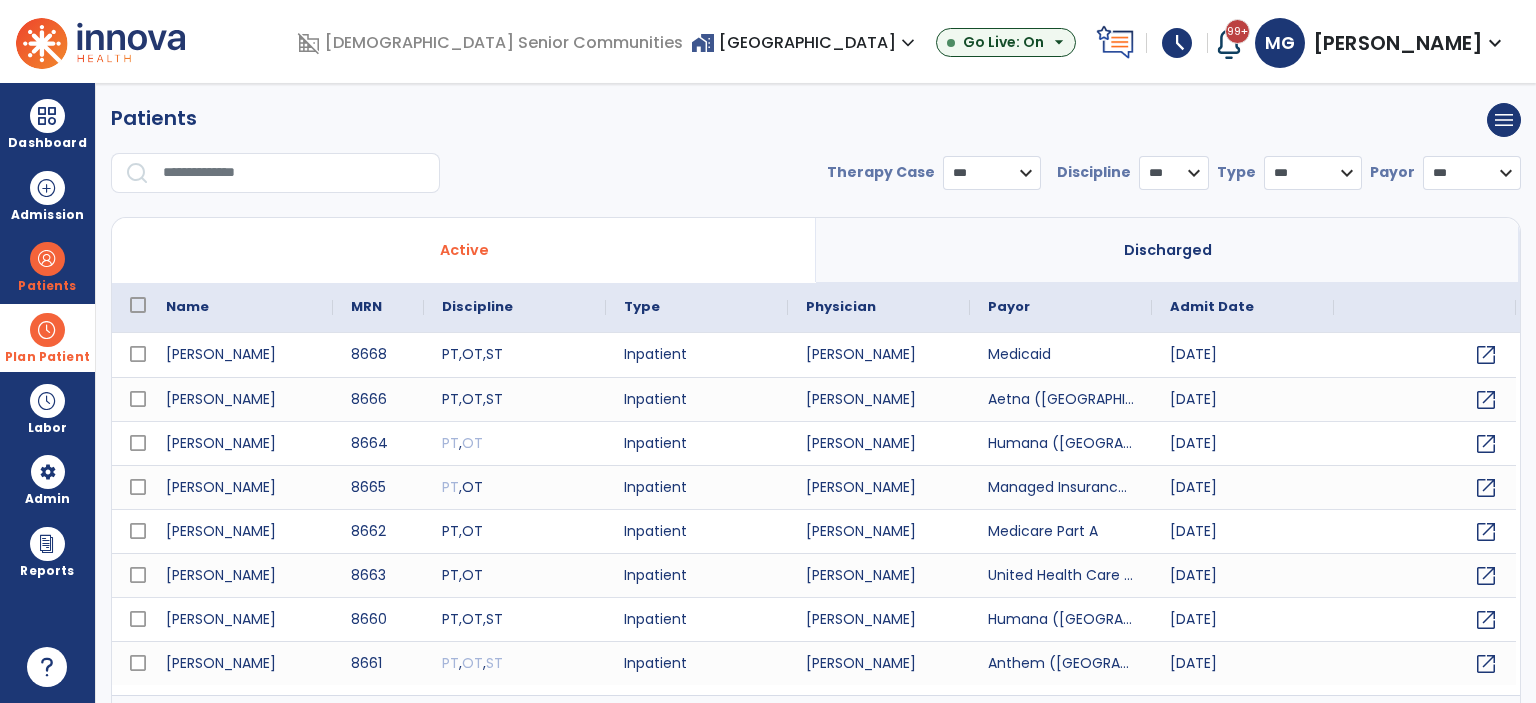 click on "home_work   Riverview Village   expand_more" at bounding box center [805, 42] 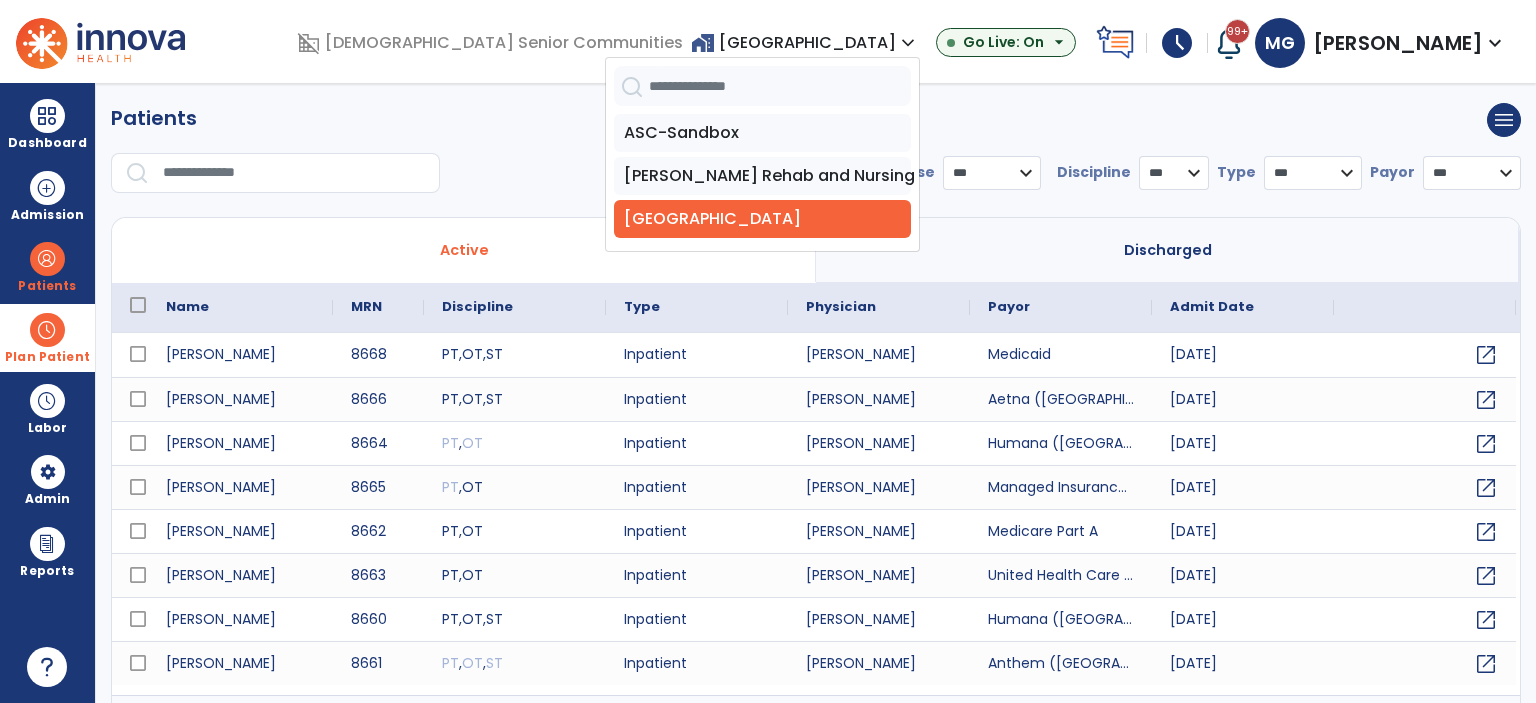 click on "[PERSON_NAME] Rehab and Nursing" at bounding box center (762, 176) 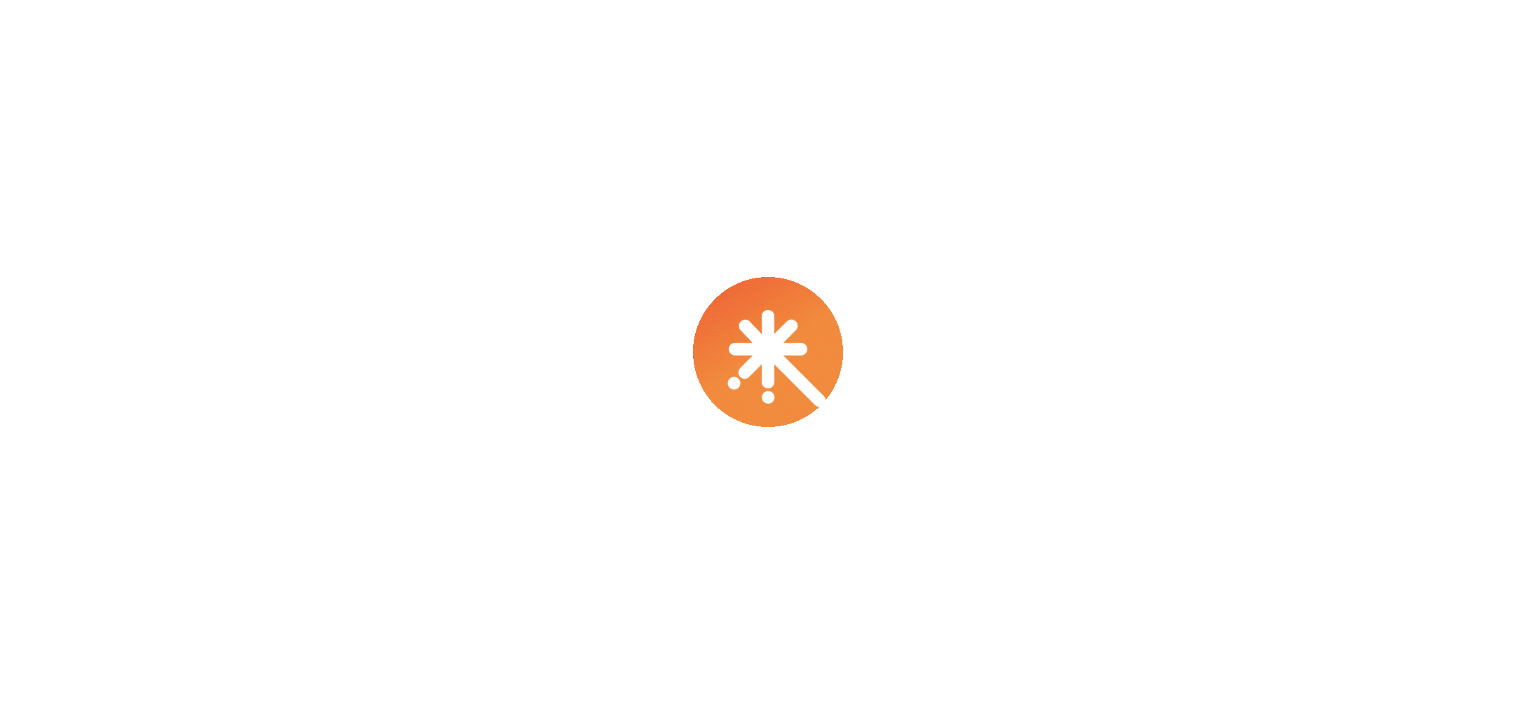 scroll, scrollTop: 0, scrollLeft: 0, axis: both 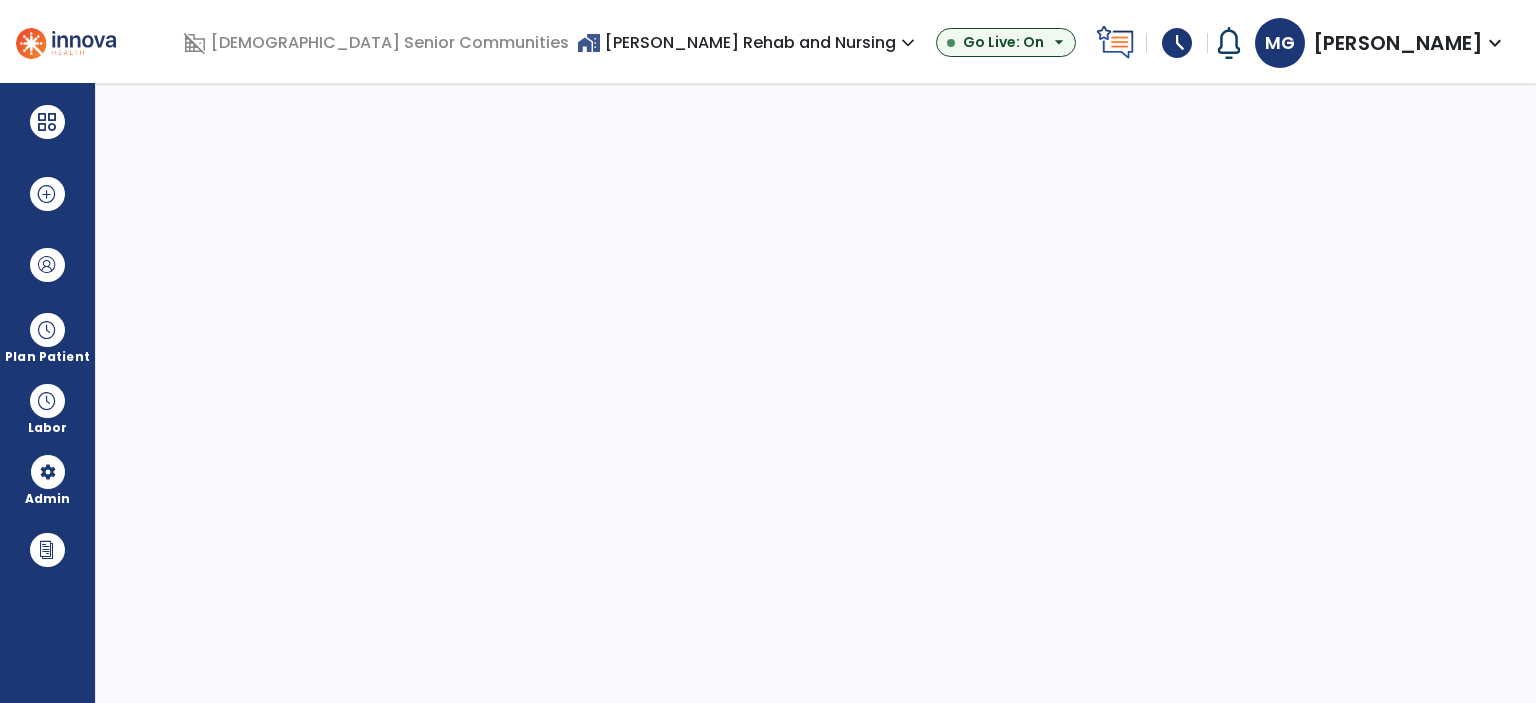 select on "***" 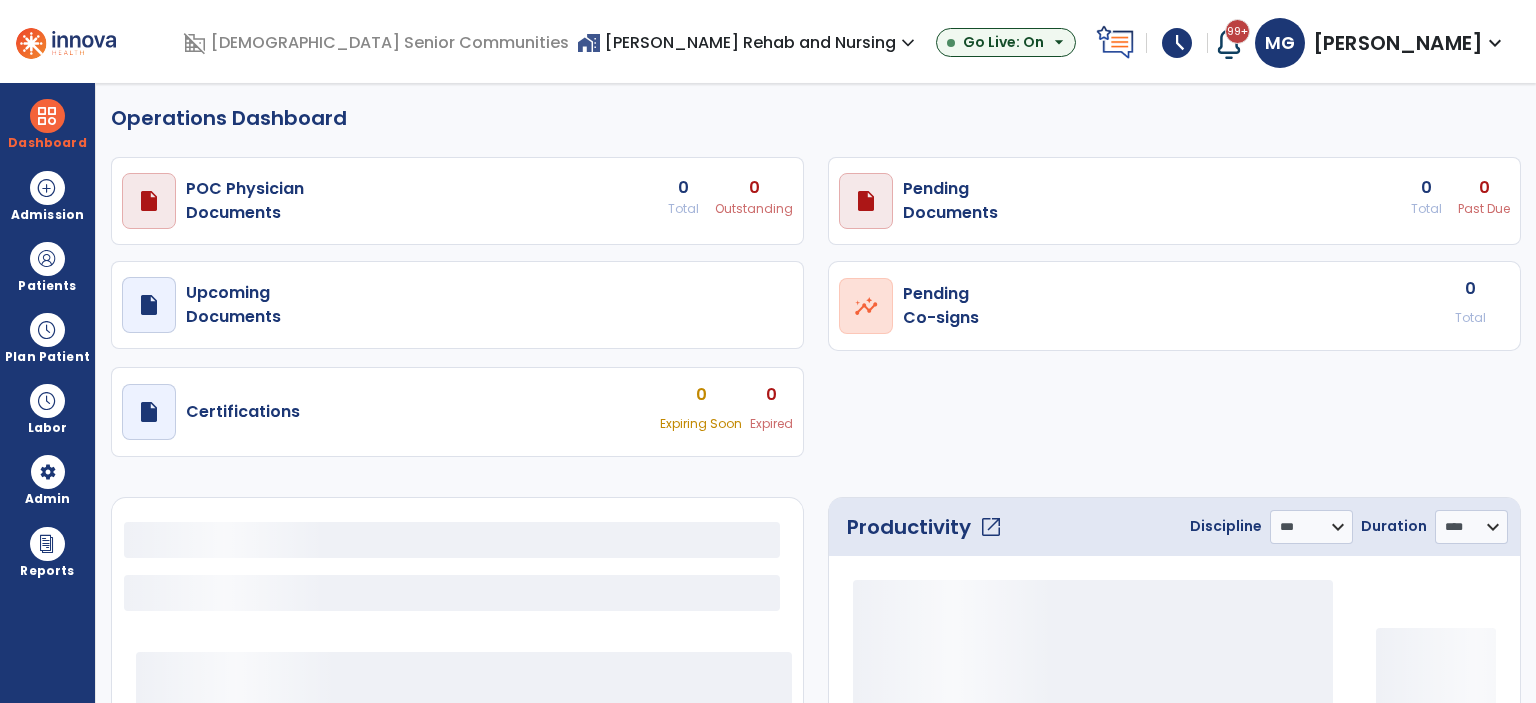 select on "***" 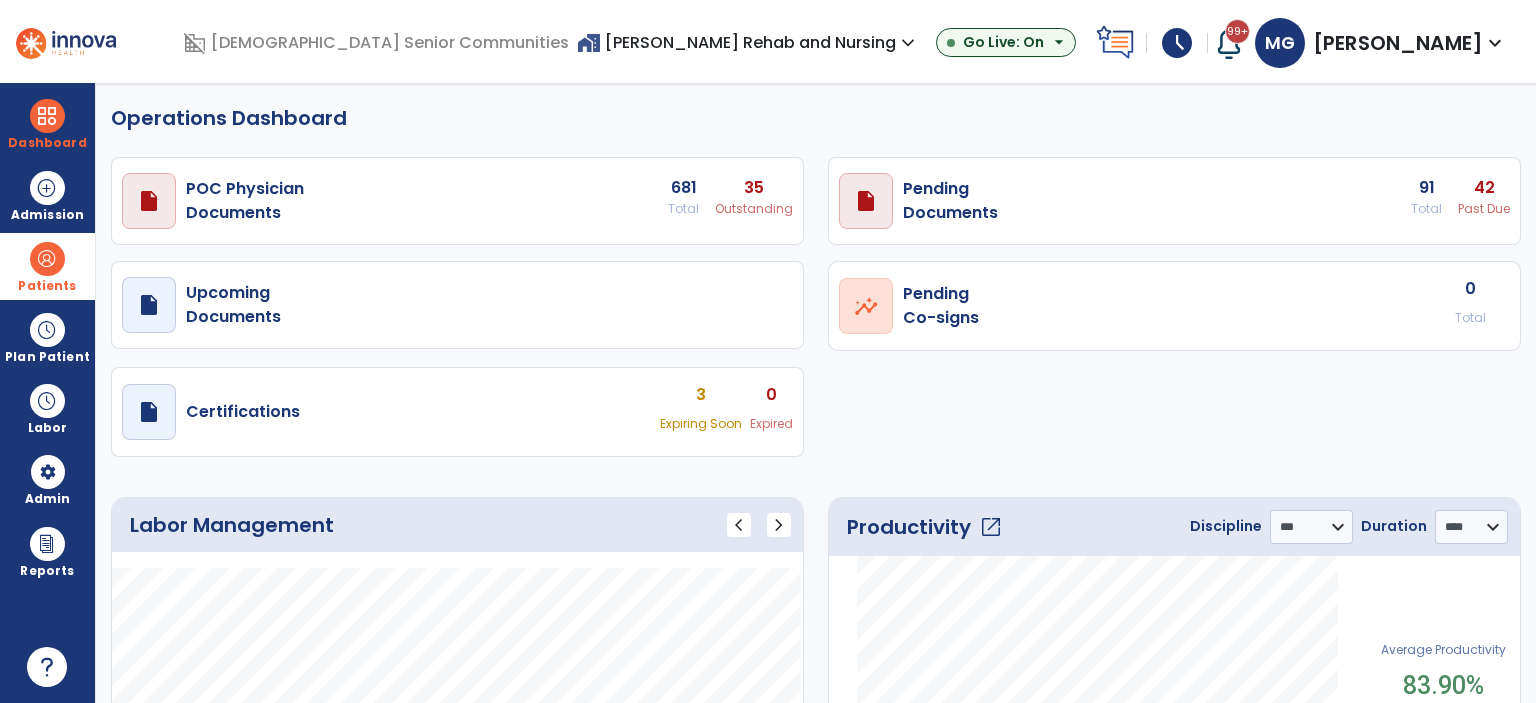 click at bounding box center (47, 259) 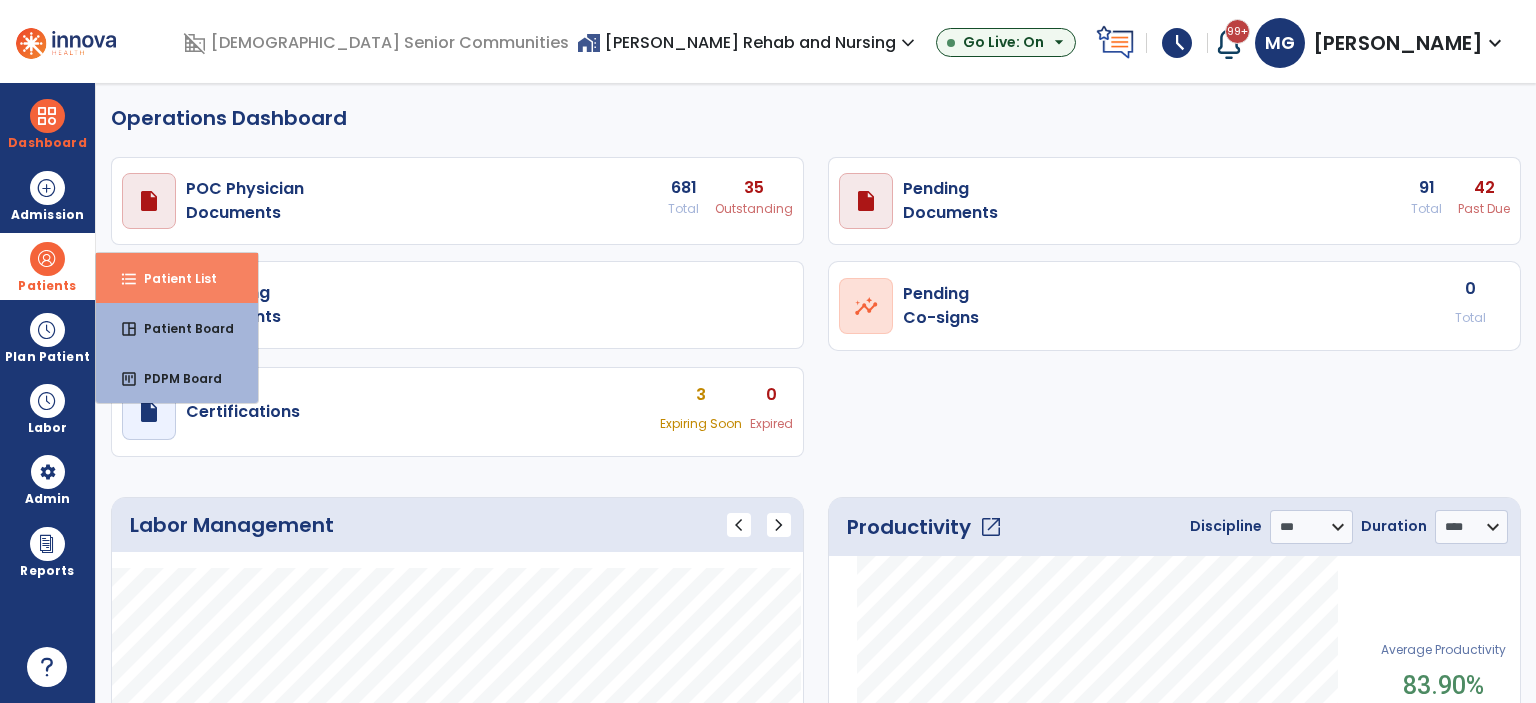 click on "format_list_bulleted  Patient List" at bounding box center (177, 278) 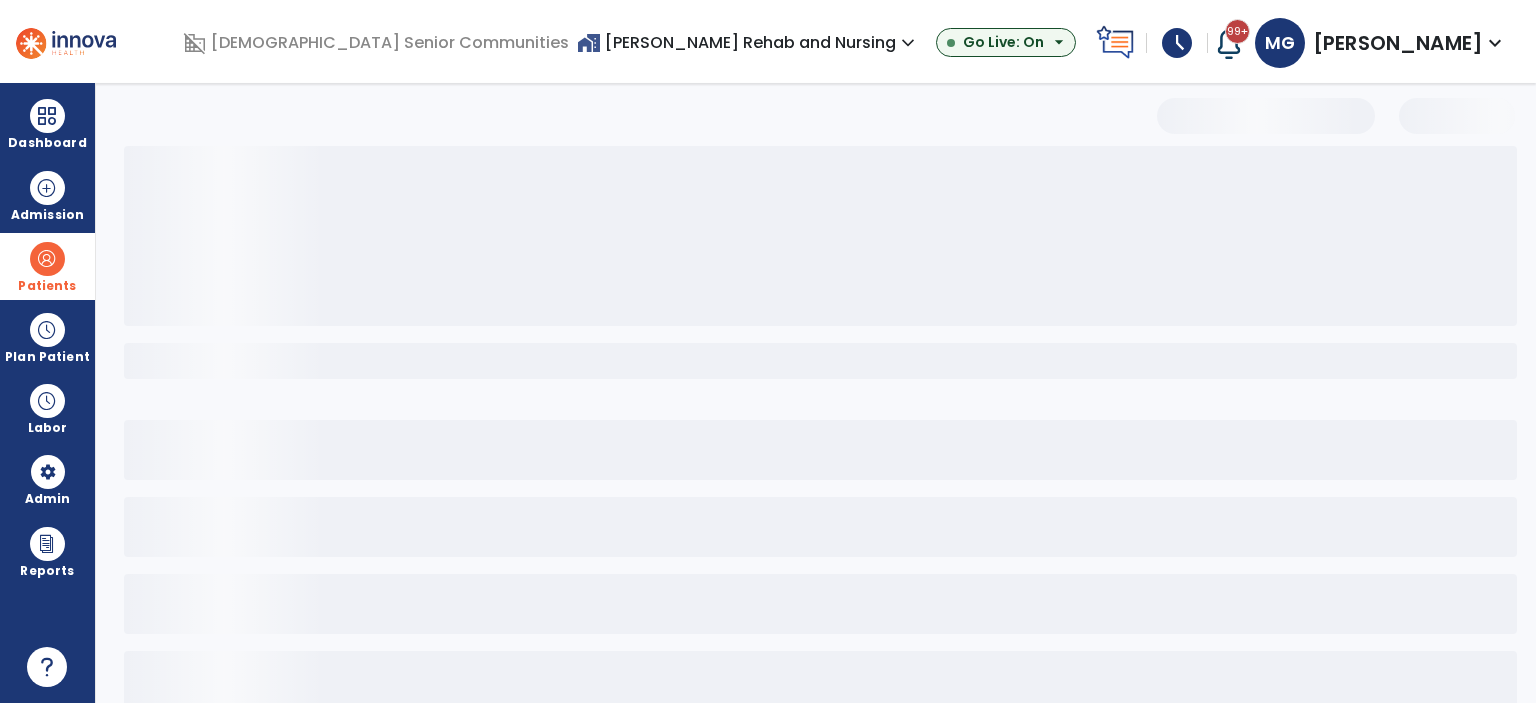 select on "***" 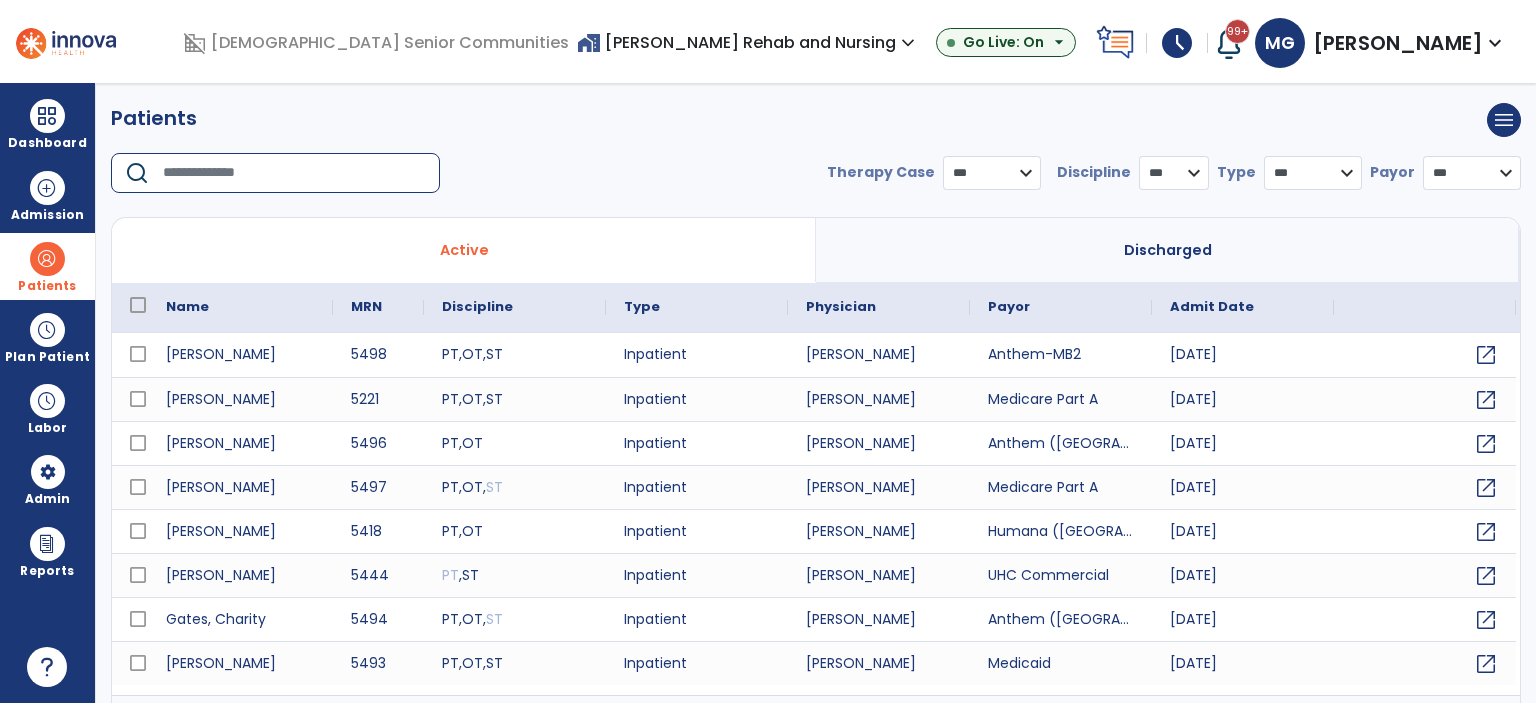click at bounding box center [294, 173] 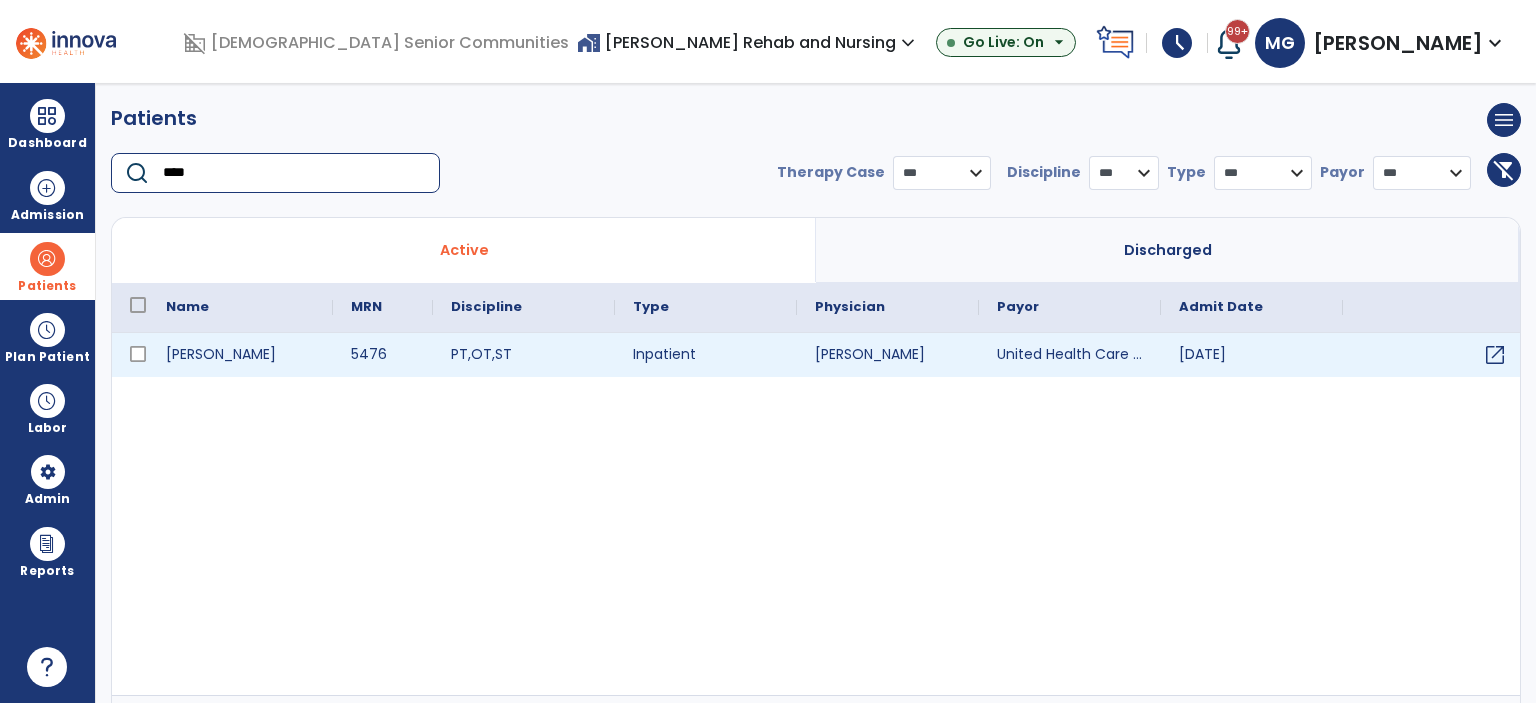 type on "****" 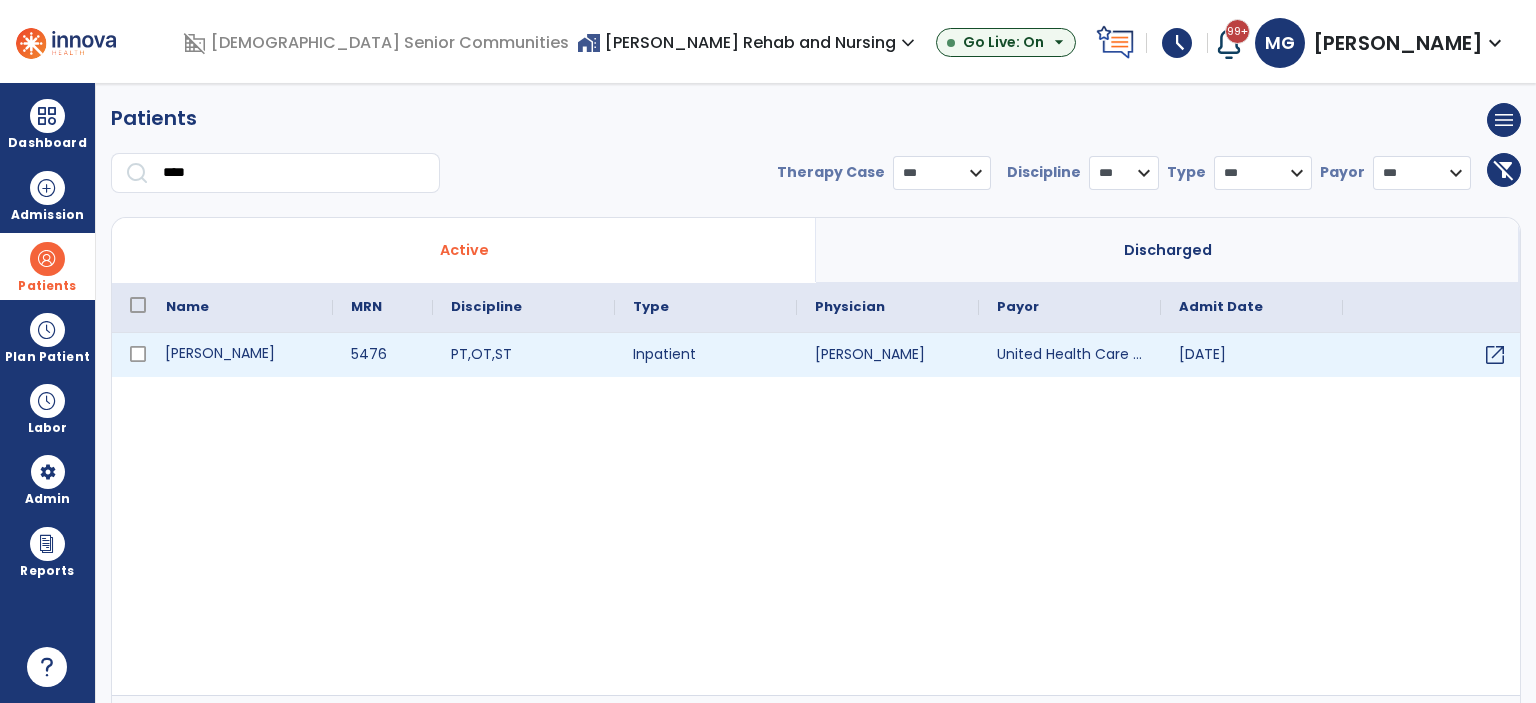 click on "Paschal, Charlene" at bounding box center (240, 355) 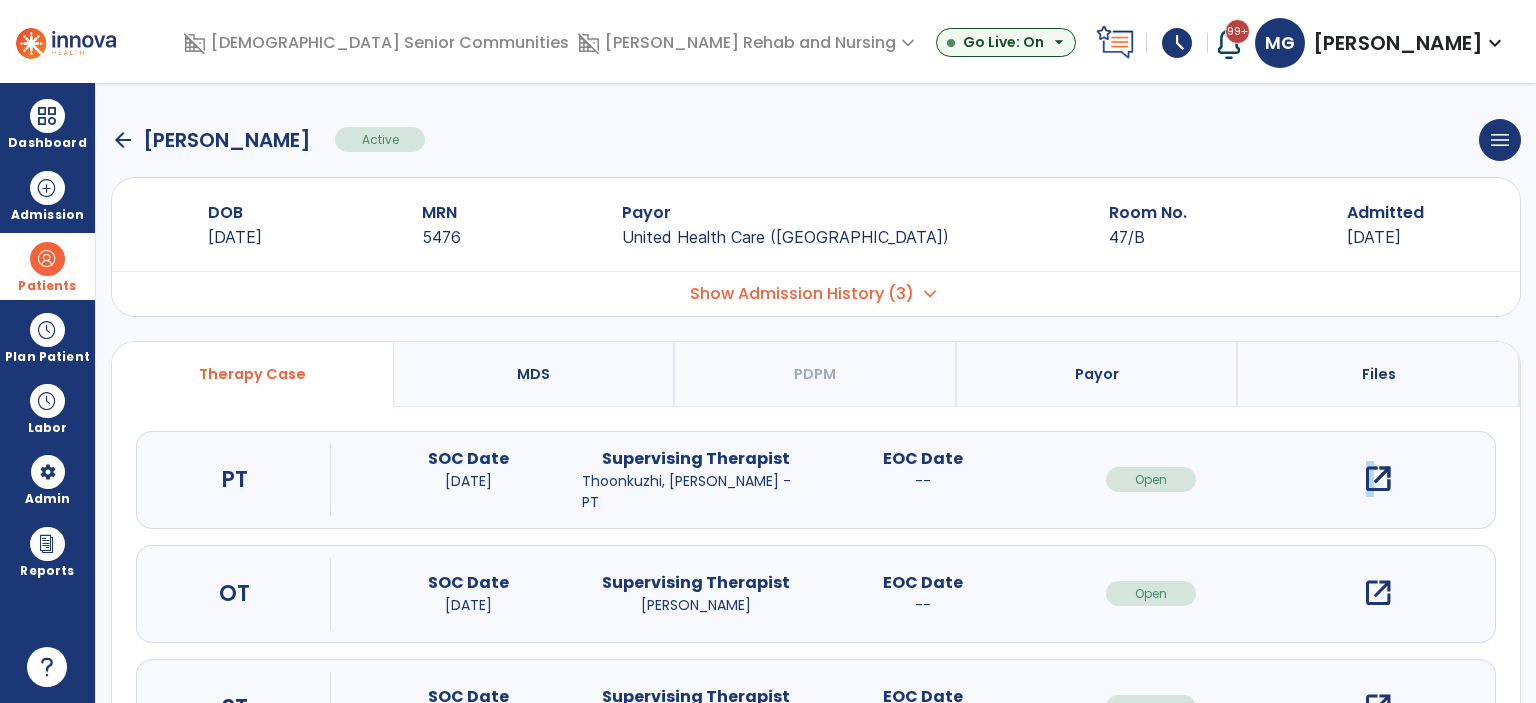 click on "open_in_new" at bounding box center (1378, 479) 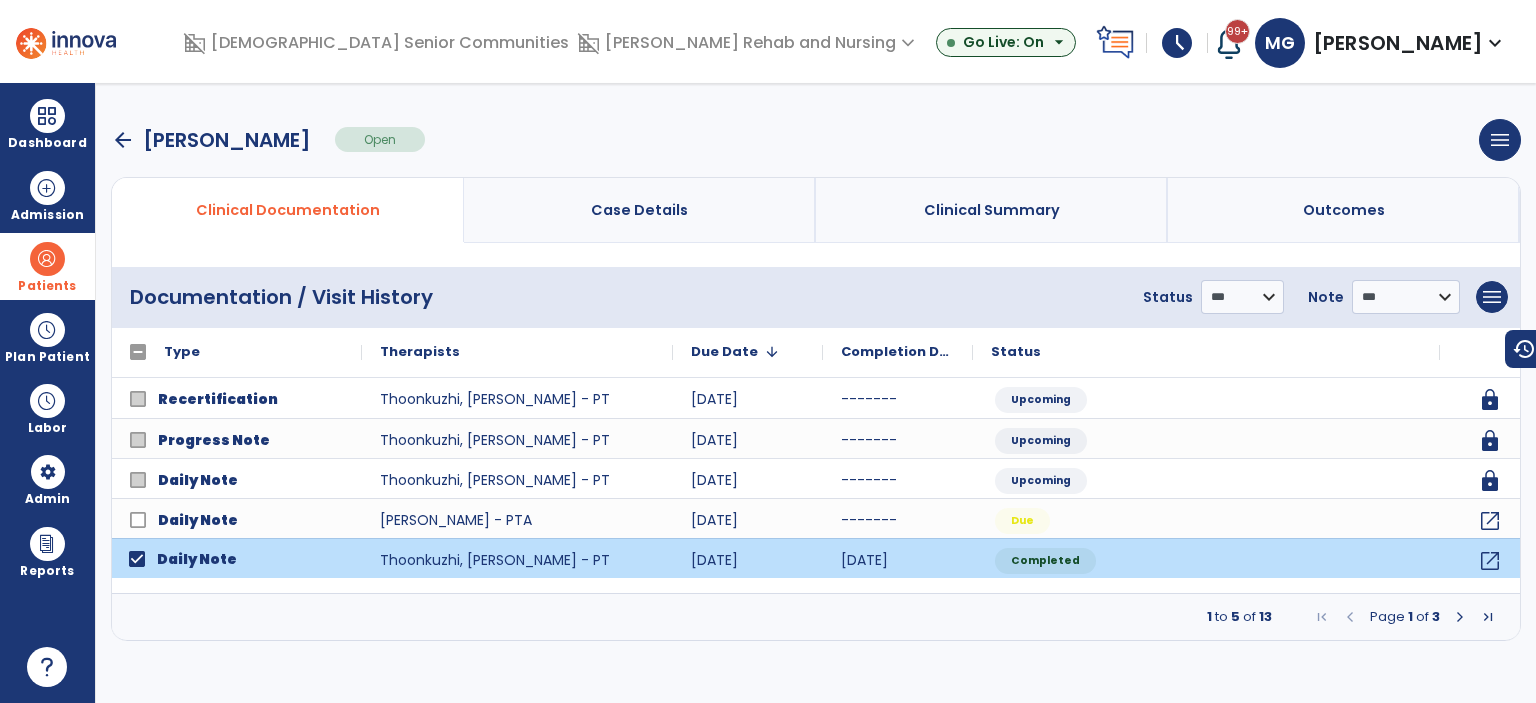click at bounding box center [1460, 617] 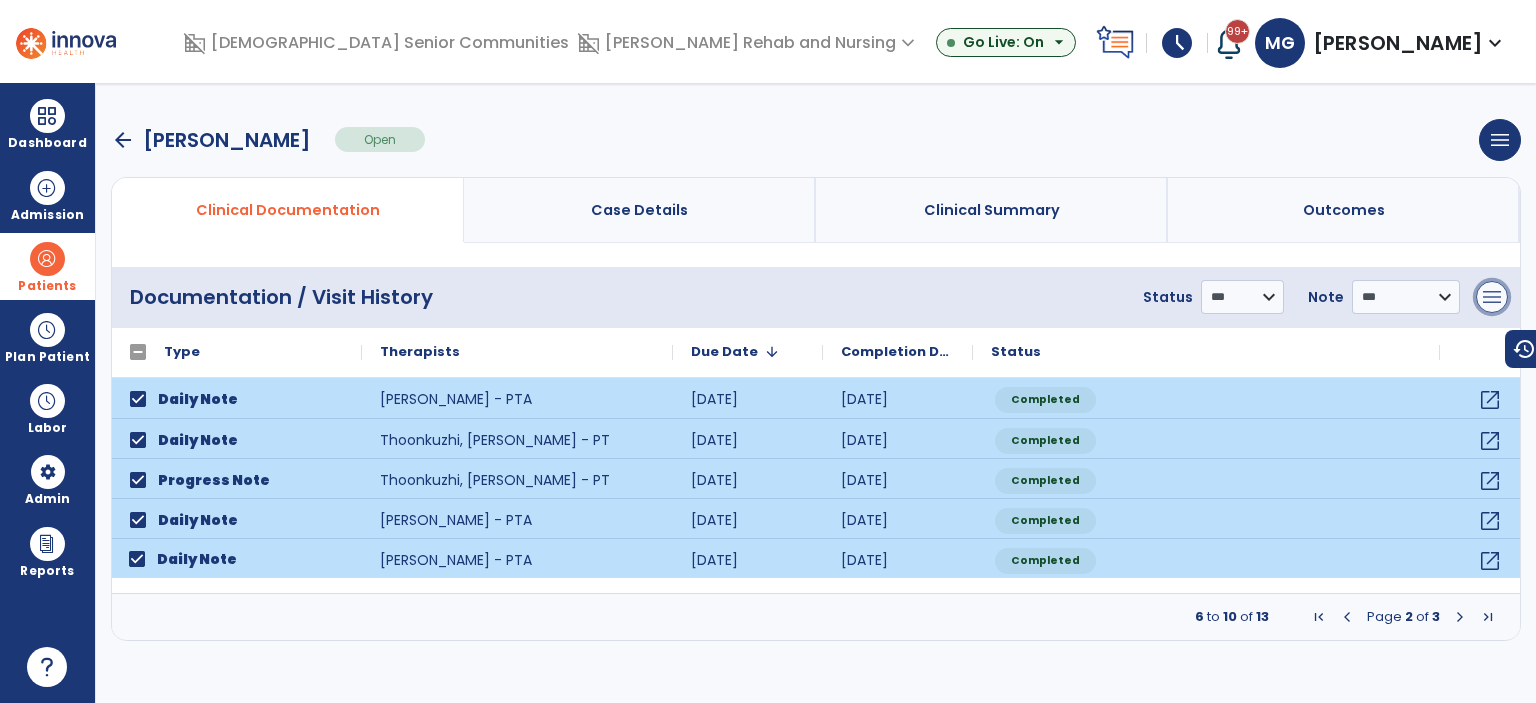 click on "menu" at bounding box center [1492, 297] 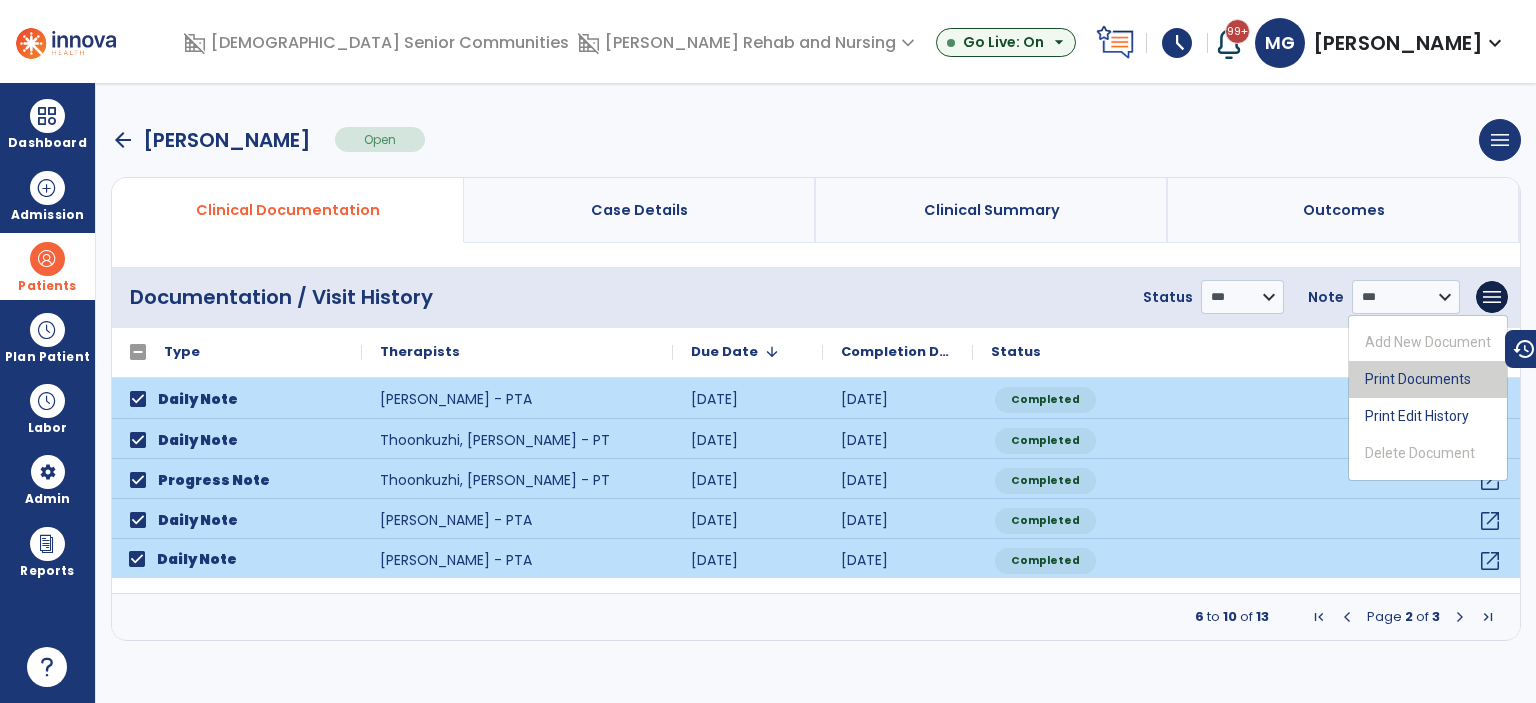 click on "Print Documents" at bounding box center (1428, 379) 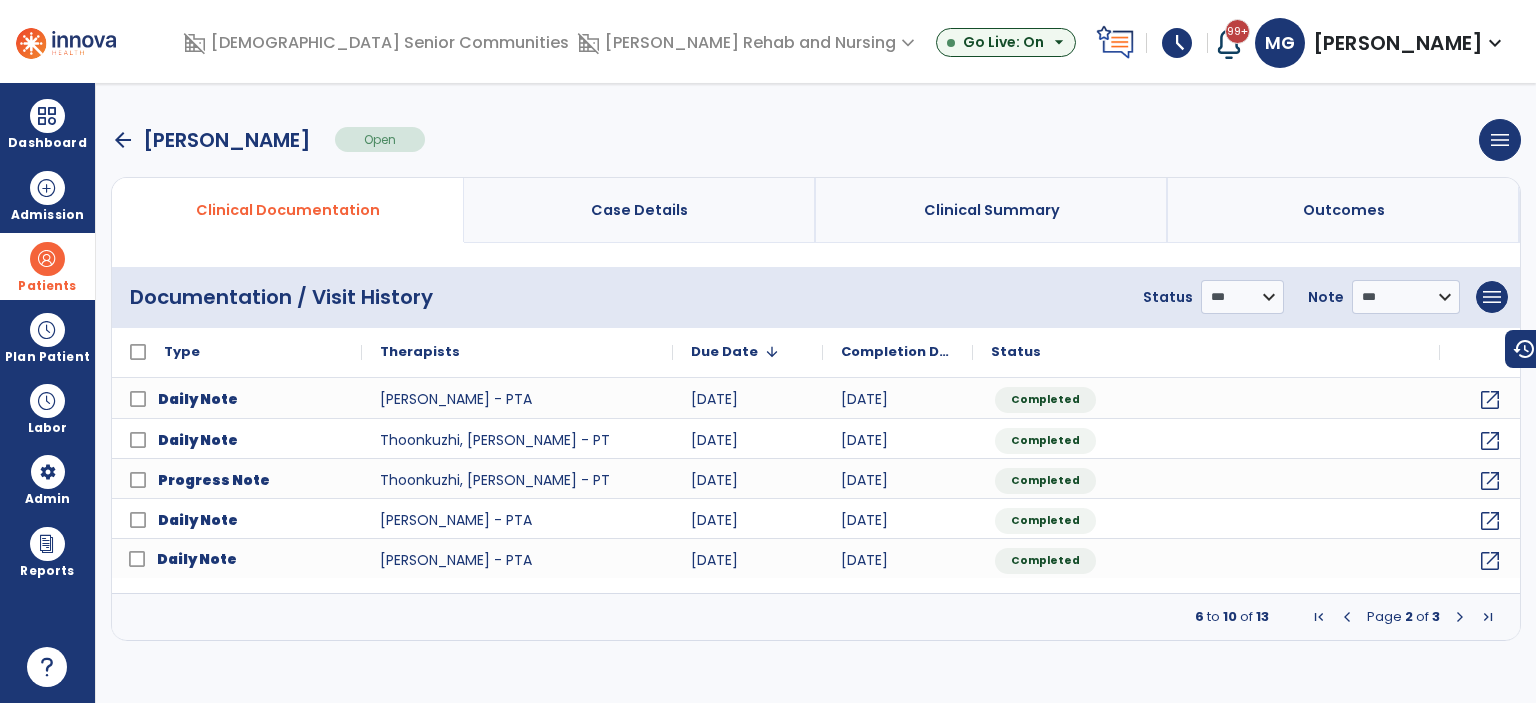 click on "arrow_back" at bounding box center [123, 140] 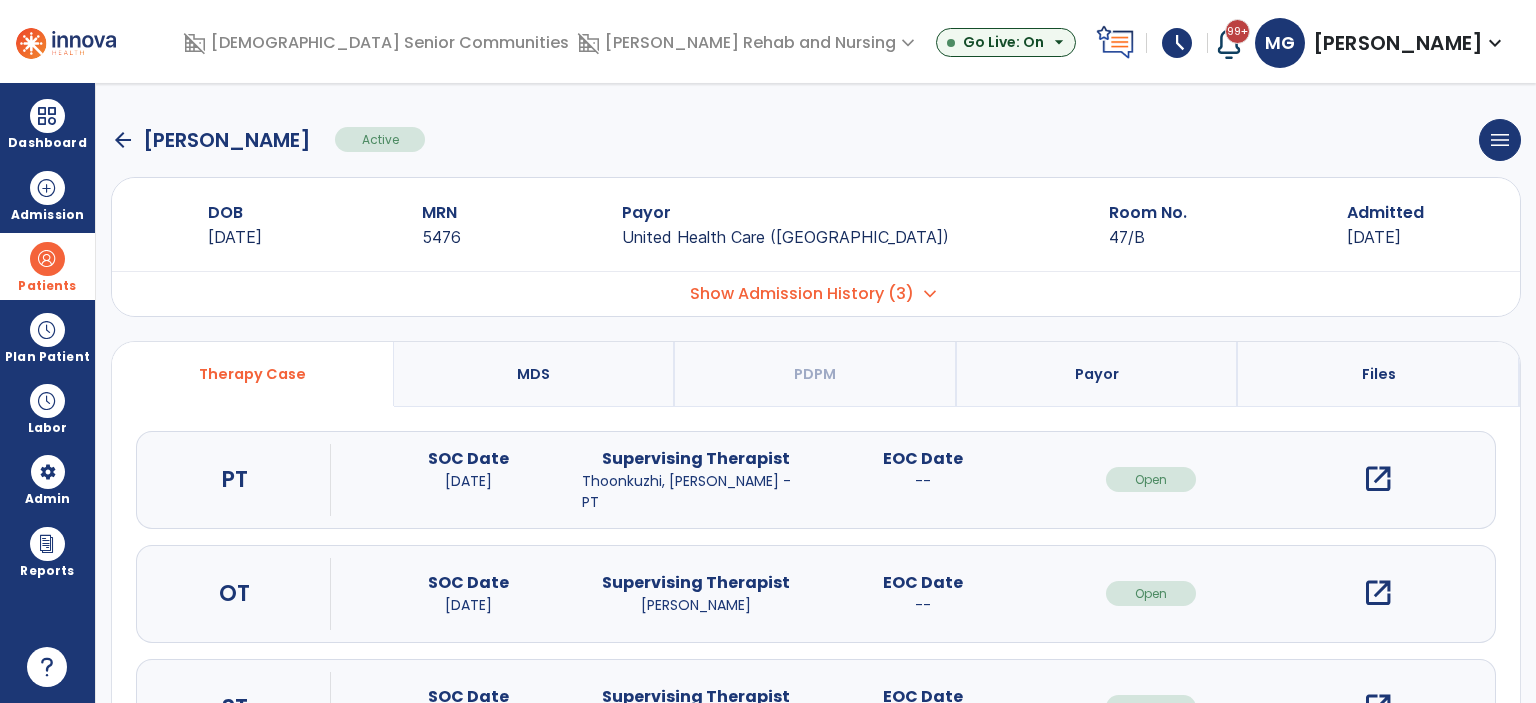 click on "open_in_new" at bounding box center (1378, 593) 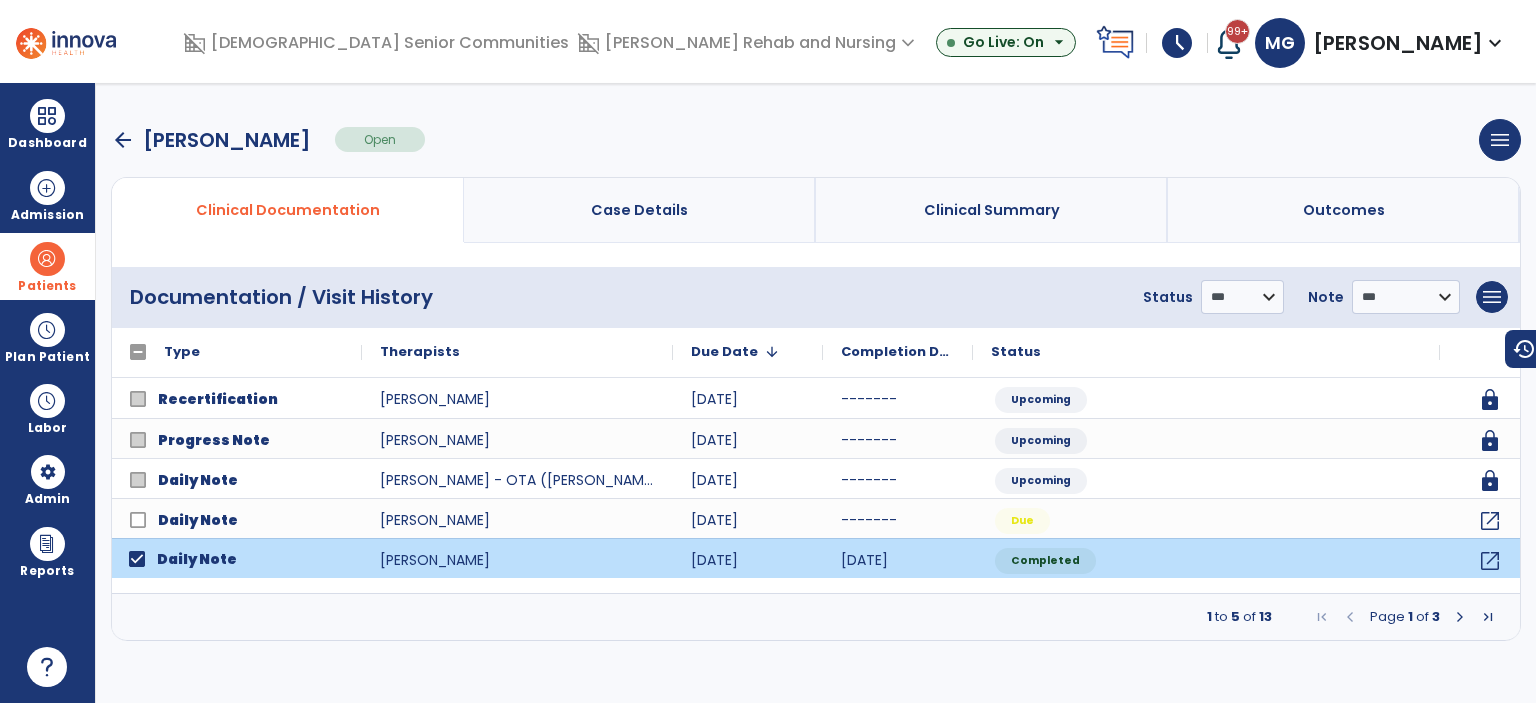 click at bounding box center [1460, 617] 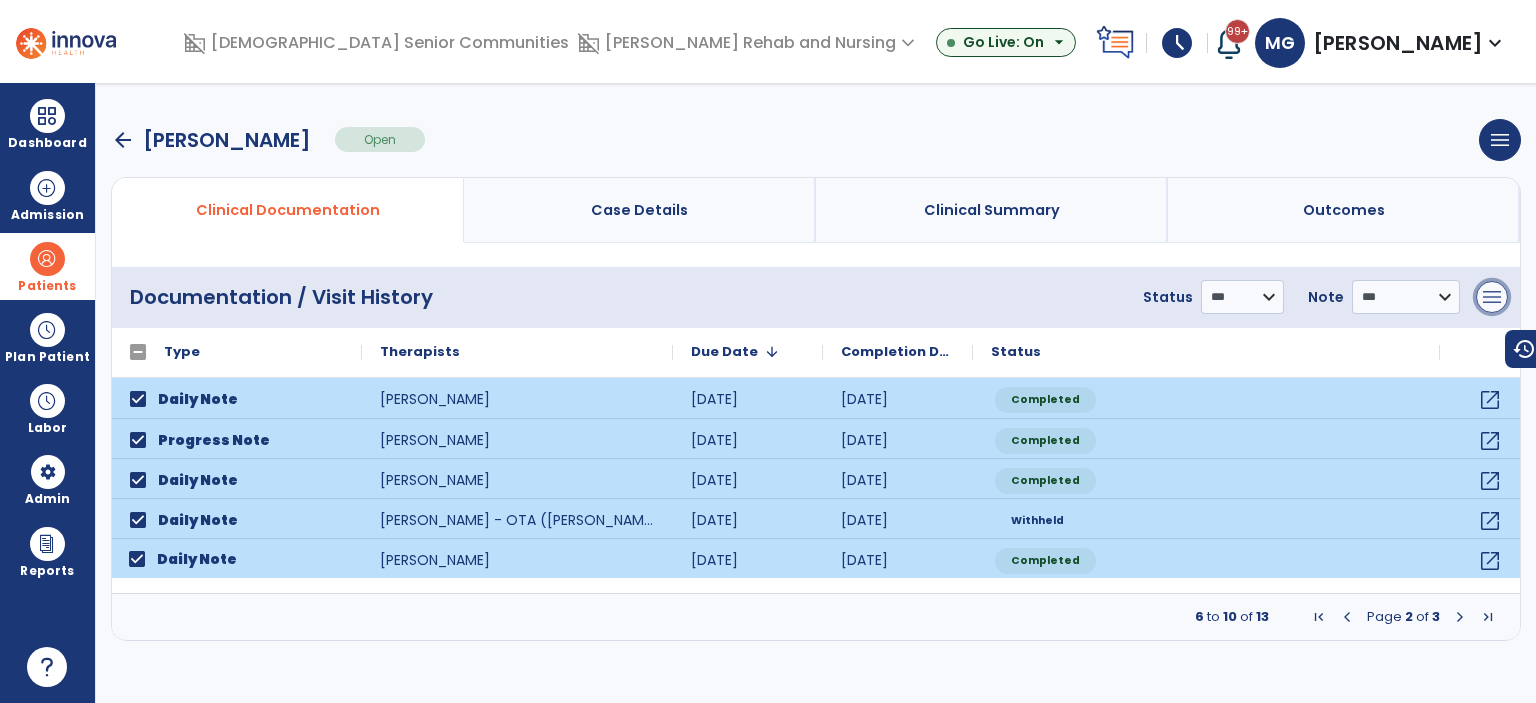 click on "menu" at bounding box center (1492, 297) 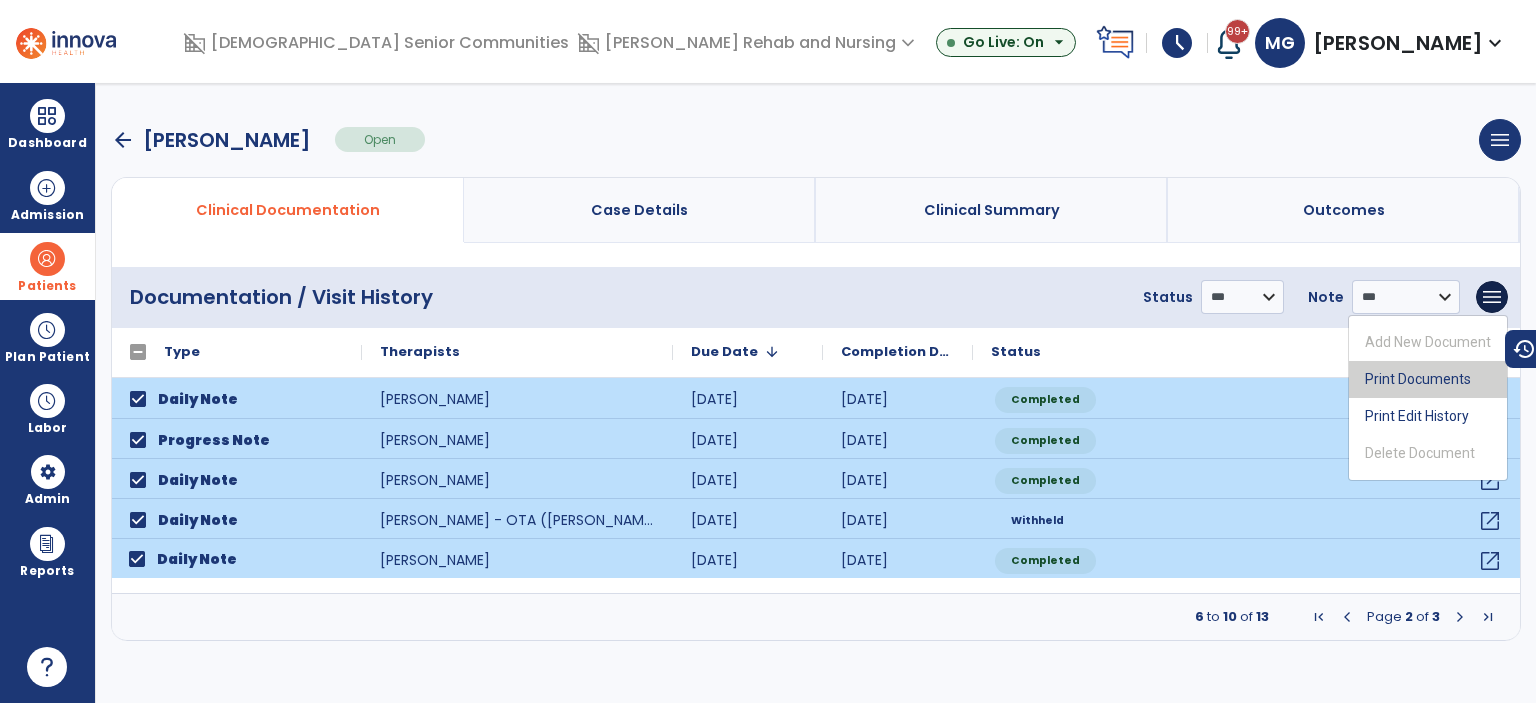drag, startPoint x: 1453, startPoint y: 372, endPoint x: 1437, endPoint y: 363, distance: 18.35756 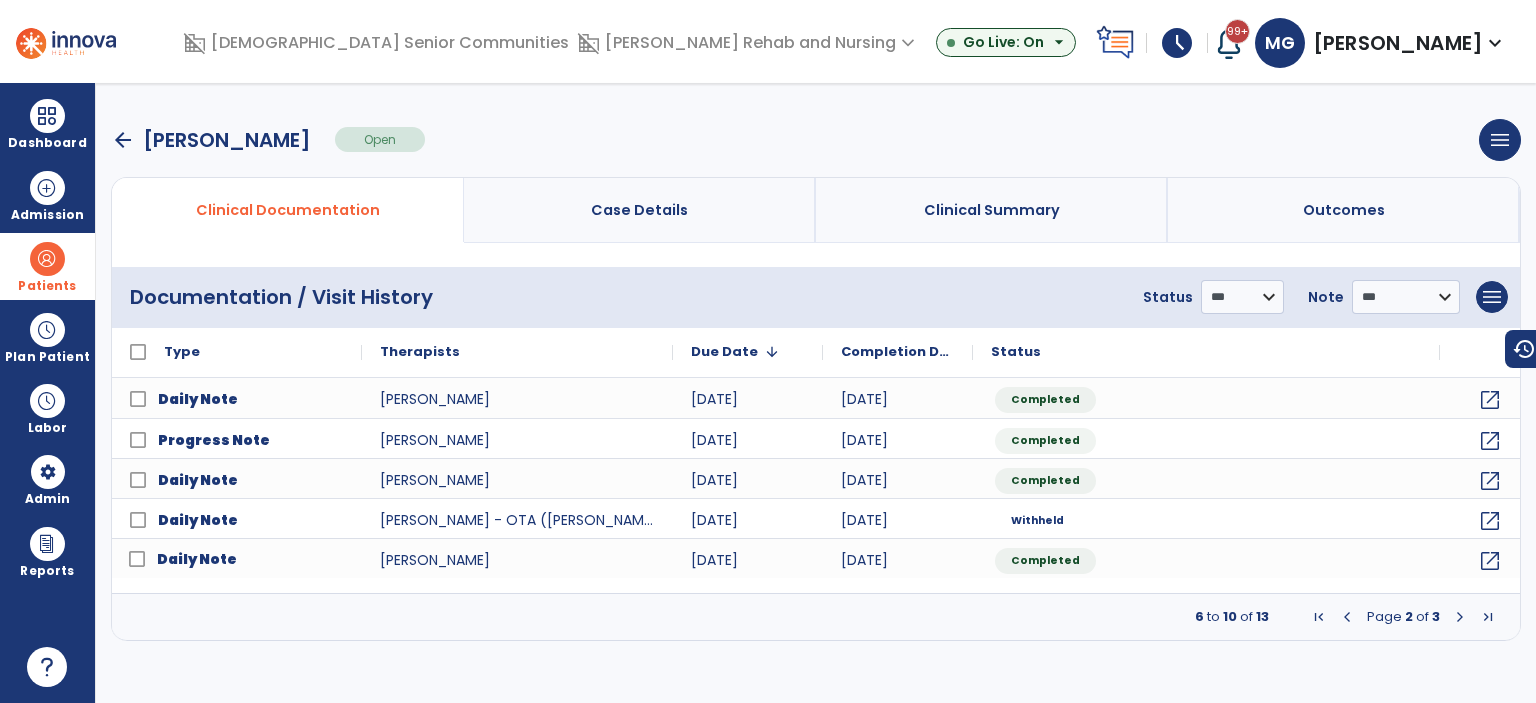 click on "arrow_back" at bounding box center (123, 140) 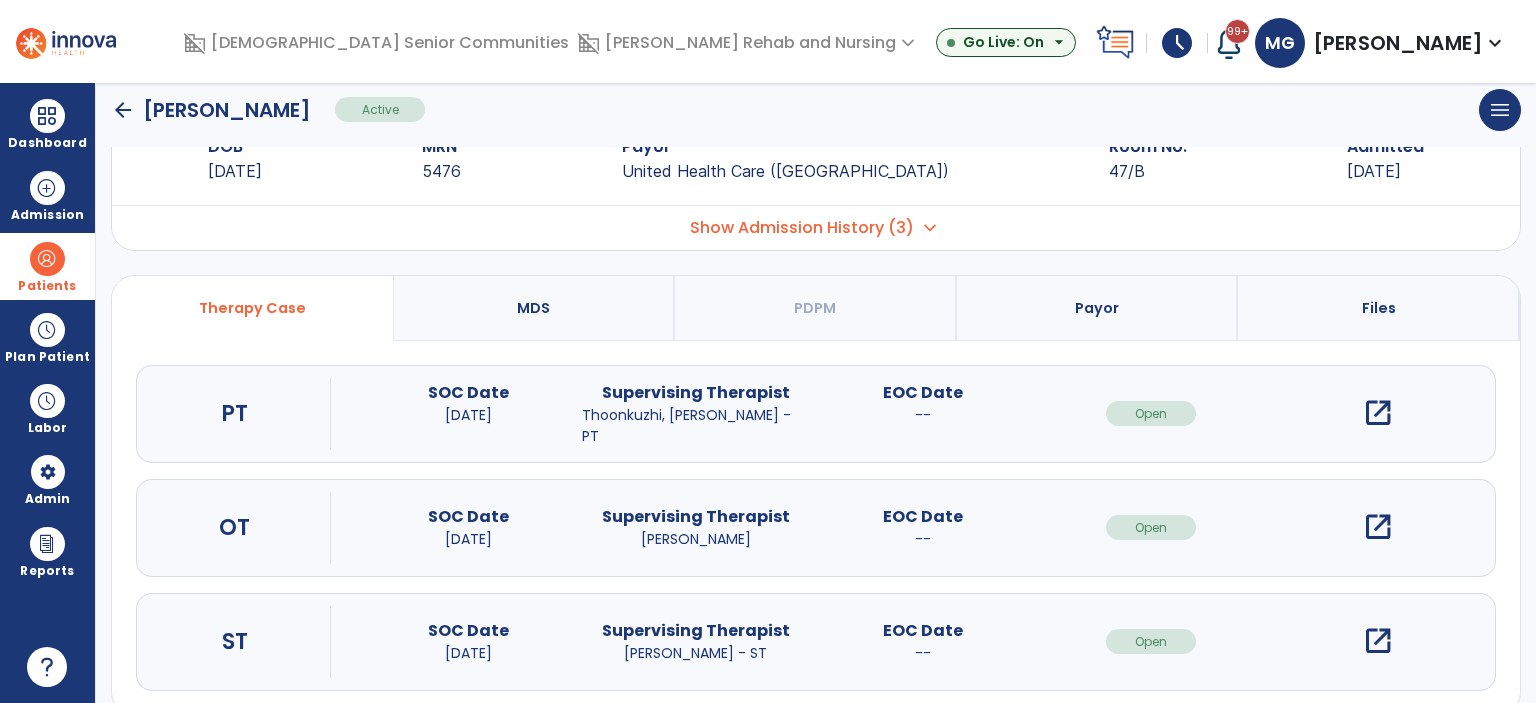 scroll, scrollTop: 99, scrollLeft: 0, axis: vertical 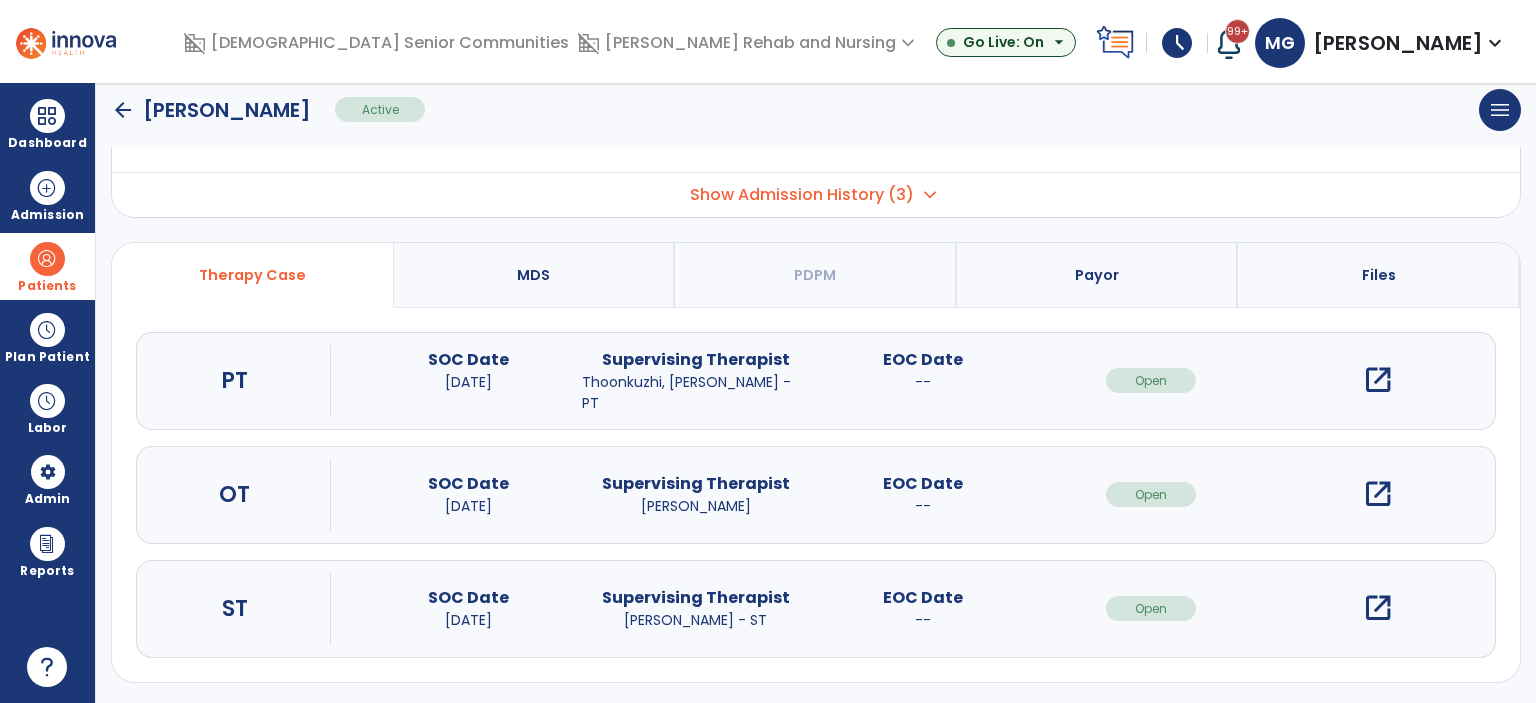 click on "open_in_new" at bounding box center [1378, 608] 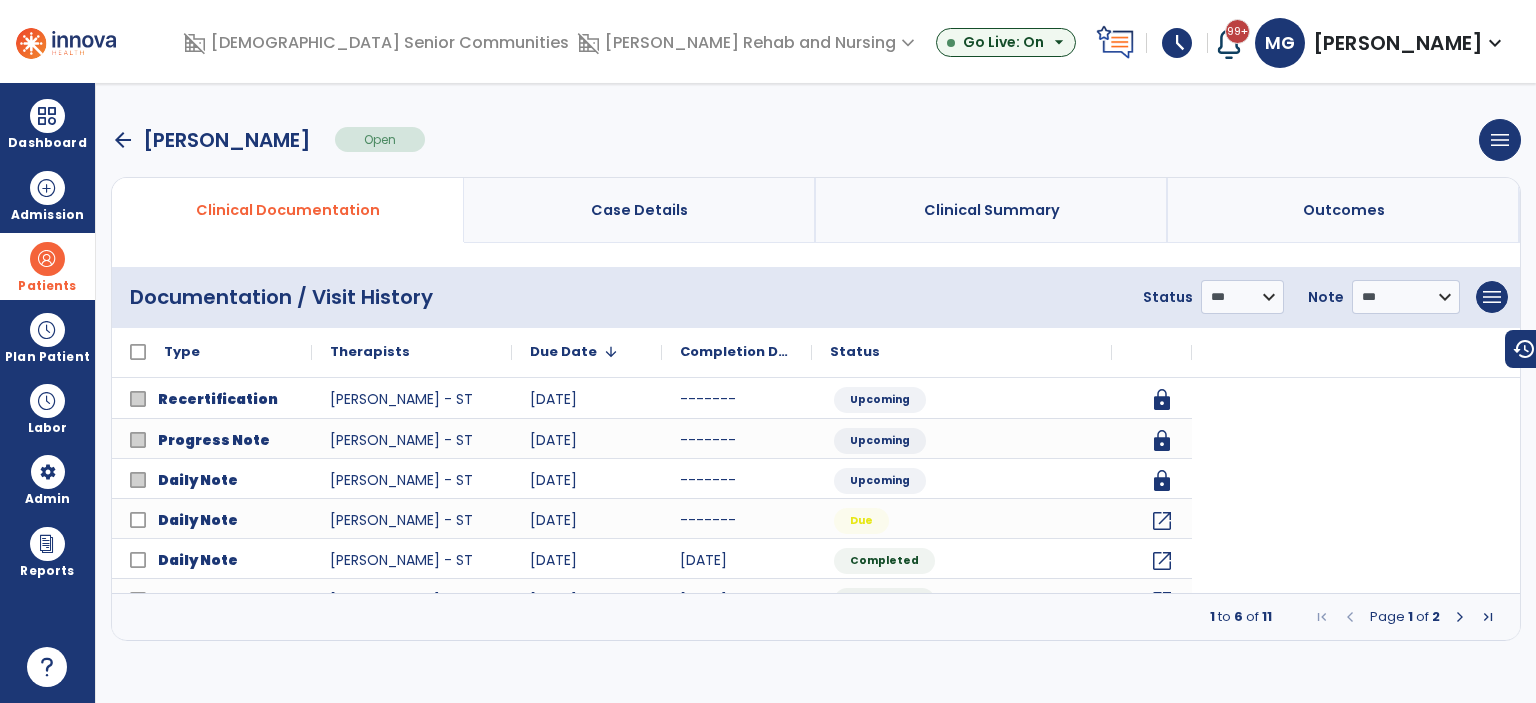 scroll, scrollTop: 0, scrollLeft: 0, axis: both 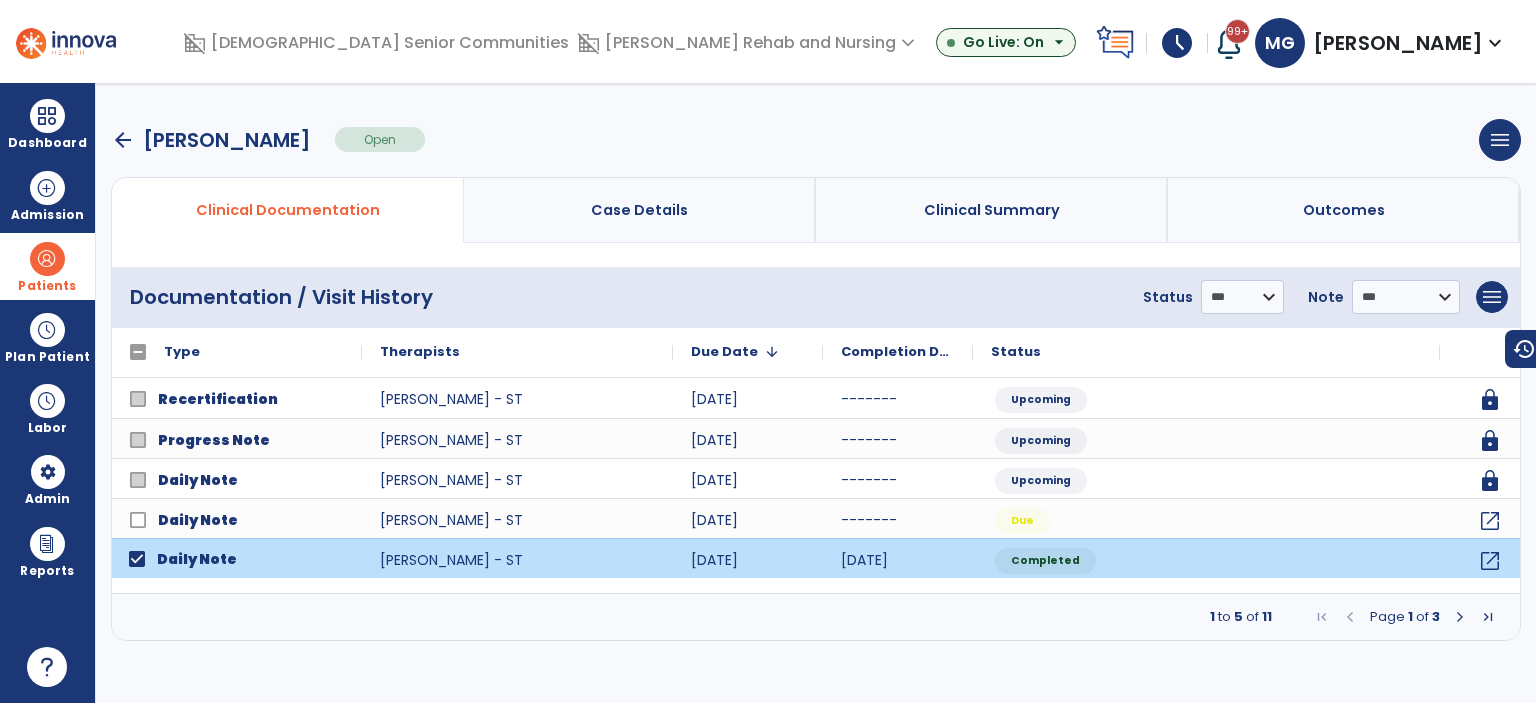 drag, startPoint x: 1459, startPoint y: 616, endPoint x: 1360, endPoint y: 581, distance: 105.00476 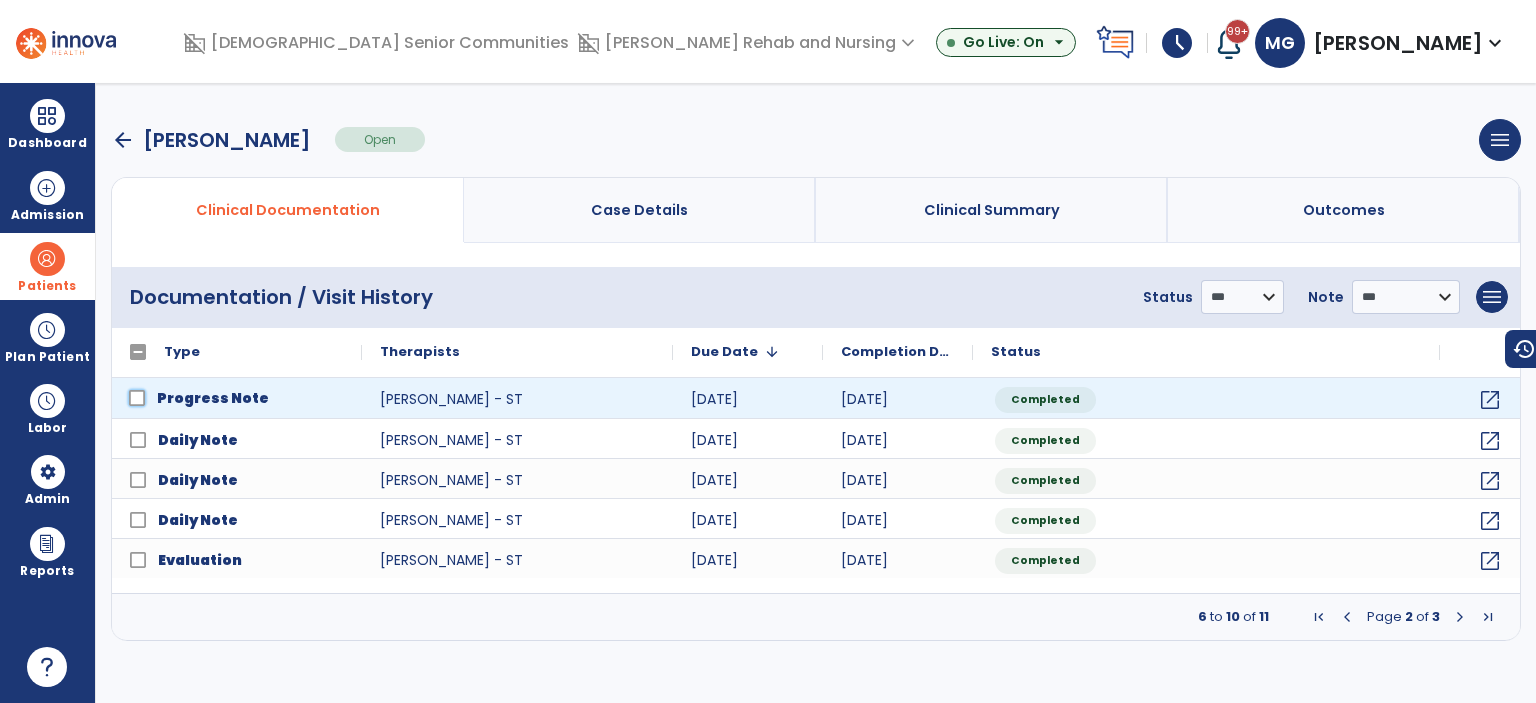click on "Progress Note  Cuervo, Lea - ST 07/09/25 07/09/25 Completed open_in_new
Daily Note  Cuervo, Lea - ST 07/08/25 07/08/25 Completed open_in_new
Daily Note  Cuervo, Lea - ST 07/03/25 07/03/25 Completed open_in_new
Daily Note  Cuervo, Lea - ST 07/02/25 07/02/25 Completed open_in_new
Evaluation  Cuervo, Lea - ST 07/01/25 07/01/25 Completed open_in_new" 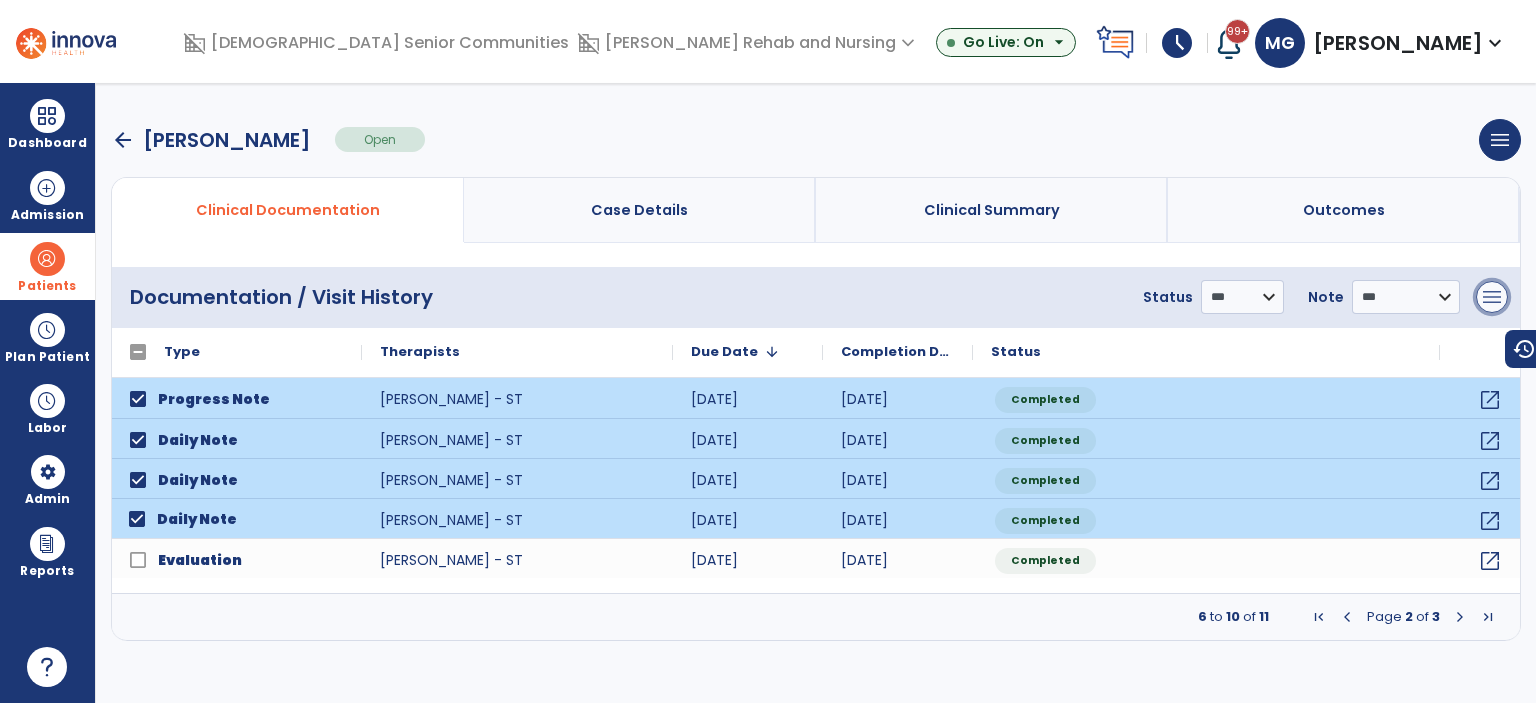click on "menu" at bounding box center [1492, 297] 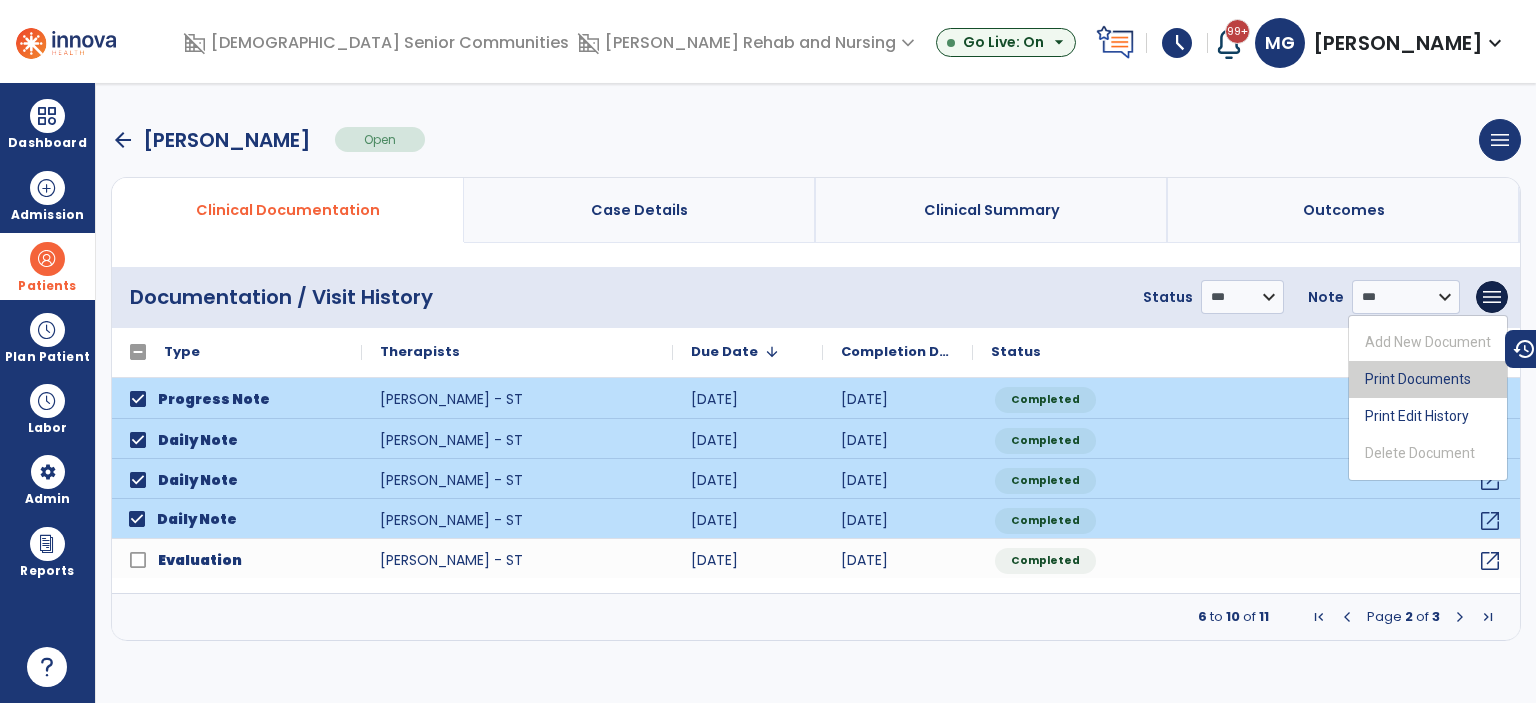 drag, startPoint x: 1433, startPoint y: 380, endPoint x: 1196, endPoint y: 290, distance: 253.5133 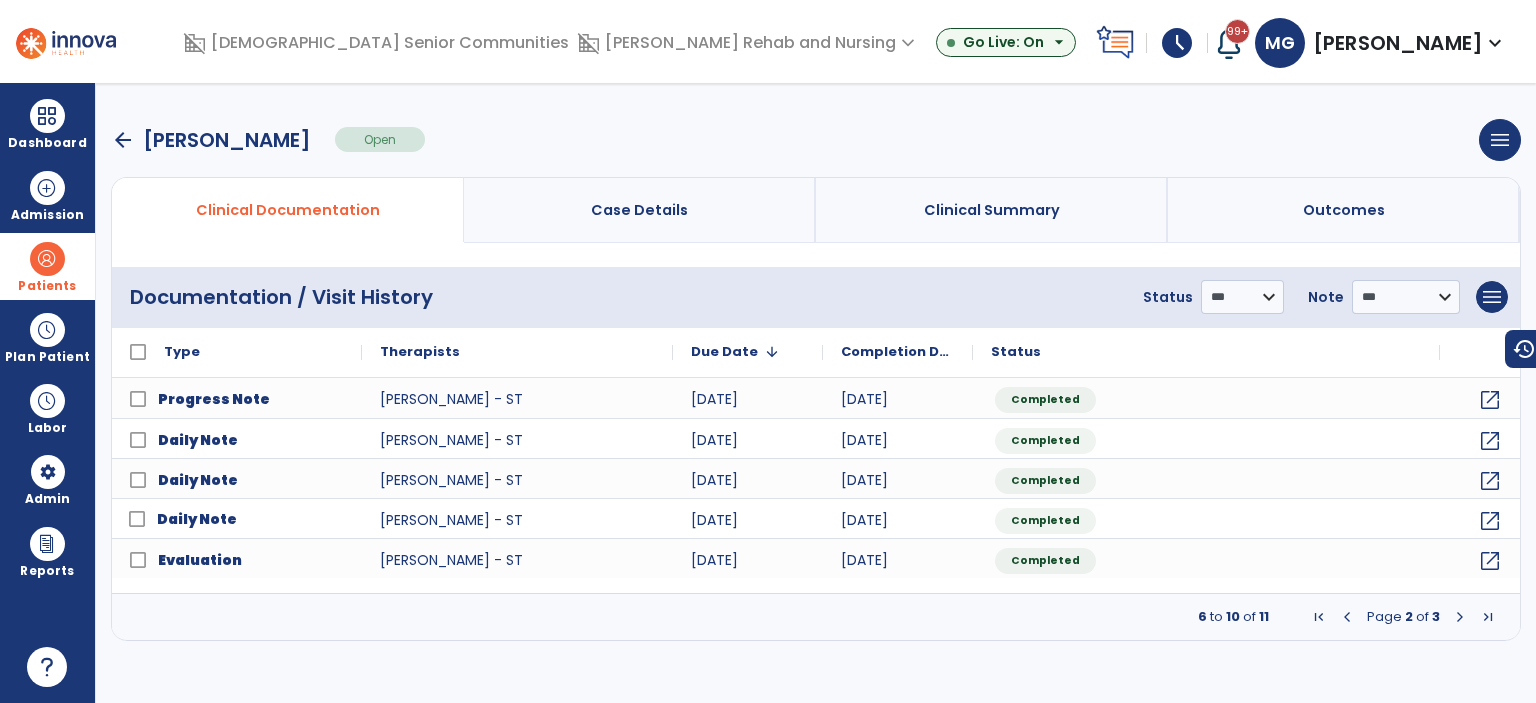 click on "arrow_back" at bounding box center [123, 140] 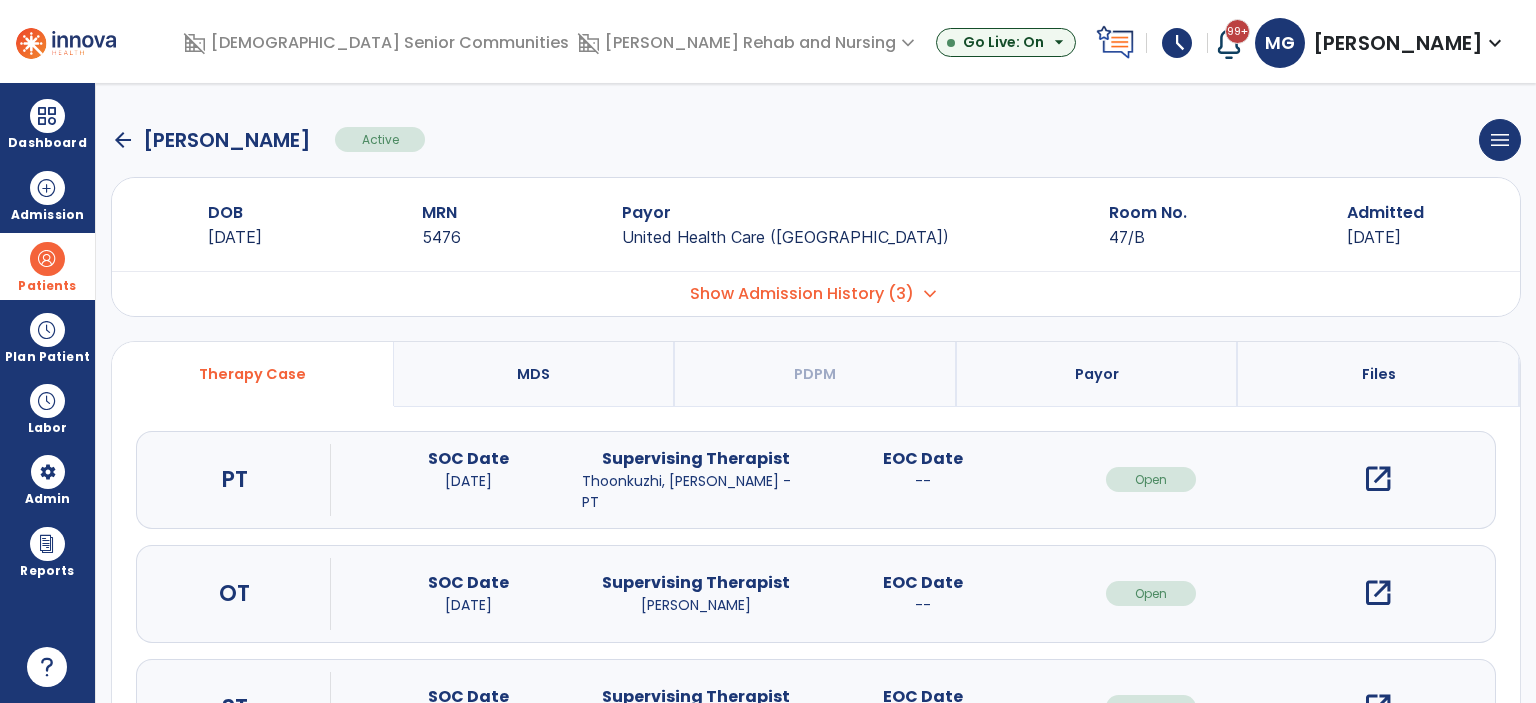 click at bounding box center (47, 259) 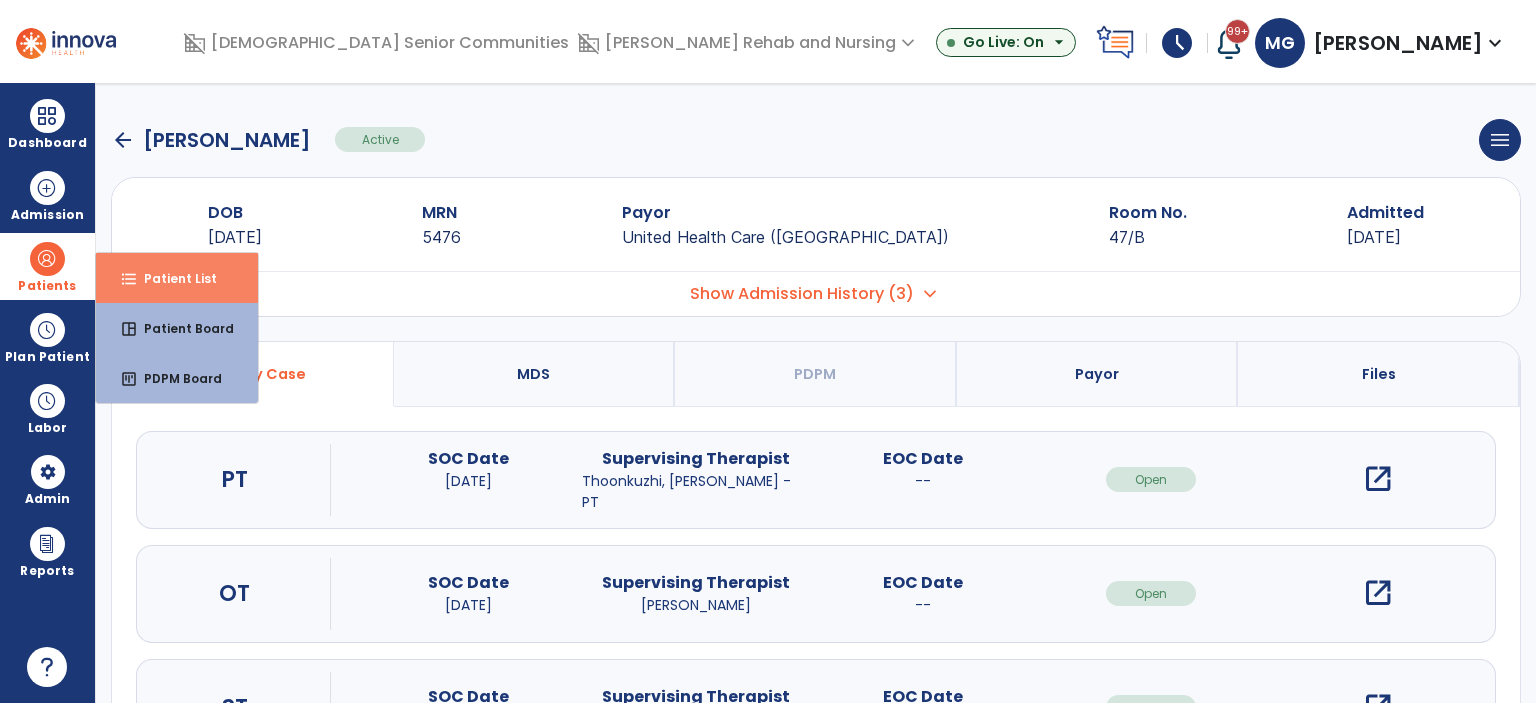 click on "format_list_bulleted  Patient List" at bounding box center [177, 278] 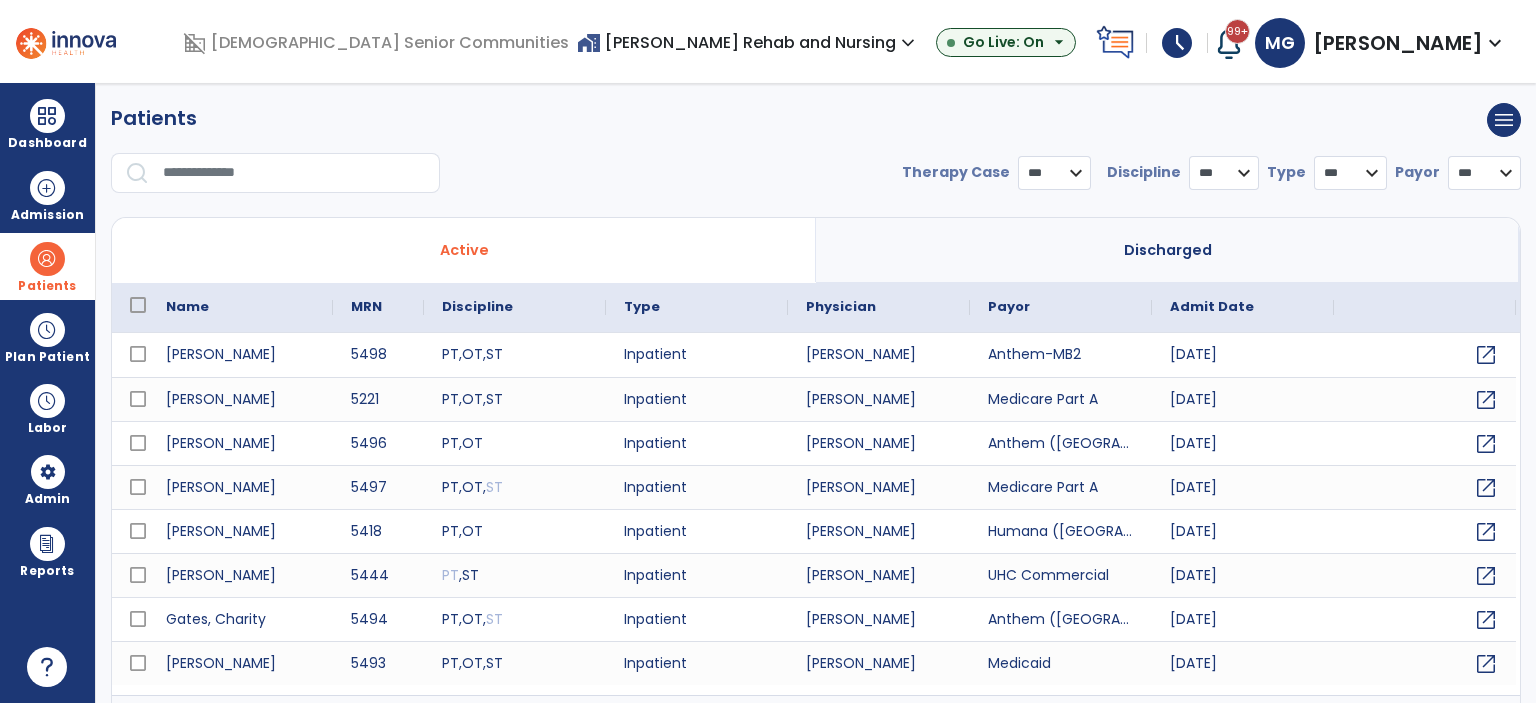 click at bounding box center [294, 173] 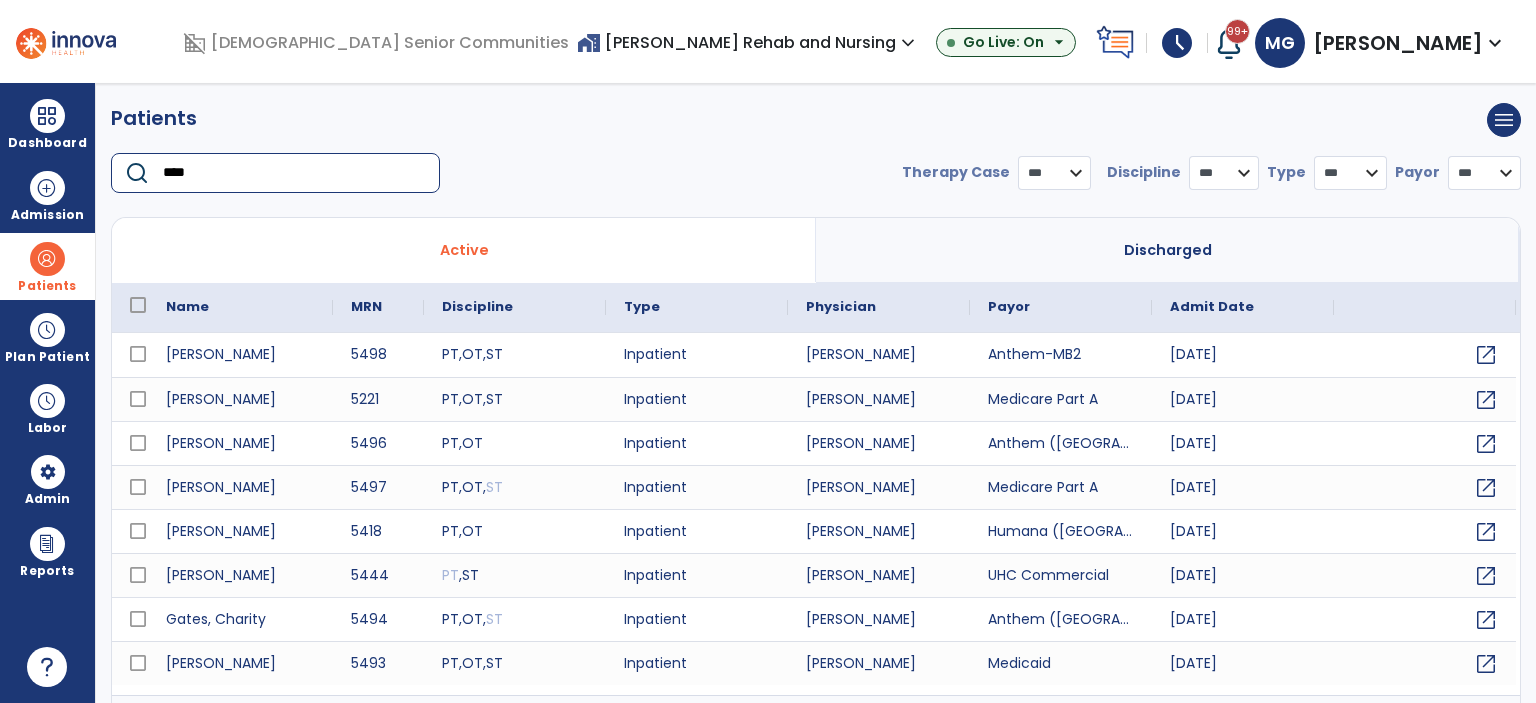 type on "*****" 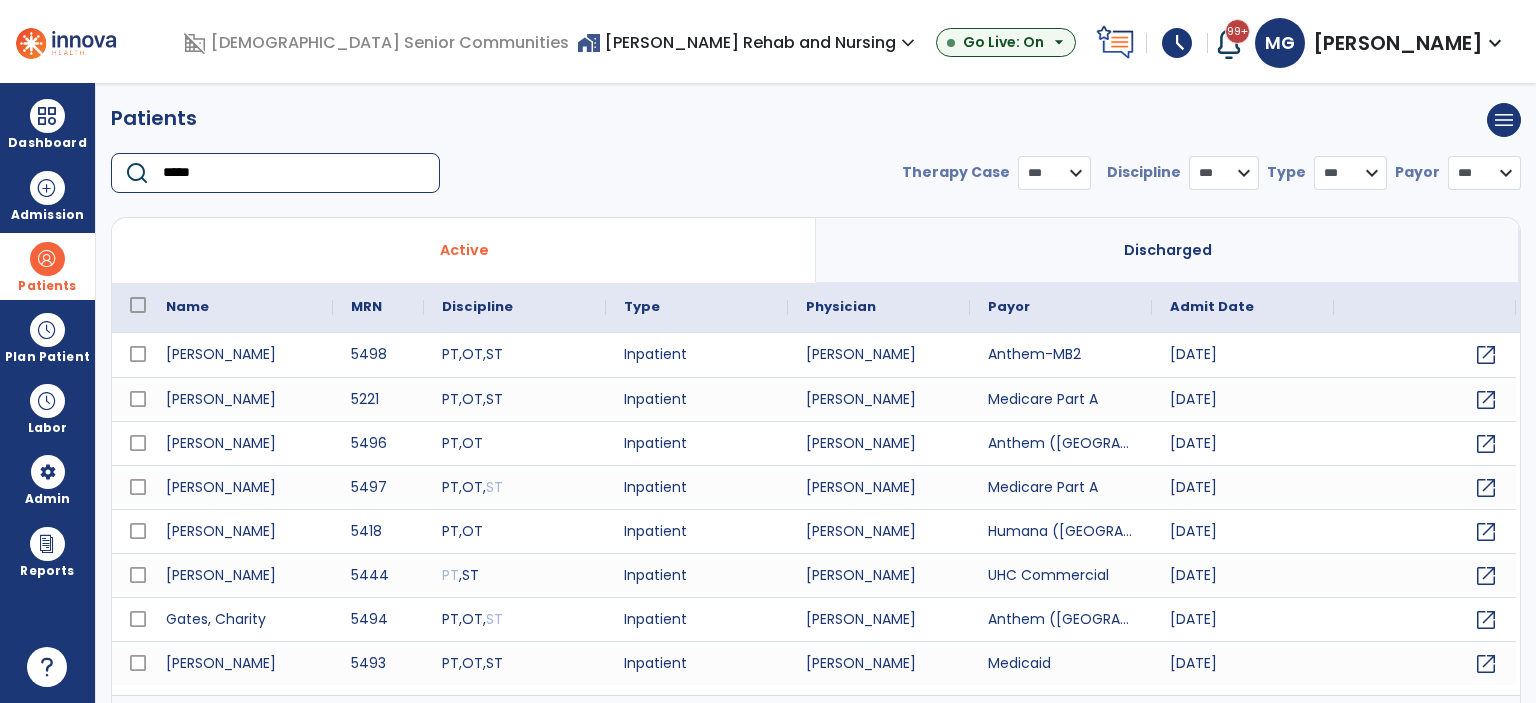 select on "***" 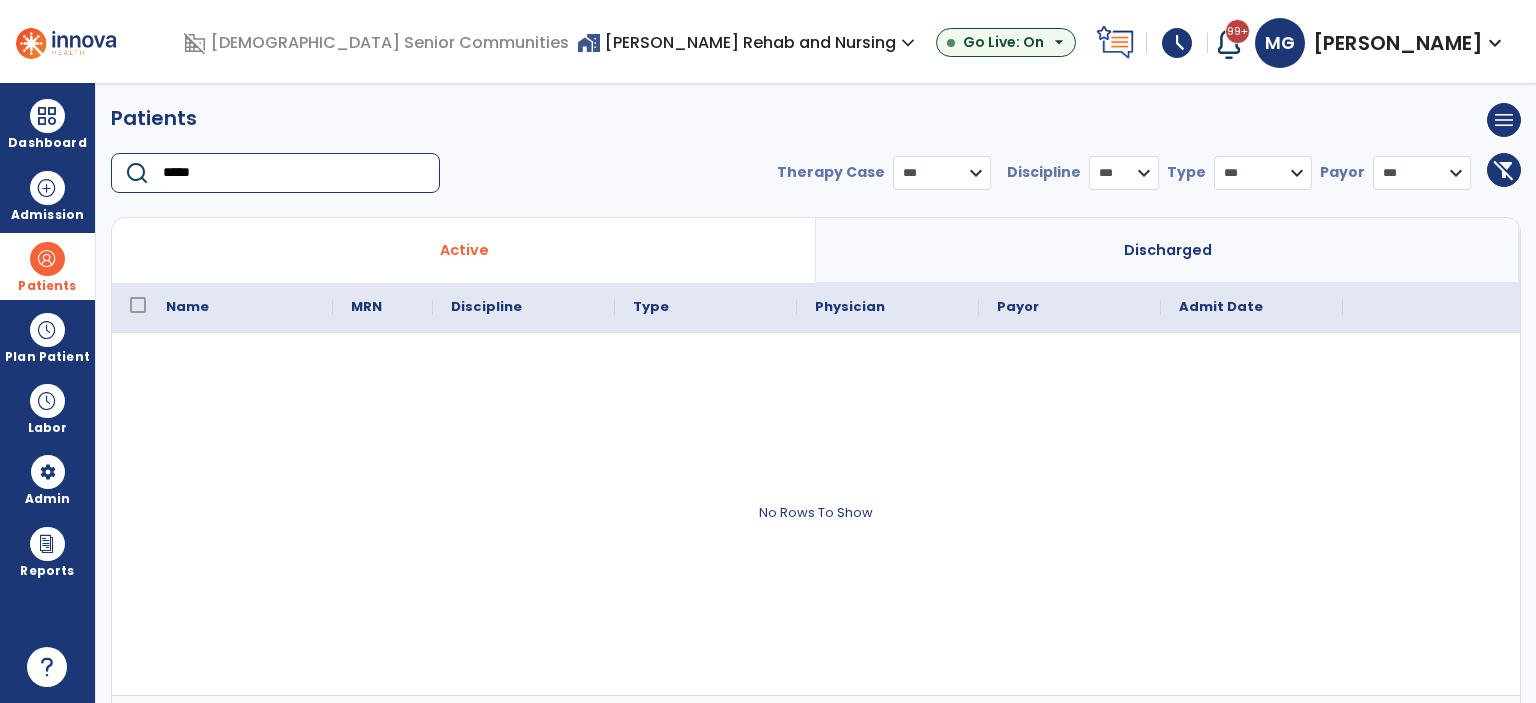 click on "*****" at bounding box center [294, 173] 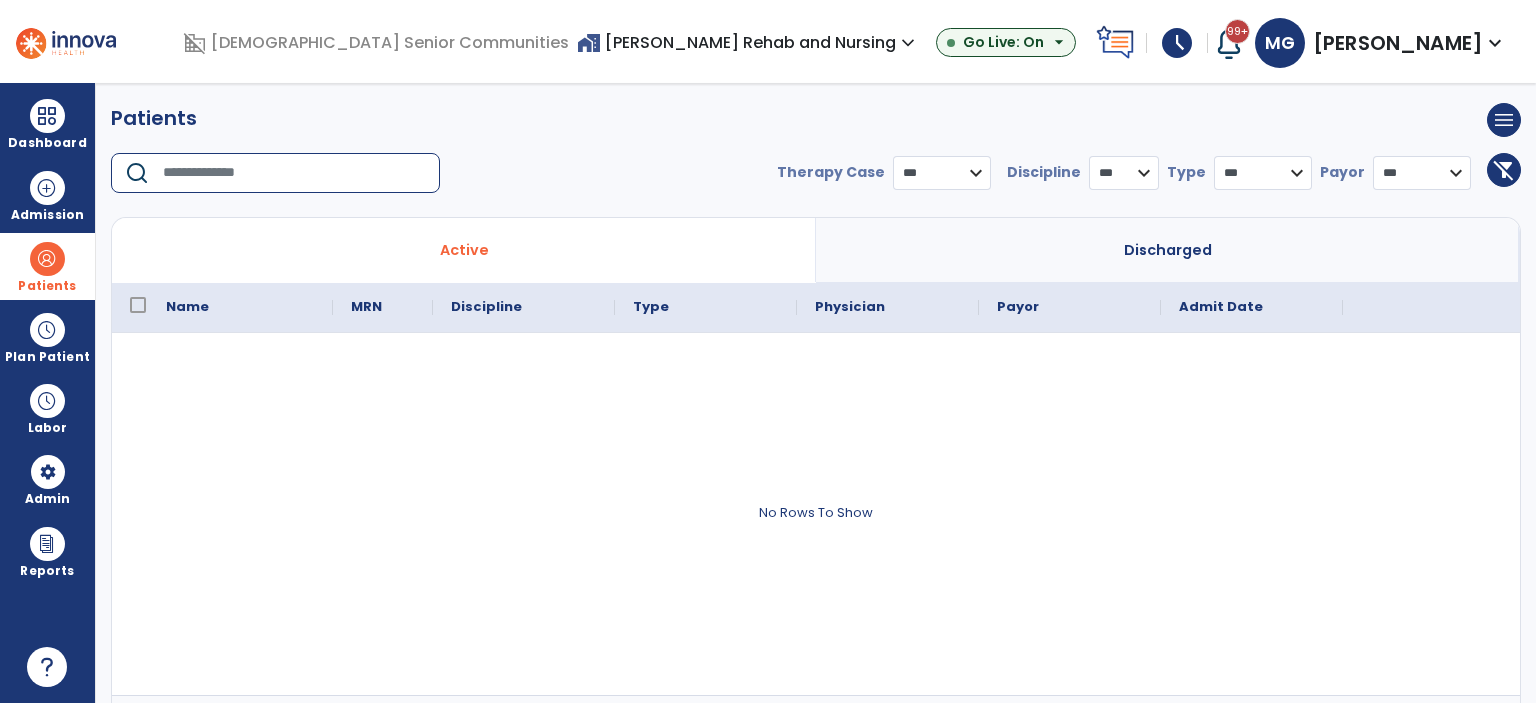 click on "Discharged" at bounding box center (1168, 250) 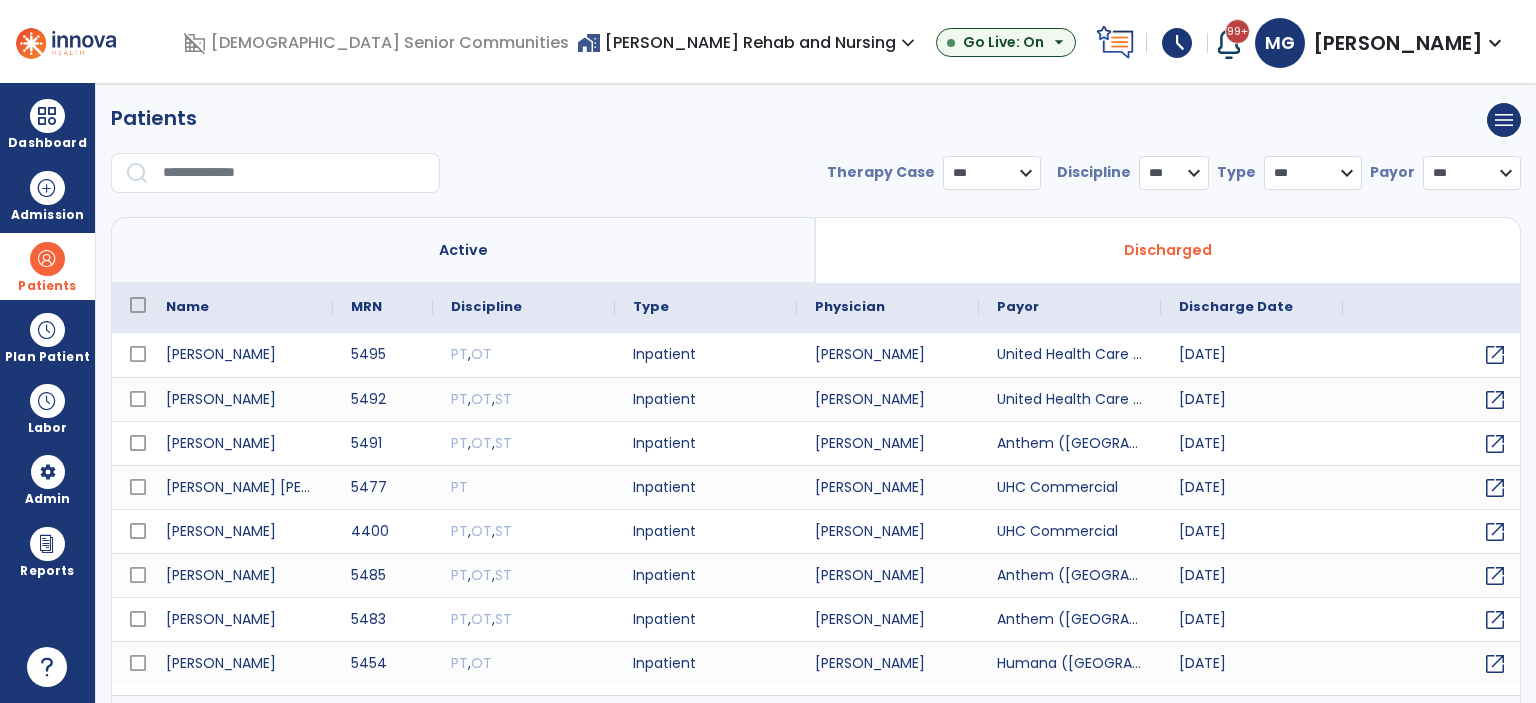 click at bounding box center (294, 173) 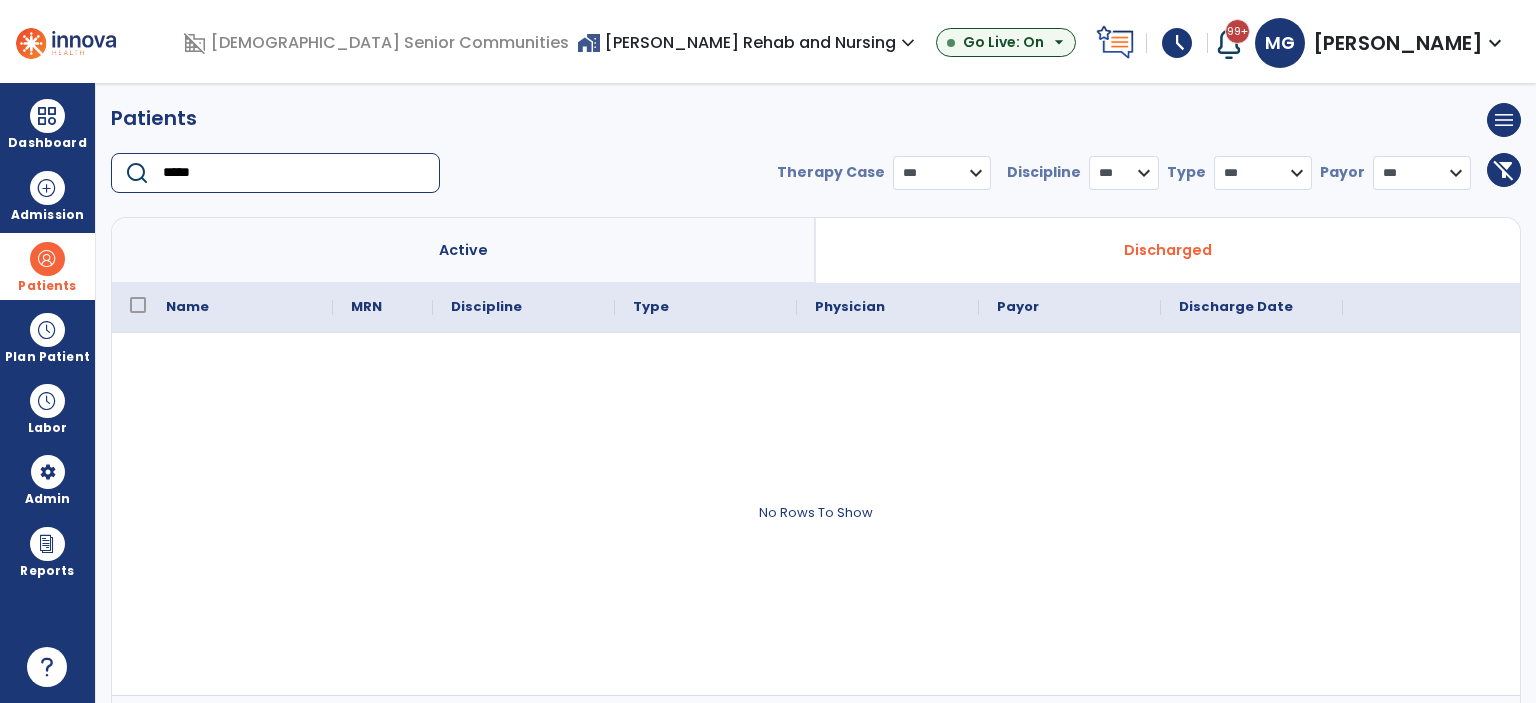 type on "******" 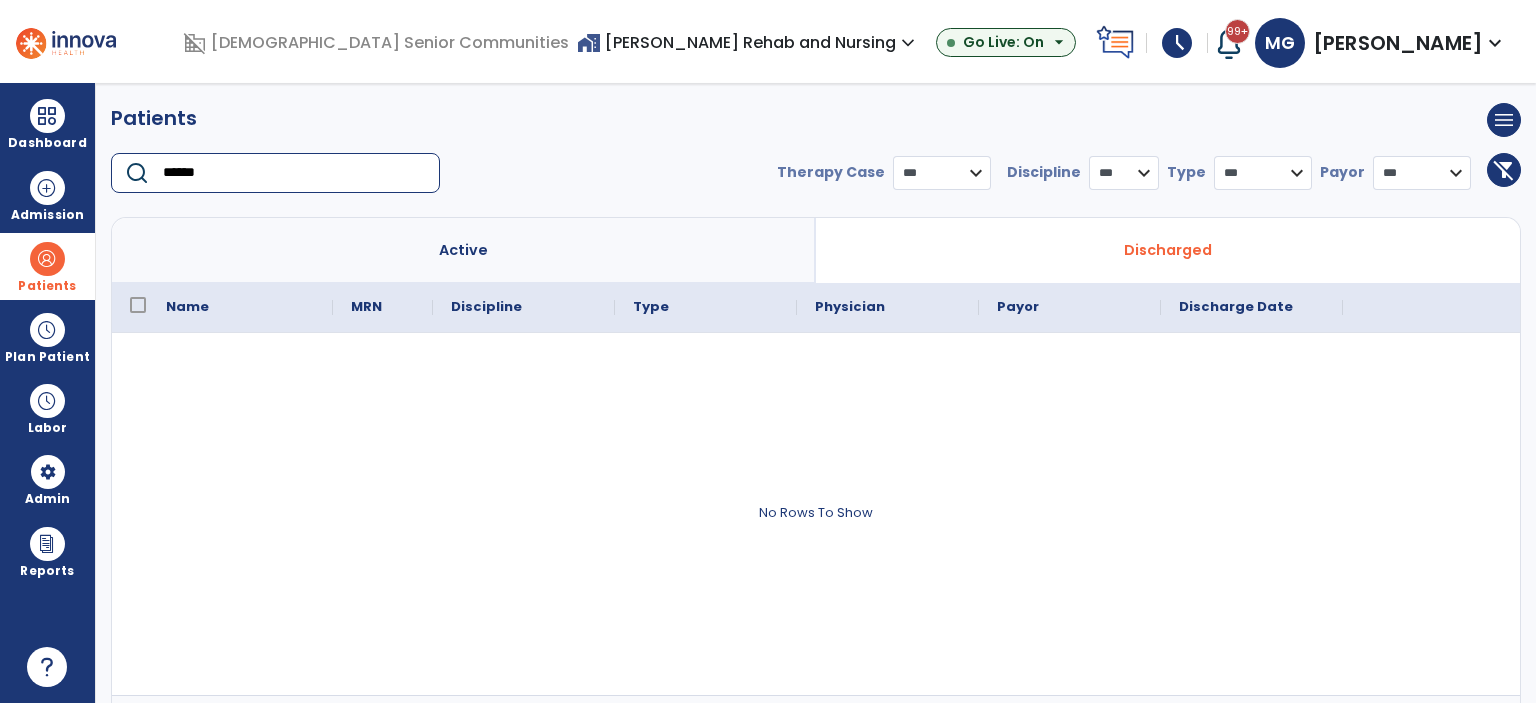 click on "******" at bounding box center [294, 173] 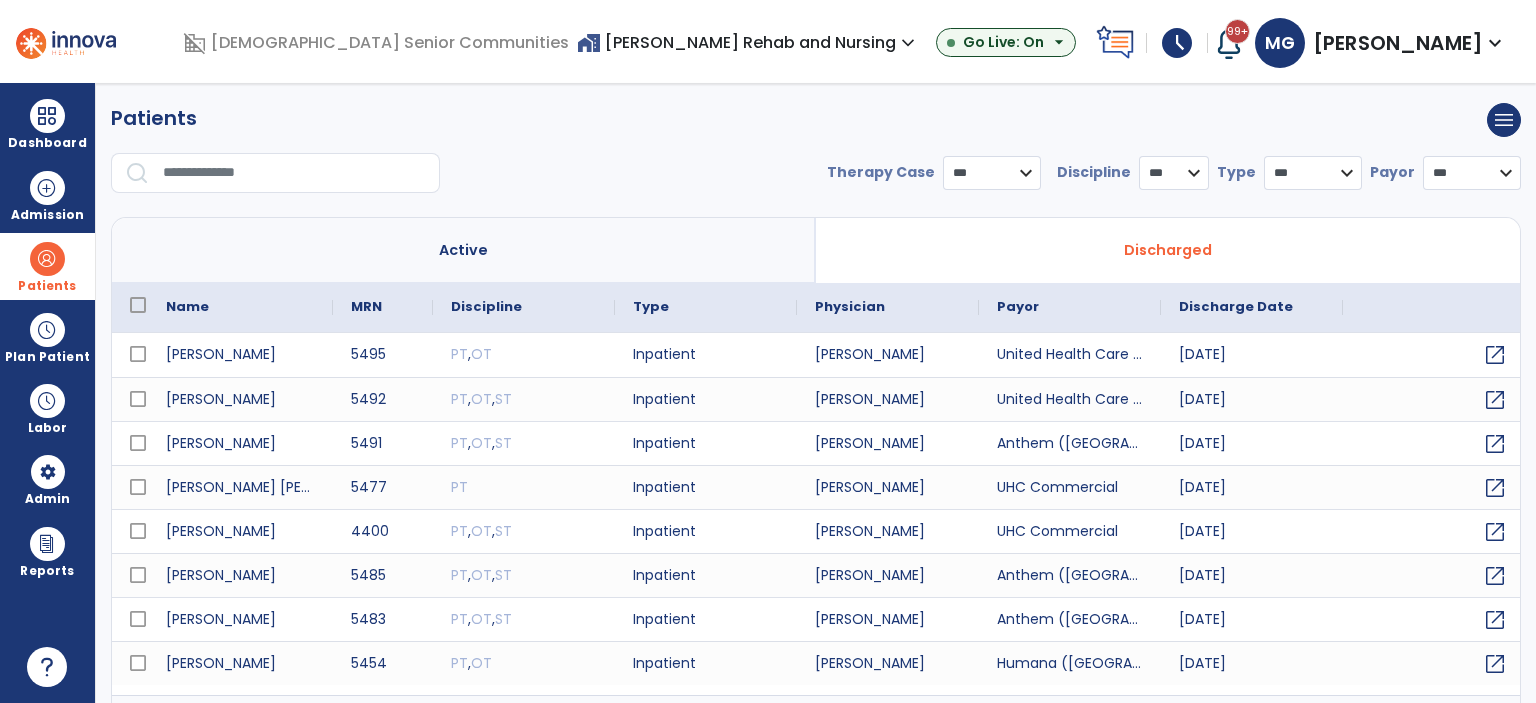 click at bounding box center [47, 259] 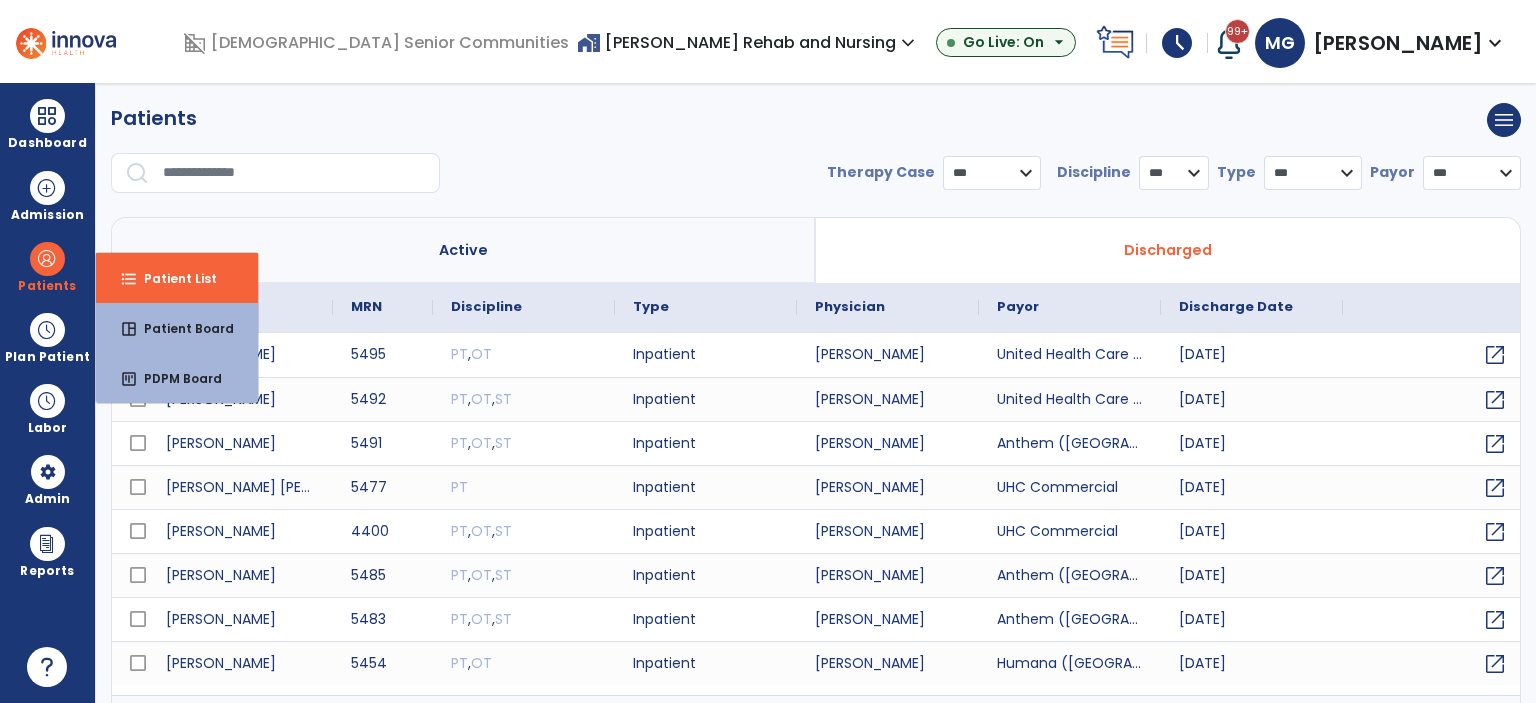 click on "**********" at bounding box center [816, 156] 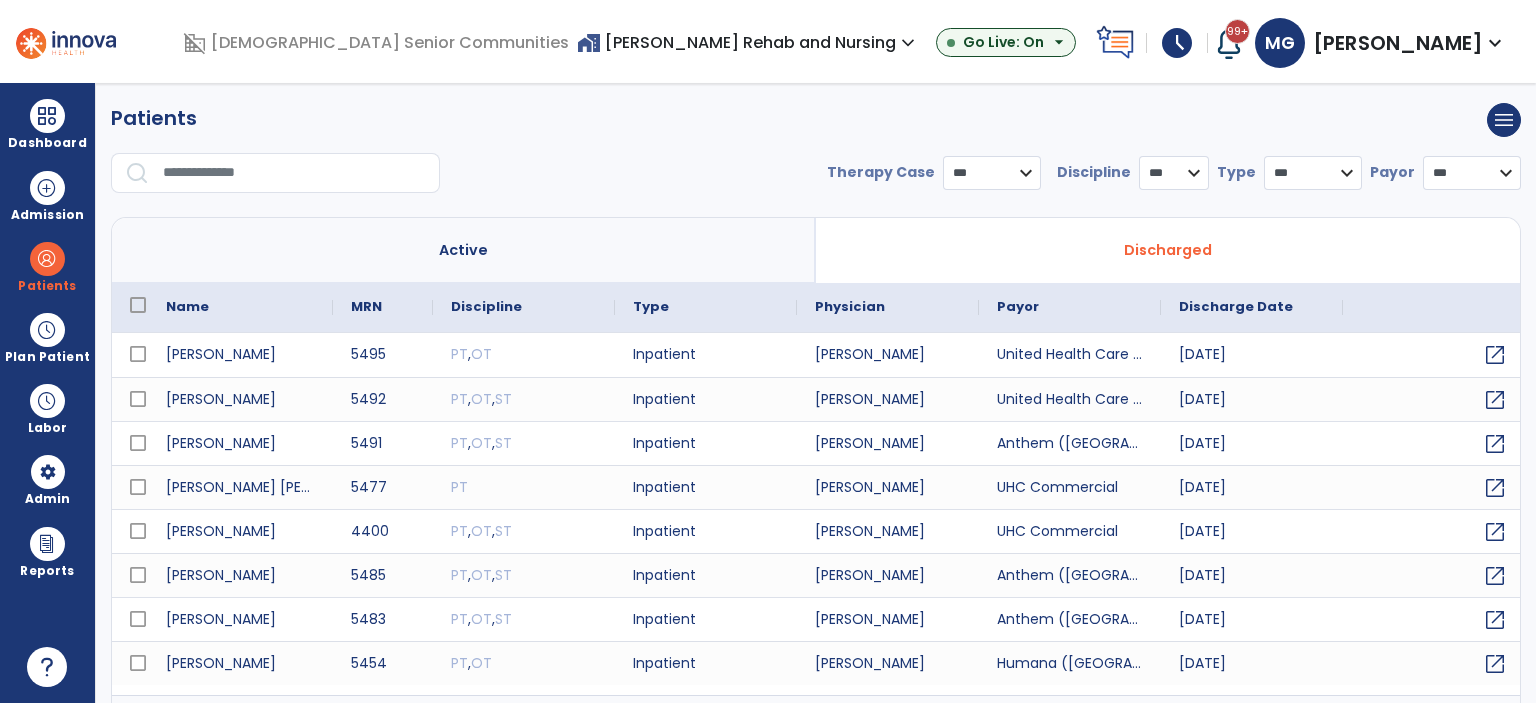 click on "**********" at bounding box center (816, 156) 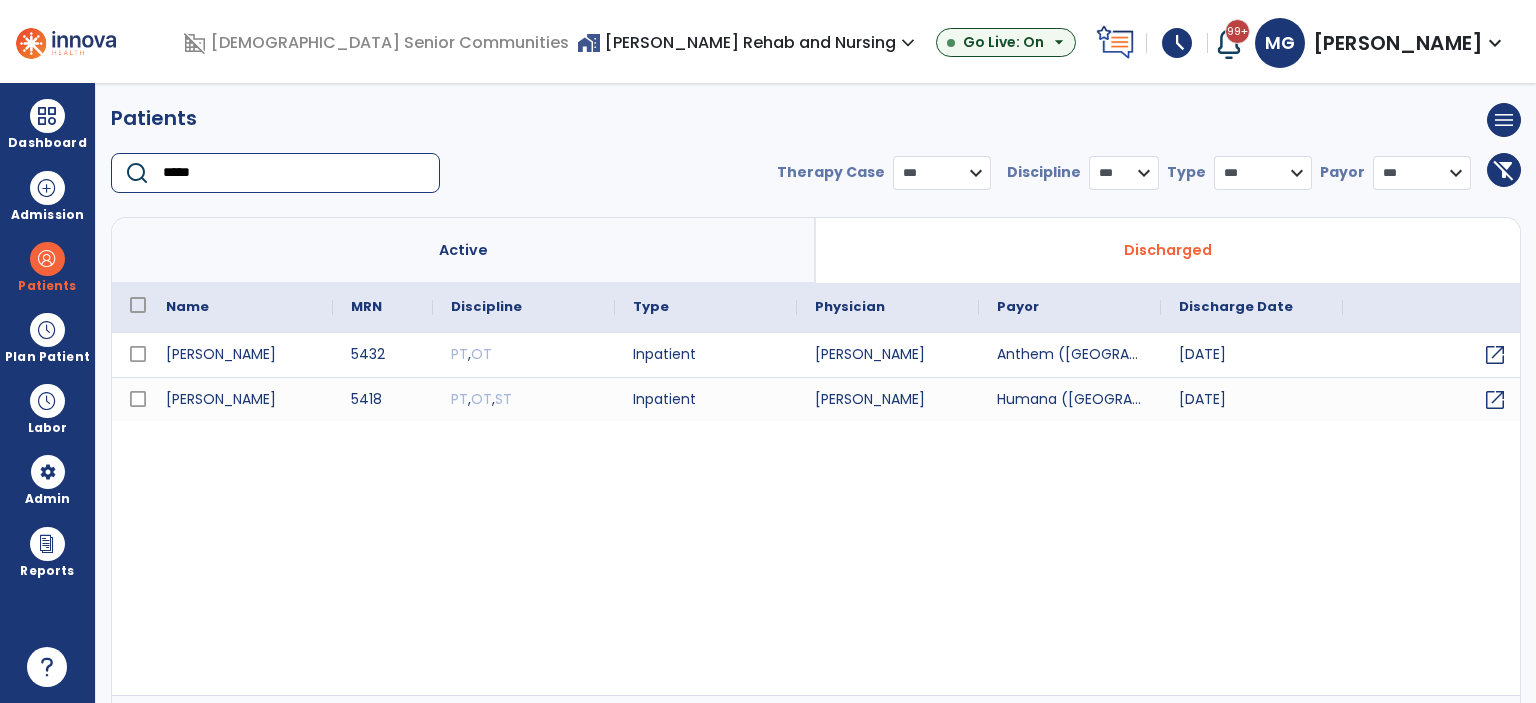 type on "*****" 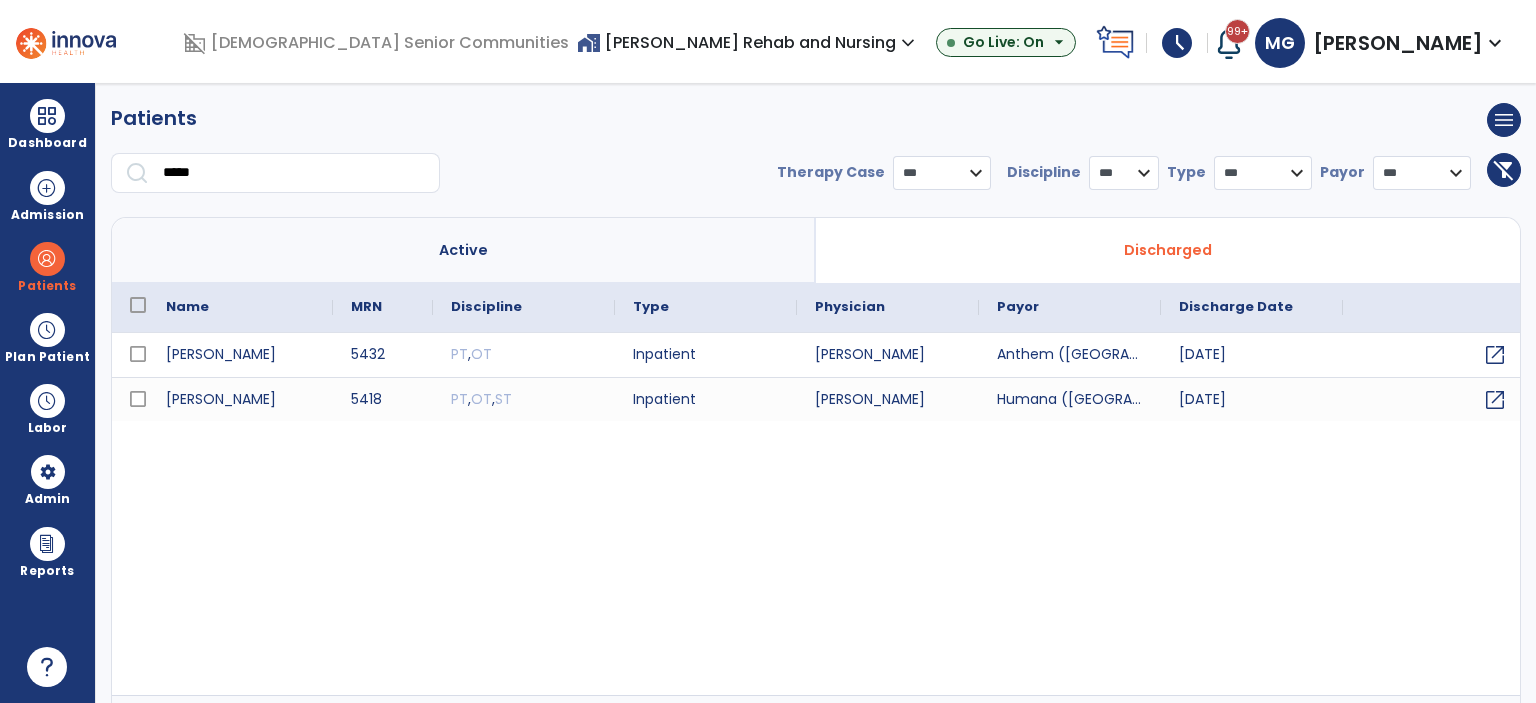 drag, startPoint x: 469, startPoint y: 254, endPoint x: 349, endPoint y: 203, distance: 130.38788 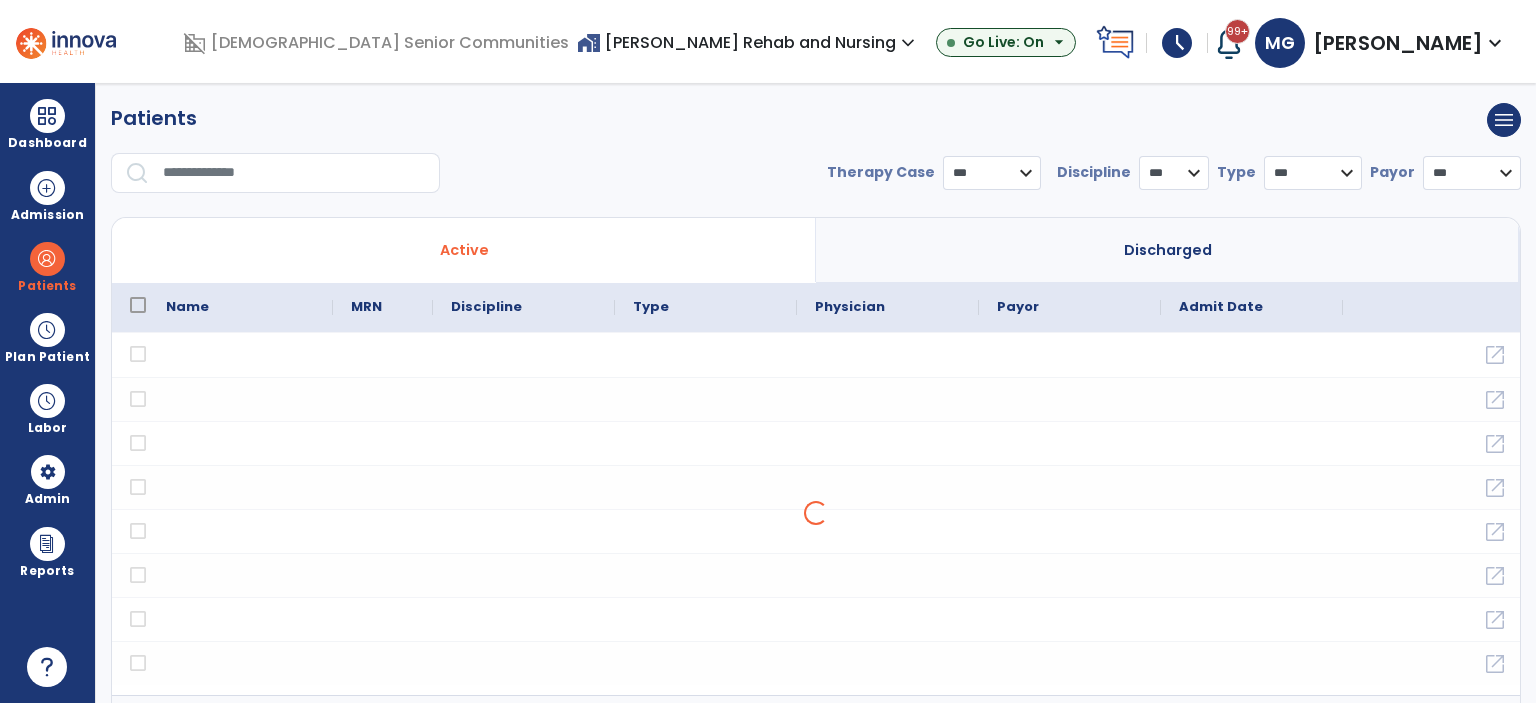 click at bounding box center (294, 173) 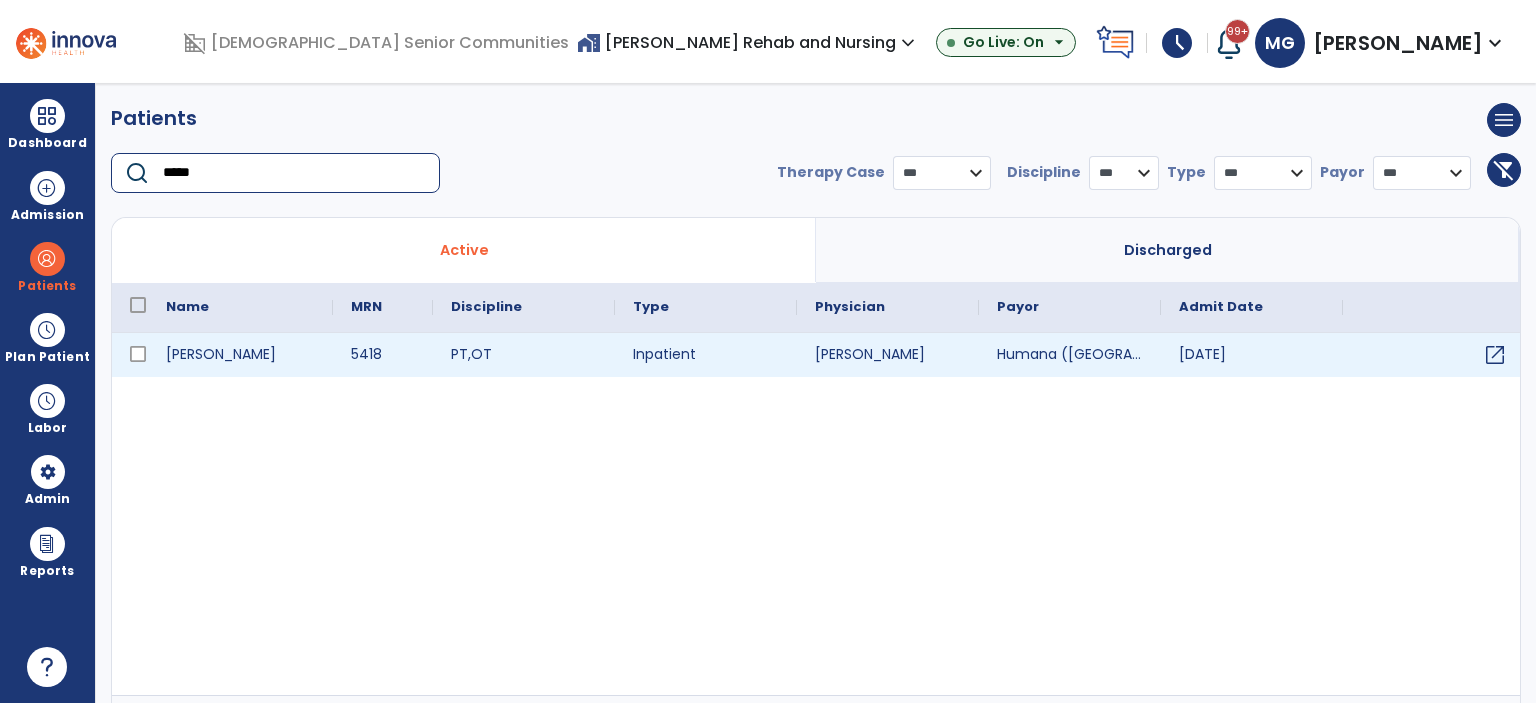type on "*****" 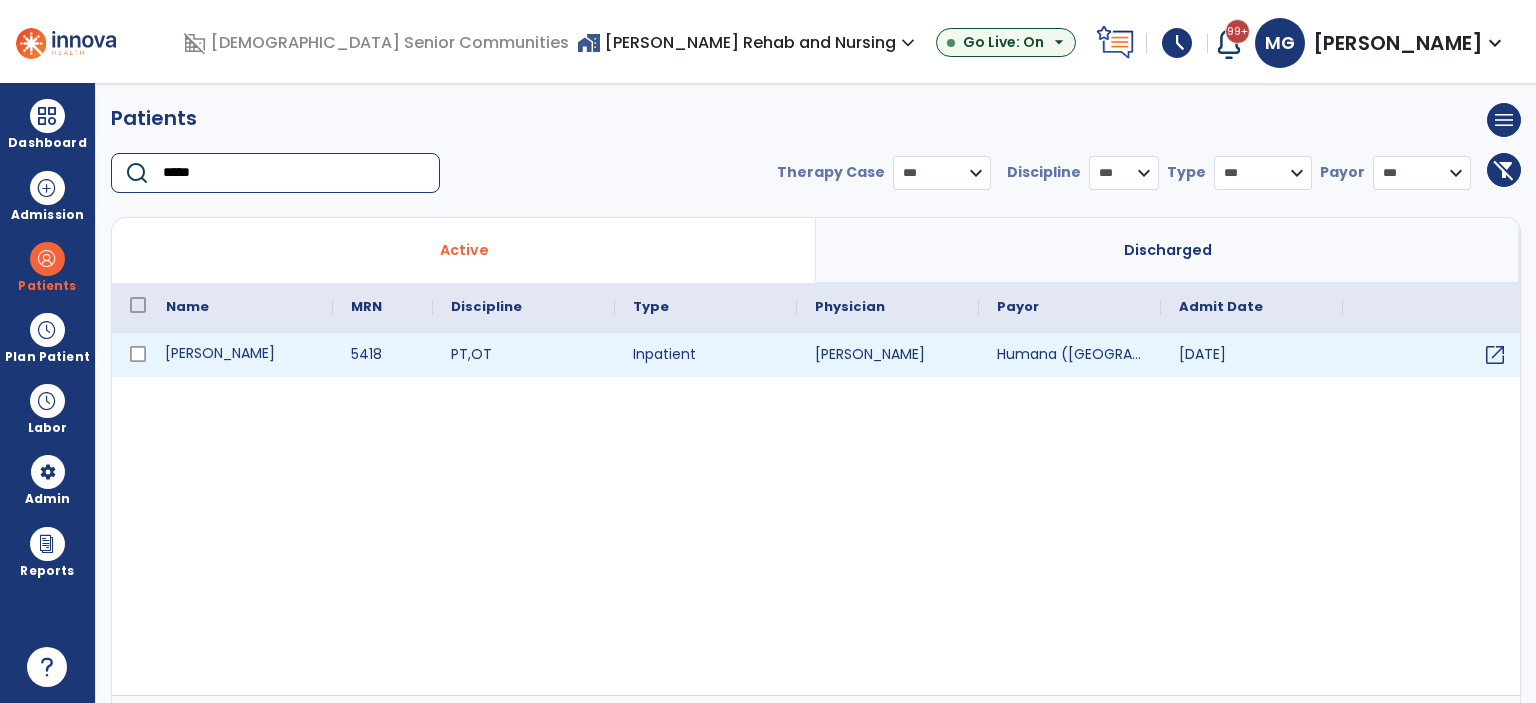 click on "Ellis, Lana" at bounding box center [240, 355] 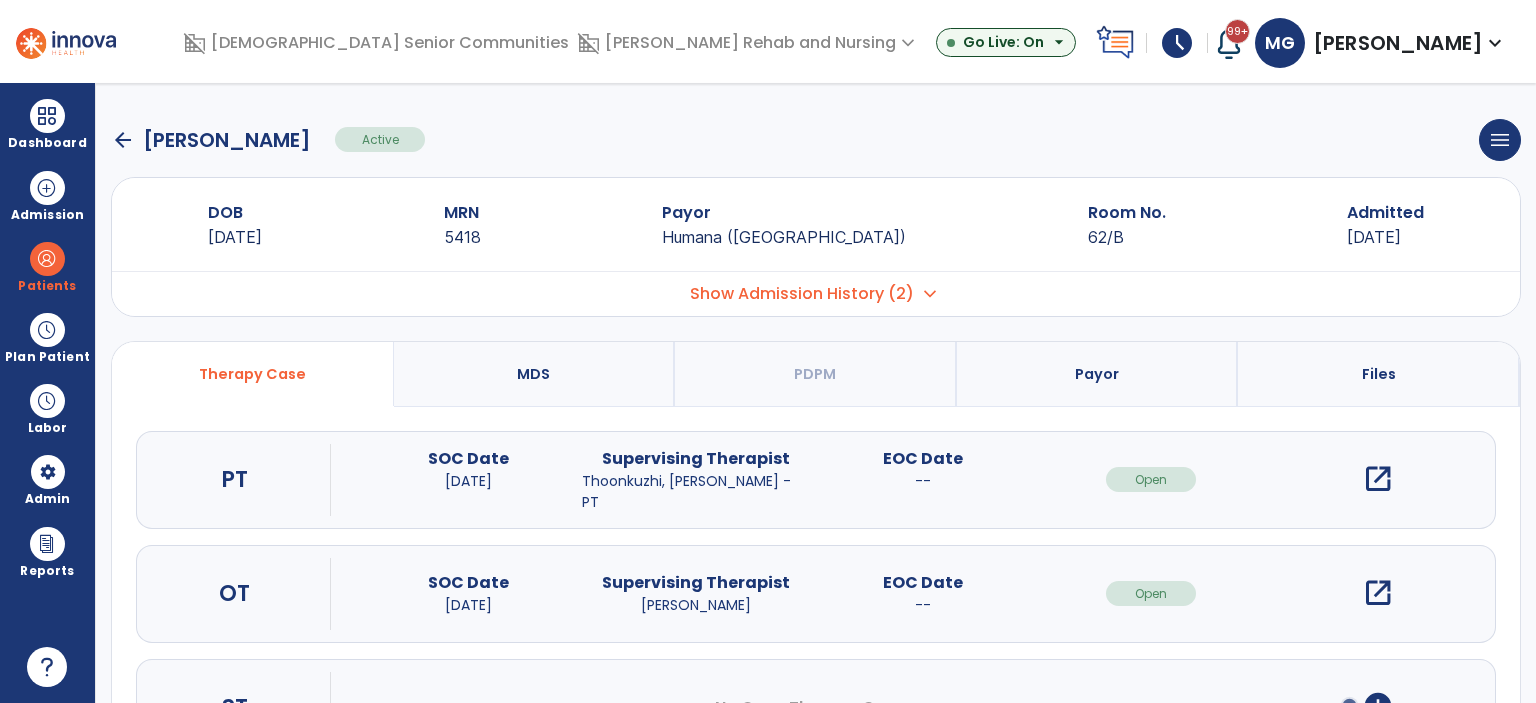 click on "open_in_new" at bounding box center [1378, 479] 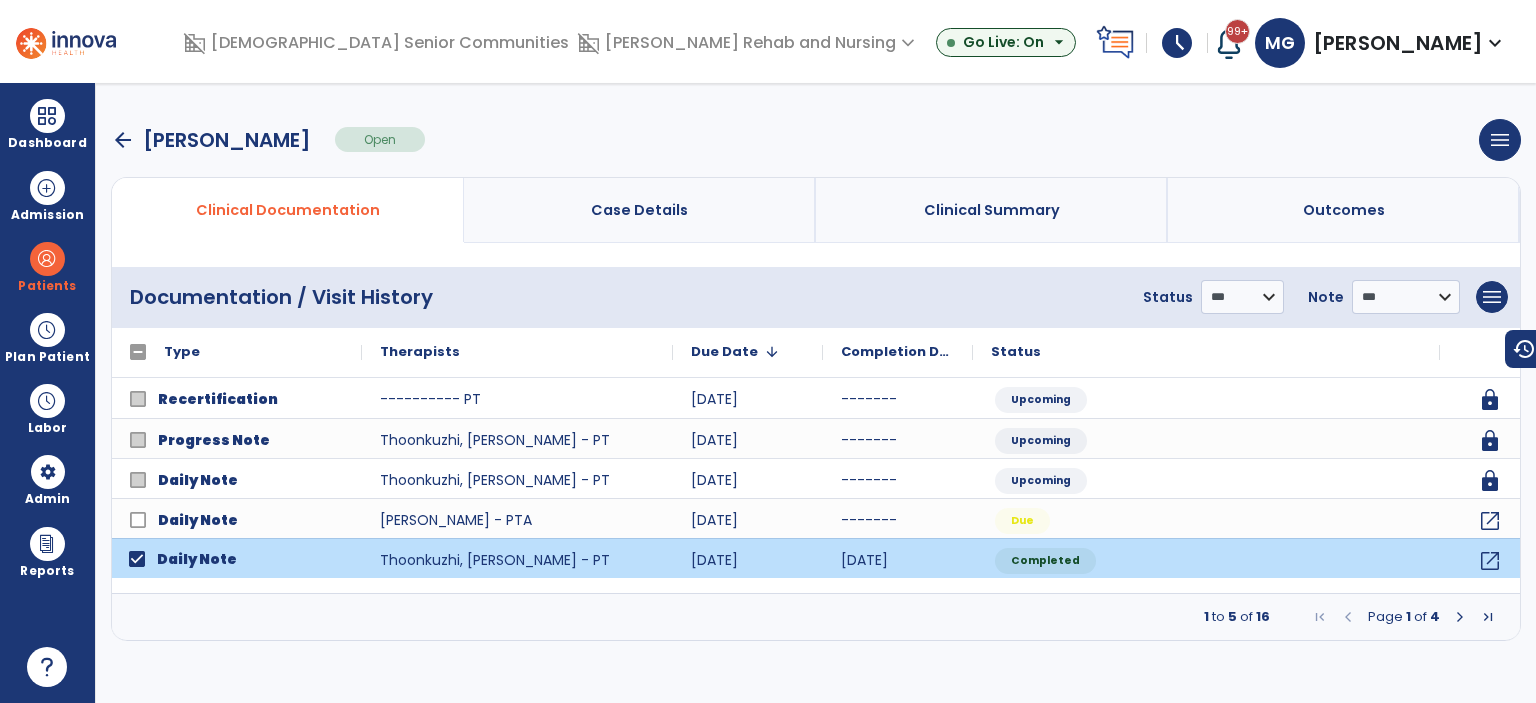 click at bounding box center (1460, 617) 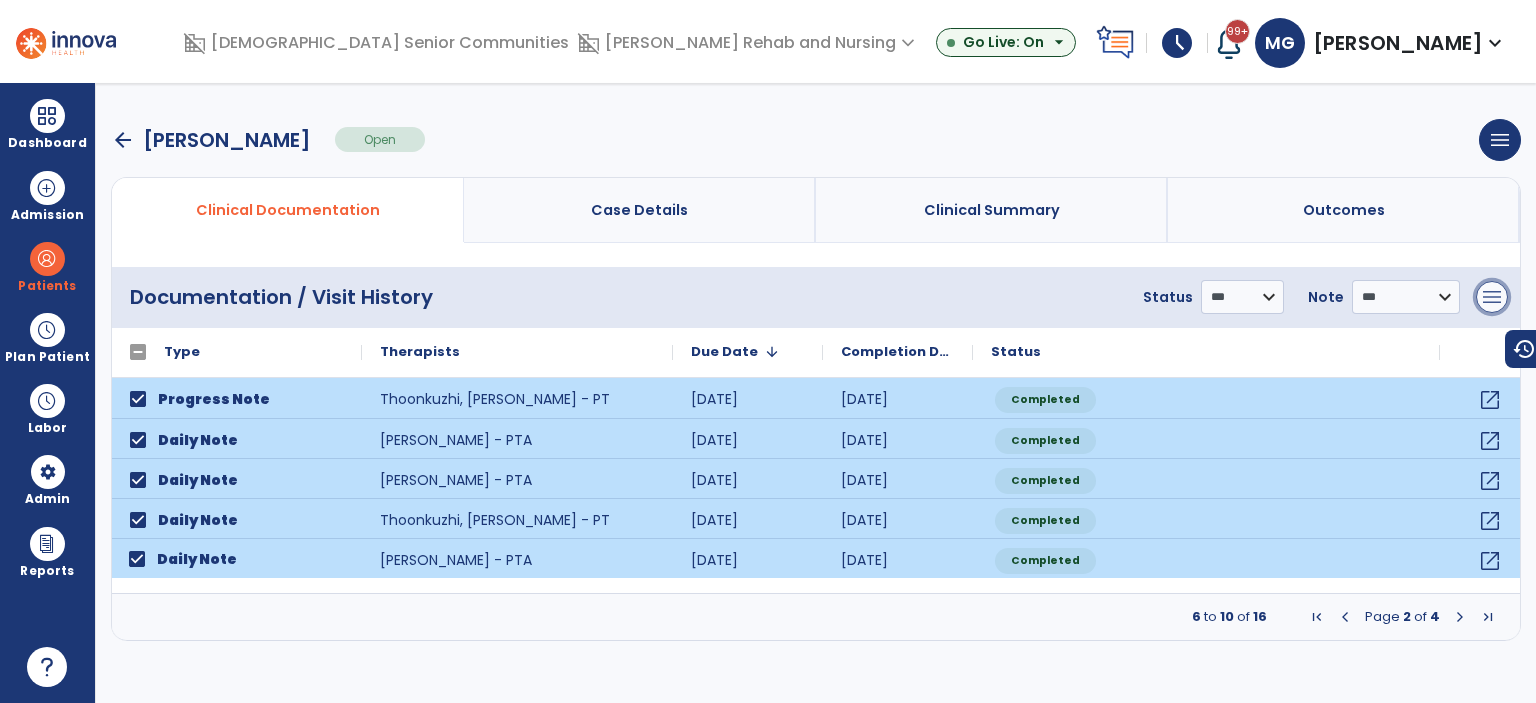 click on "menu" at bounding box center [1492, 297] 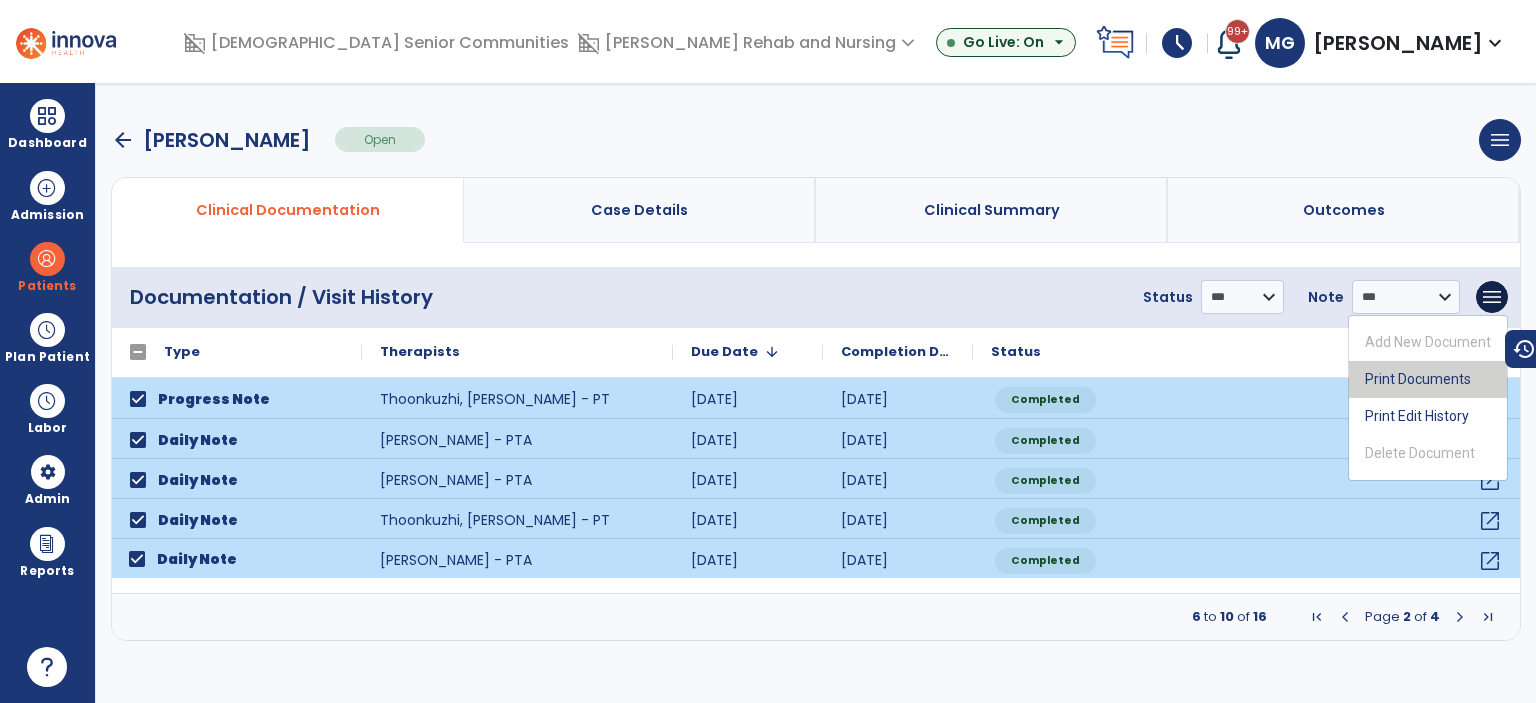 click on "Print Documents" at bounding box center (1428, 379) 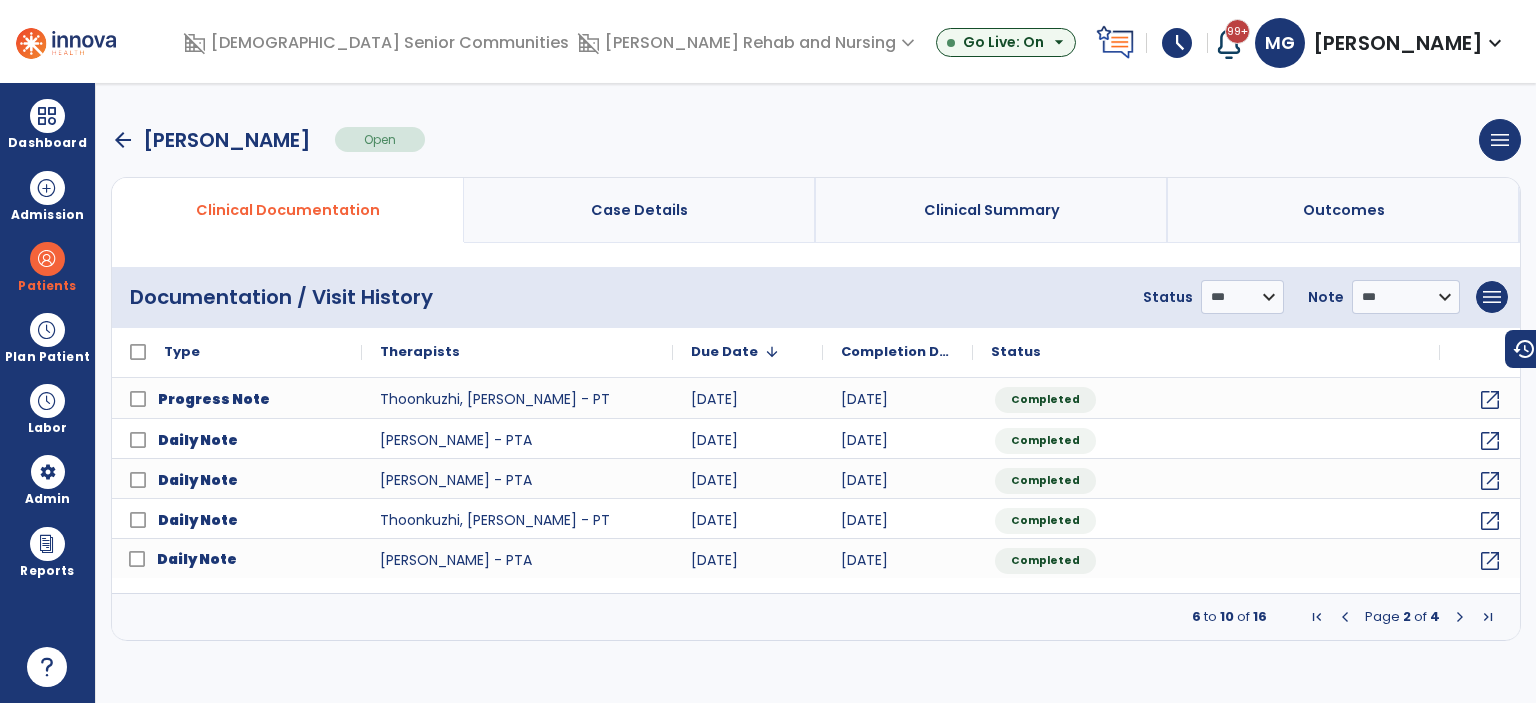 click on "arrow_back" at bounding box center [123, 140] 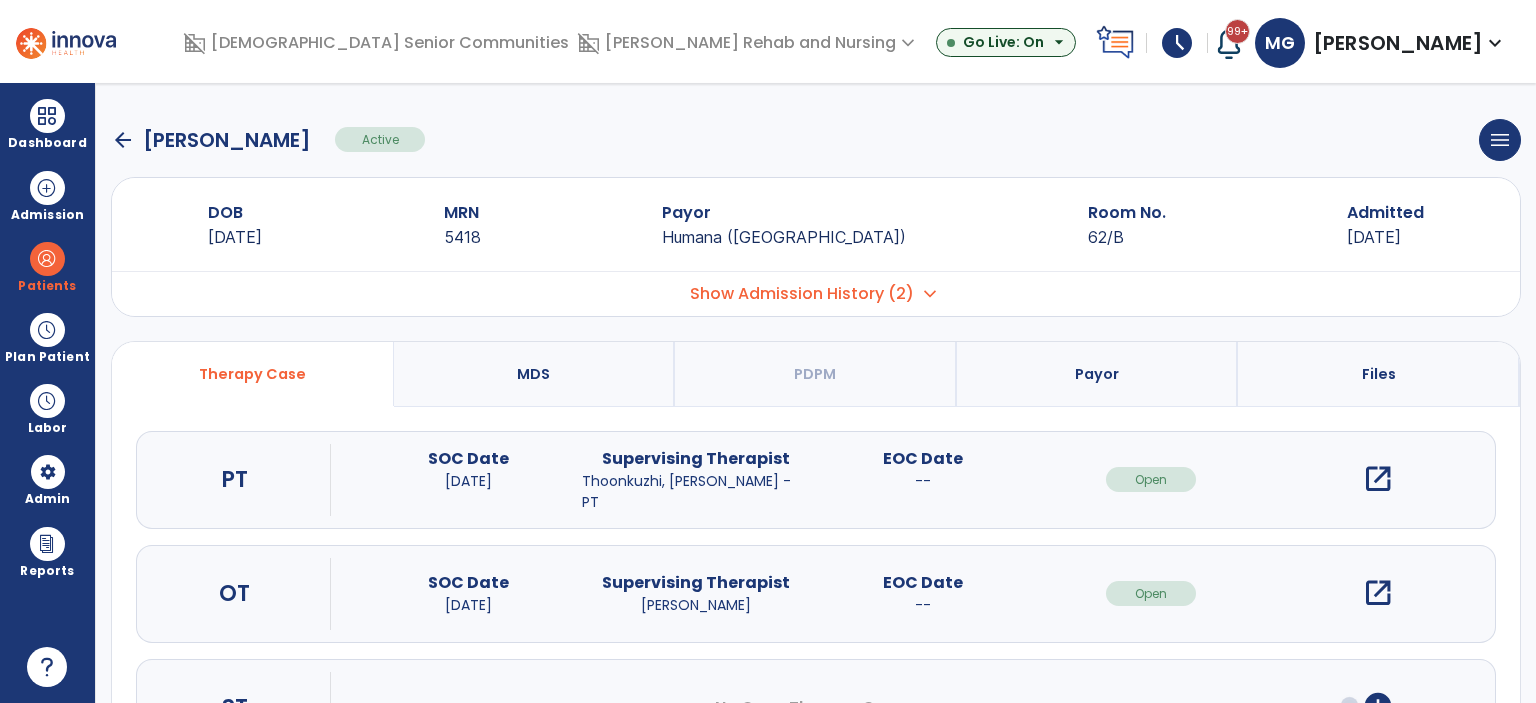 click on "open_in_new" at bounding box center (1378, 593) 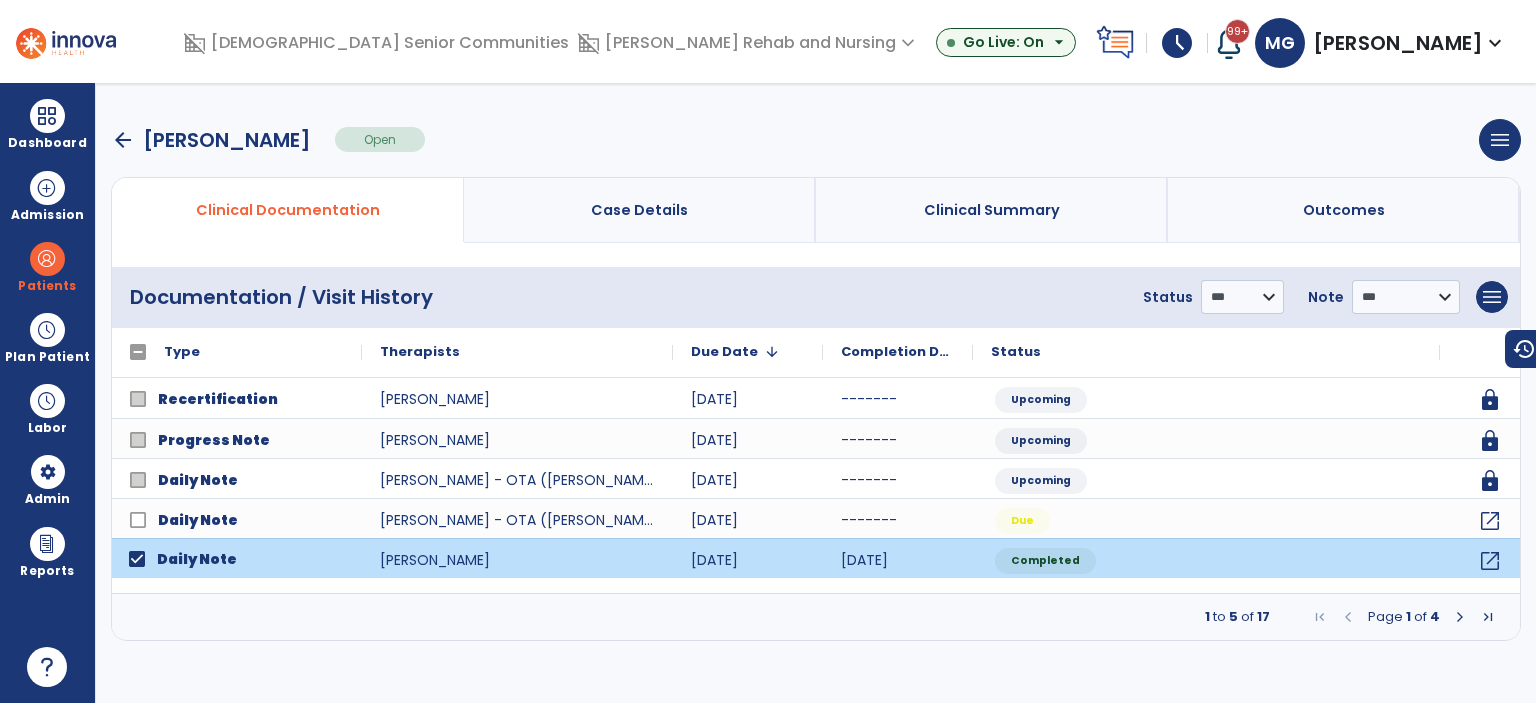 drag, startPoint x: 1459, startPoint y: 618, endPoint x: 1390, endPoint y: 593, distance: 73.38937 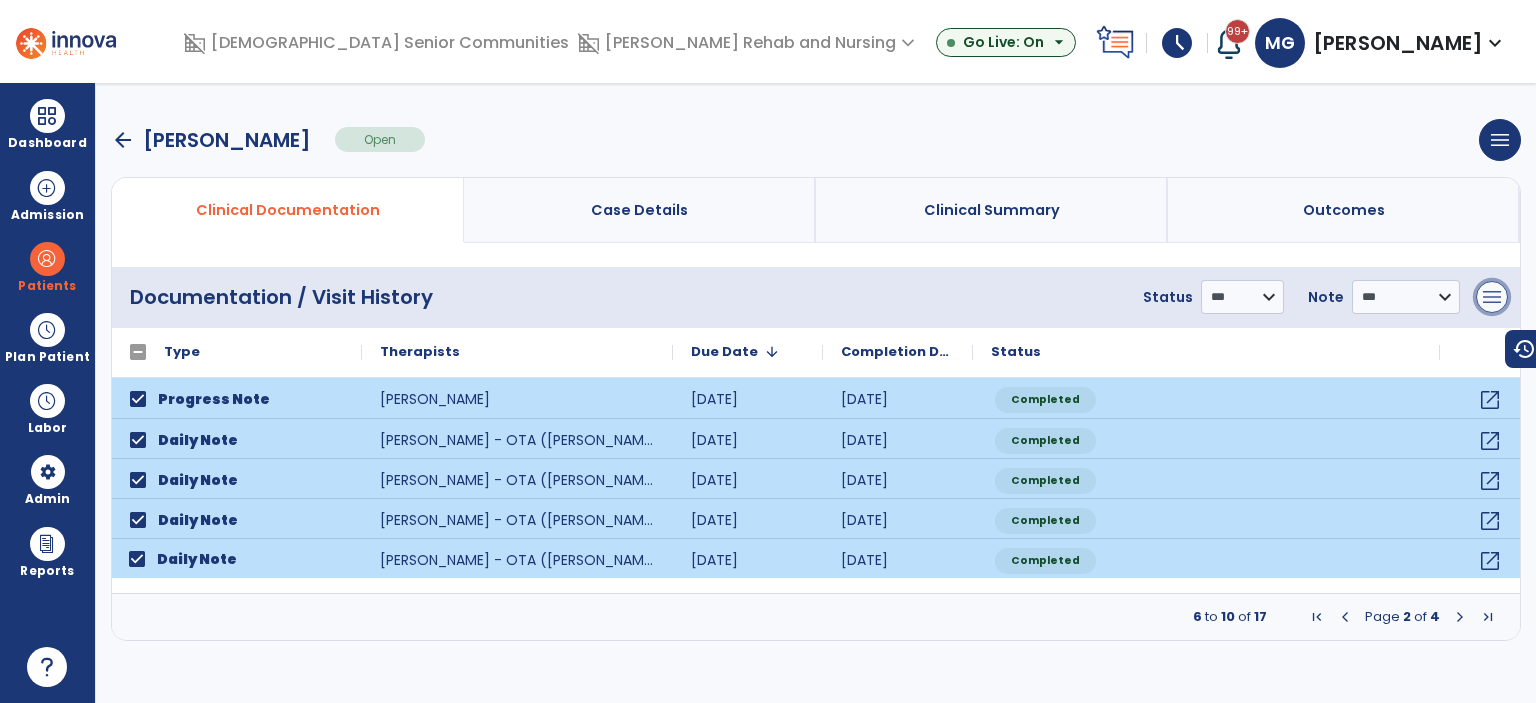 click on "menu" at bounding box center (1492, 297) 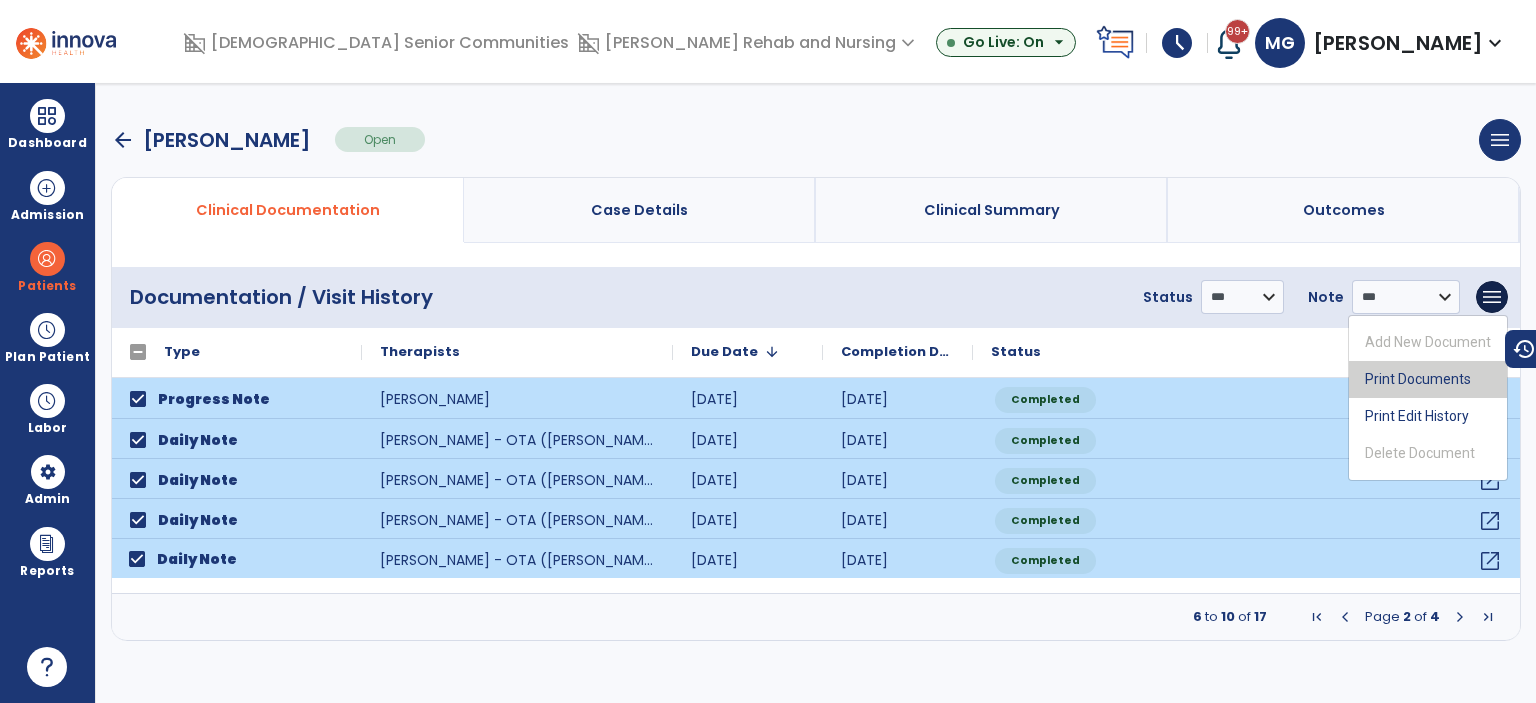 drag, startPoint x: 1424, startPoint y: 373, endPoint x: 1259, endPoint y: 377, distance: 165.04848 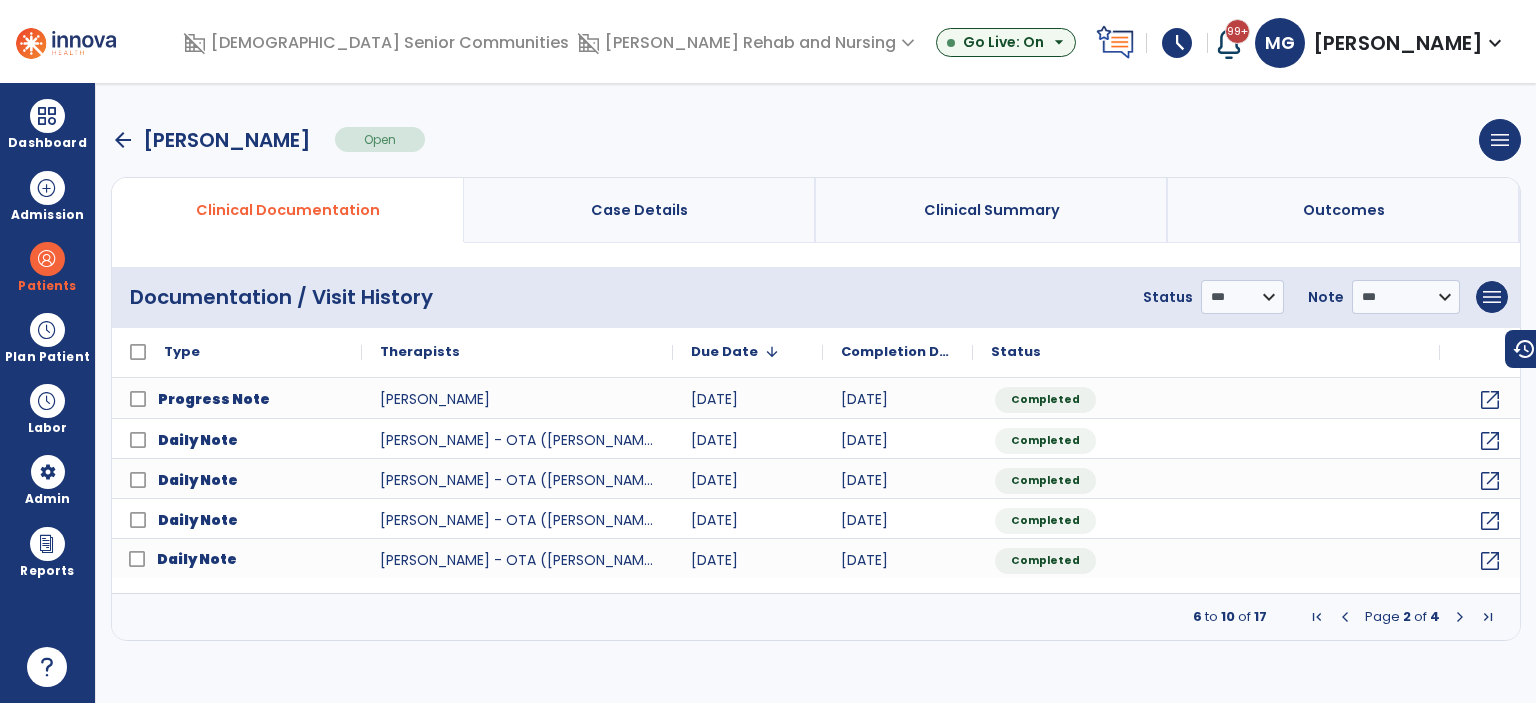 click on "arrow_back" at bounding box center (123, 140) 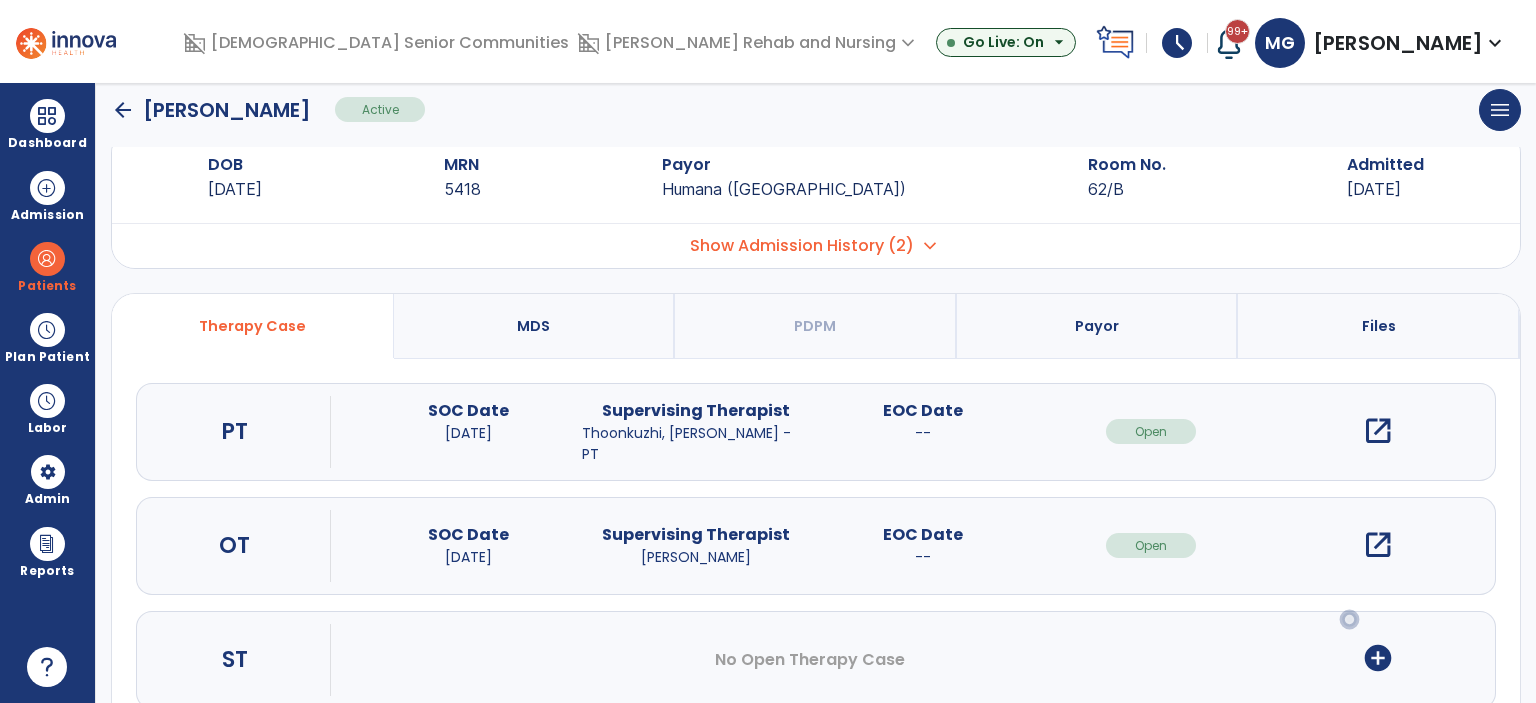 scroll, scrollTop: 0, scrollLeft: 0, axis: both 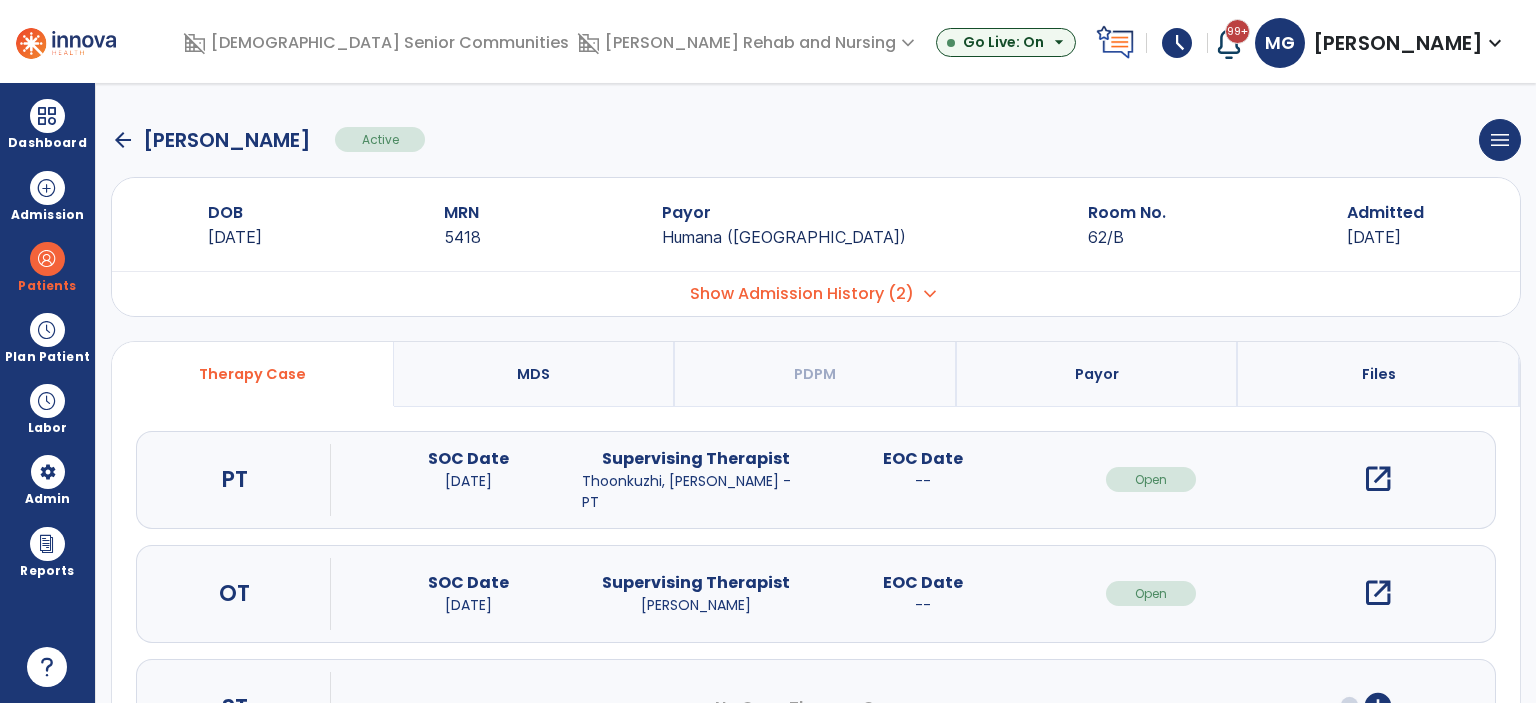 drag, startPoint x: 119, startPoint y: 141, endPoint x: 607, endPoint y: 50, distance: 496.41214 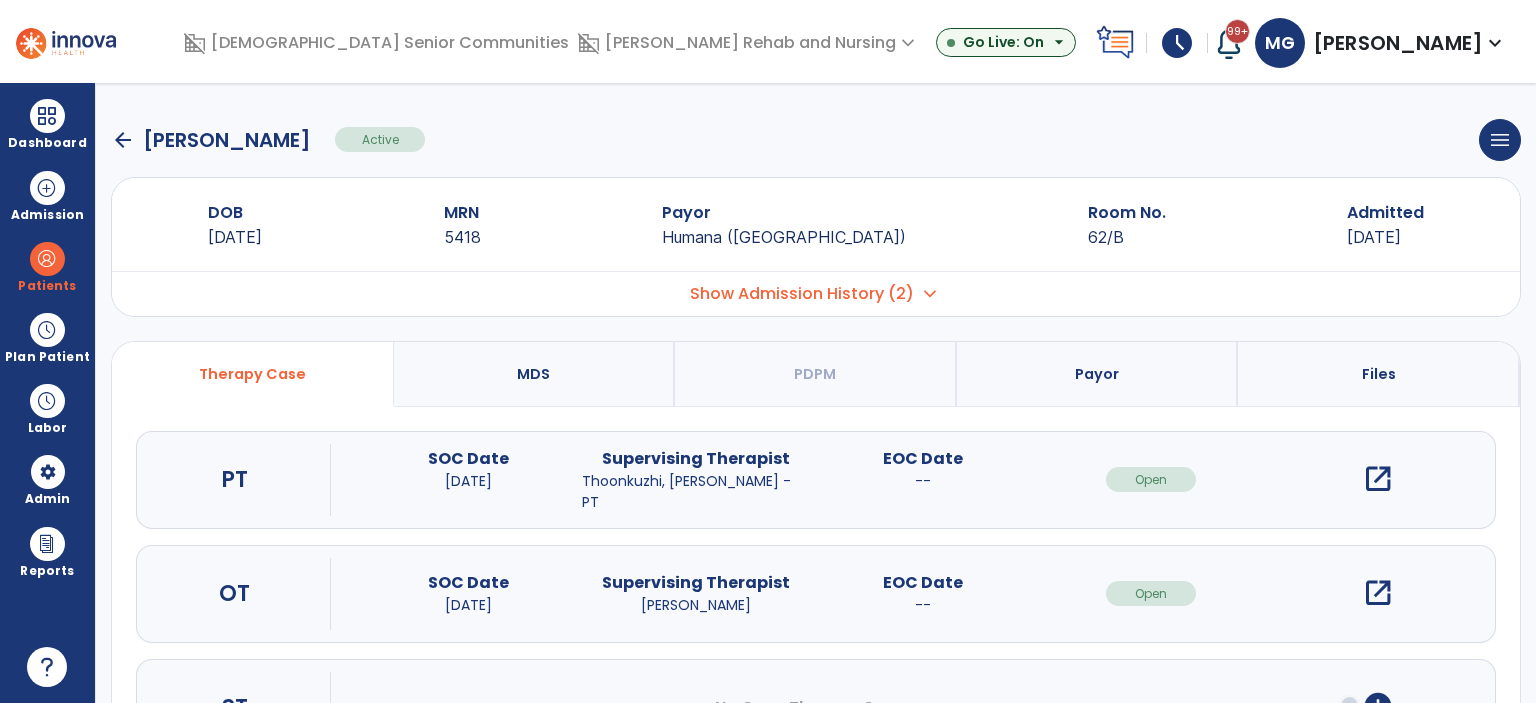 click on "arrow_back" 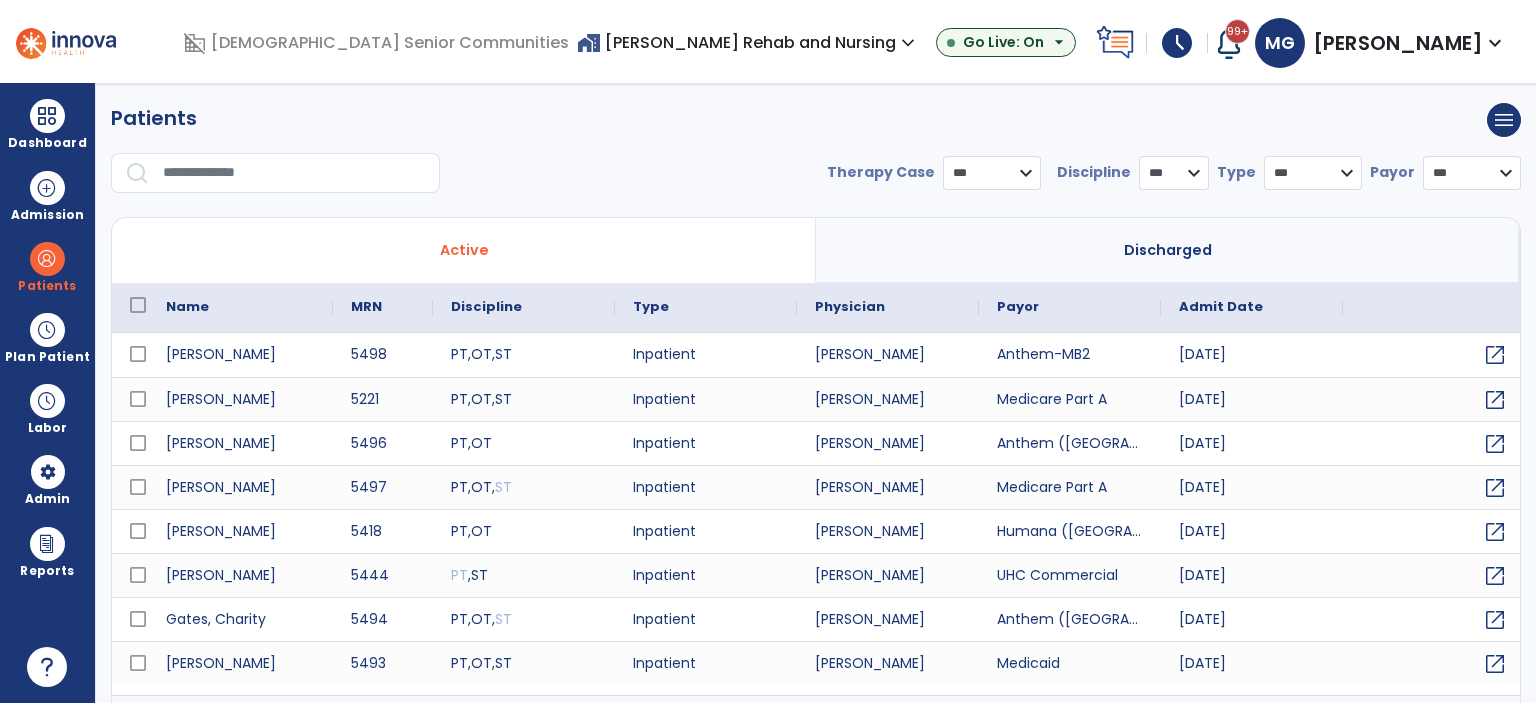 select on "***" 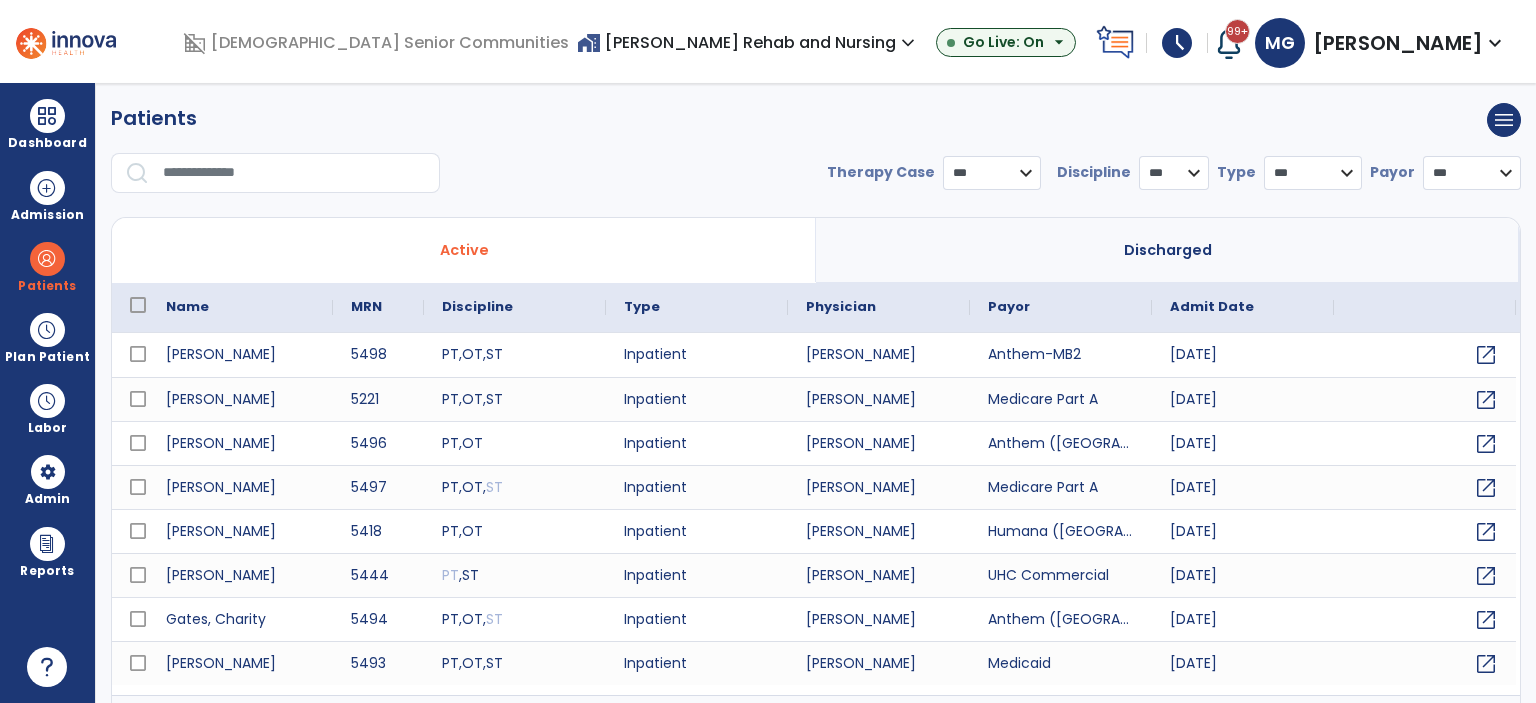 click on "home_work   Clark Rehab and Nursing   expand_more" at bounding box center [748, 42] 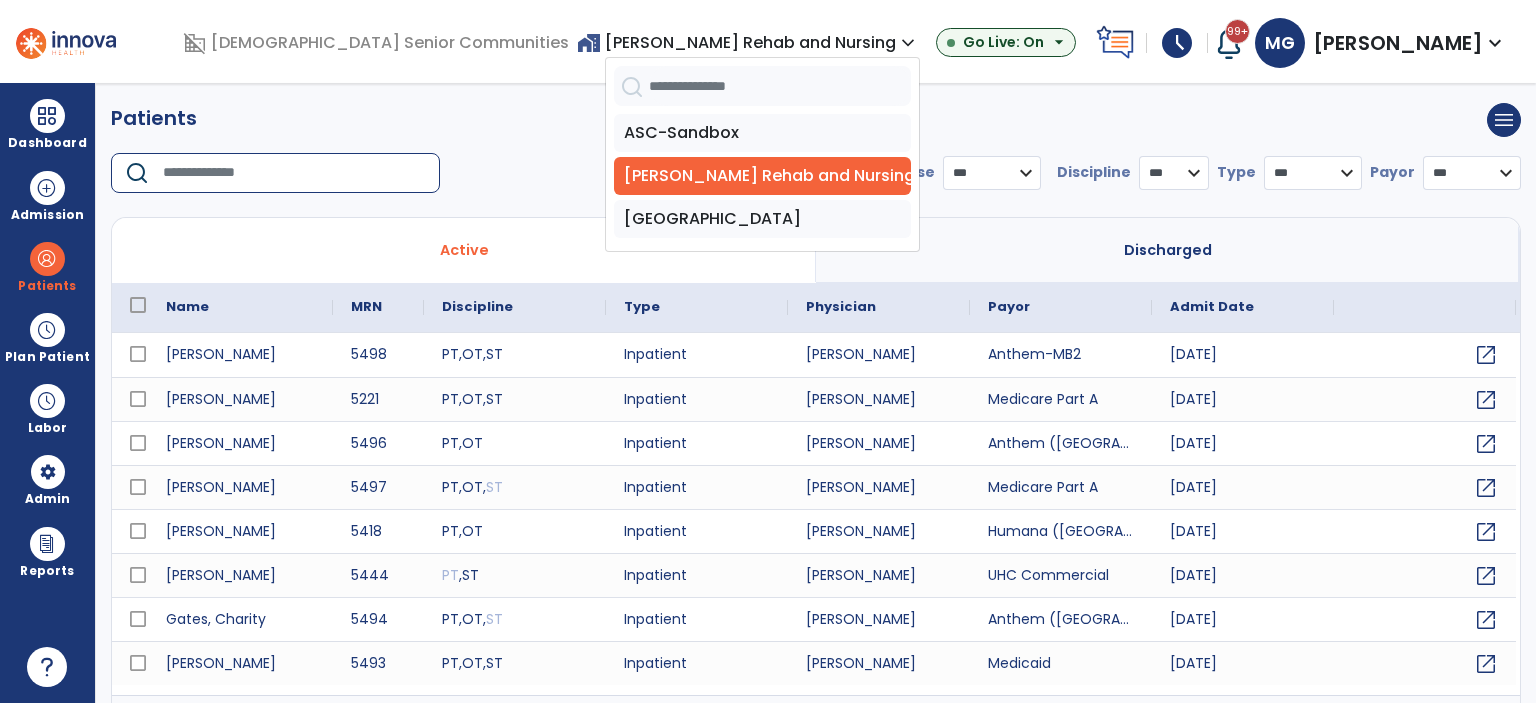 click at bounding box center [294, 173] 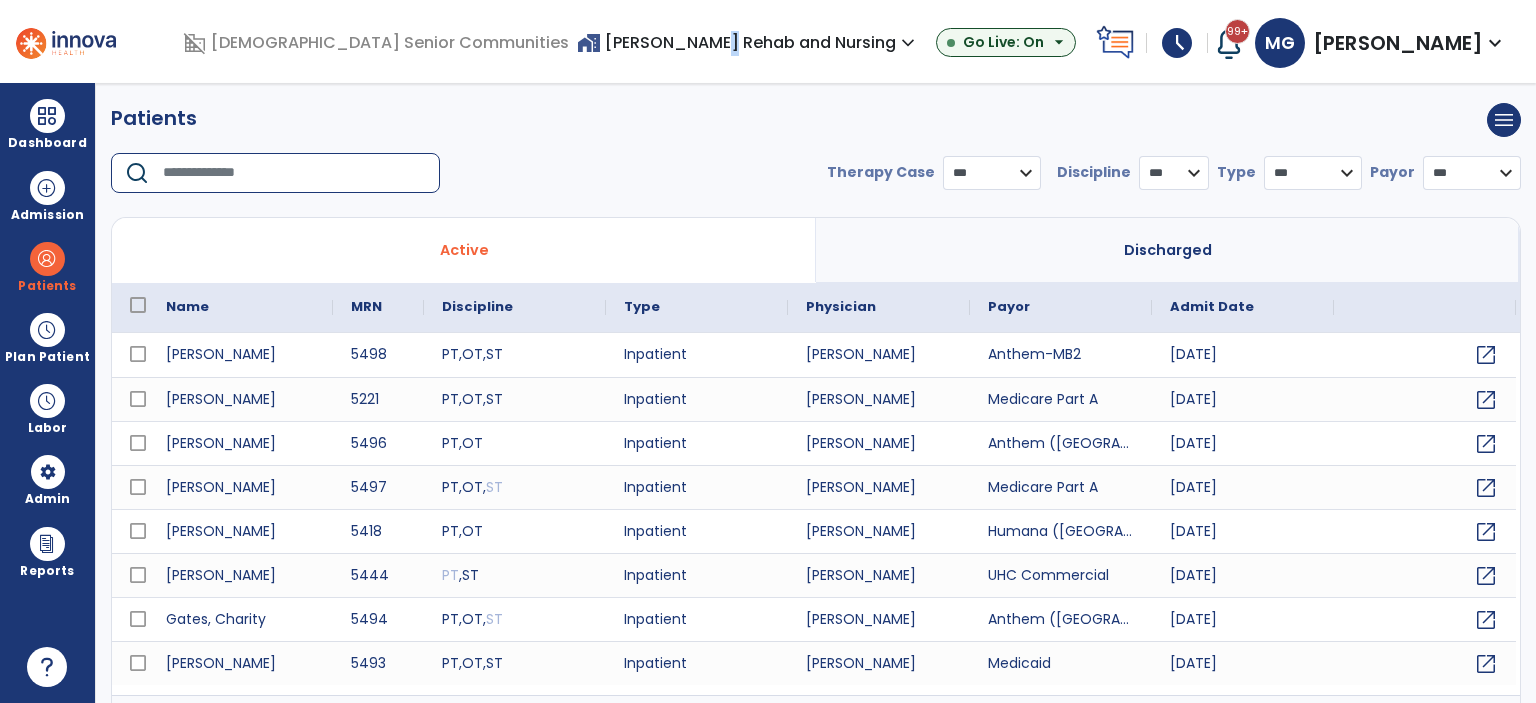 drag, startPoint x: 772, startPoint y: 39, endPoint x: 771, endPoint y: 55, distance: 16.03122 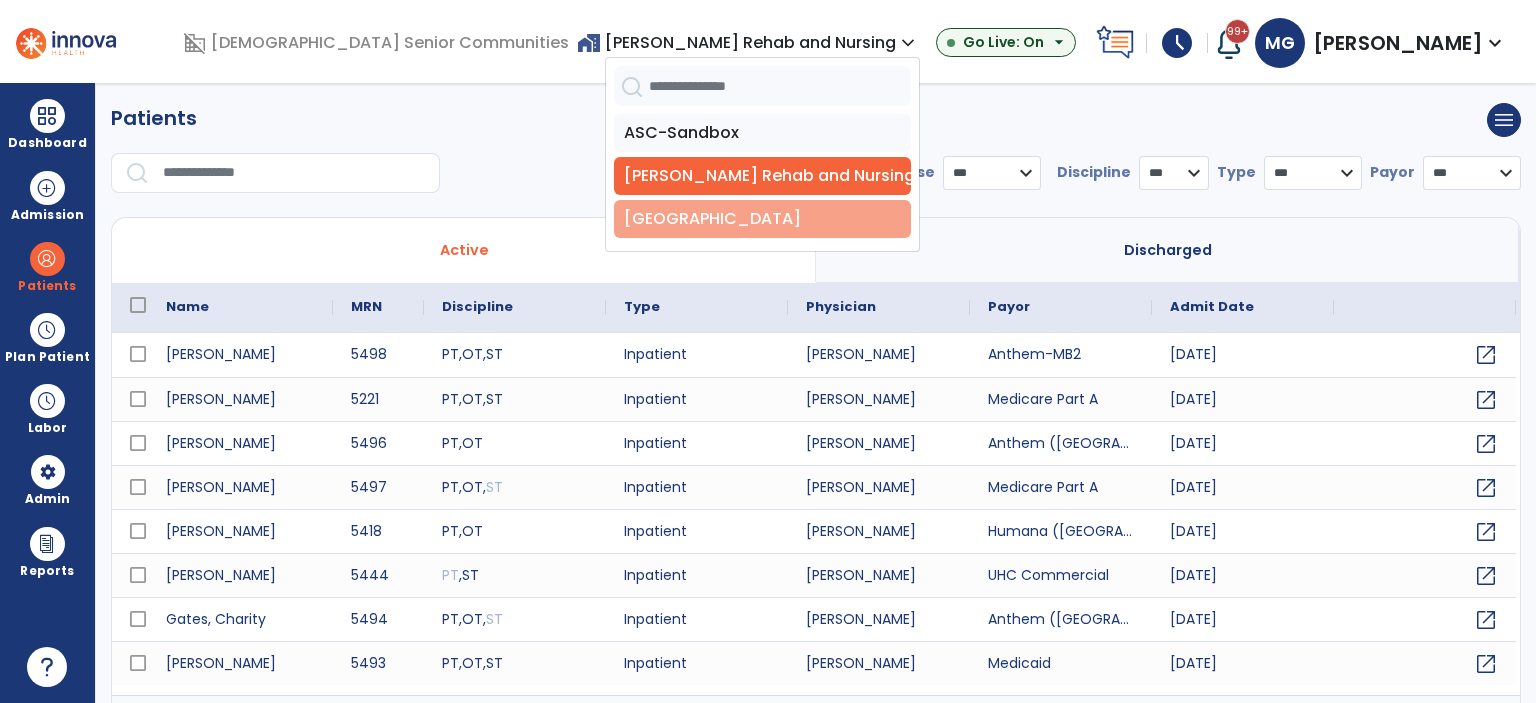 click on "[GEOGRAPHIC_DATA]" at bounding box center [762, 219] 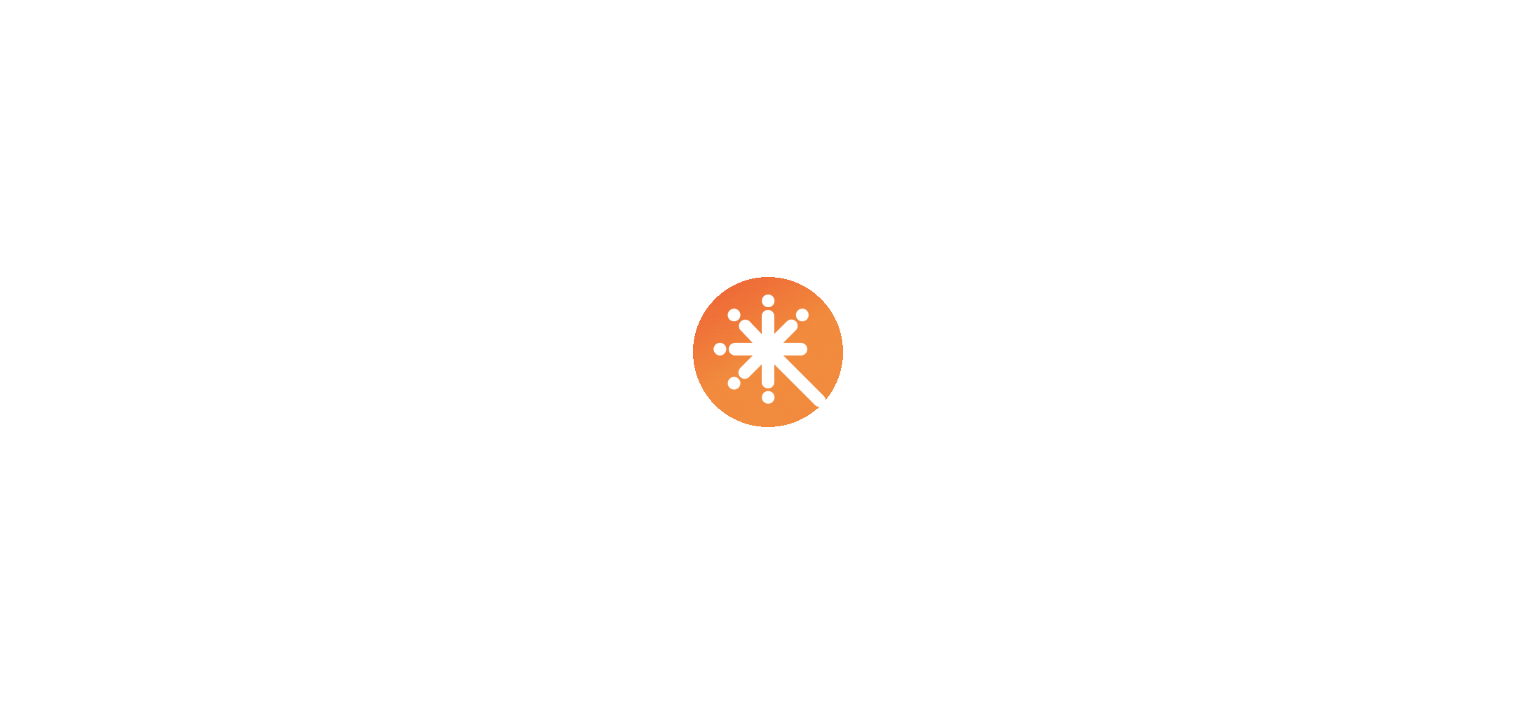 scroll, scrollTop: 0, scrollLeft: 0, axis: both 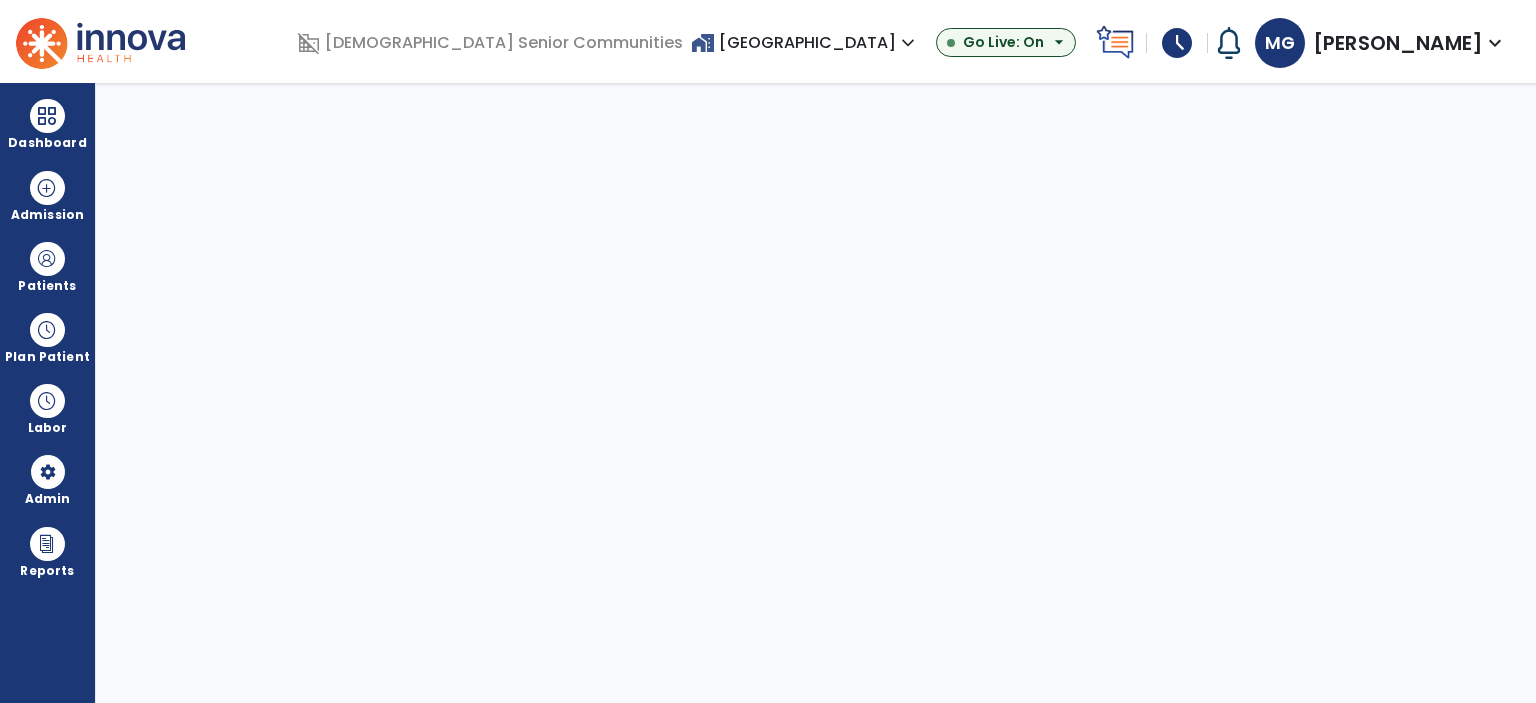 select on "***" 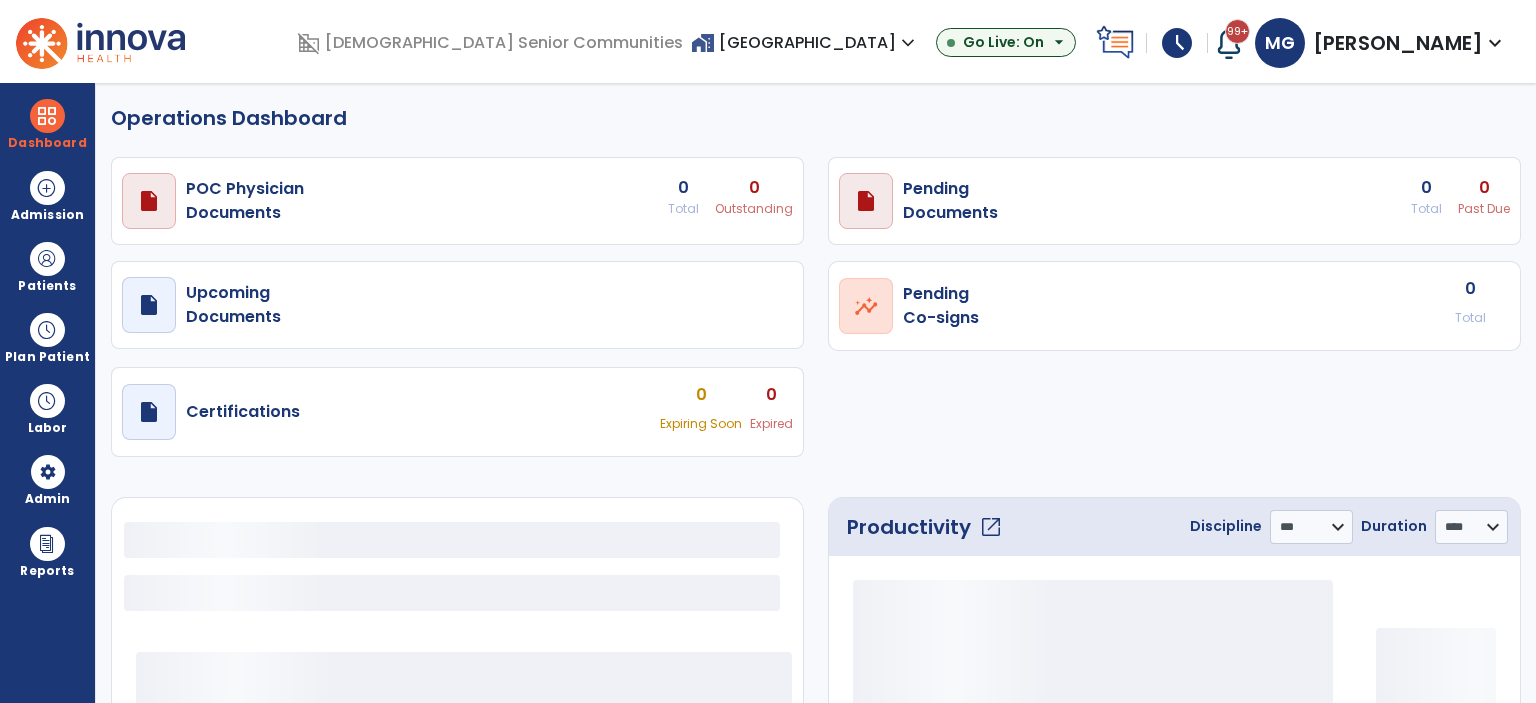 select on "***" 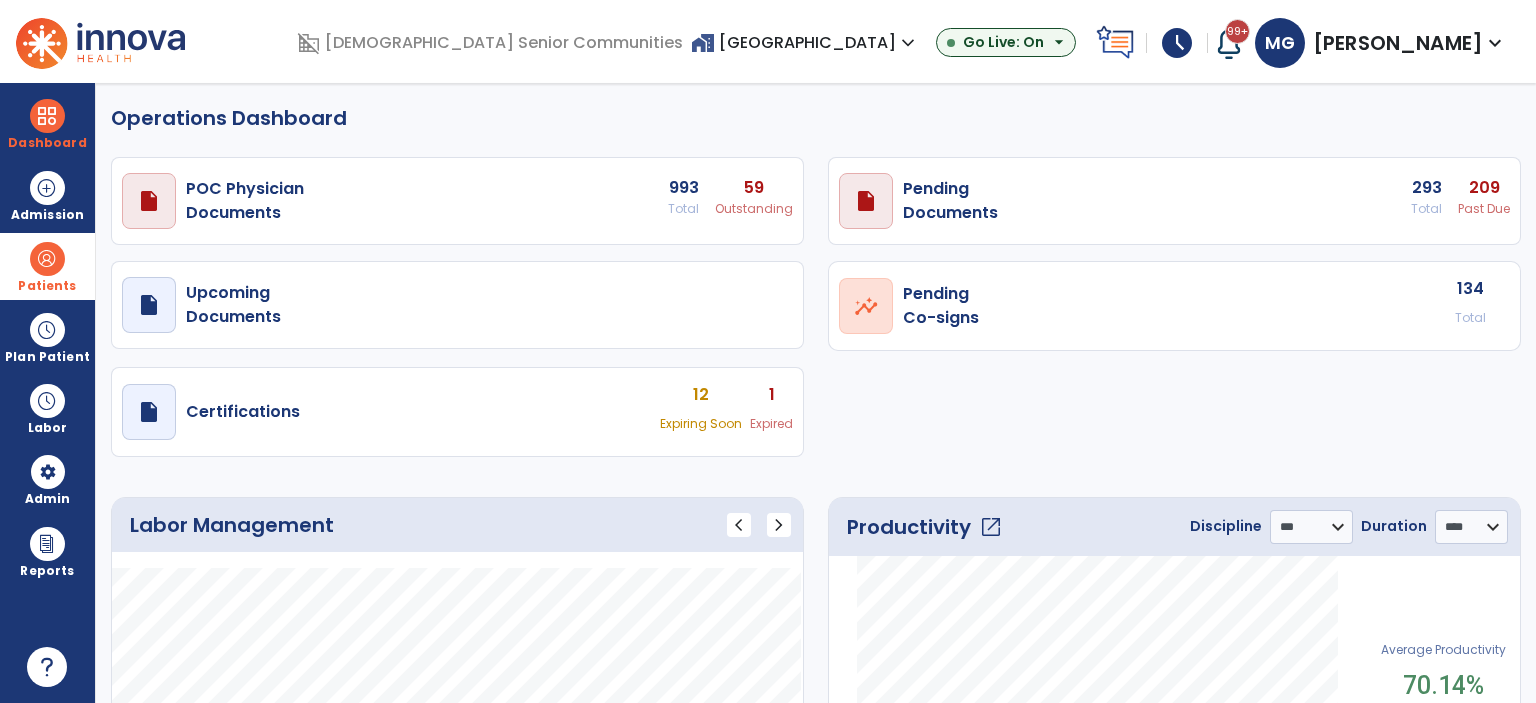 drag, startPoint x: 67, startPoint y: 263, endPoint x: 80, endPoint y: 249, distance: 19.104973 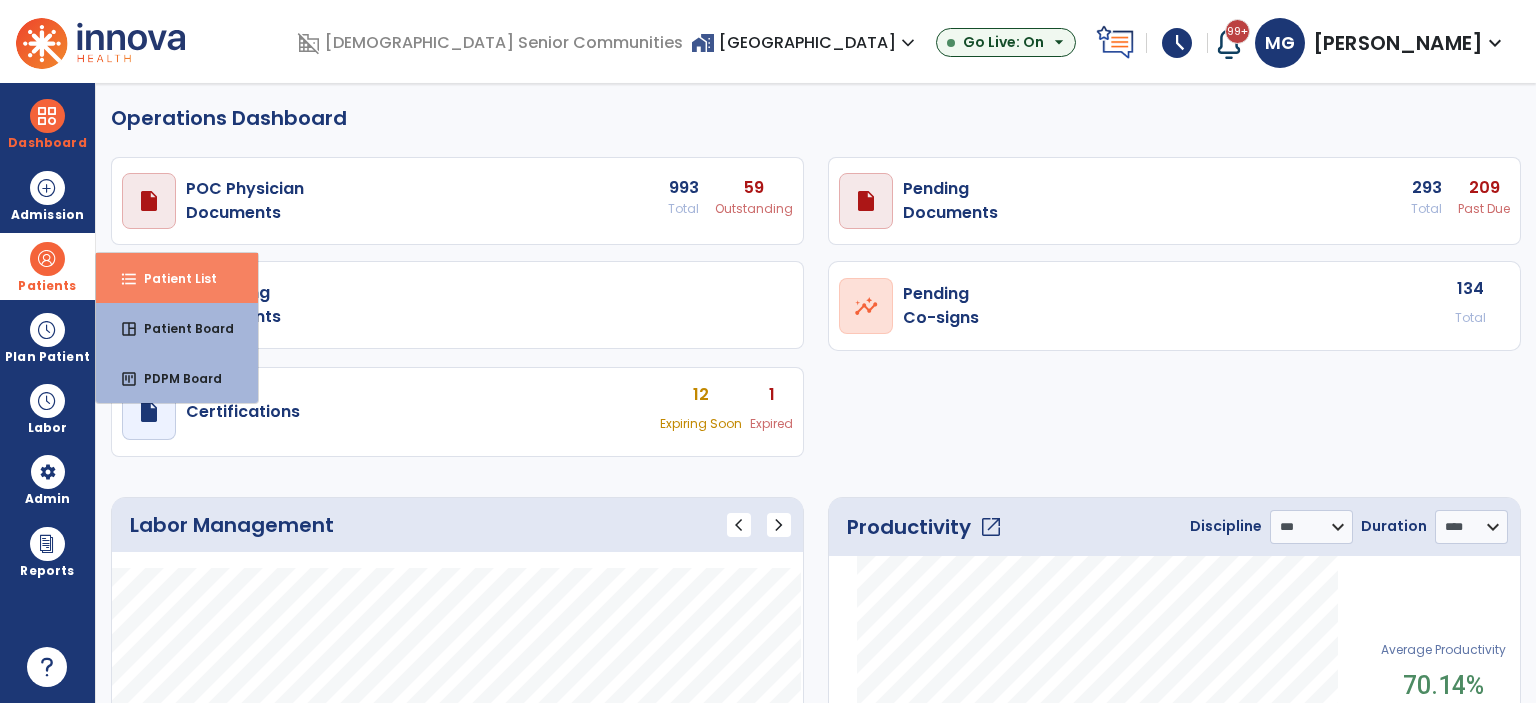 click on "Patient List" at bounding box center (172, 278) 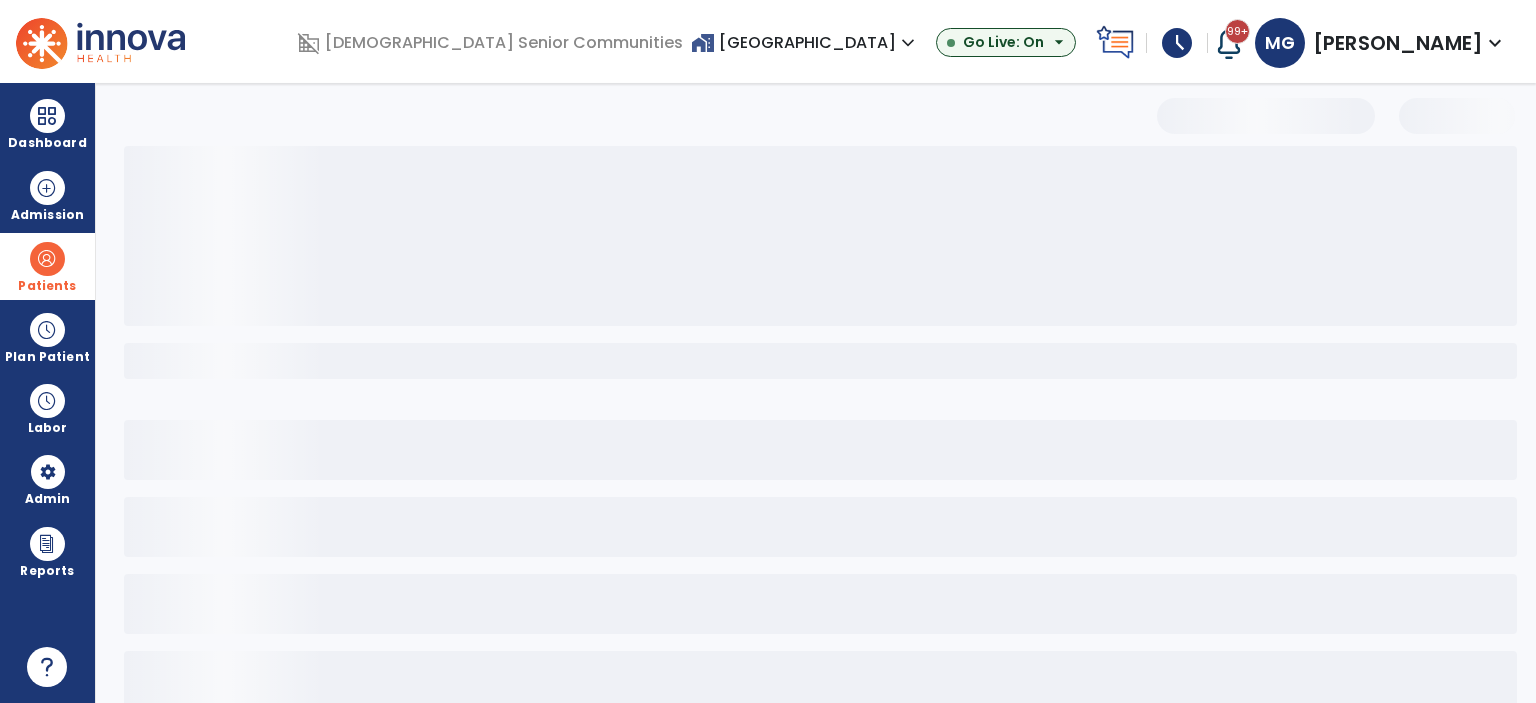 select on "***" 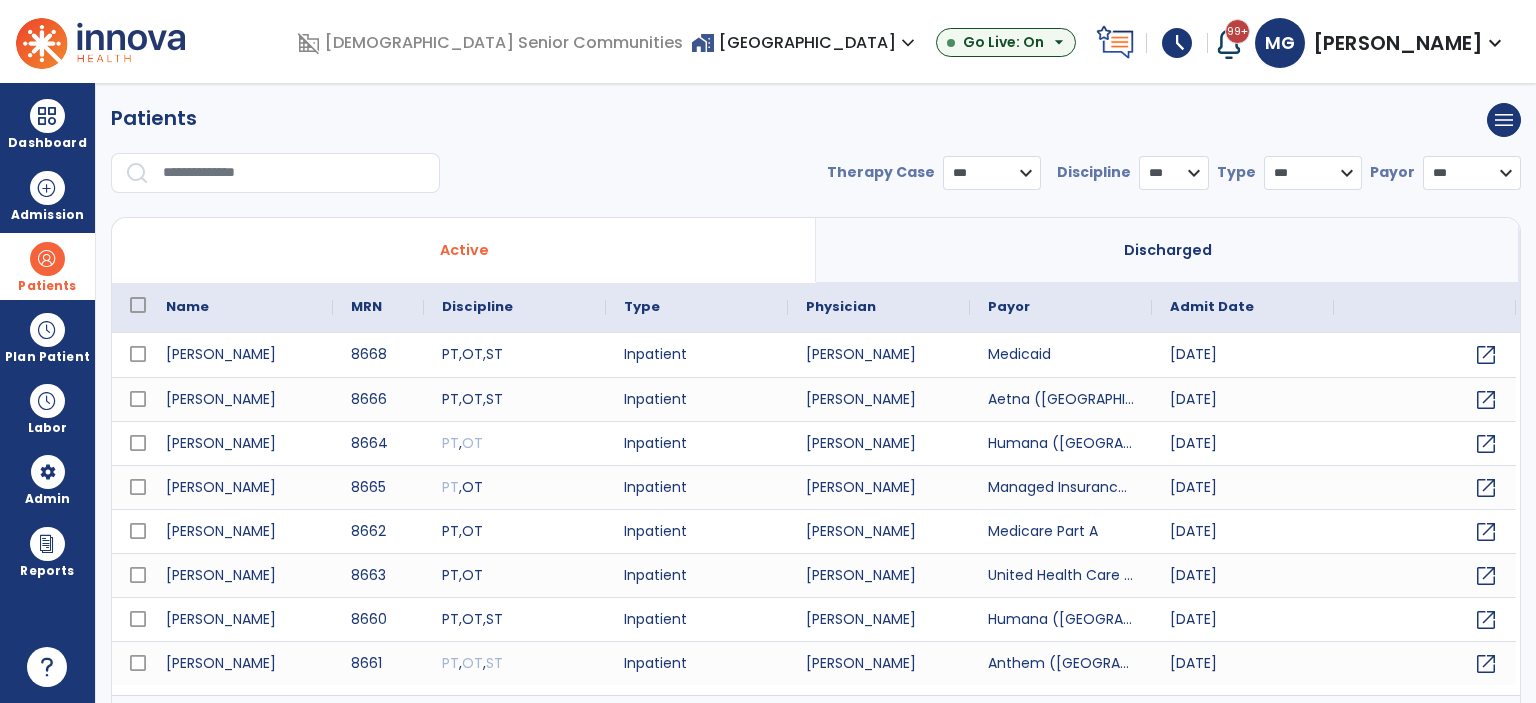 click at bounding box center (294, 173) 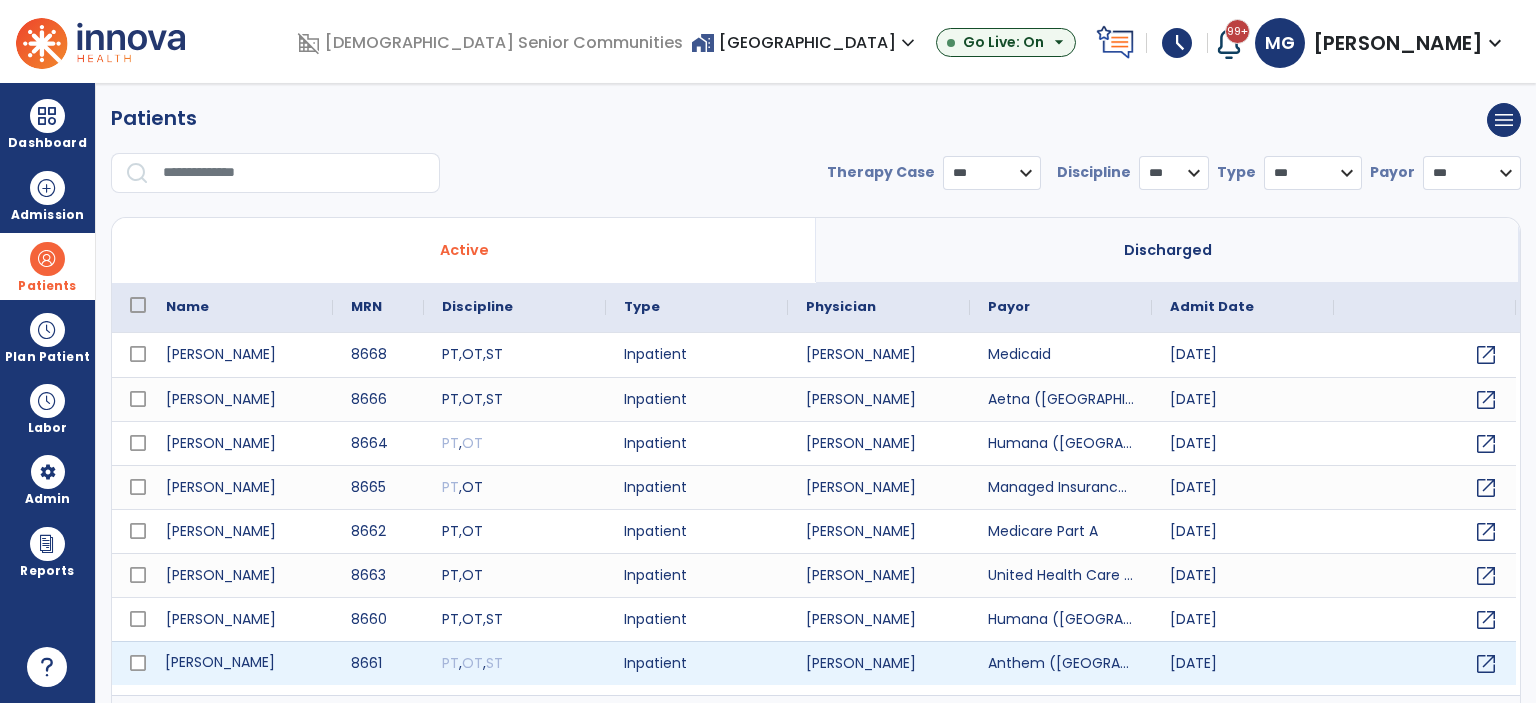 click on "[PERSON_NAME]" at bounding box center (240, 663) 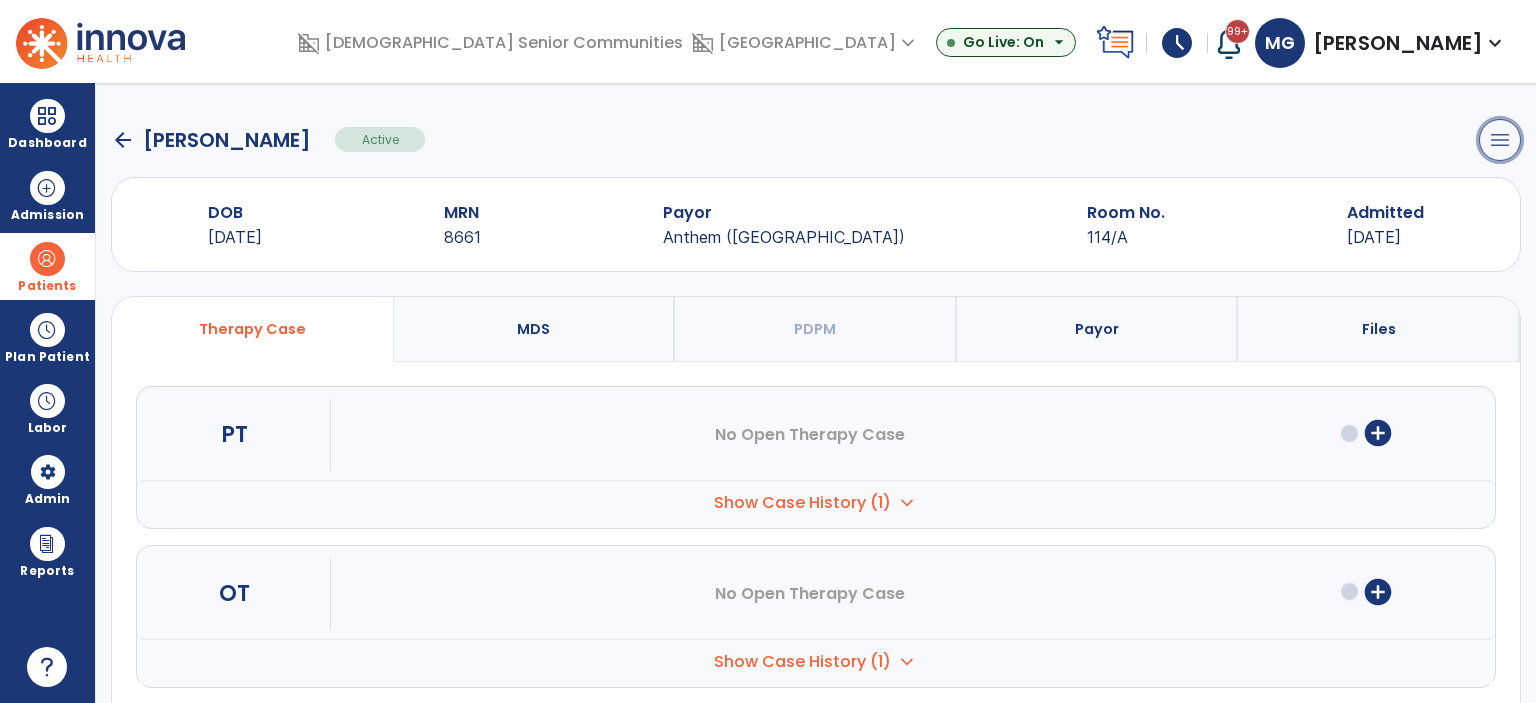 click on "menu" at bounding box center [1500, 140] 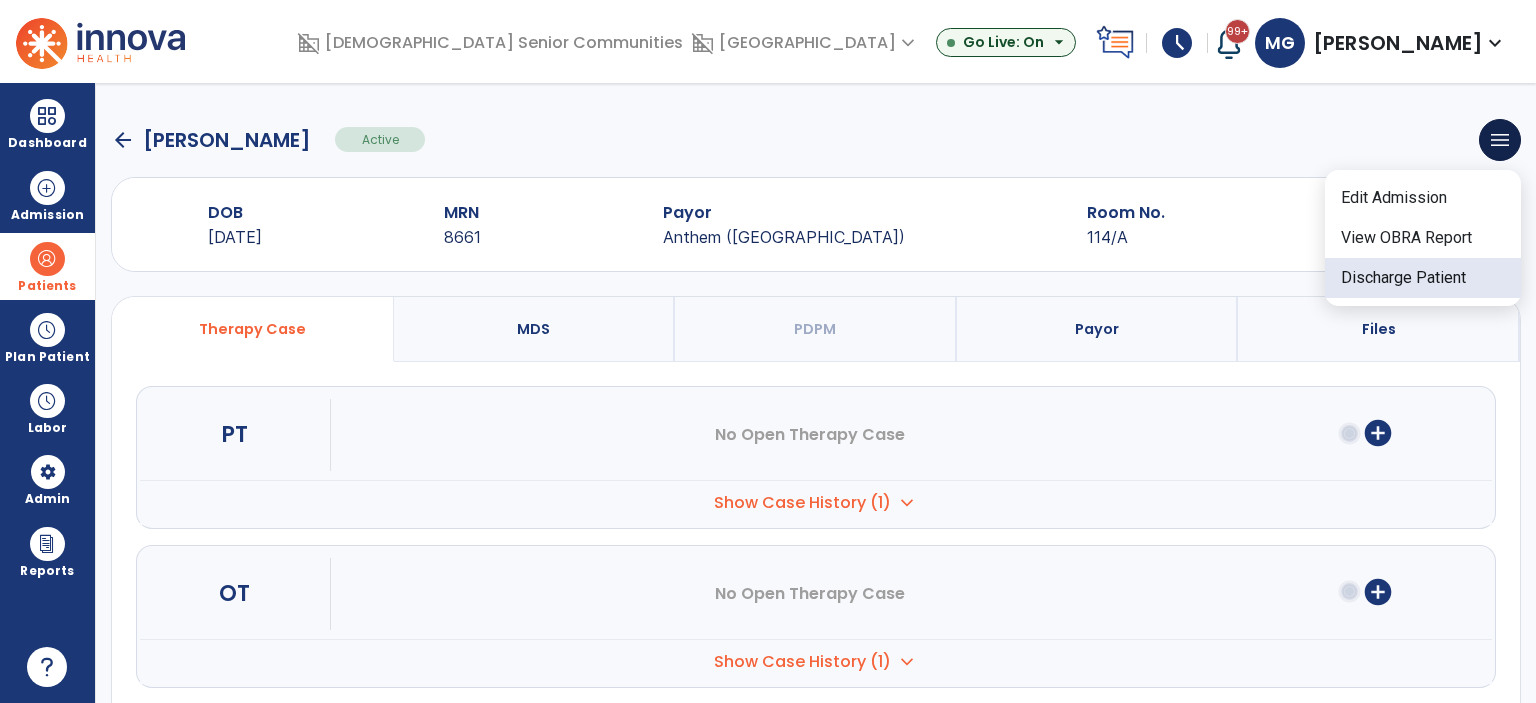 click on "Discharge Patient" 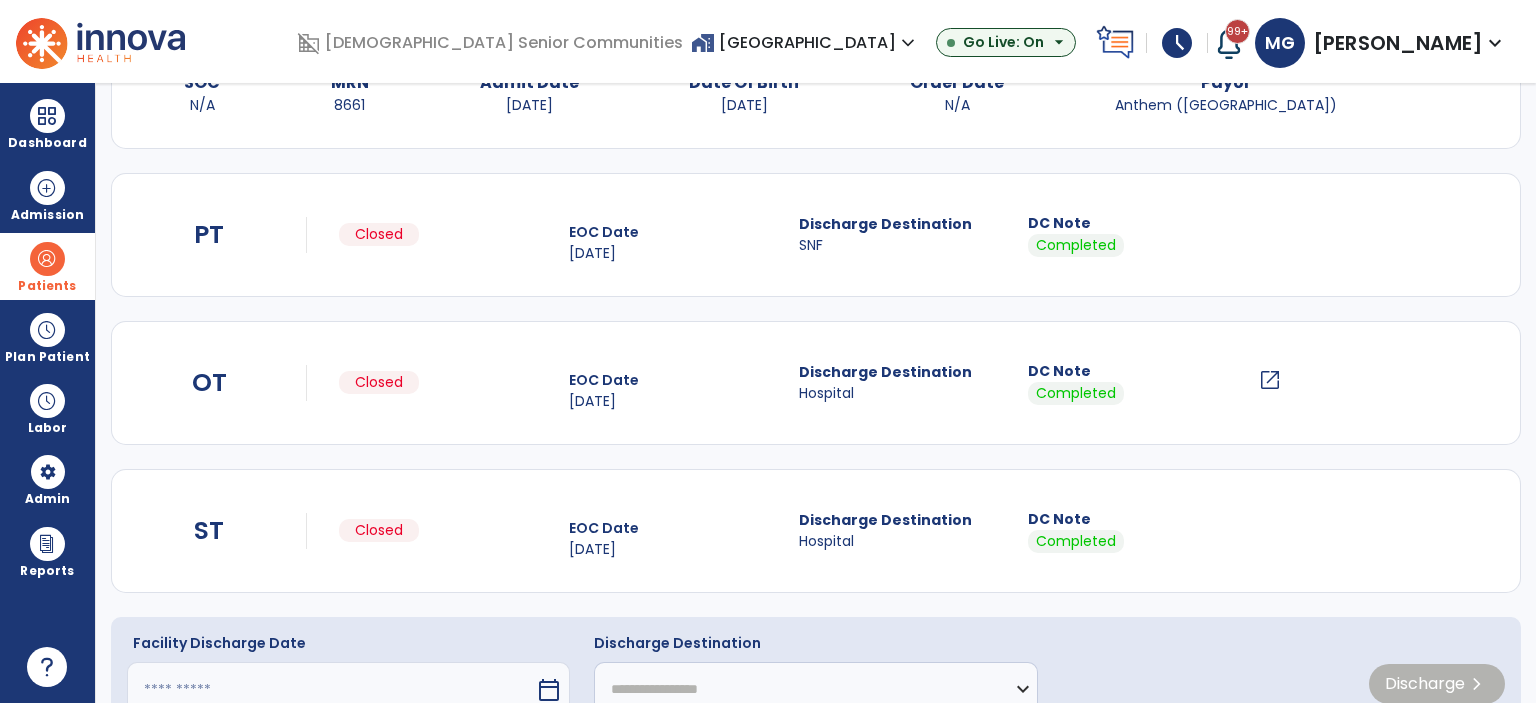 scroll, scrollTop: 234, scrollLeft: 0, axis: vertical 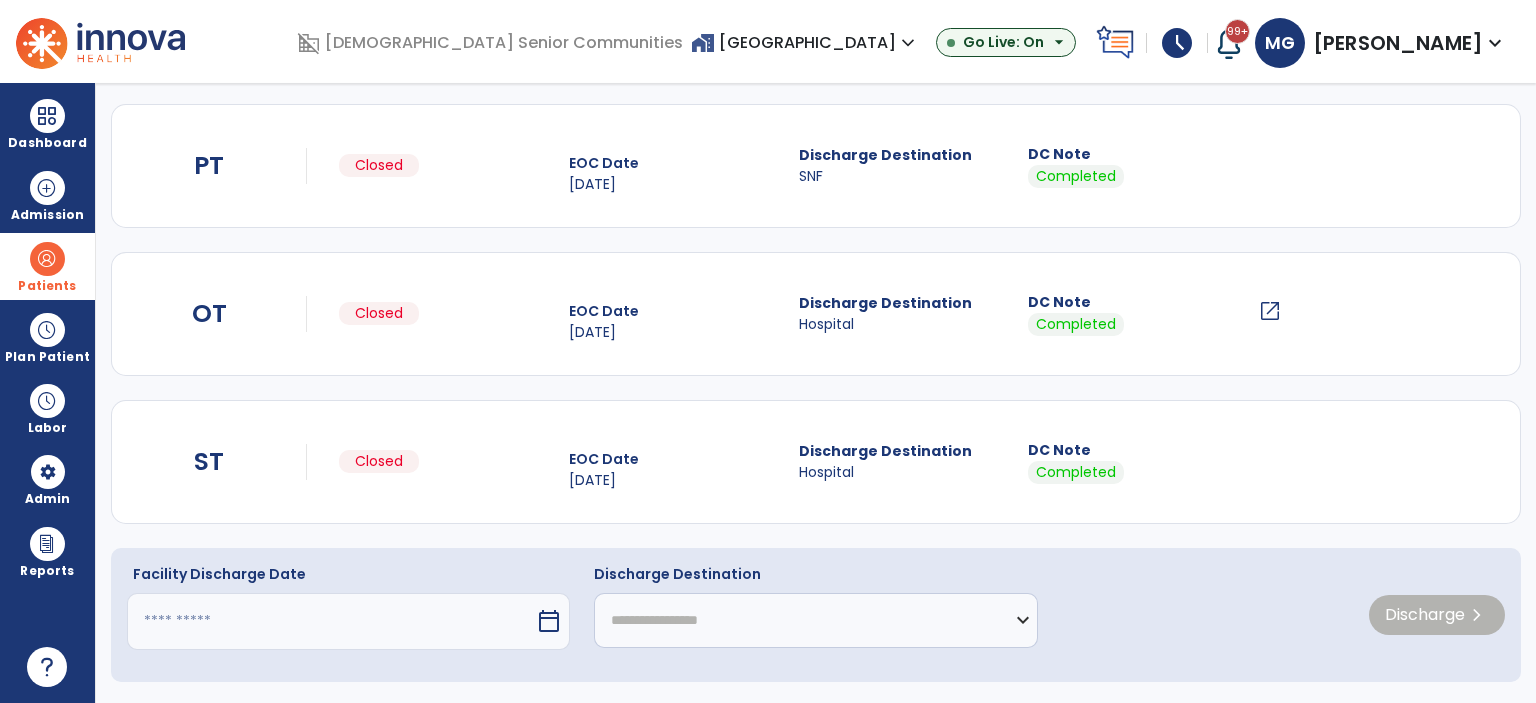 drag, startPoint x: 450, startPoint y: 634, endPoint x: 451, endPoint y: 622, distance: 12.0415945 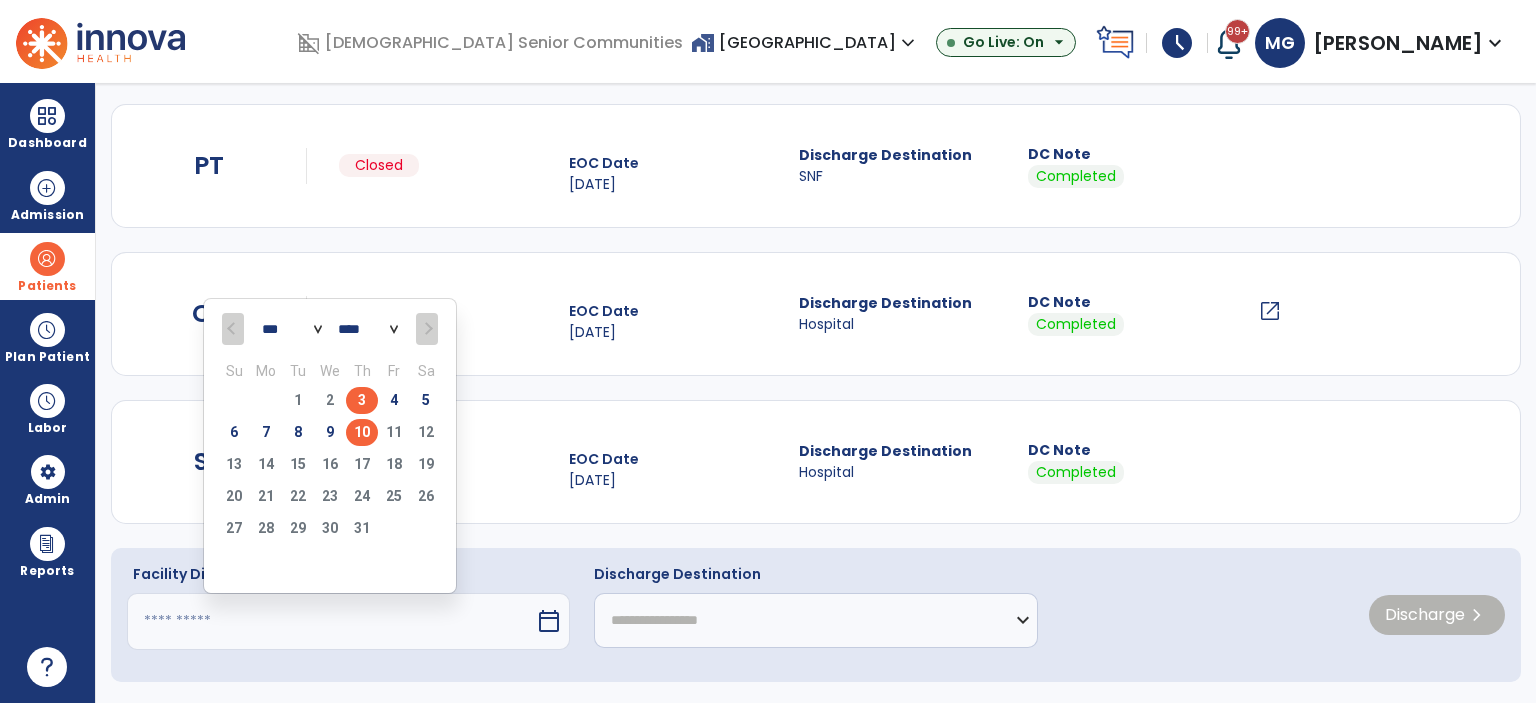 click on "3" at bounding box center [362, 400] 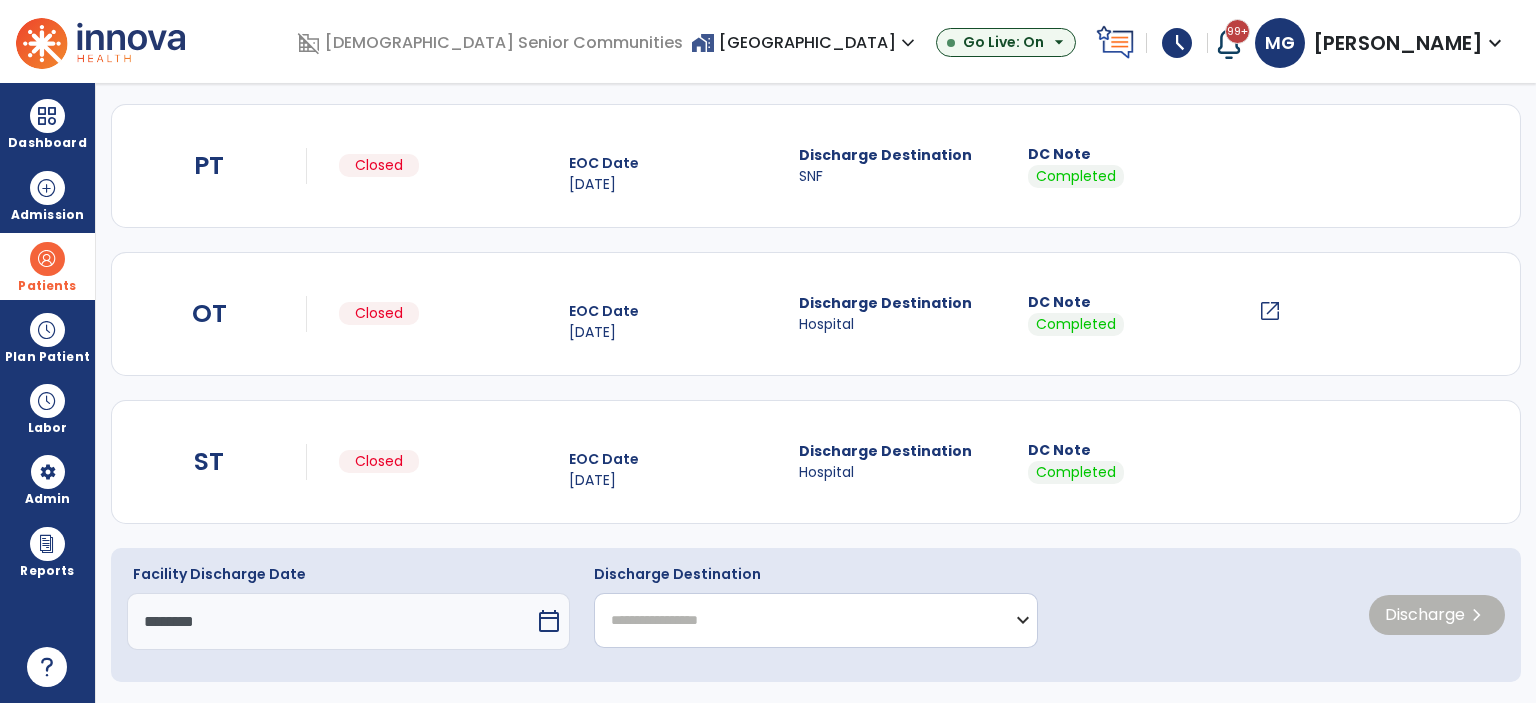 click on "**********" 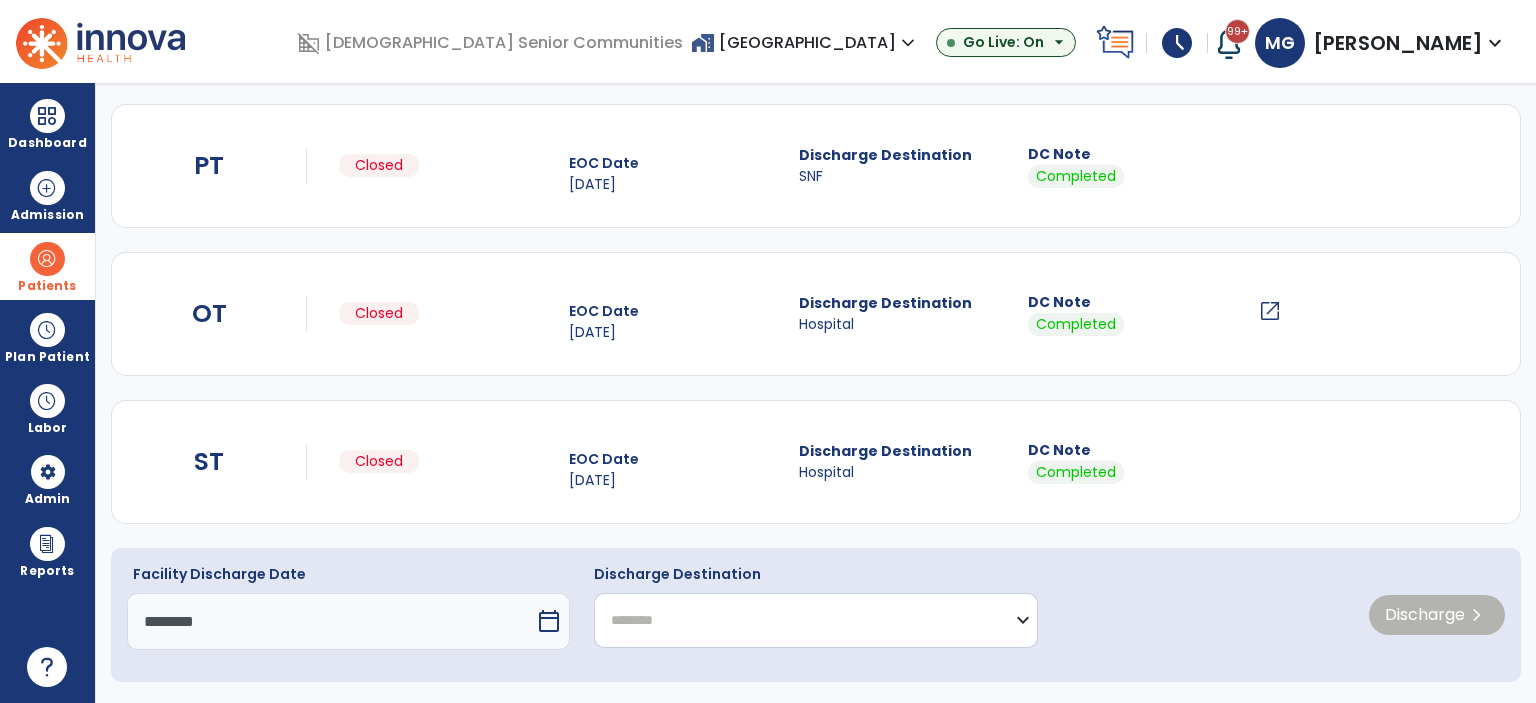 click on "**********" 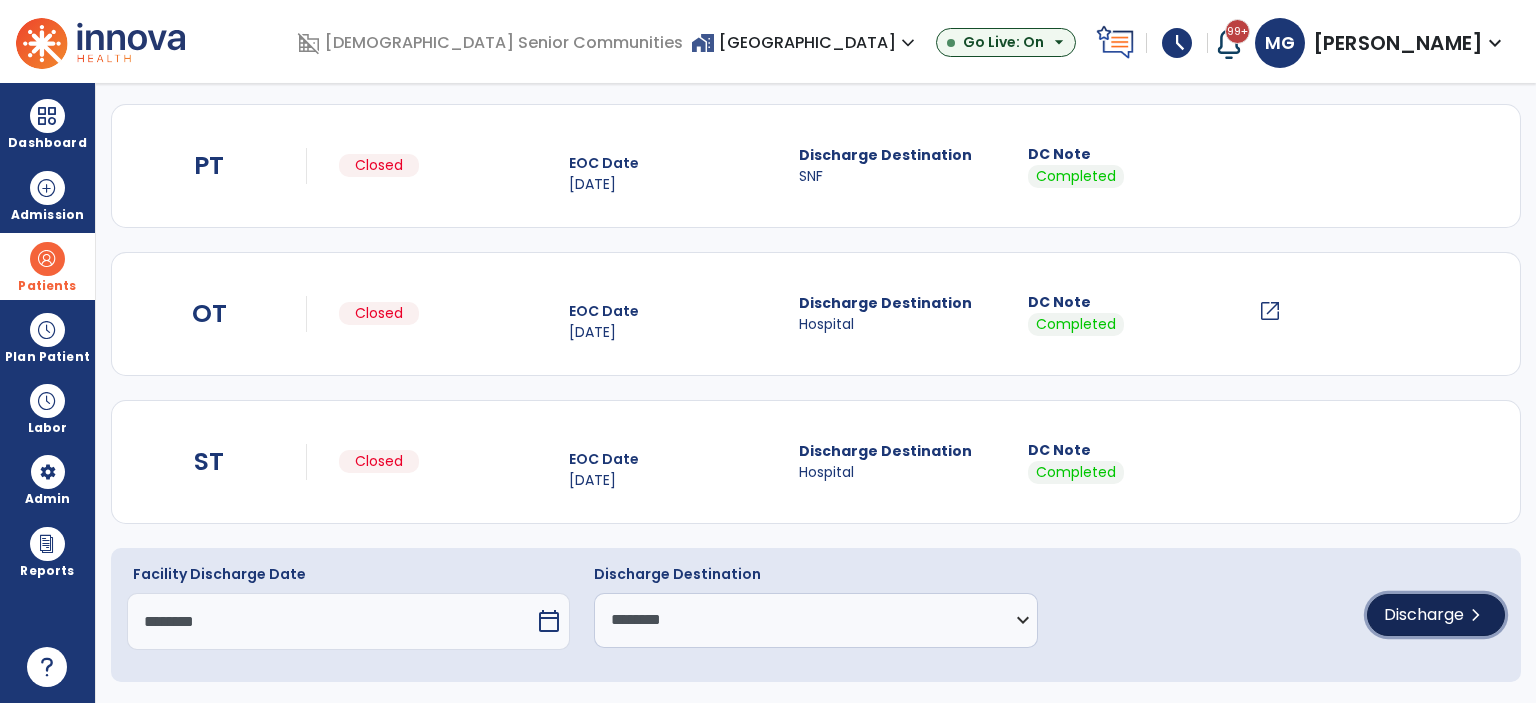 click on "Discharge" 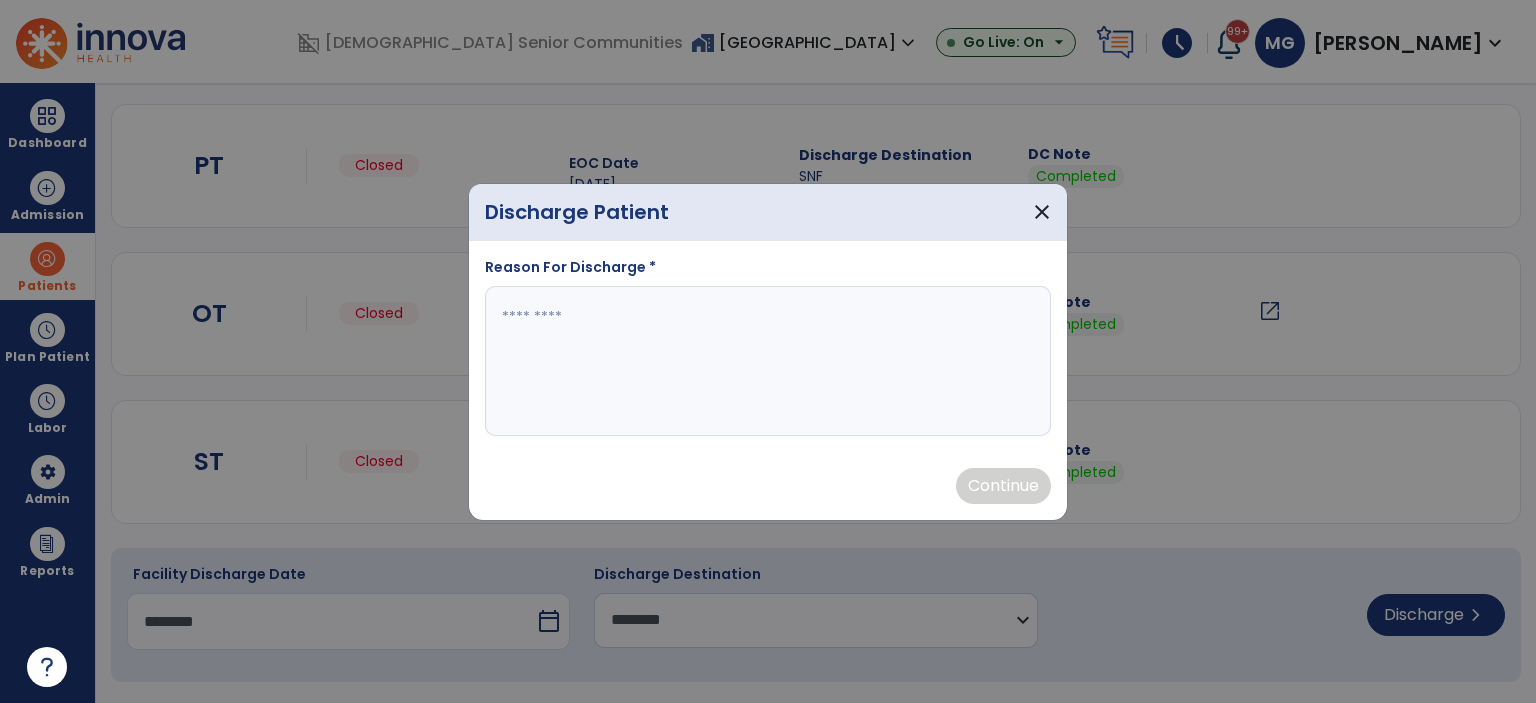 click at bounding box center [768, 361] 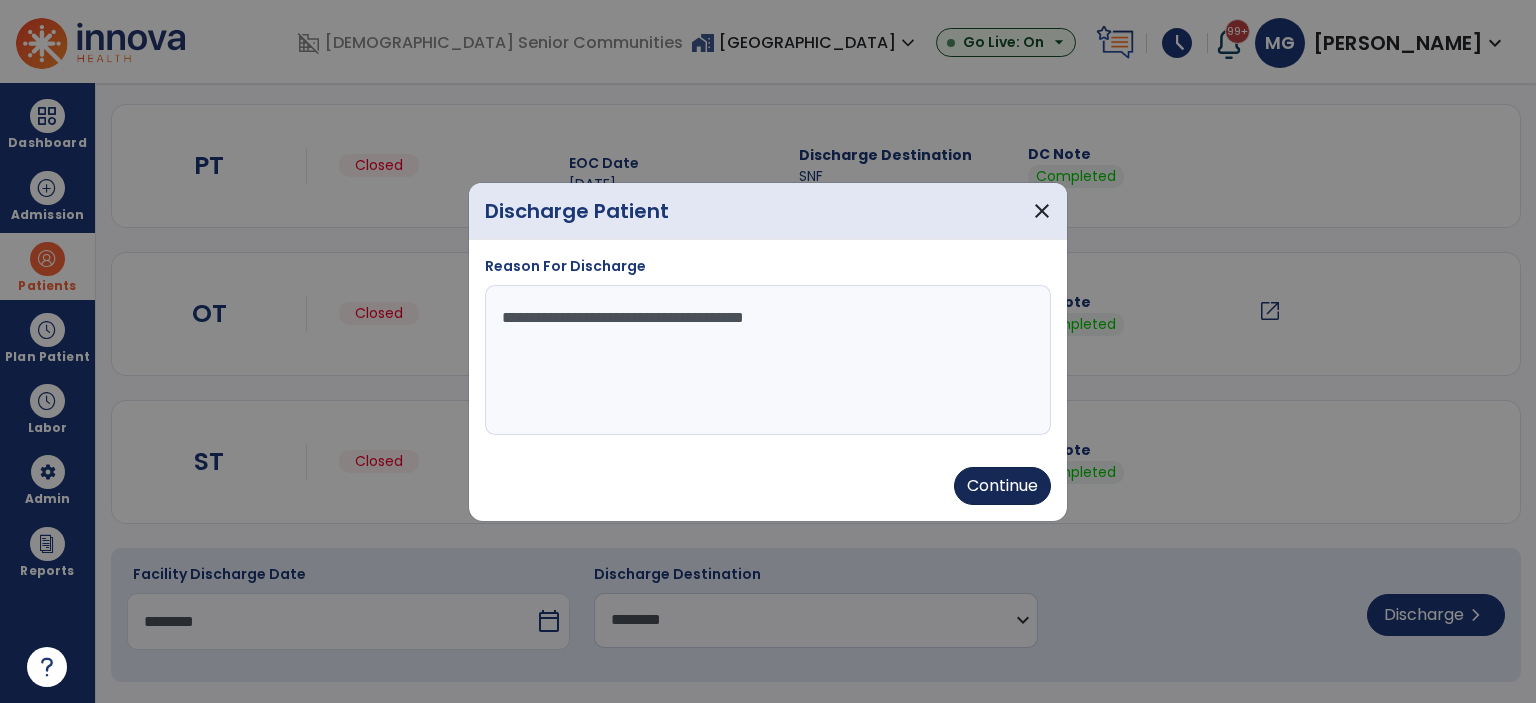 type on "**********" 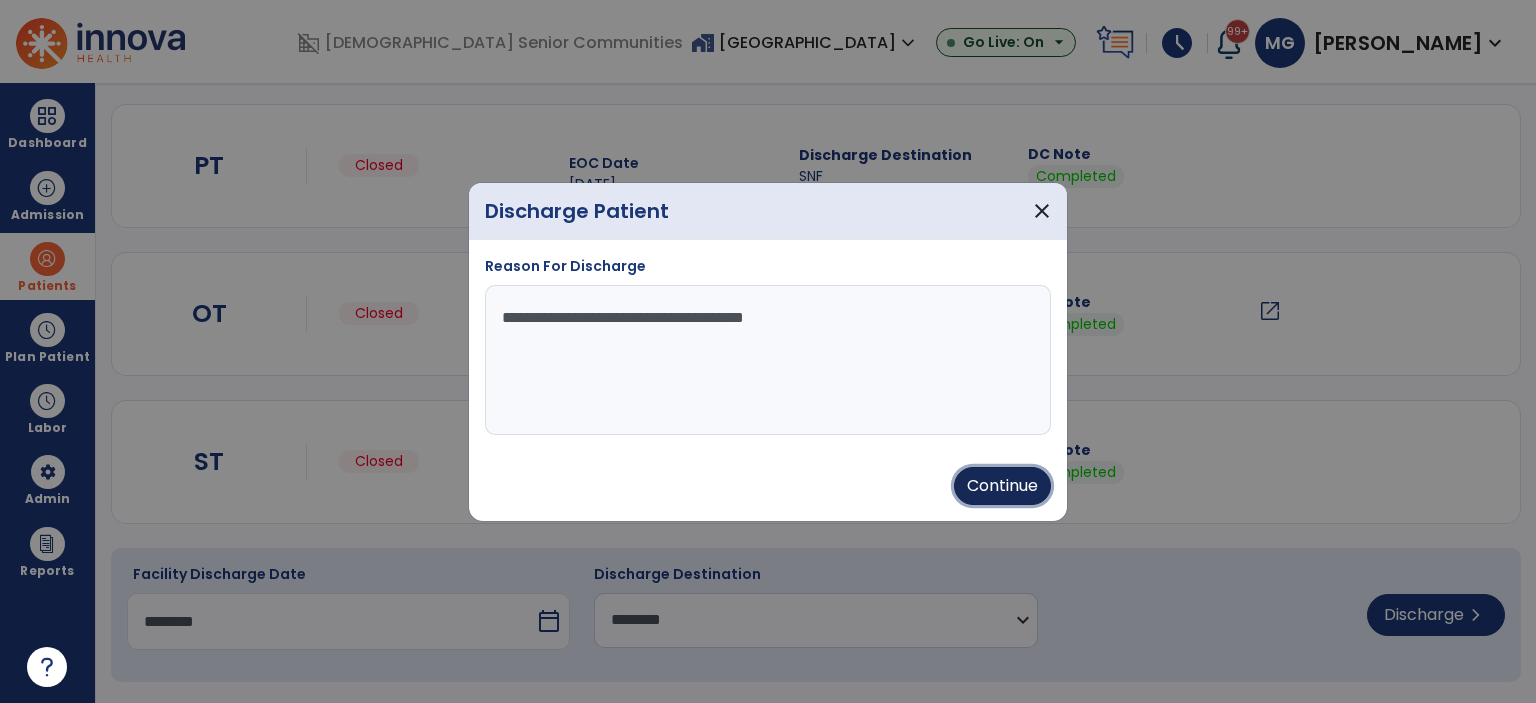click on "Continue" at bounding box center [1002, 486] 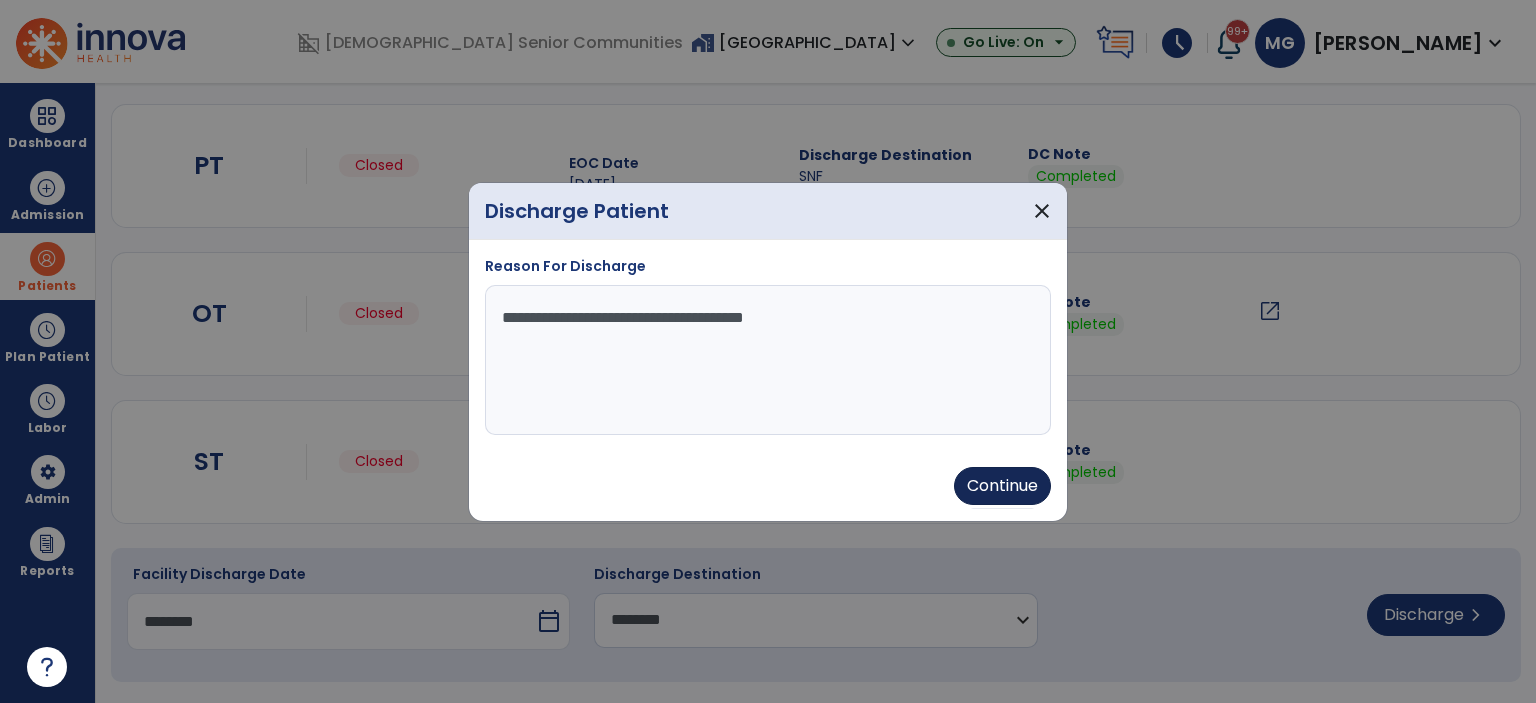 type on "********" 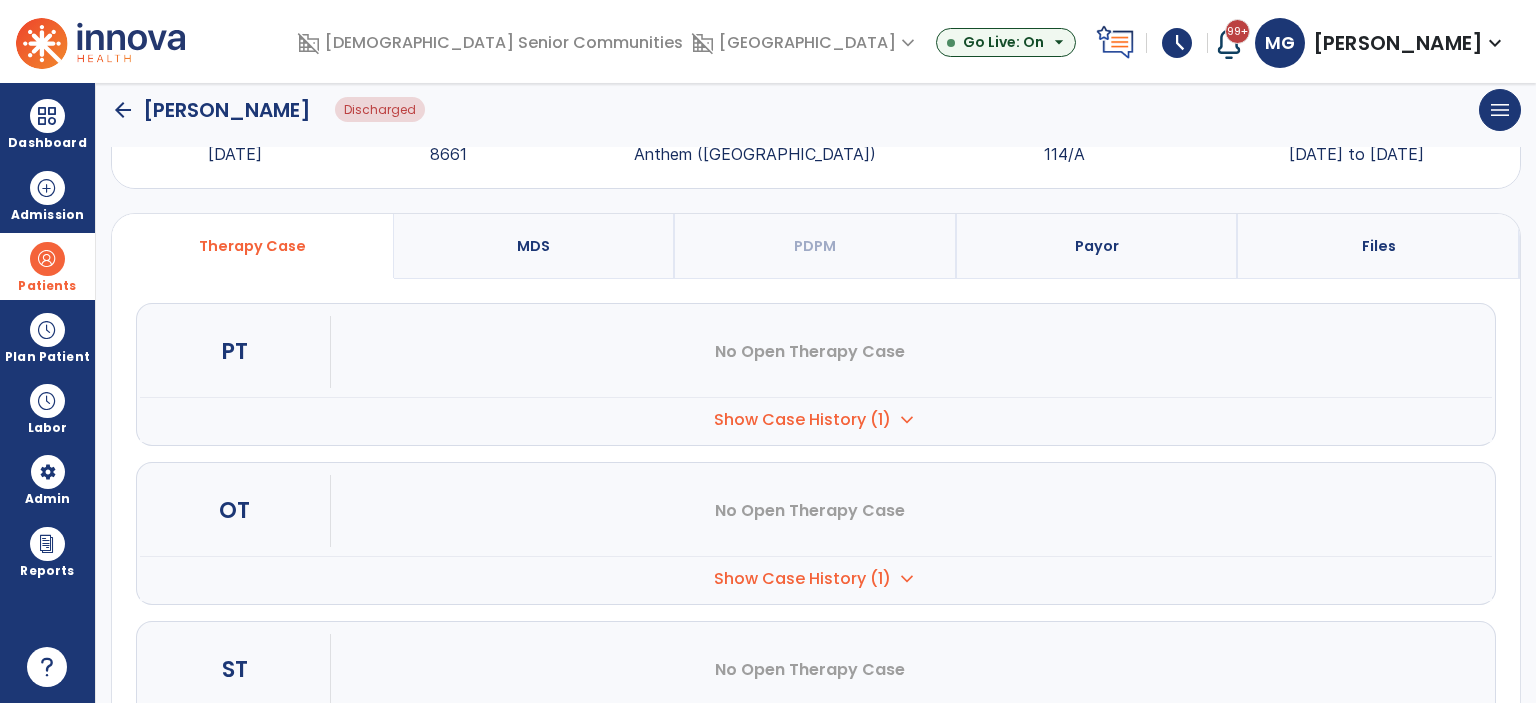 scroll, scrollTop: 0, scrollLeft: 0, axis: both 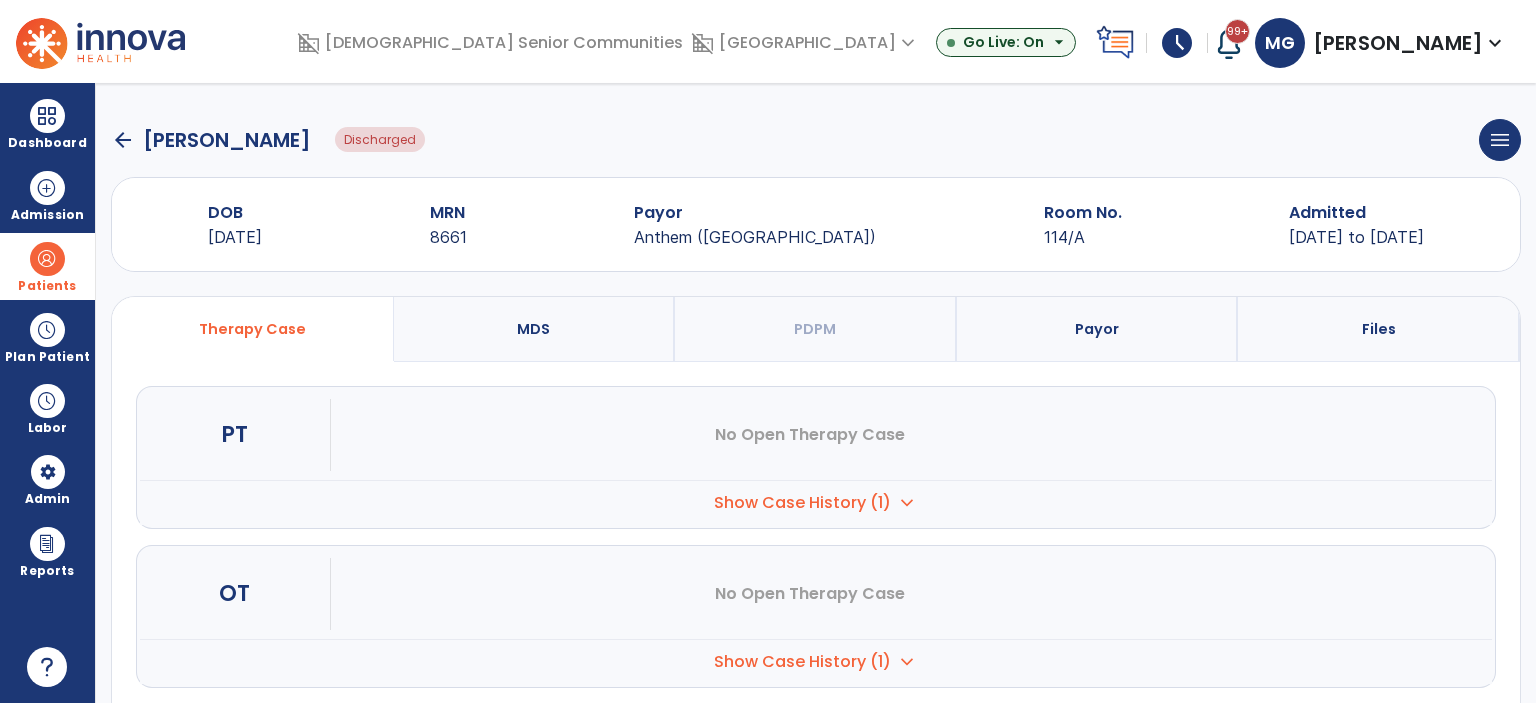click on "arrow_back" 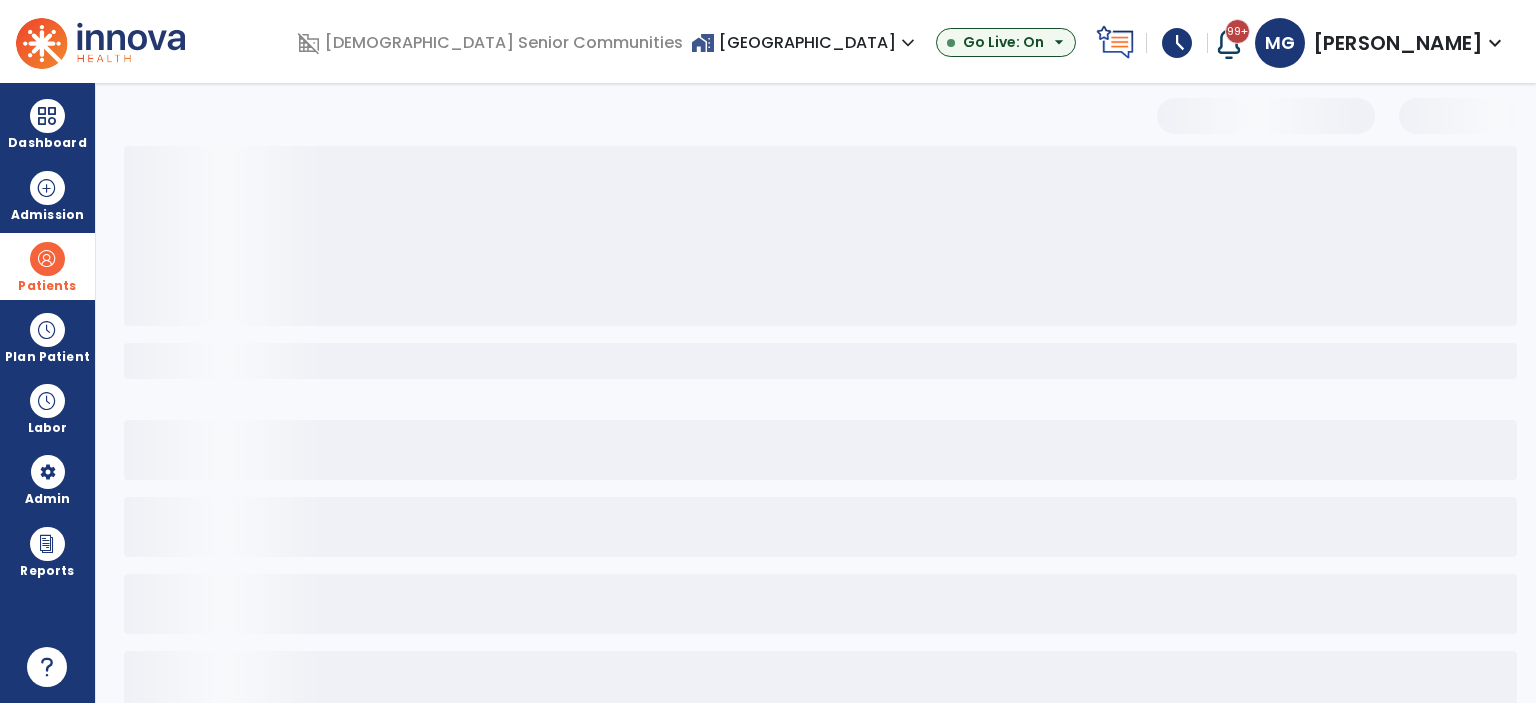 select on "***" 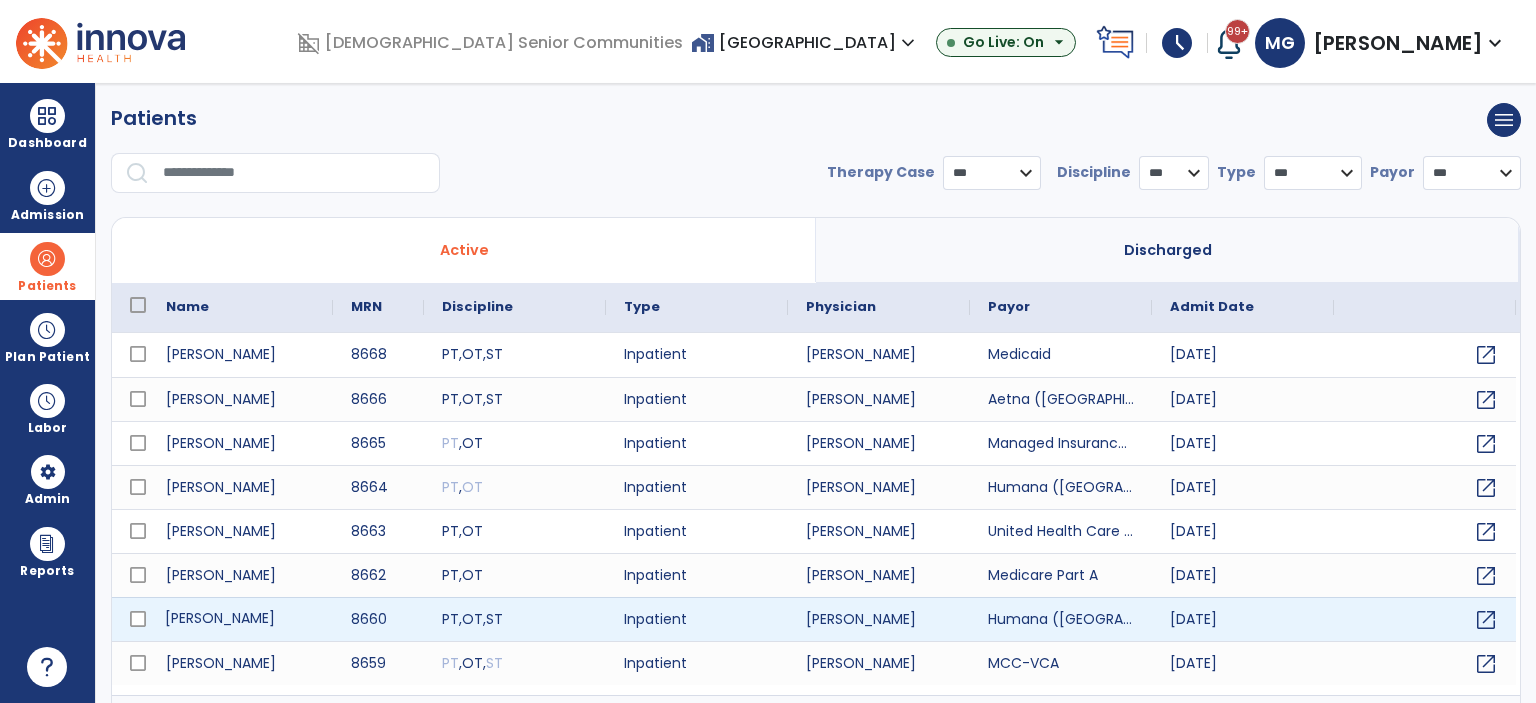 click on "Metts, Nancy" at bounding box center [240, 619] 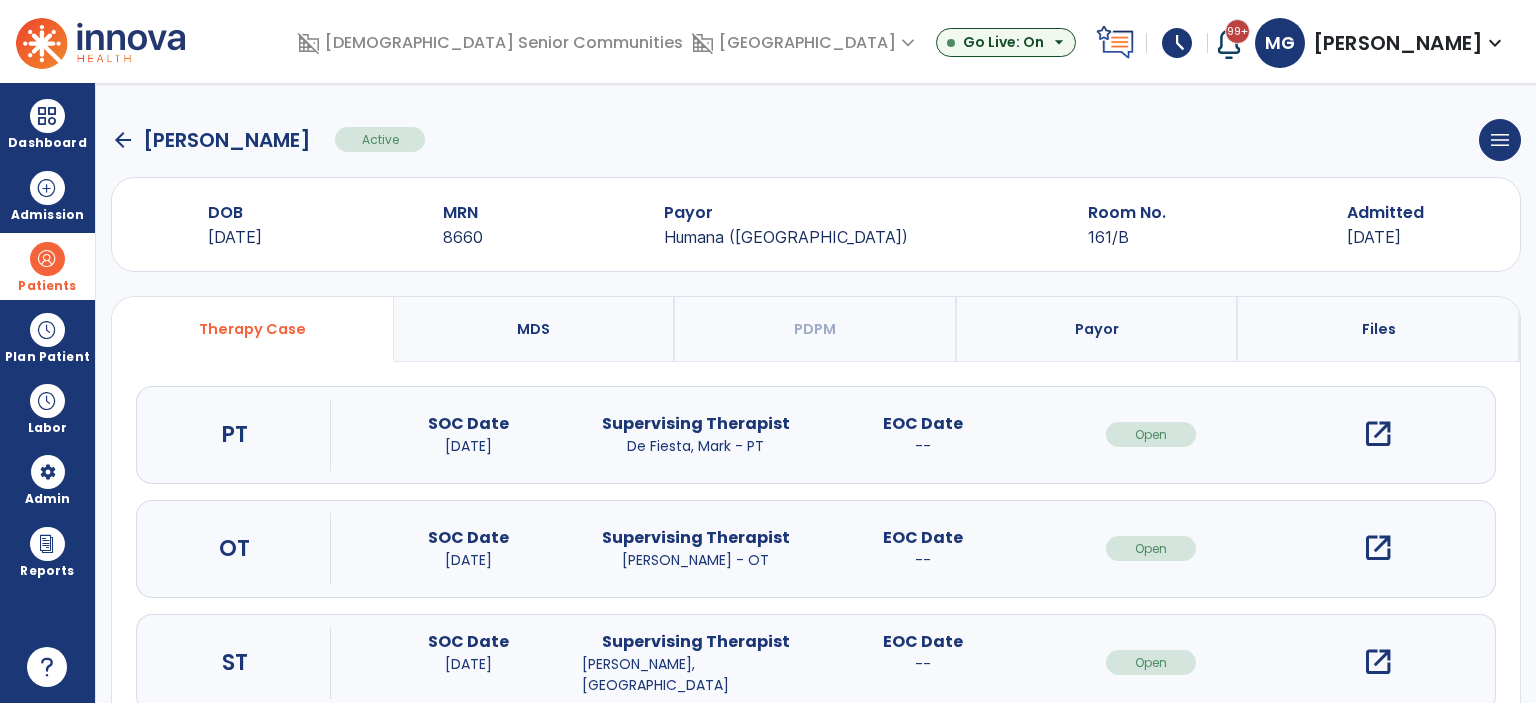click on "arrow_back" 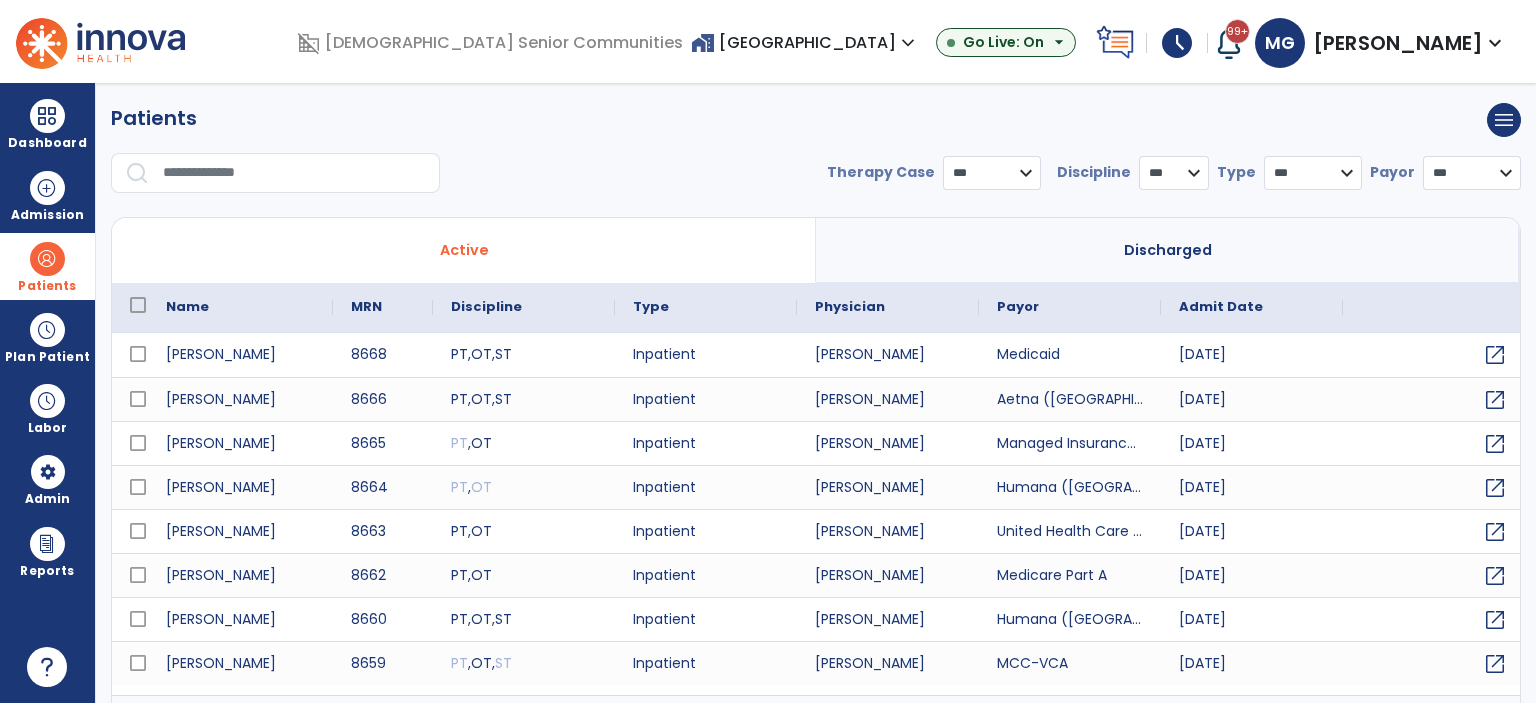 select on "***" 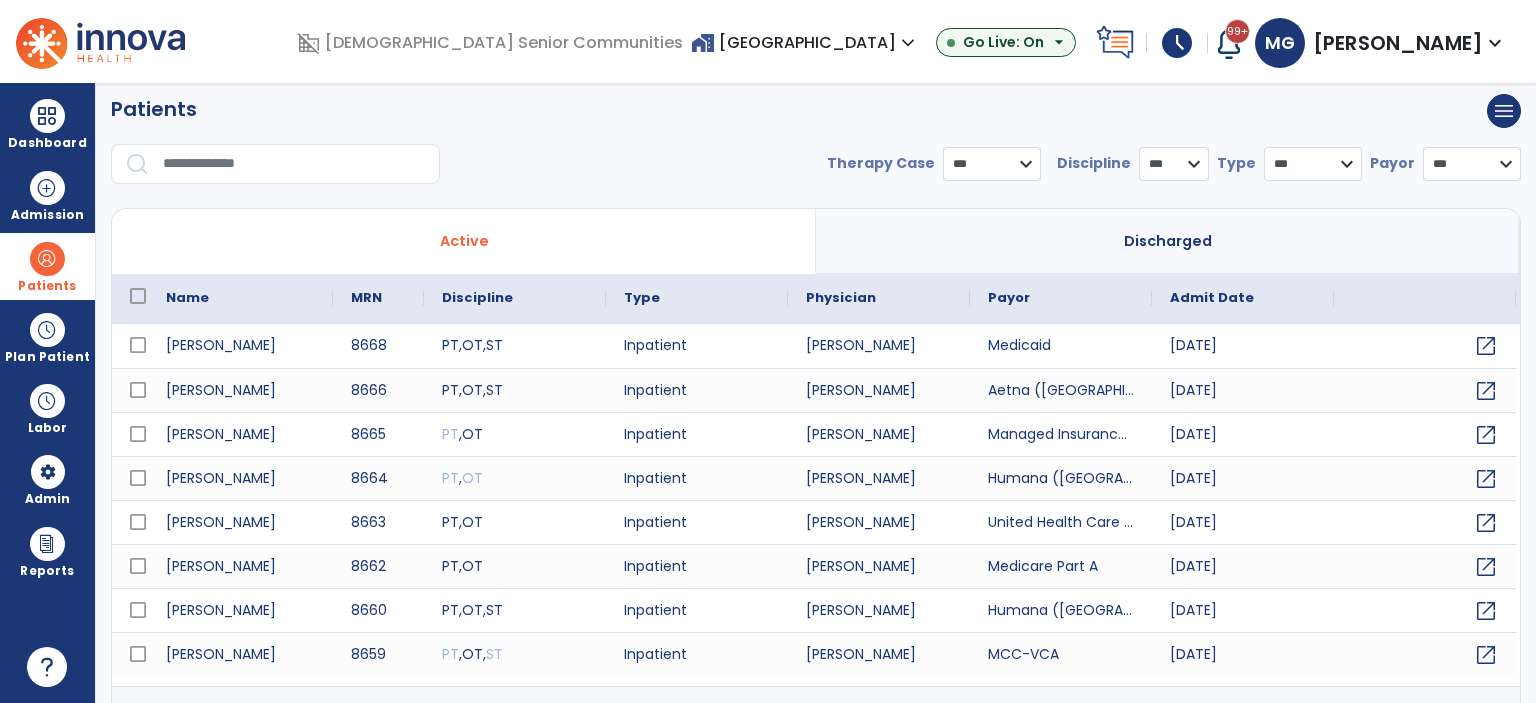 scroll, scrollTop: 38, scrollLeft: 0, axis: vertical 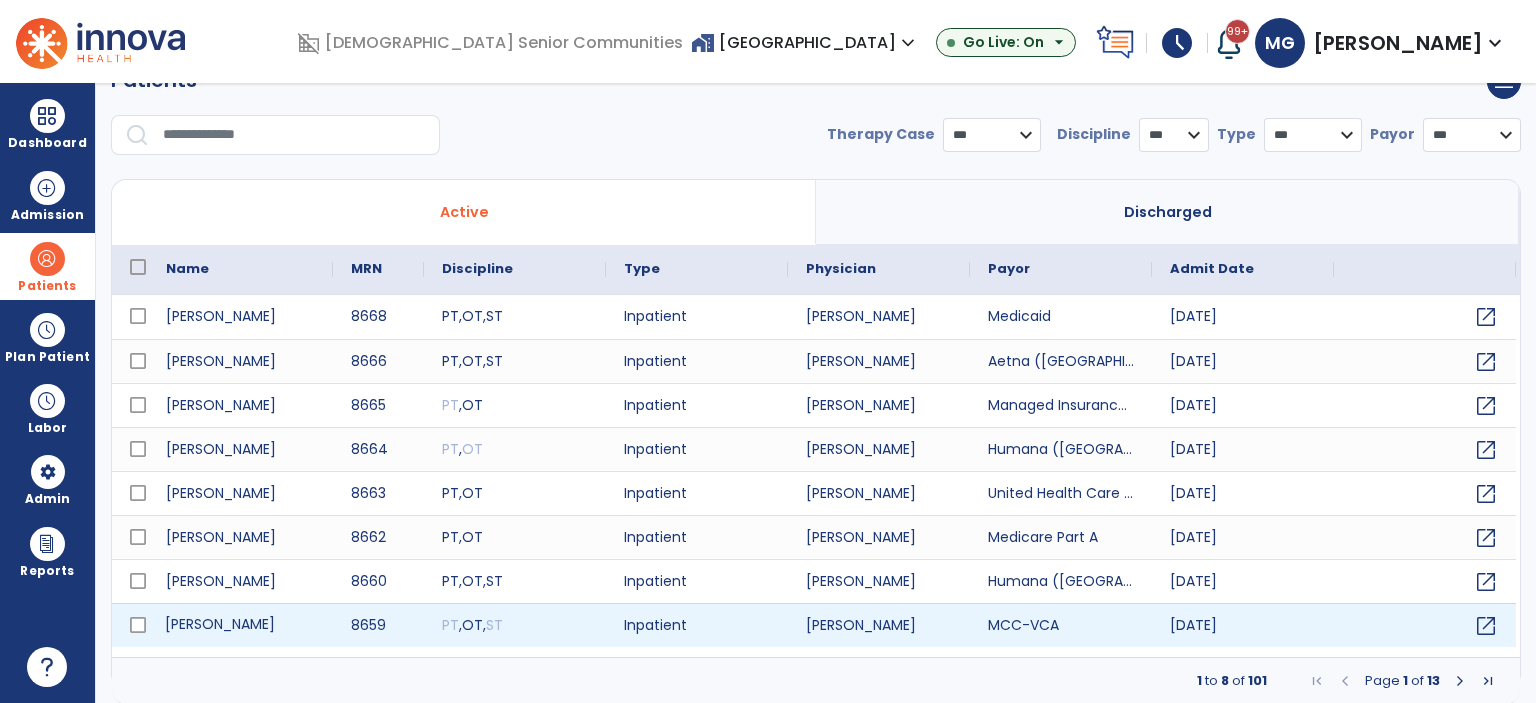 click on "Martin, Clarence" at bounding box center (240, 625) 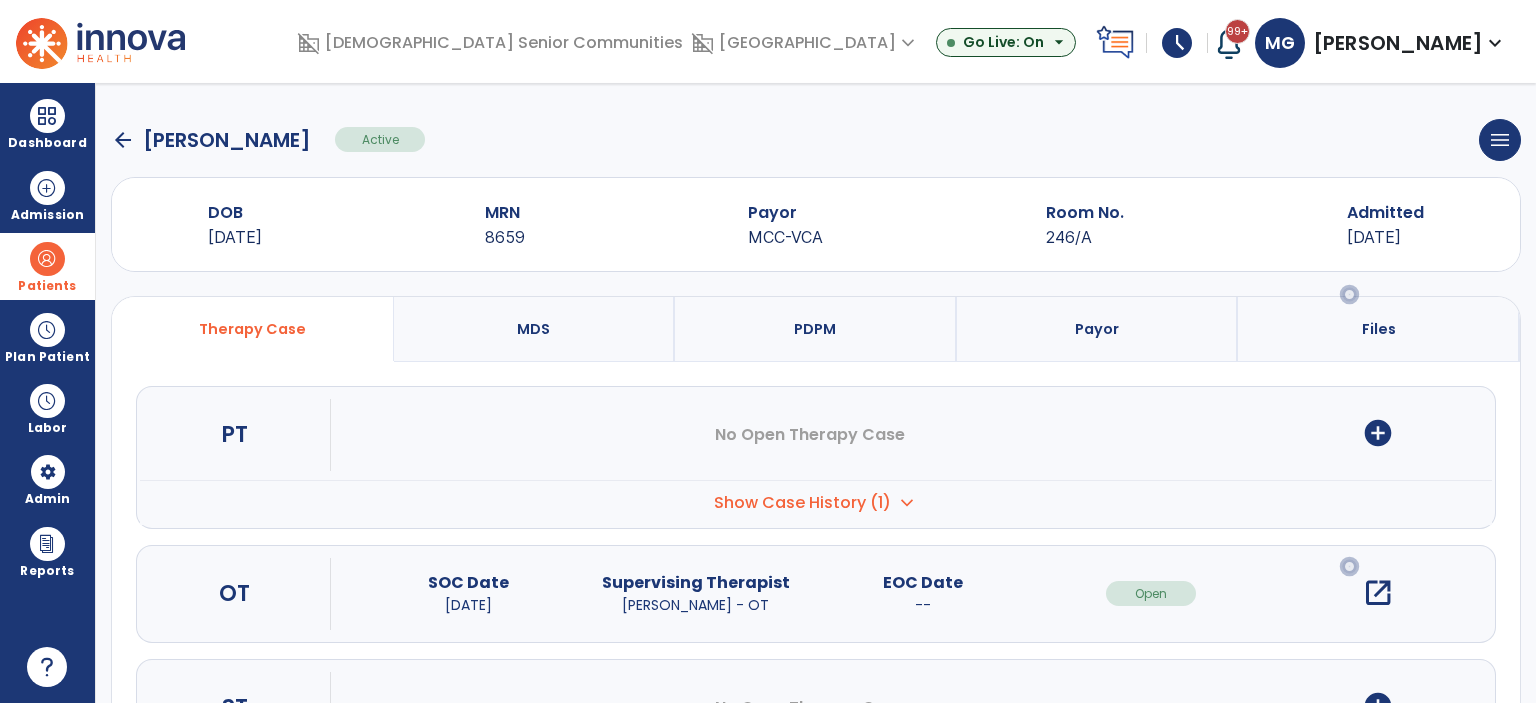 scroll, scrollTop: 144, scrollLeft: 0, axis: vertical 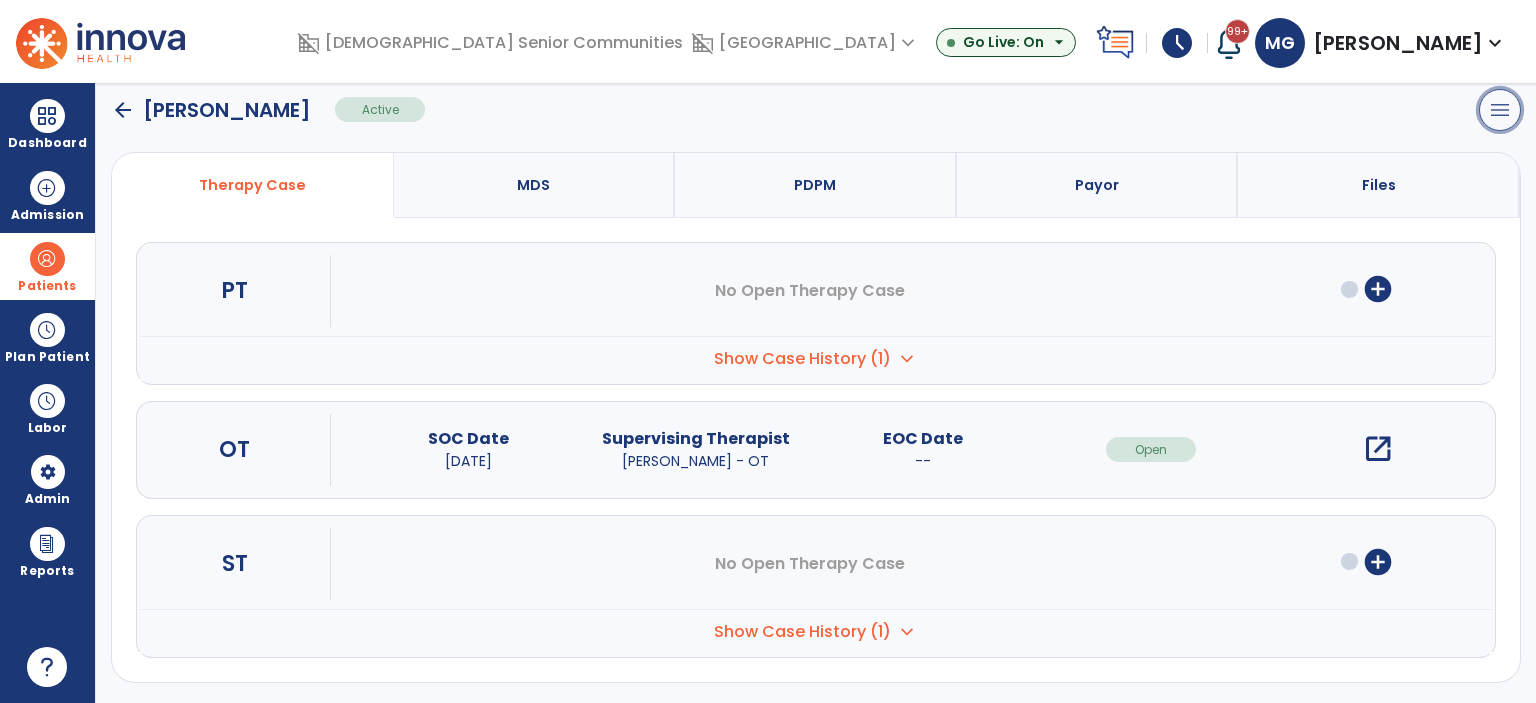 click on "menu" at bounding box center [1500, 110] 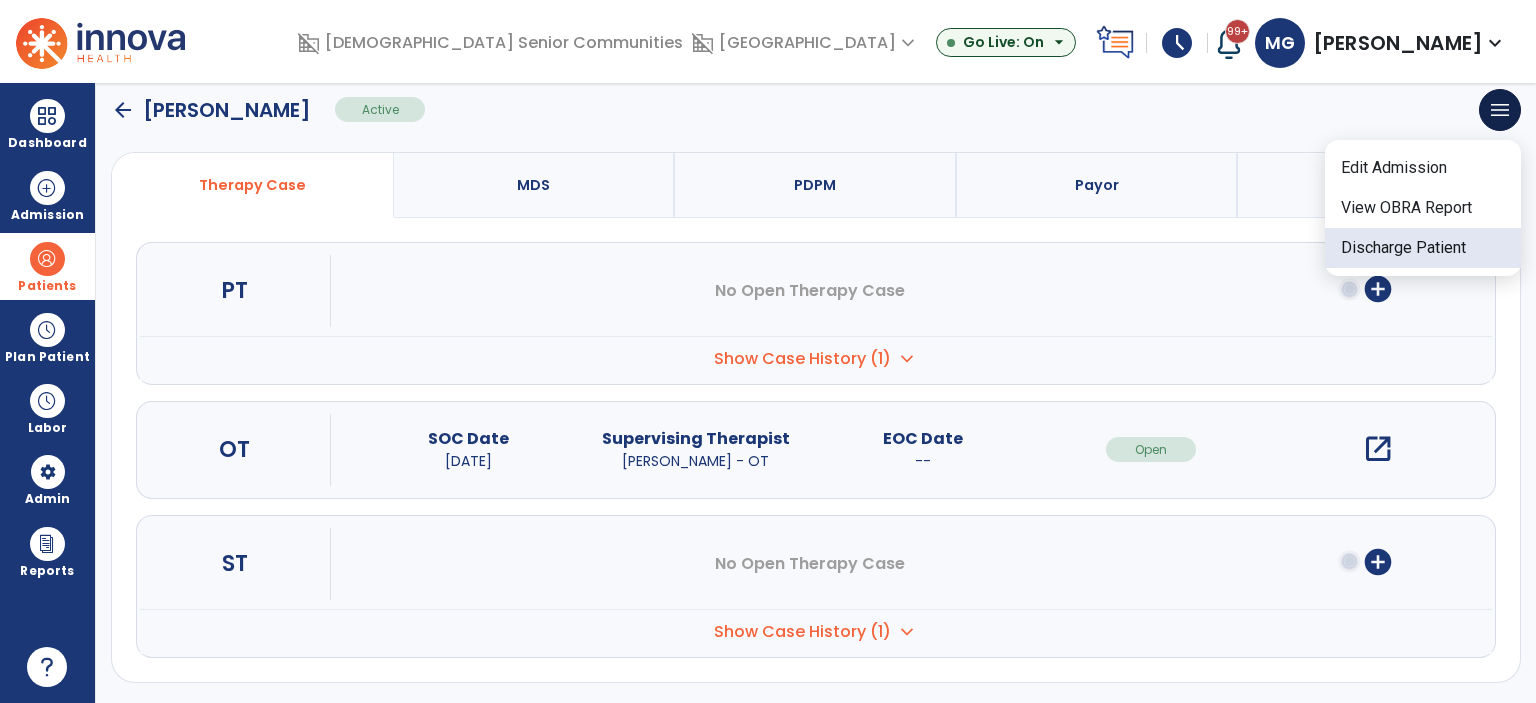click on "Discharge Patient" 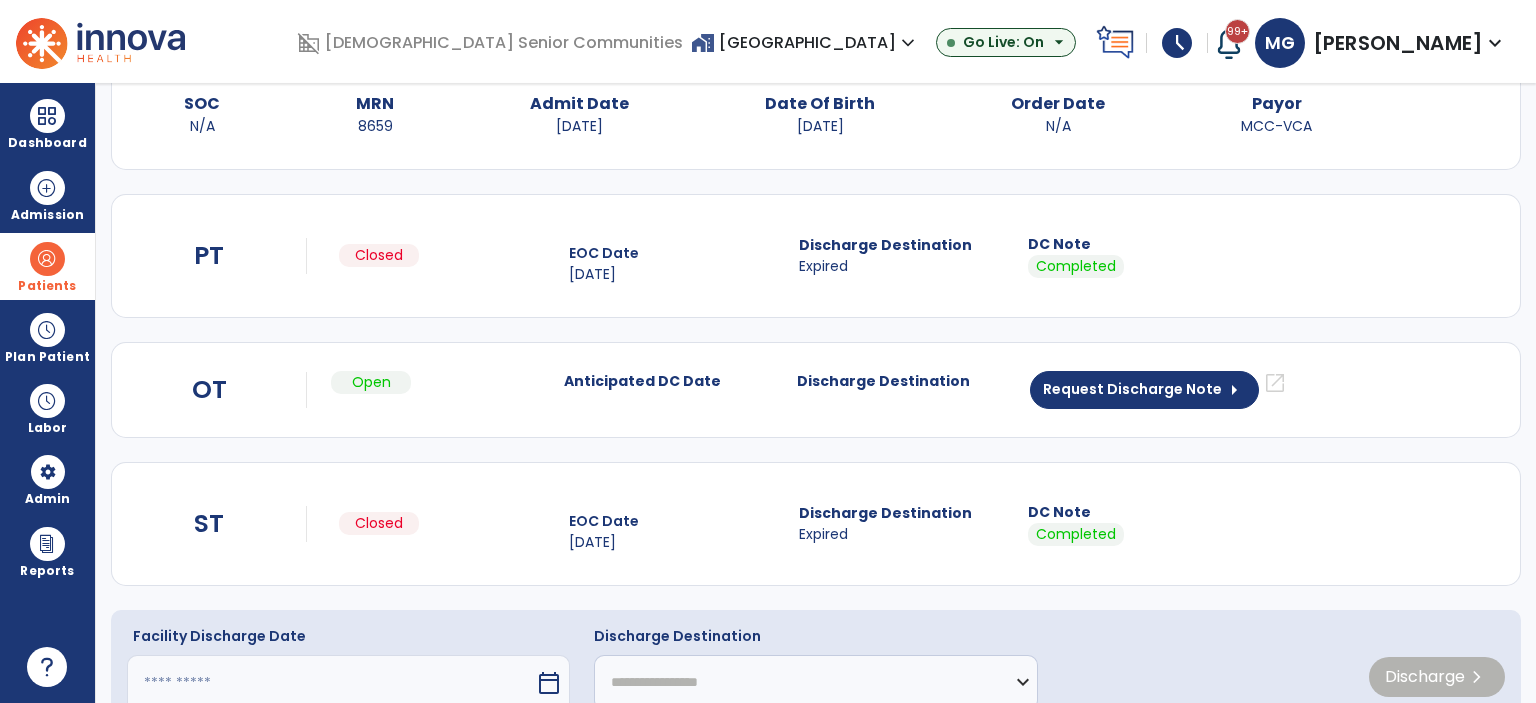 click at bounding box center [331, 683] 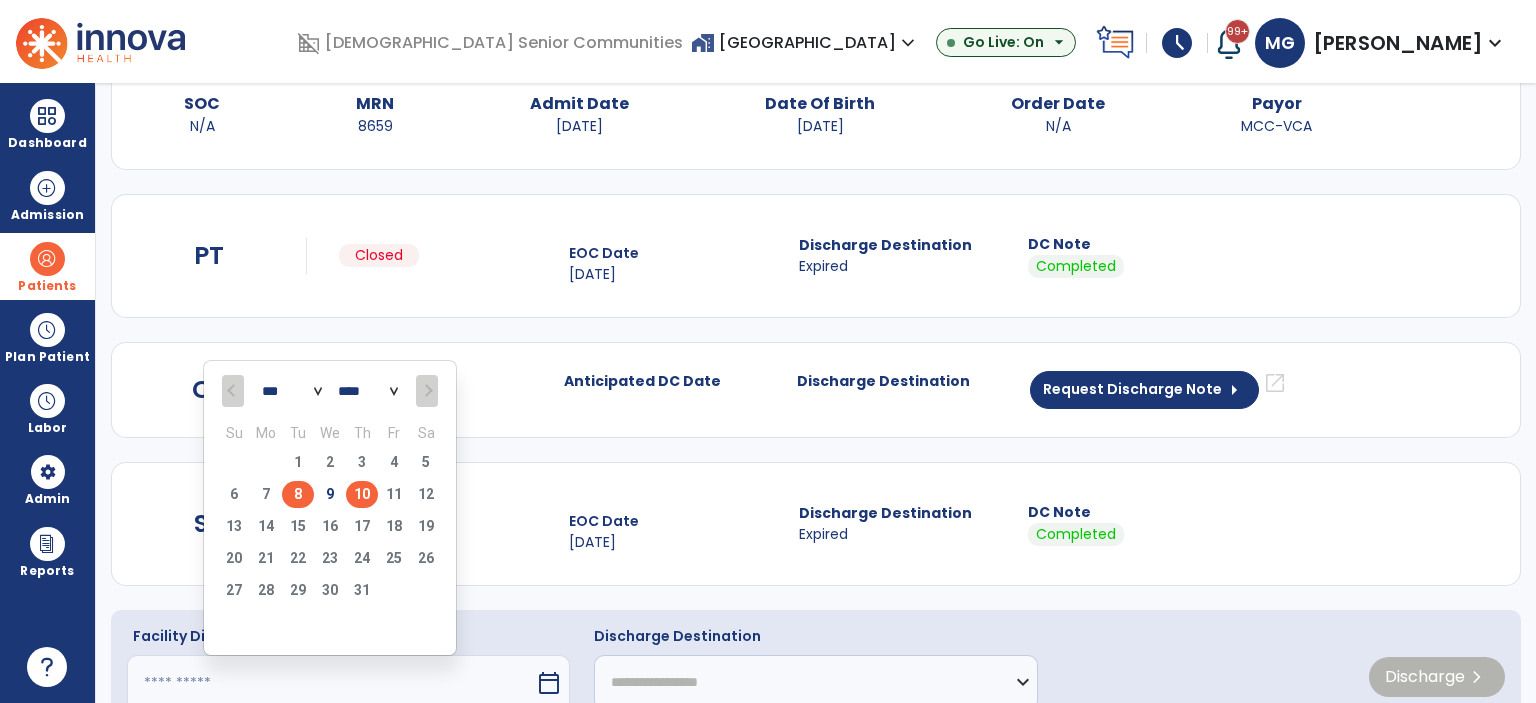 click on "8" at bounding box center [298, 494] 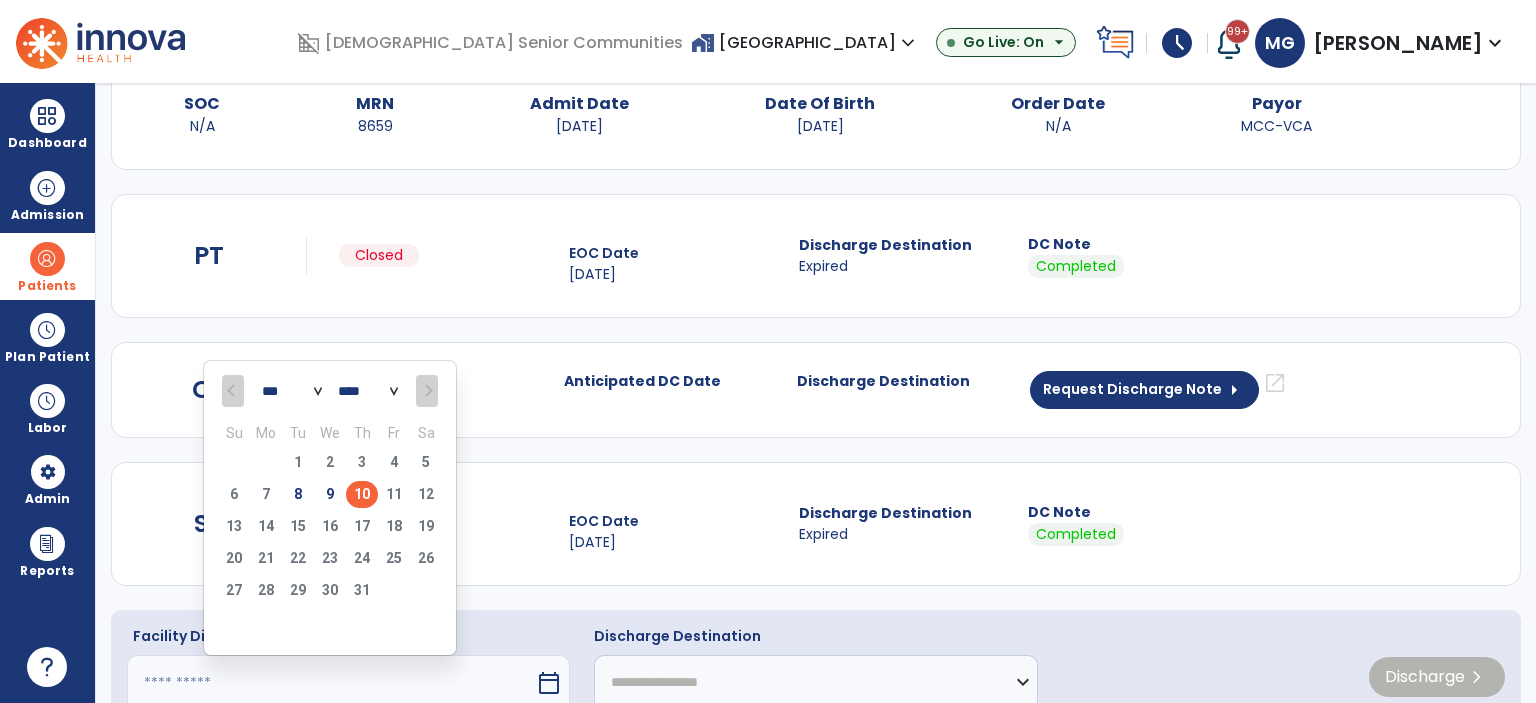 type on "********" 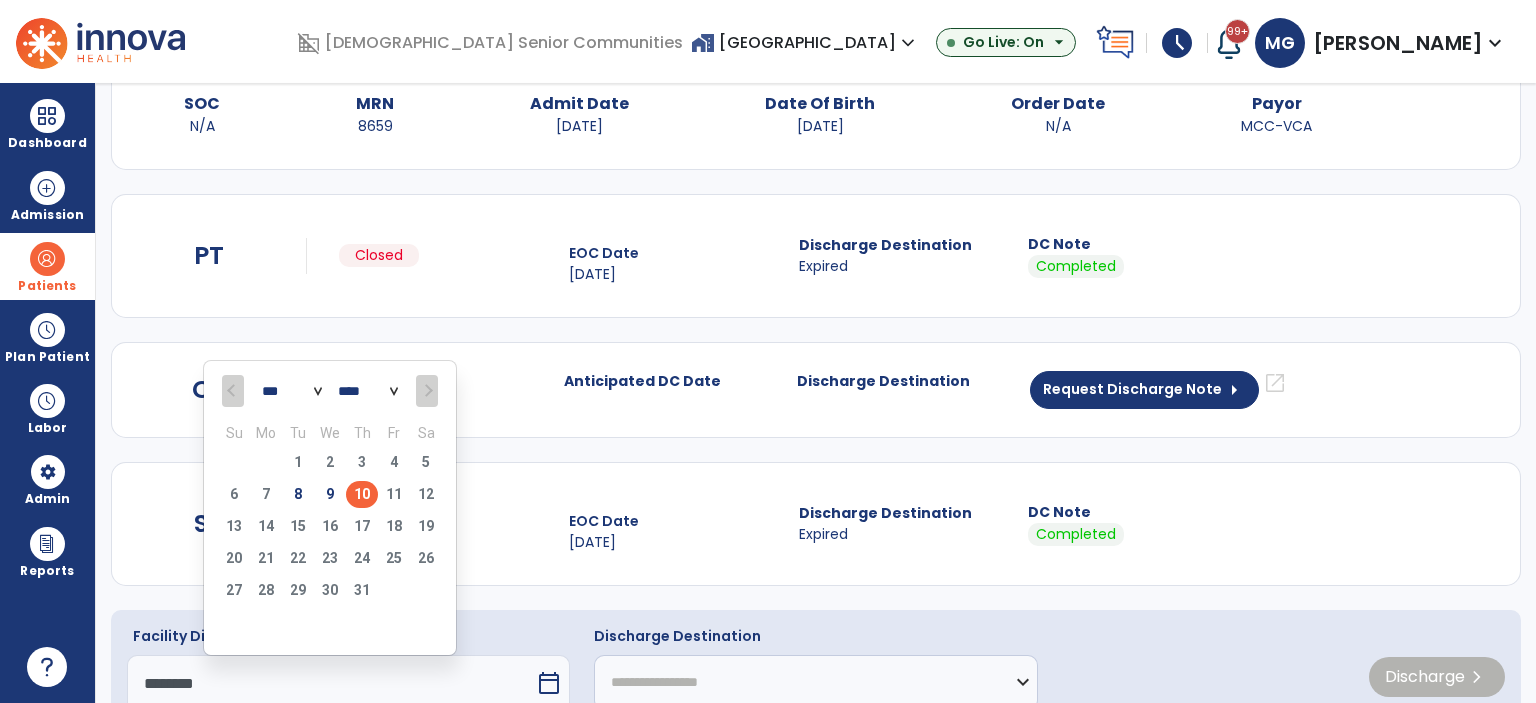 scroll, scrollTop: 150, scrollLeft: 0, axis: vertical 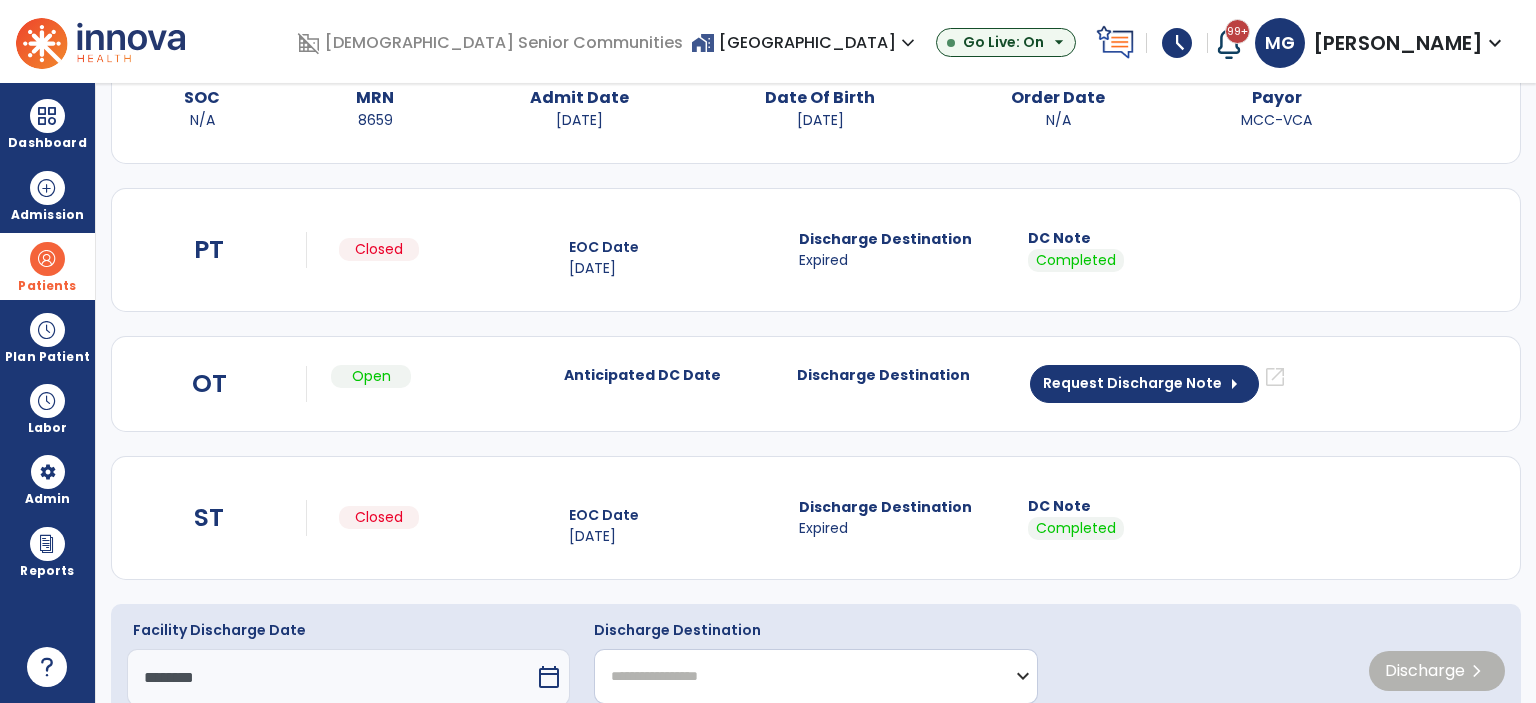 click on "**********" 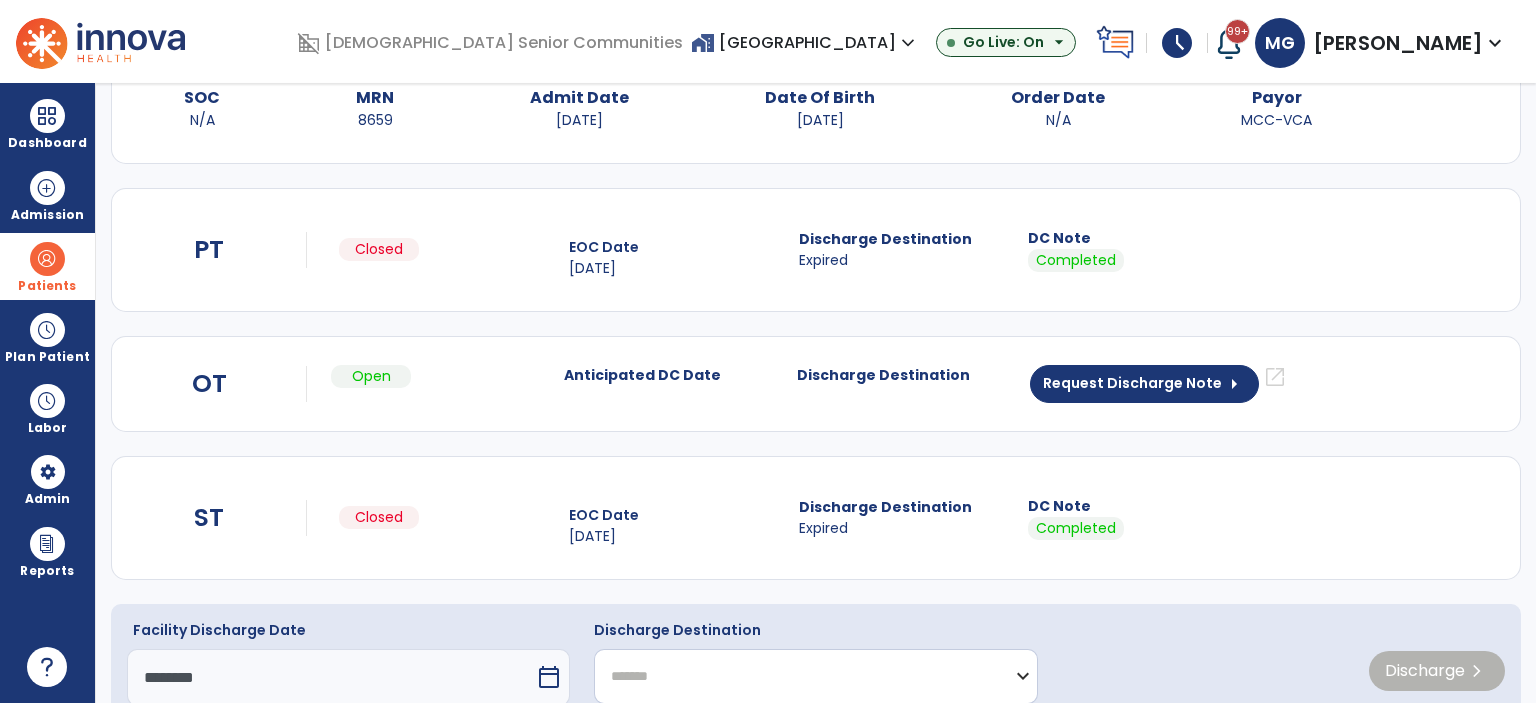 click on "**********" 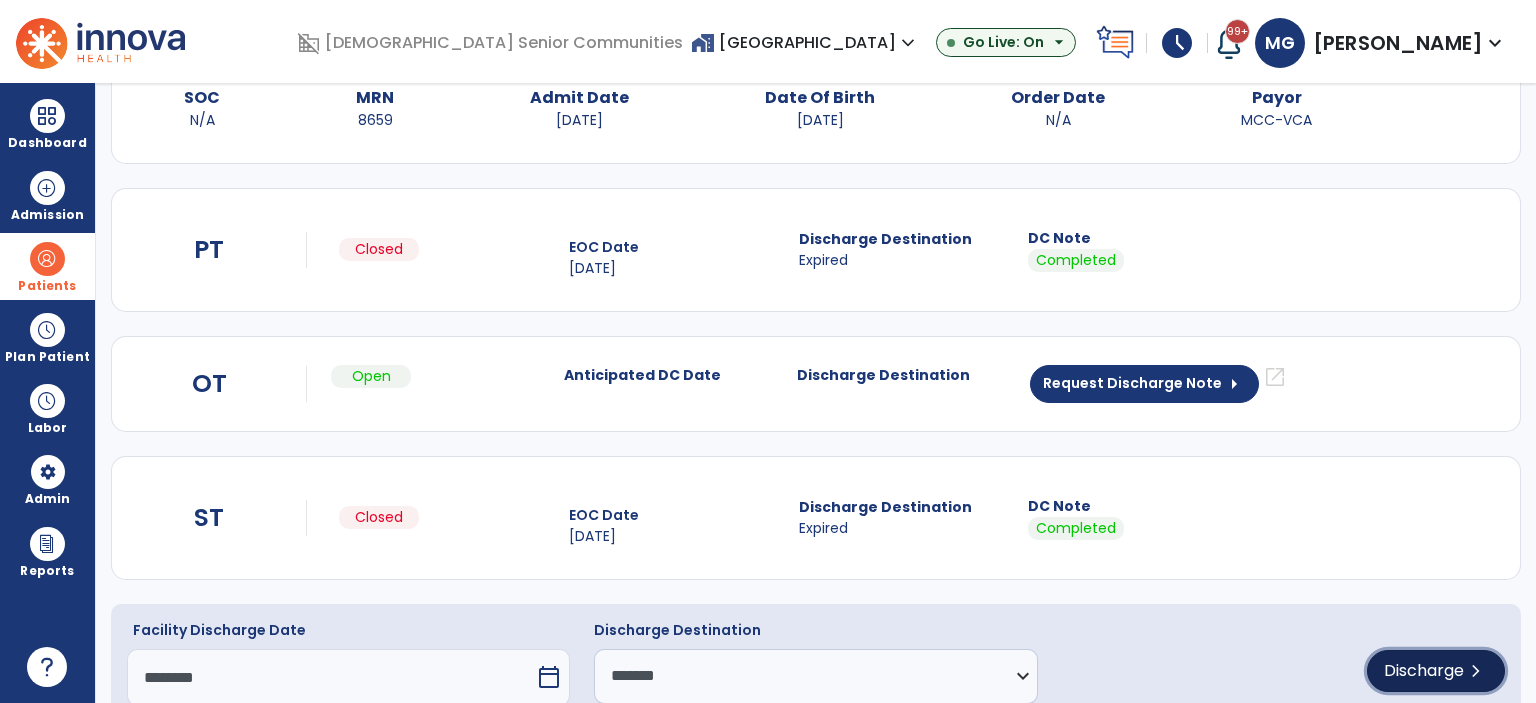 click on "Discharge  chevron_right" 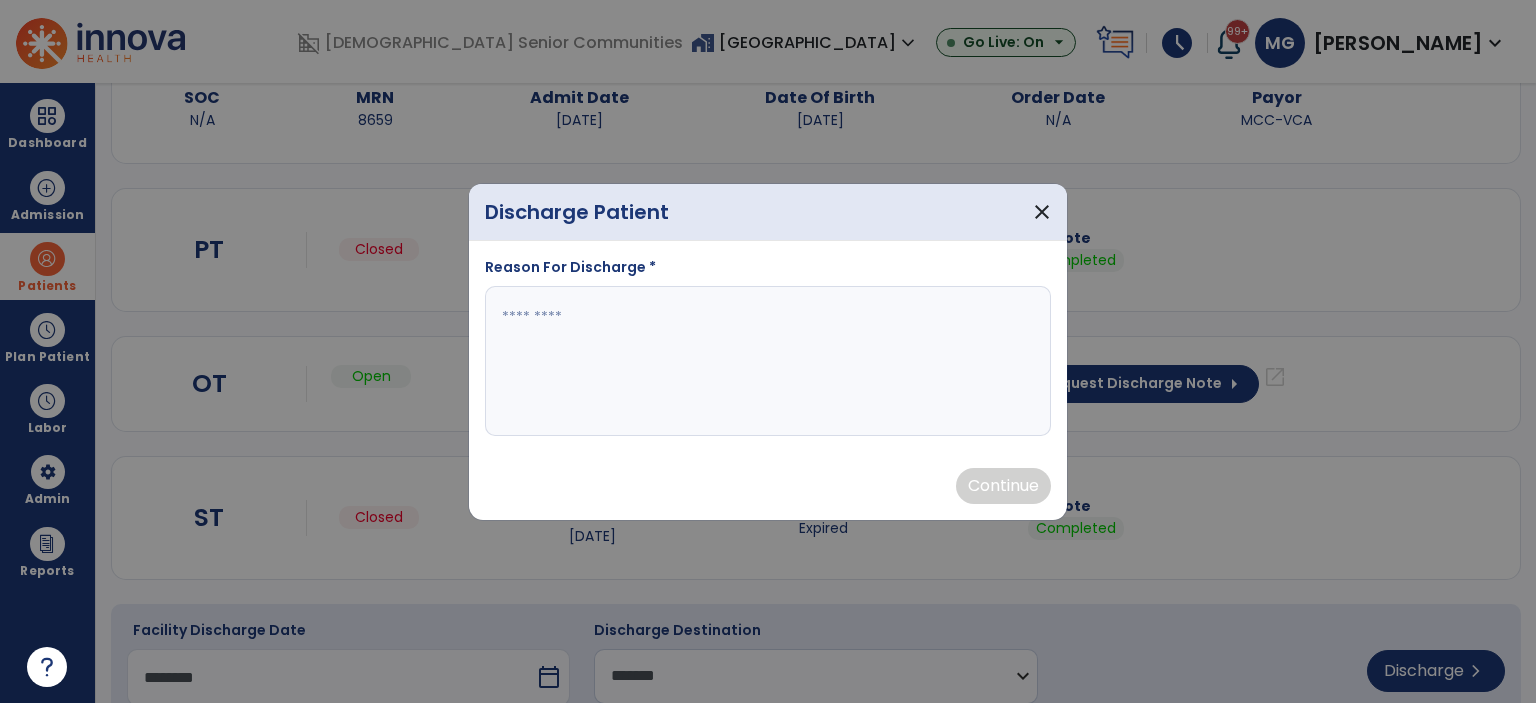 drag, startPoint x: 652, startPoint y: 371, endPoint x: 656, endPoint y: 357, distance: 14.56022 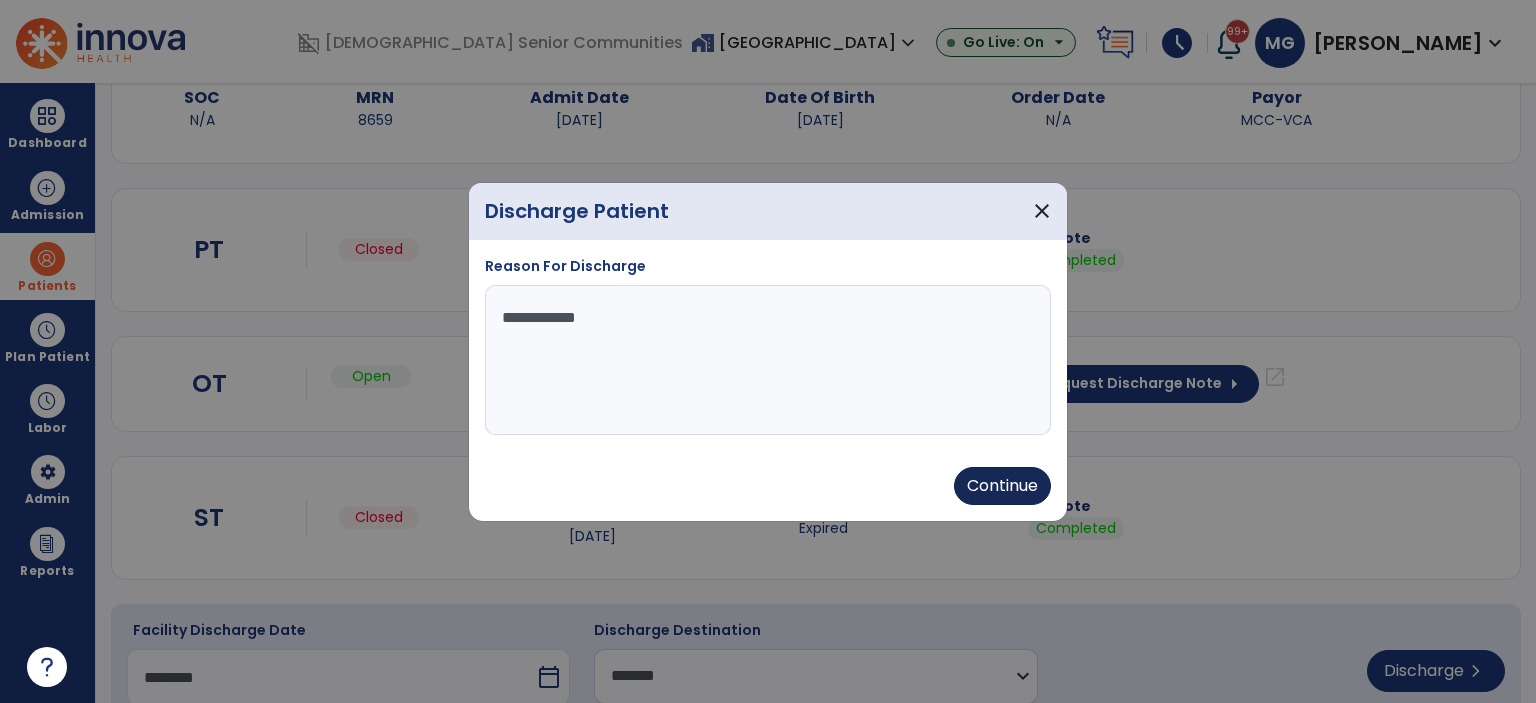 type on "**********" 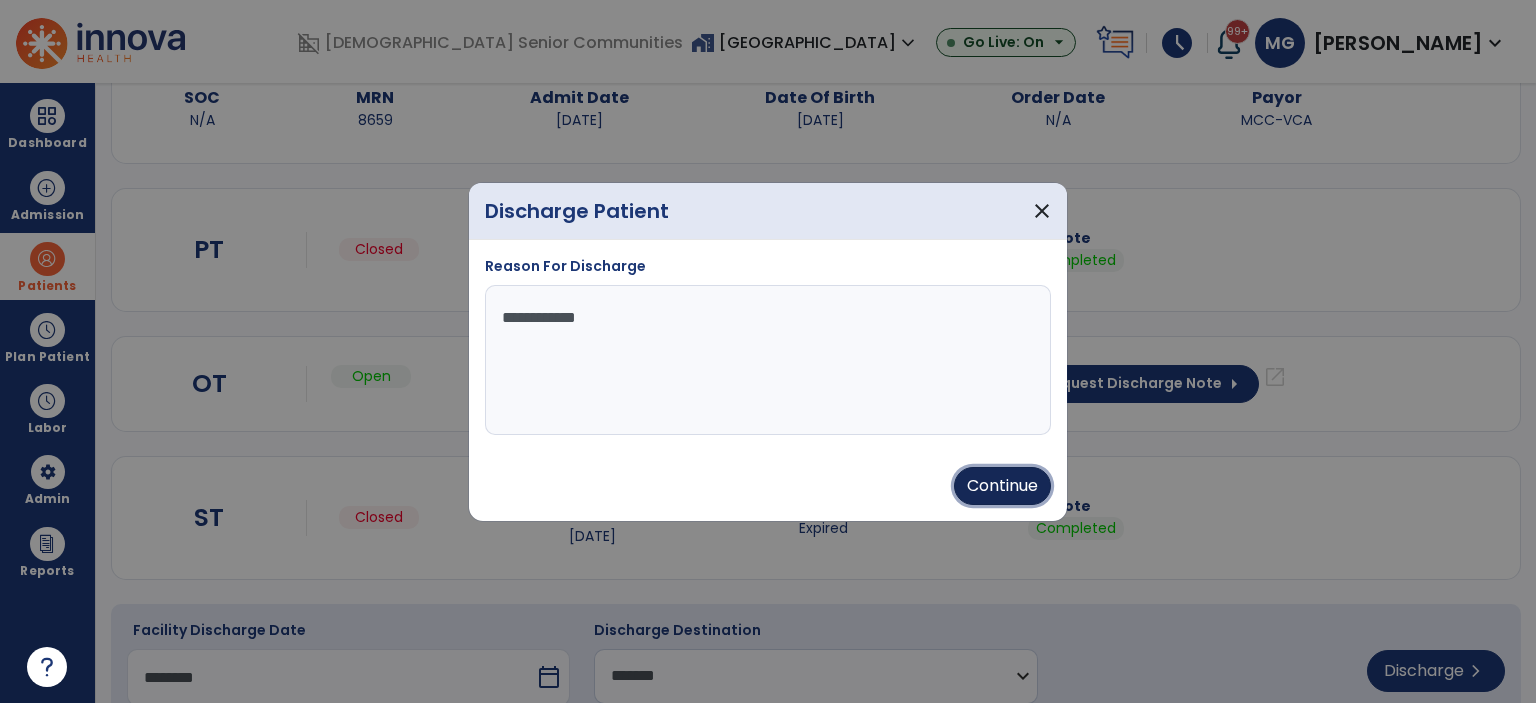 click on "Continue" at bounding box center (1002, 486) 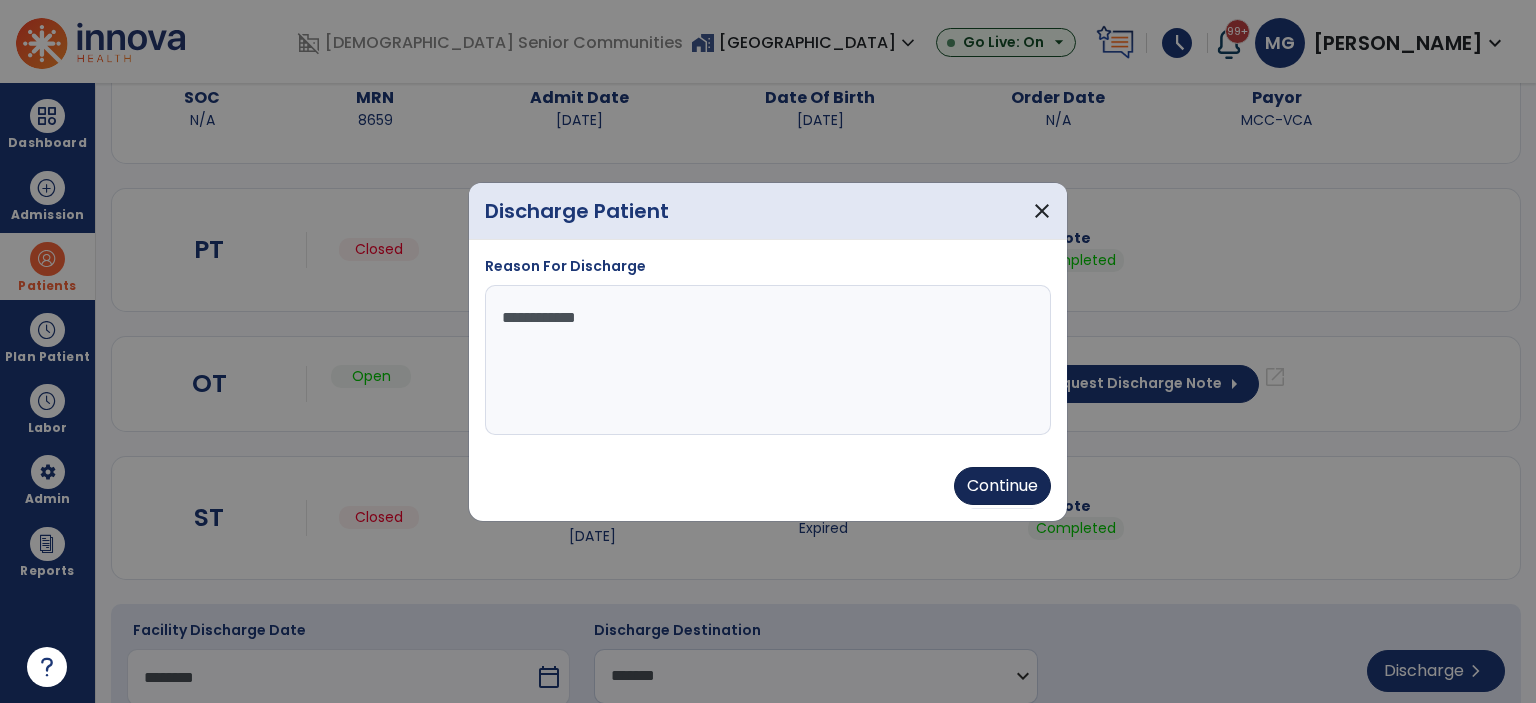type on "********" 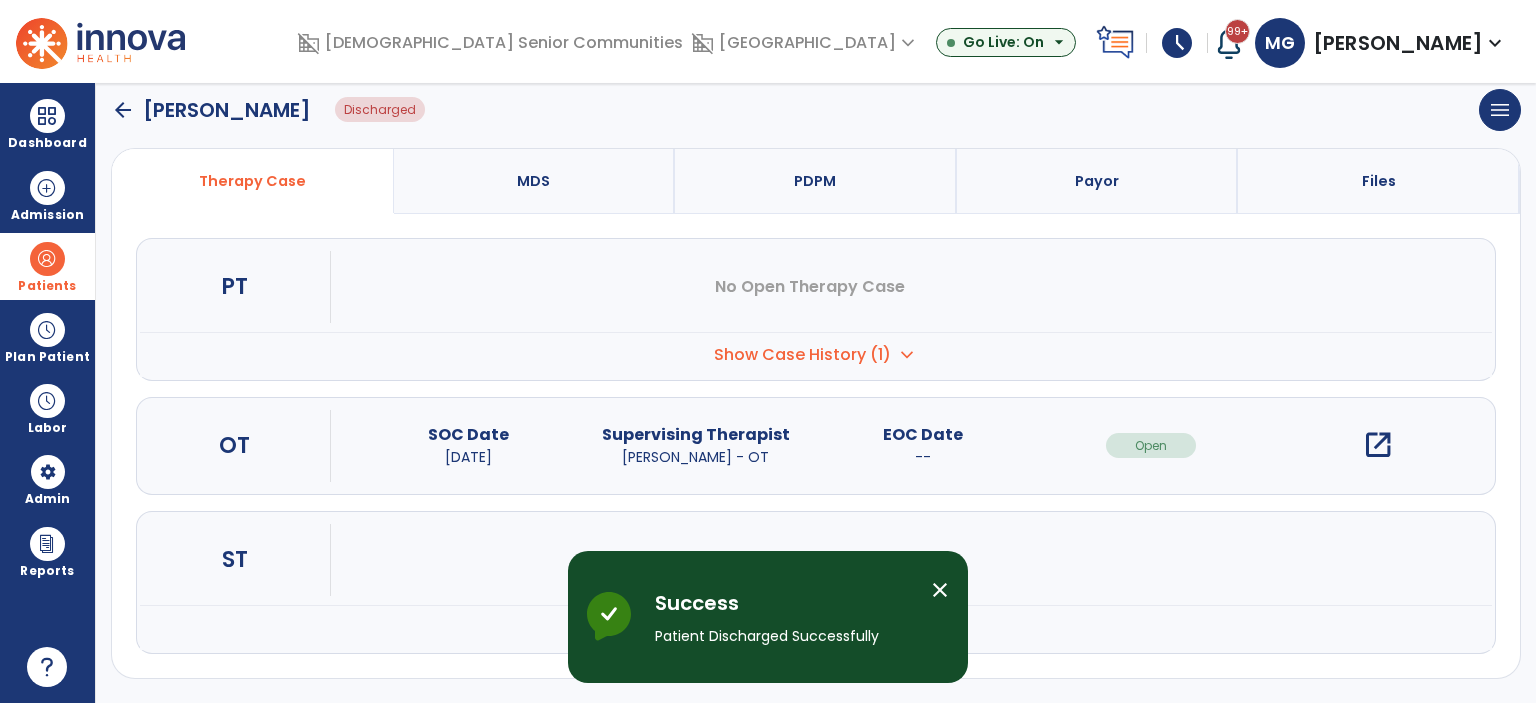 scroll, scrollTop: 144, scrollLeft: 0, axis: vertical 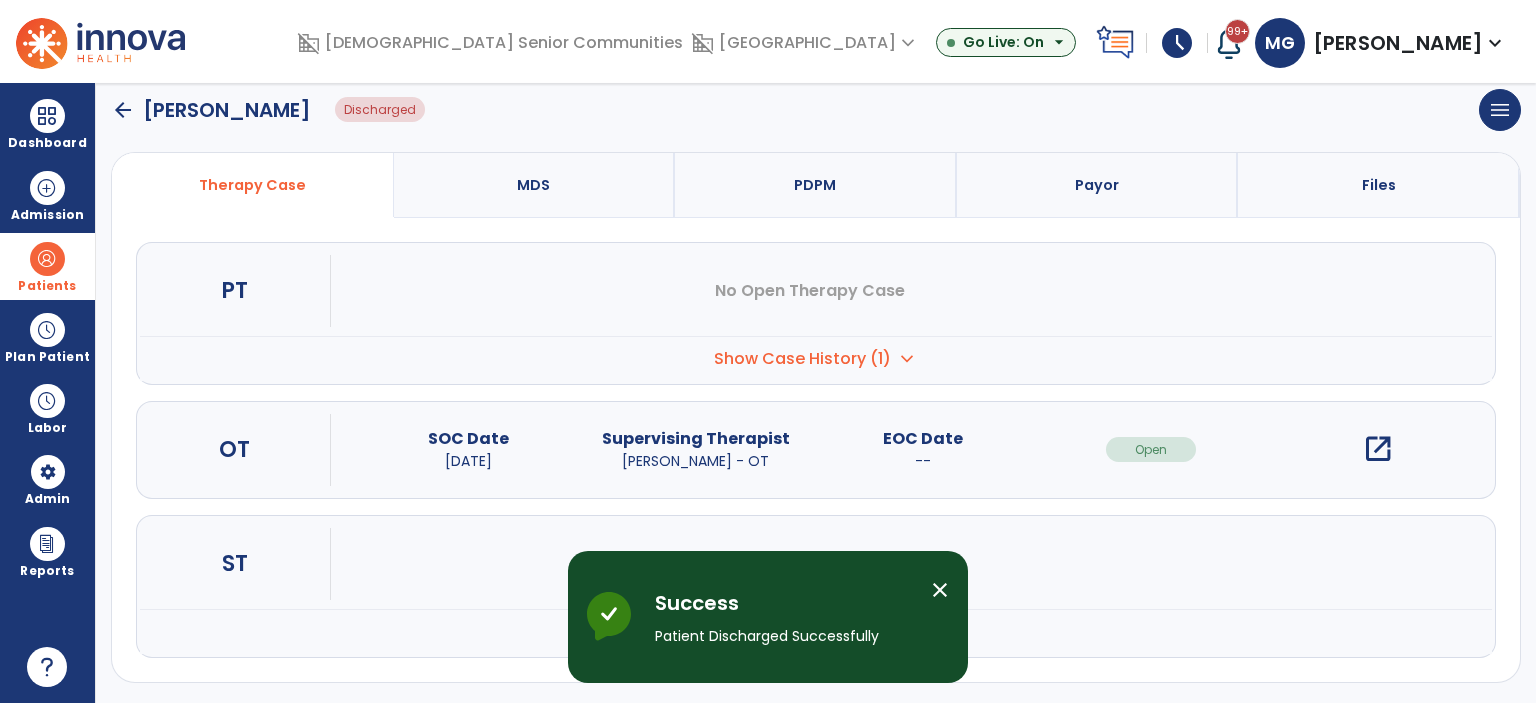click on "close" at bounding box center [940, 590] 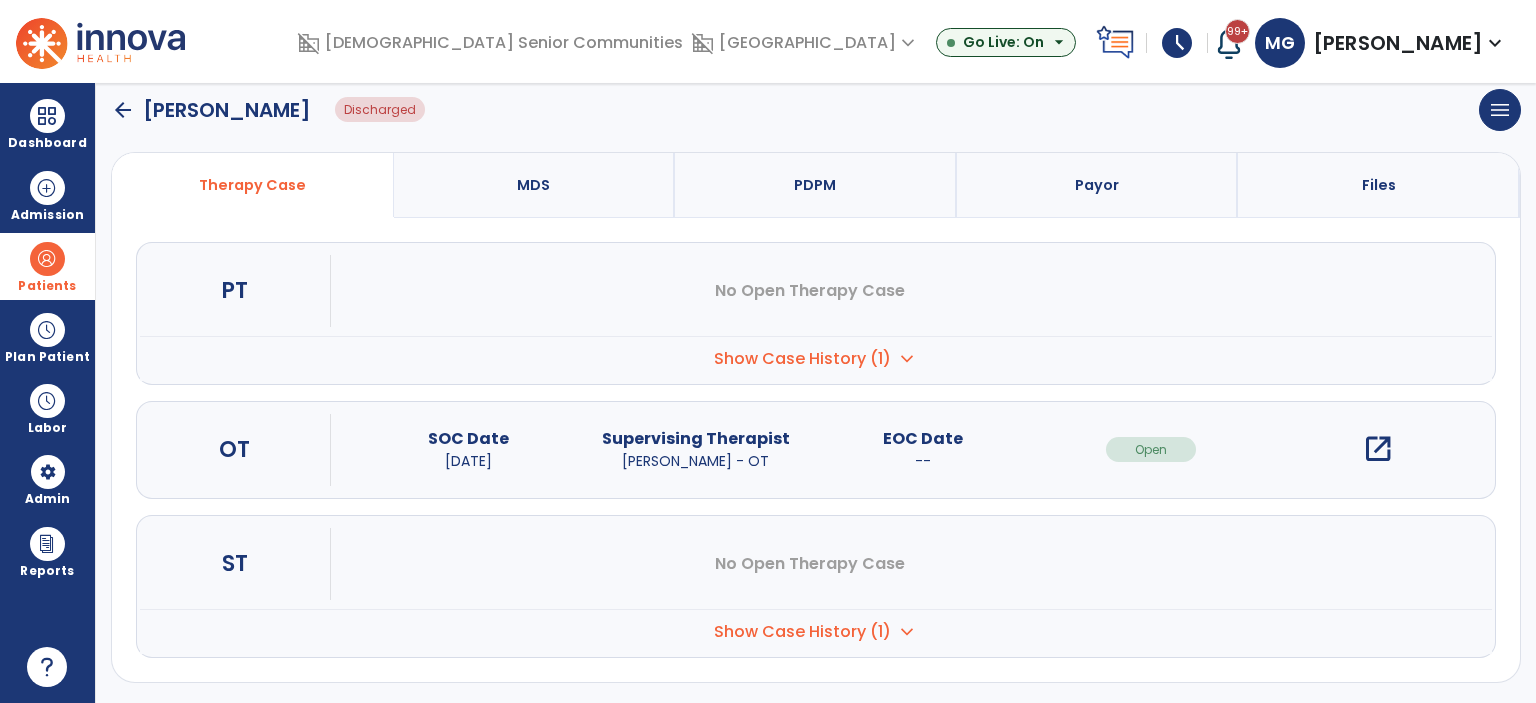 scroll, scrollTop: 0, scrollLeft: 0, axis: both 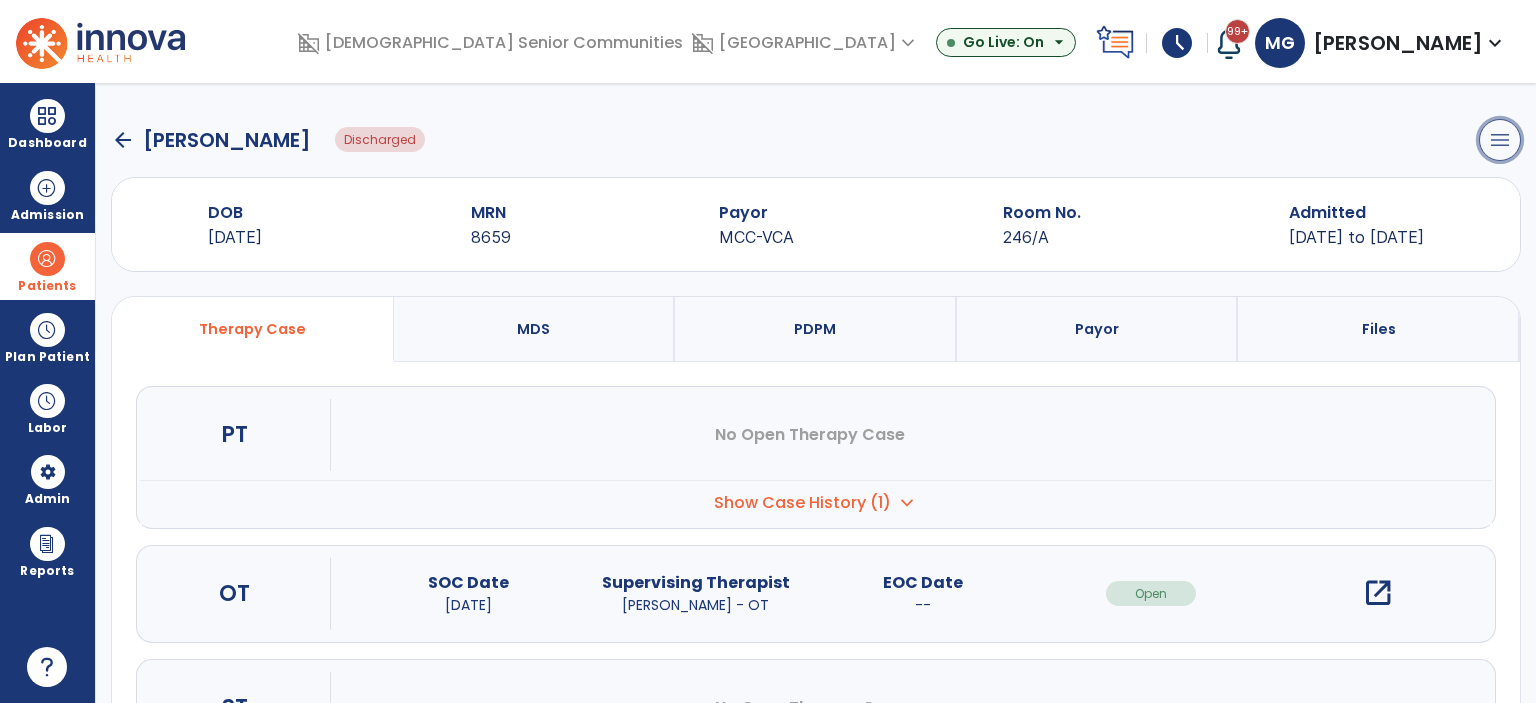 click on "menu" at bounding box center [1500, 140] 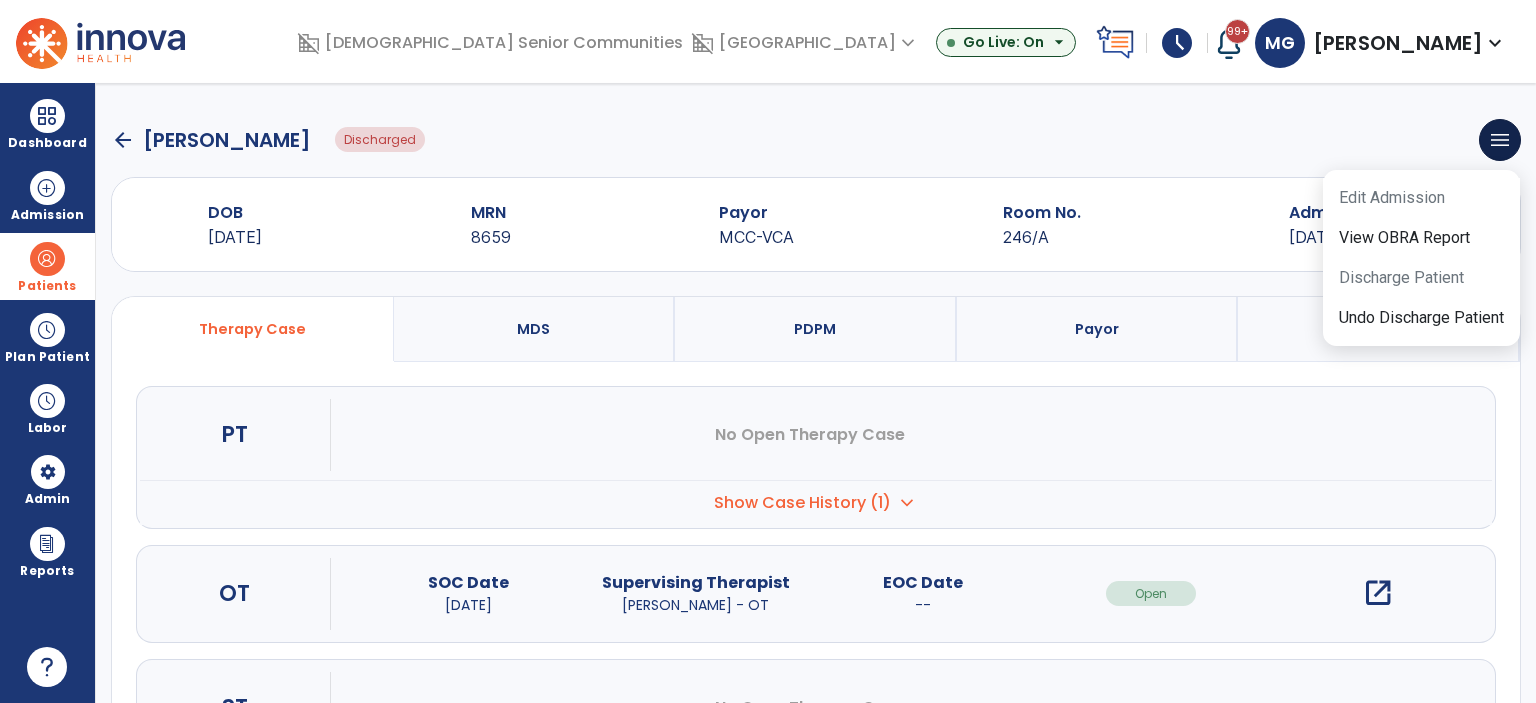 click on "arrow_back   Martin, Clarence  Discharged  menu   Edit Admission   View OBRA Report   Discharge Patient   Undo Discharge Patient" 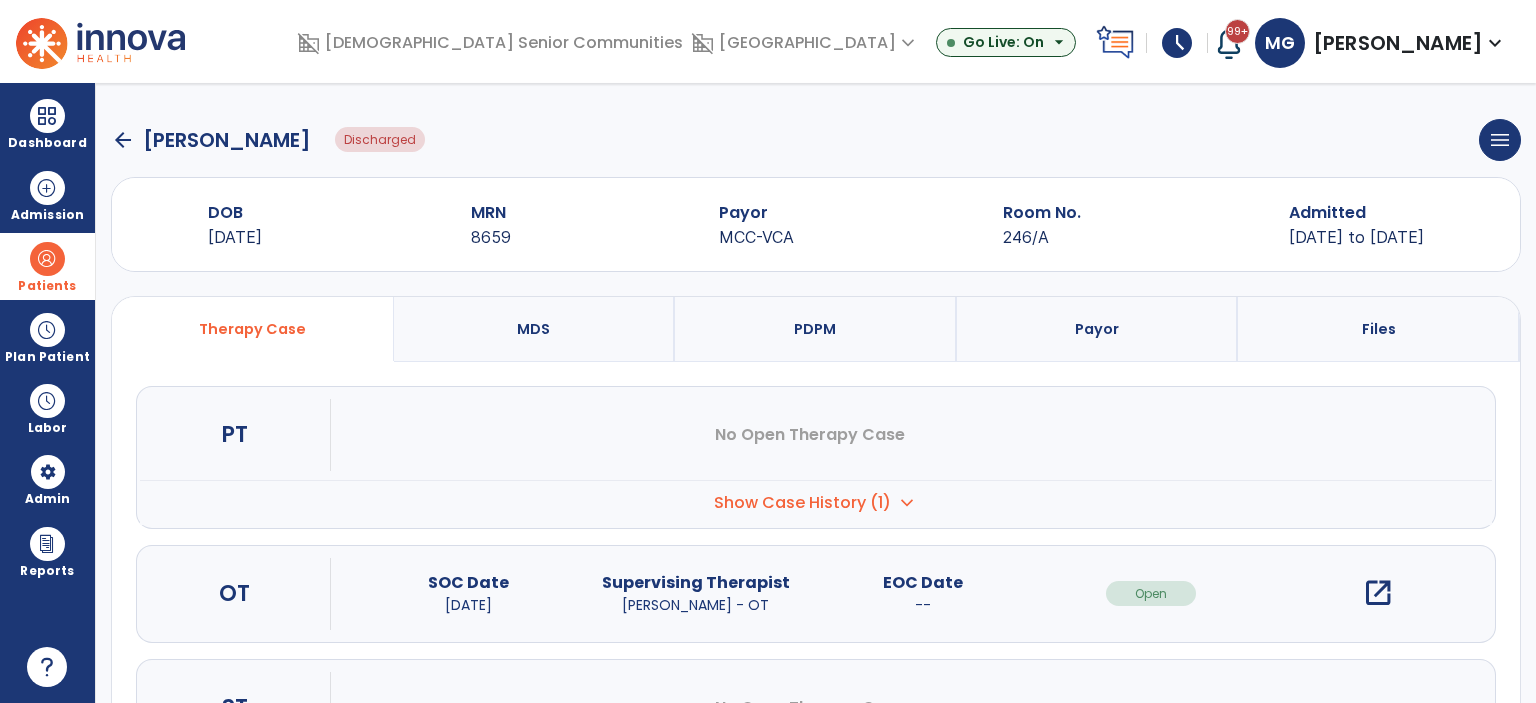 click on "SOC Date 07/02/2025" at bounding box center (468, 593) 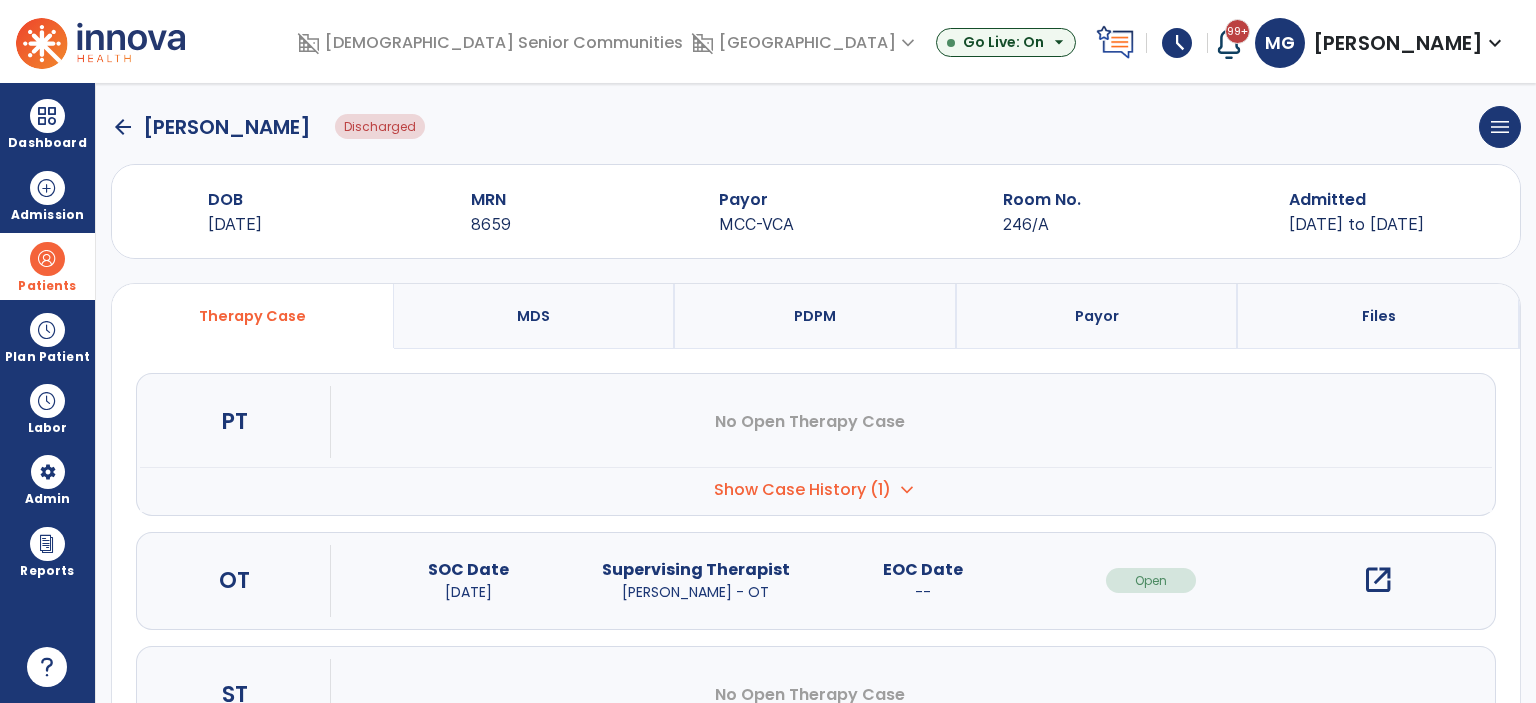 scroll, scrollTop: 0, scrollLeft: 0, axis: both 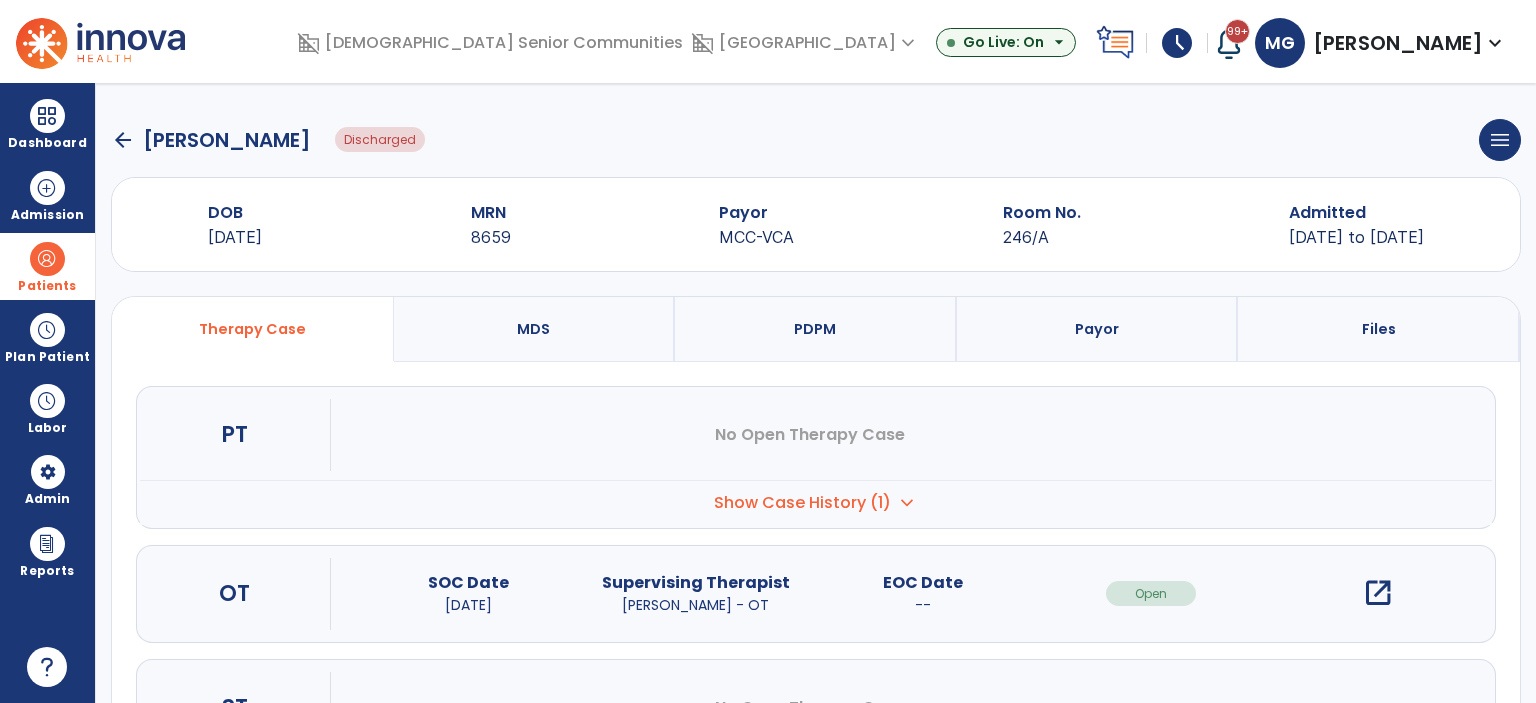 click on "arrow_back" 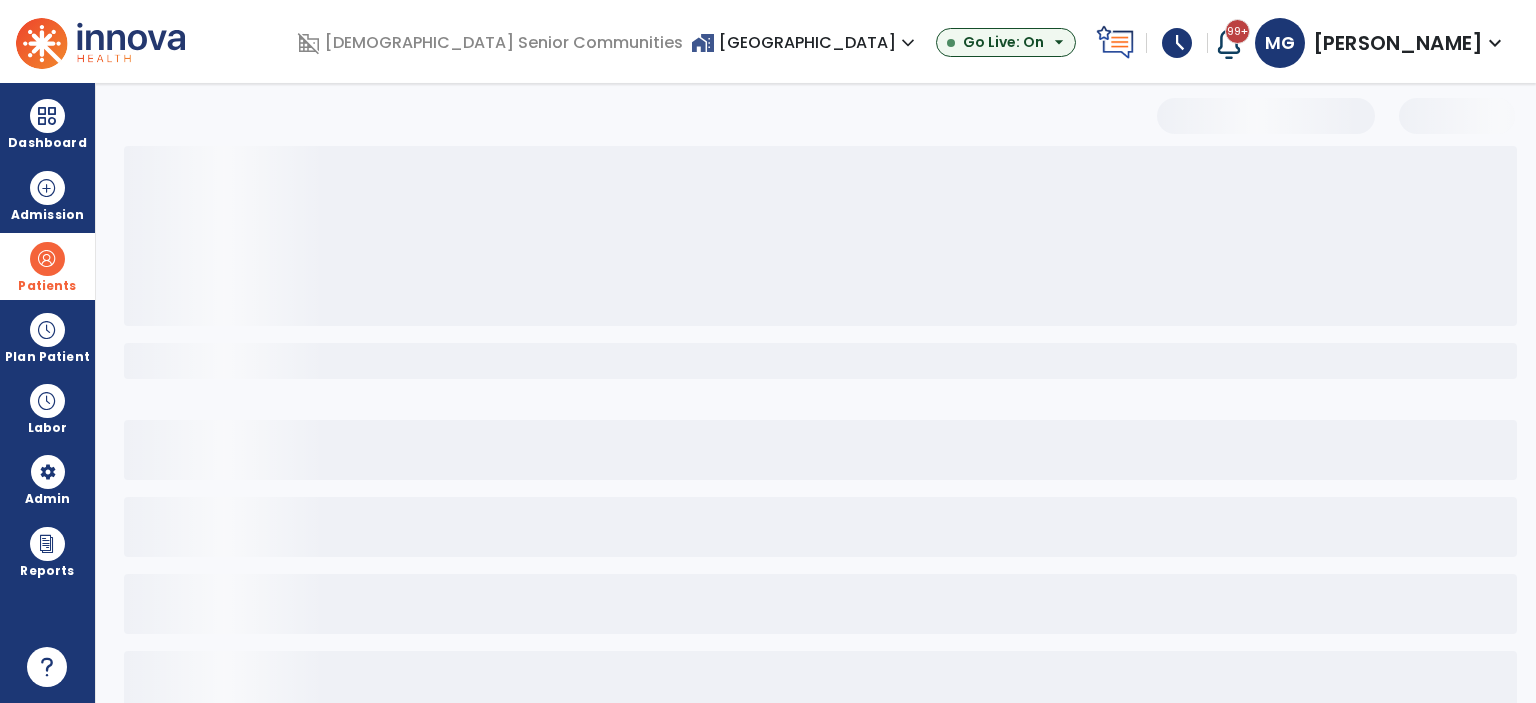 select on "***" 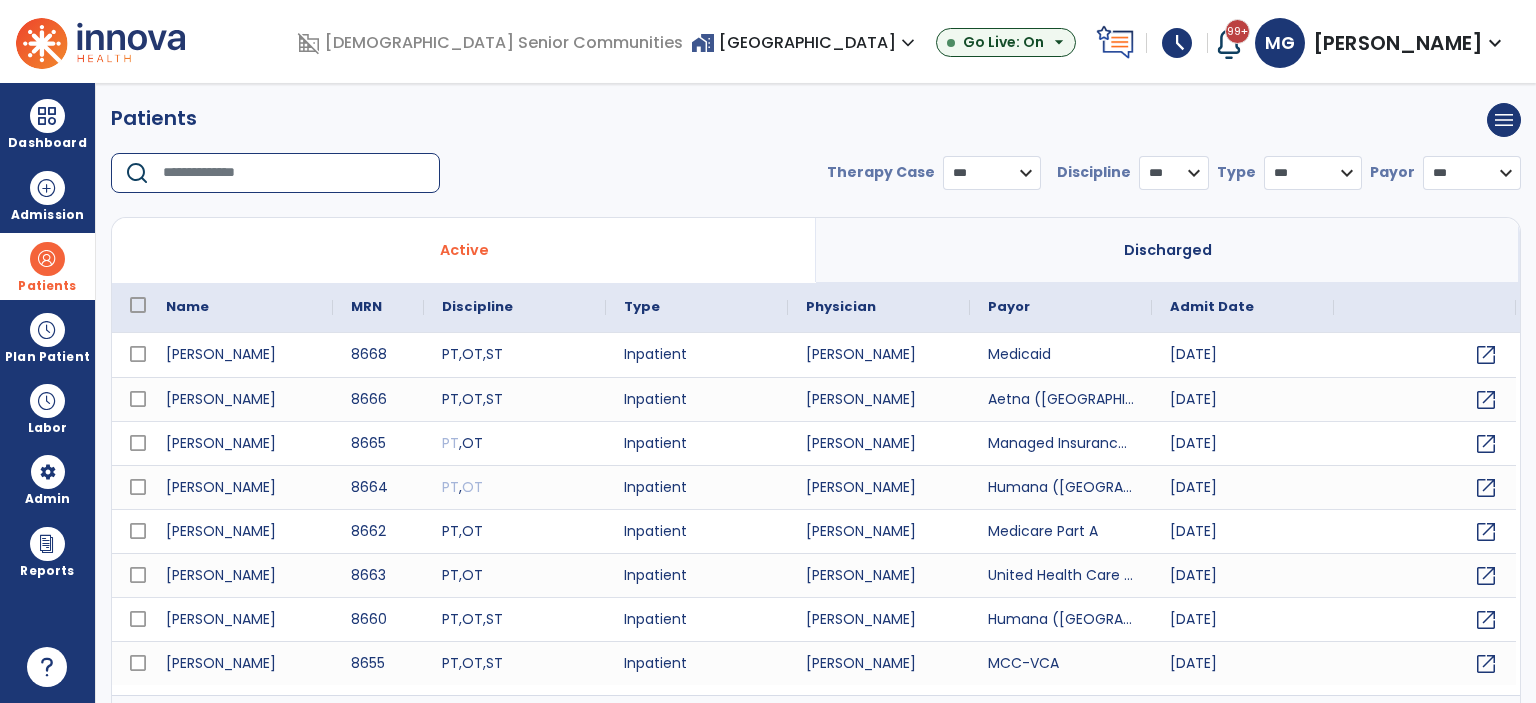 click at bounding box center (294, 173) 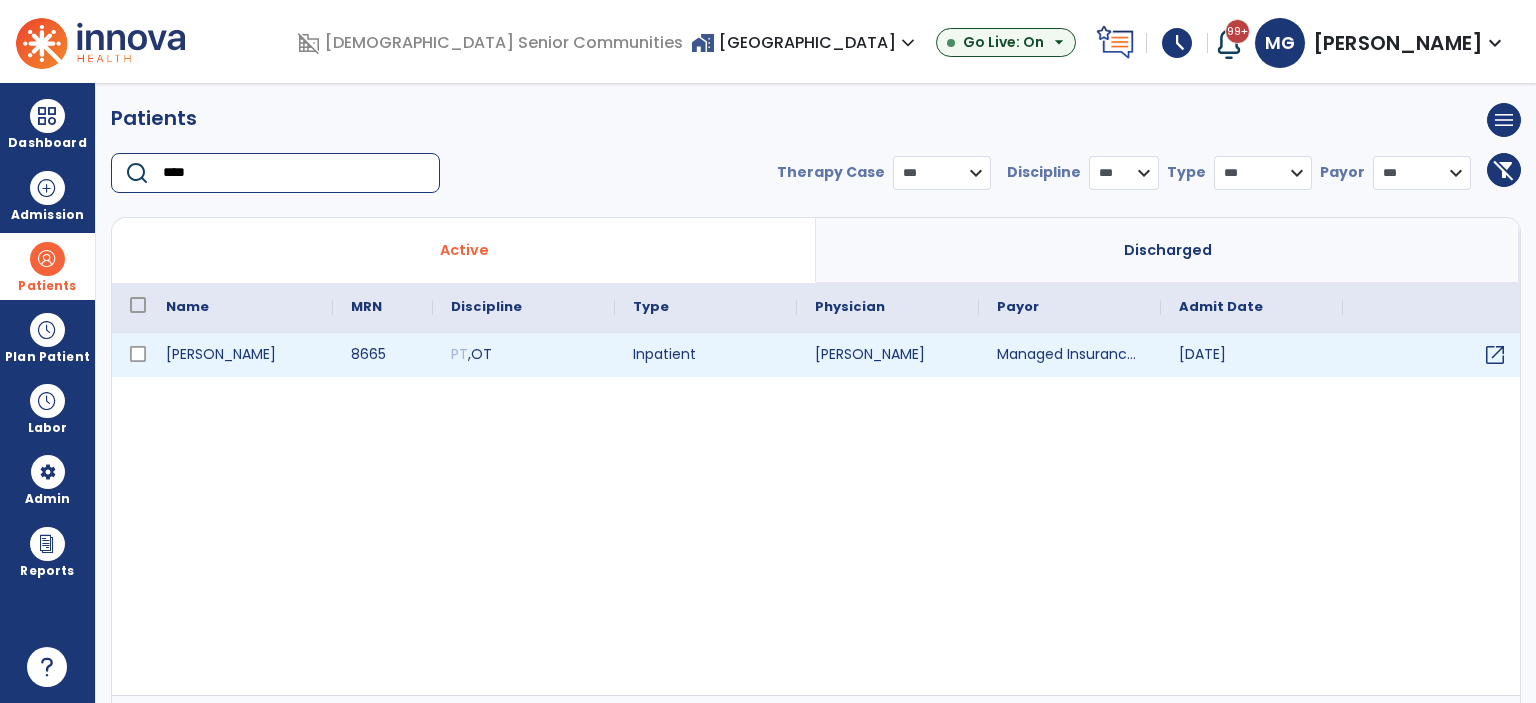 type on "****" 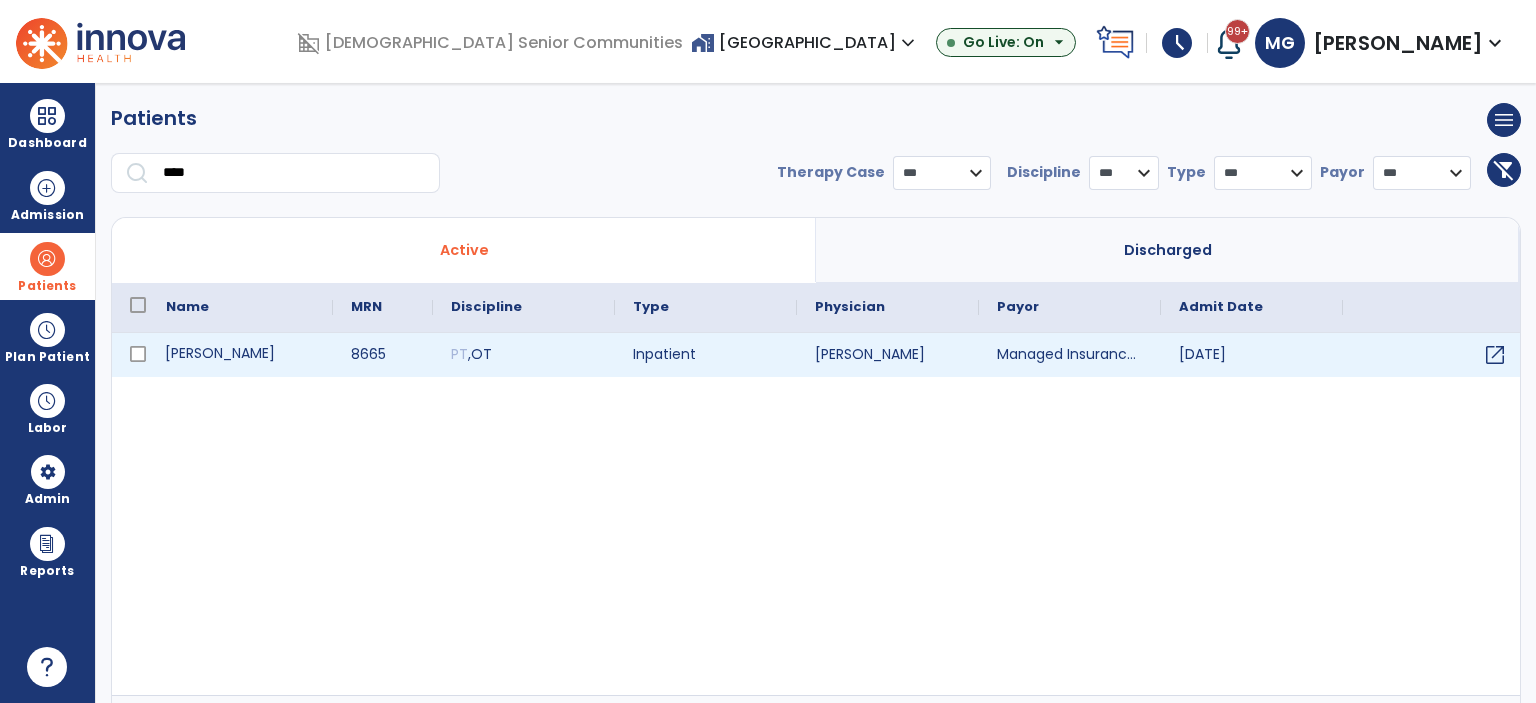 click on "Griffith, George" at bounding box center (240, 355) 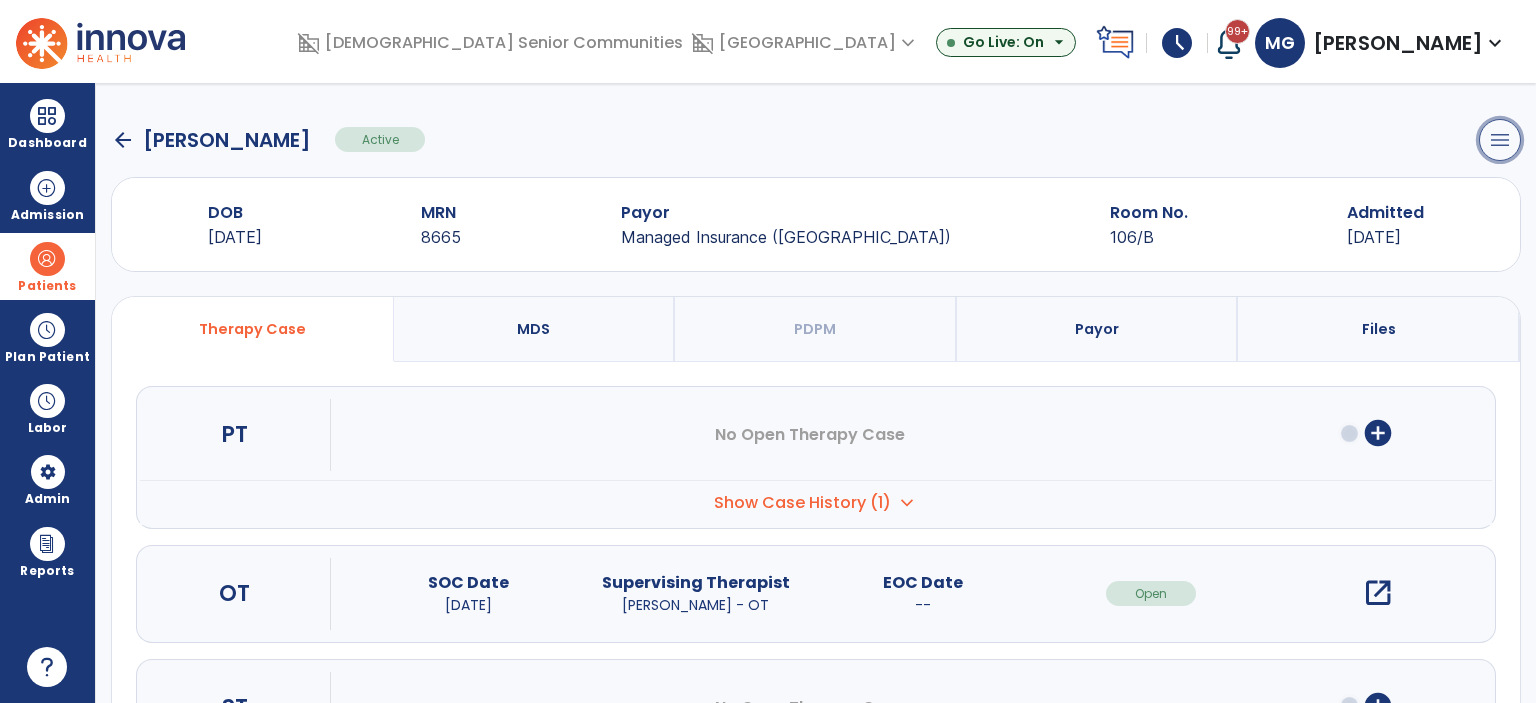 click on "menu" at bounding box center [1500, 140] 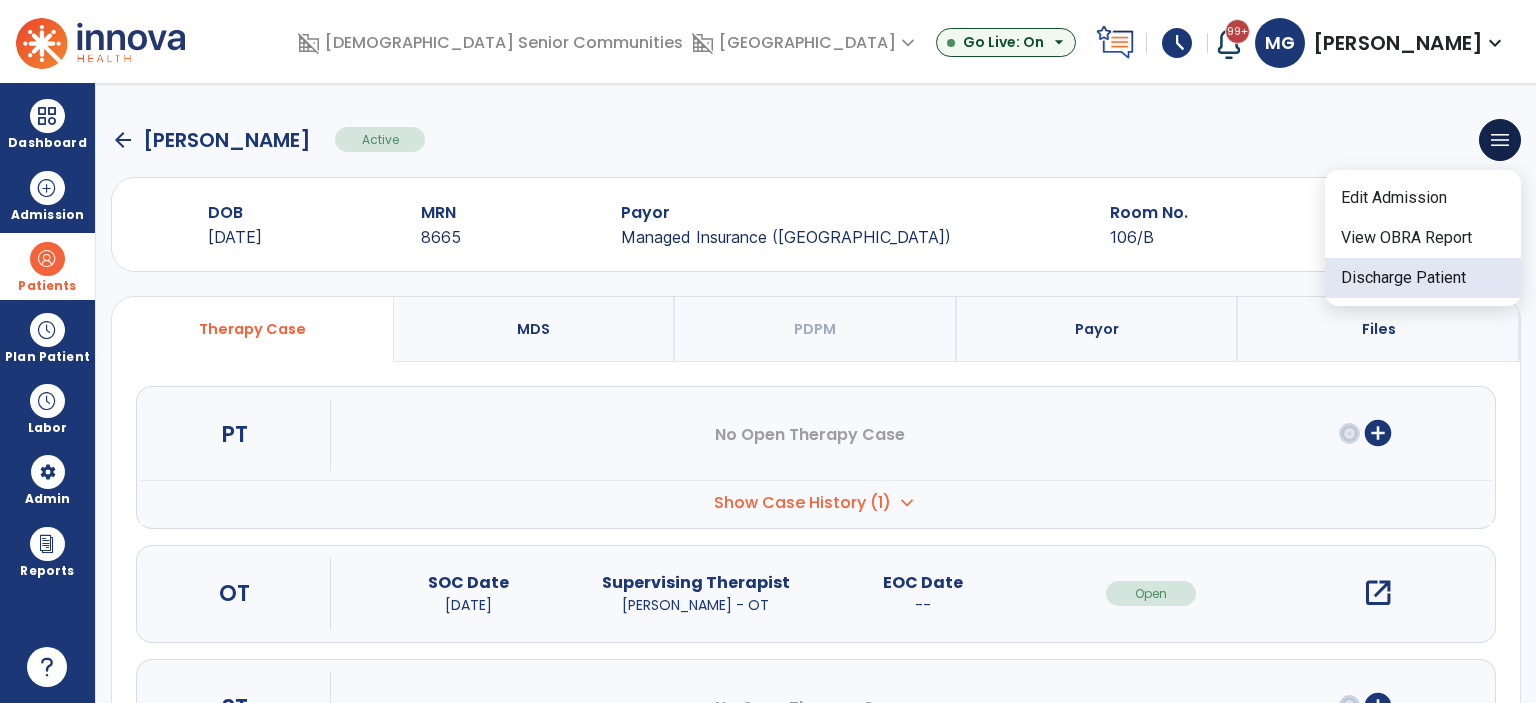 click on "Discharge Patient" 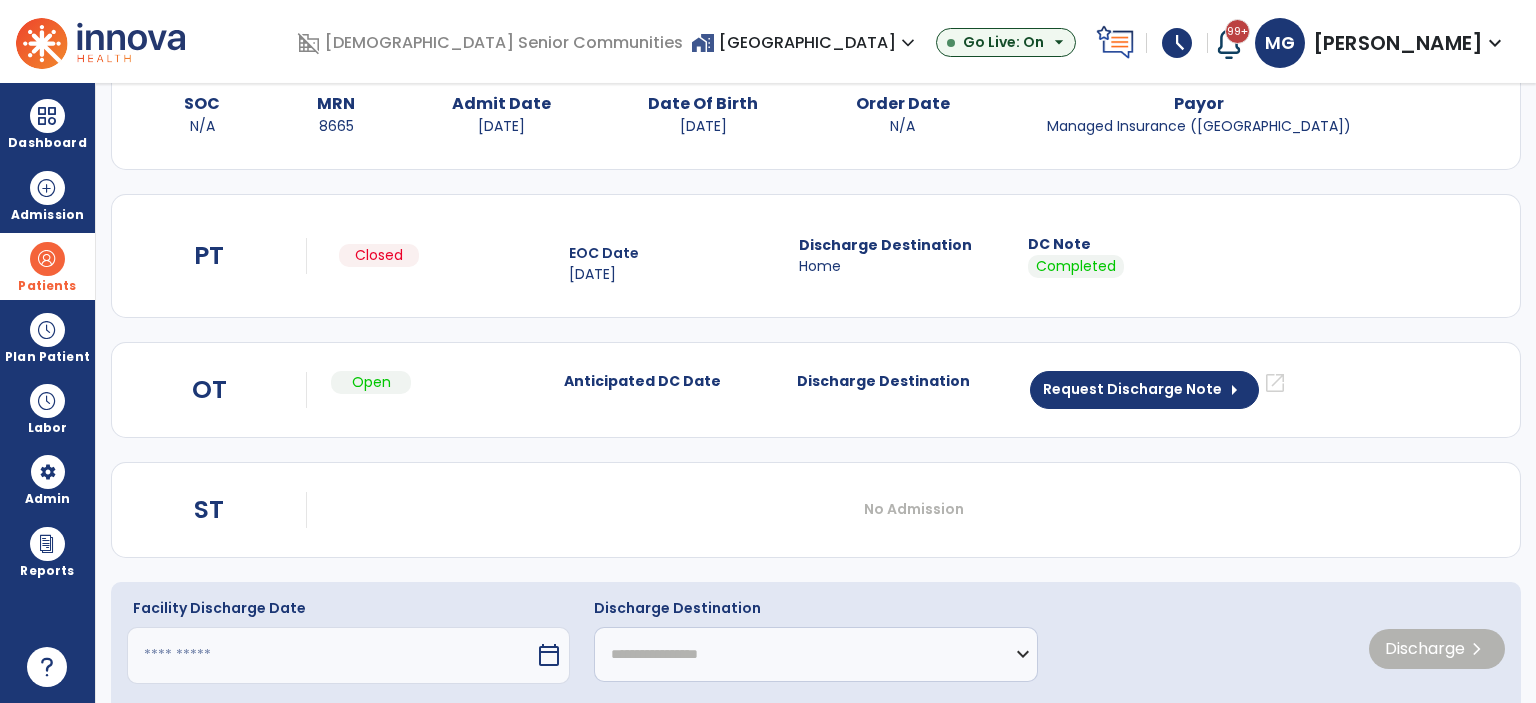 scroll, scrollTop: 179, scrollLeft: 0, axis: vertical 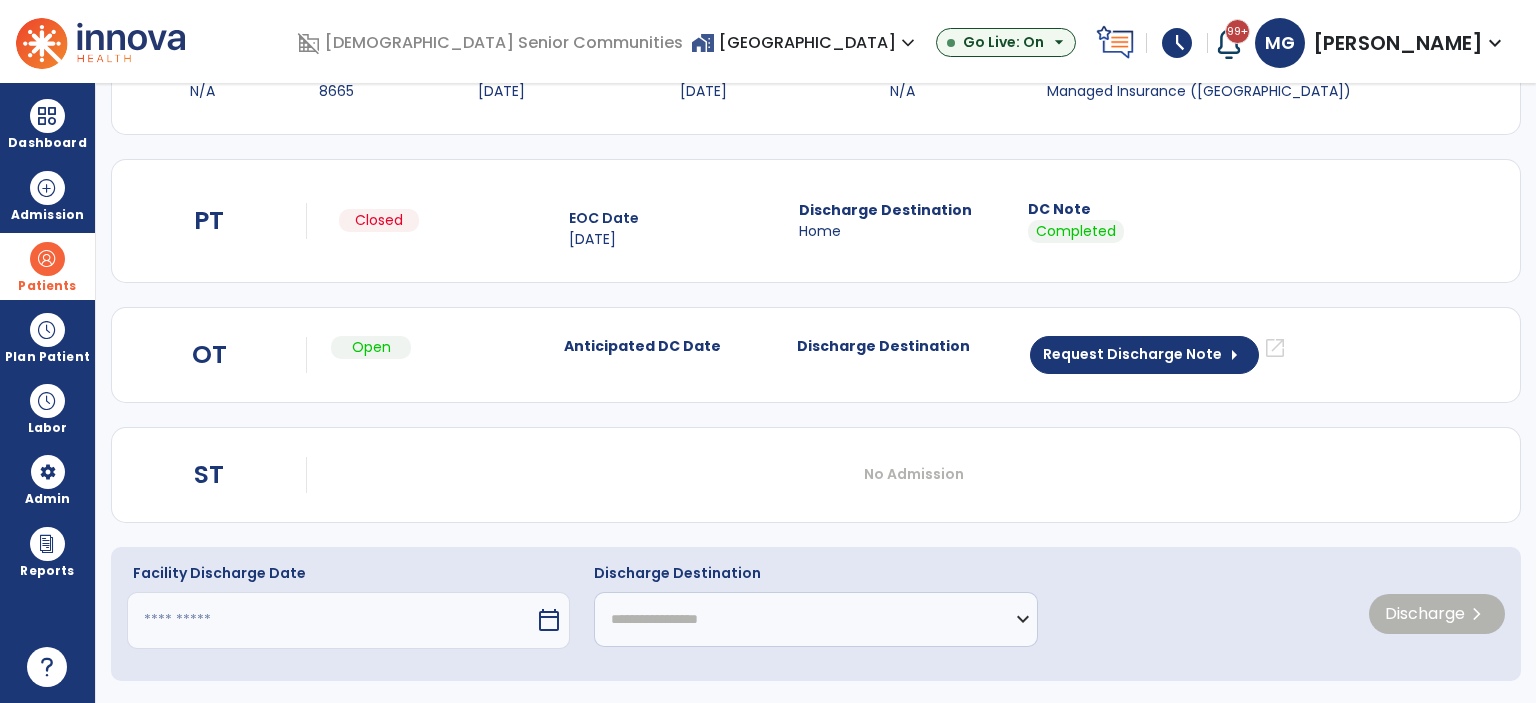 click at bounding box center (331, 620) 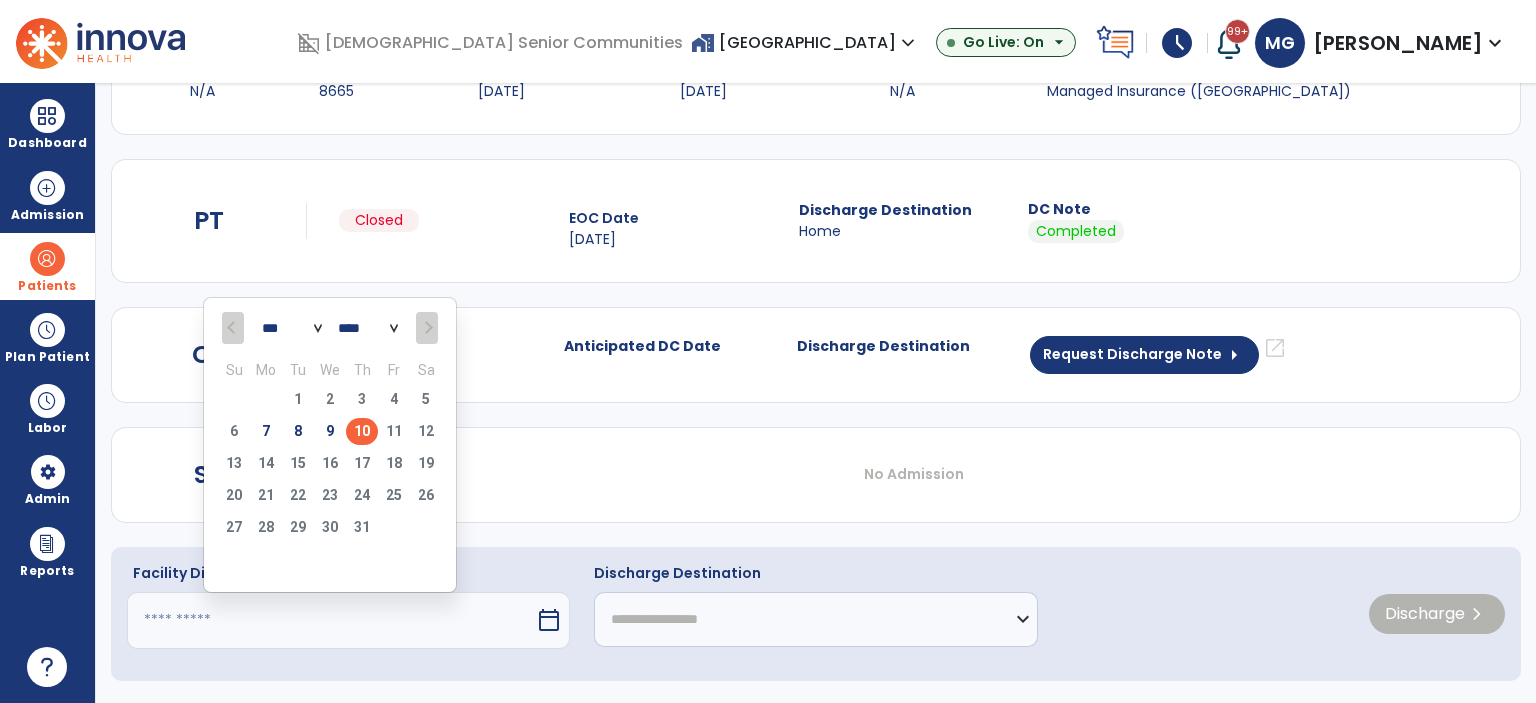 click on "8" at bounding box center (298, 431) 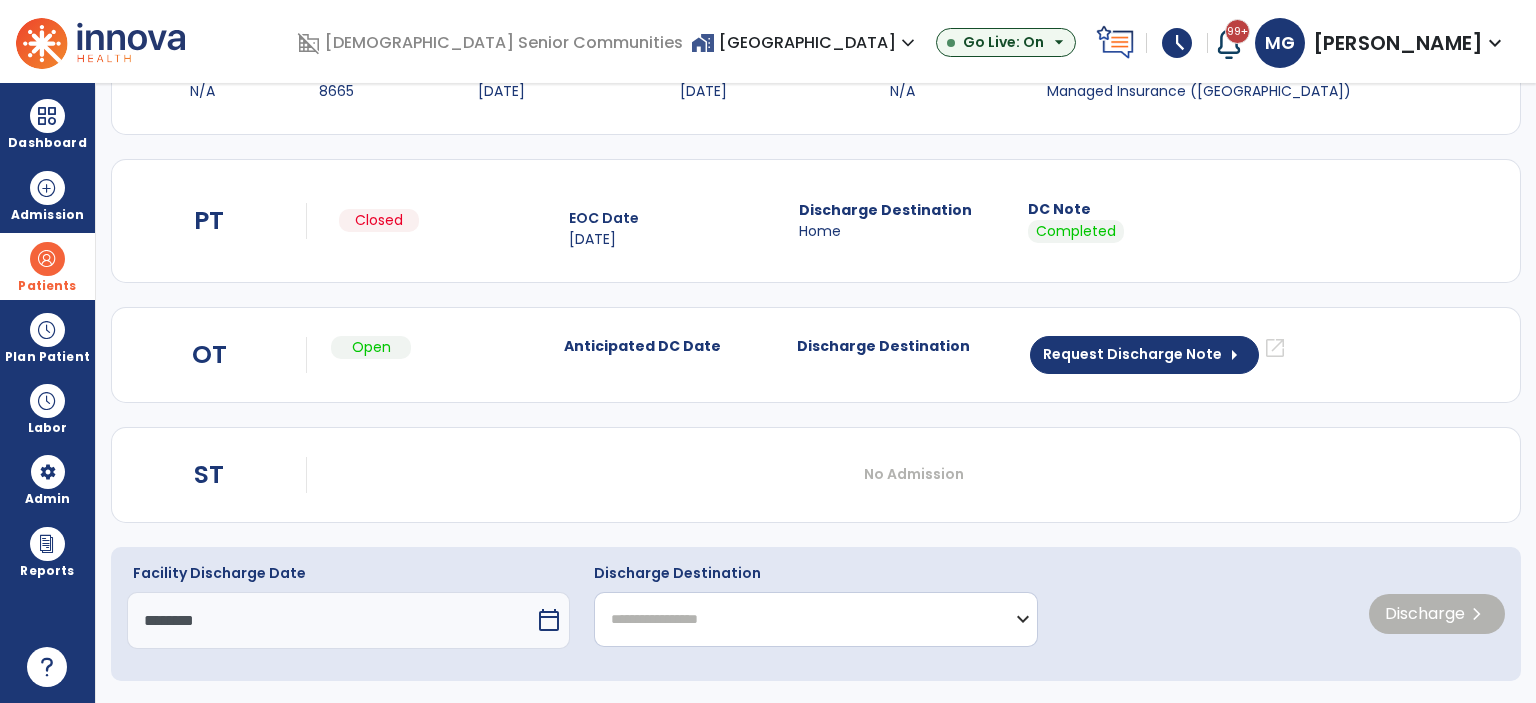 click on "**********" 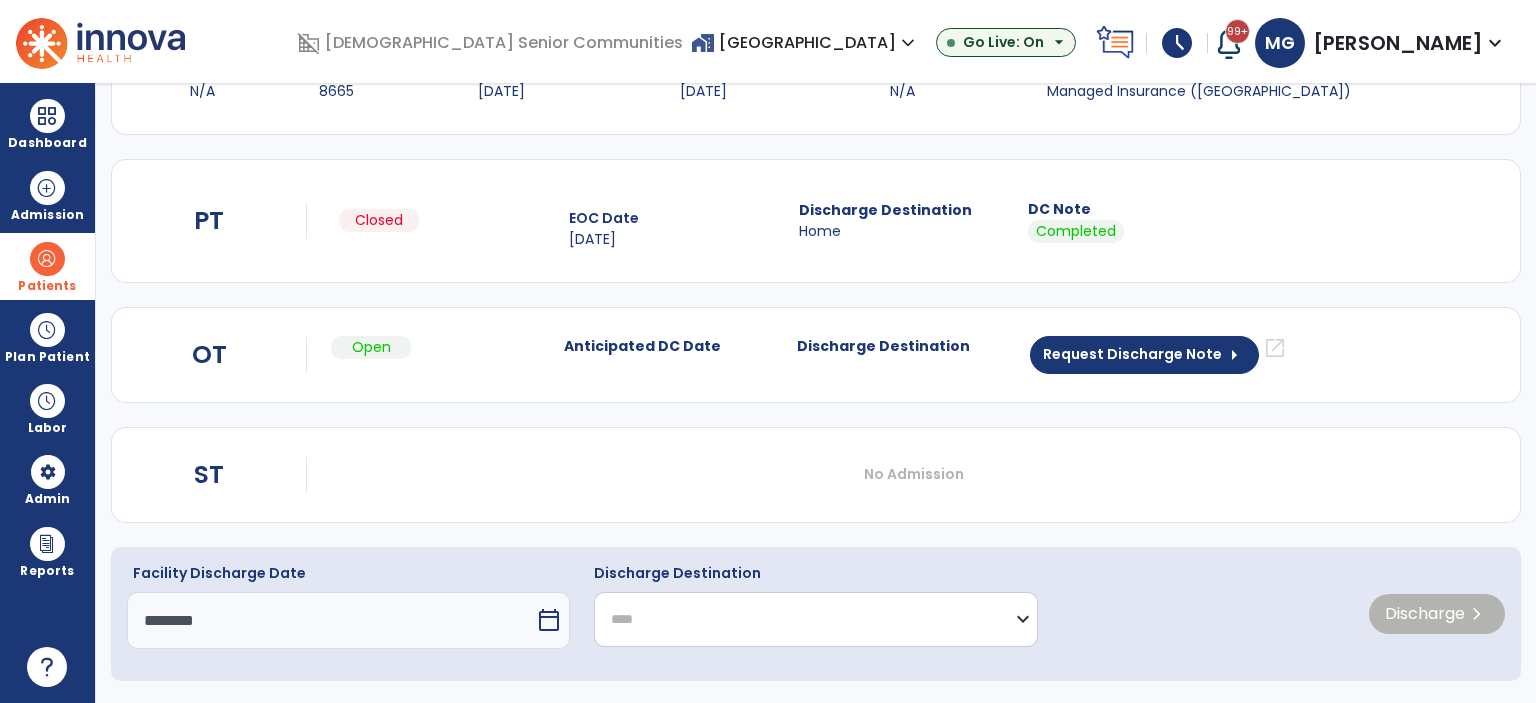 click on "**********" 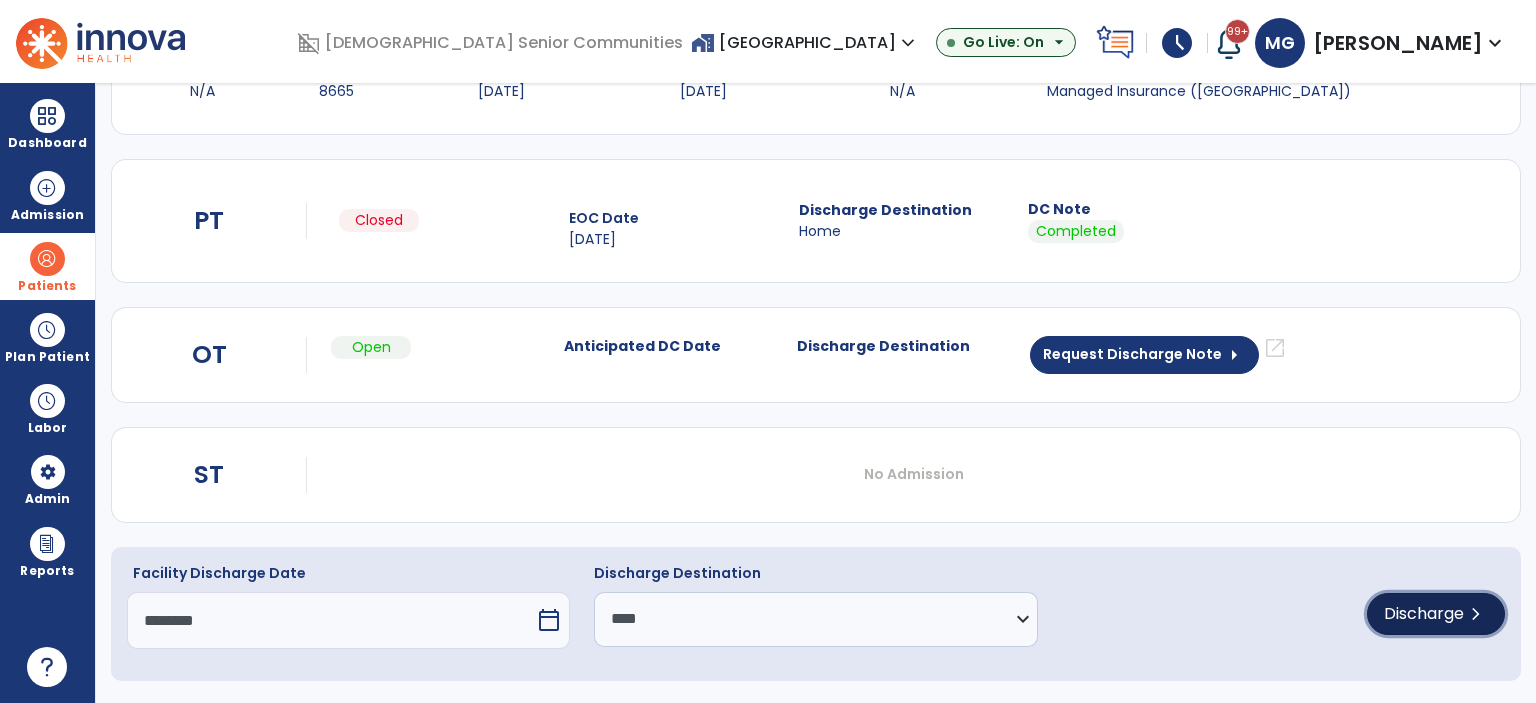 click on "Discharge" 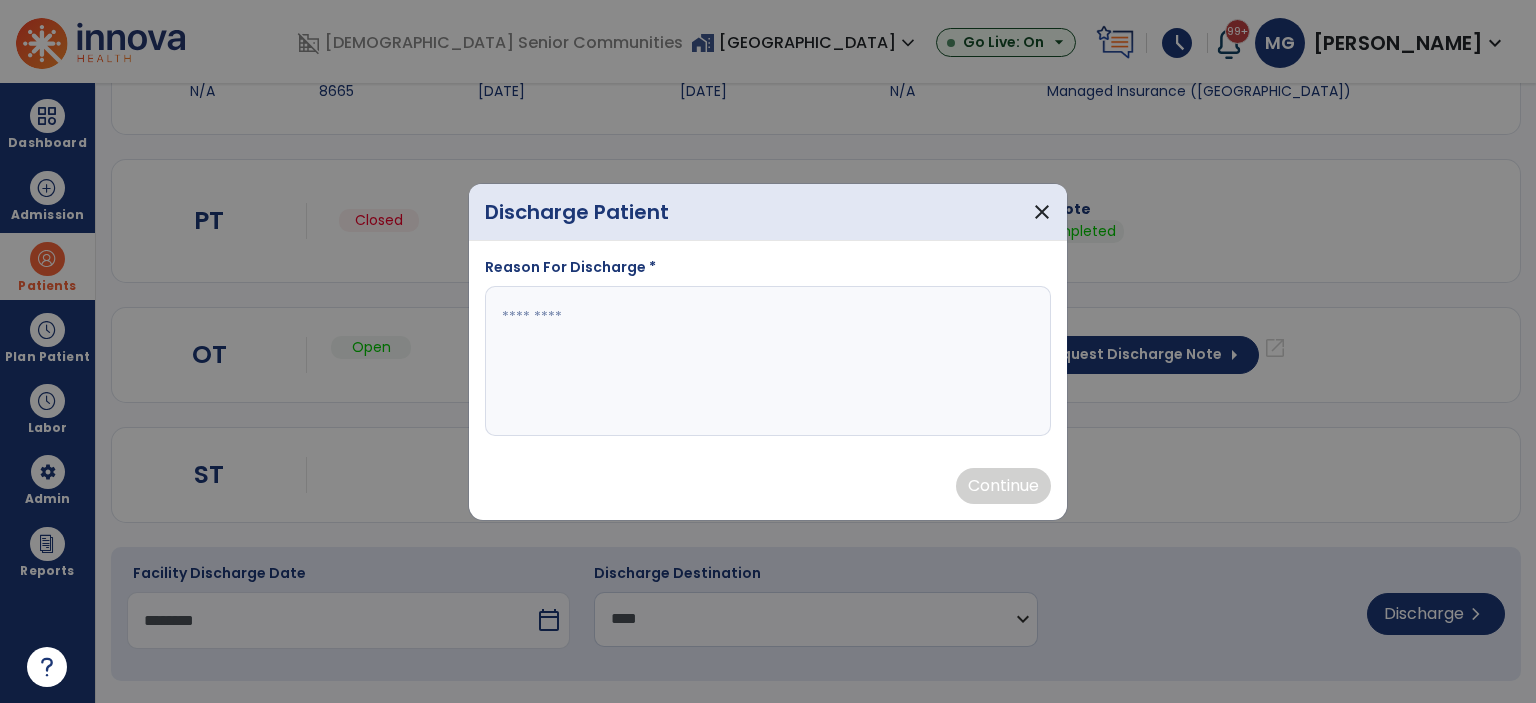 click at bounding box center (768, 361) 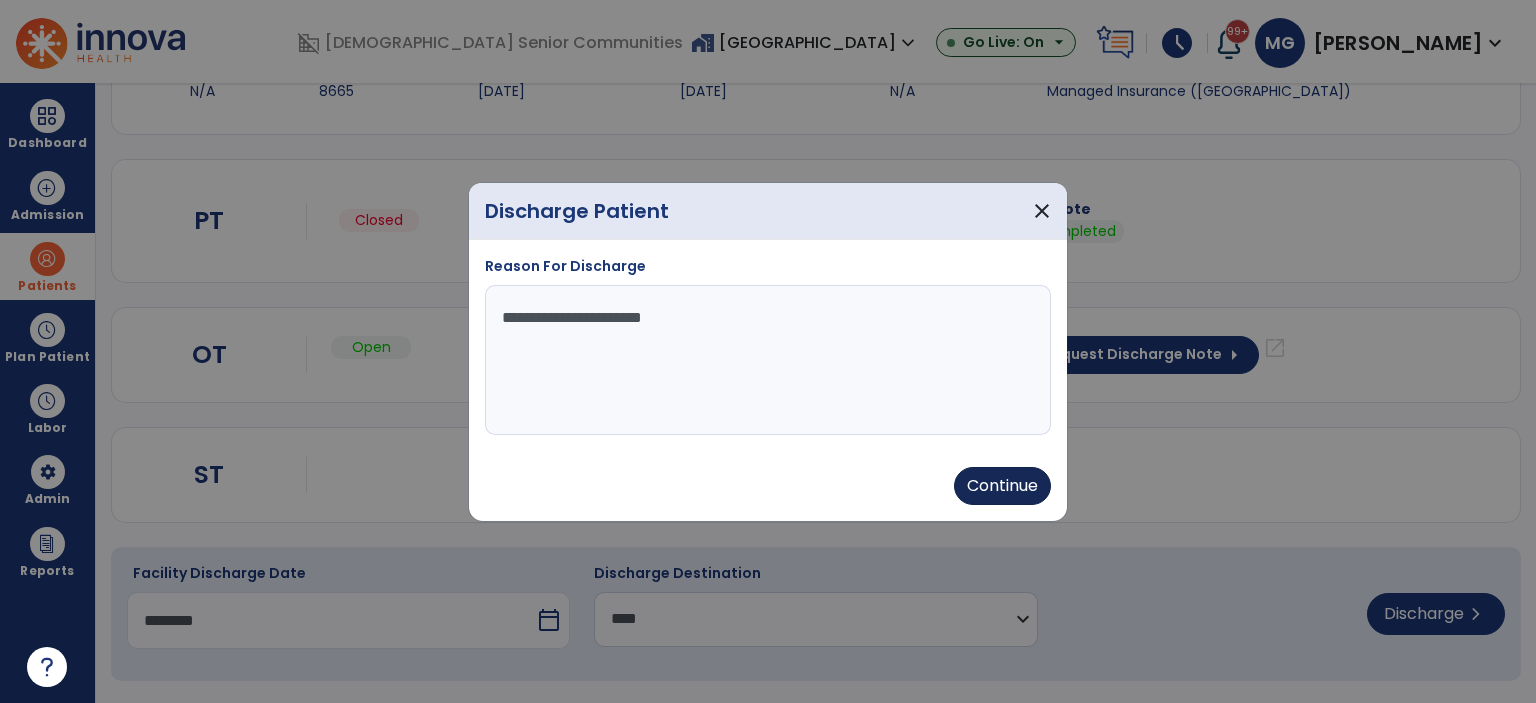 type on "**********" 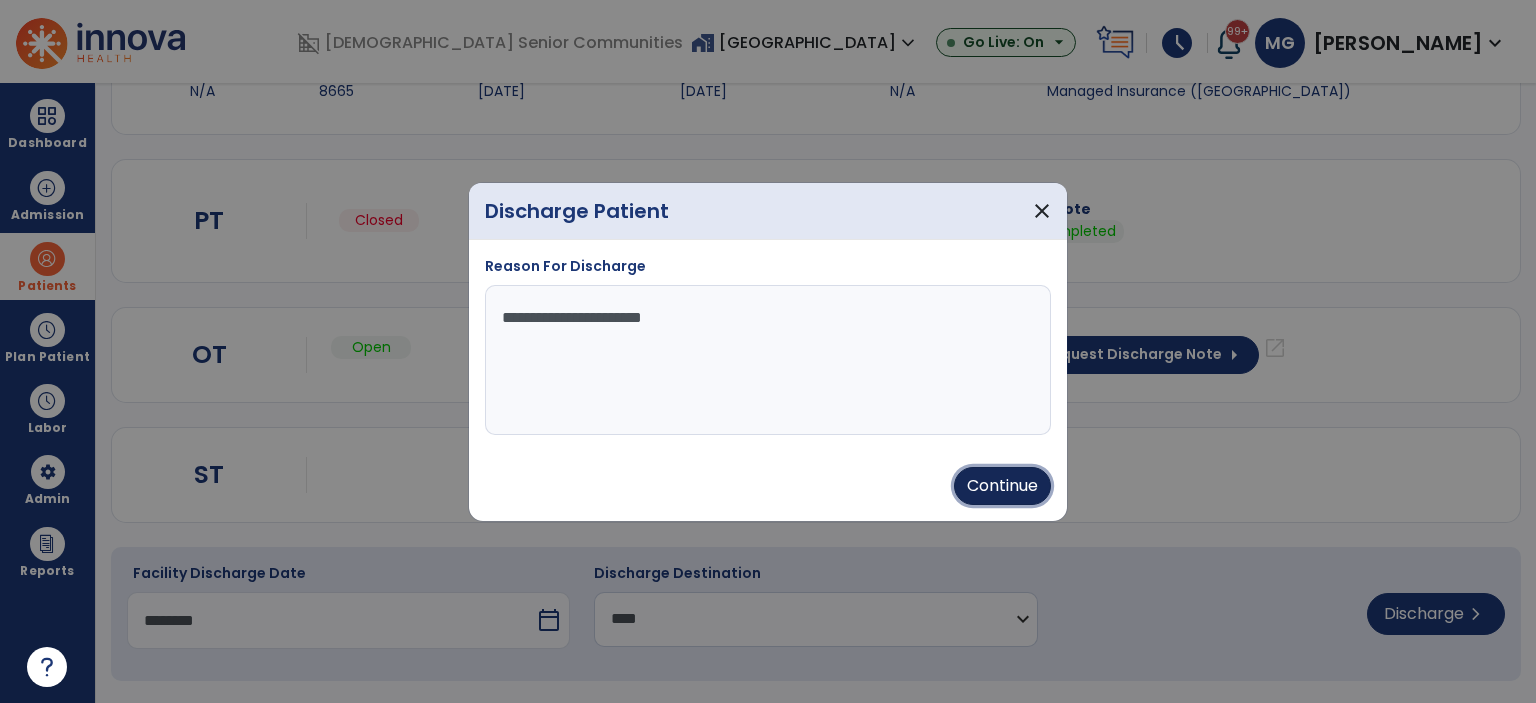 click on "Continue" at bounding box center (1002, 486) 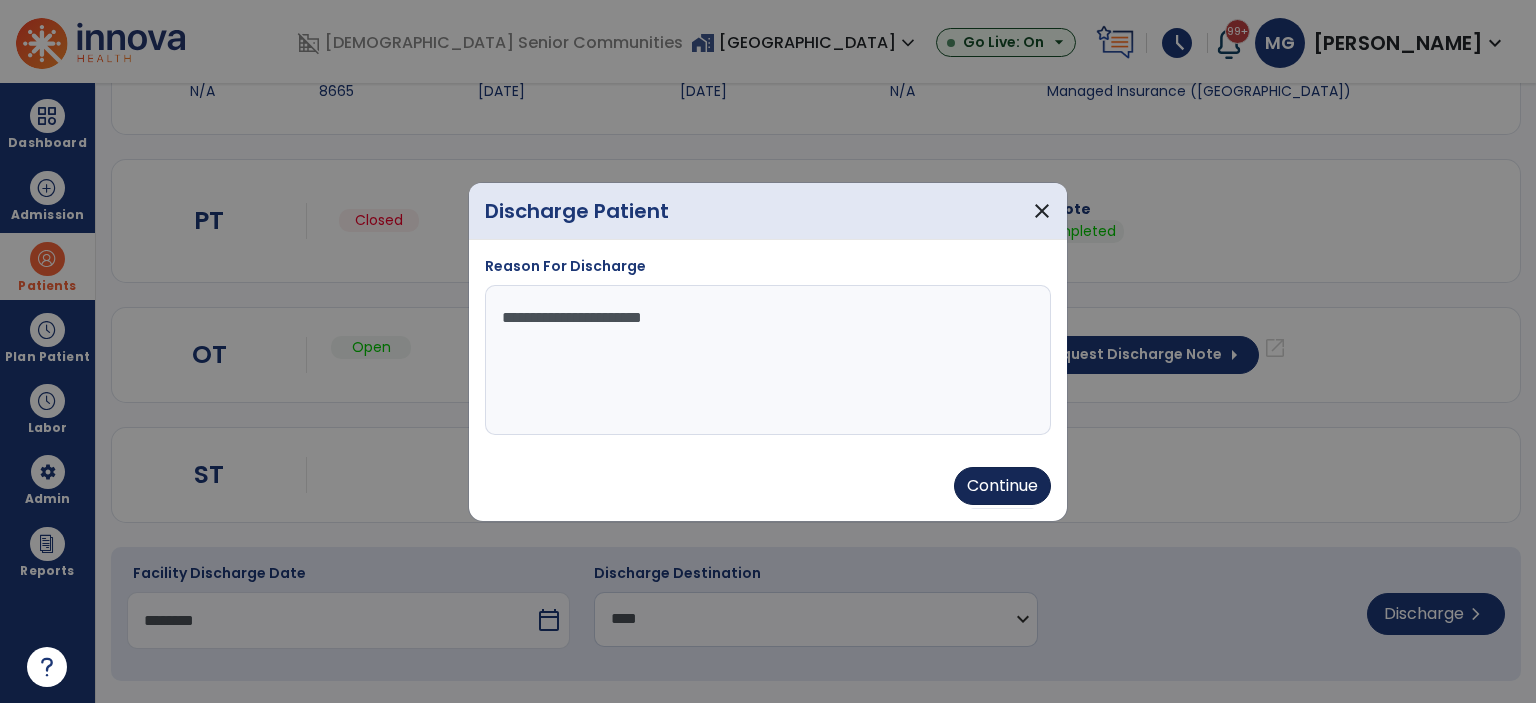 type on "********" 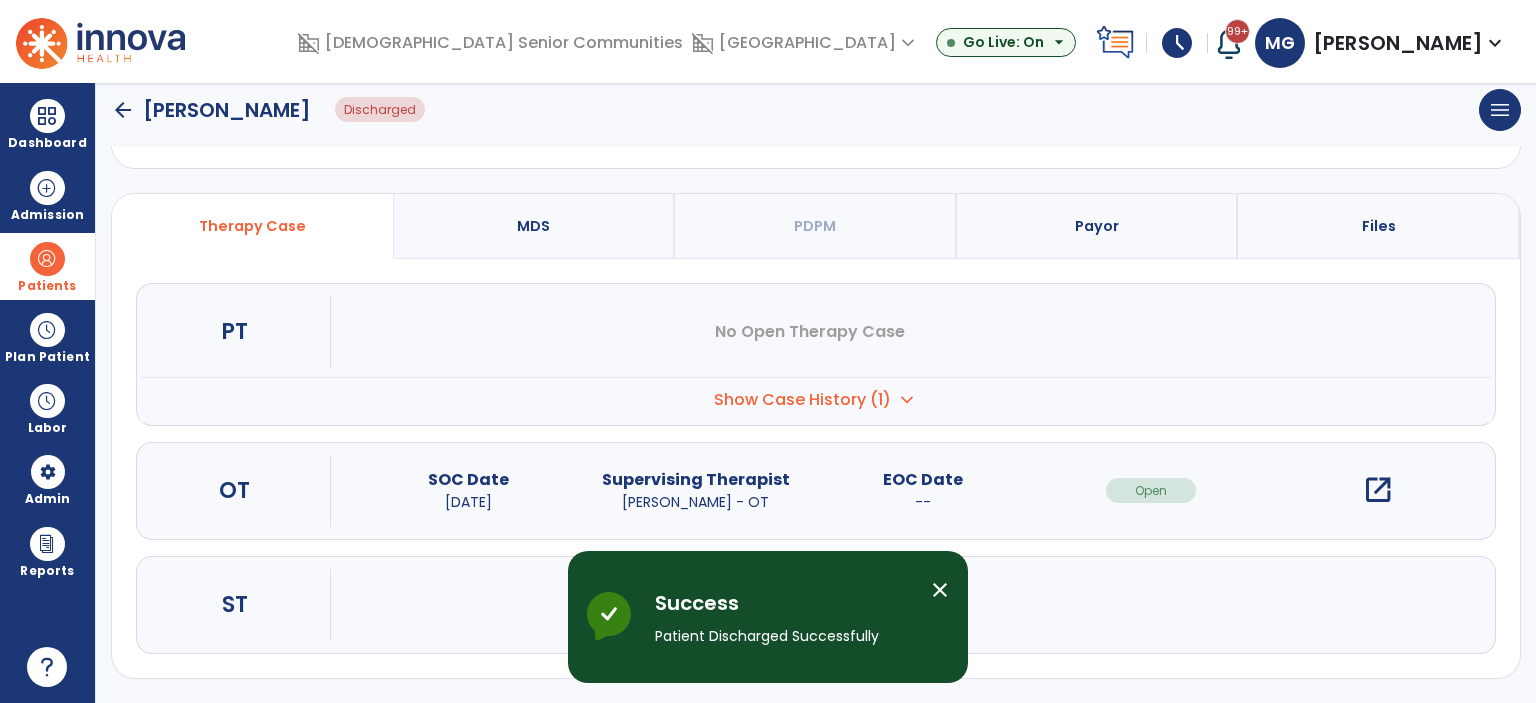 scroll, scrollTop: 99, scrollLeft: 0, axis: vertical 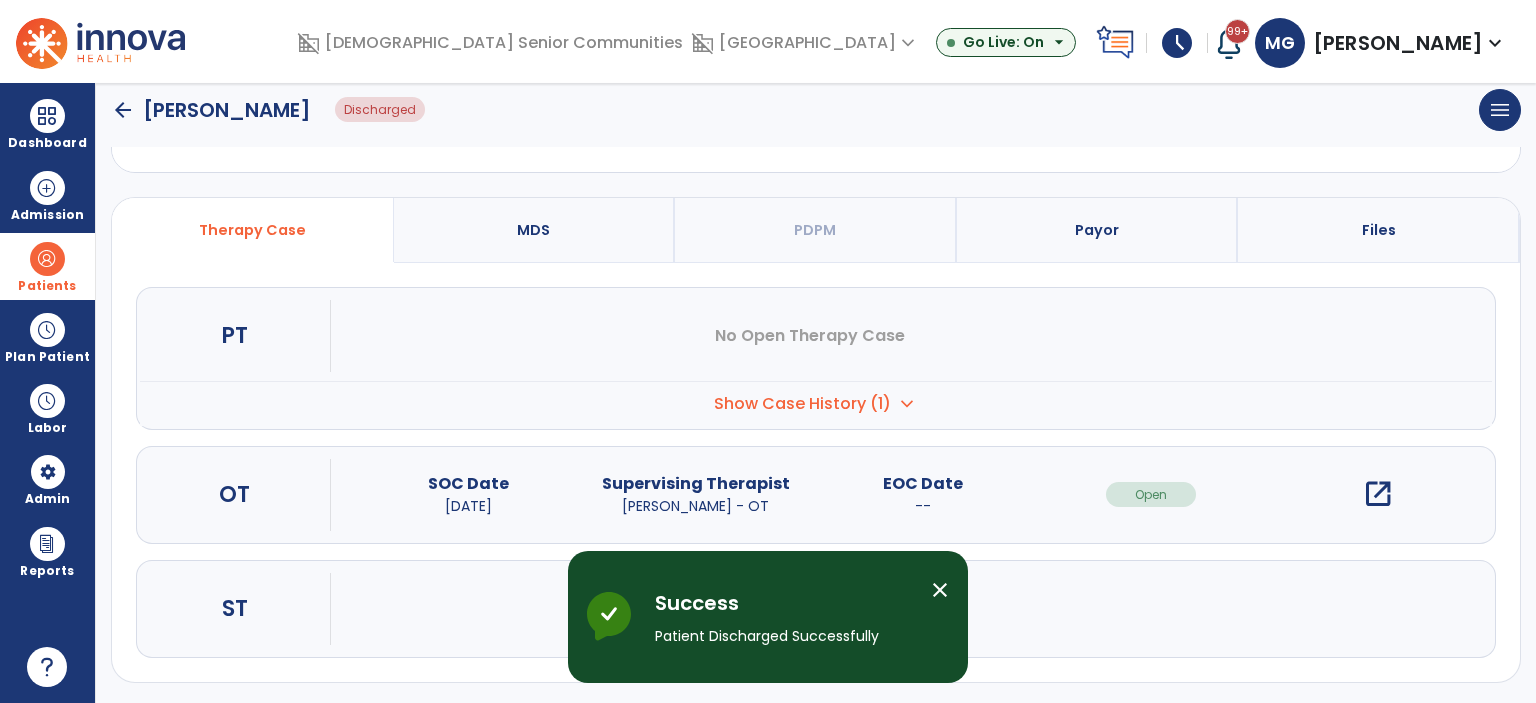 click on "close" at bounding box center [940, 590] 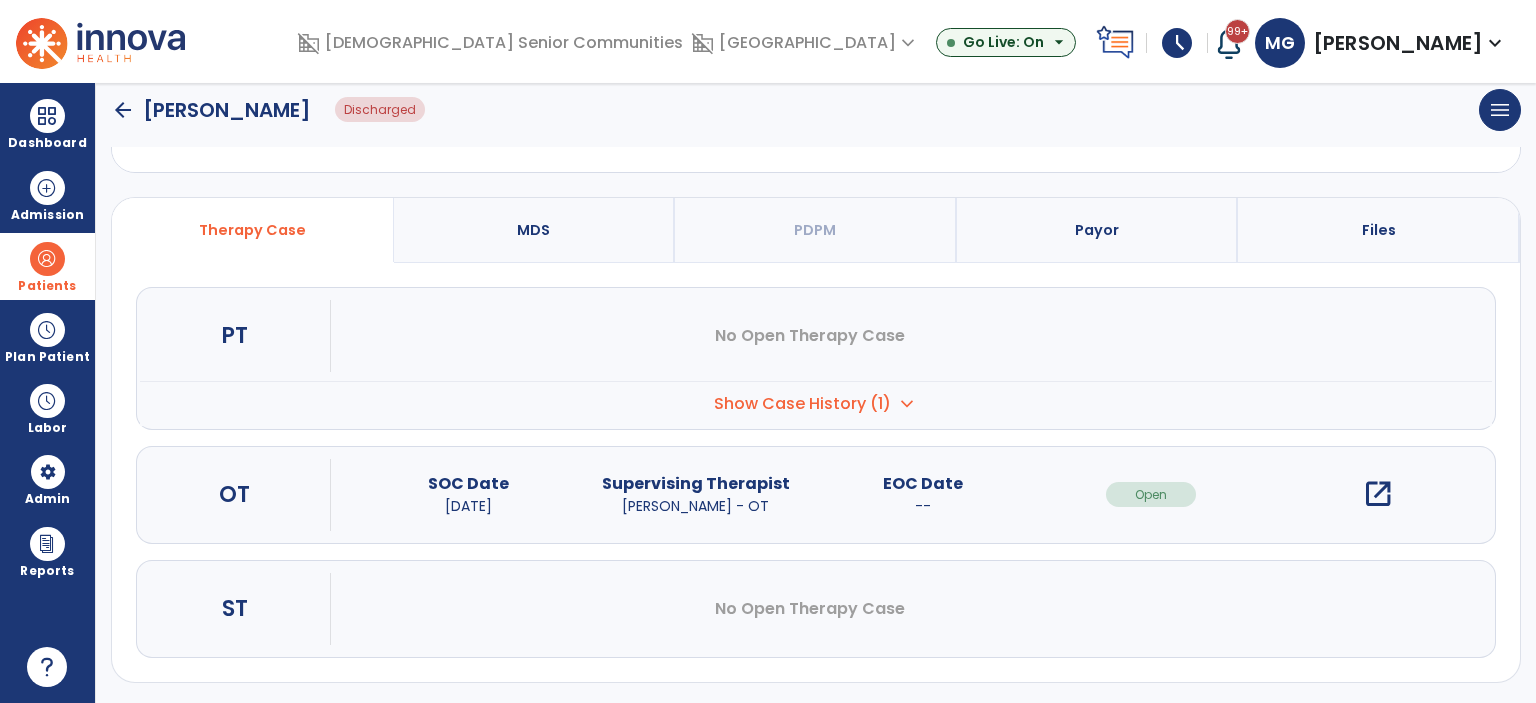 click on "arrow_back" 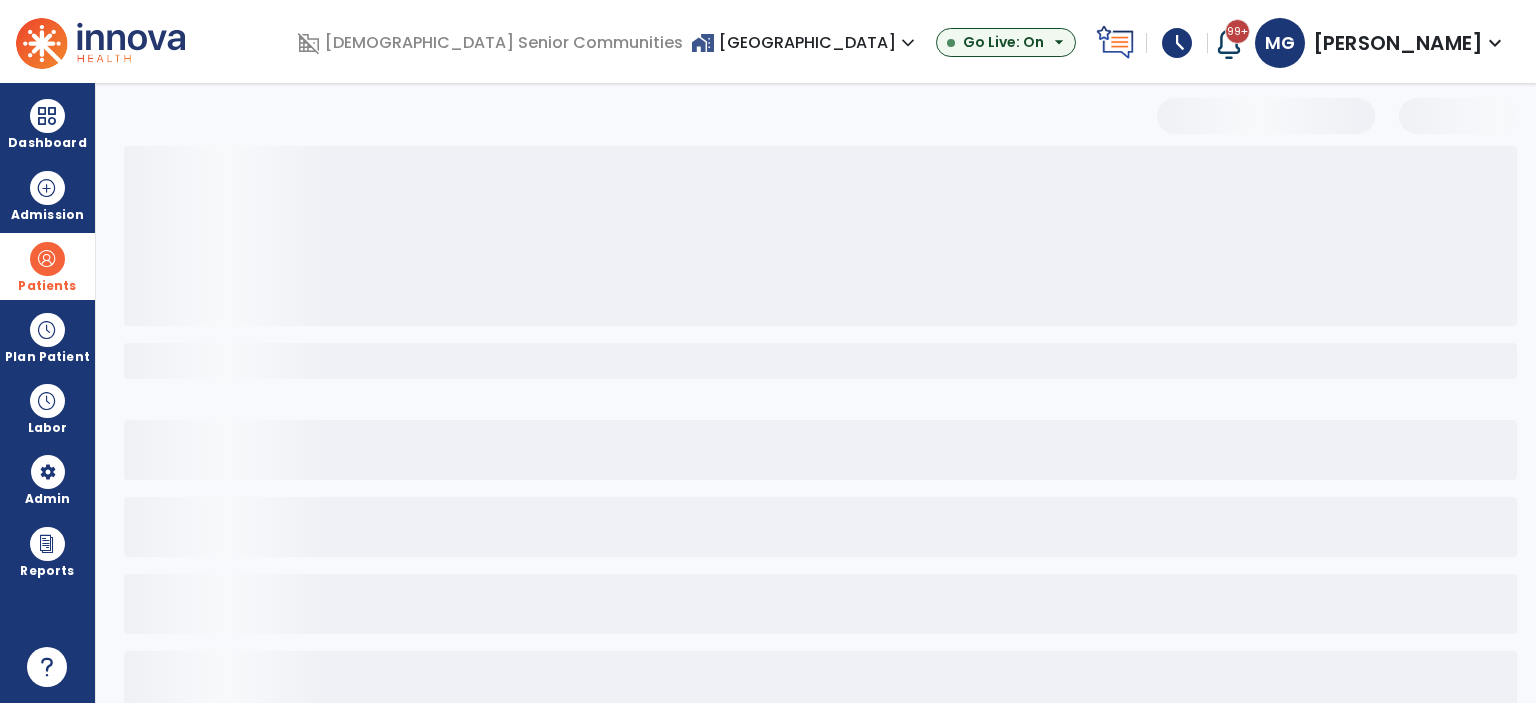 scroll, scrollTop: 38, scrollLeft: 0, axis: vertical 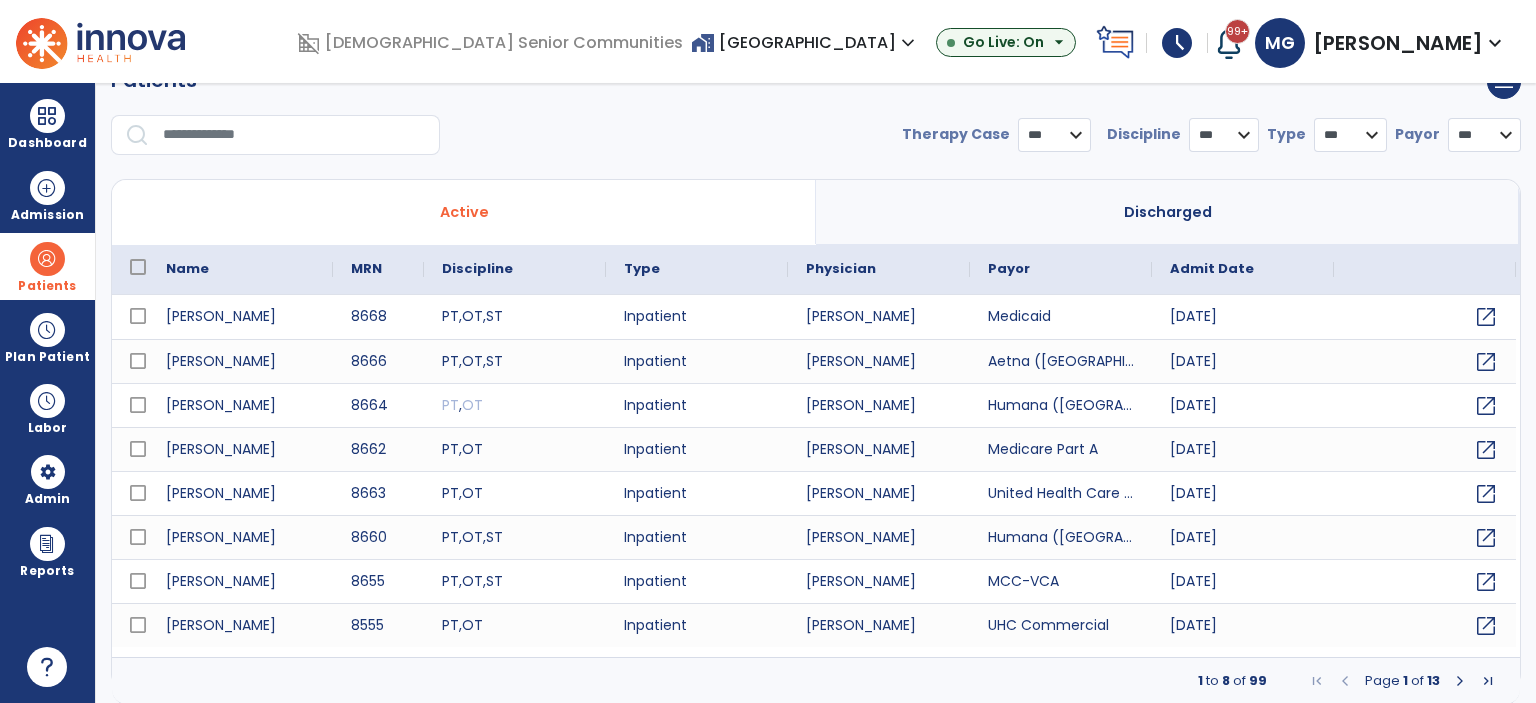 select on "***" 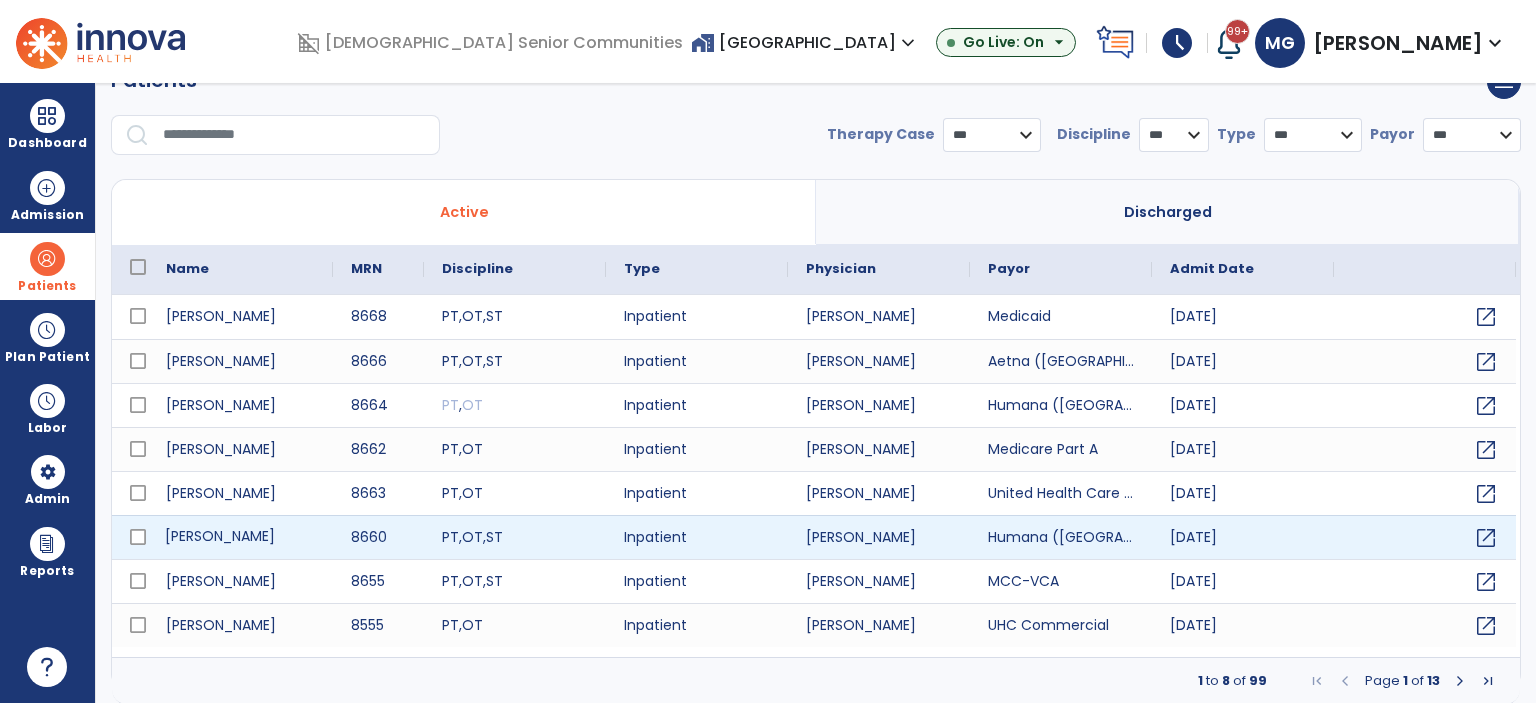 click on "Metts, Nancy" at bounding box center [240, 537] 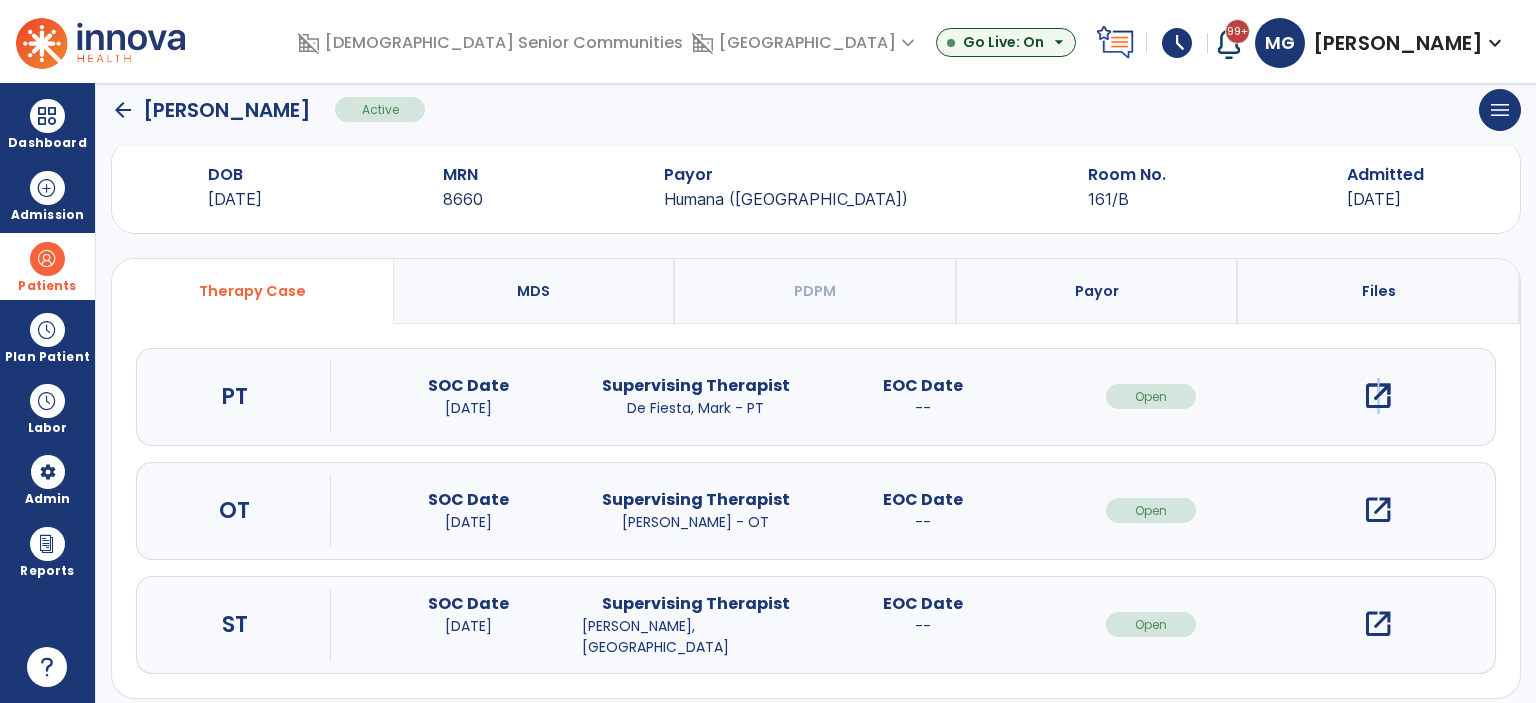 click on "open_in_new" at bounding box center [1378, 396] 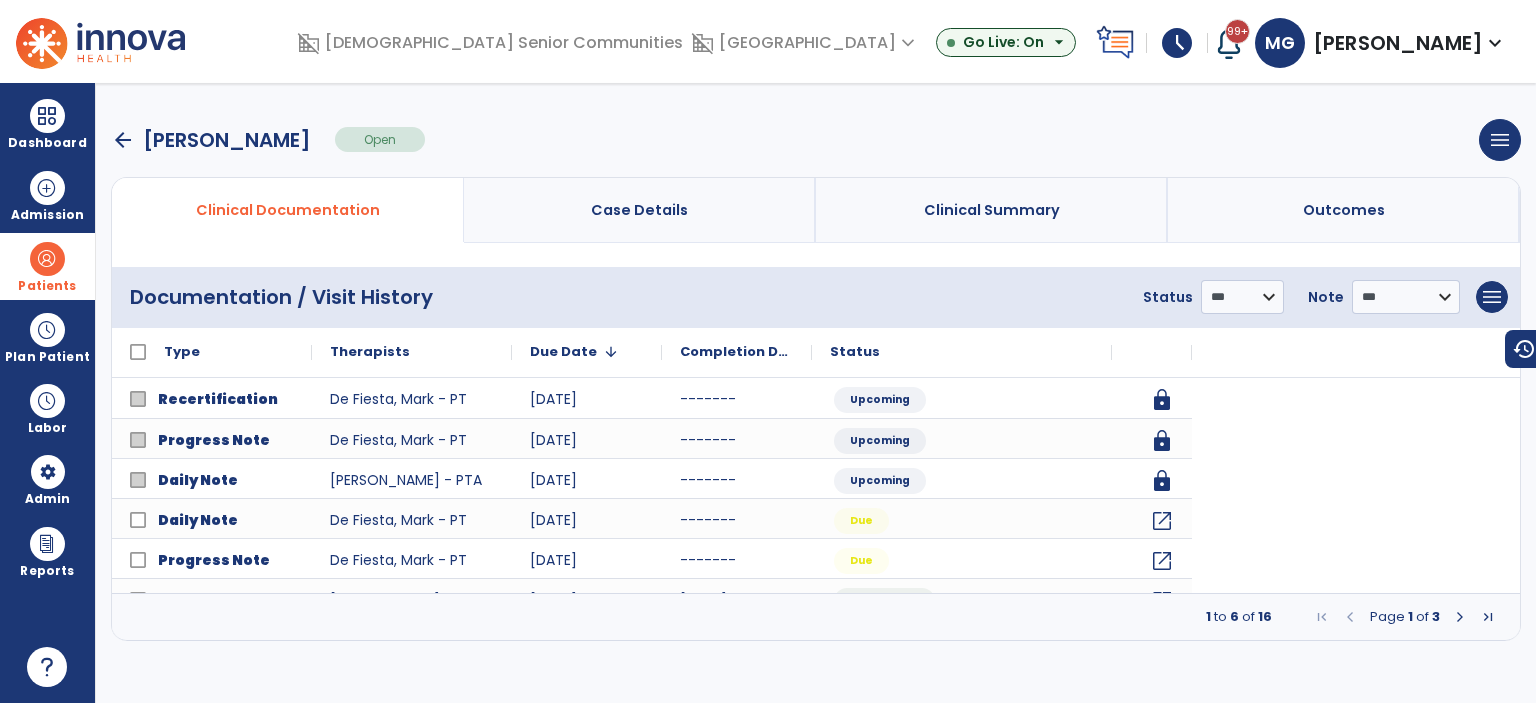 scroll, scrollTop: 0, scrollLeft: 0, axis: both 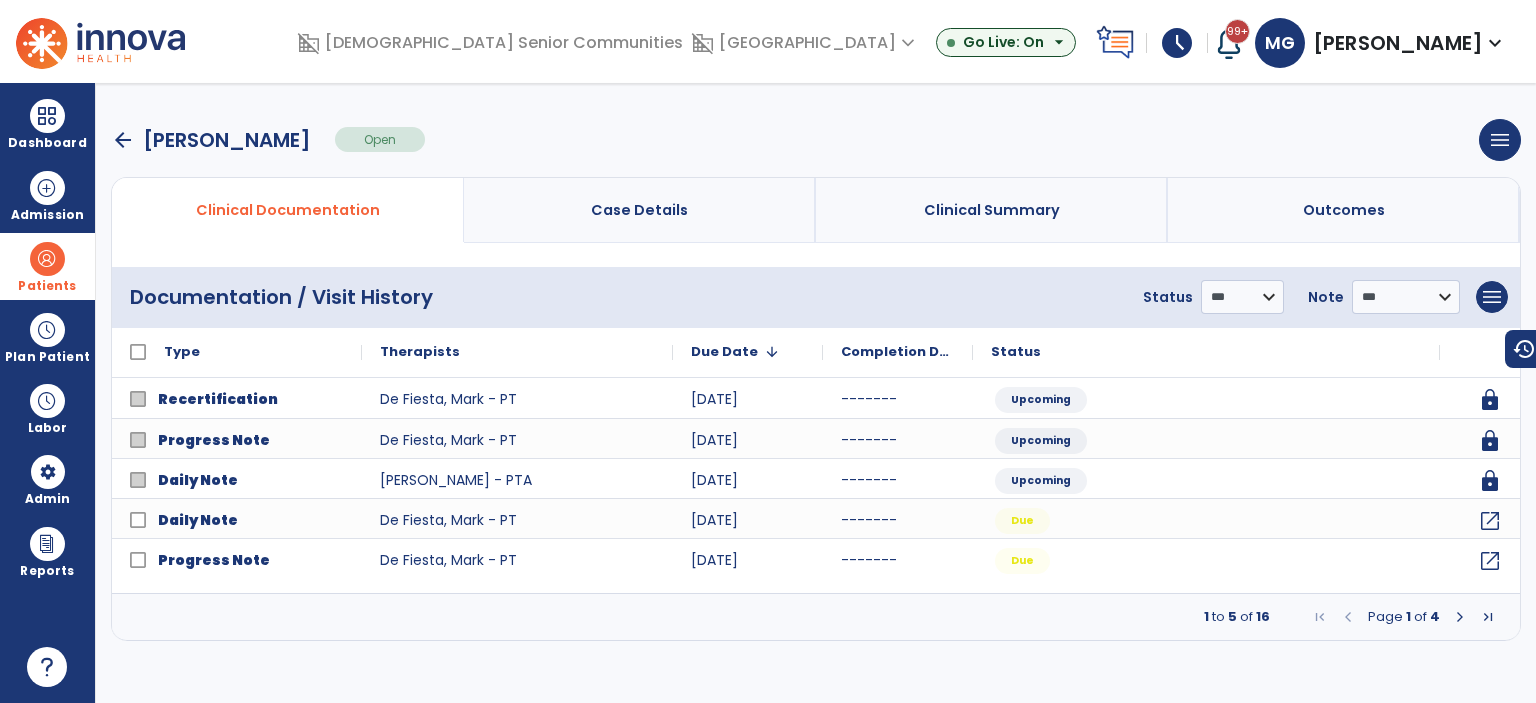 click at bounding box center [1460, 617] 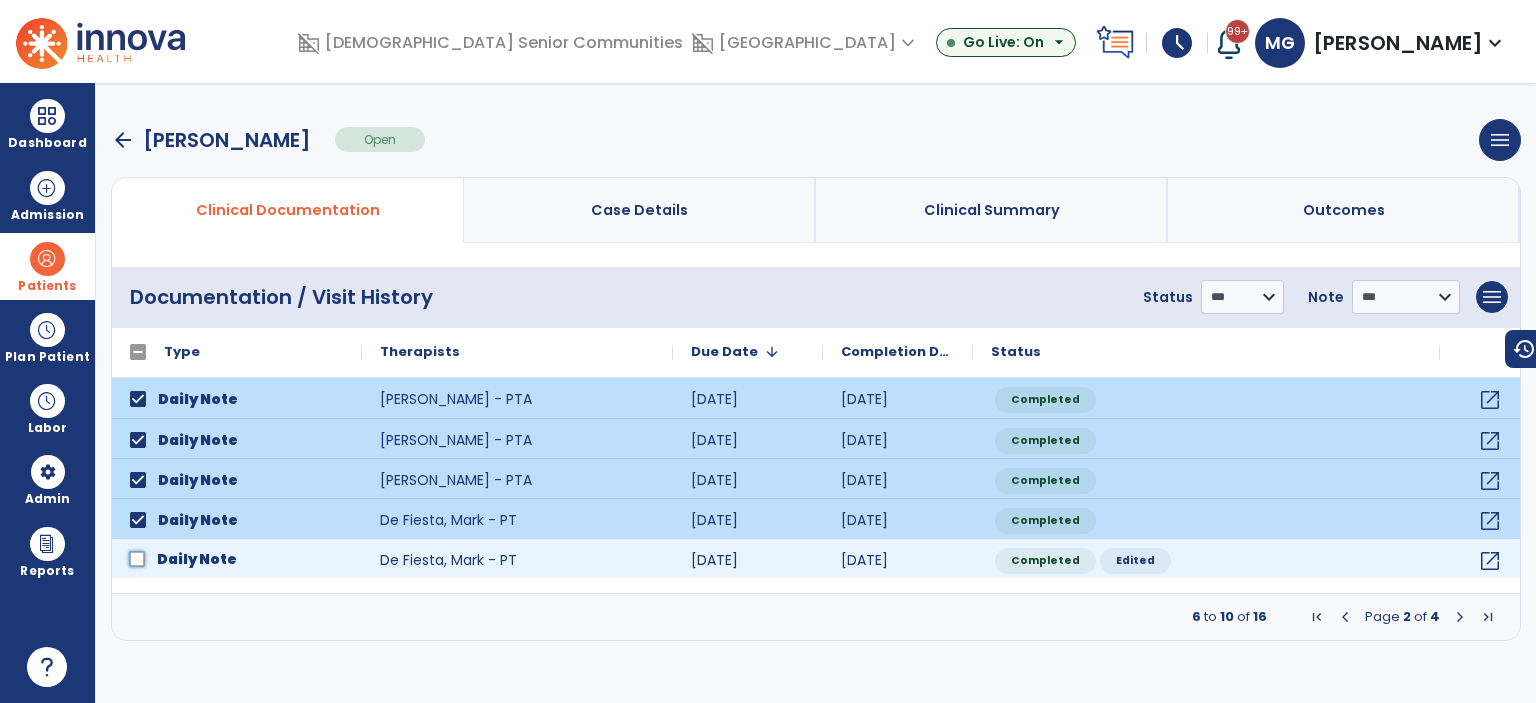 click on "Daily Note" 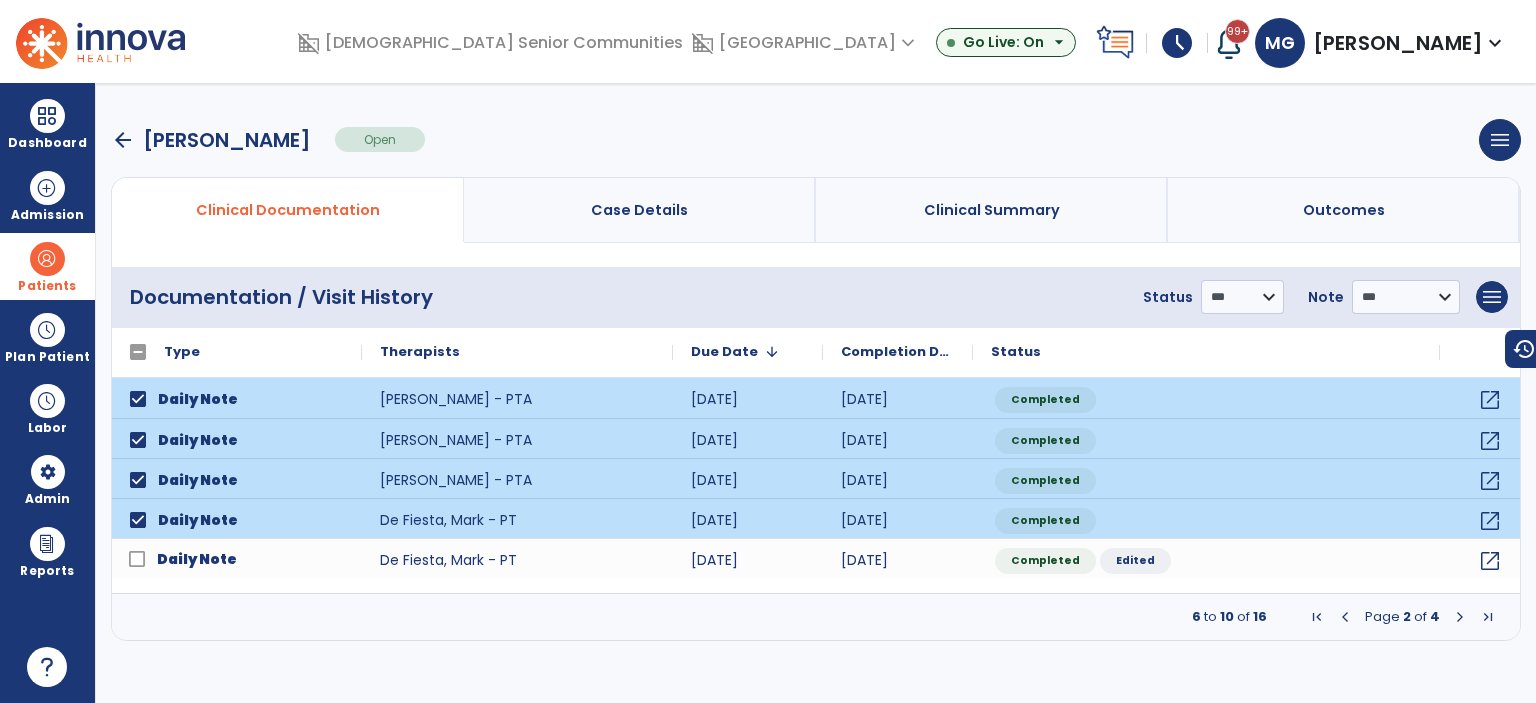 click at bounding box center (1460, 617) 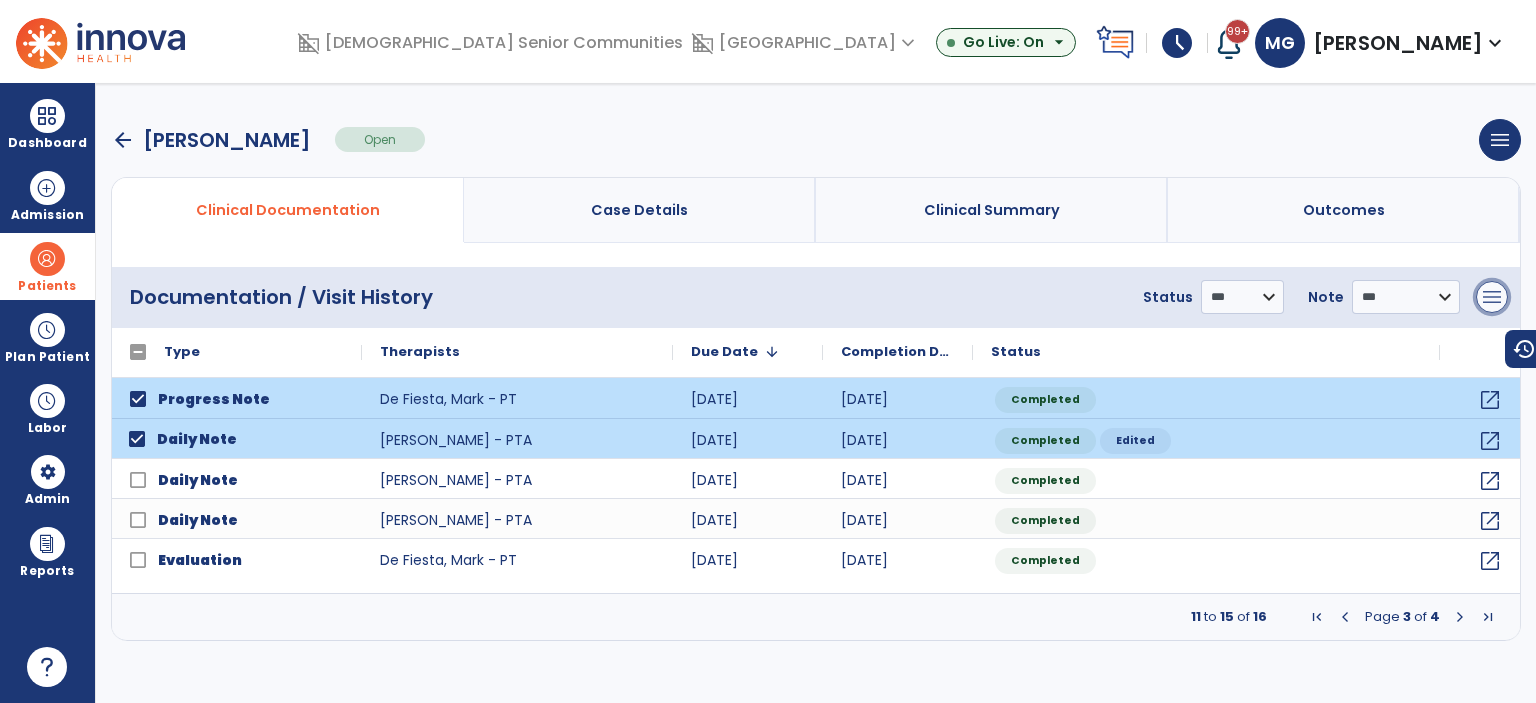 click on "menu" at bounding box center [1492, 297] 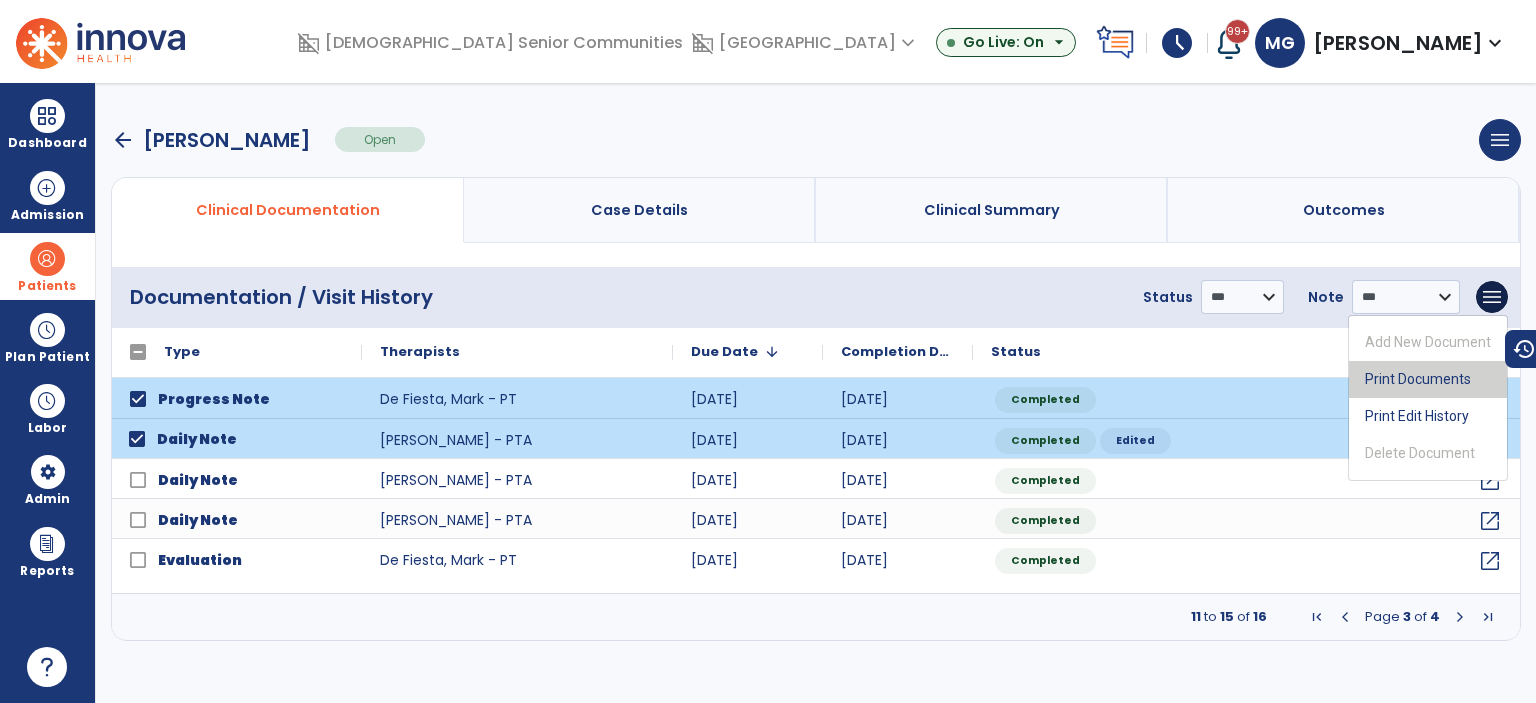 click on "Print Documents" at bounding box center (1428, 379) 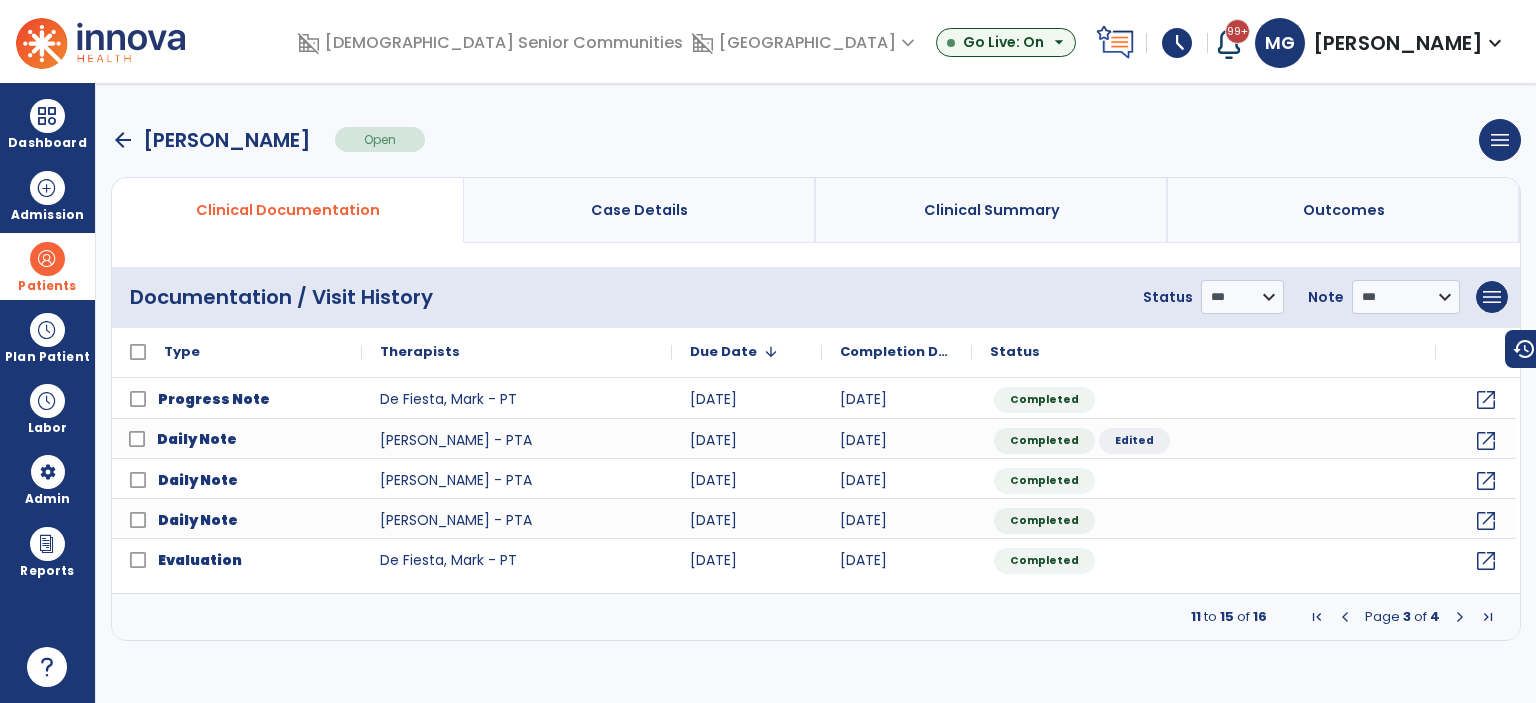 click on "arrow_back" at bounding box center [123, 140] 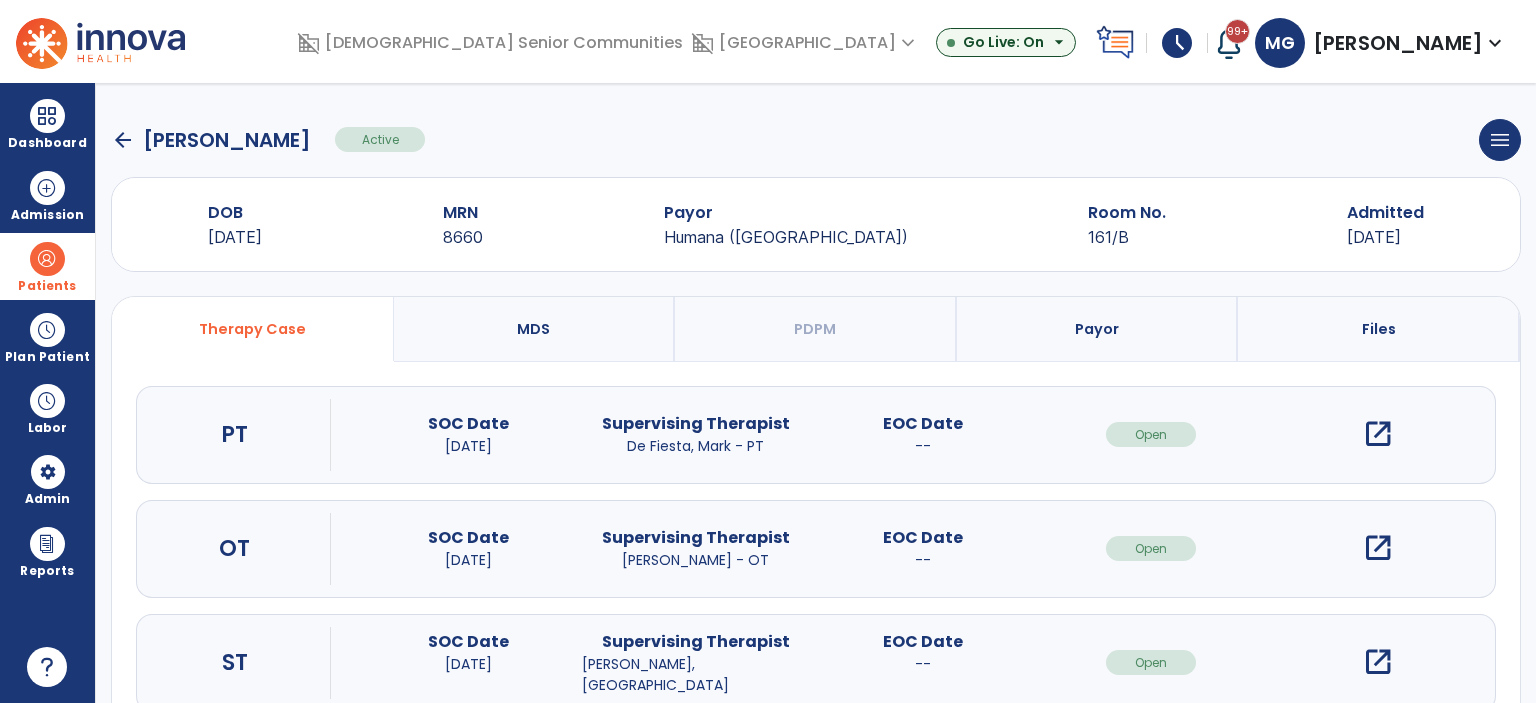 click on "open_in_new" at bounding box center [1378, 548] 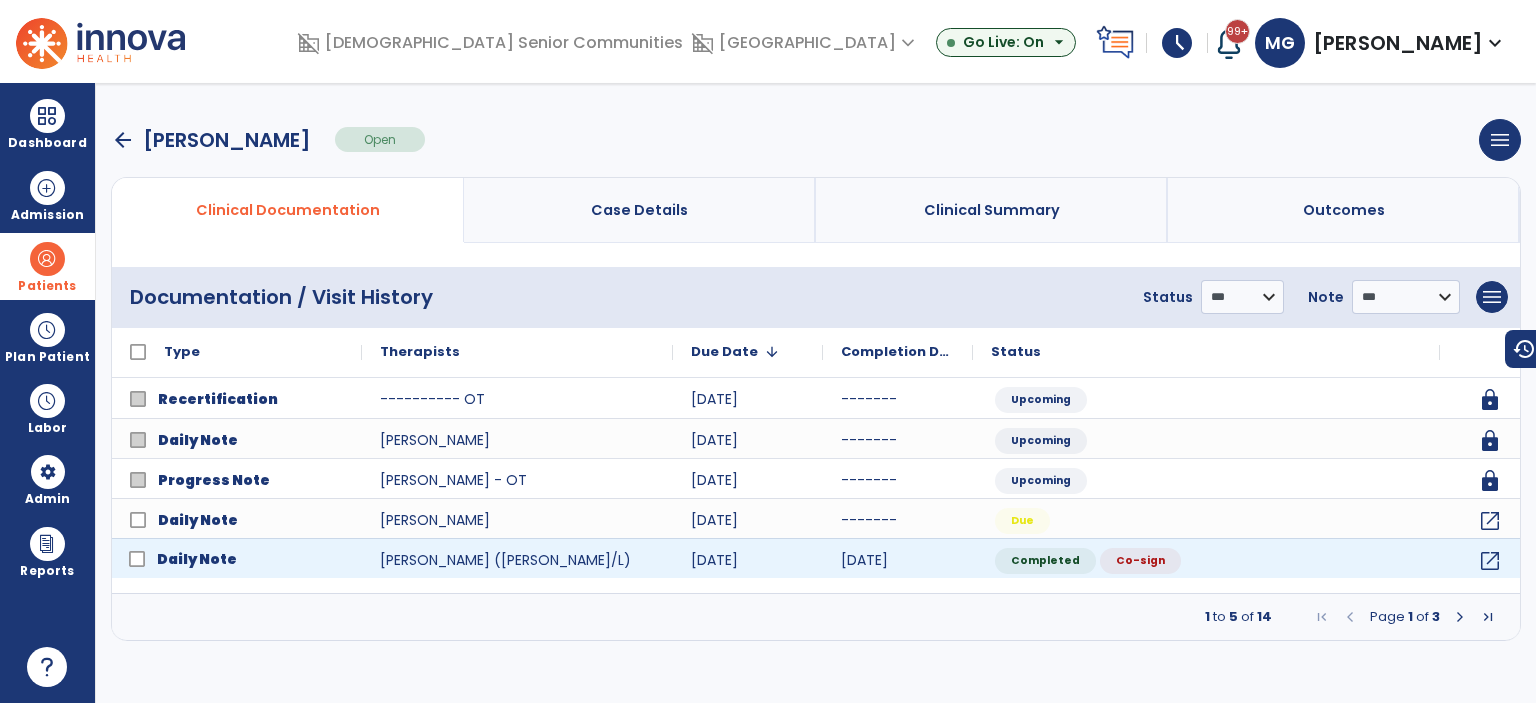 click on "Daily Note" 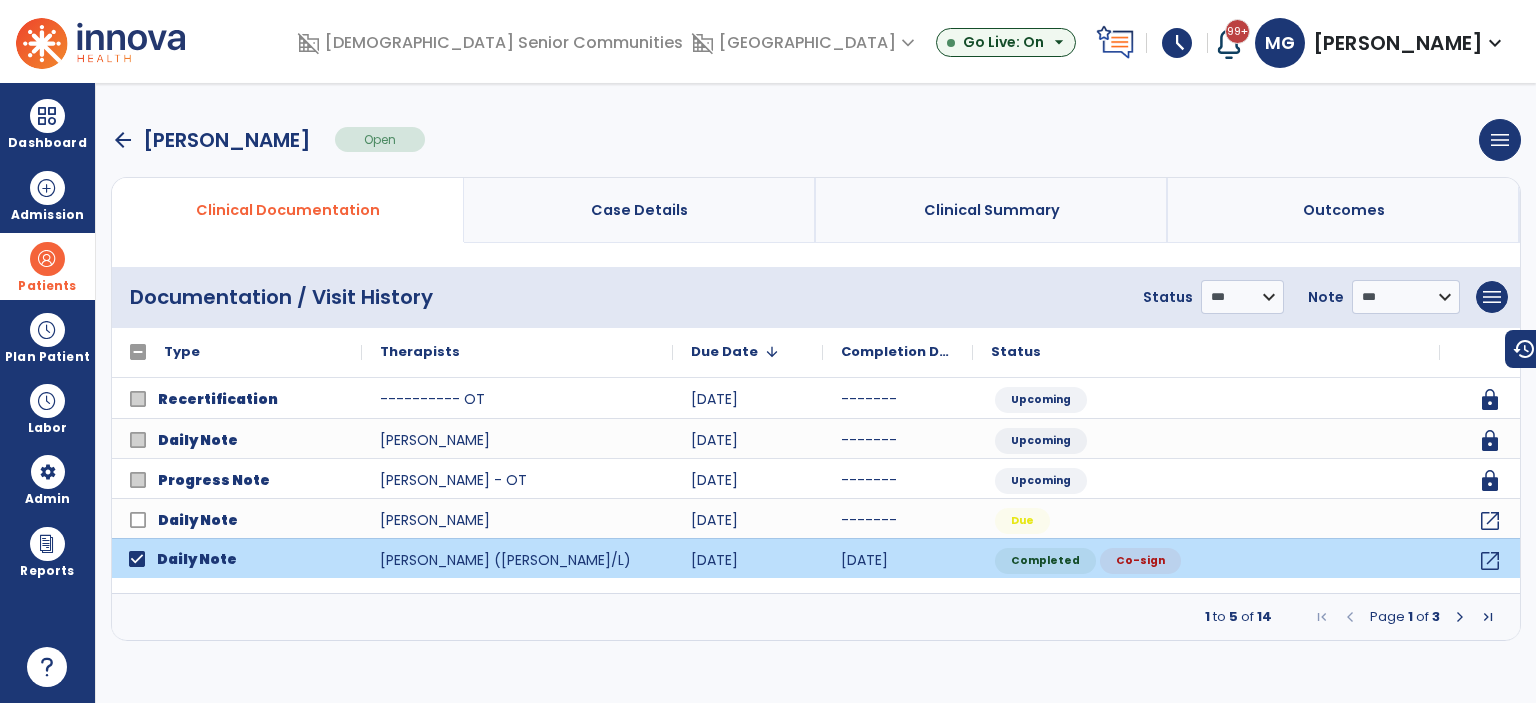 click at bounding box center (1460, 617) 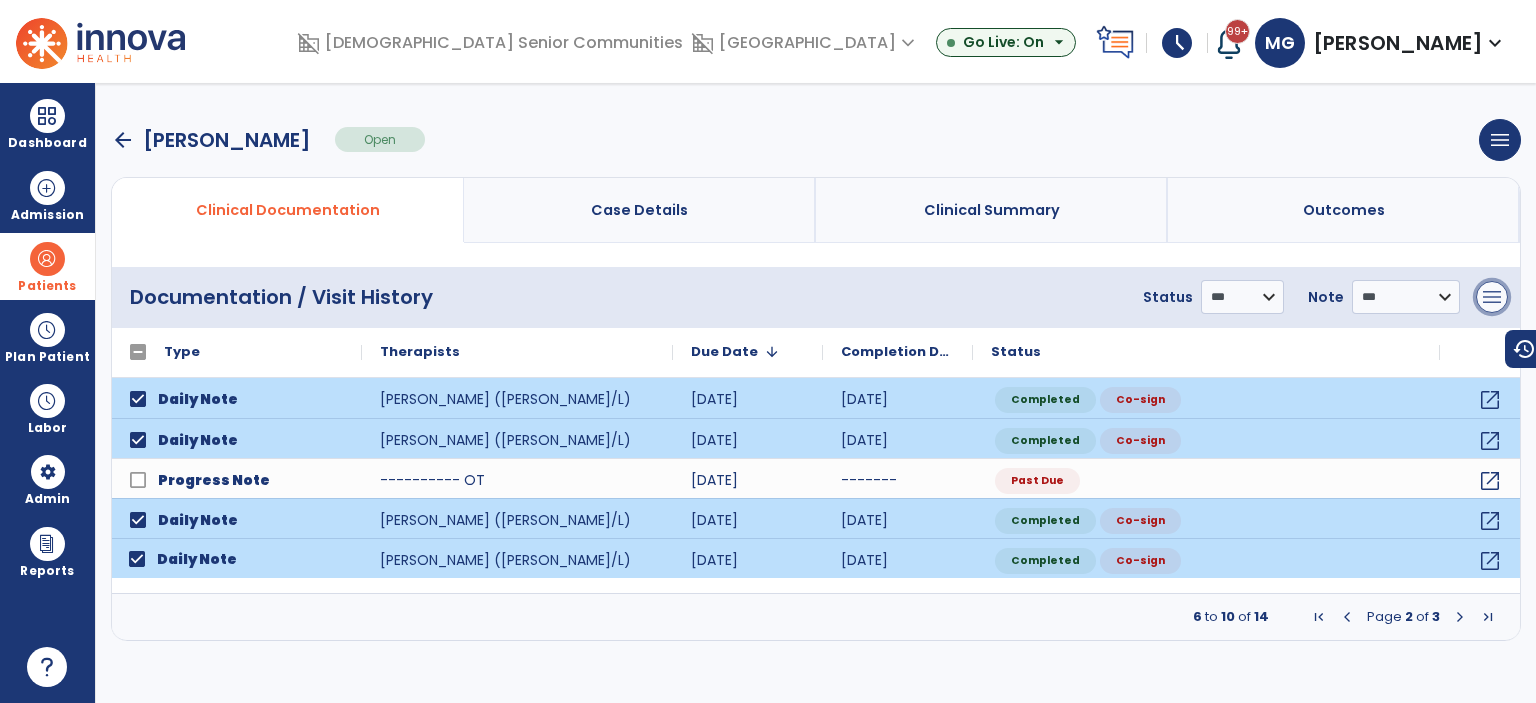 click on "menu" at bounding box center (1492, 297) 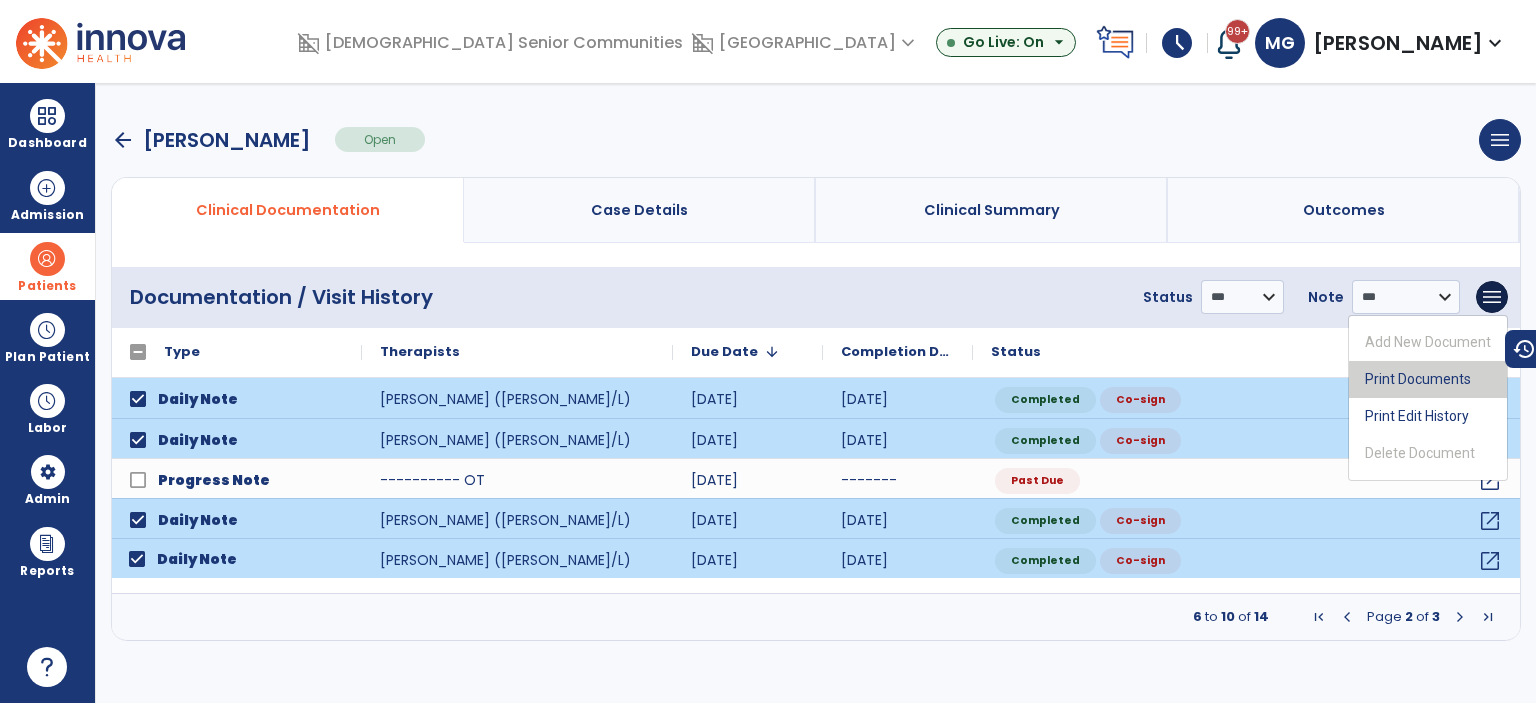 click on "Print Documents" at bounding box center [1428, 379] 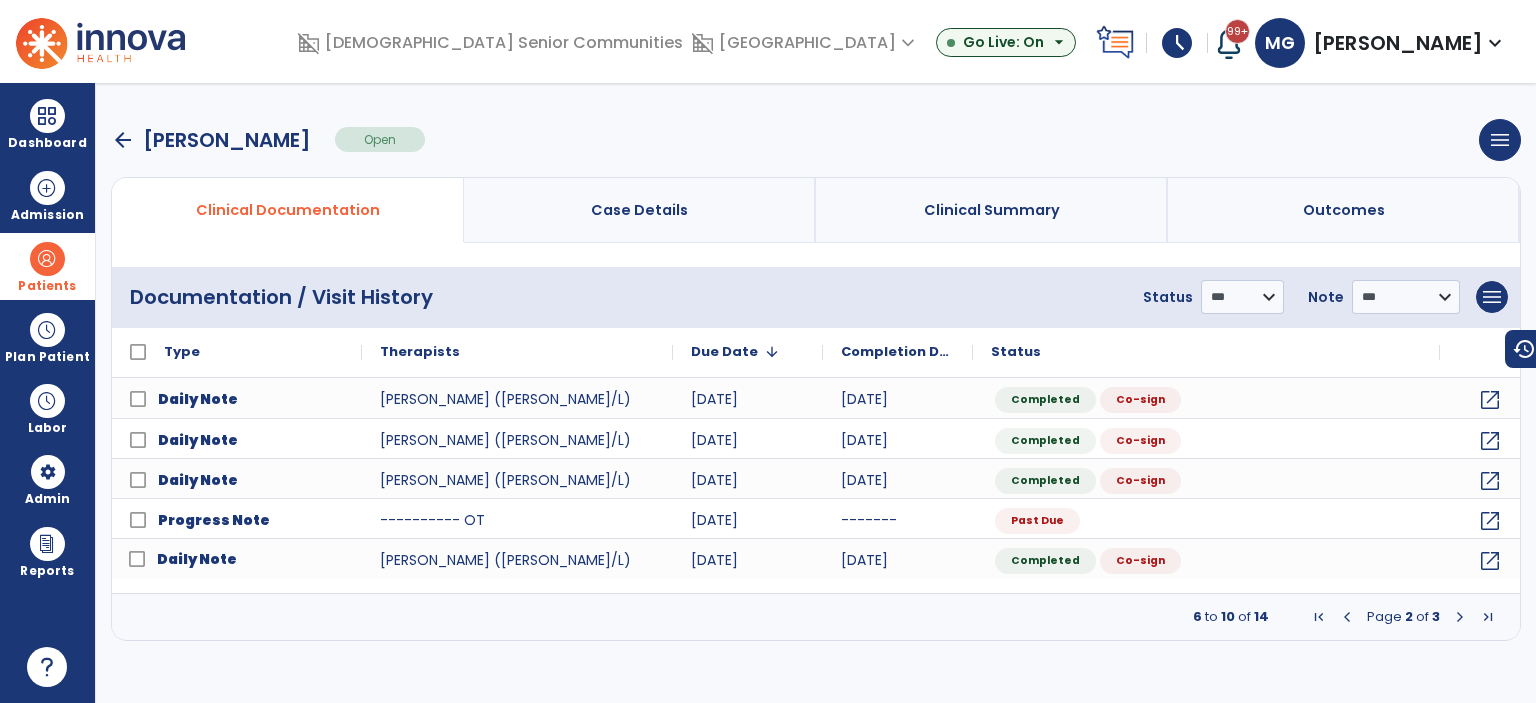 click on "arrow_back" at bounding box center [123, 140] 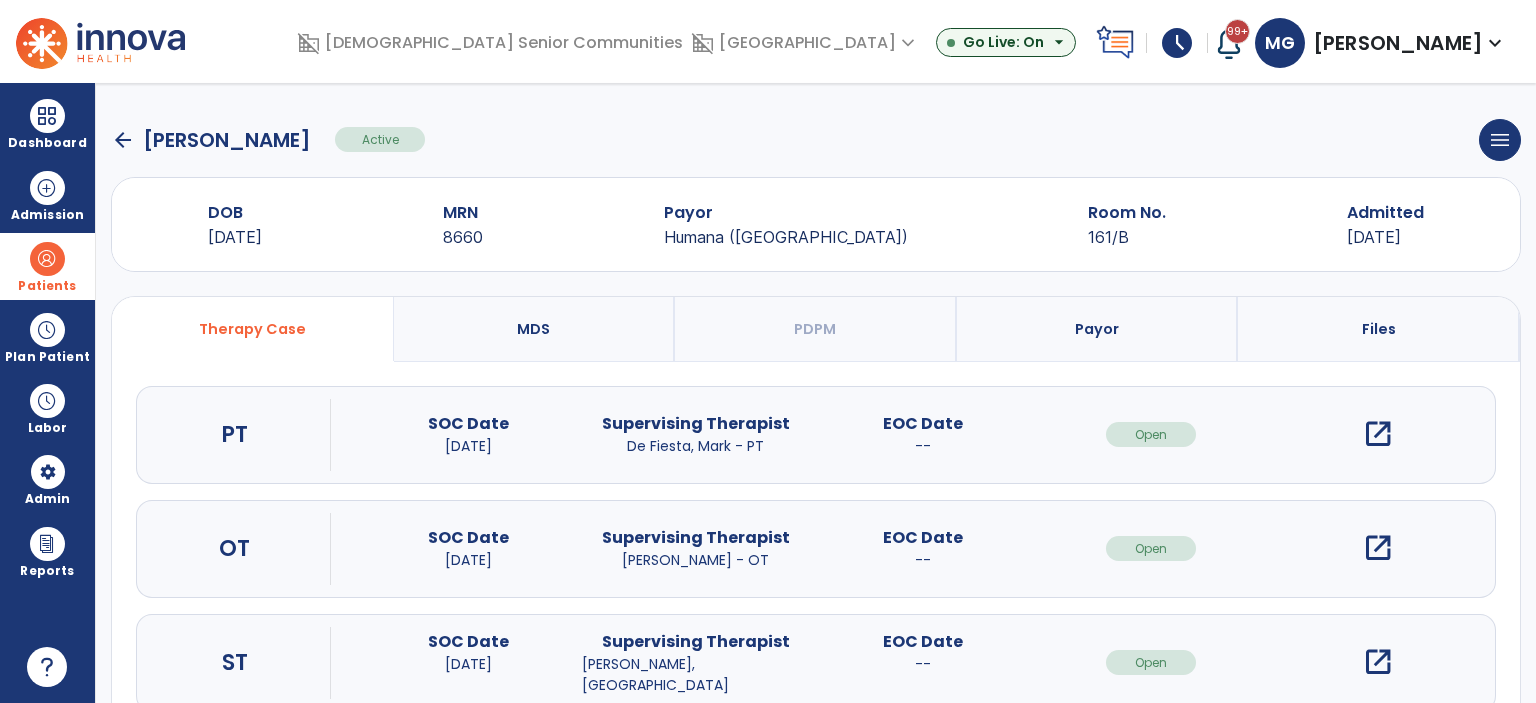 click on "open_in_new" at bounding box center [1378, 662] 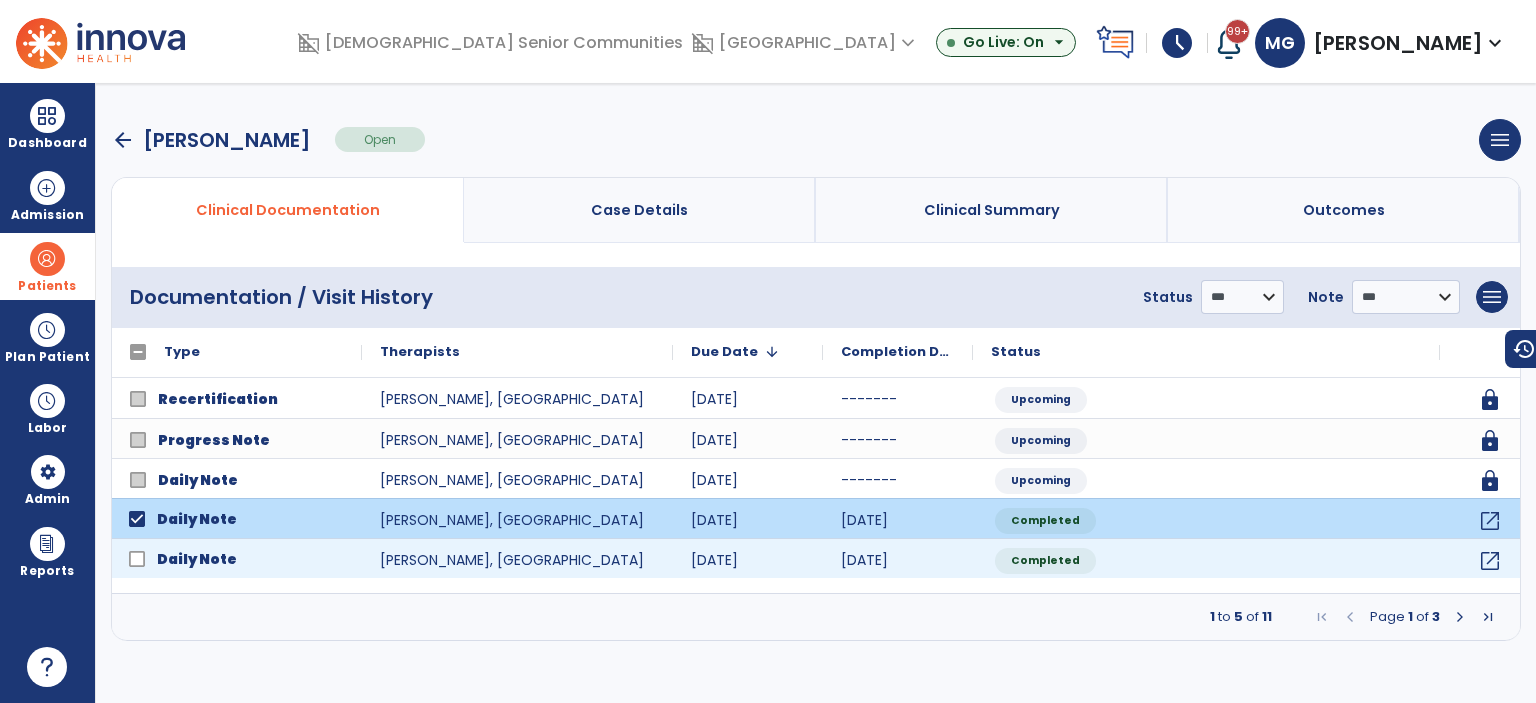 click 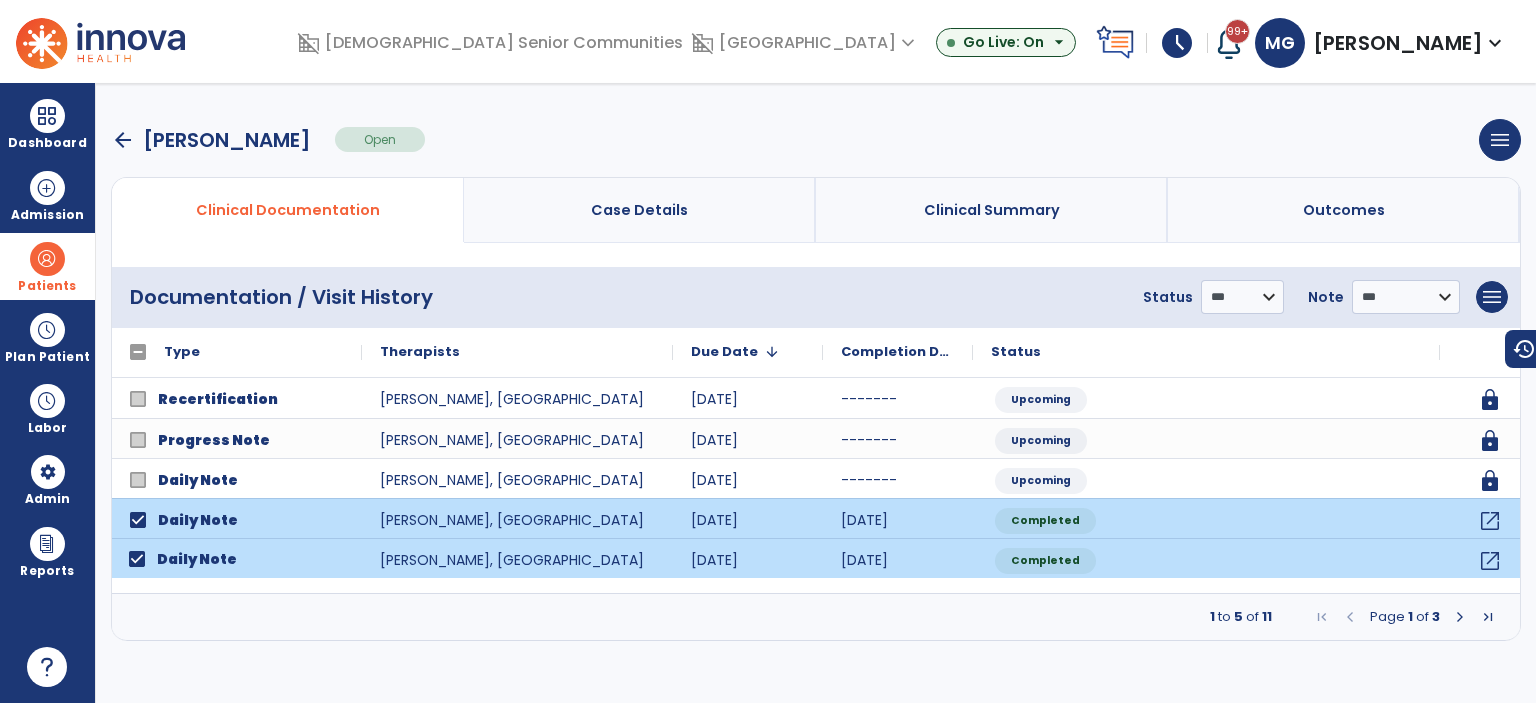 click at bounding box center (1460, 617) 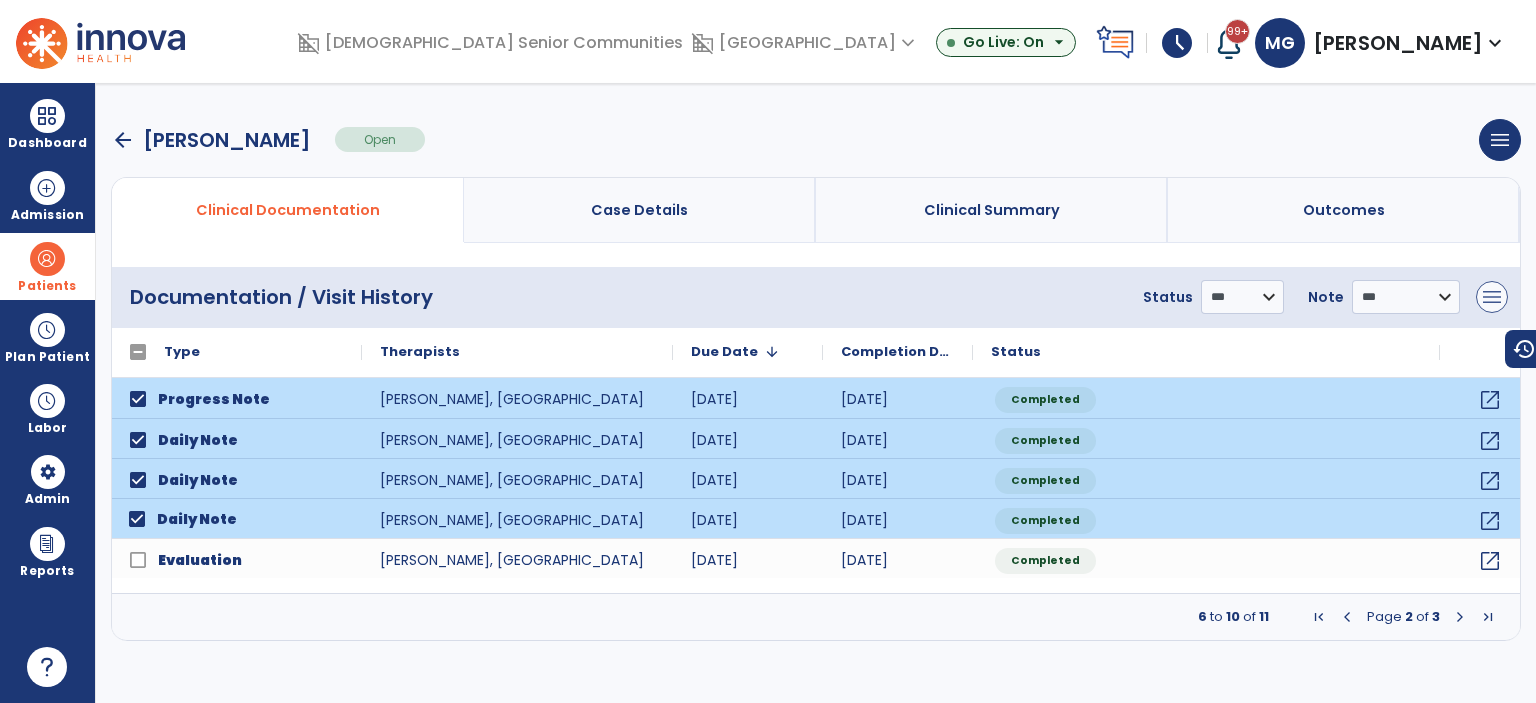 click on "**********" at bounding box center [1321, 297] 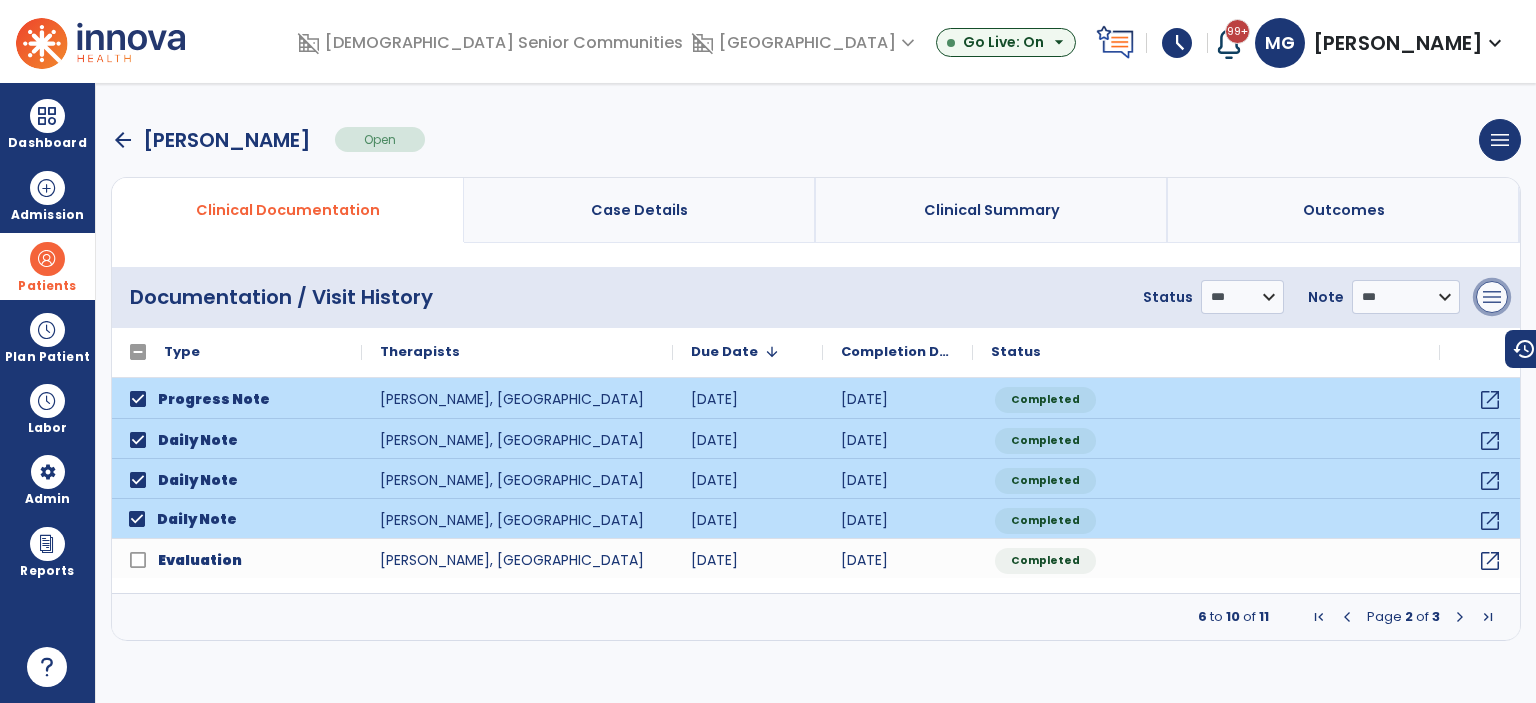 click on "menu" at bounding box center (1492, 297) 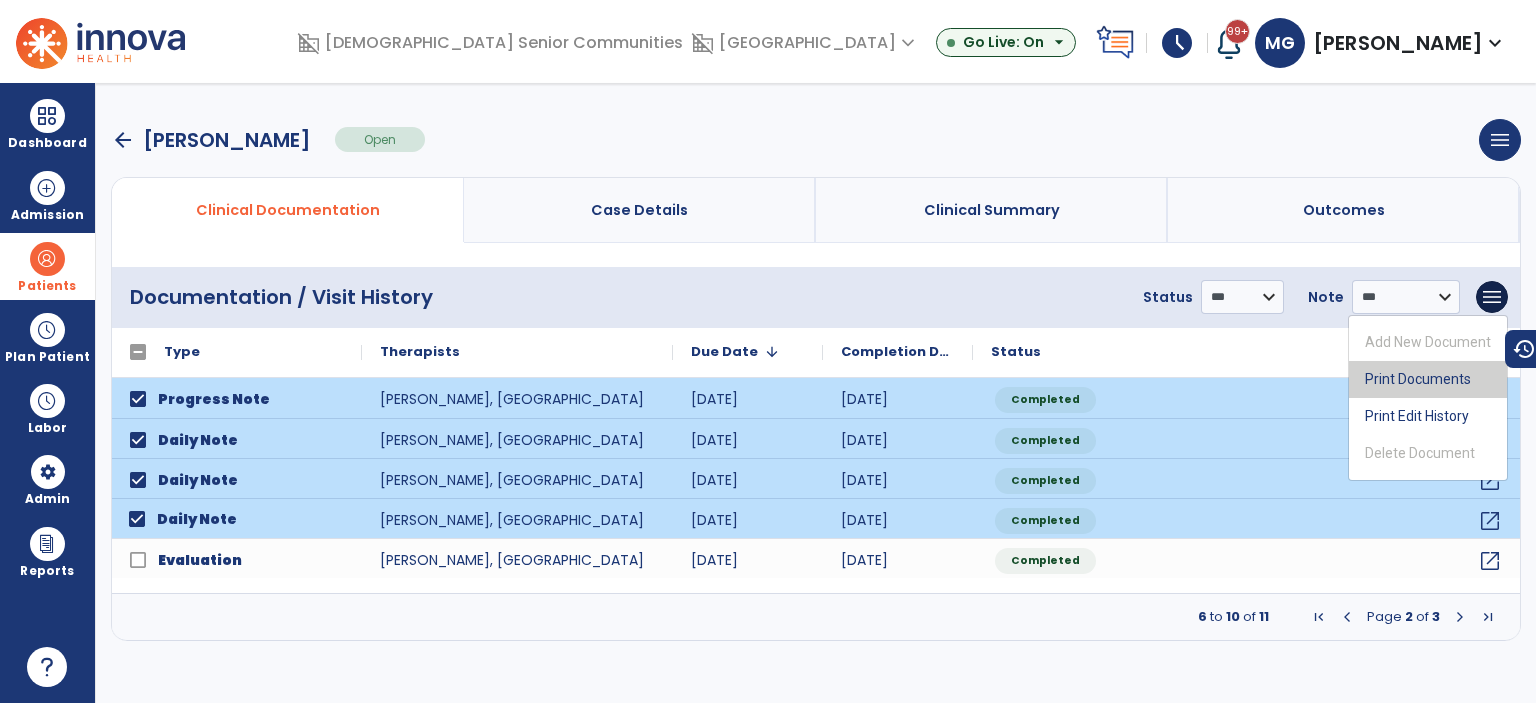 click on "Print Documents" at bounding box center (1428, 379) 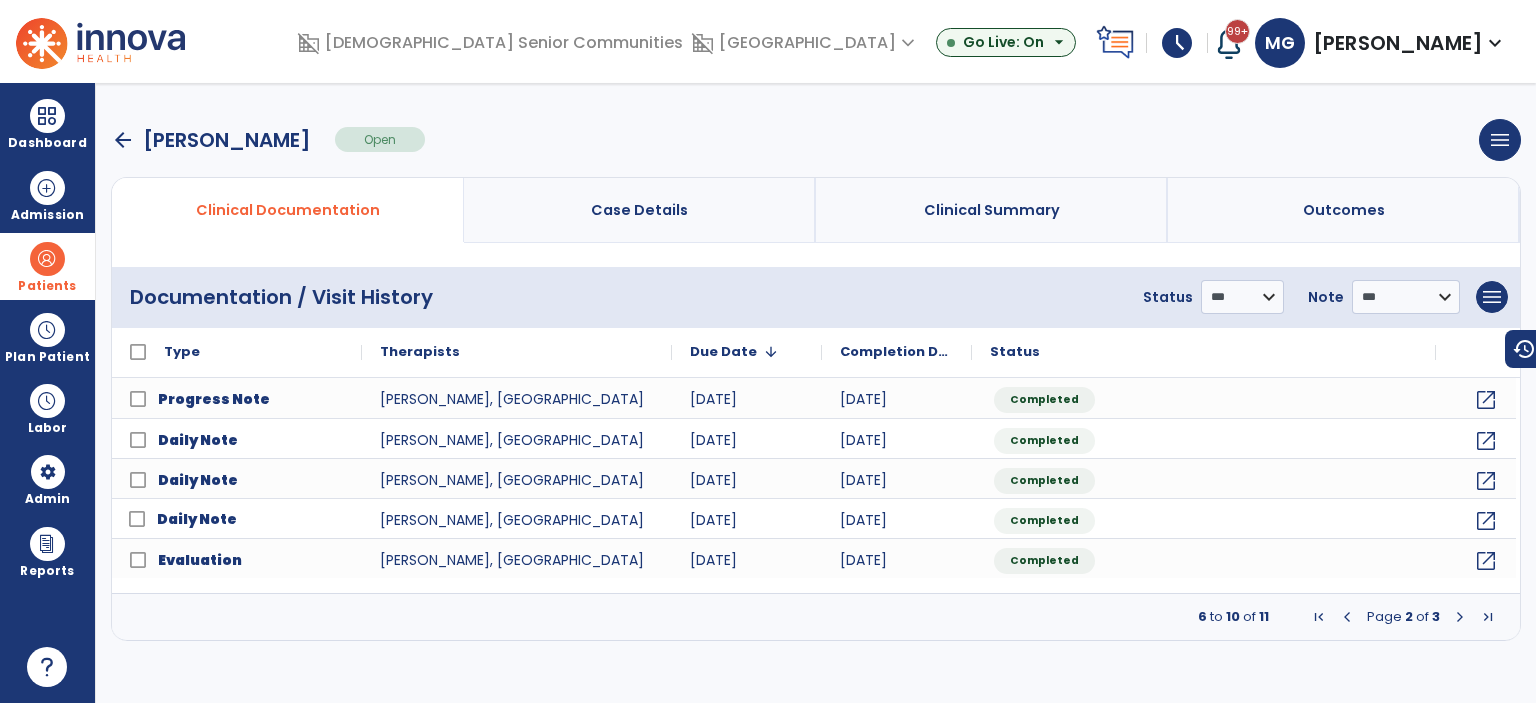 click on "arrow_back" at bounding box center [123, 140] 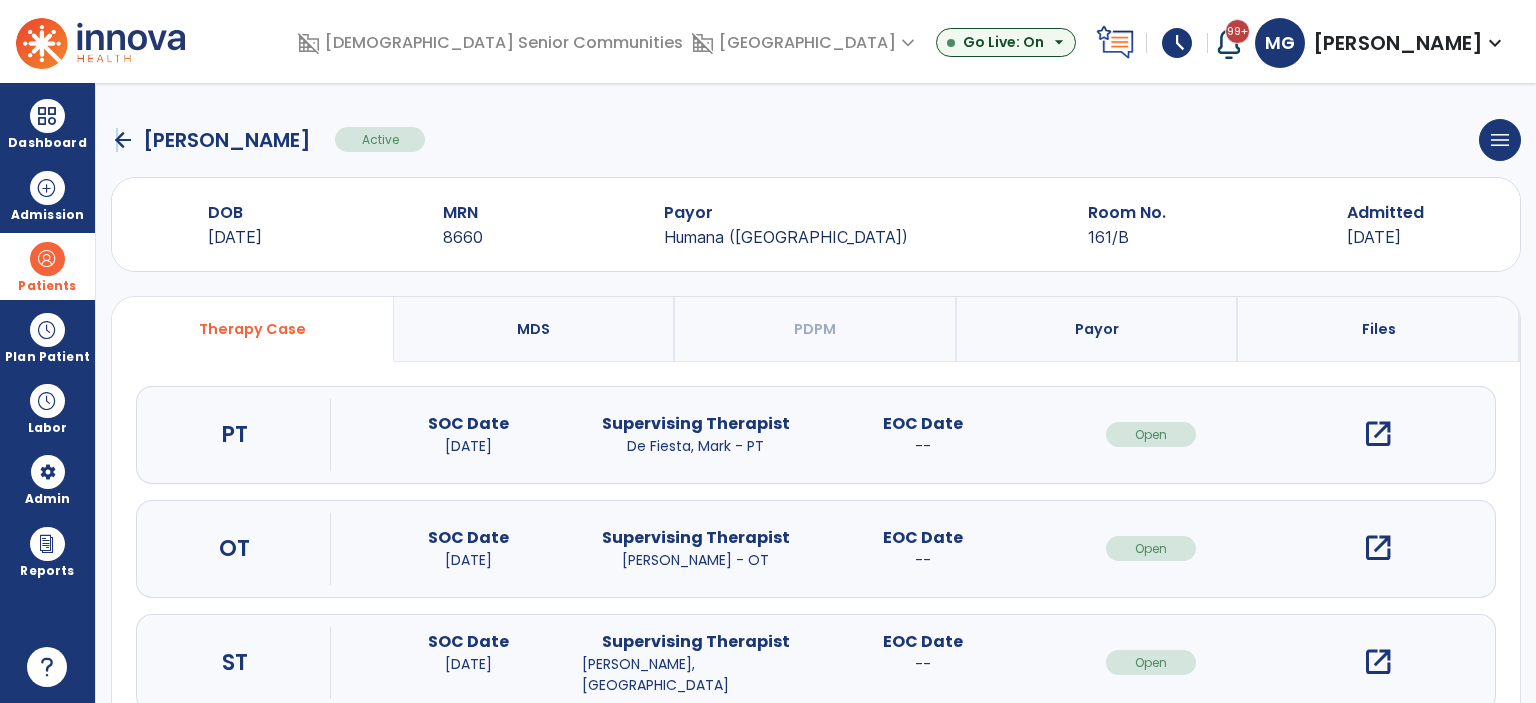 click on "arrow_back" 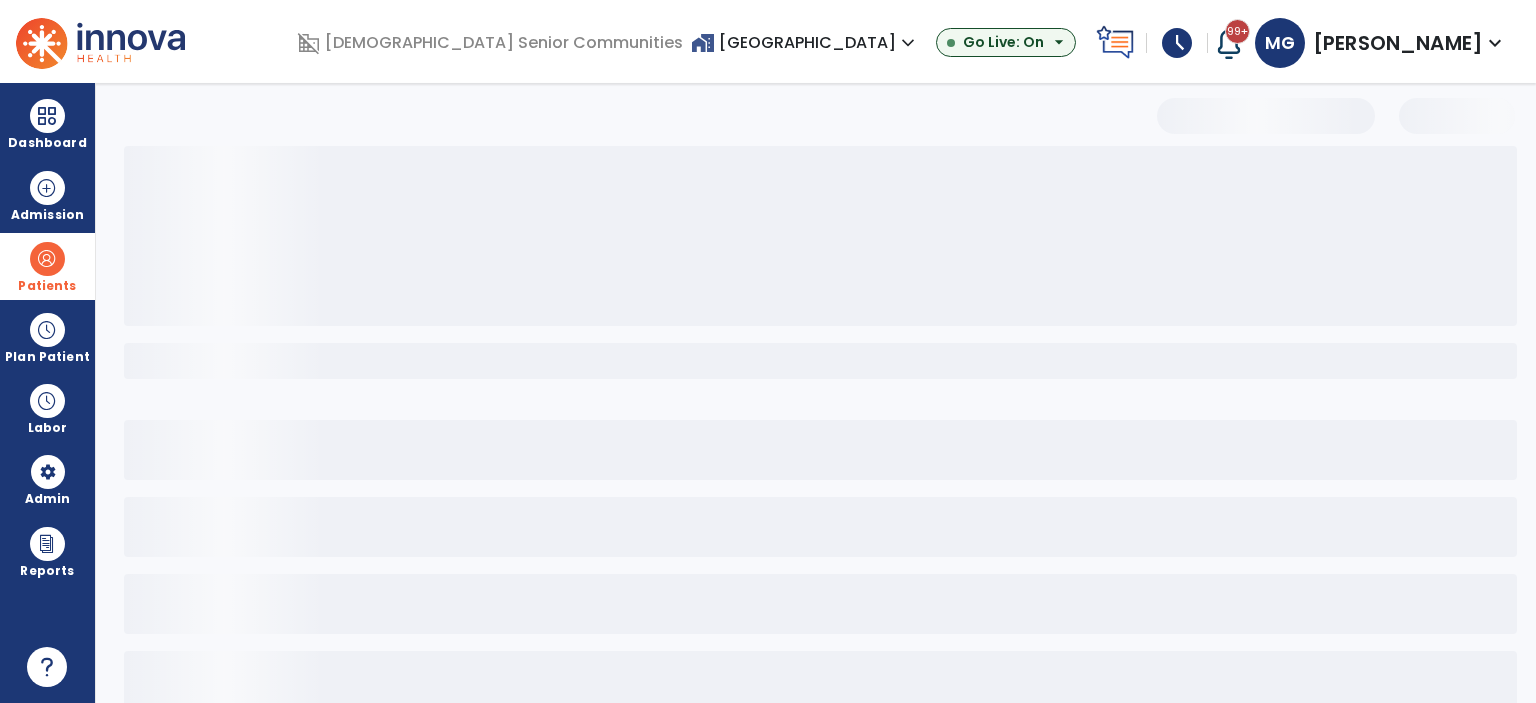 select on "***" 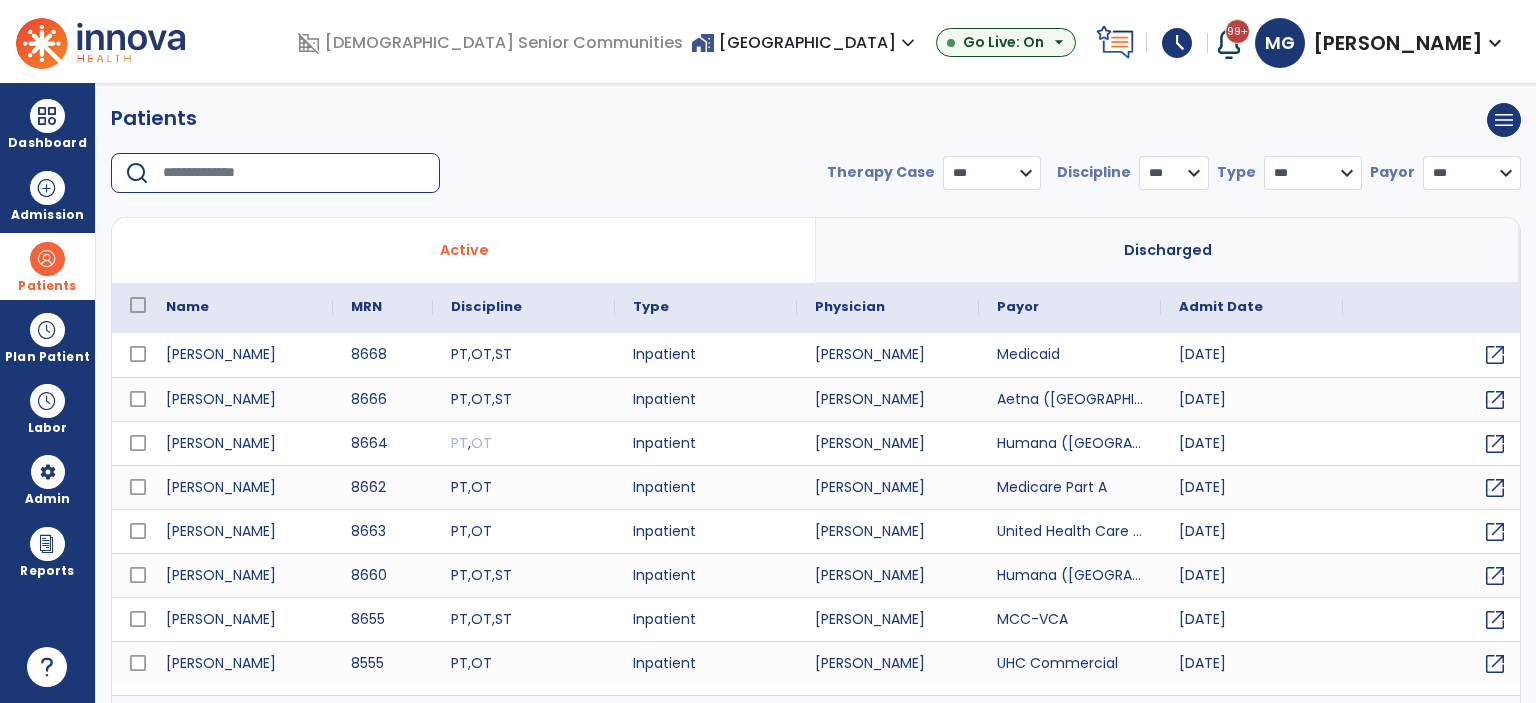 click at bounding box center (294, 173) 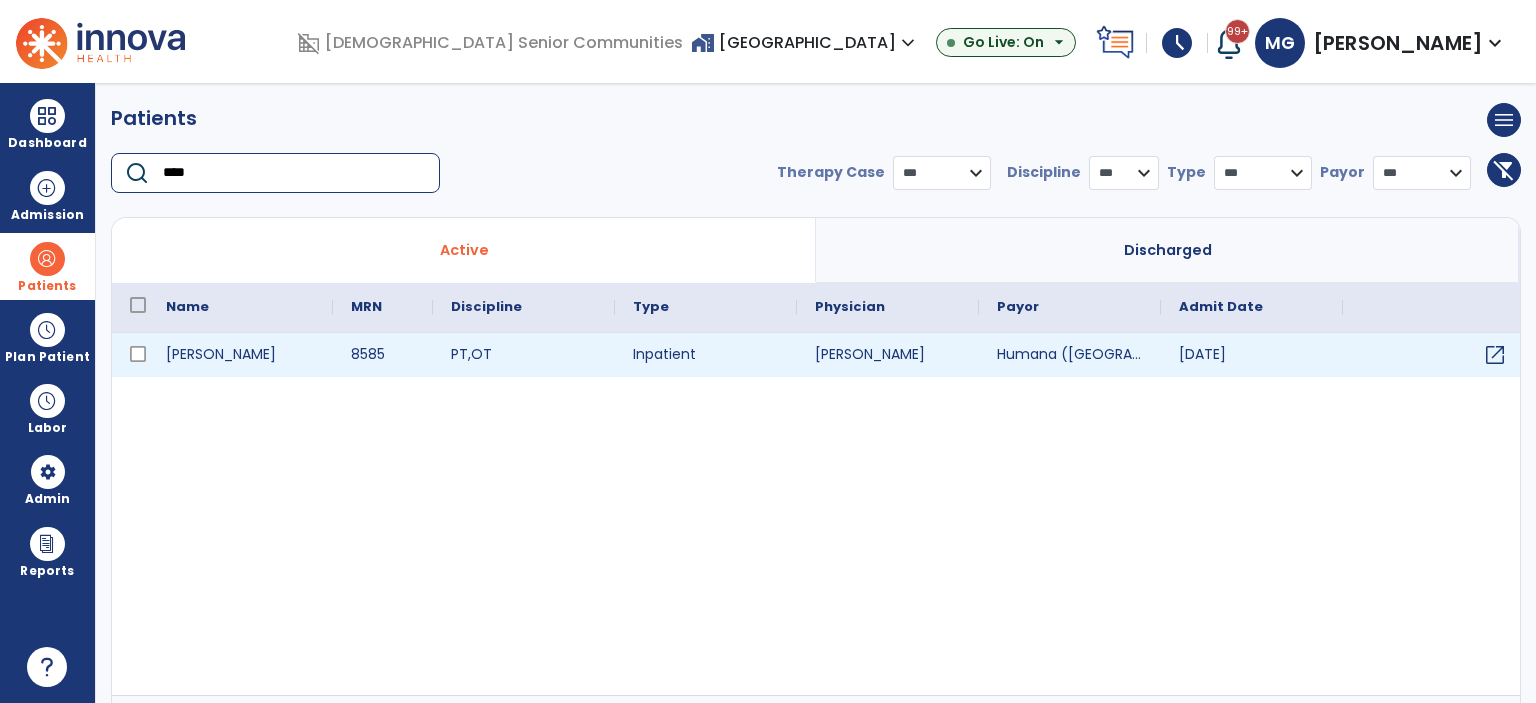 type on "****" 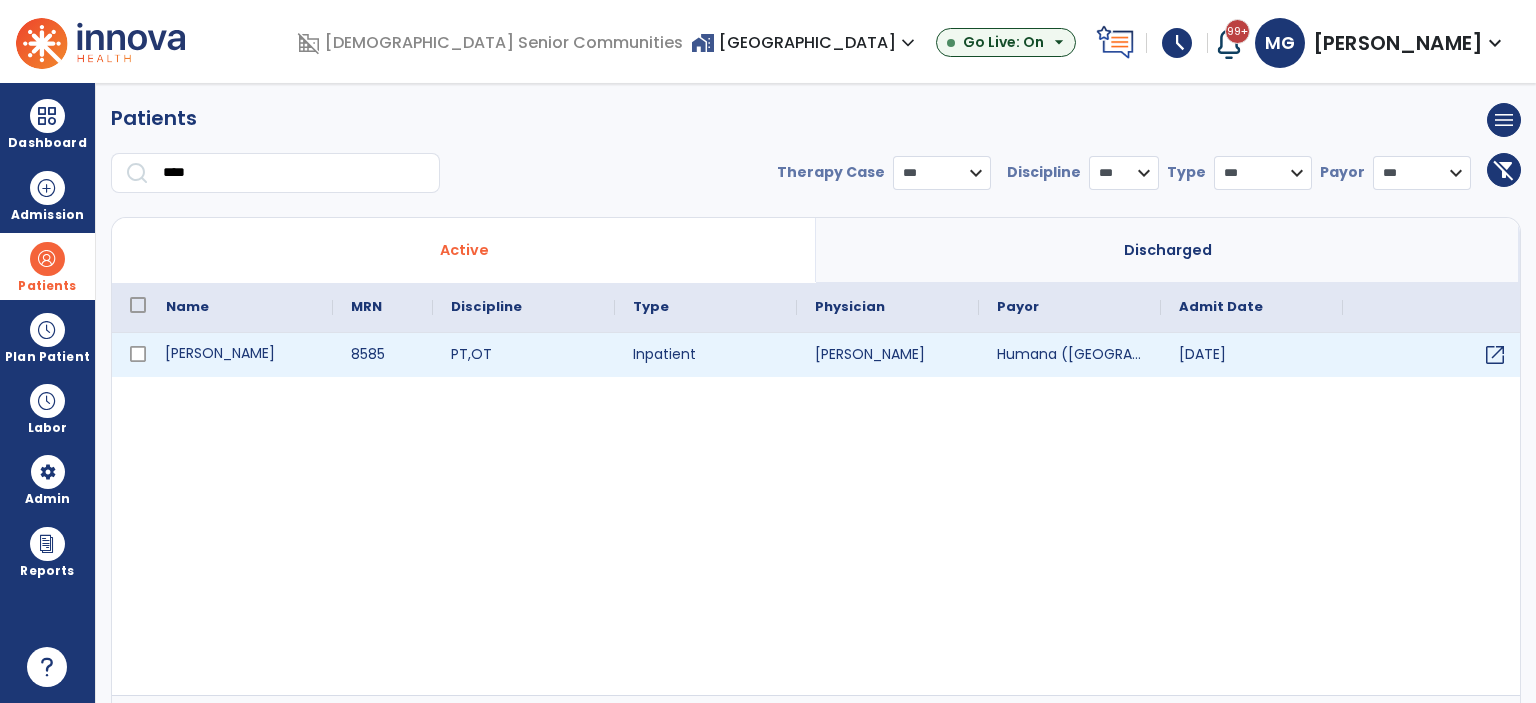 click on "[PERSON_NAME]" at bounding box center (240, 355) 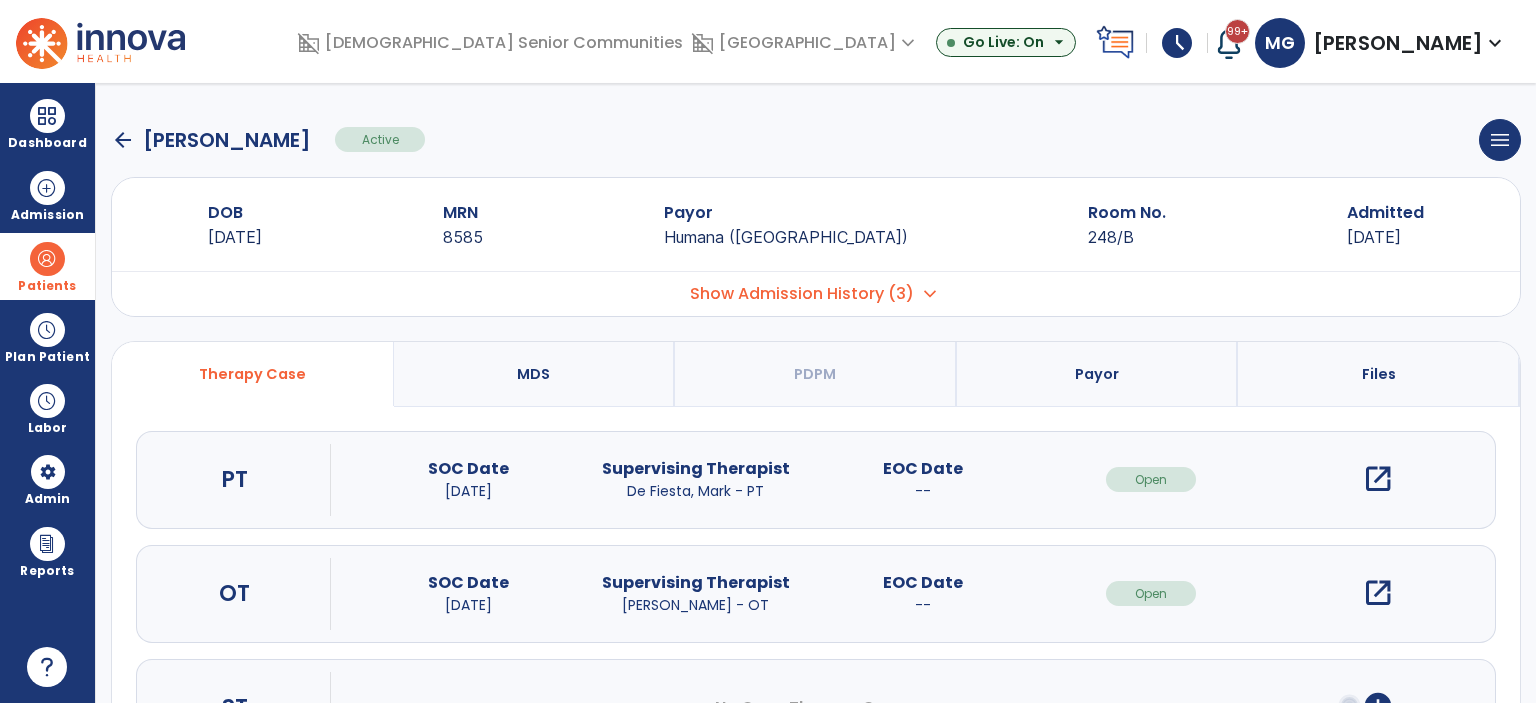 click on "open_in_new" at bounding box center [1378, 479] 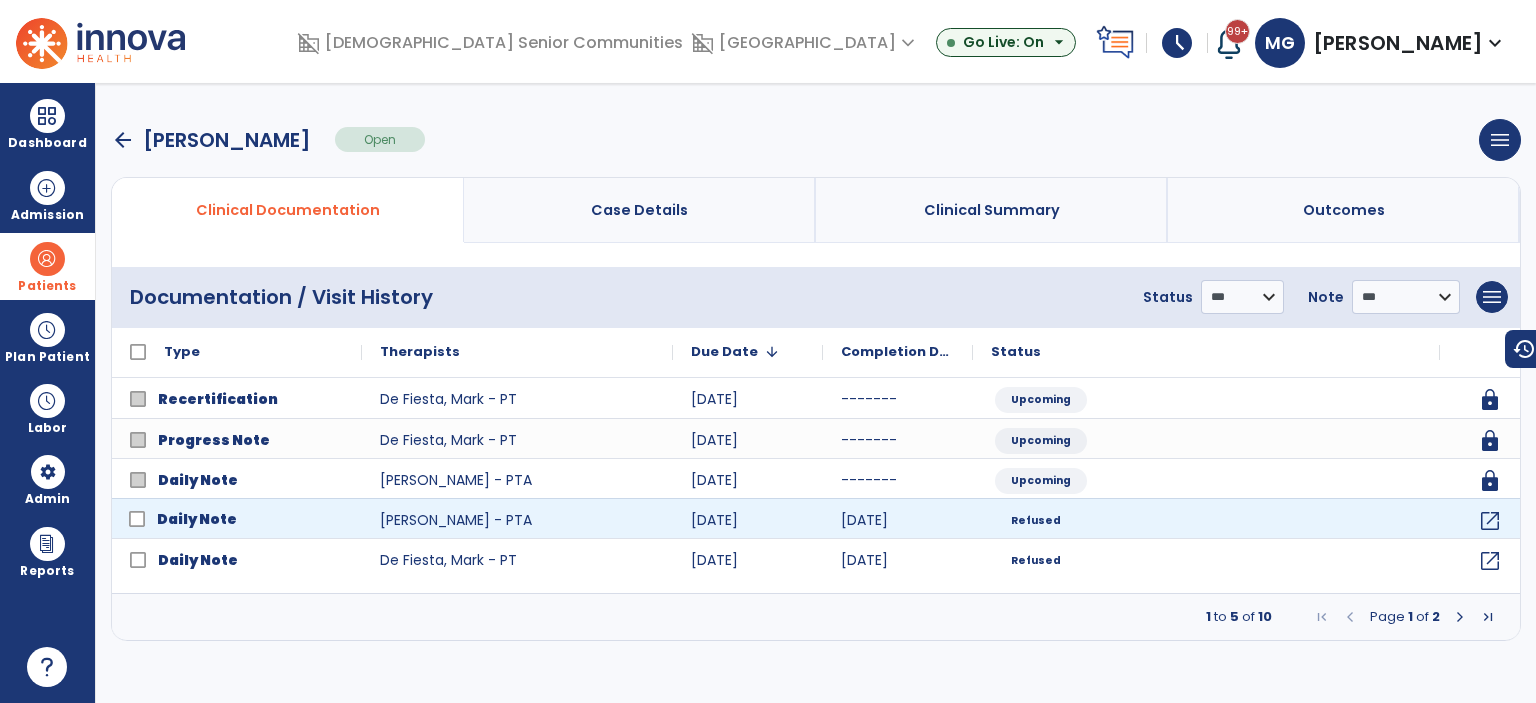 click 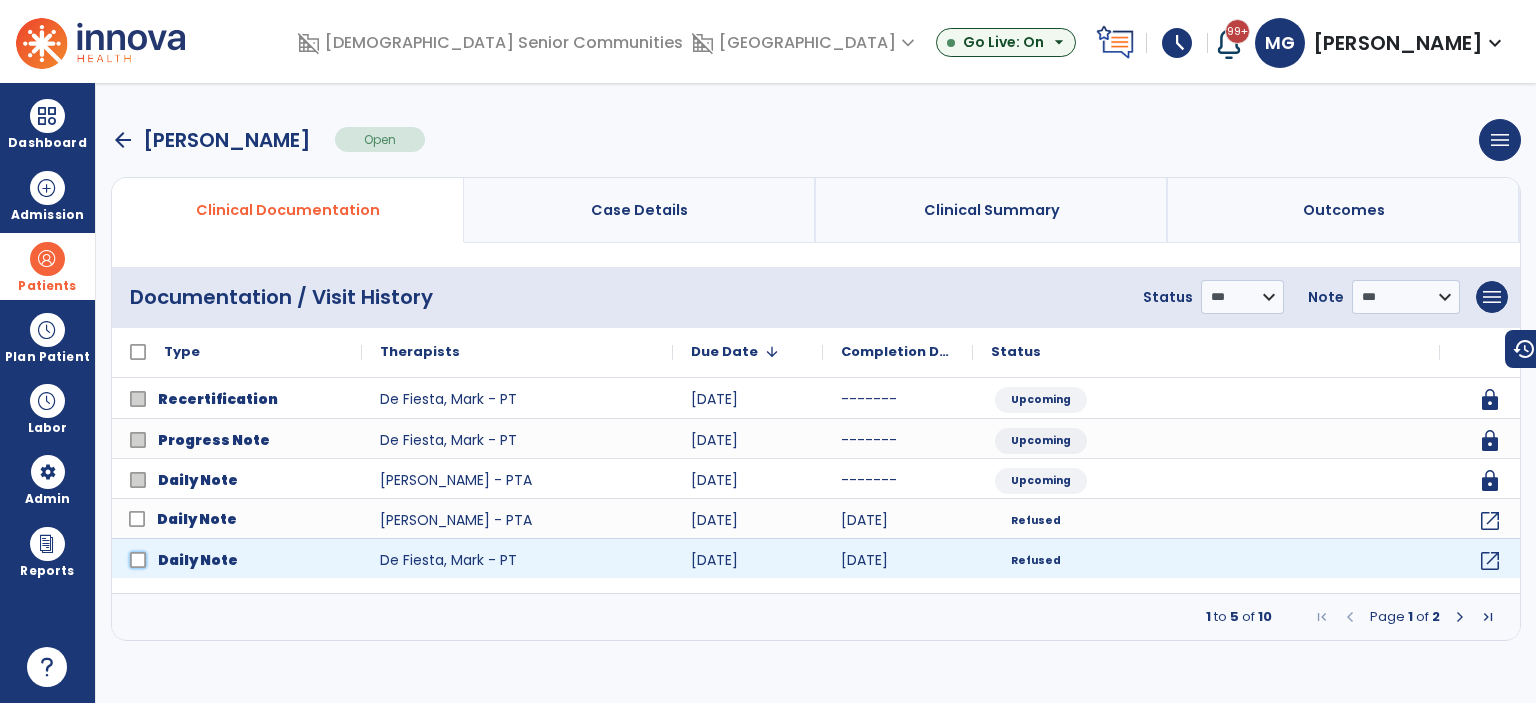 drag, startPoint x: 138, startPoint y: 509, endPoint x: 146, endPoint y: 553, distance: 44.72136 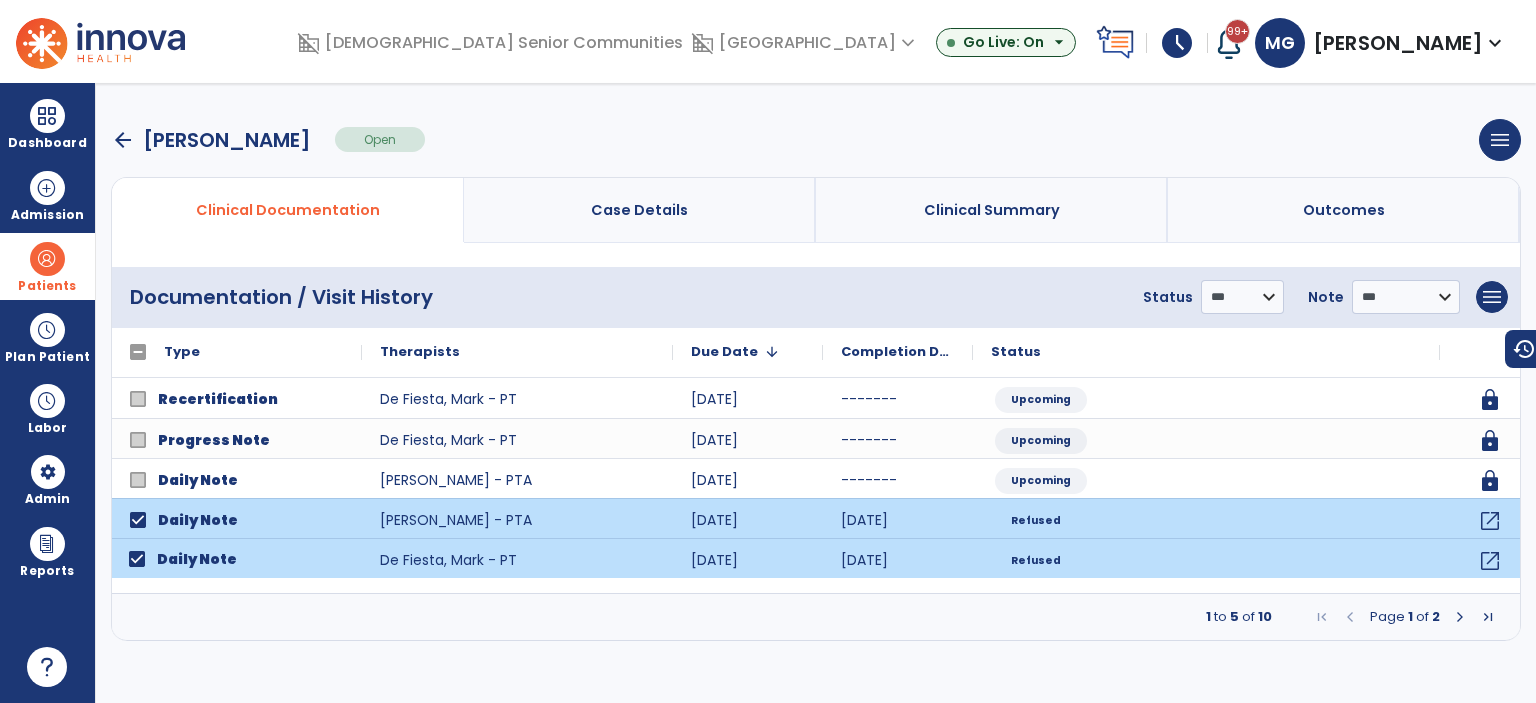 click at bounding box center [1460, 617] 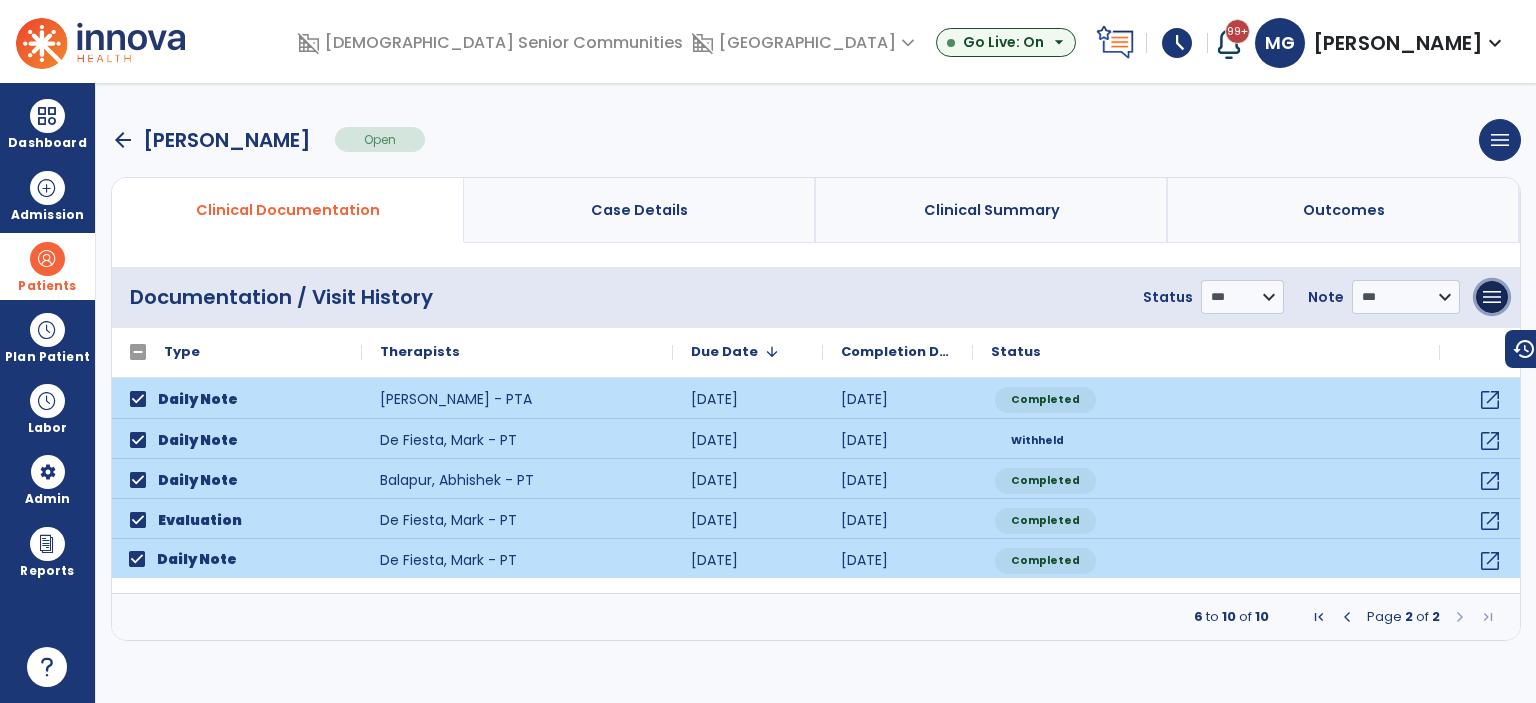 drag, startPoint x: 1491, startPoint y: 287, endPoint x: 1476, endPoint y: 314, distance: 30.88689 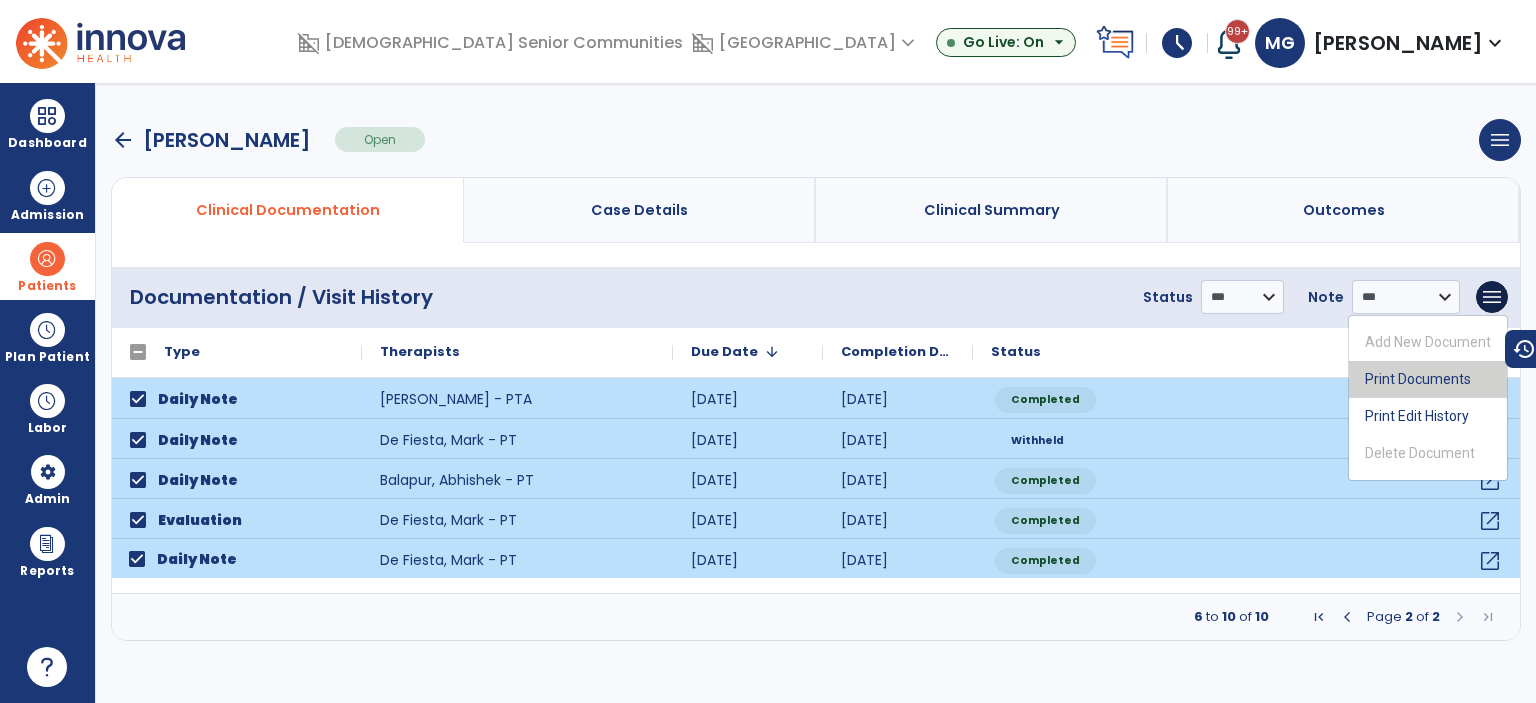 click on "Print Documents" at bounding box center [1428, 379] 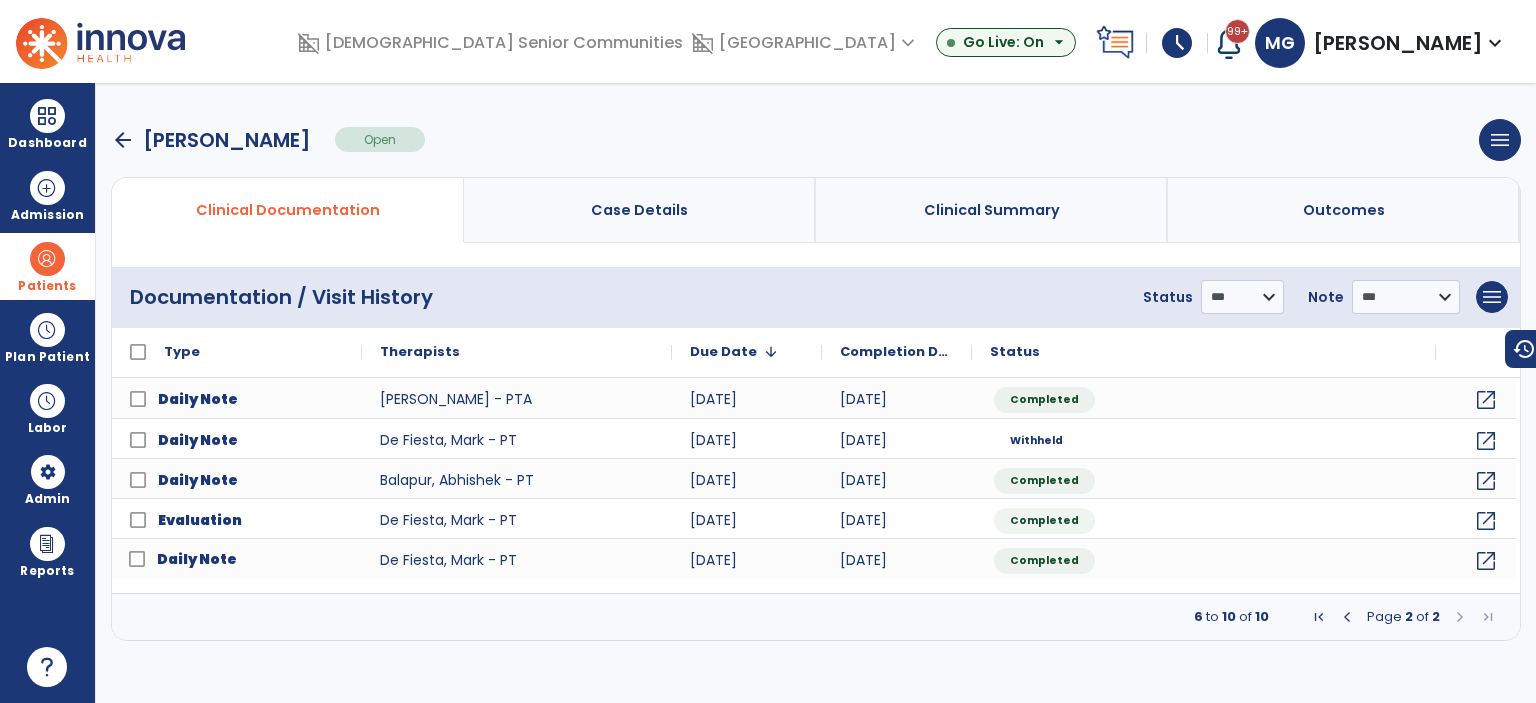 click on "arrow_back" at bounding box center [123, 140] 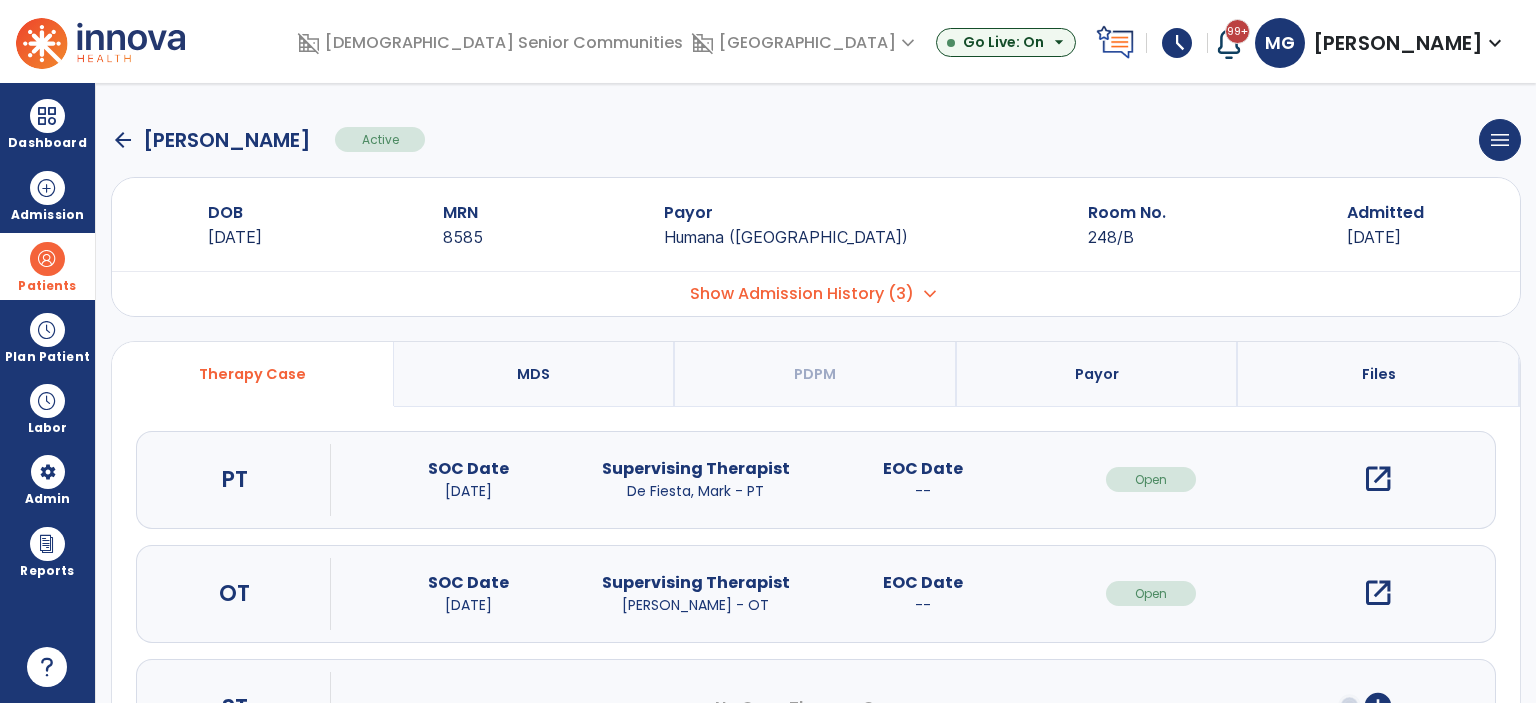 click on "open_in_new" at bounding box center [1378, 479] 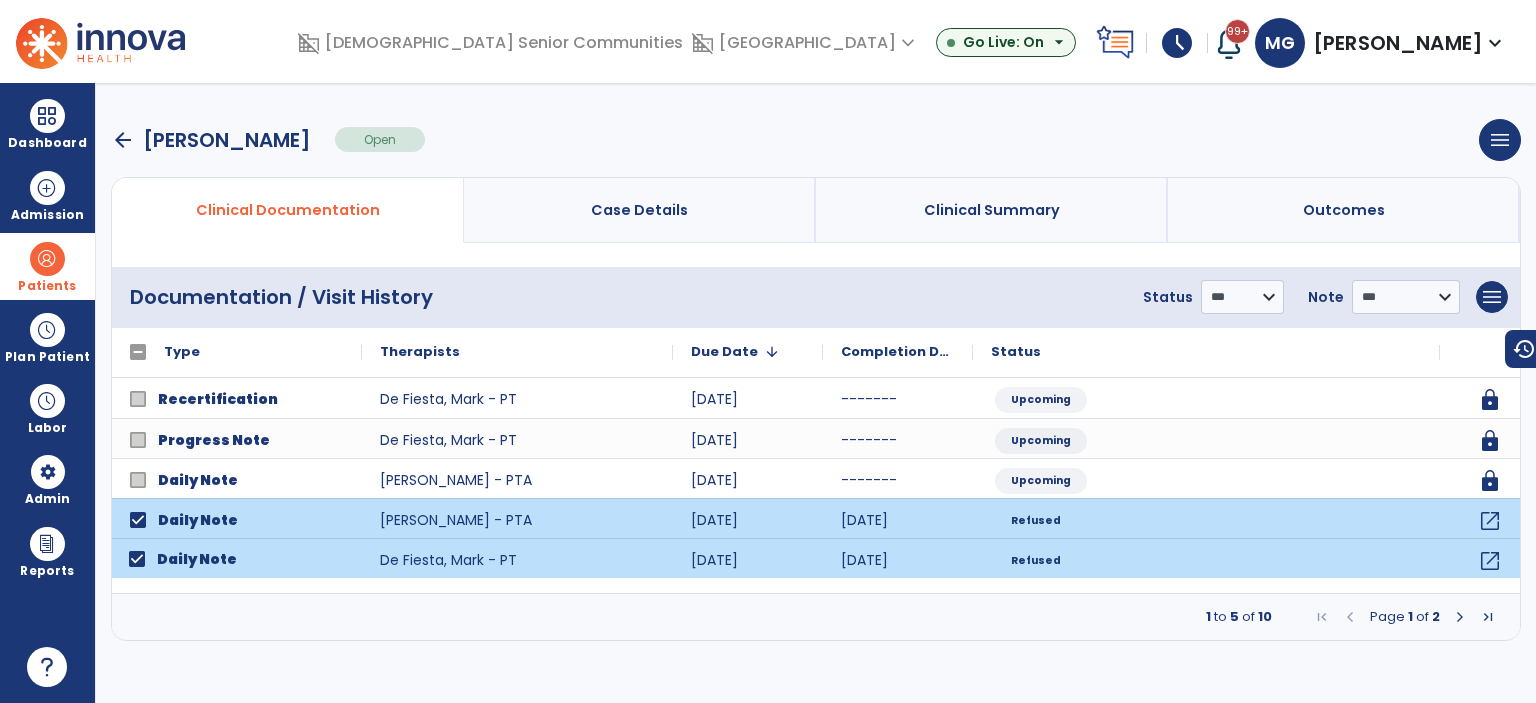 click at bounding box center (1460, 617) 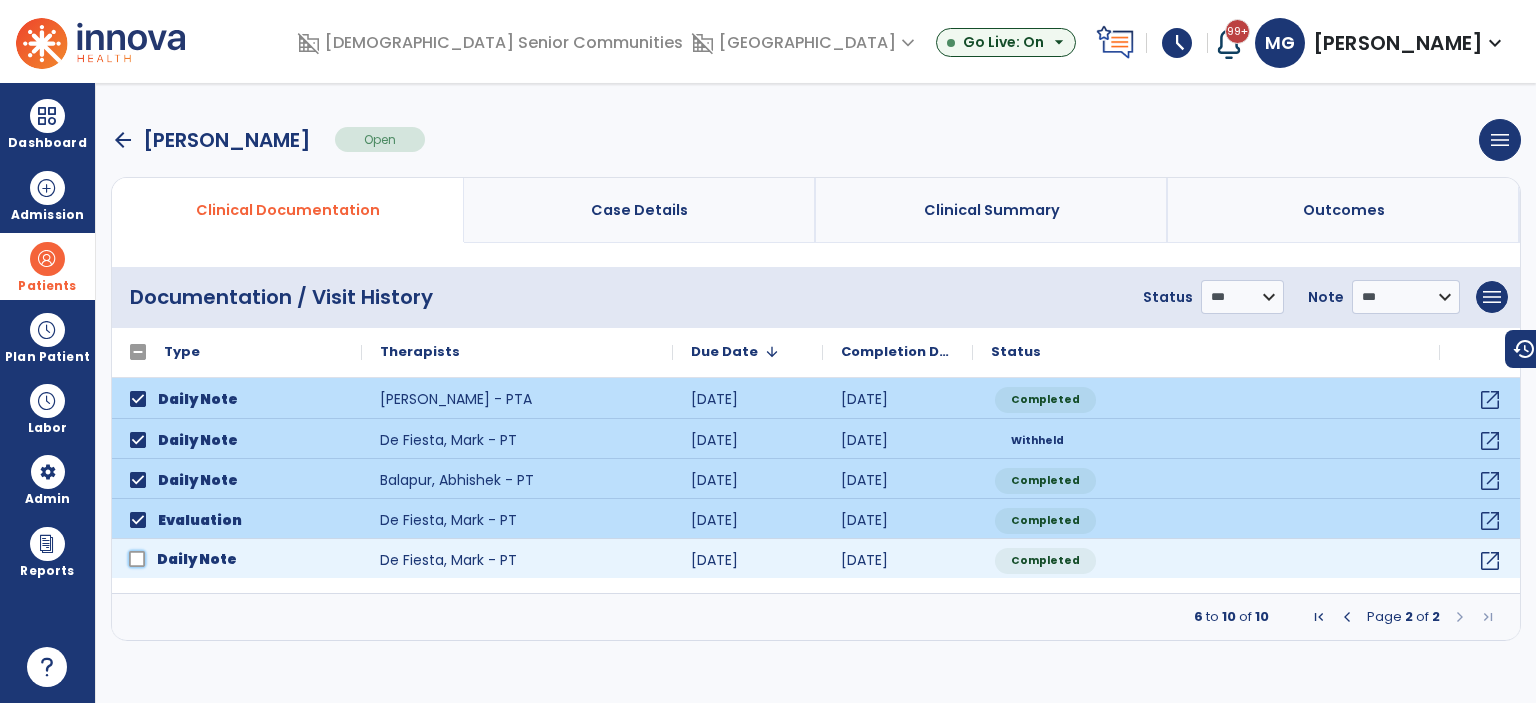 click on "Daily Note" 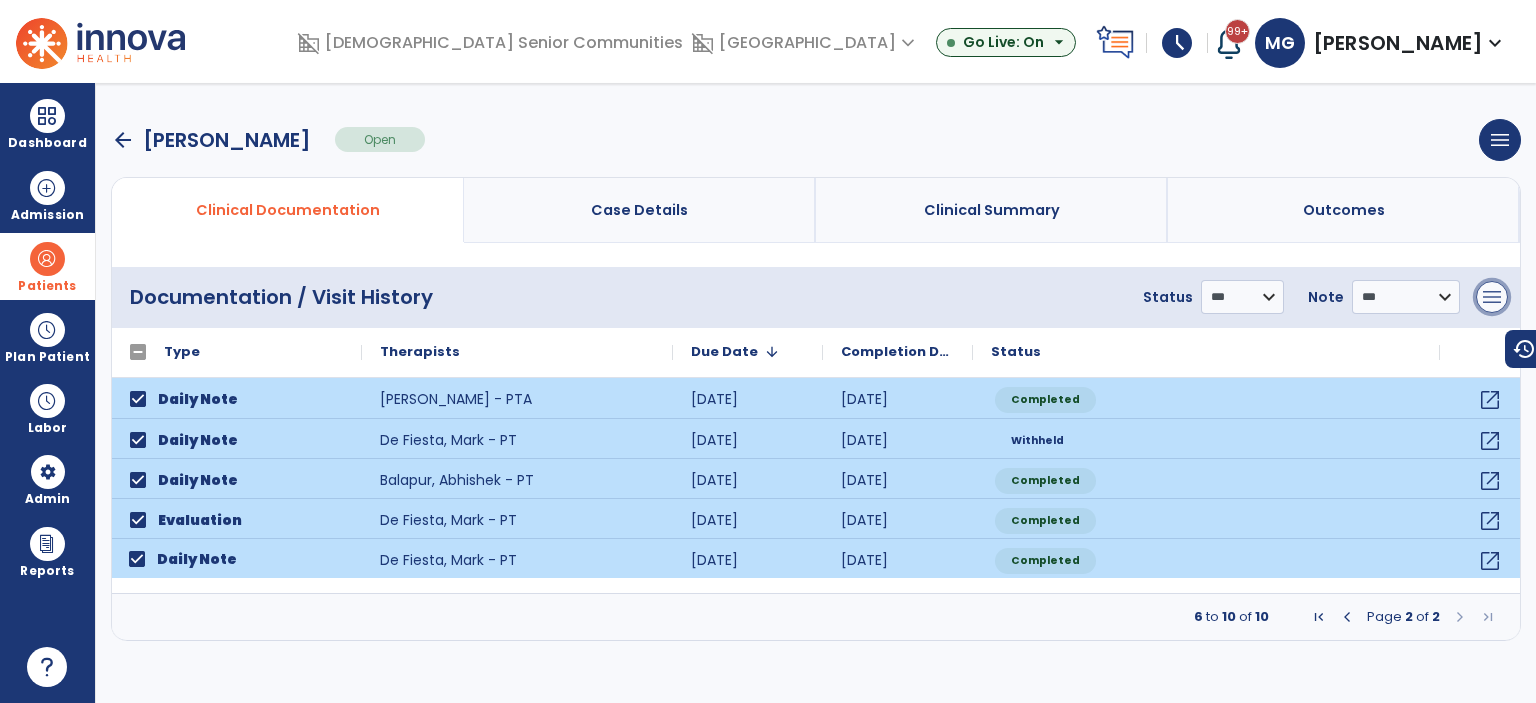 click on "menu" at bounding box center [1492, 297] 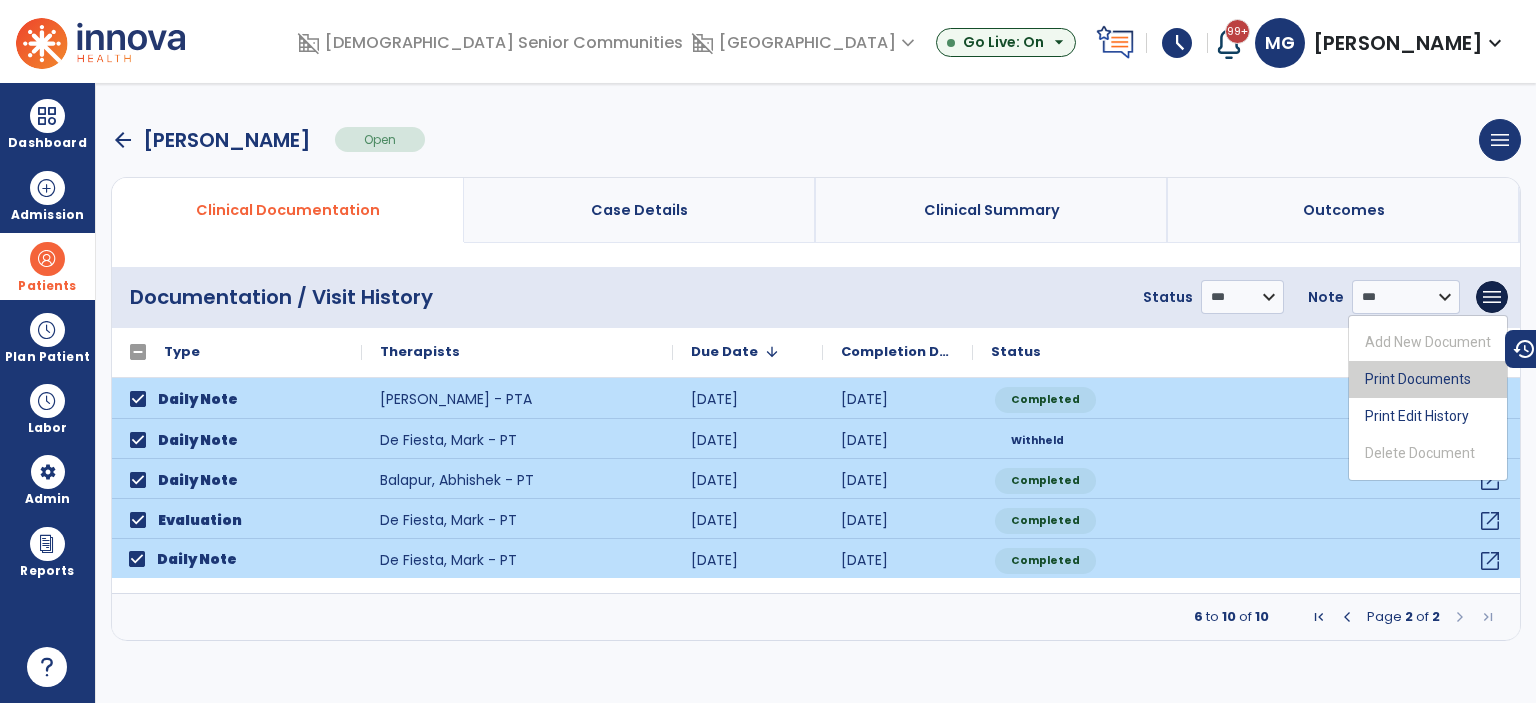 click on "Print Documents" at bounding box center [1428, 379] 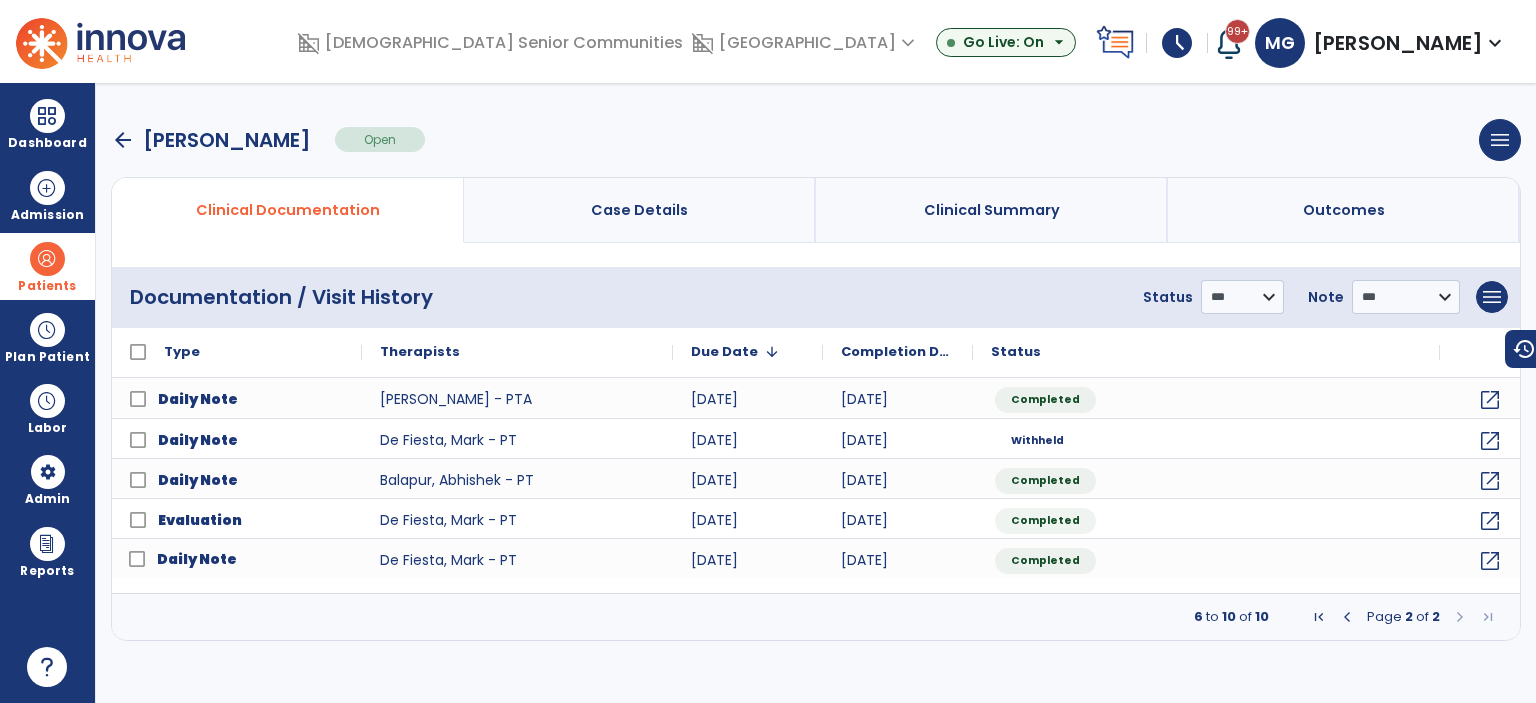 click on "arrow_back" at bounding box center [123, 140] 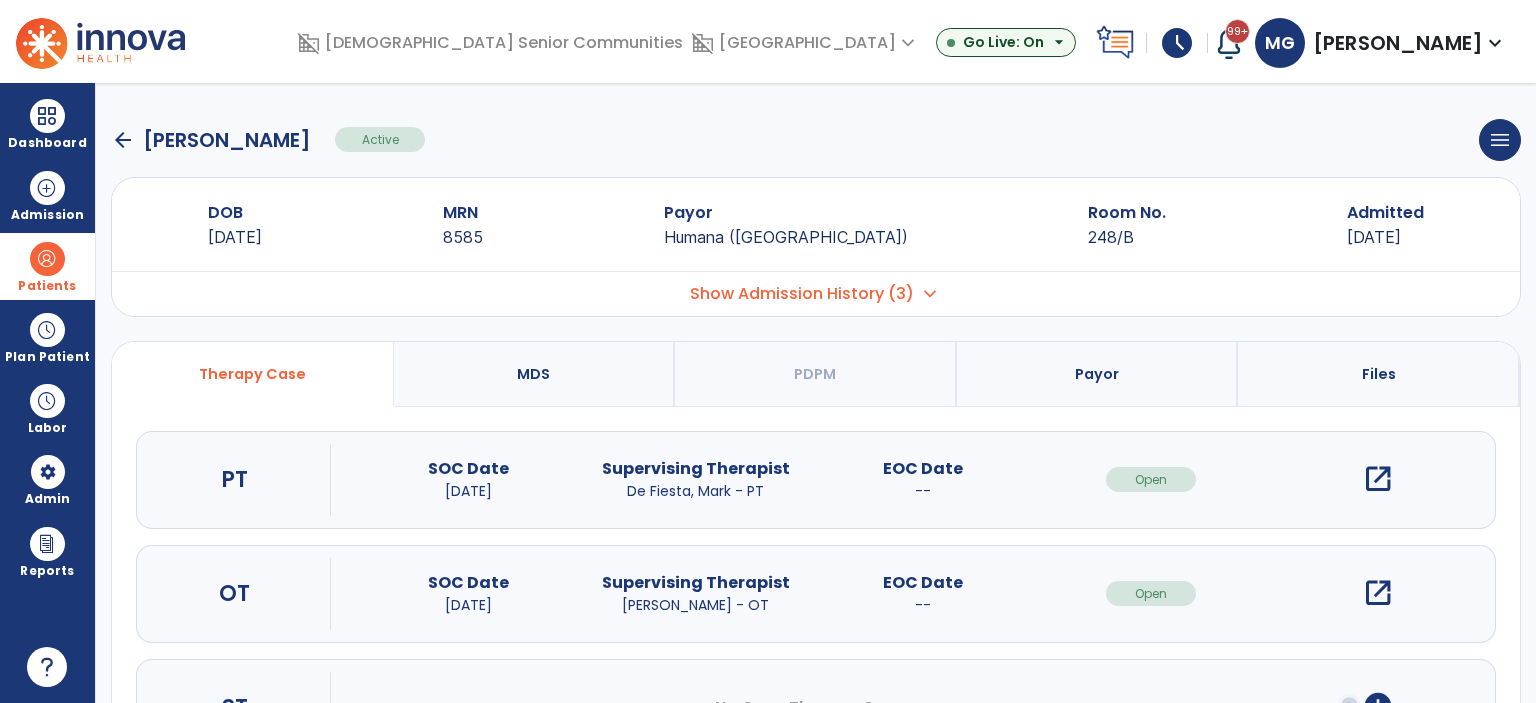 click on "arrow_back   Moerer, Clayton  Active  menu   Edit Admission   View OBRA Report   Discharge Patient" 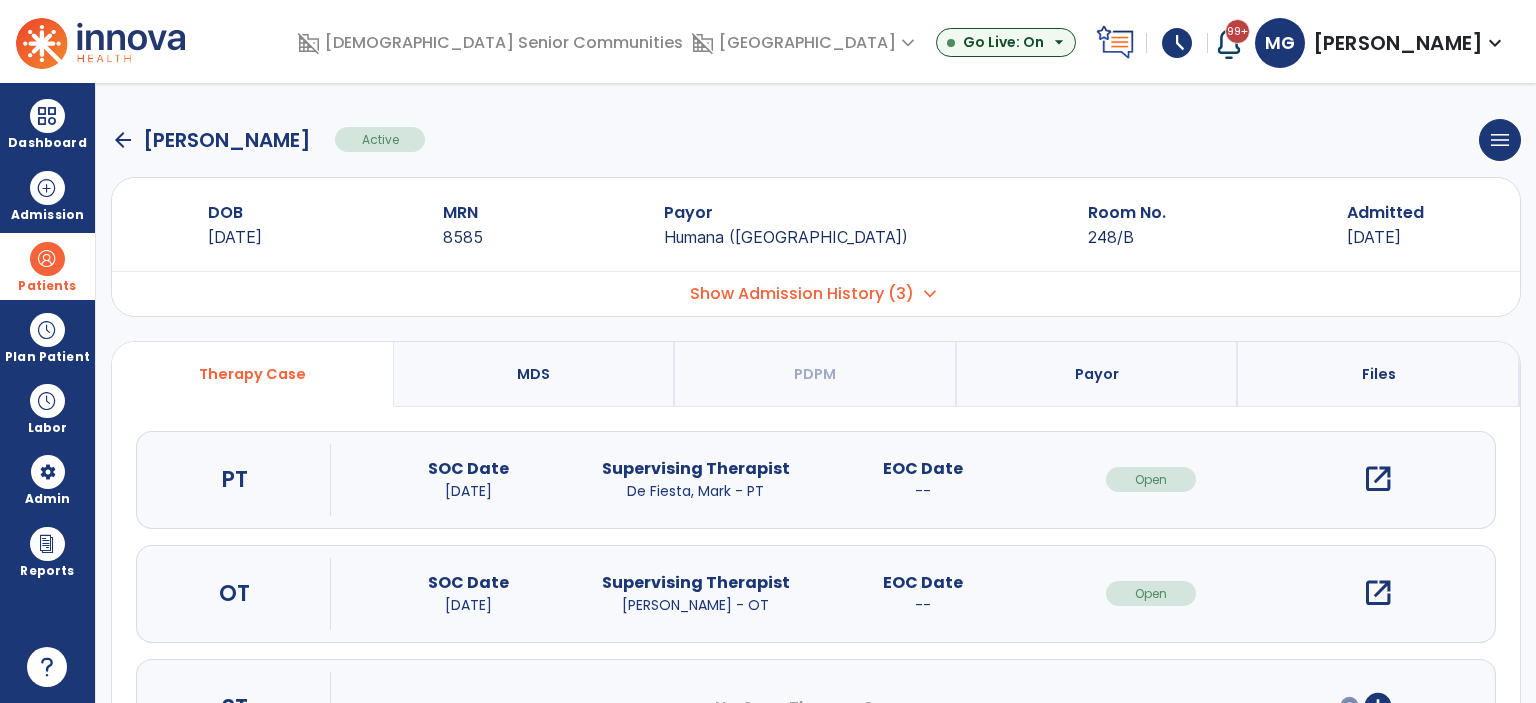 click on "arrow_back" 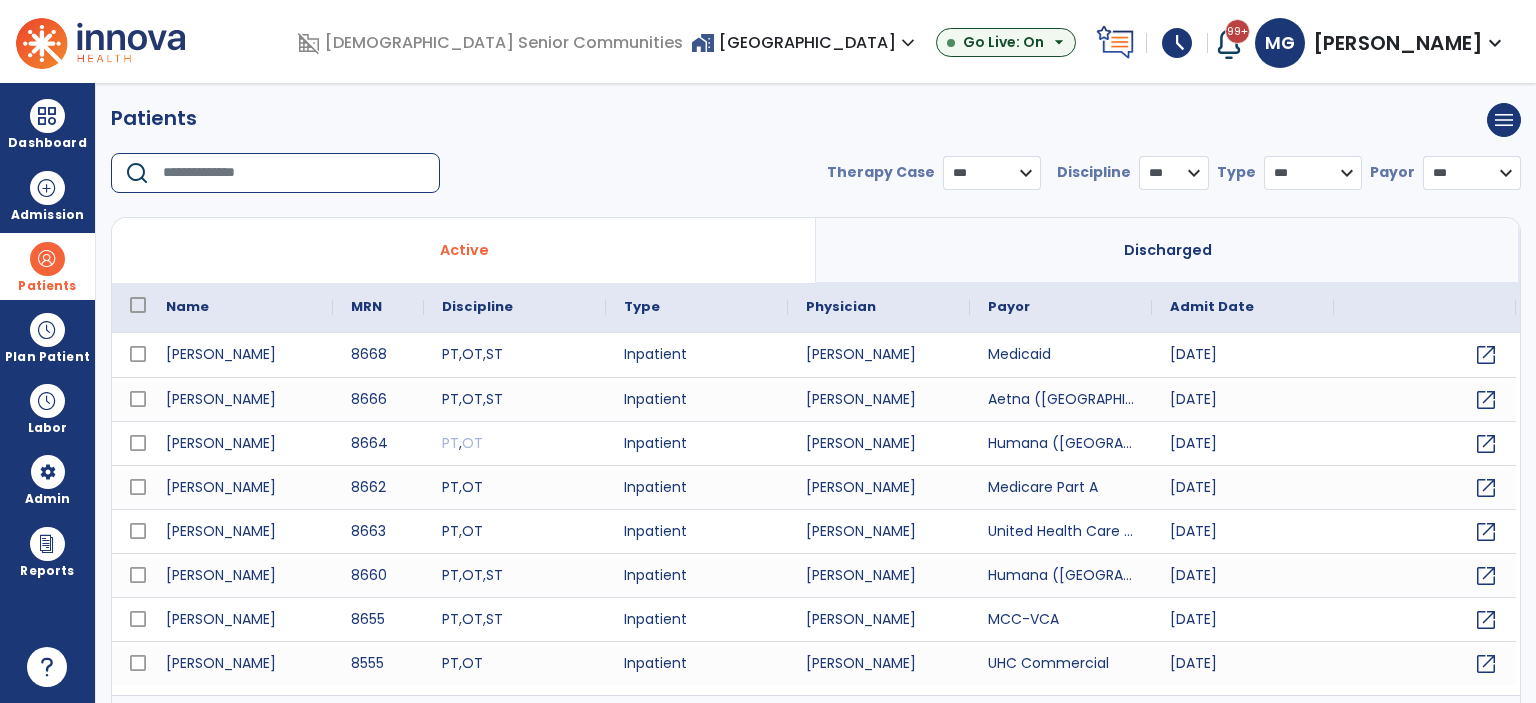 click at bounding box center (294, 173) 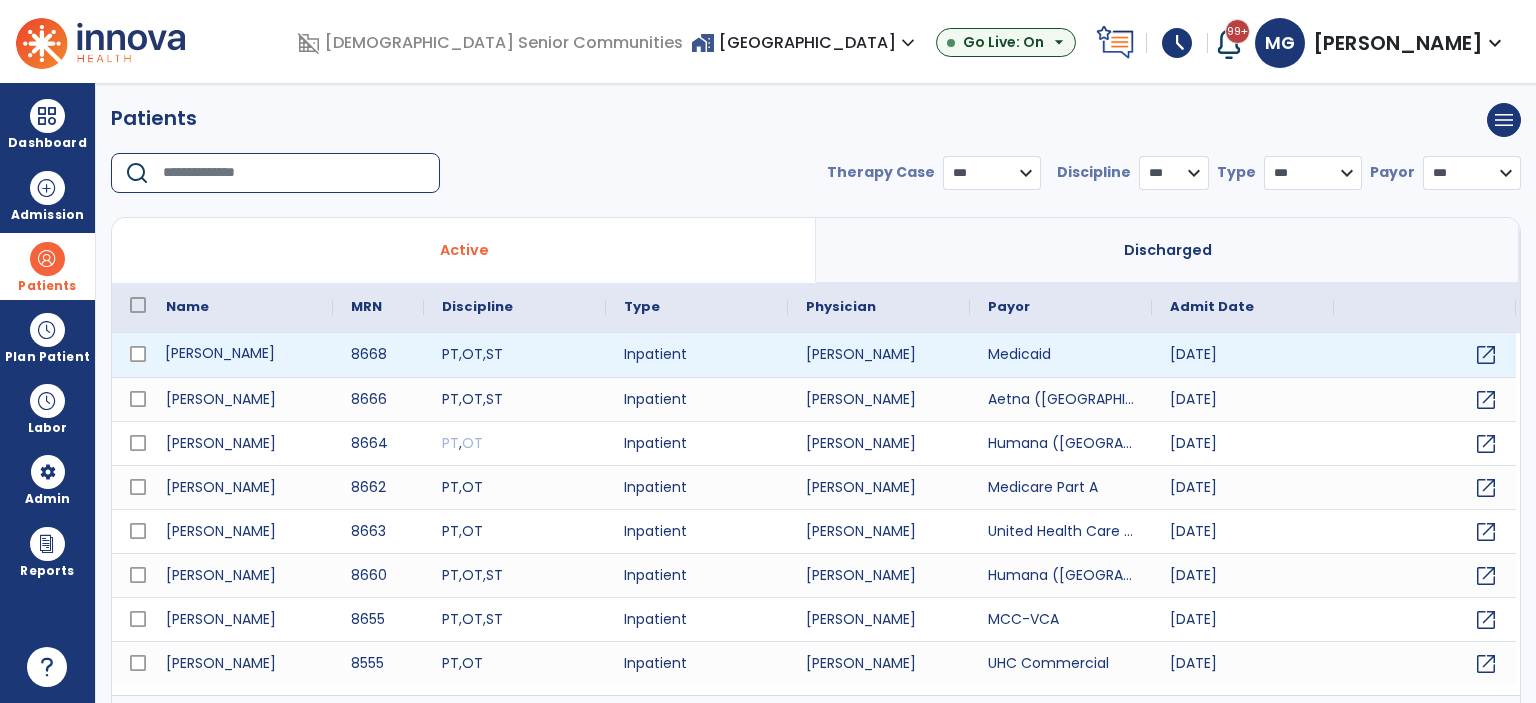 click on "[PERSON_NAME]" at bounding box center (240, 355) 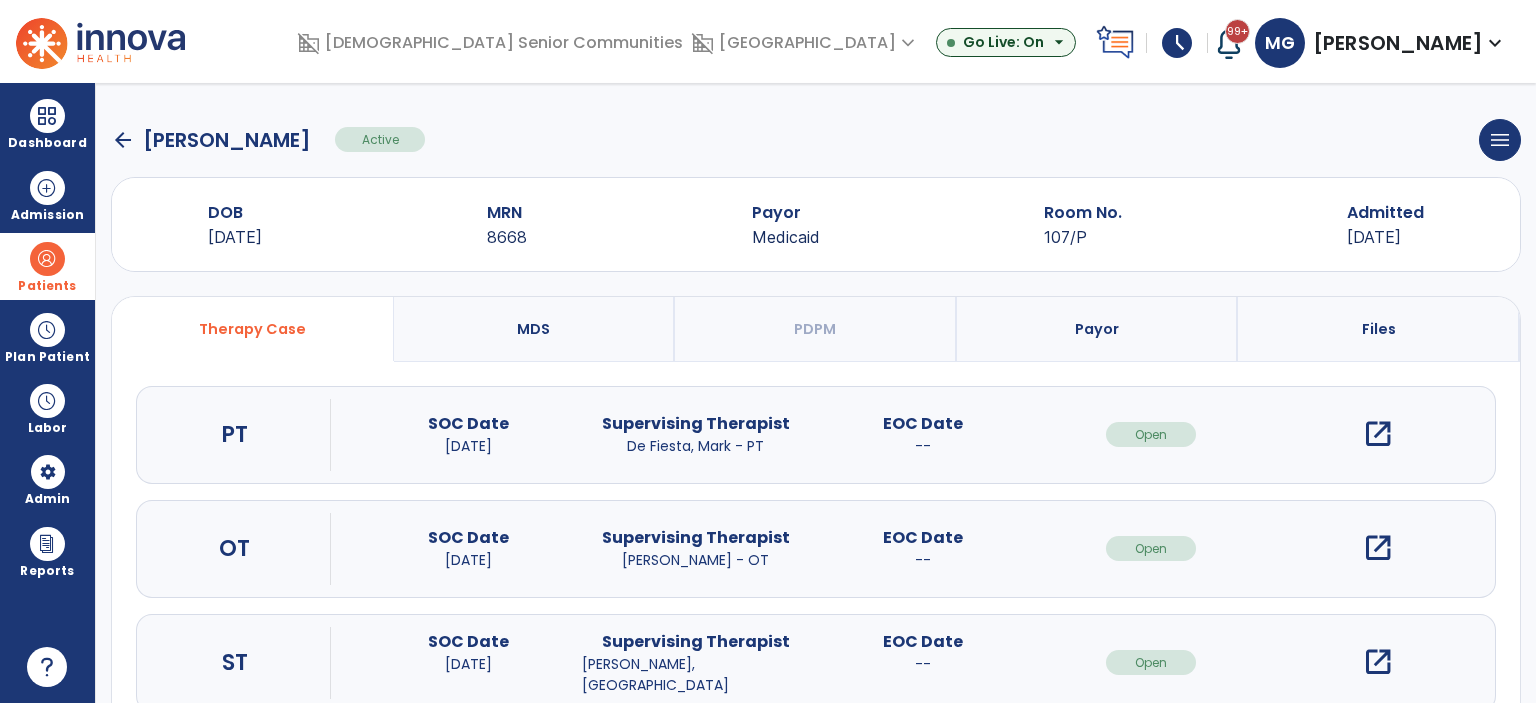 click on "open_in_new" at bounding box center [1378, 434] 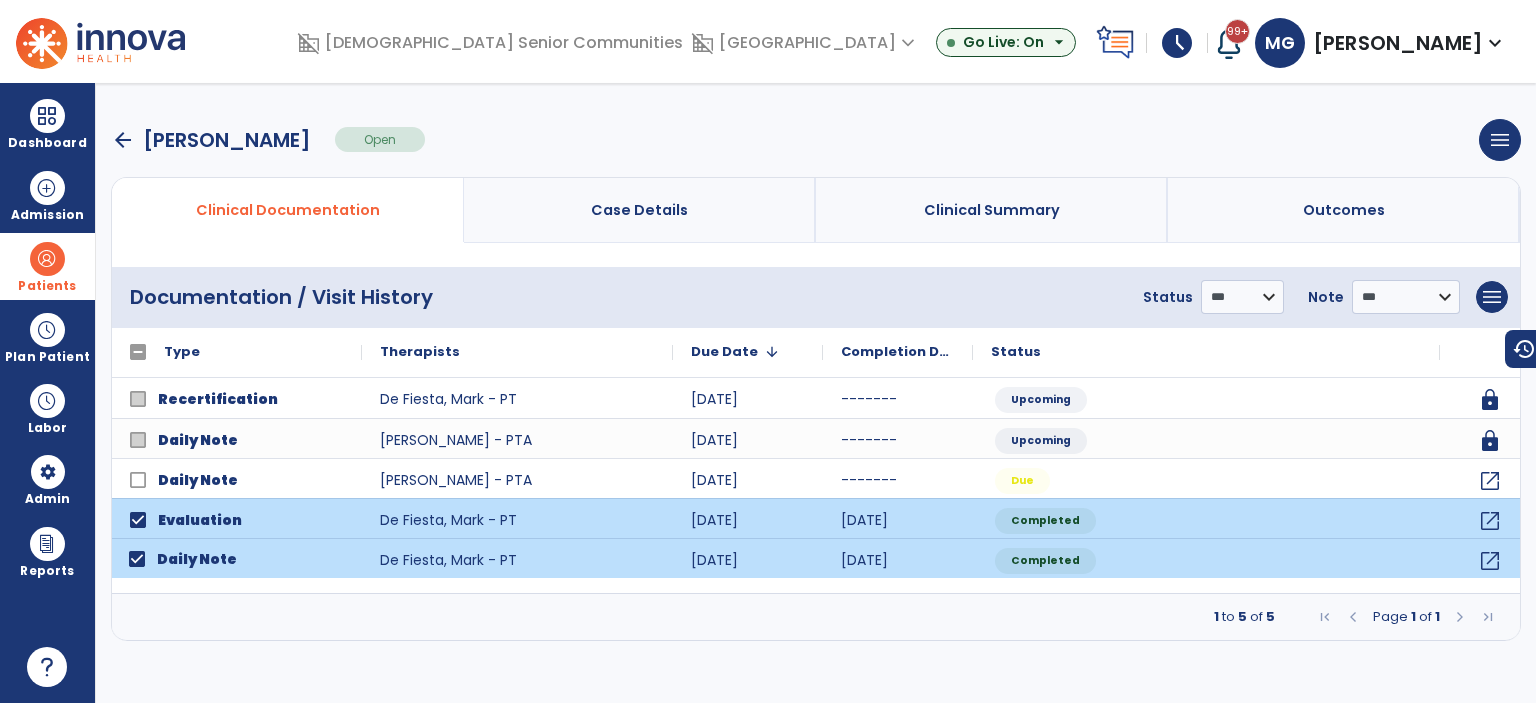 click at bounding box center [1460, 617] 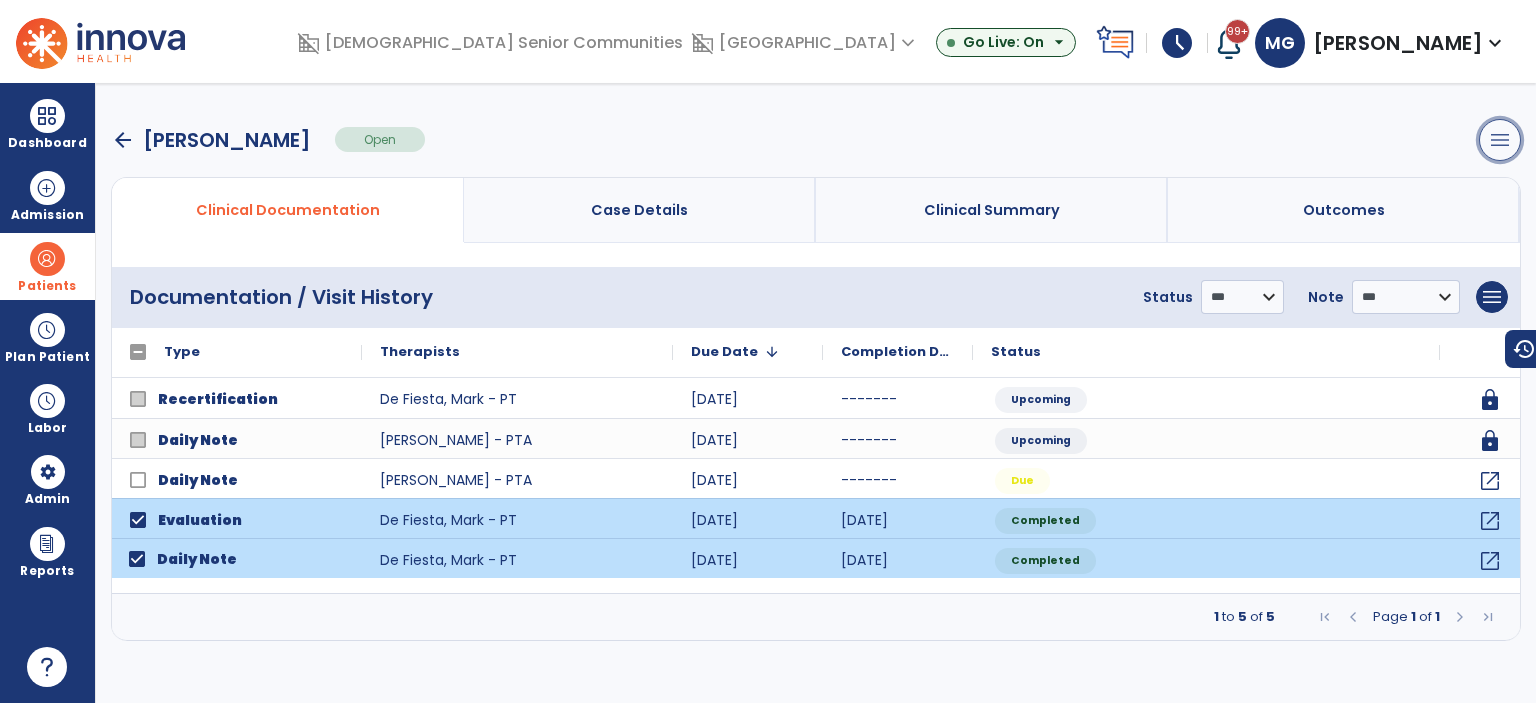 click on "menu" at bounding box center (1500, 140) 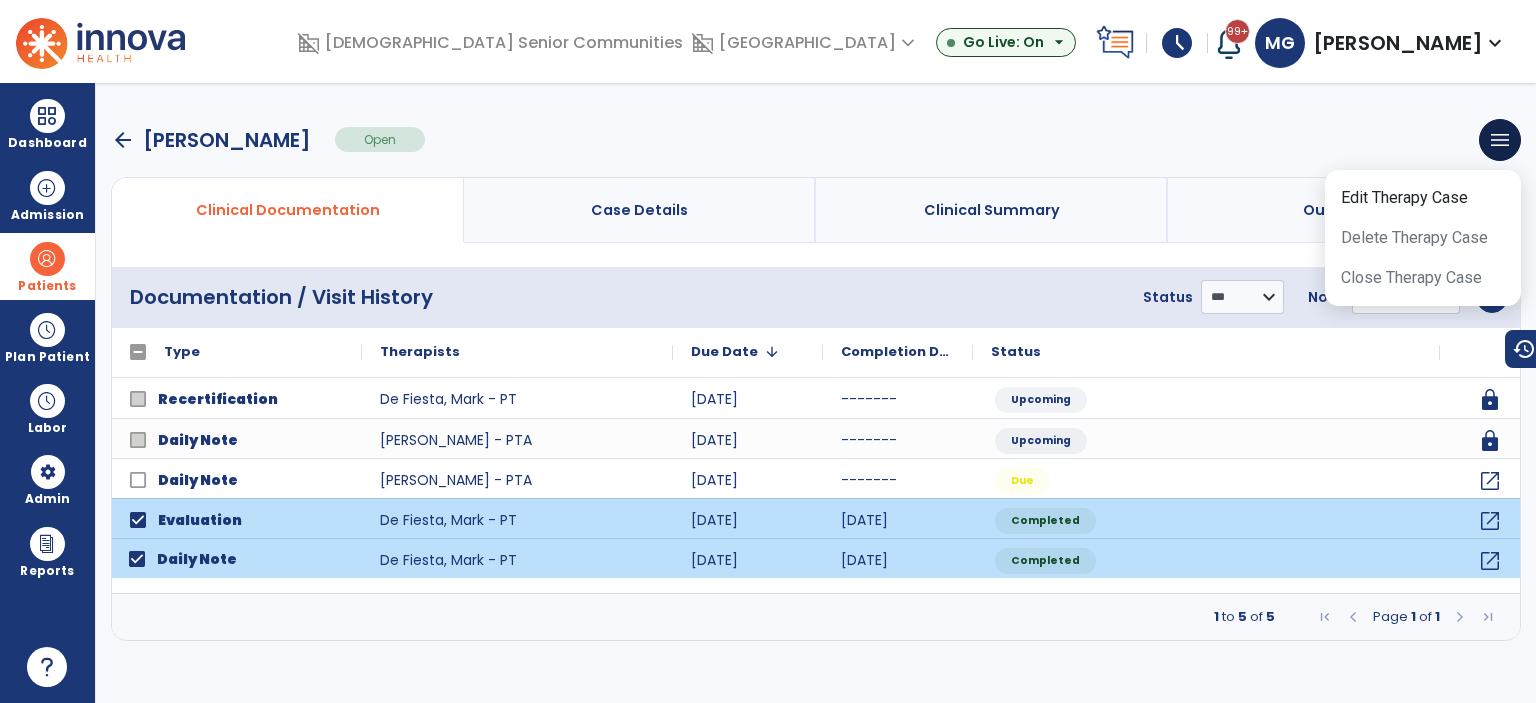 click on "arrow_back   Weber, Barry  Open  menu   Edit Therapy Case   Delete Therapy Case   Close Therapy Case" at bounding box center [816, 140] 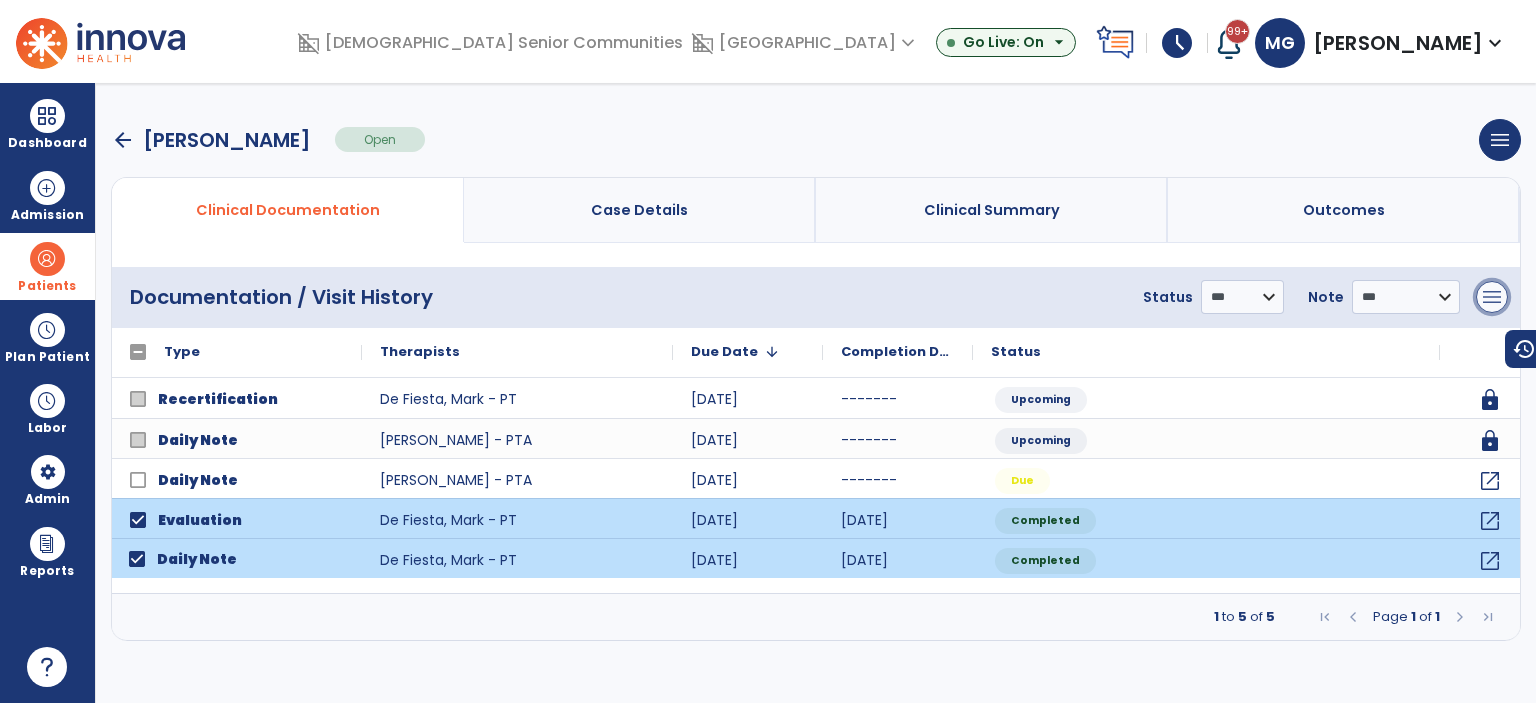 click on "menu" at bounding box center (1492, 297) 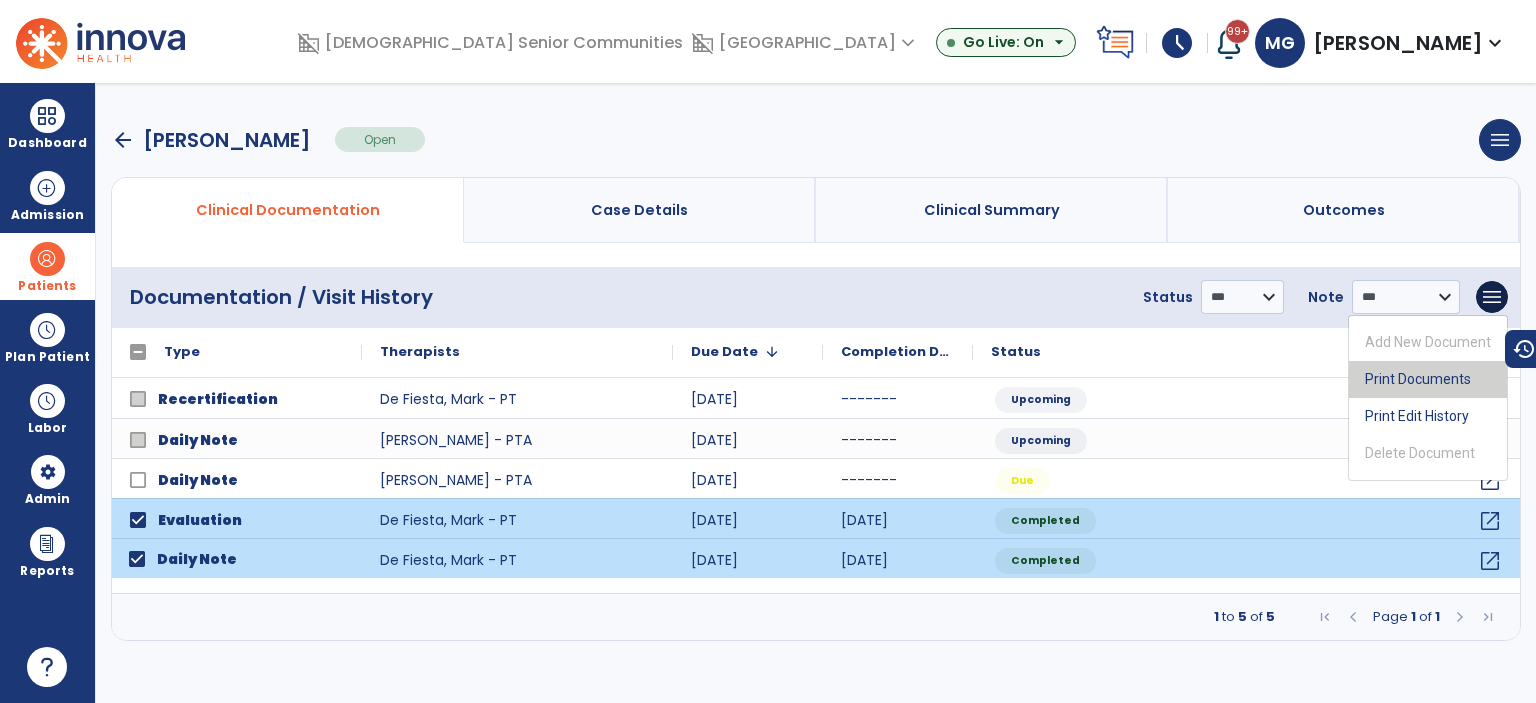 drag, startPoint x: 1428, startPoint y: 374, endPoint x: 1193, endPoint y: 325, distance: 240.05415 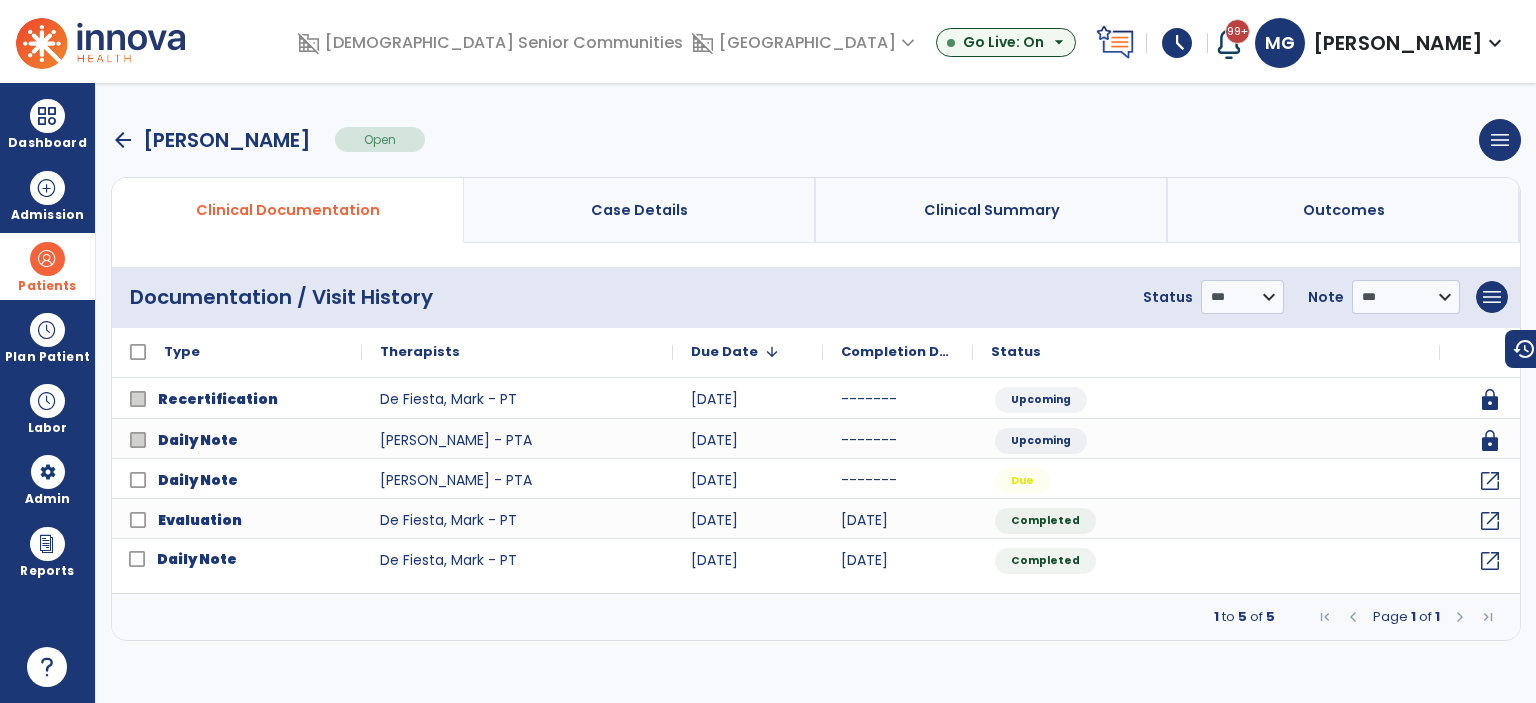 click on "arrow_back" at bounding box center [123, 140] 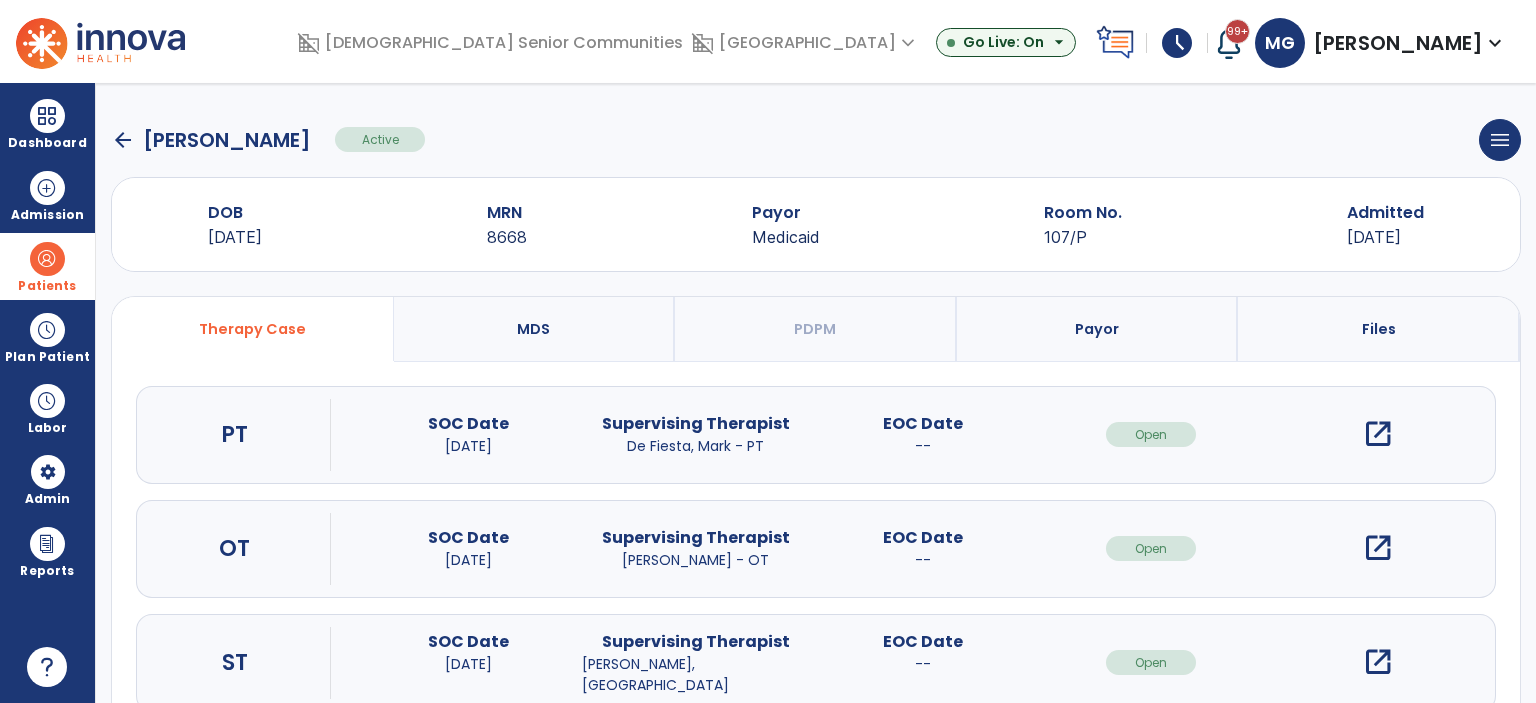 click on "open_in_new" at bounding box center [1378, 548] 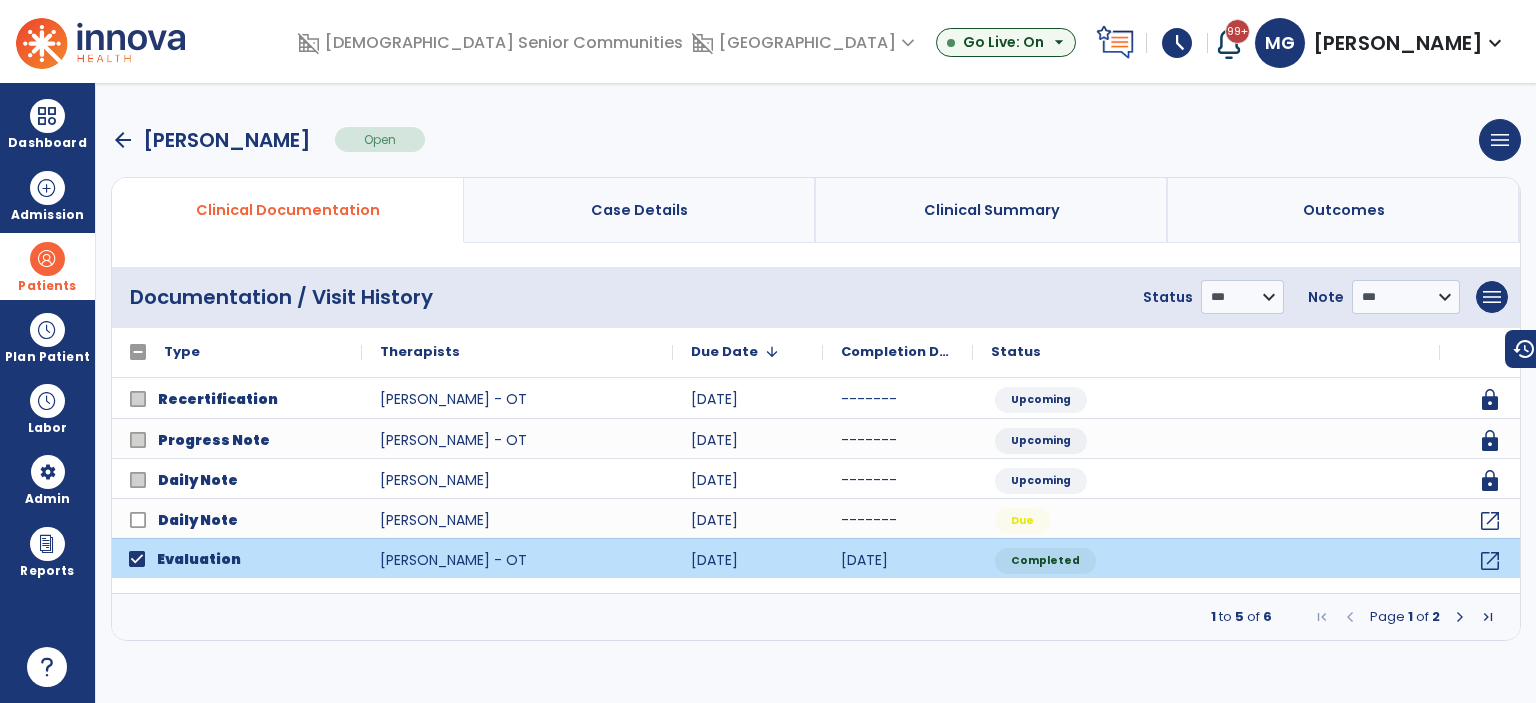click at bounding box center (1460, 617) 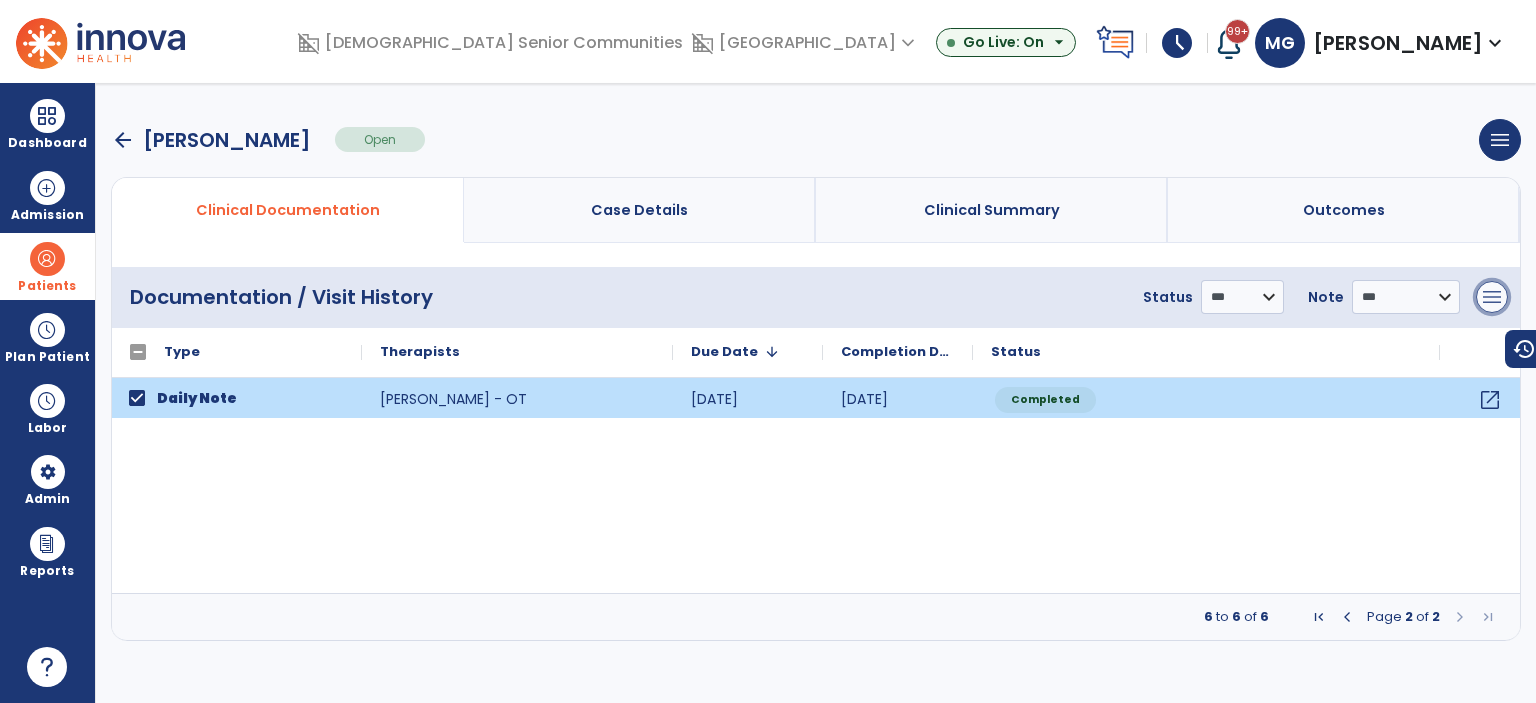 click on "menu" at bounding box center (1492, 297) 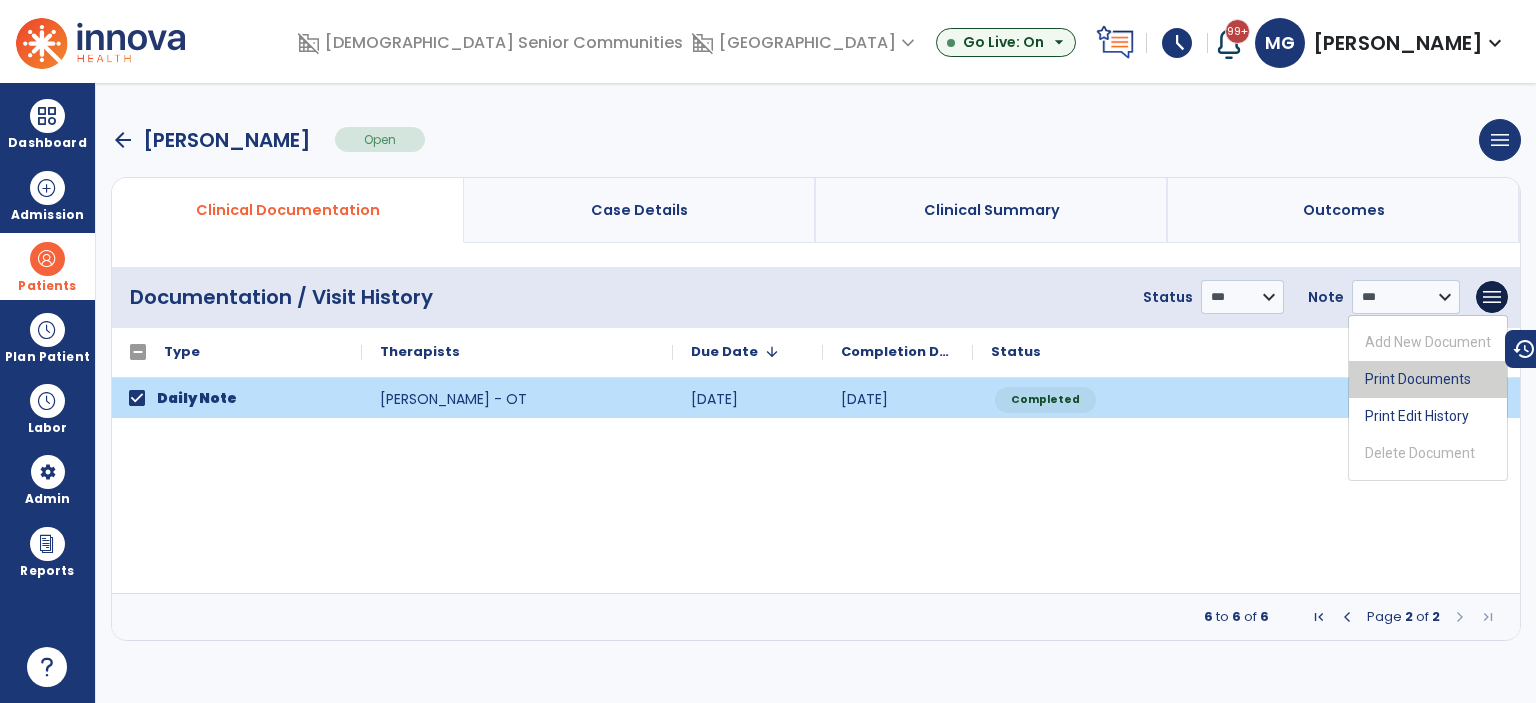 click on "Print Documents" at bounding box center [1428, 379] 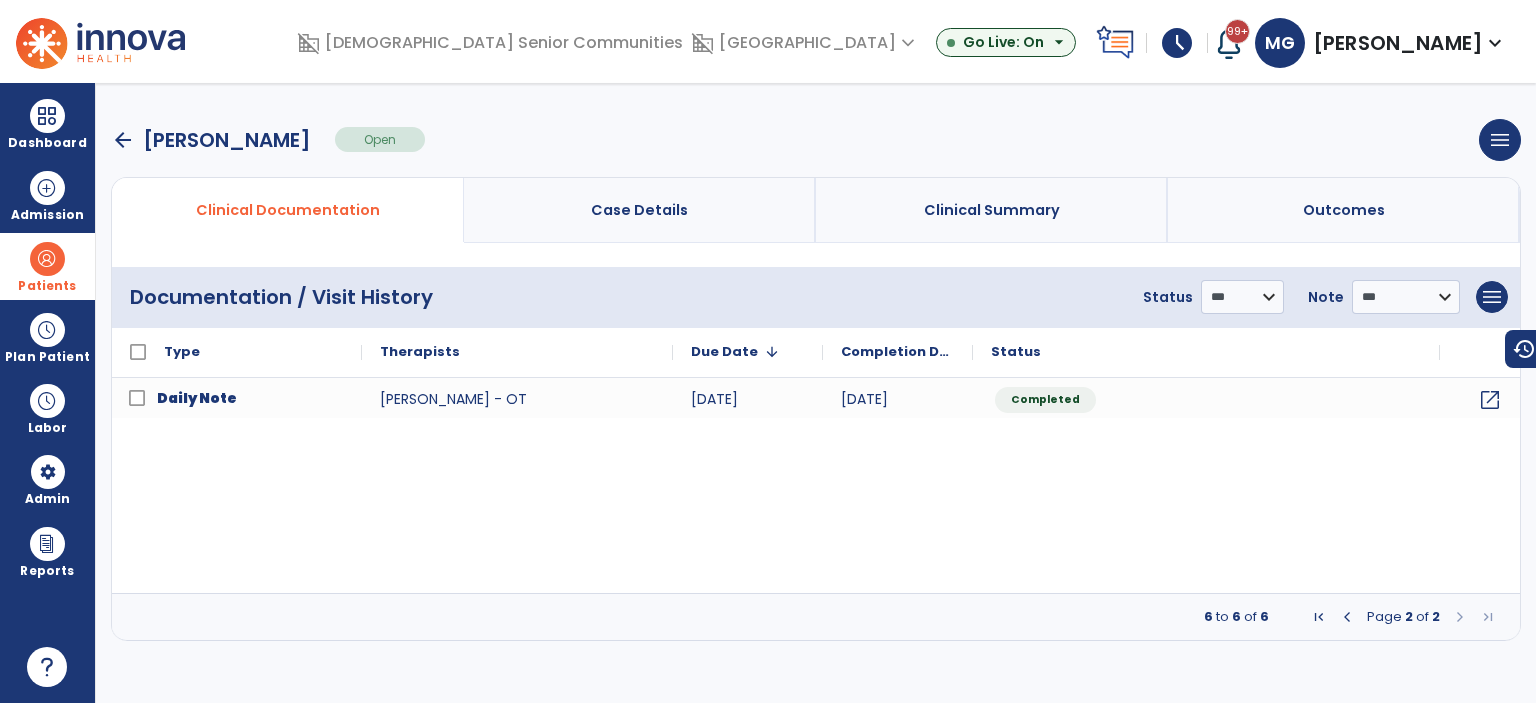 click on "arrow_back" at bounding box center (123, 140) 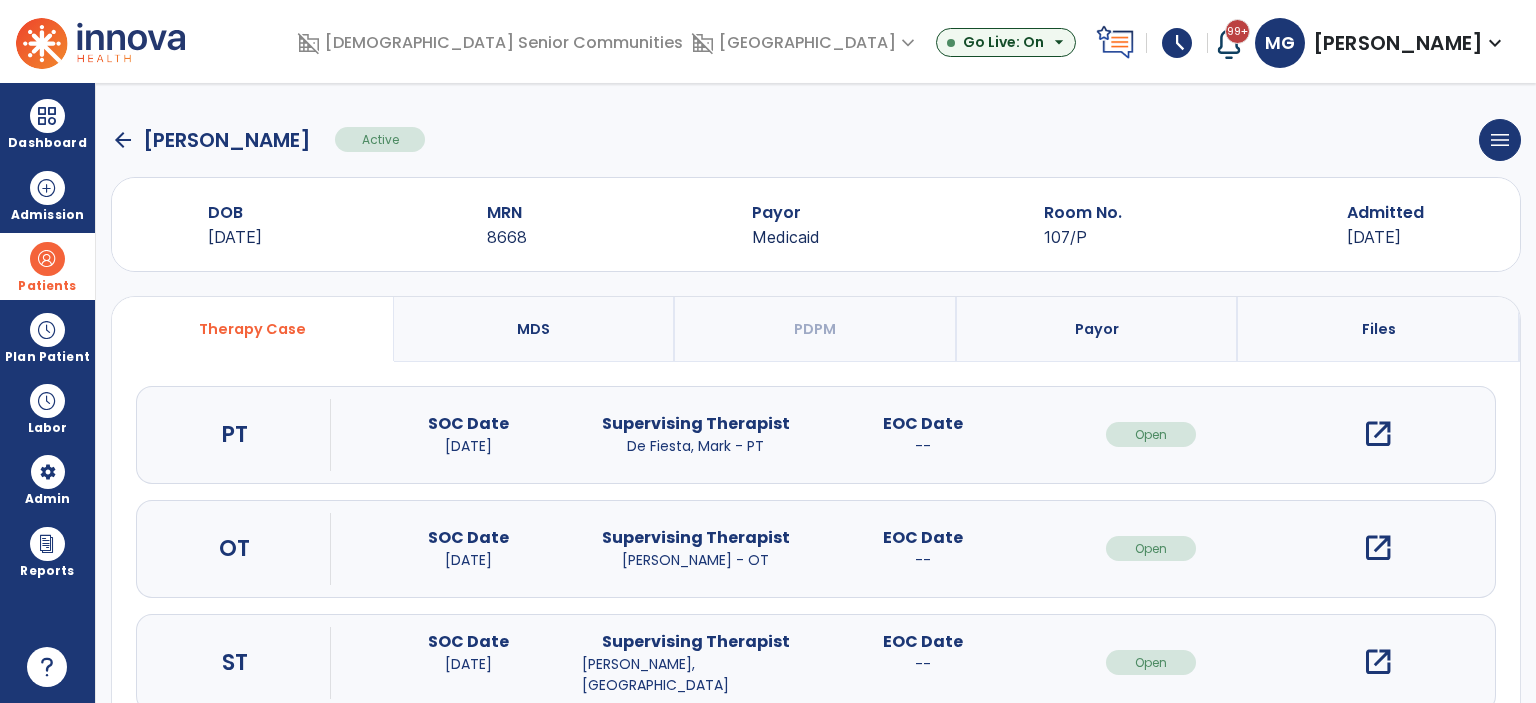 click on "open_in_new" at bounding box center (1378, 662) 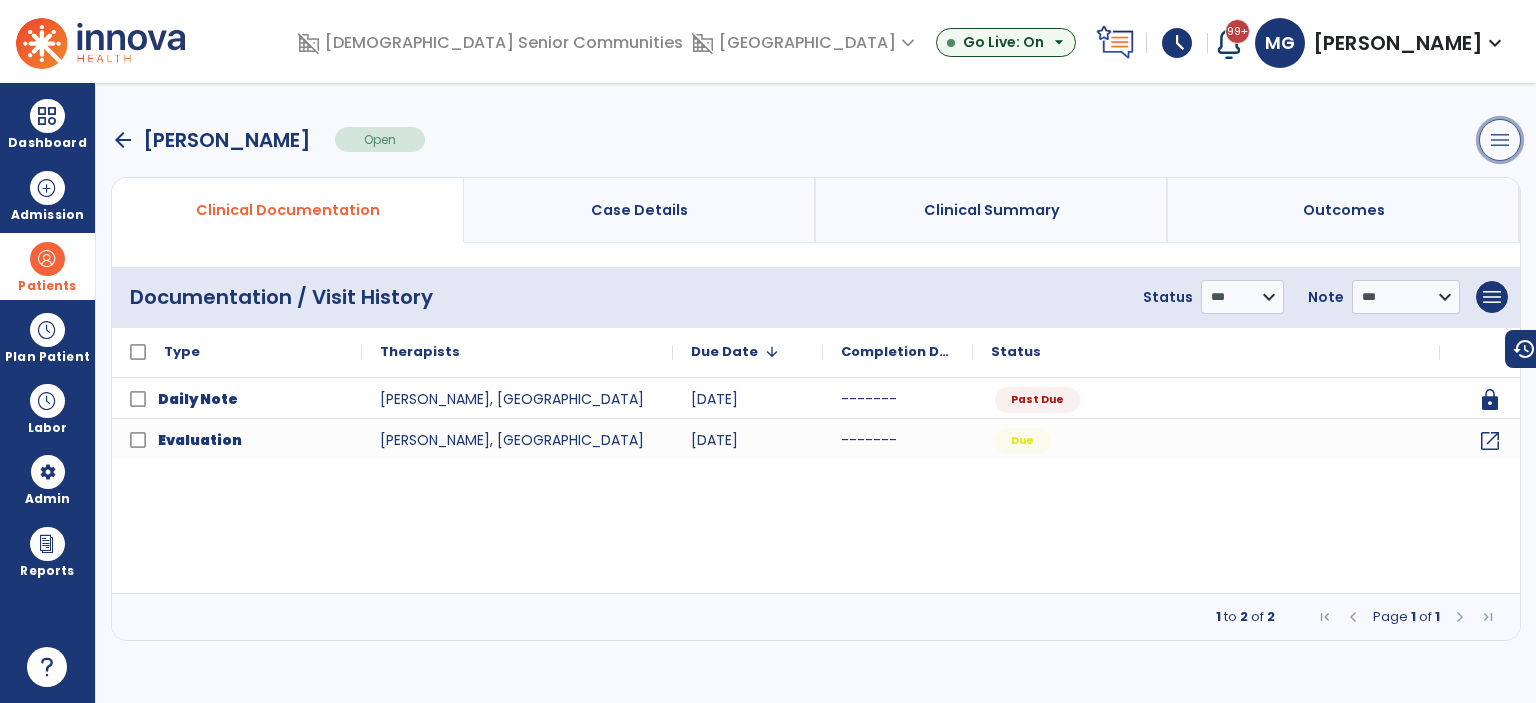 click on "menu" at bounding box center [1500, 140] 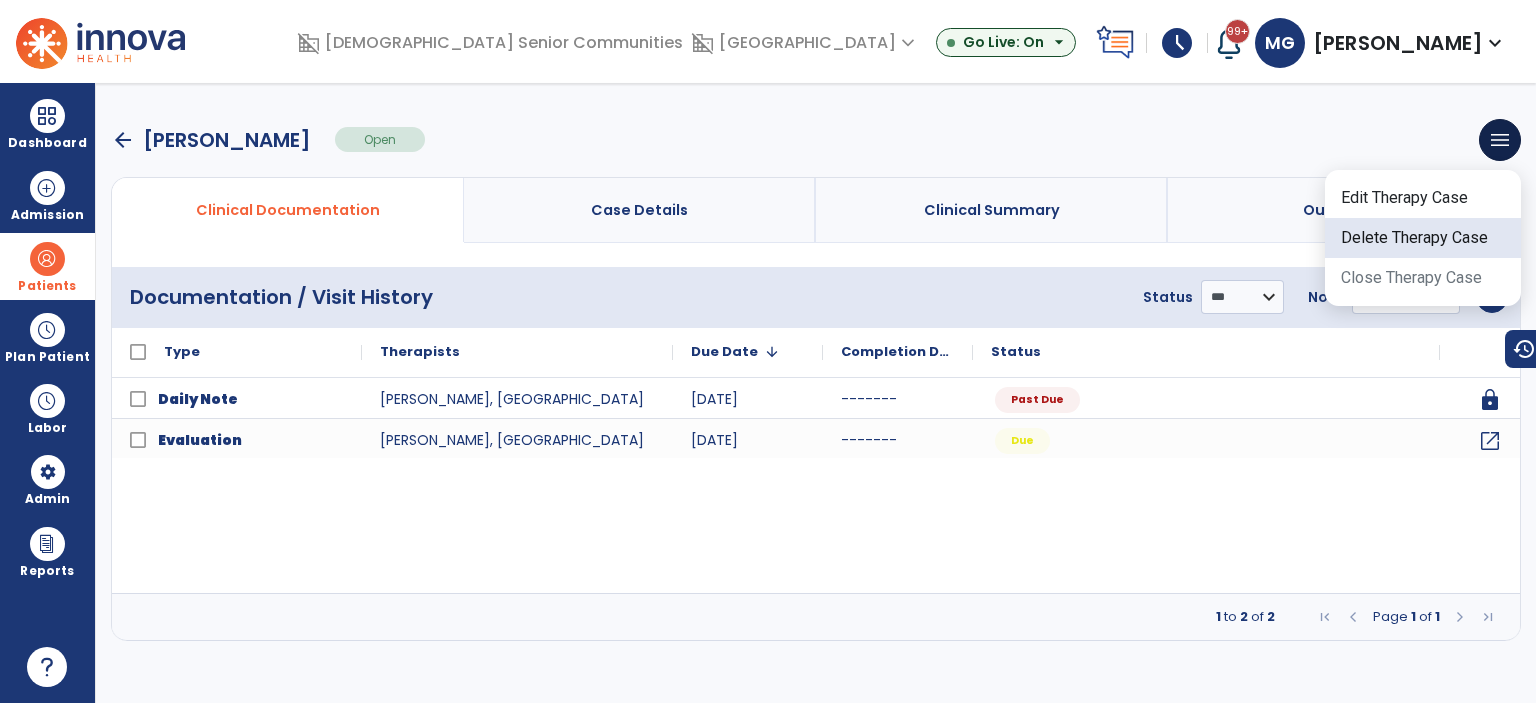 click on "Delete Therapy Case" at bounding box center [1423, 238] 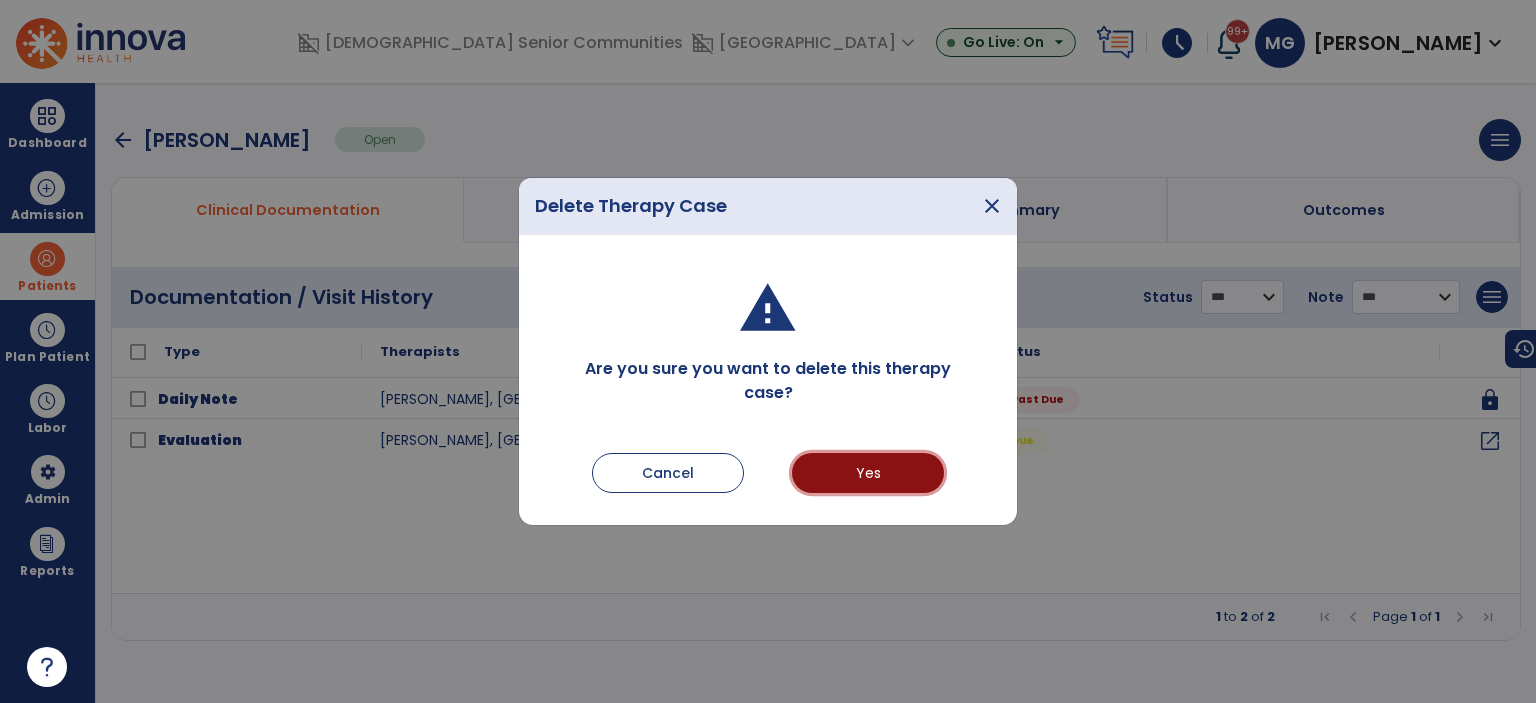 click on "Yes" at bounding box center (868, 473) 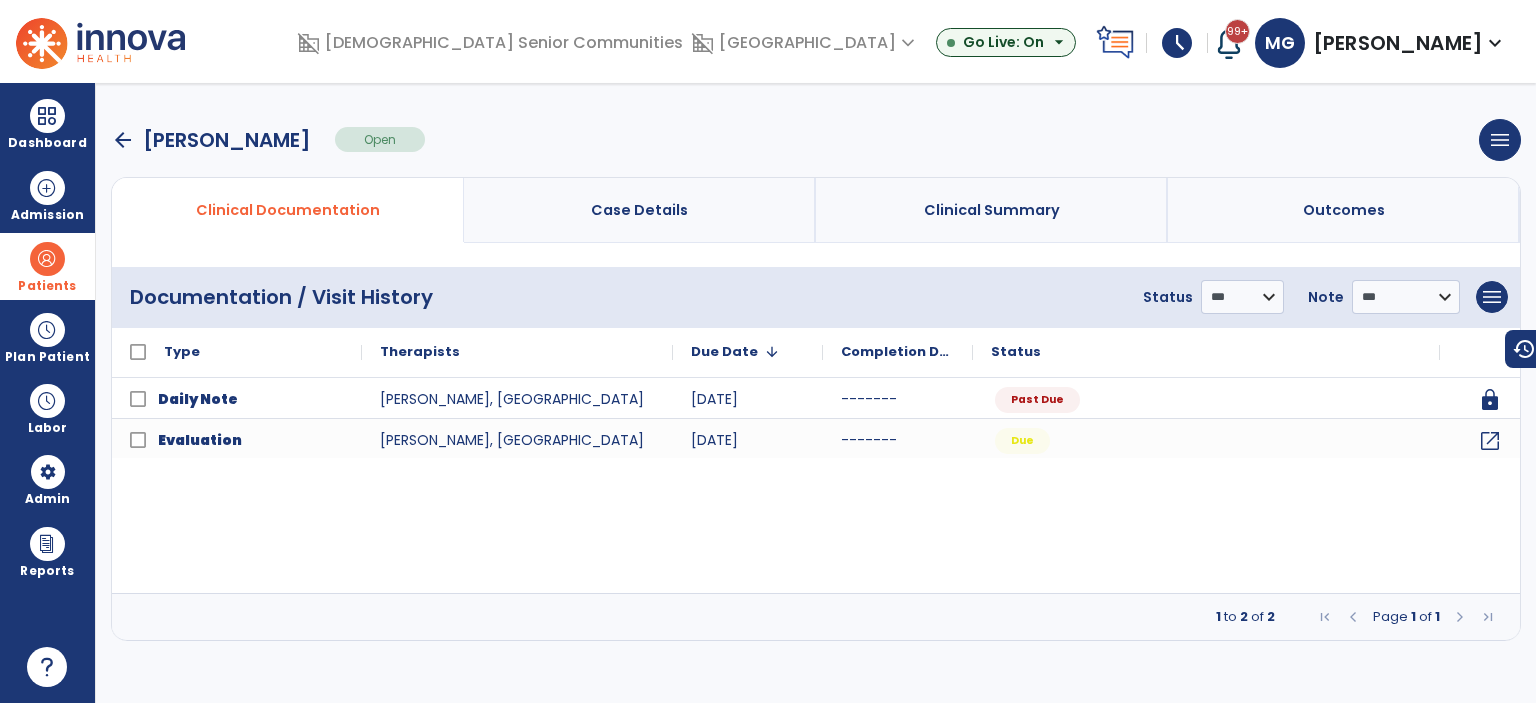click on "arrow_back" at bounding box center [123, 140] 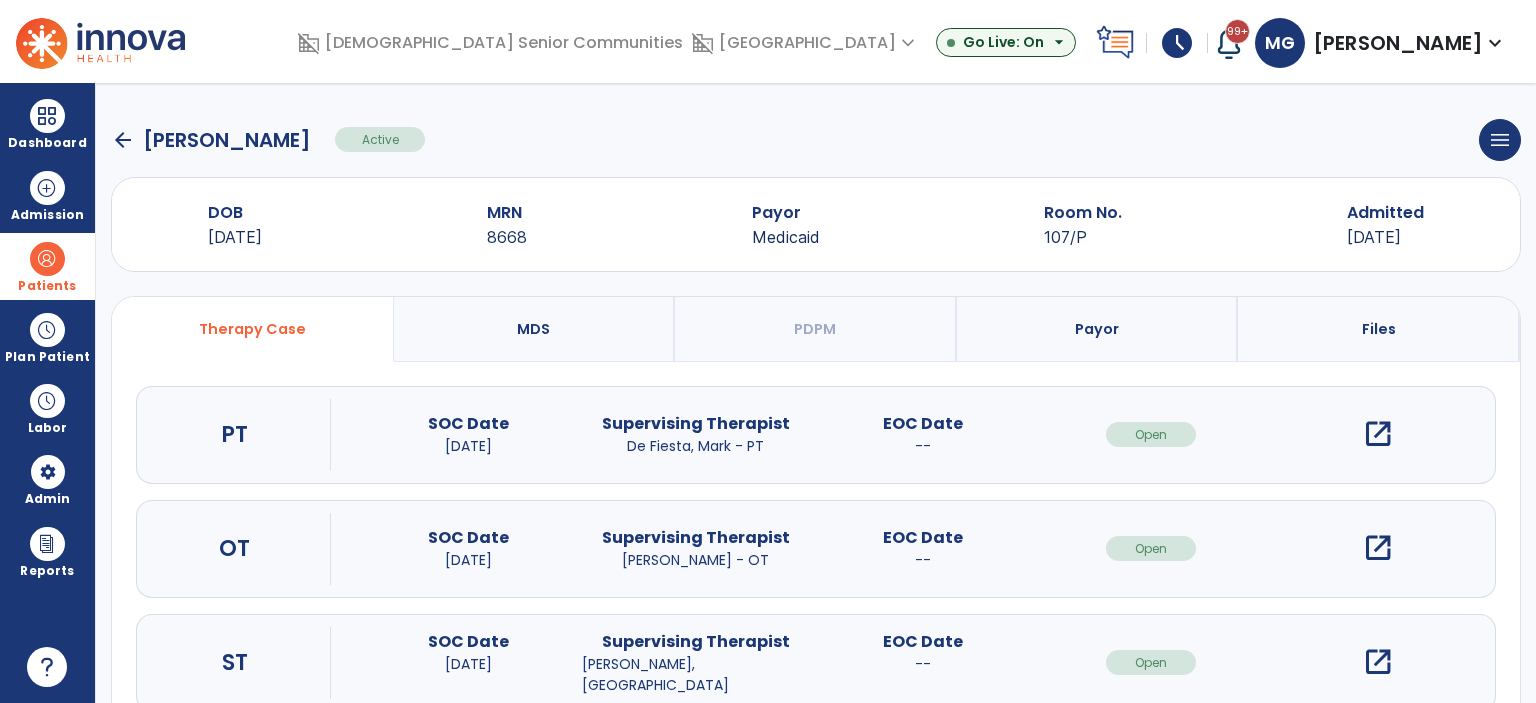click on "open_in_new" at bounding box center [1378, 663] 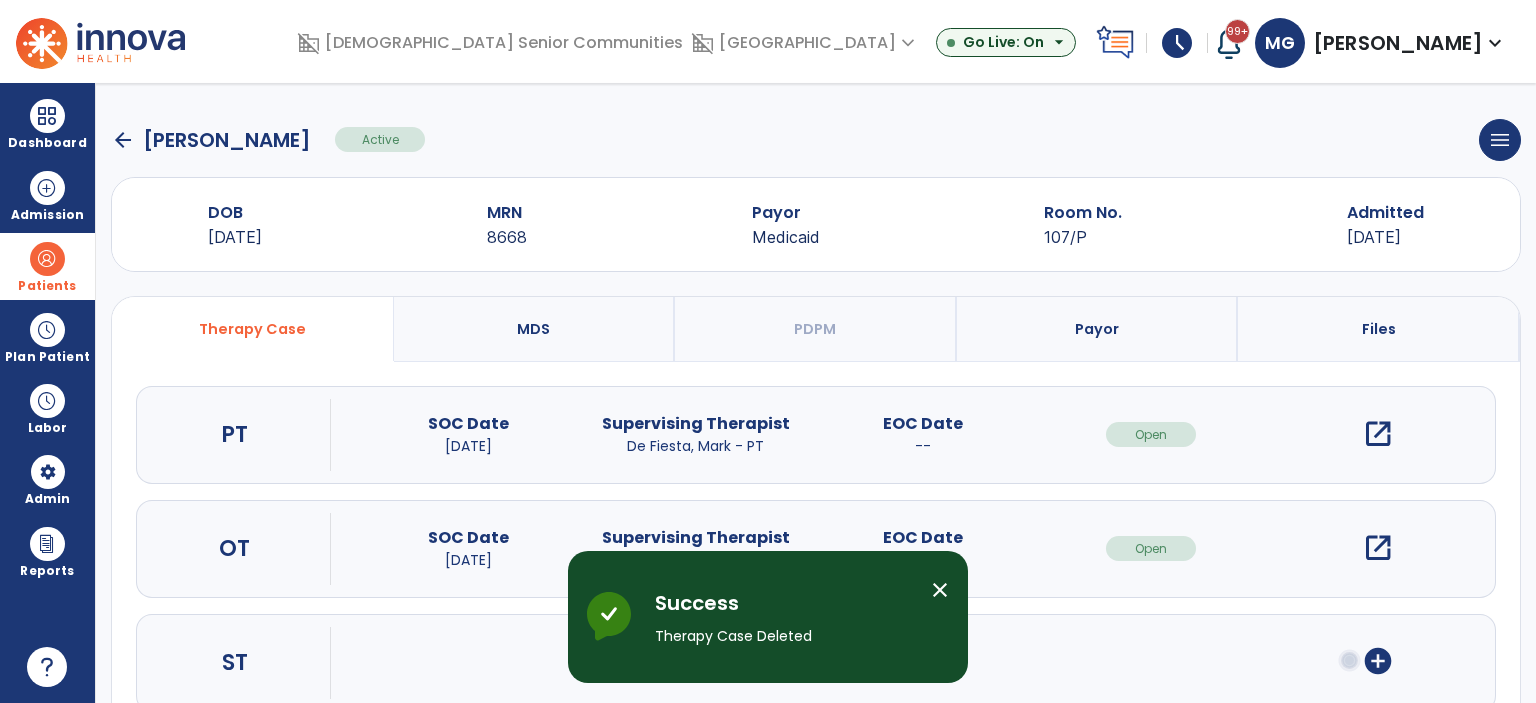click on "close" at bounding box center (940, 590) 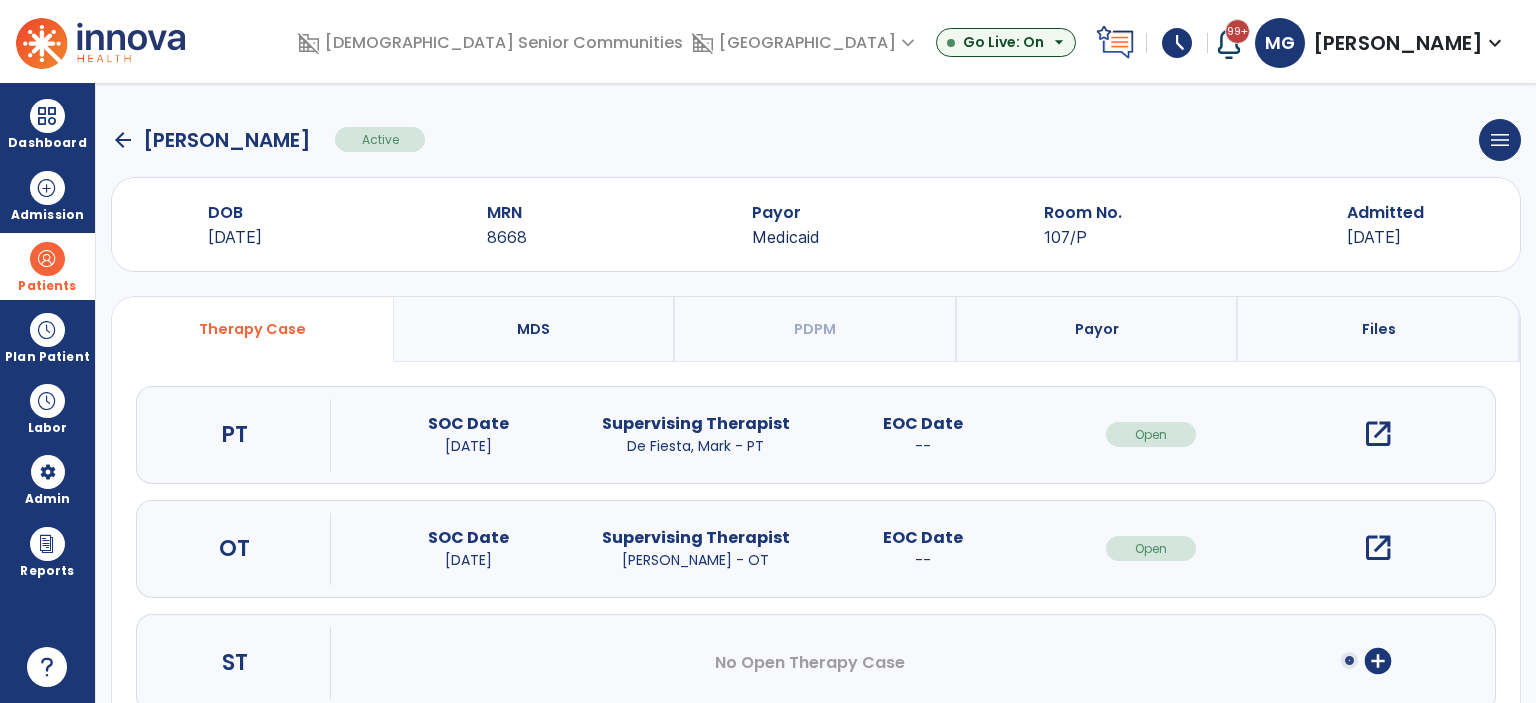 click on "arrow_back" 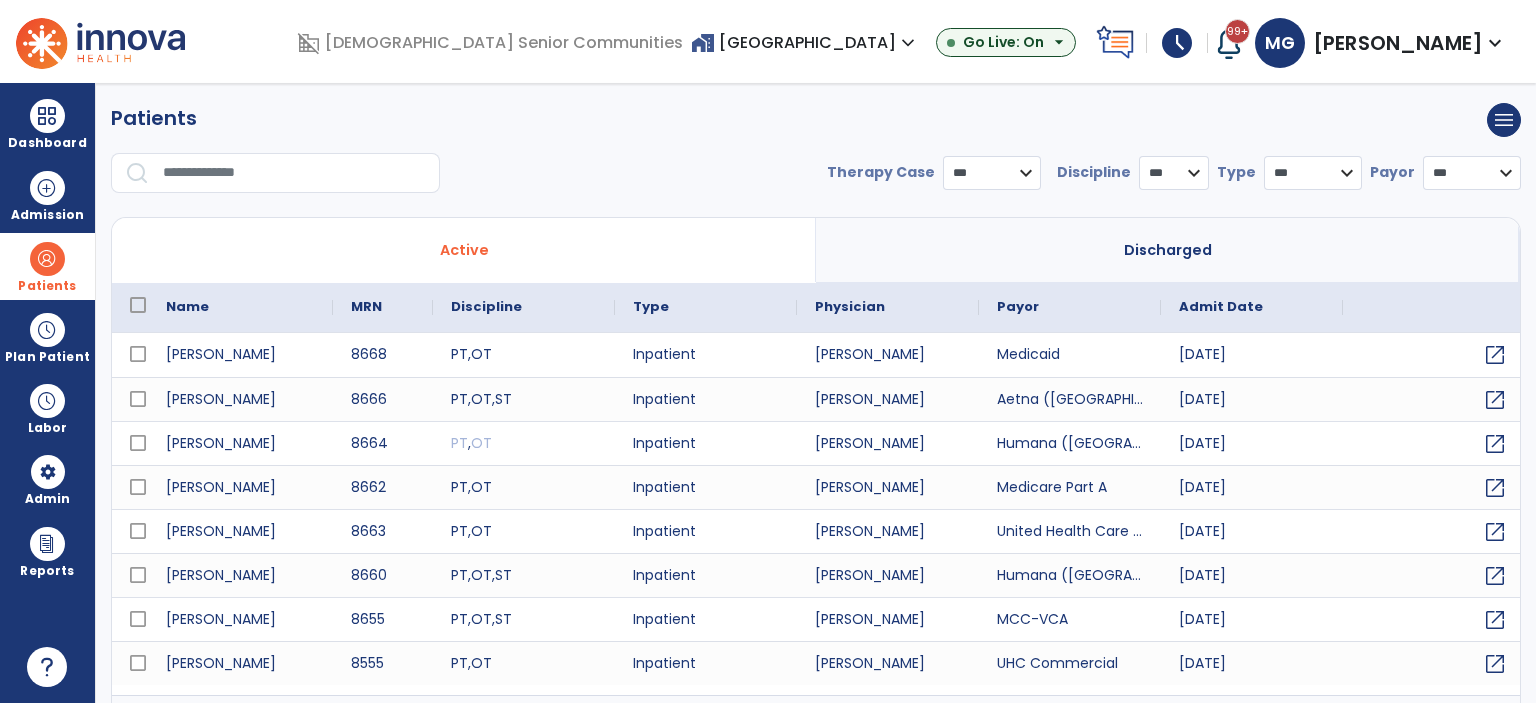 select on "***" 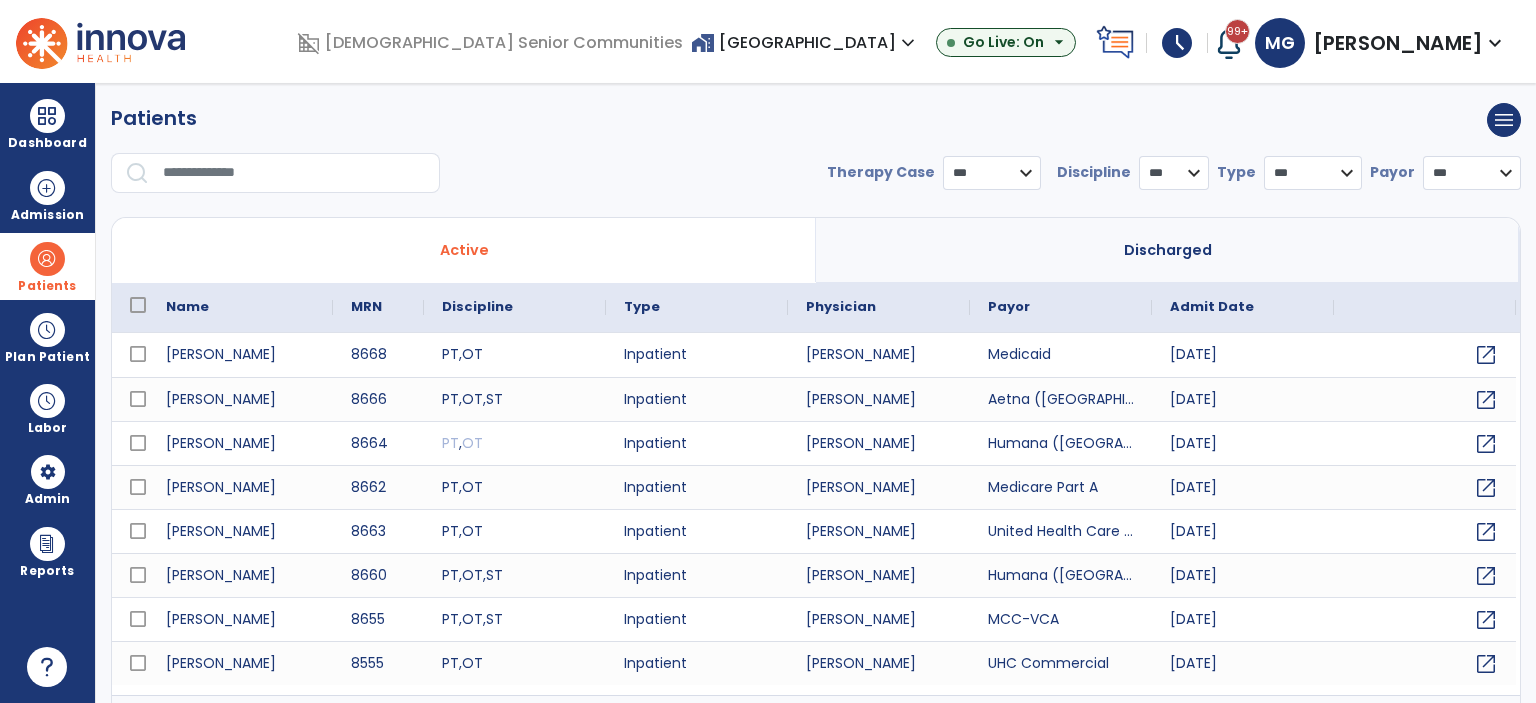 click at bounding box center [294, 173] 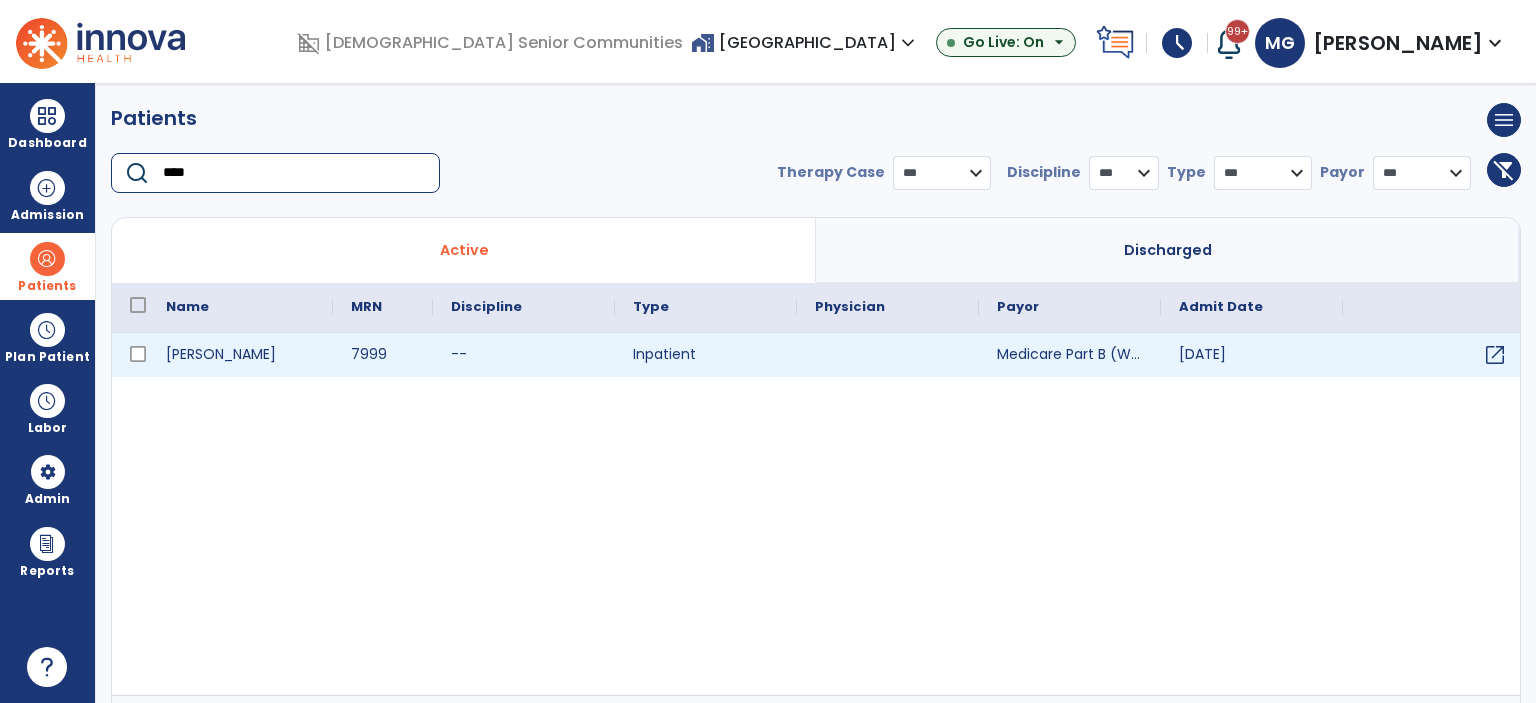 type on "****" 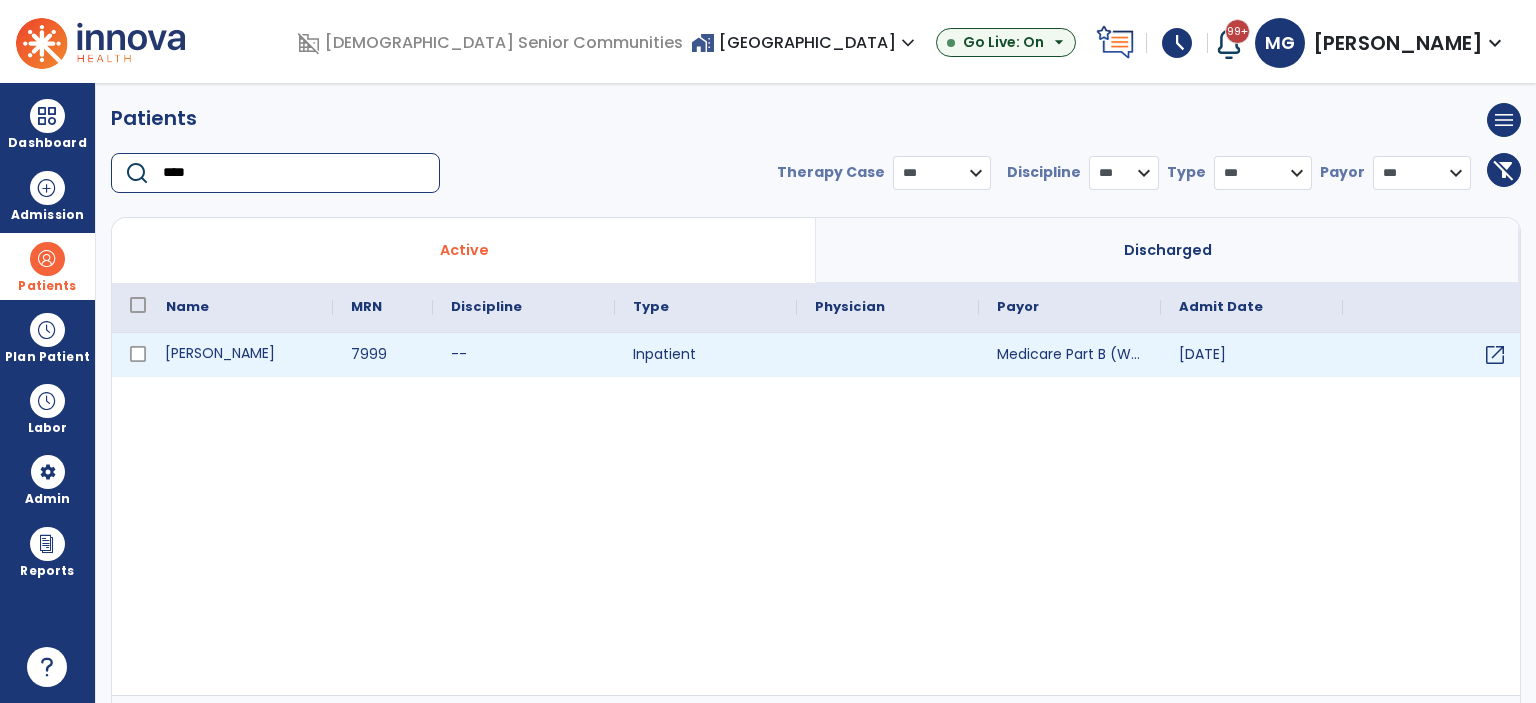 click on "[PERSON_NAME]" at bounding box center (240, 355) 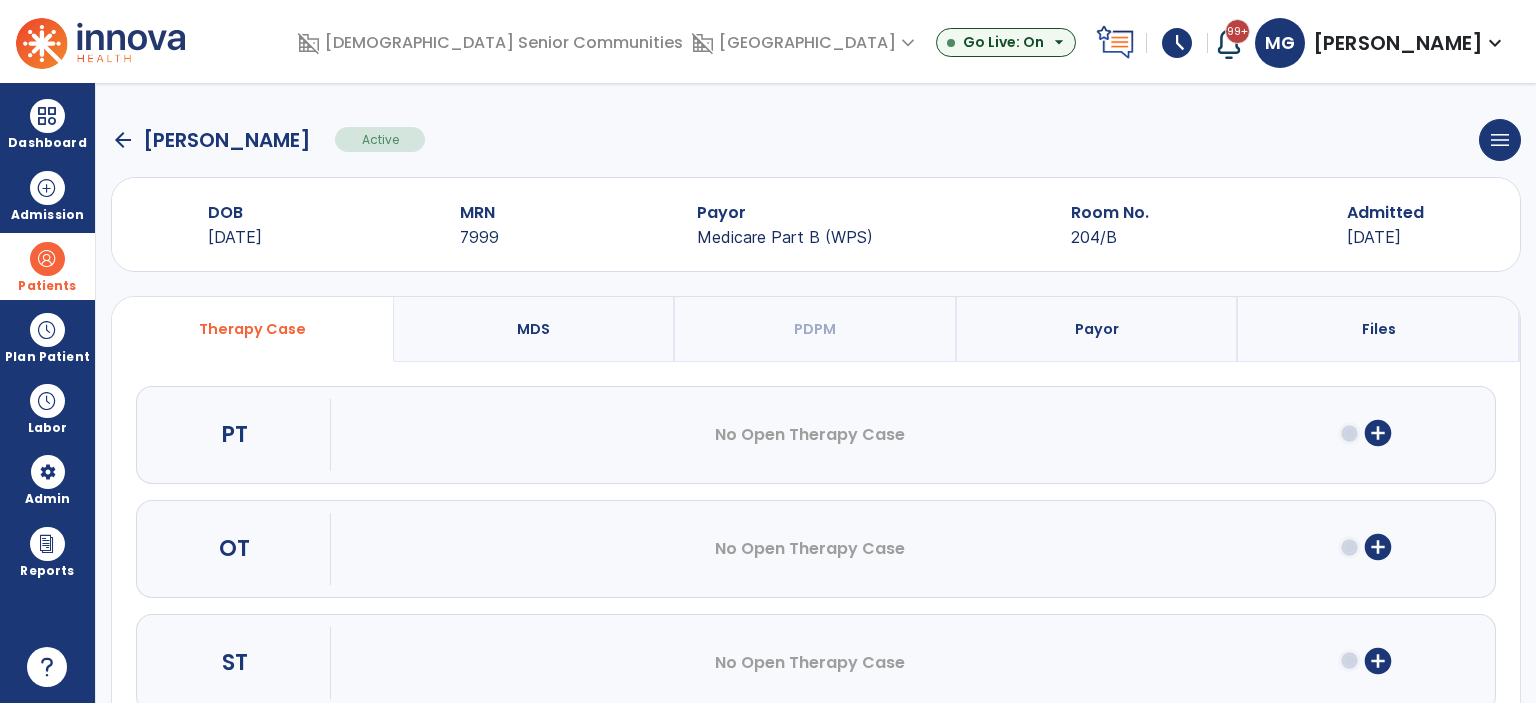 click on "Payor" at bounding box center (1097, 329) 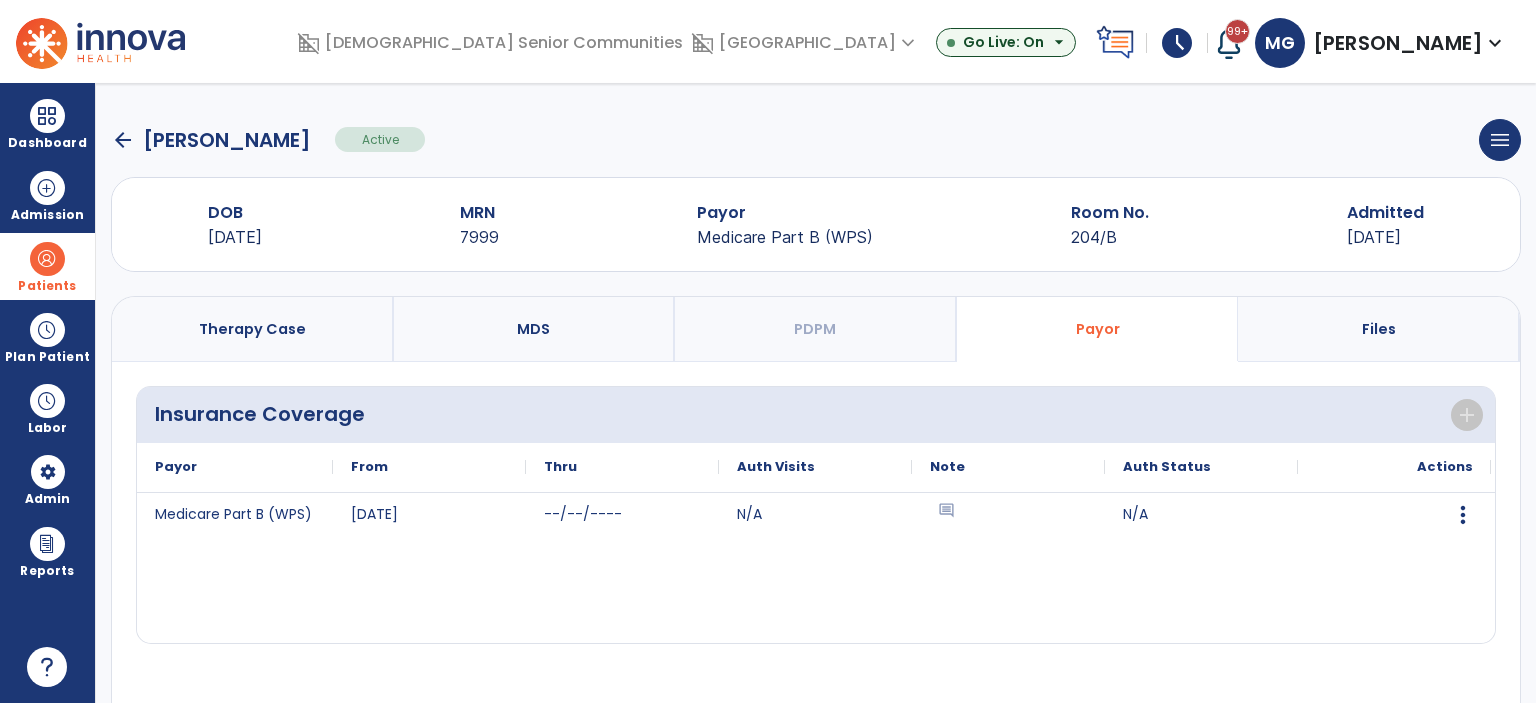 click on "arrow_back   Hobbs, Maria  Active  menu   Edit Admission   View OBRA Report   Discharge Patient" 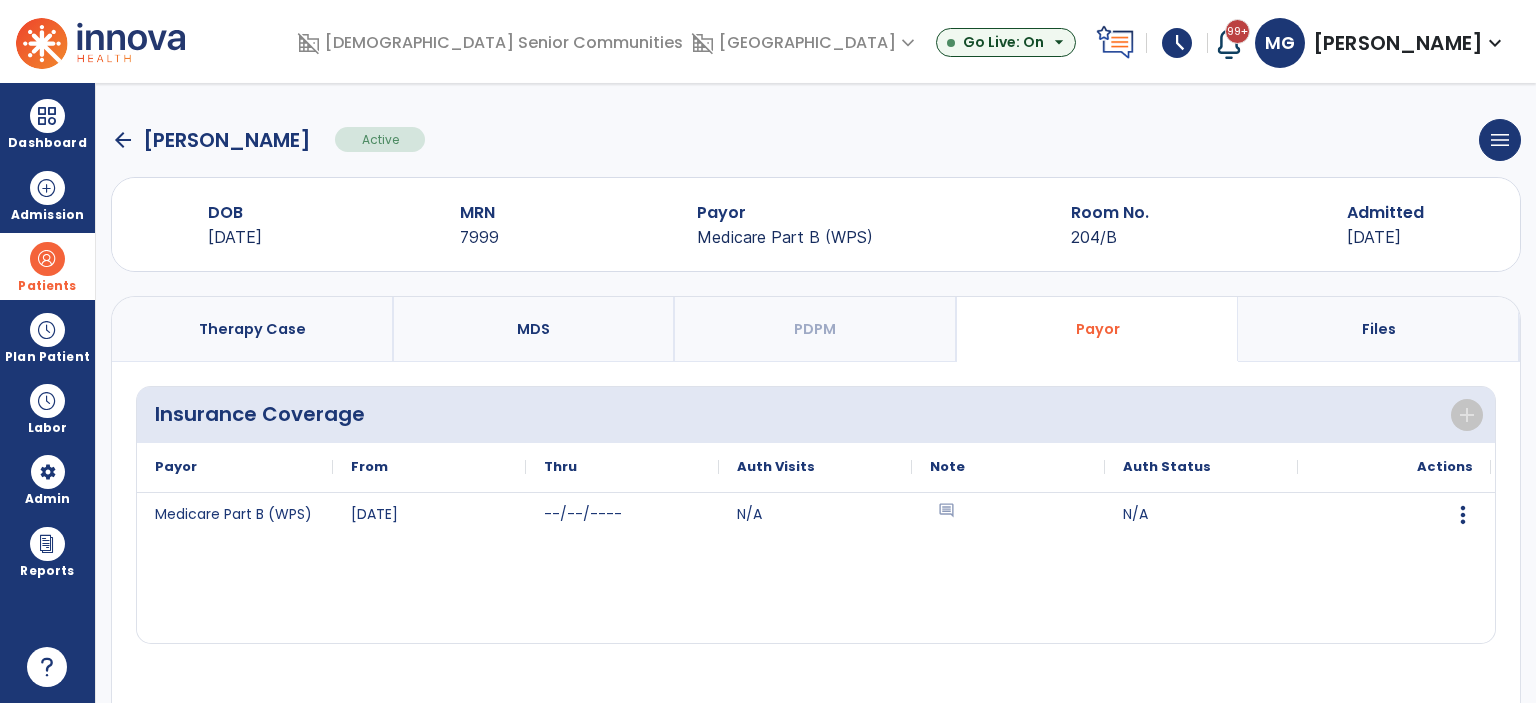 click on "Therapy Case" at bounding box center (252, 329) 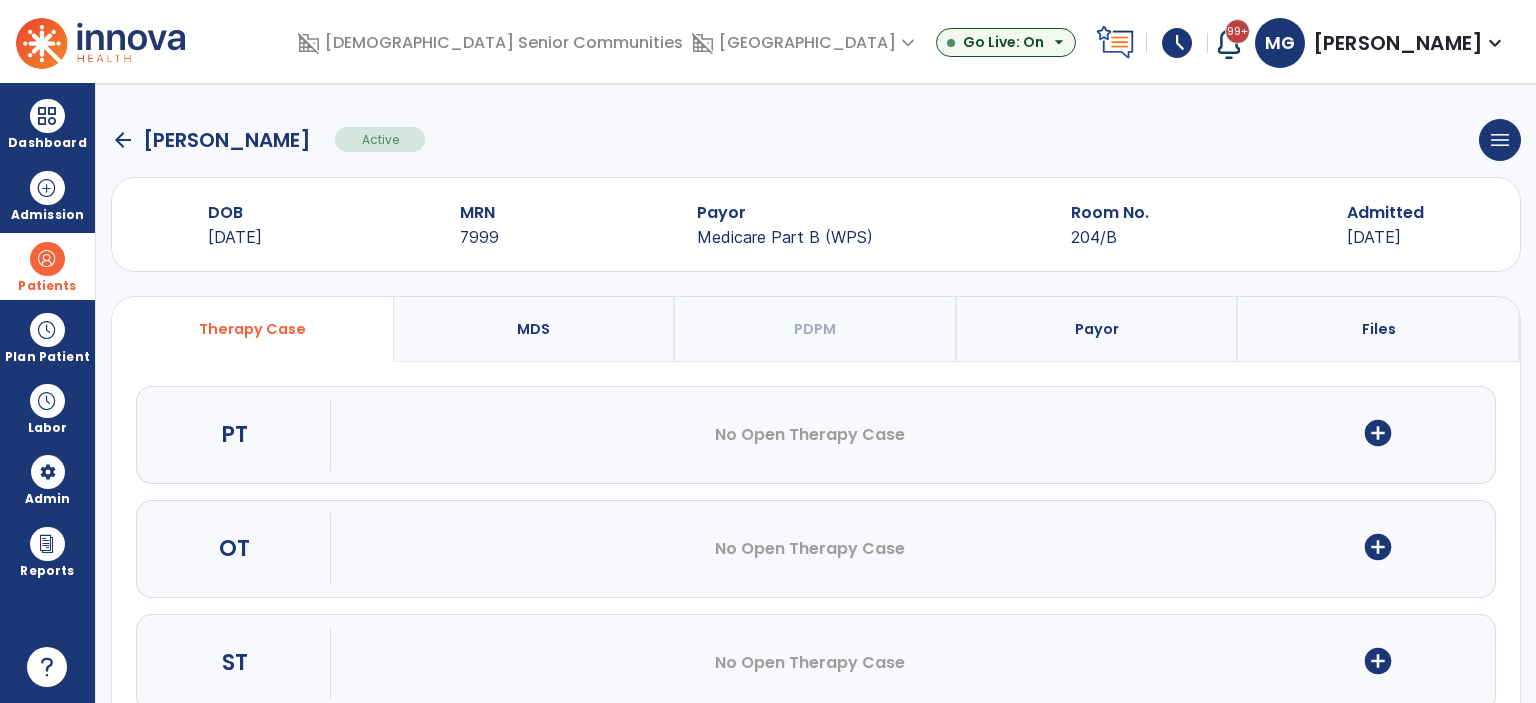 click on "add_circle" at bounding box center (1378, 433) 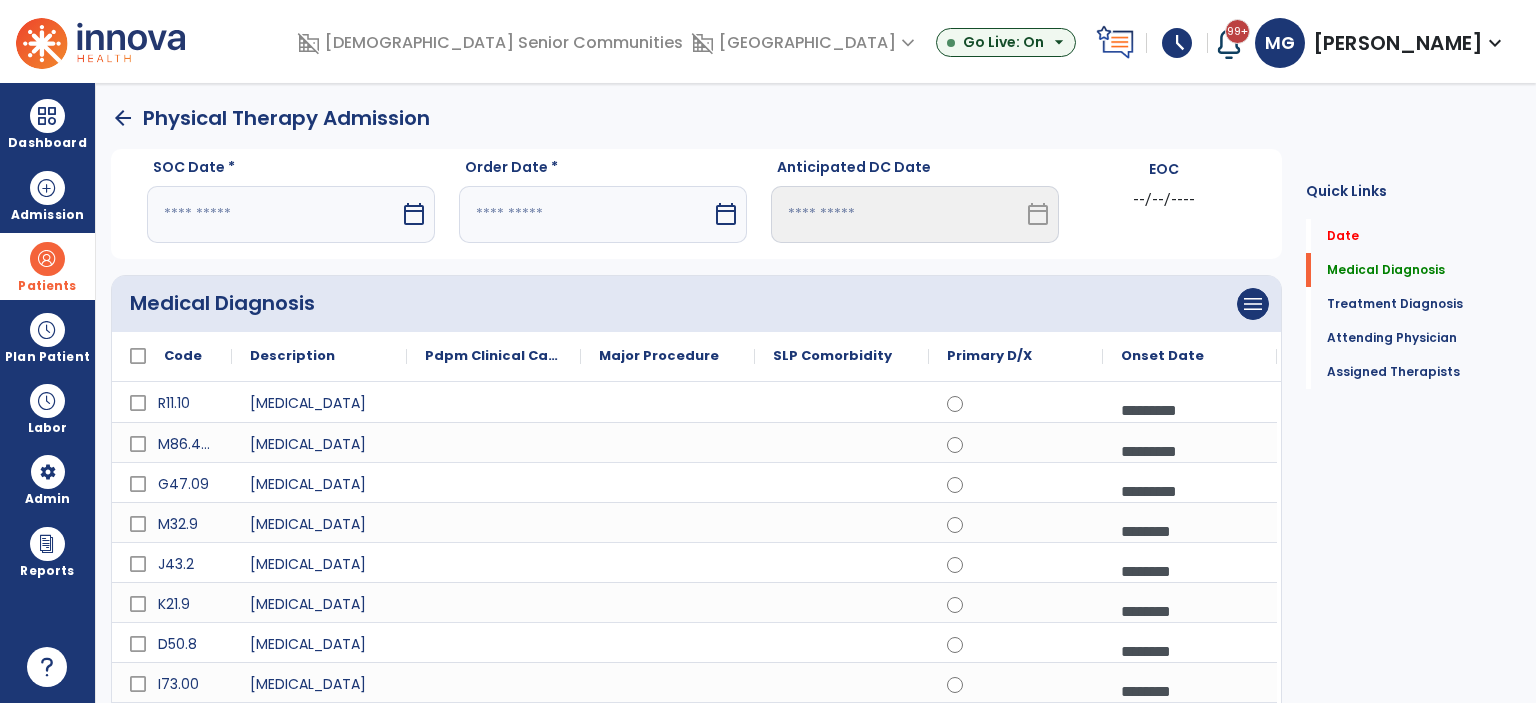 click on "calendar_today" at bounding box center (414, 214) 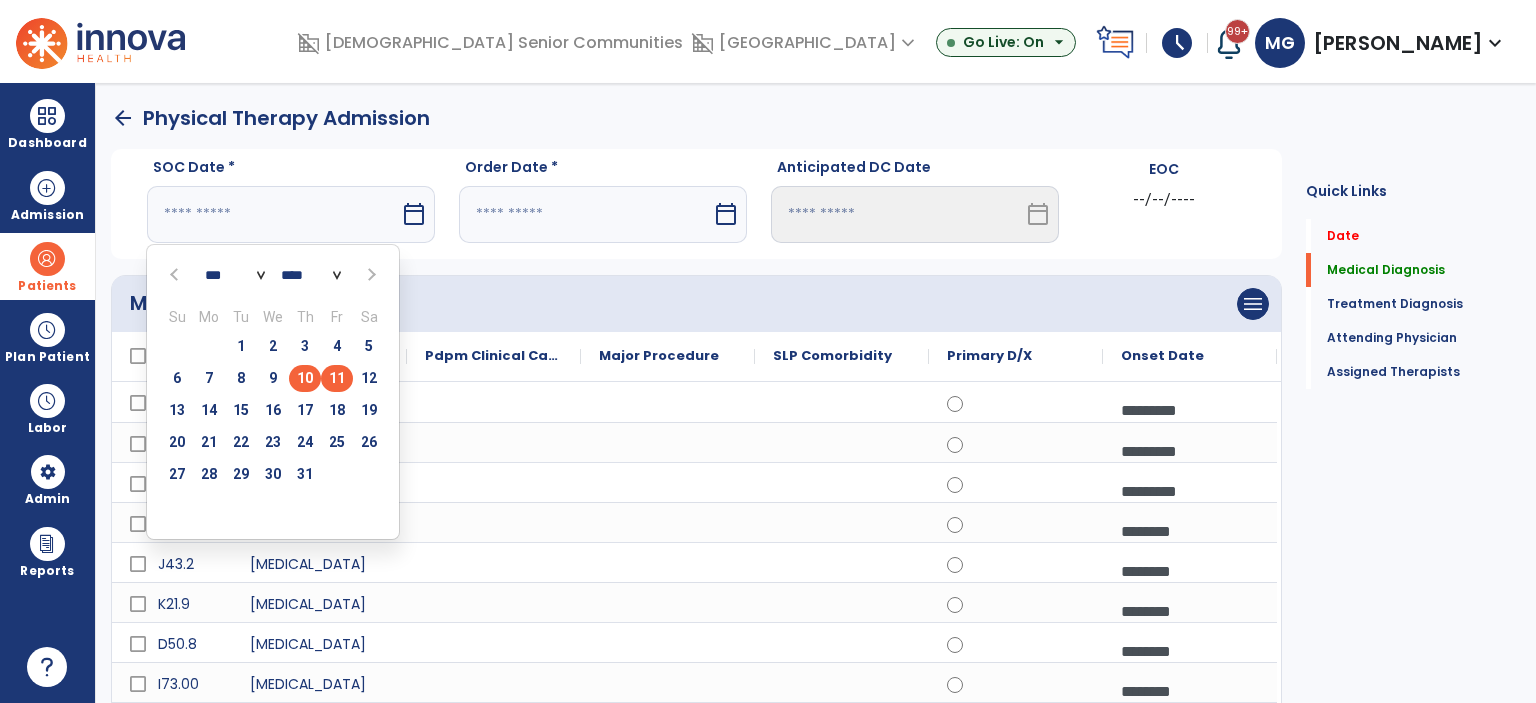 click on "11" at bounding box center [337, 378] 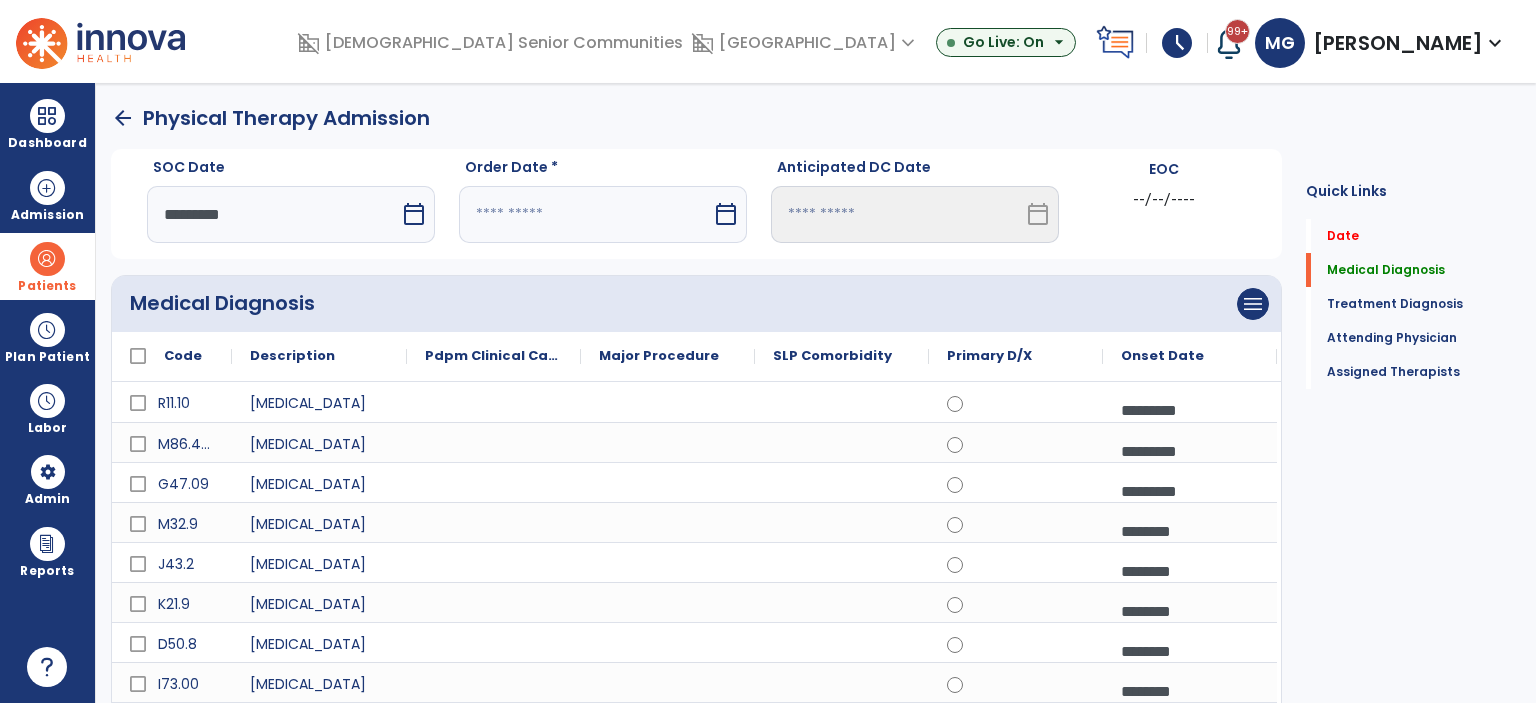 click on "calendar_today" at bounding box center [414, 214] 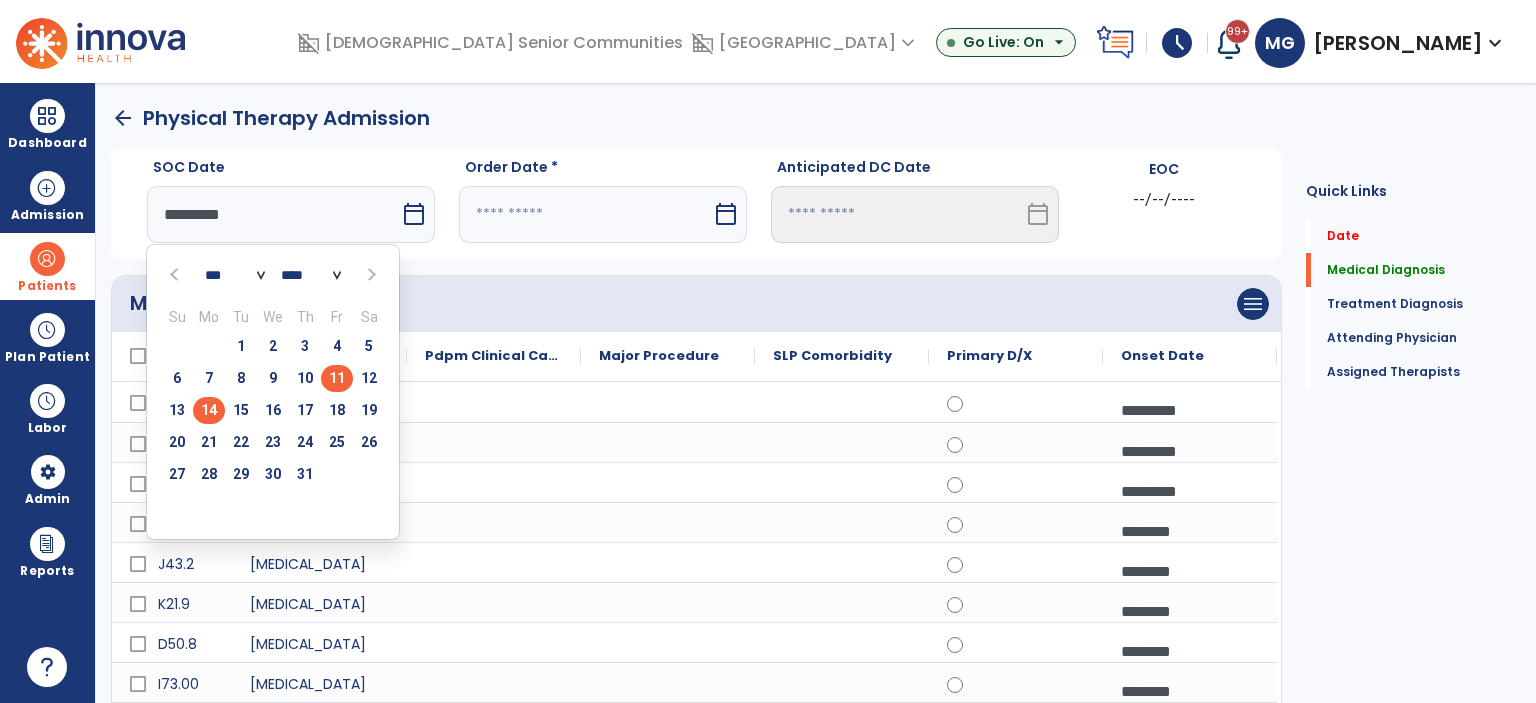 click on "14" at bounding box center [209, 410] 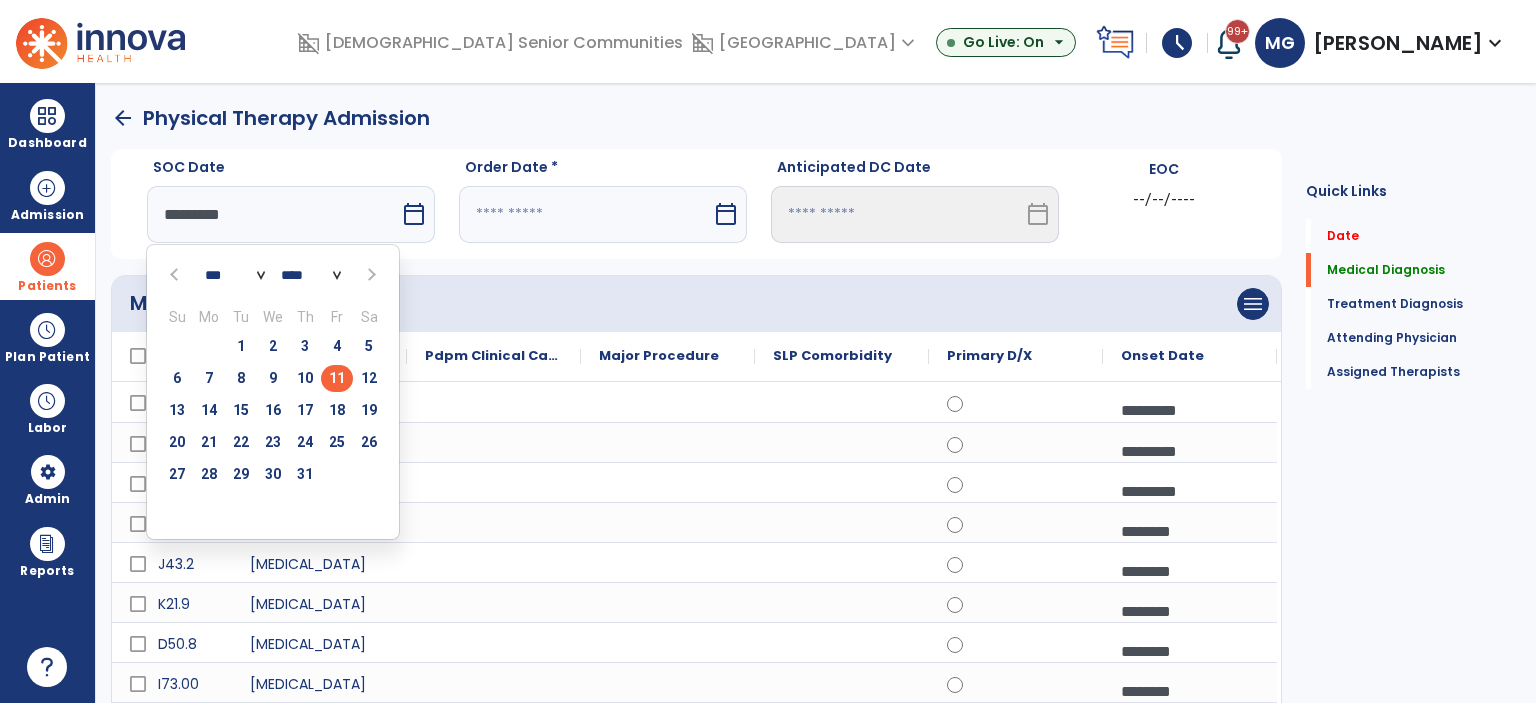 type on "*********" 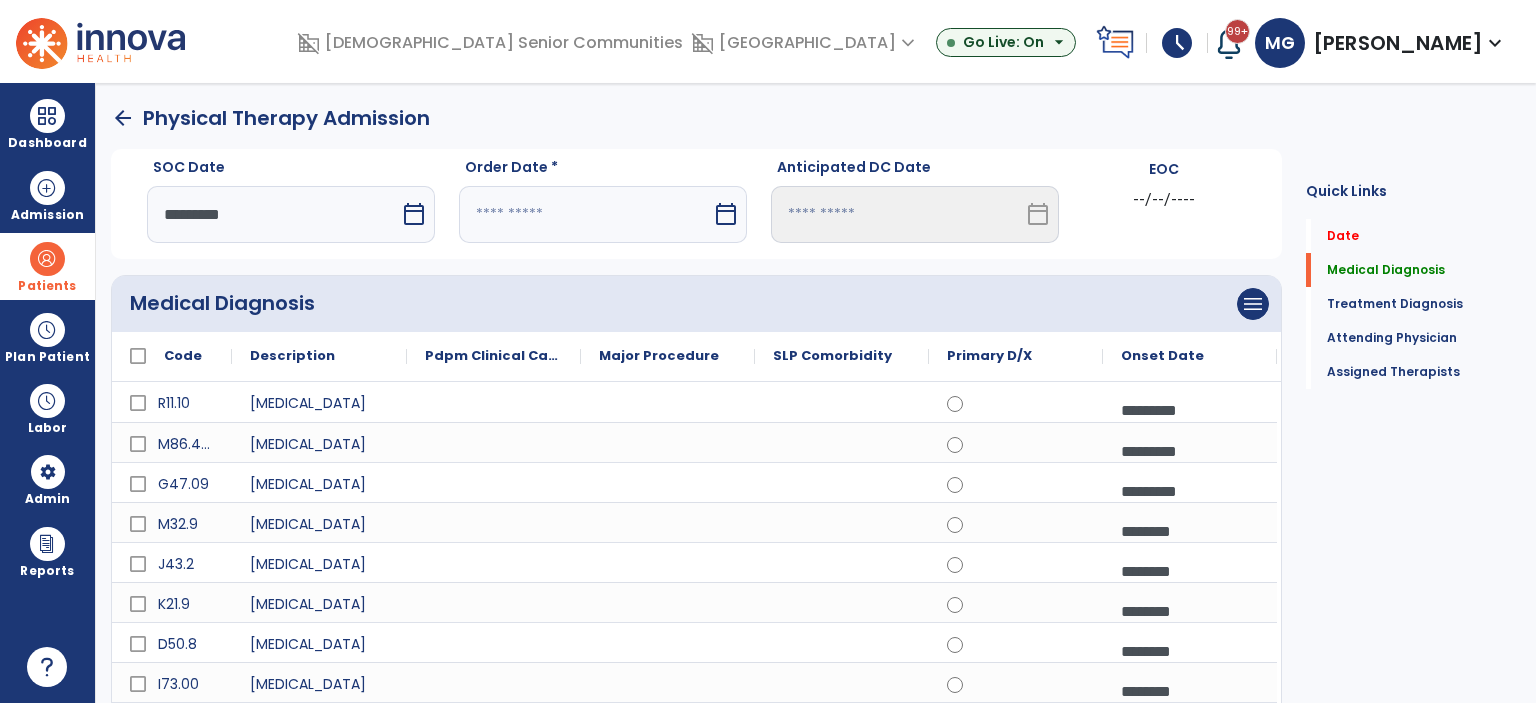 click at bounding box center [585, 214] 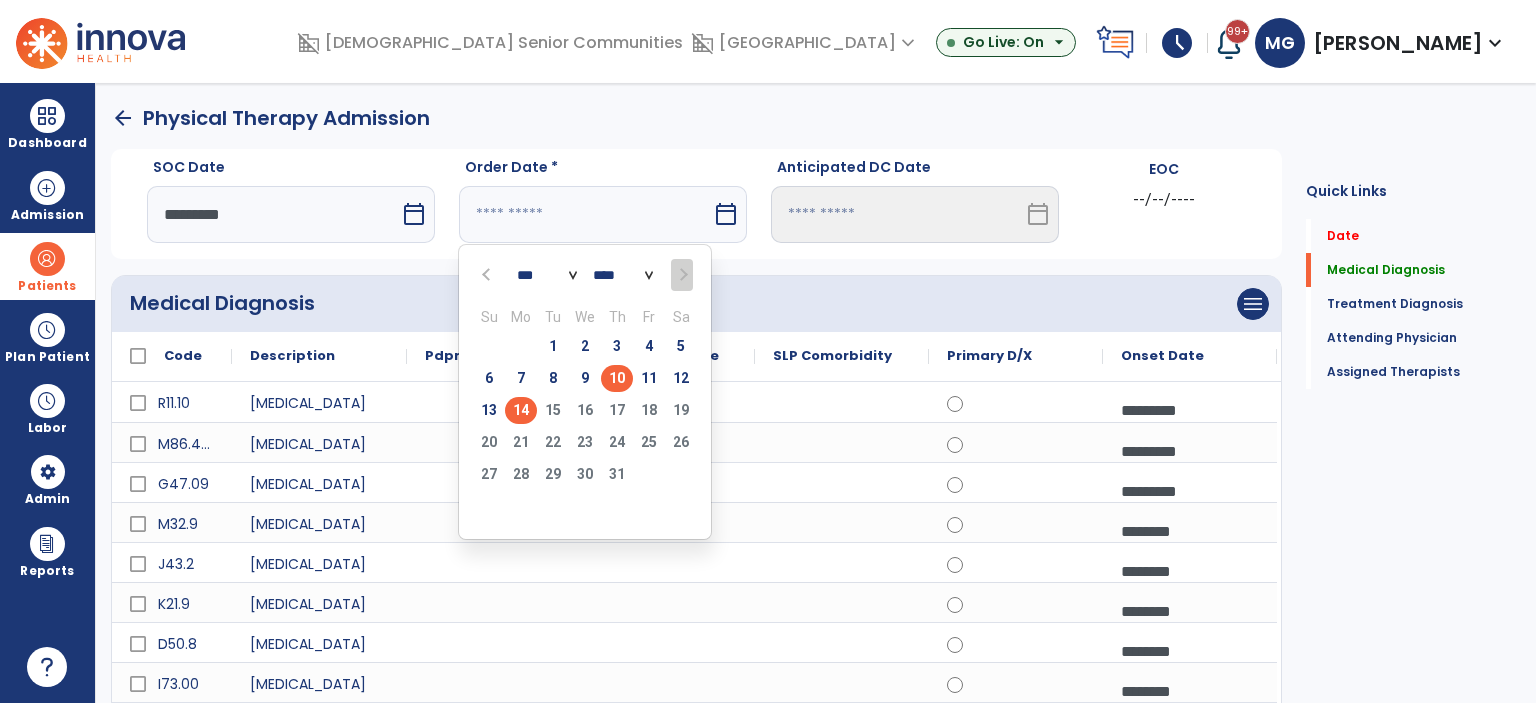 click on "14" at bounding box center (521, 410) 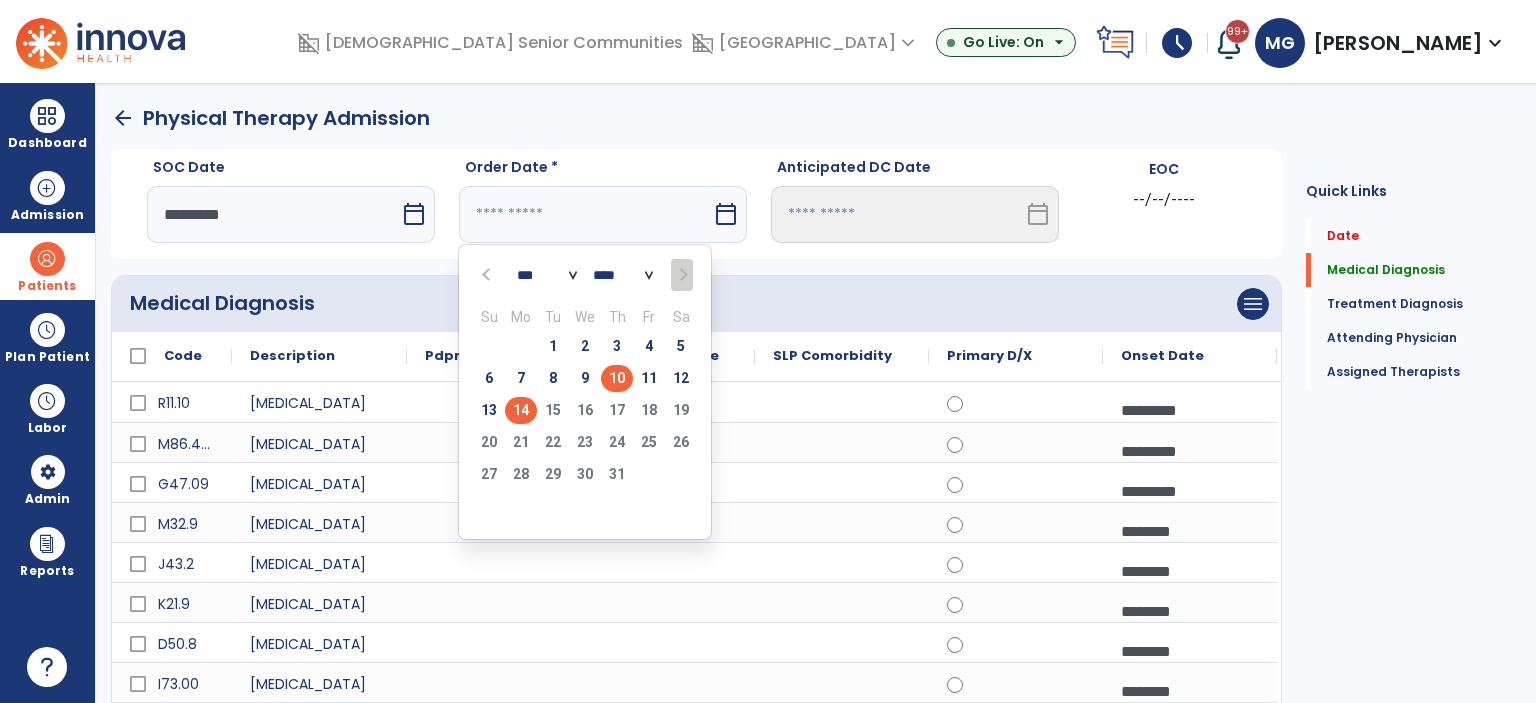 type on "*********" 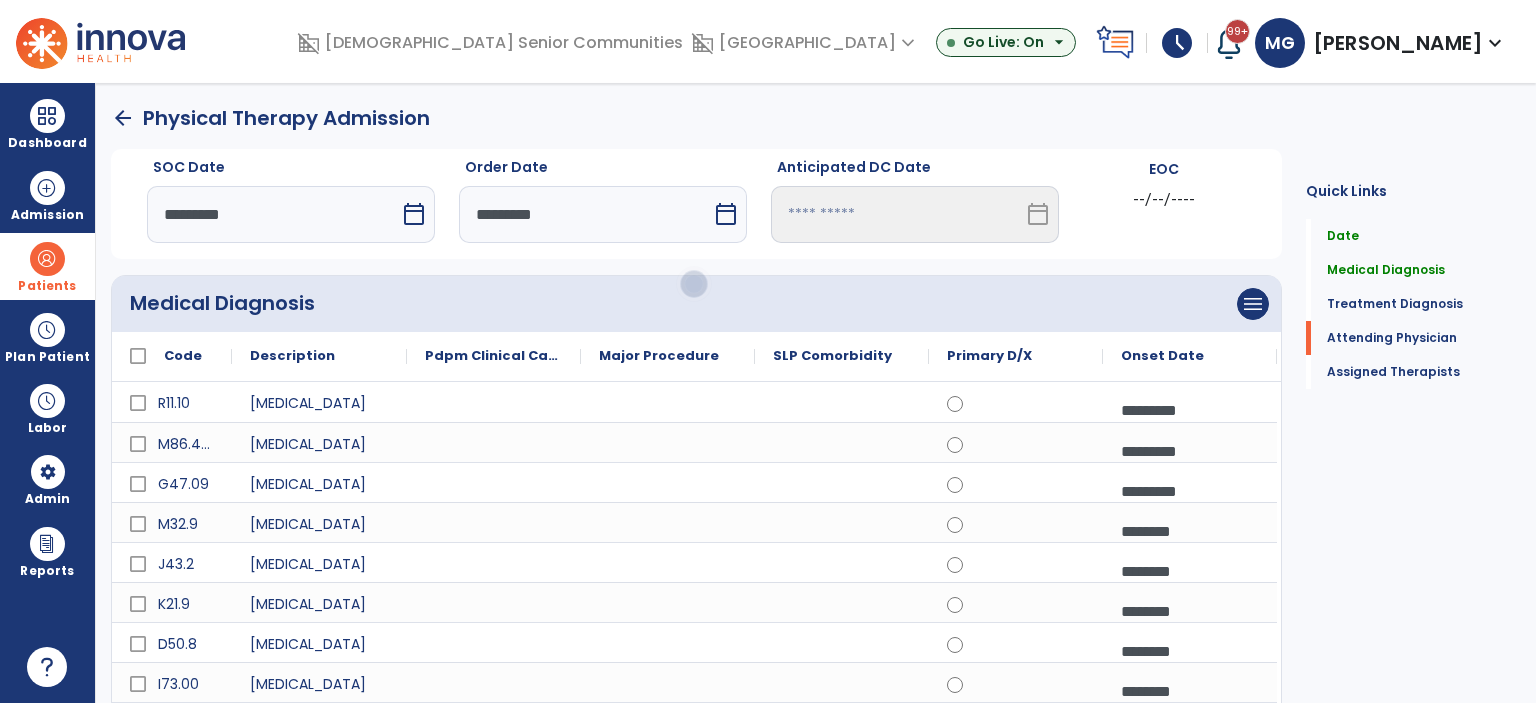 click on "Add New" 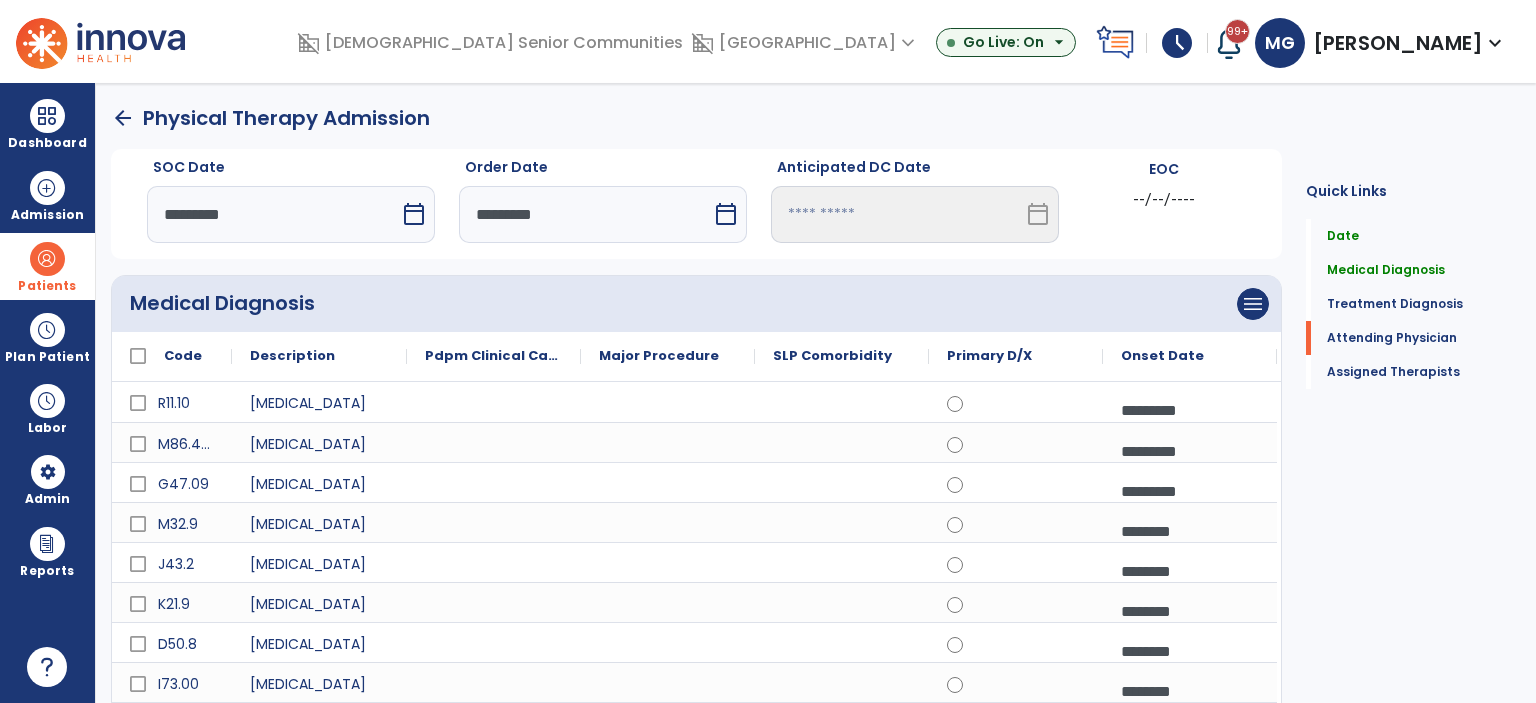 click on "[PERSON_NAME]" 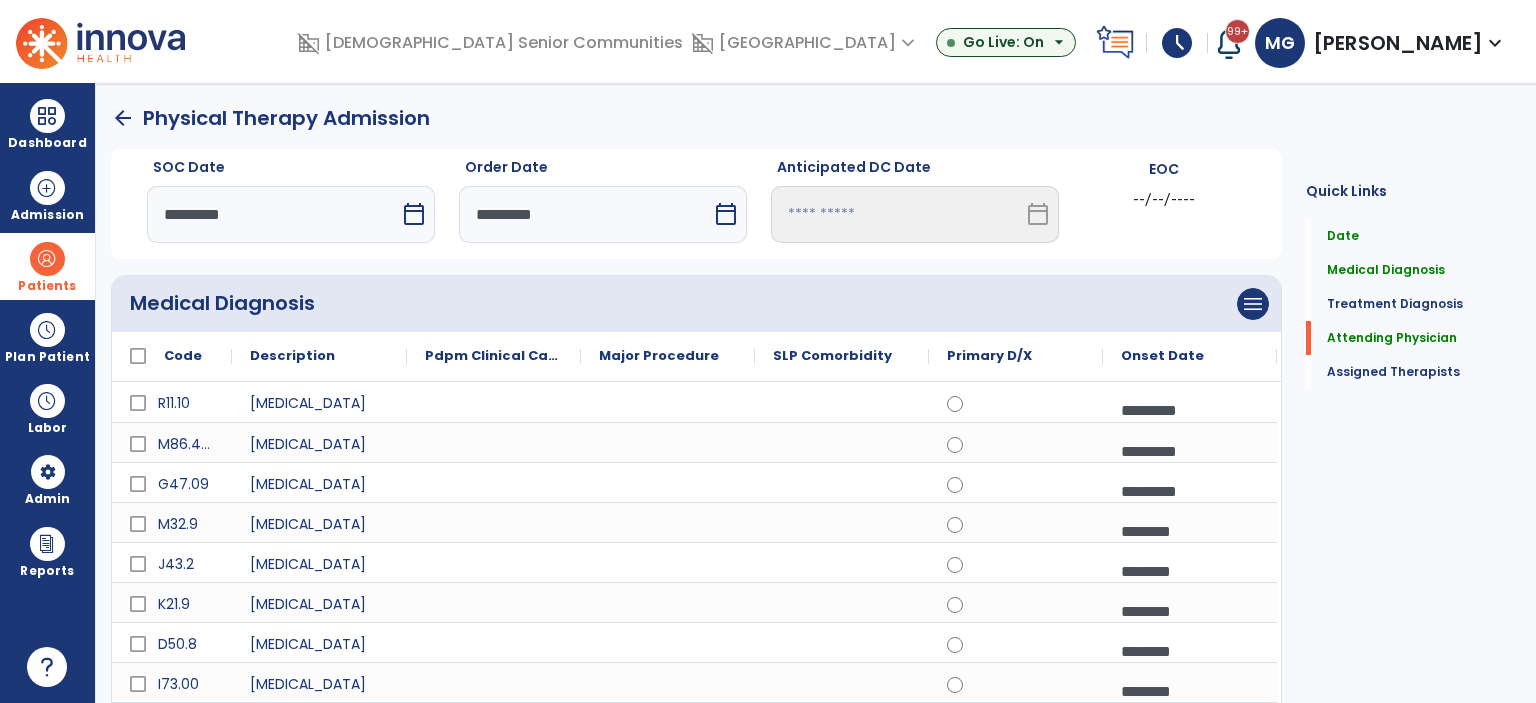 click on "save" 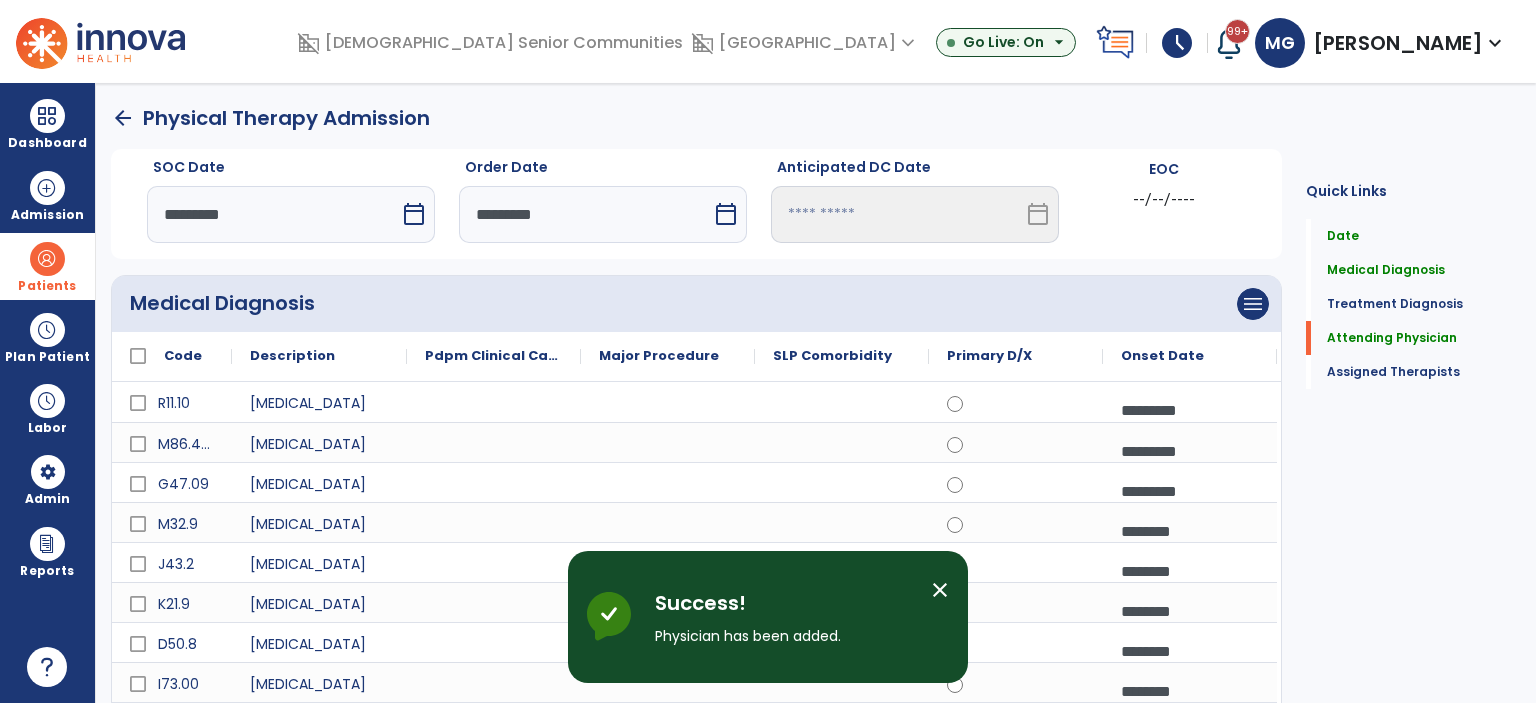 click on "close" at bounding box center (940, 590) 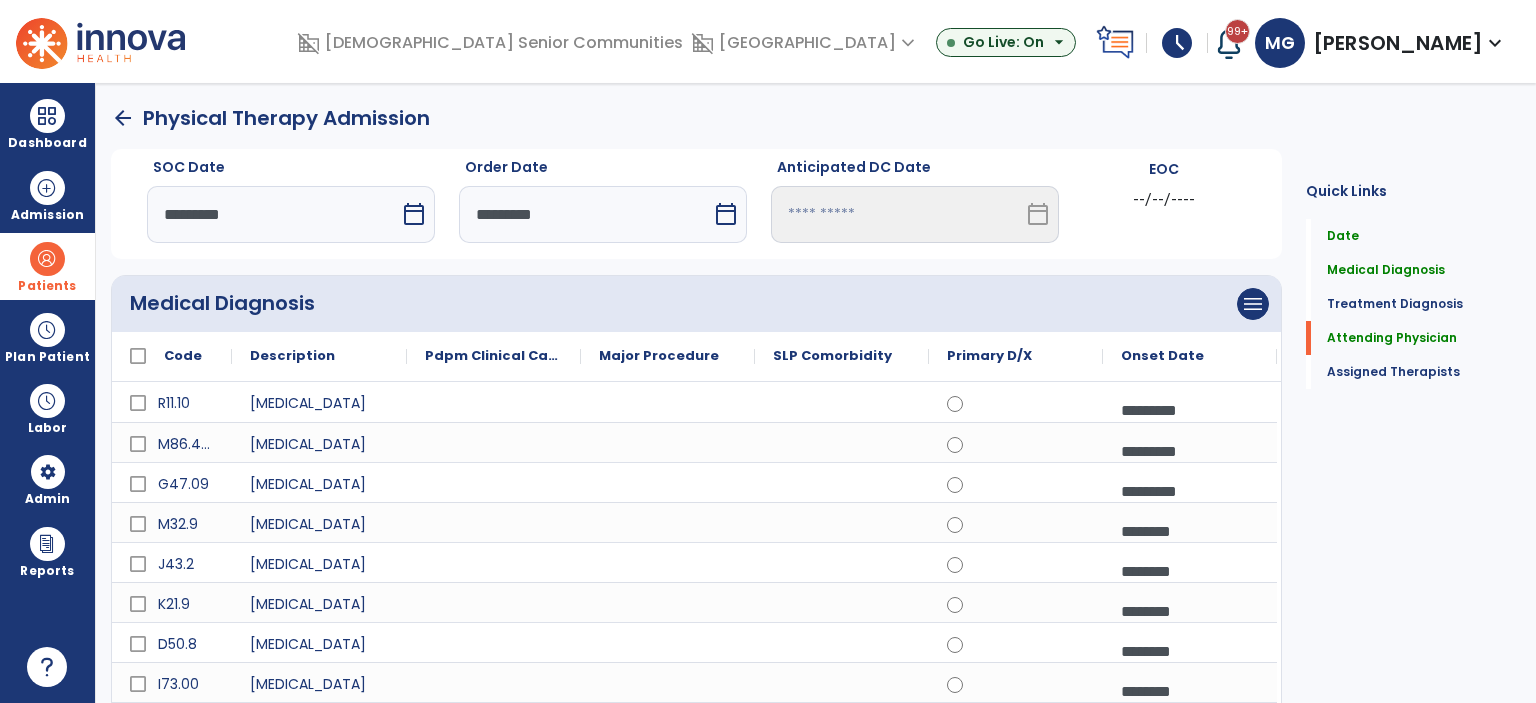 click on "Assign Therapists" 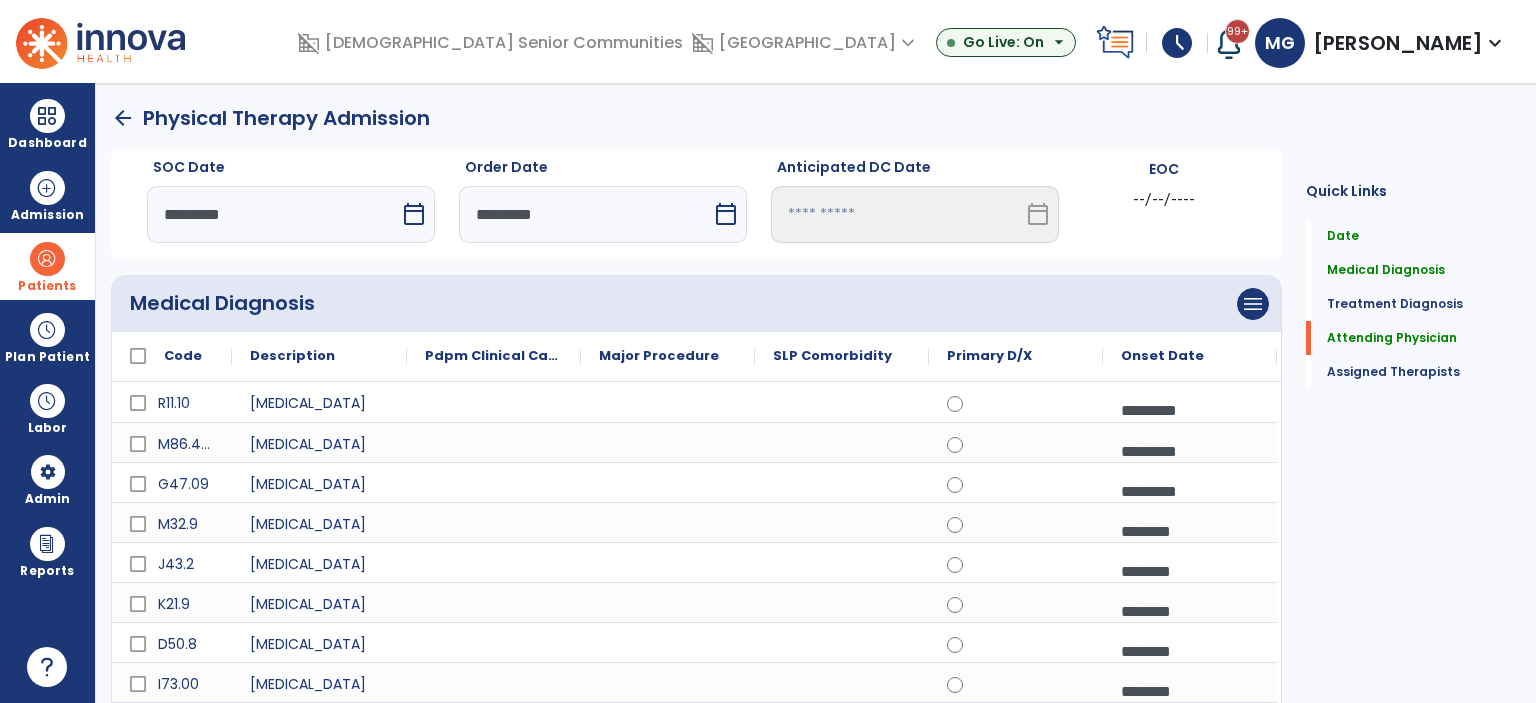 click on "De Fiesta Mark" 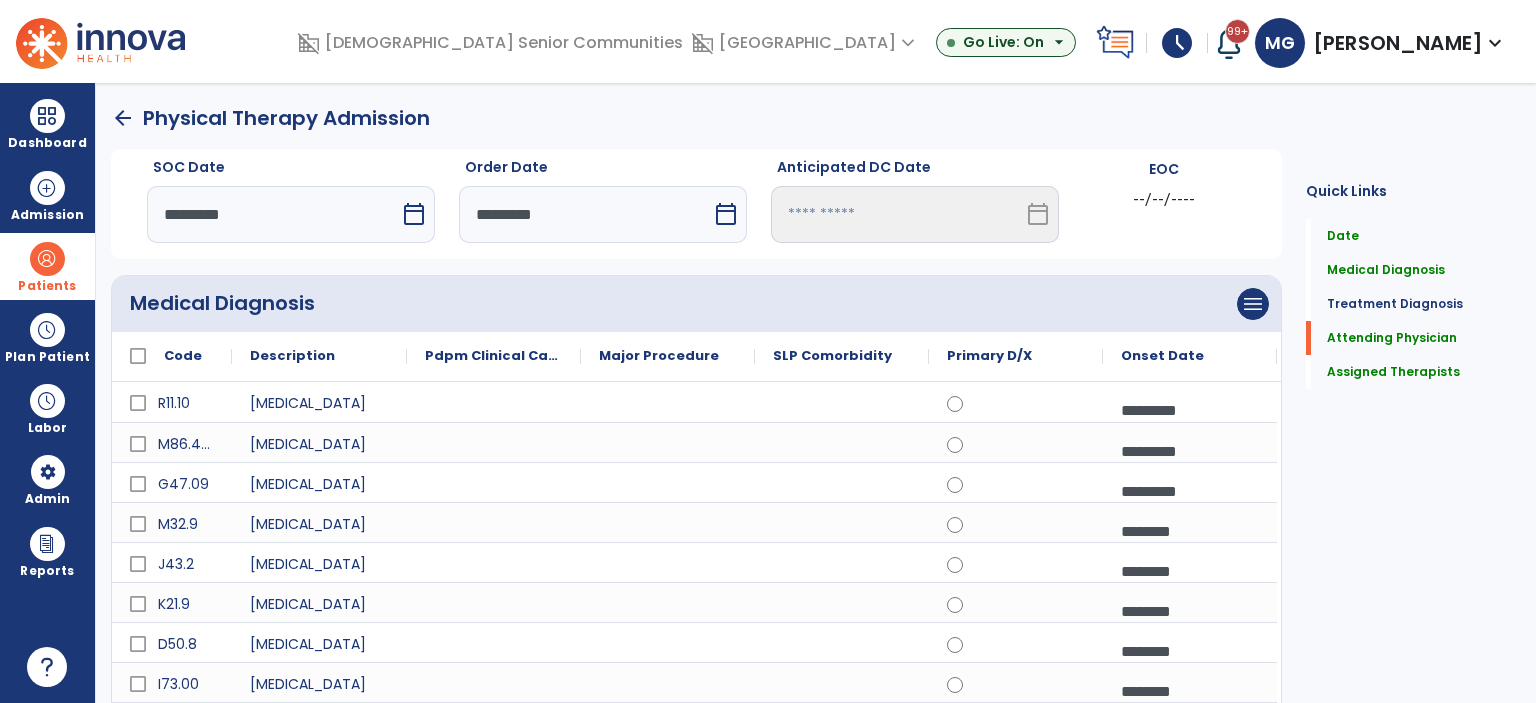 click on "Choose one Option" at bounding box center [684, 1699] 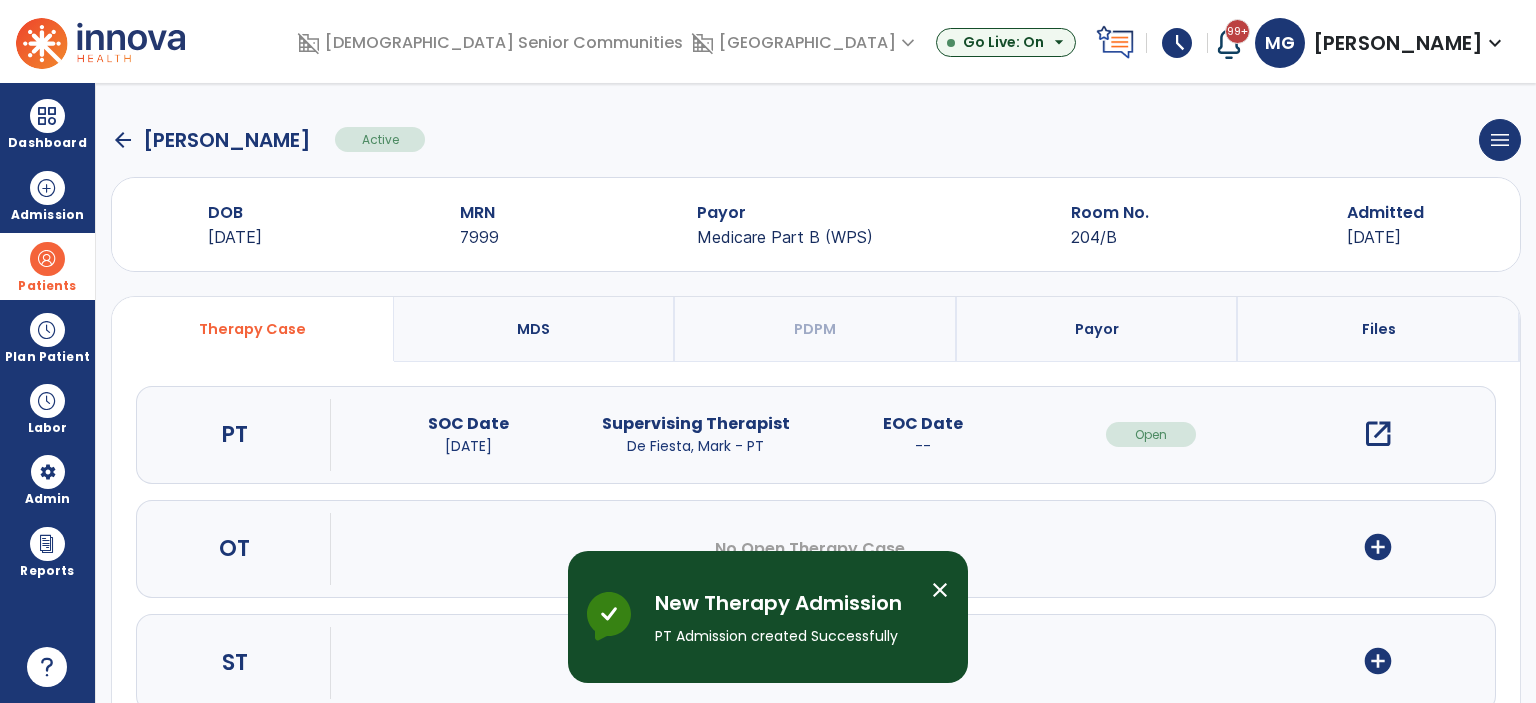 click on "close" at bounding box center [940, 590] 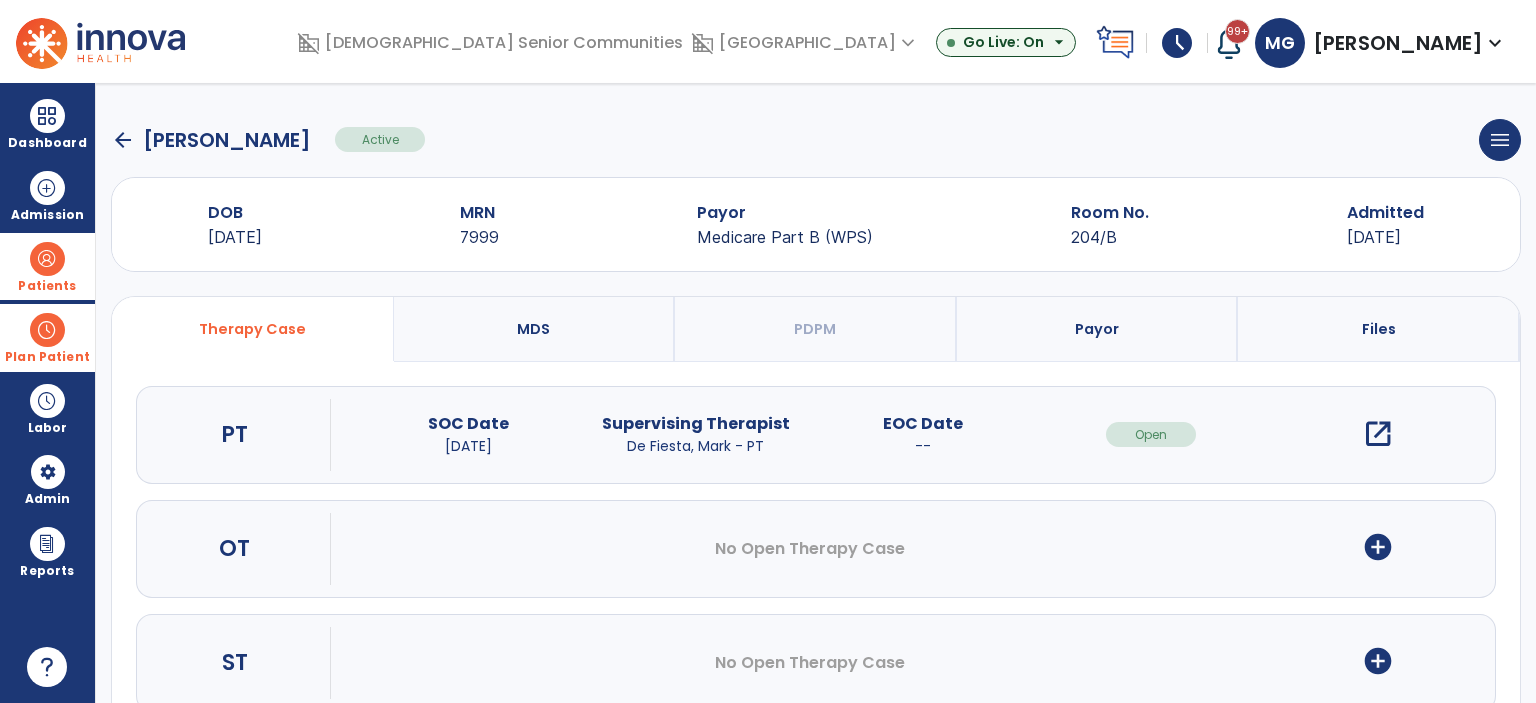 click at bounding box center (47, 330) 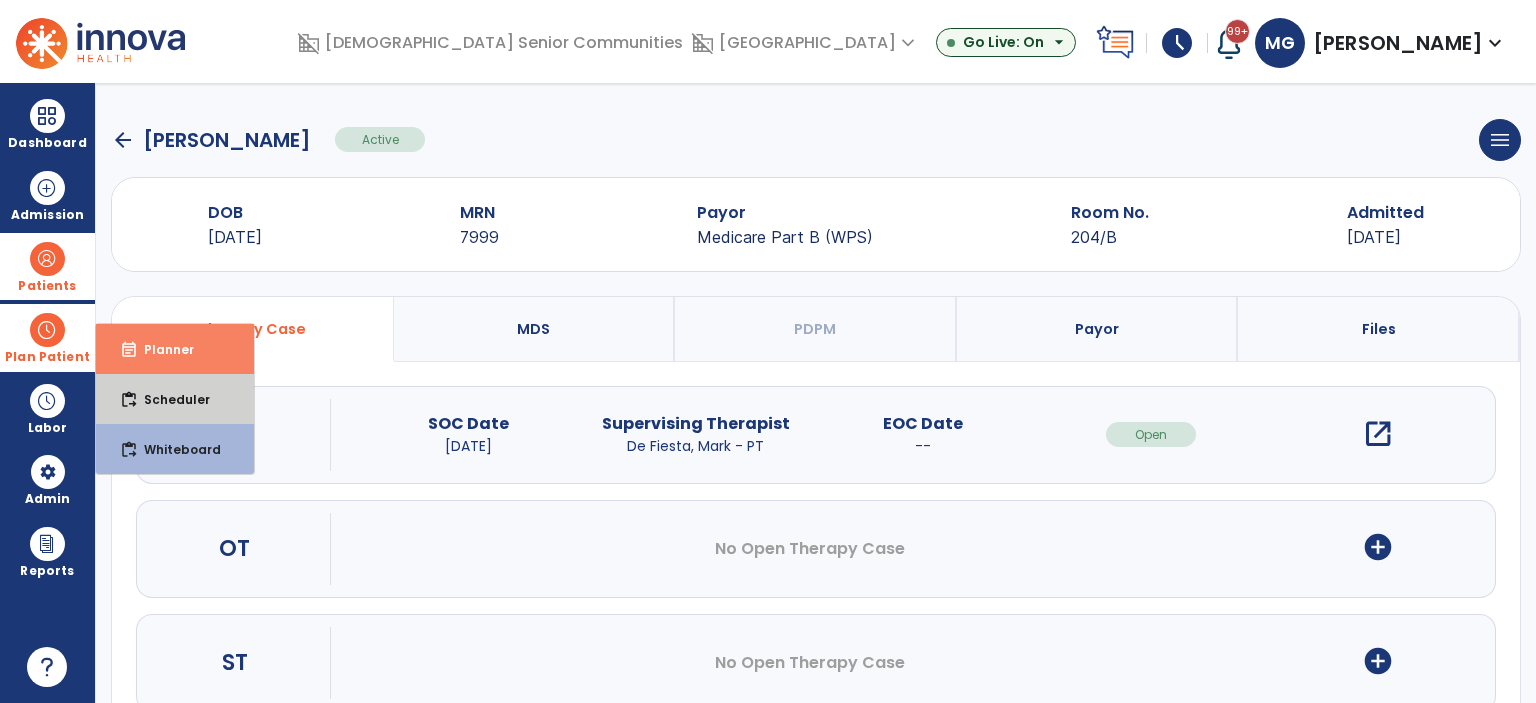 drag, startPoint x: 157, startPoint y: 402, endPoint x: 182, endPoint y: 352, distance: 55.9017 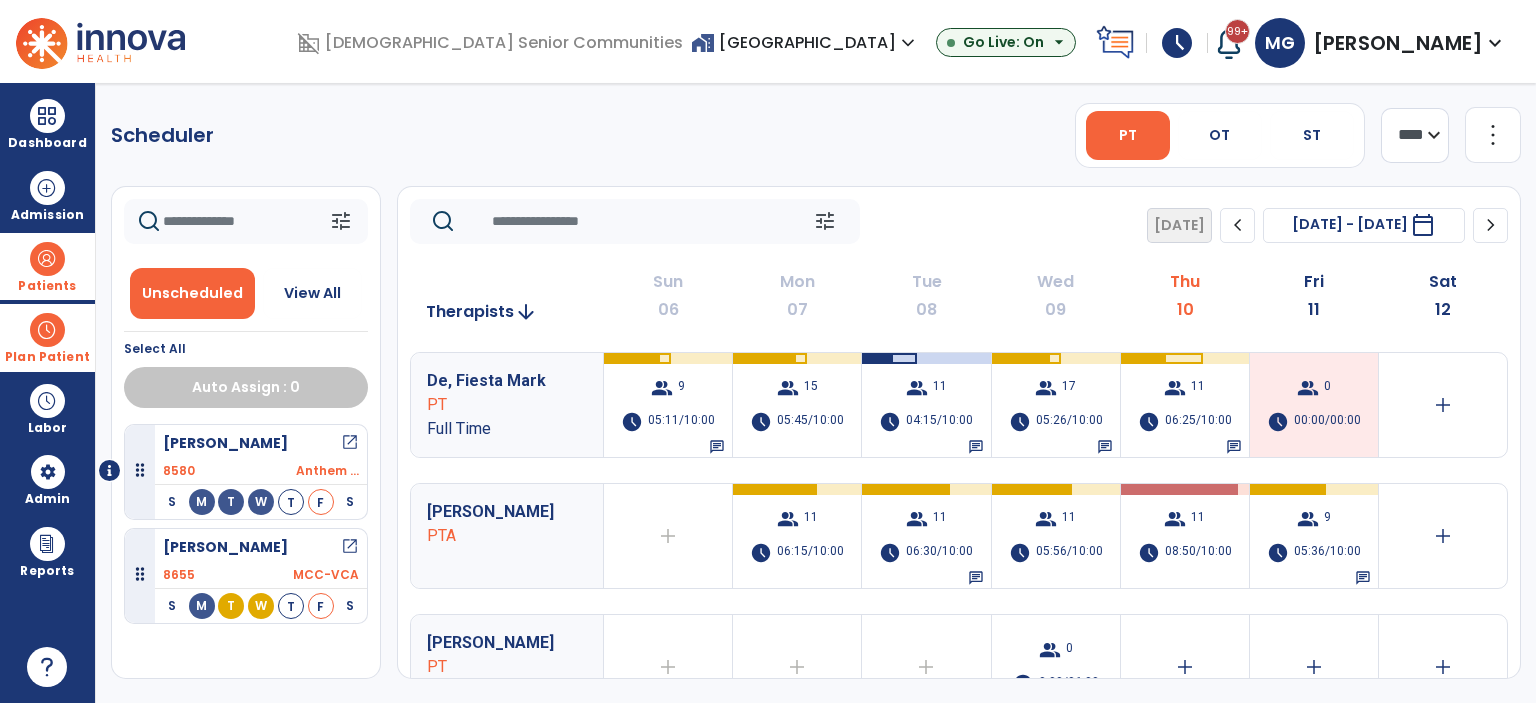 click on "chevron_right" 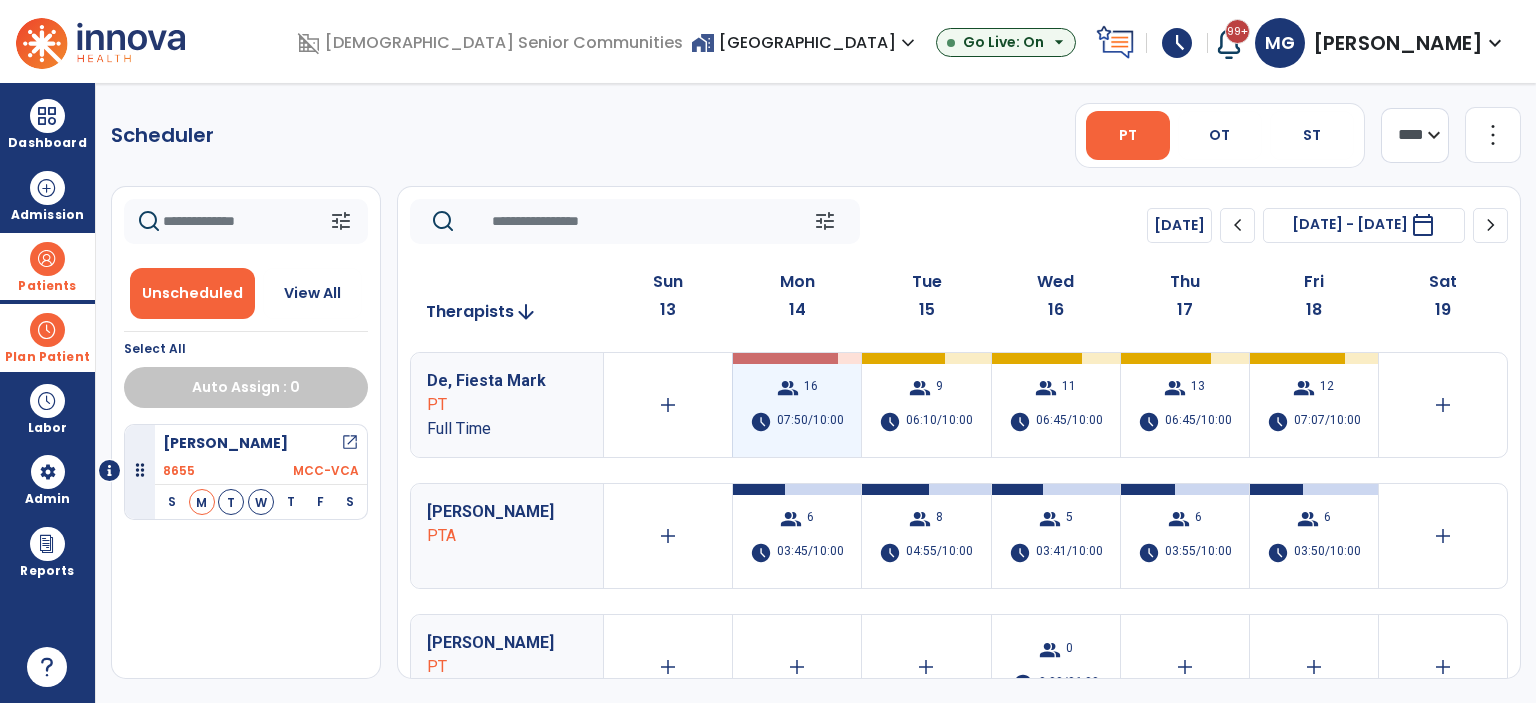 click on "group  16  schedule  07:50/10:00" at bounding box center (797, 405) 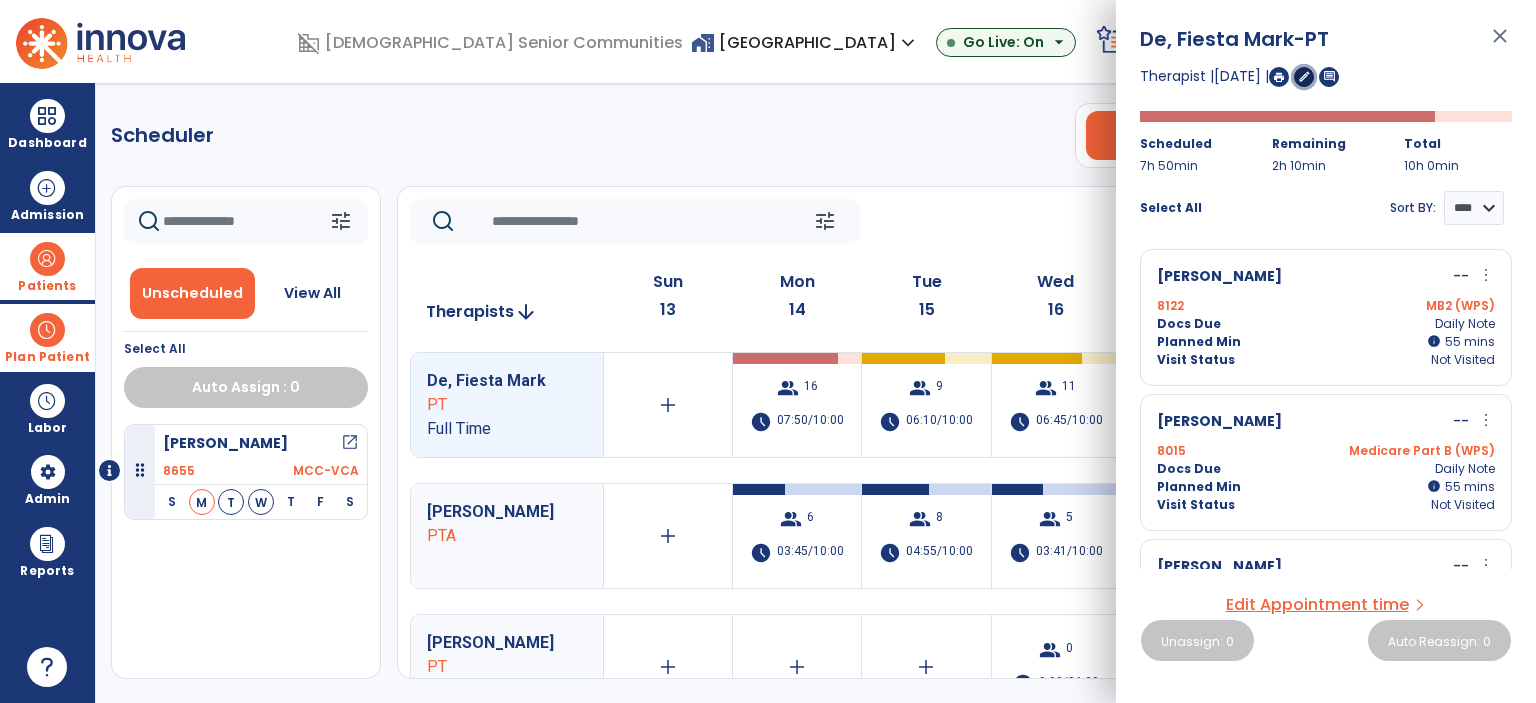 click on "edit" at bounding box center (1304, 76) 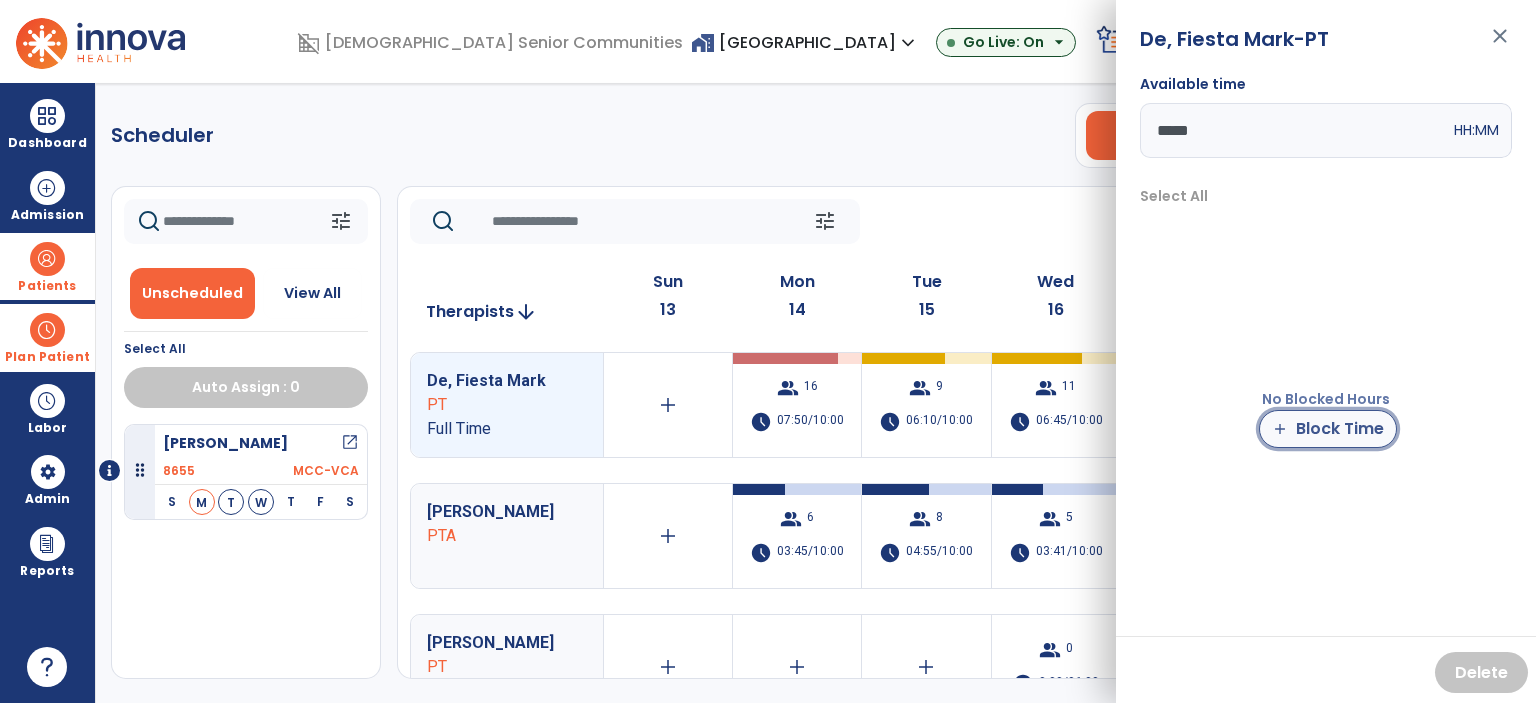 click on "add   Block Time" at bounding box center (1328, 429) 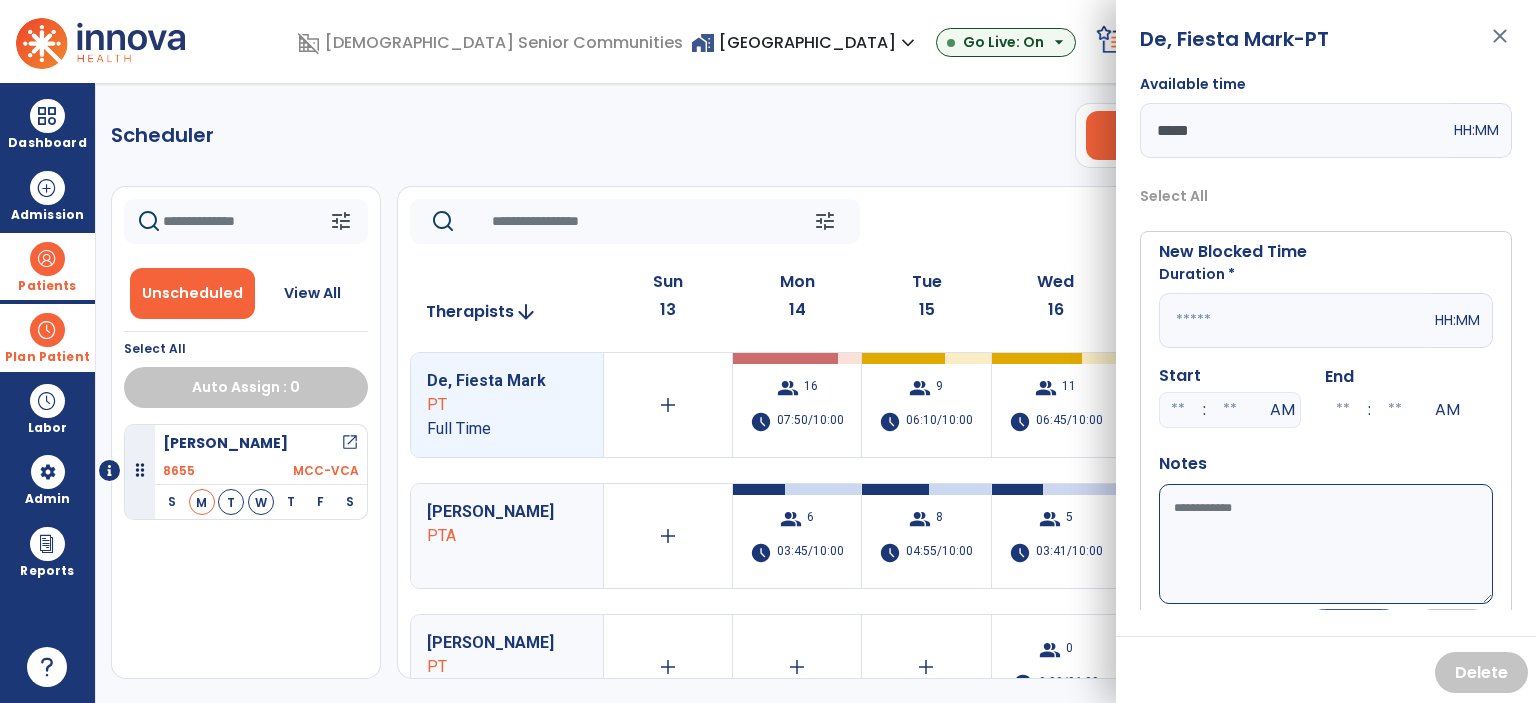 click at bounding box center (1295, 320) 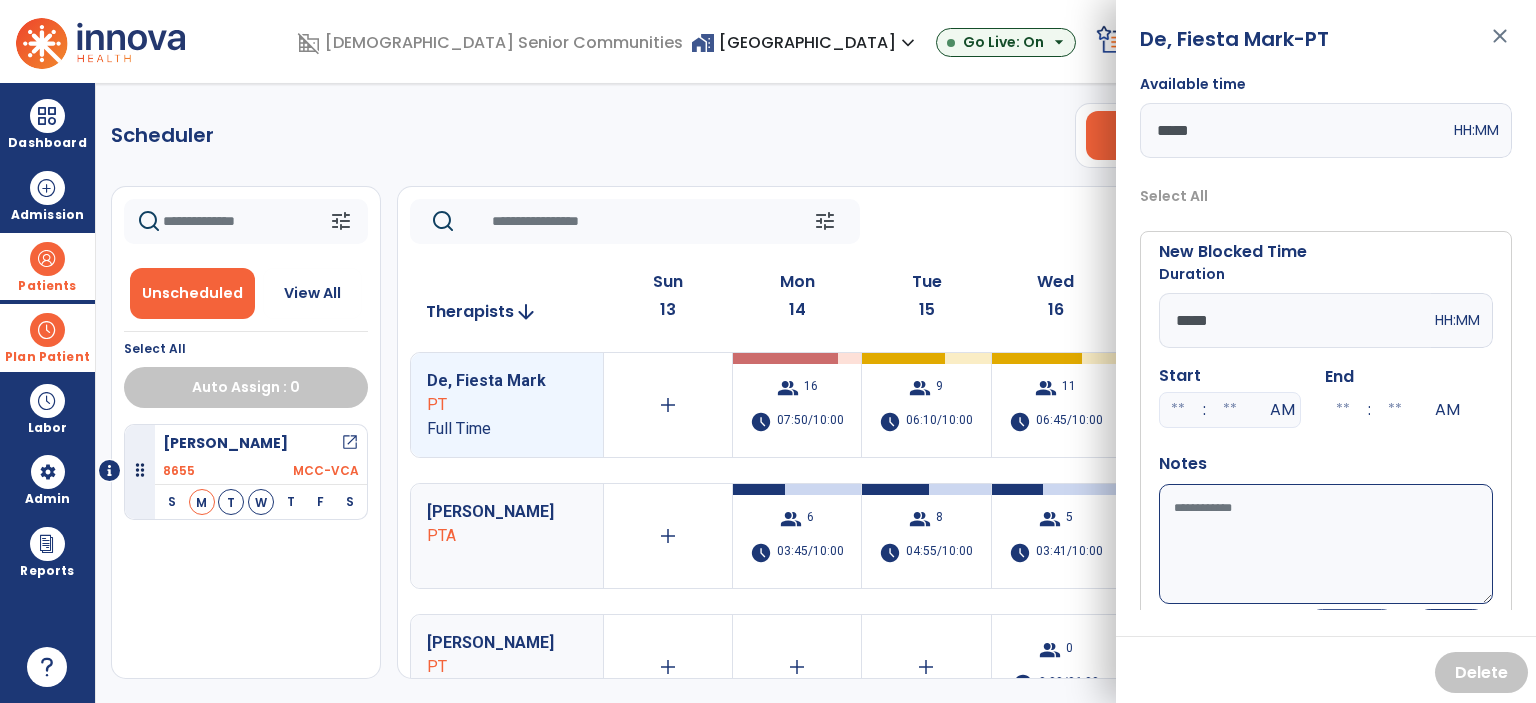 type on "*****" 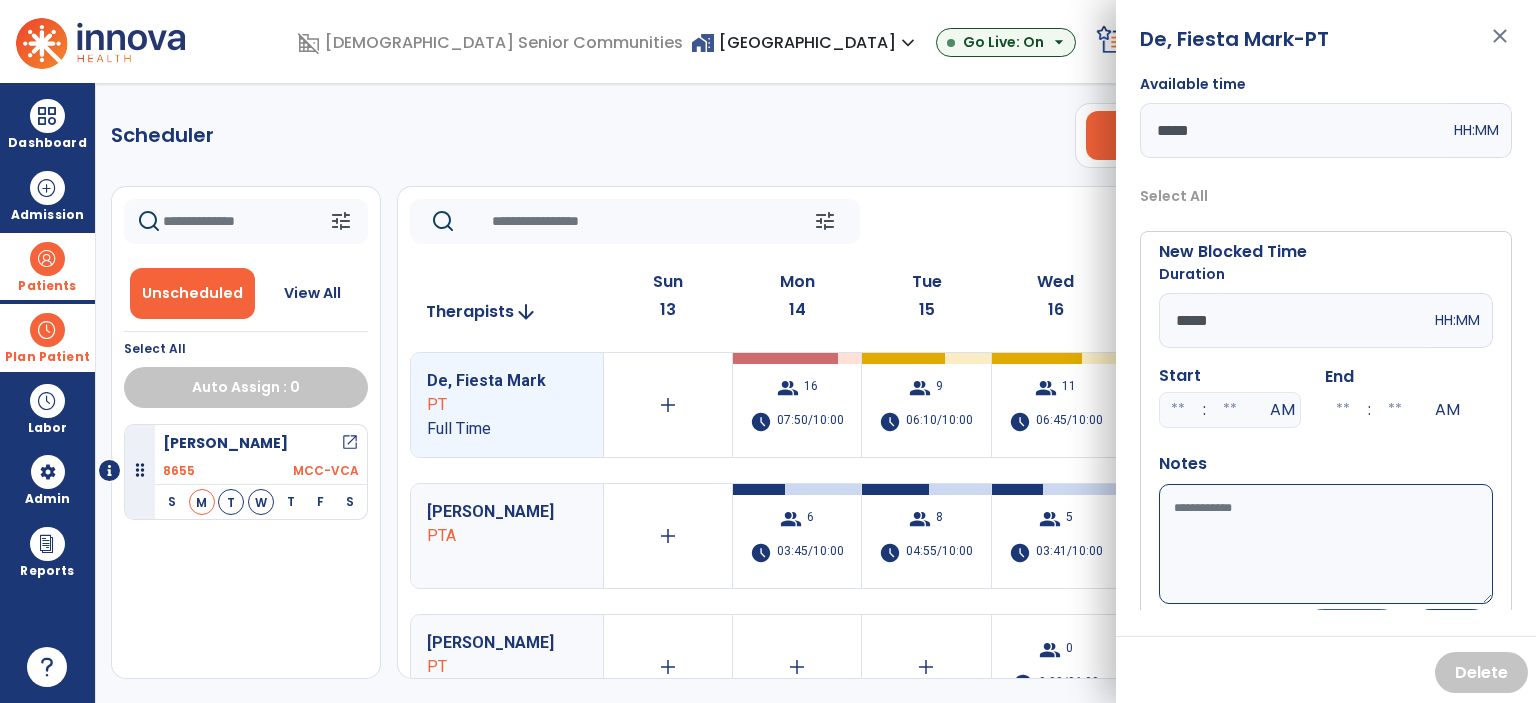 click at bounding box center (1178, 410) 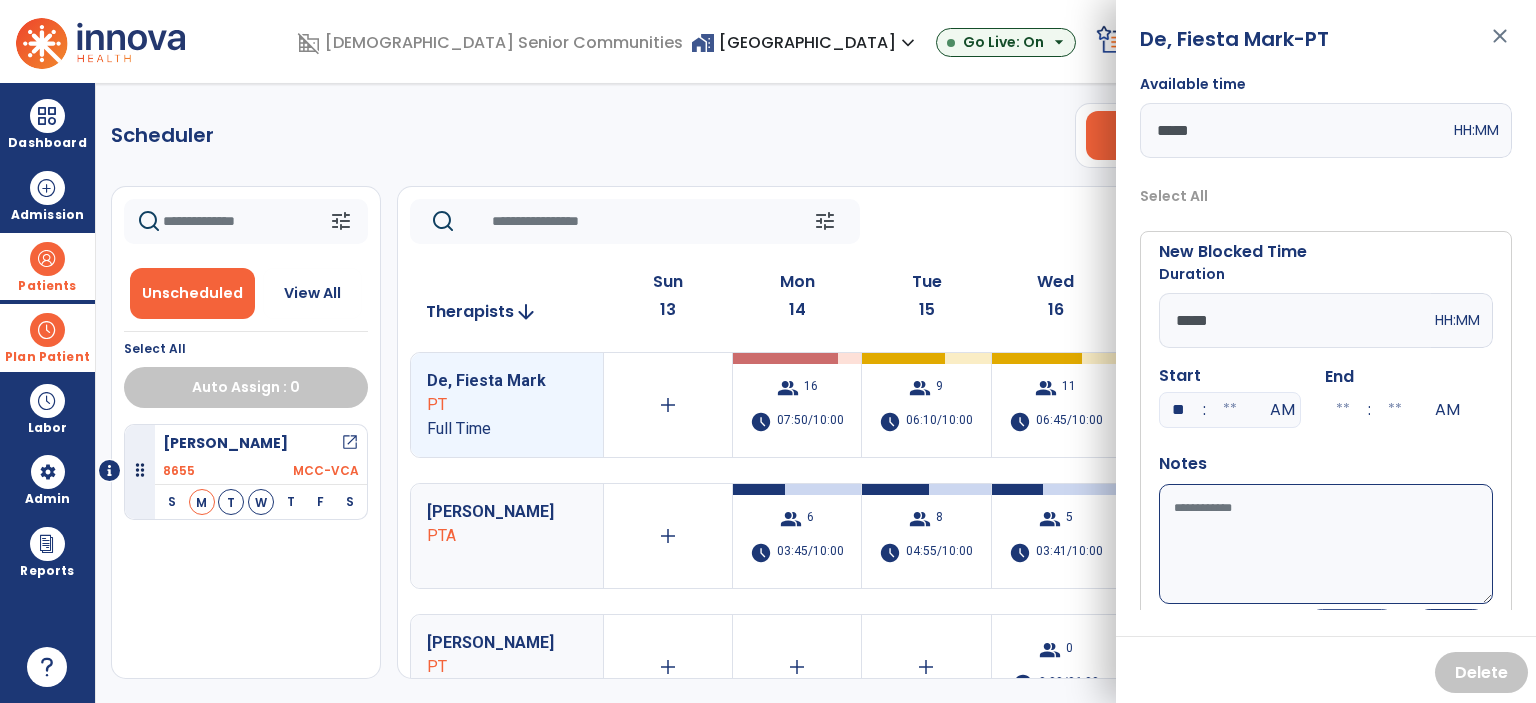 type on "**" 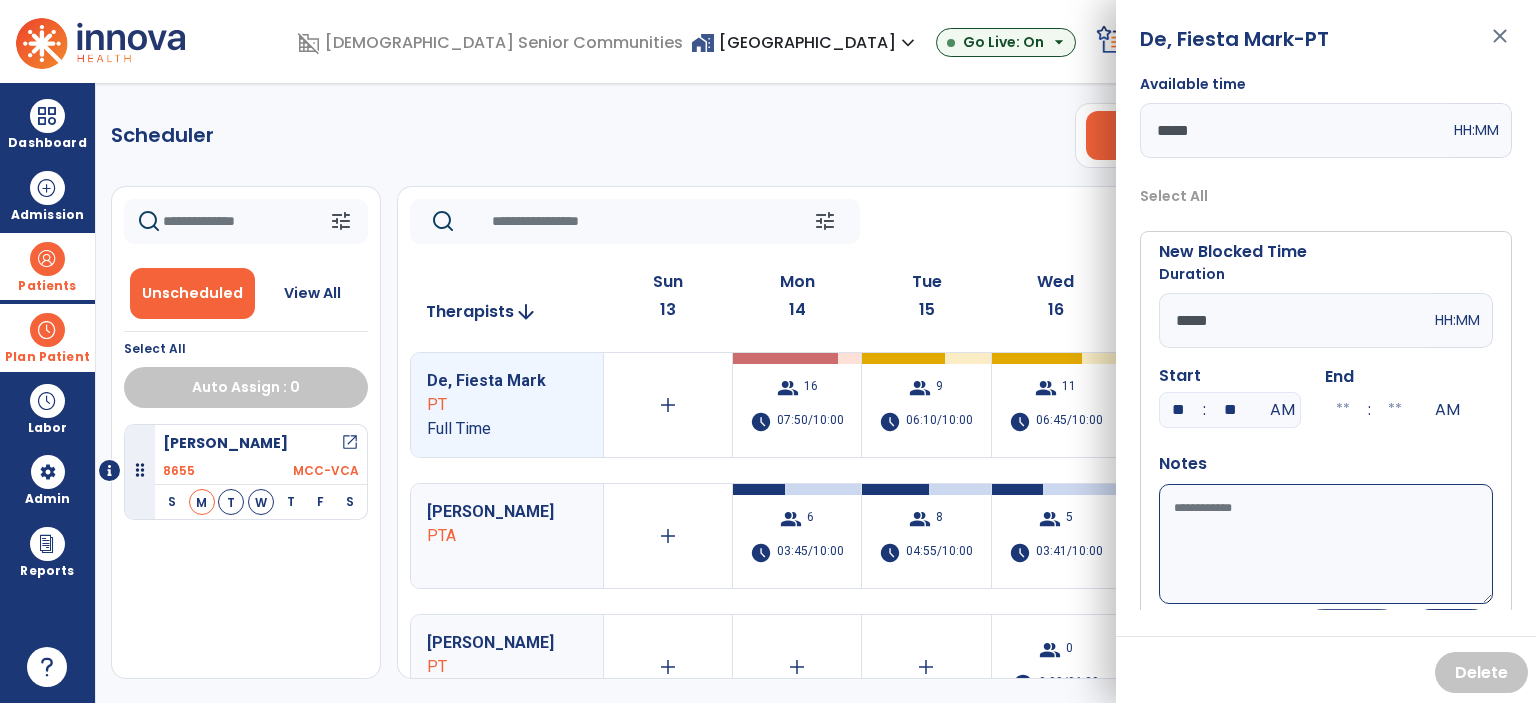 type on "**" 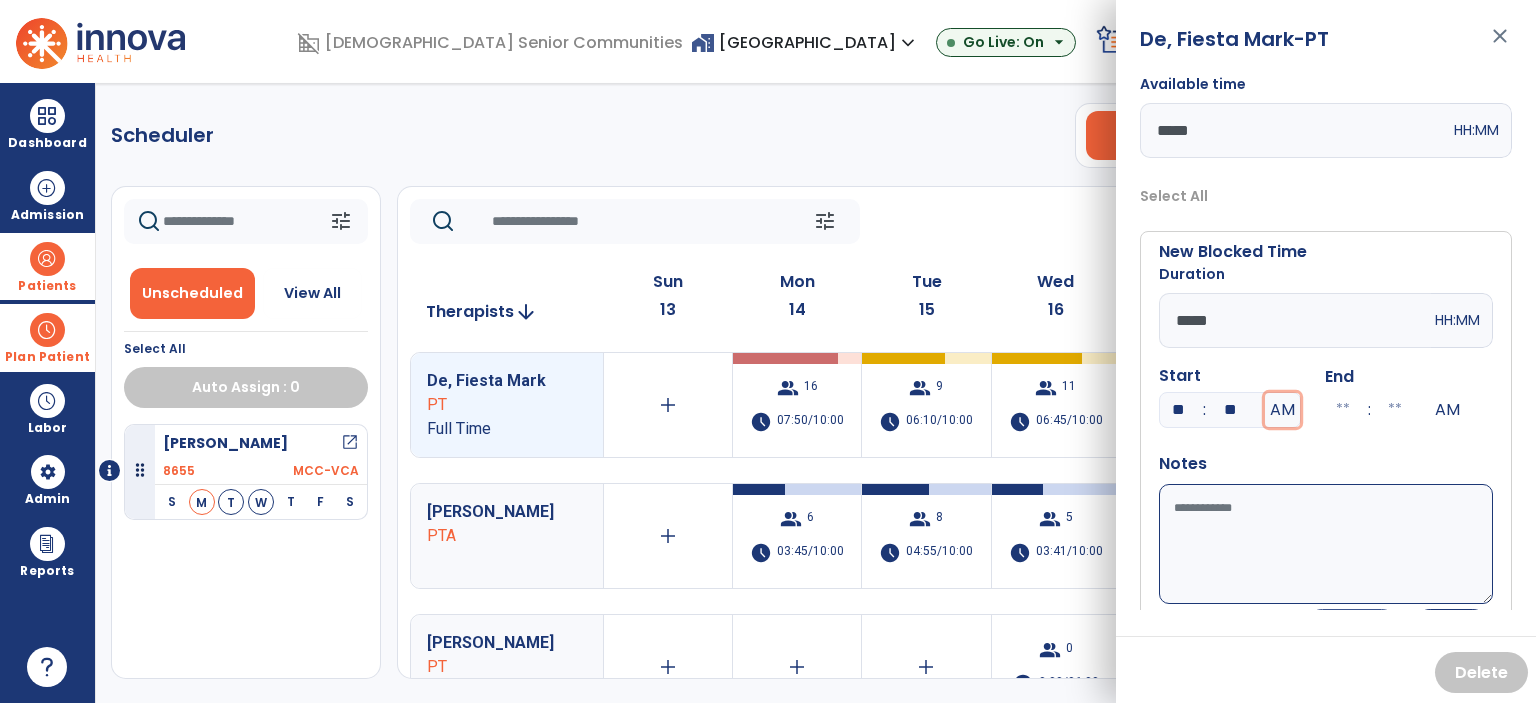 type on "**" 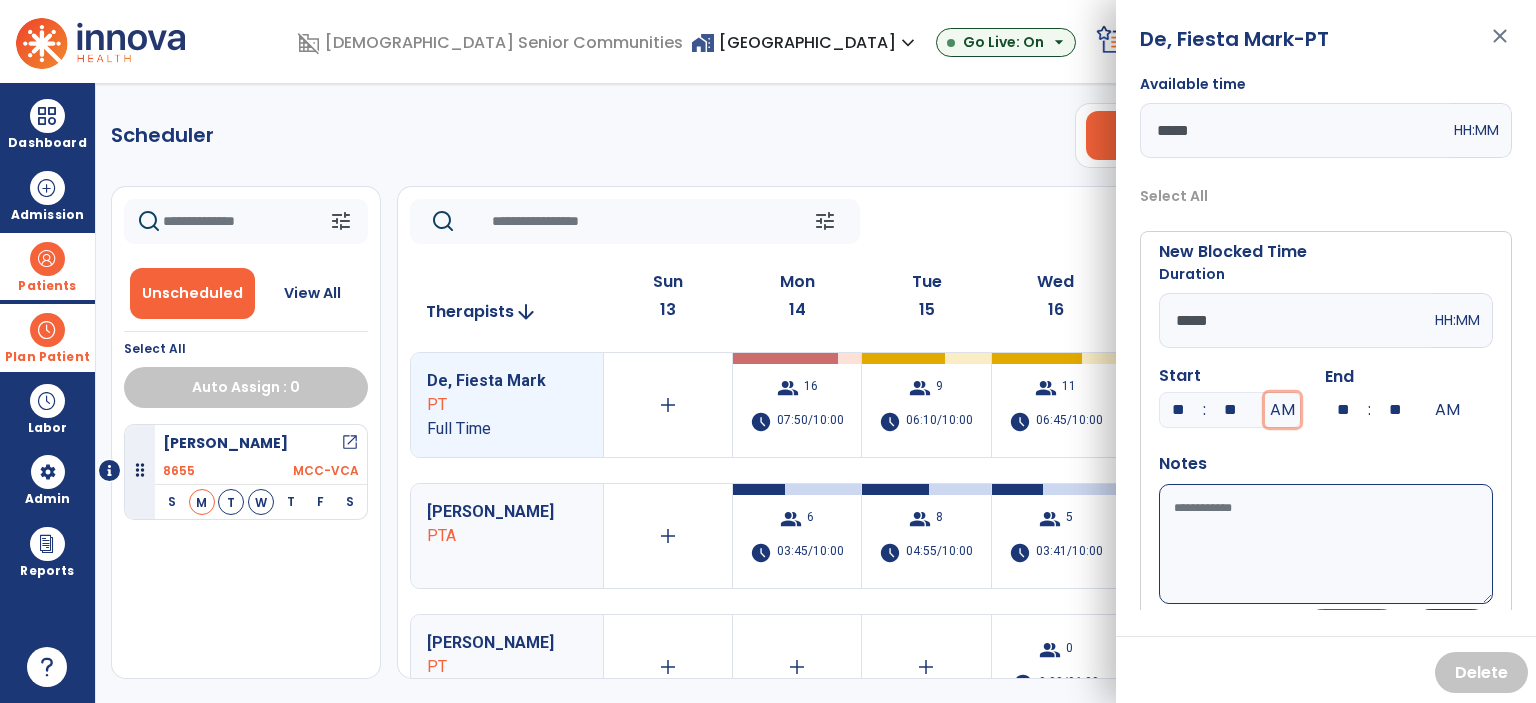 type 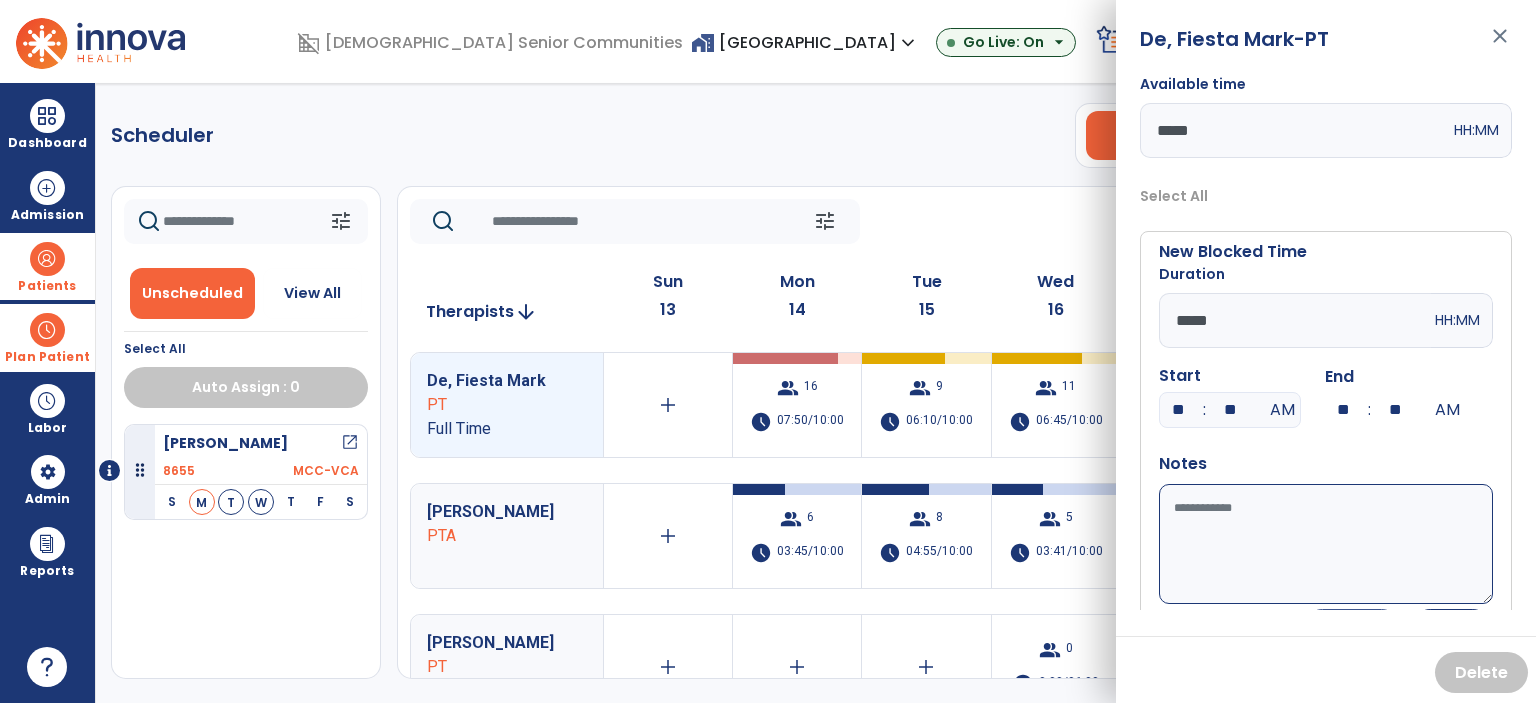 click on "Available time" at bounding box center (1326, 544) 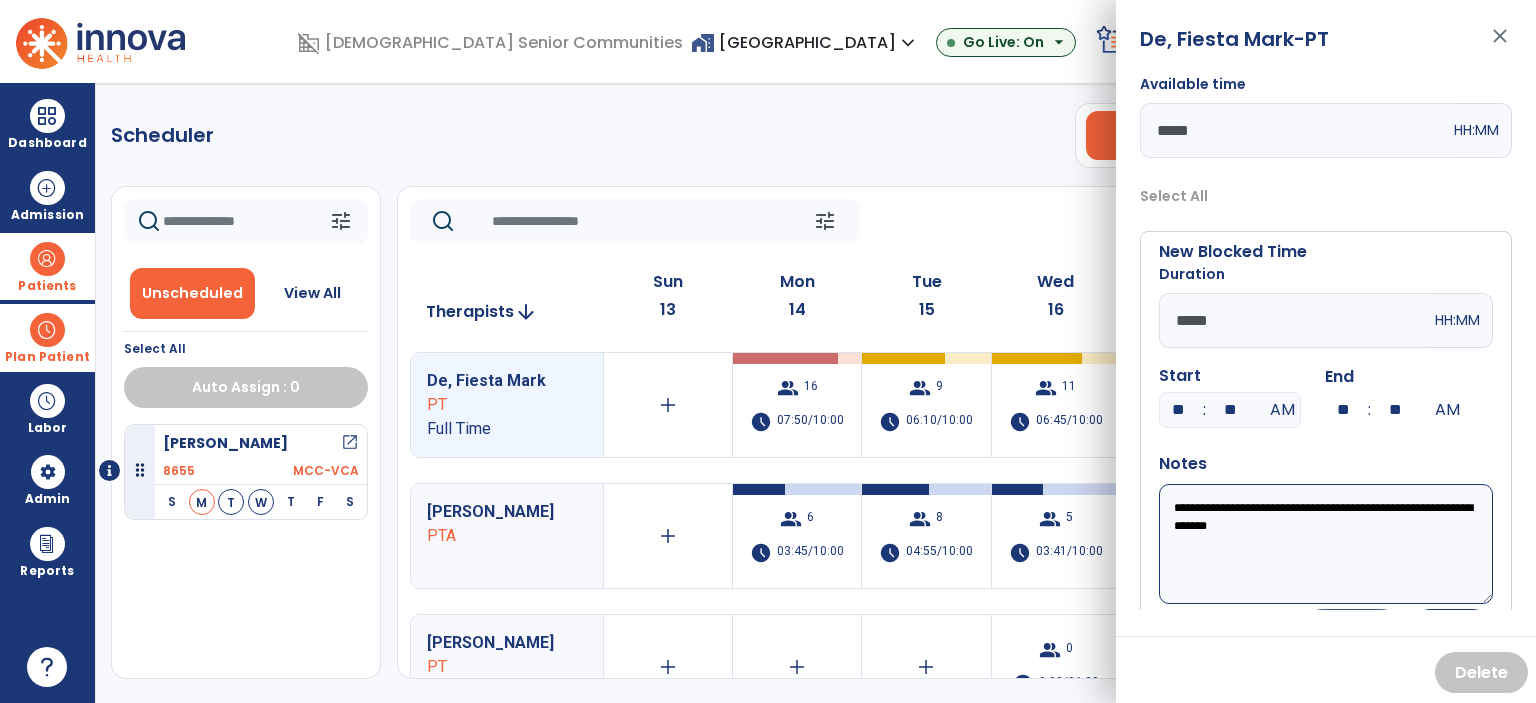 type on "**********" 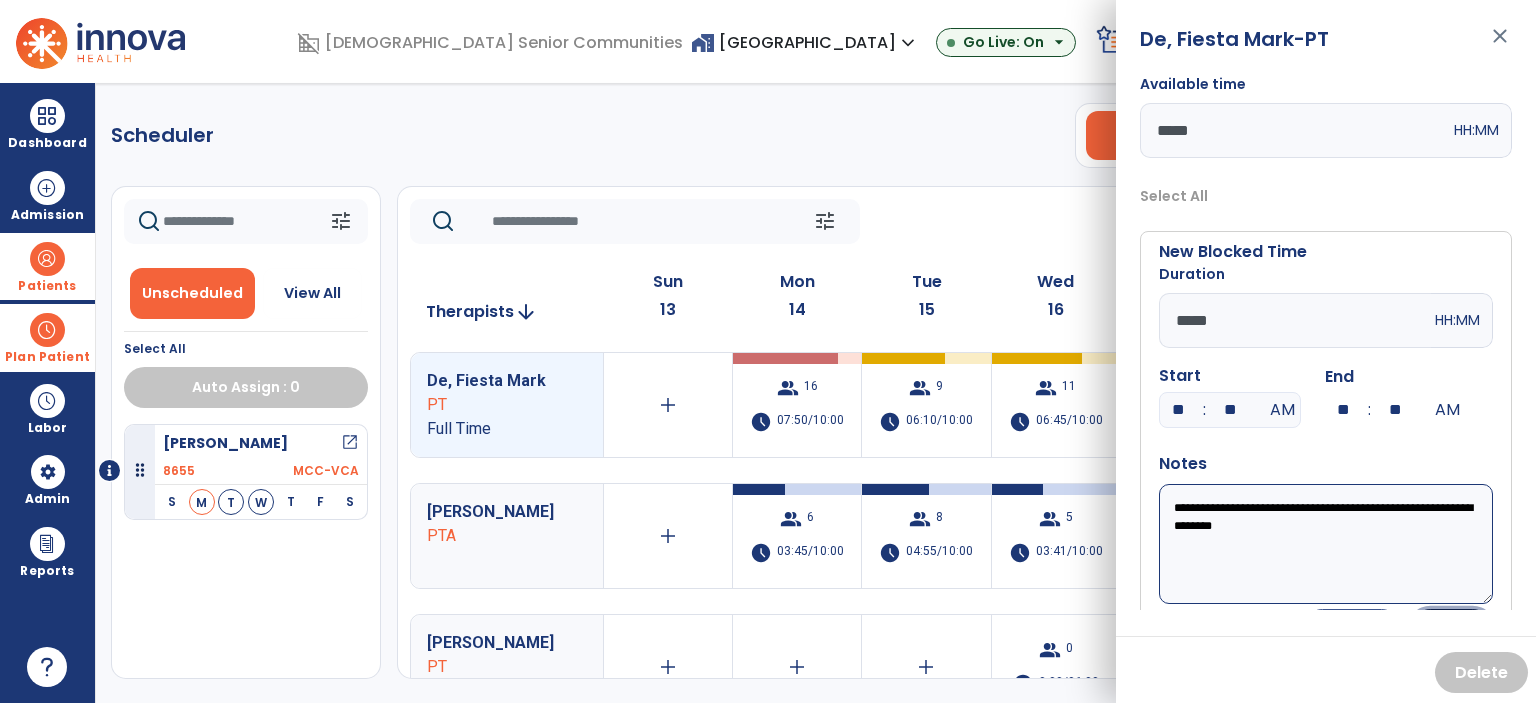 drag, startPoint x: 1468, startPoint y: 582, endPoint x: 1445, endPoint y: 516, distance: 69.89278 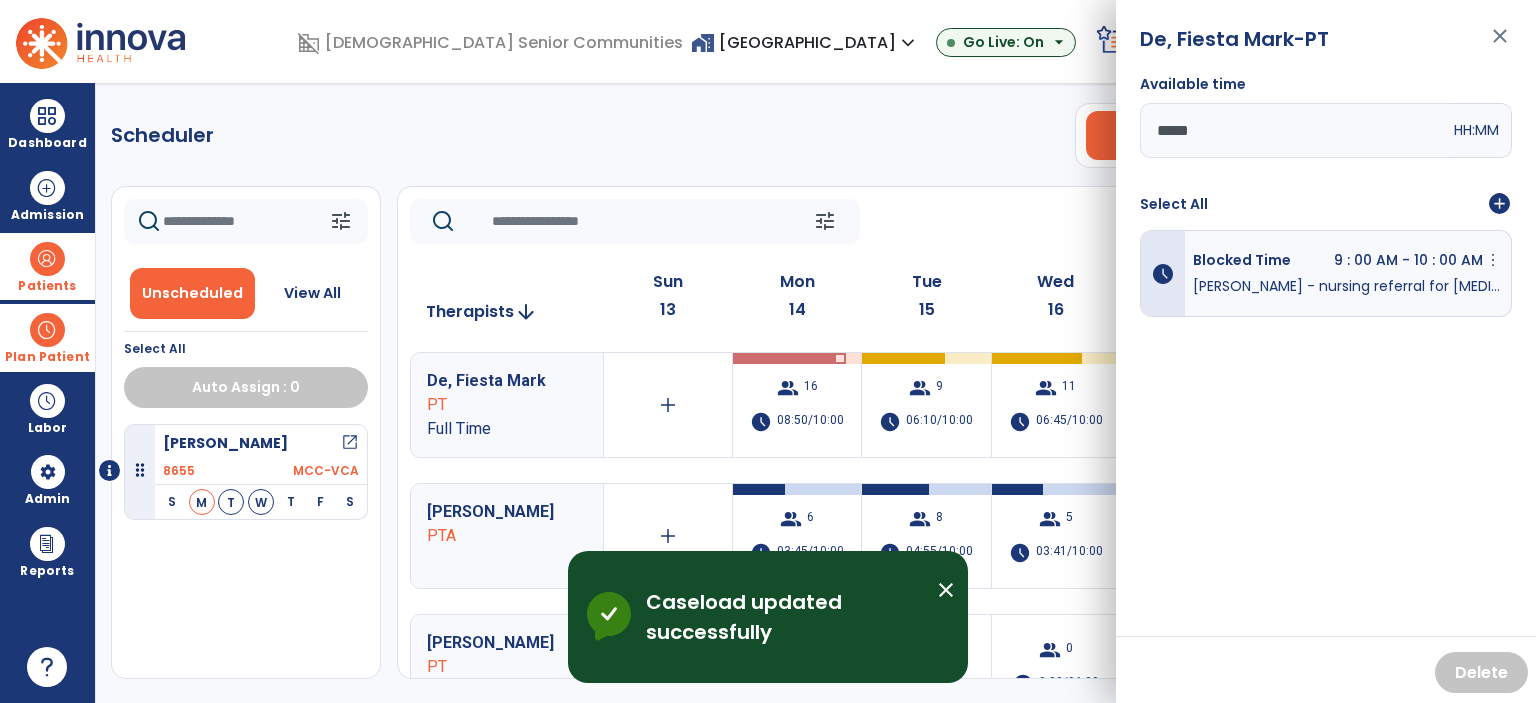 click on "close" at bounding box center (1500, 45) 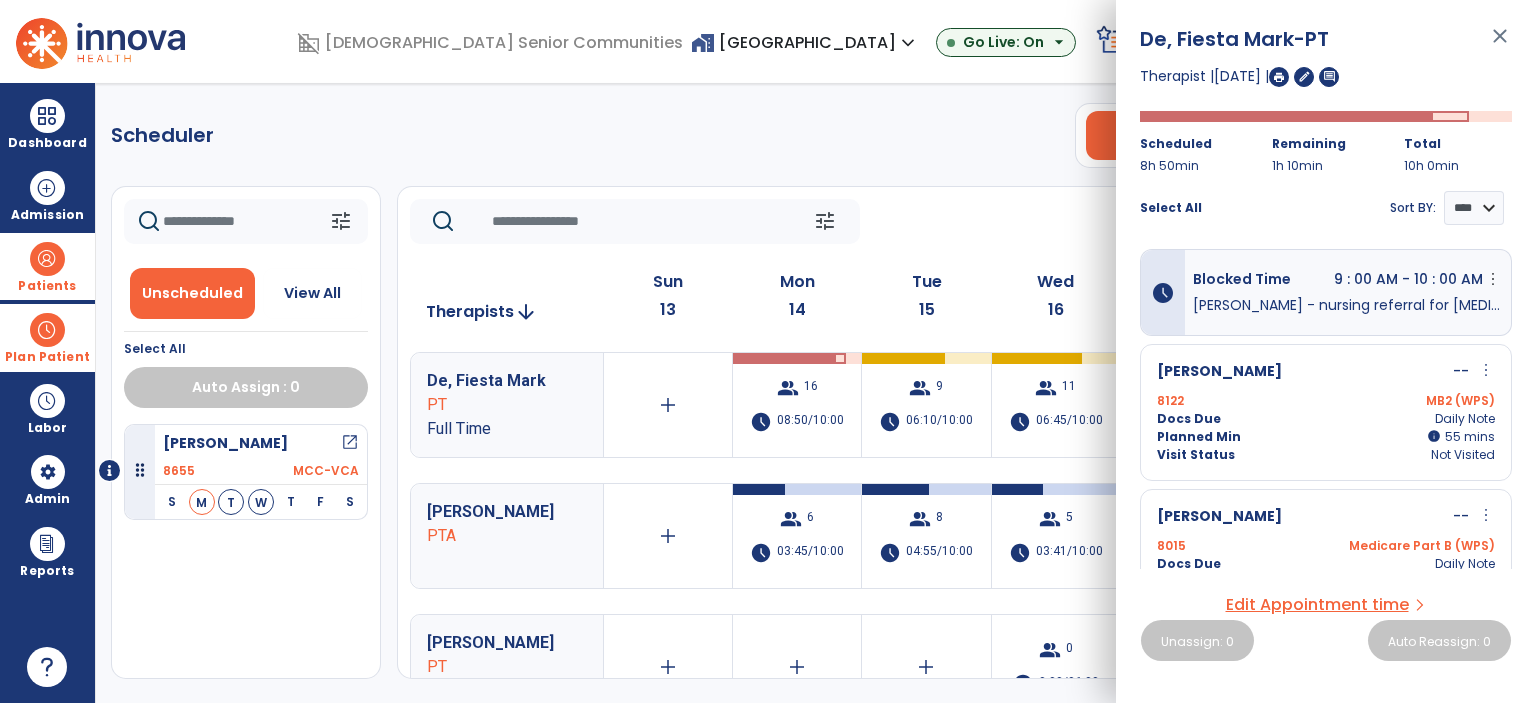 click on "close" at bounding box center (1500, 45) 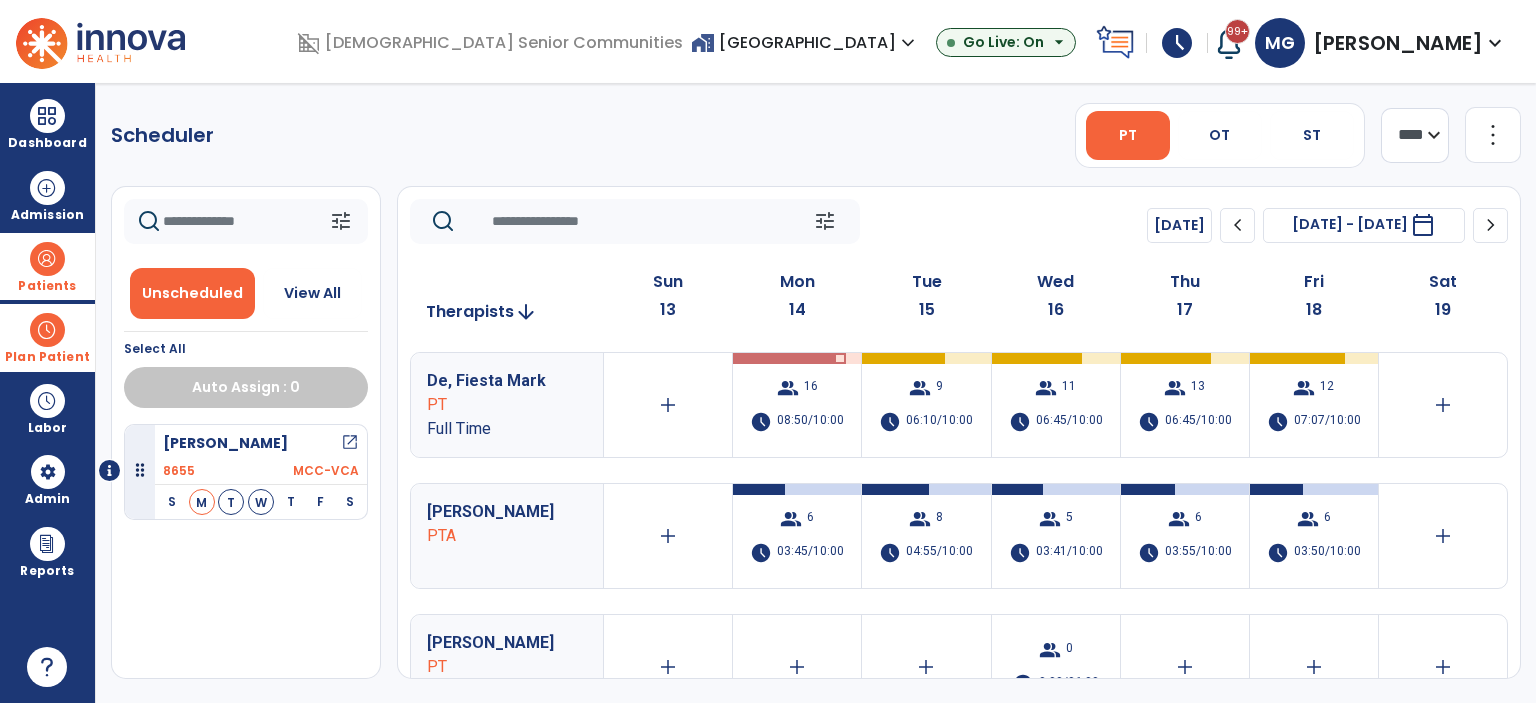 click on "Patients" at bounding box center [47, 266] 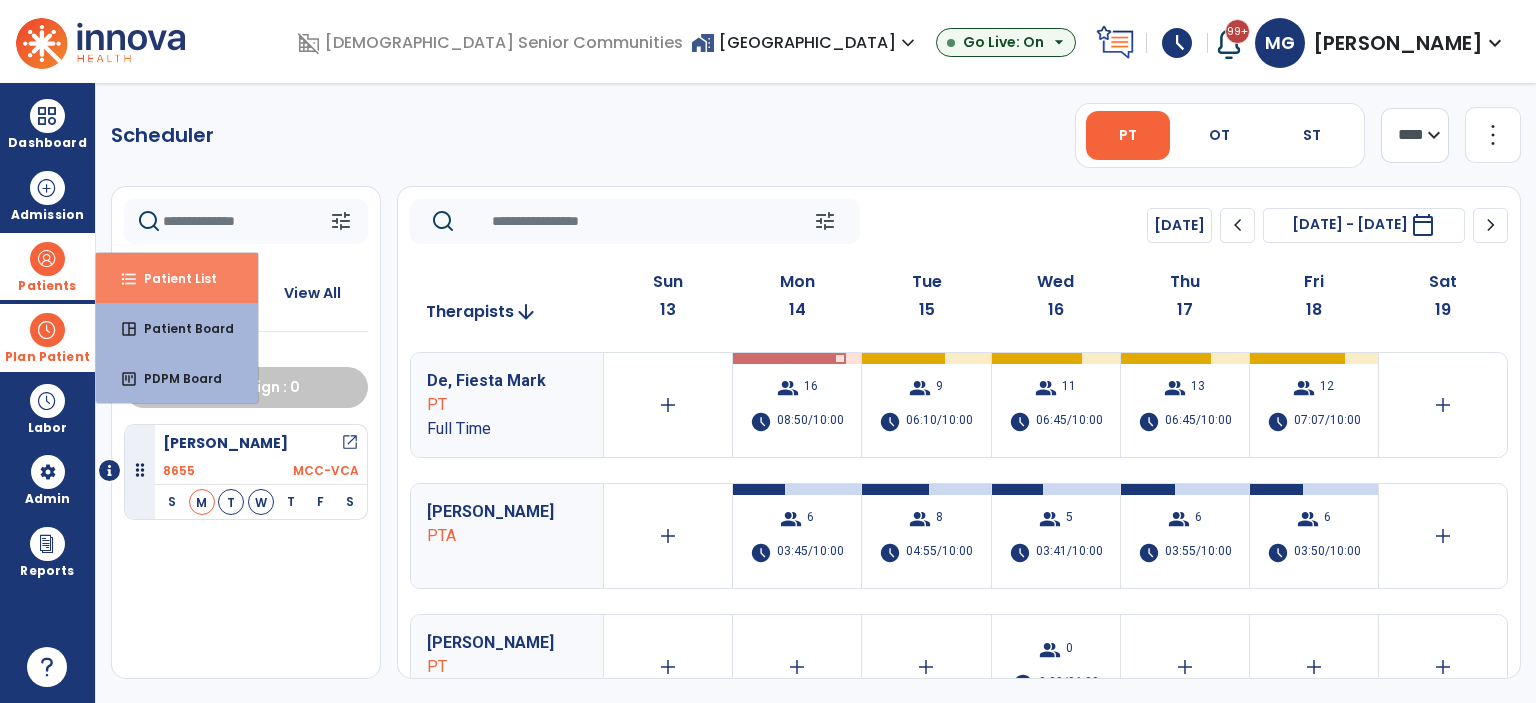 click on "Patient List" at bounding box center [172, 278] 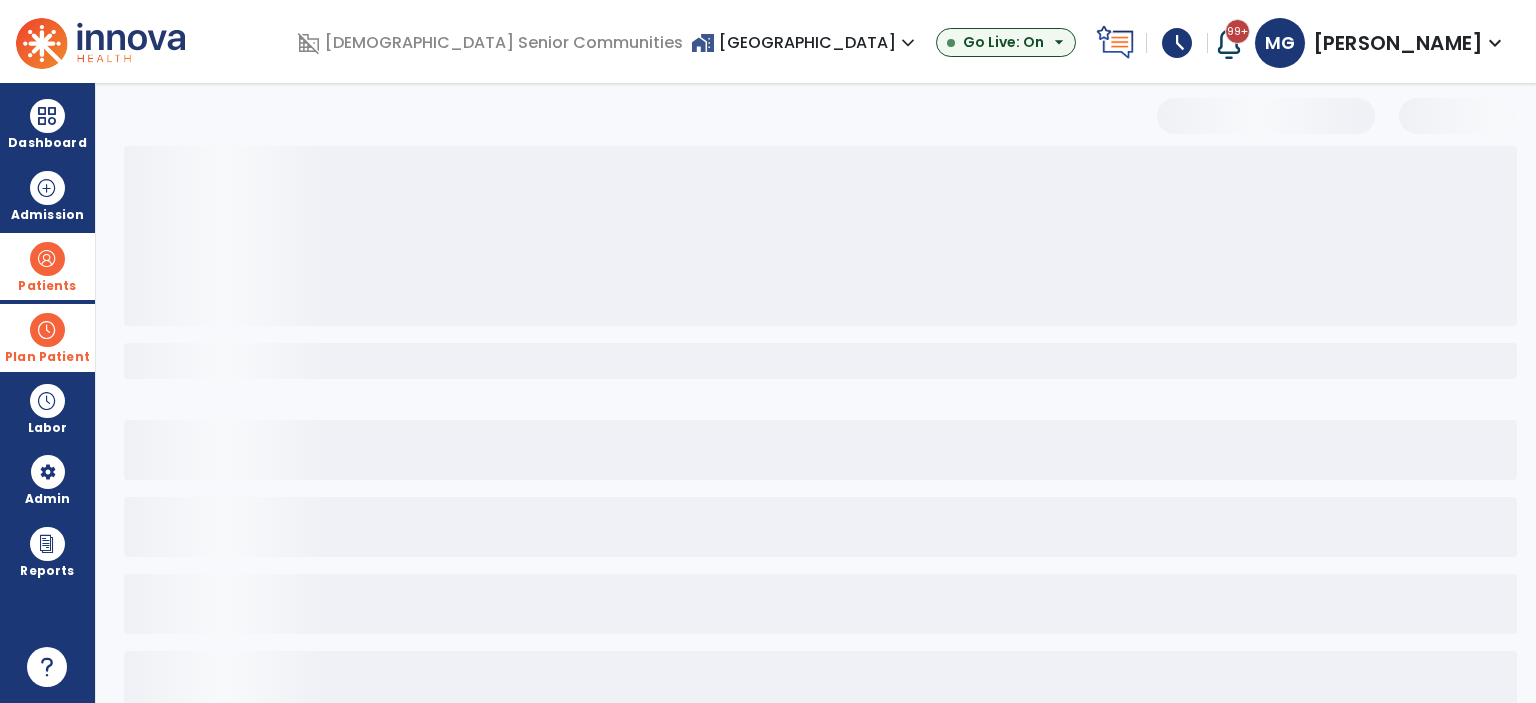 select on "***" 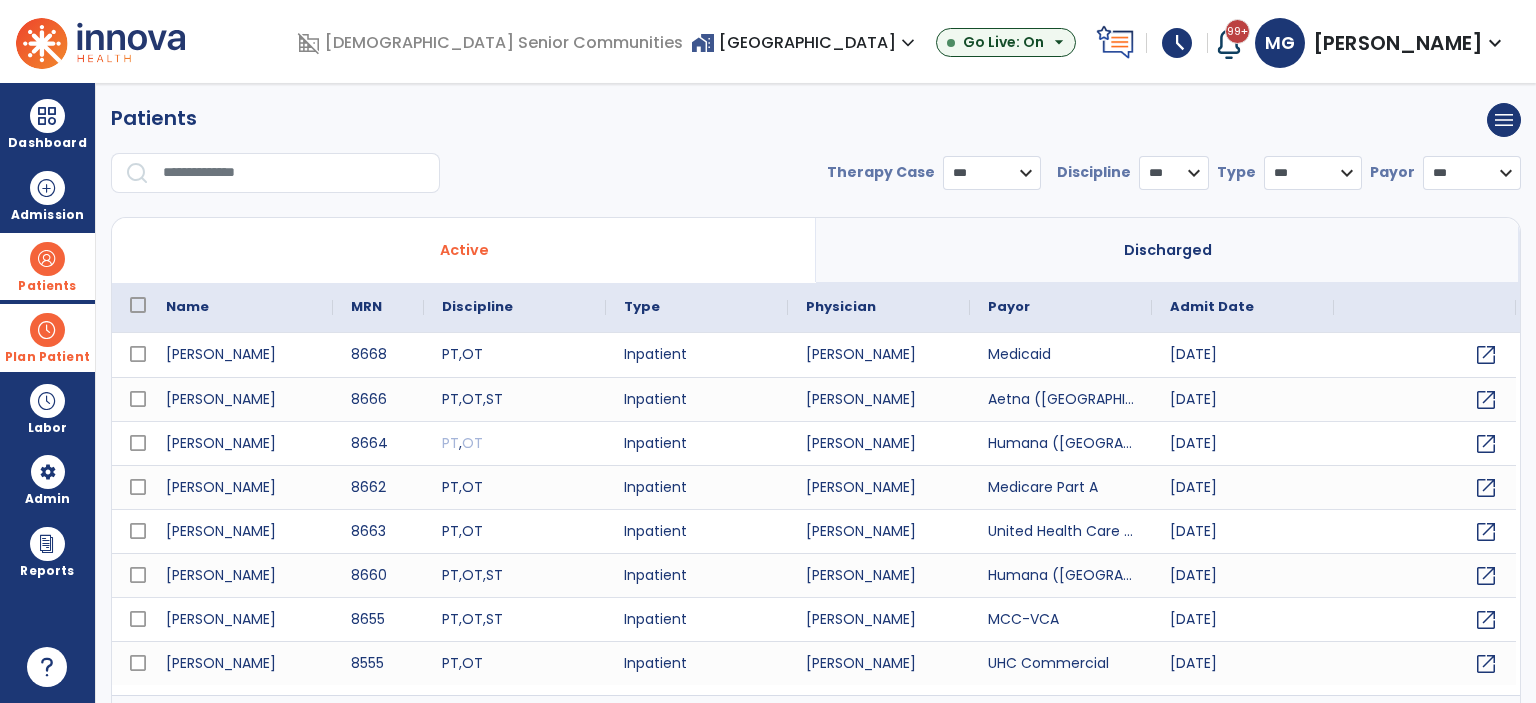 click on "home_work   Riverview Village   expand_more" at bounding box center (805, 42) 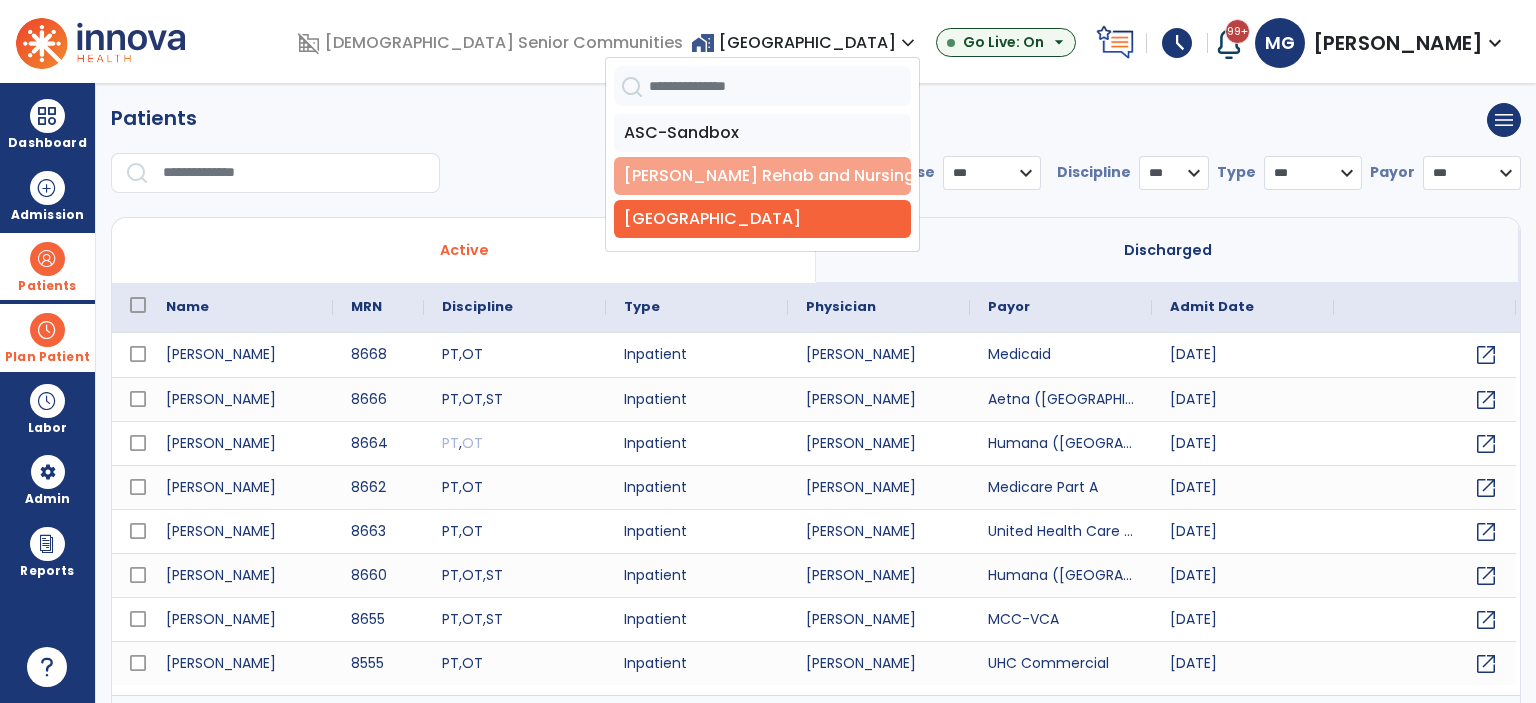 click on "[PERSON_NAME] Rehab and Nursing" at bounding box center [762, 176] 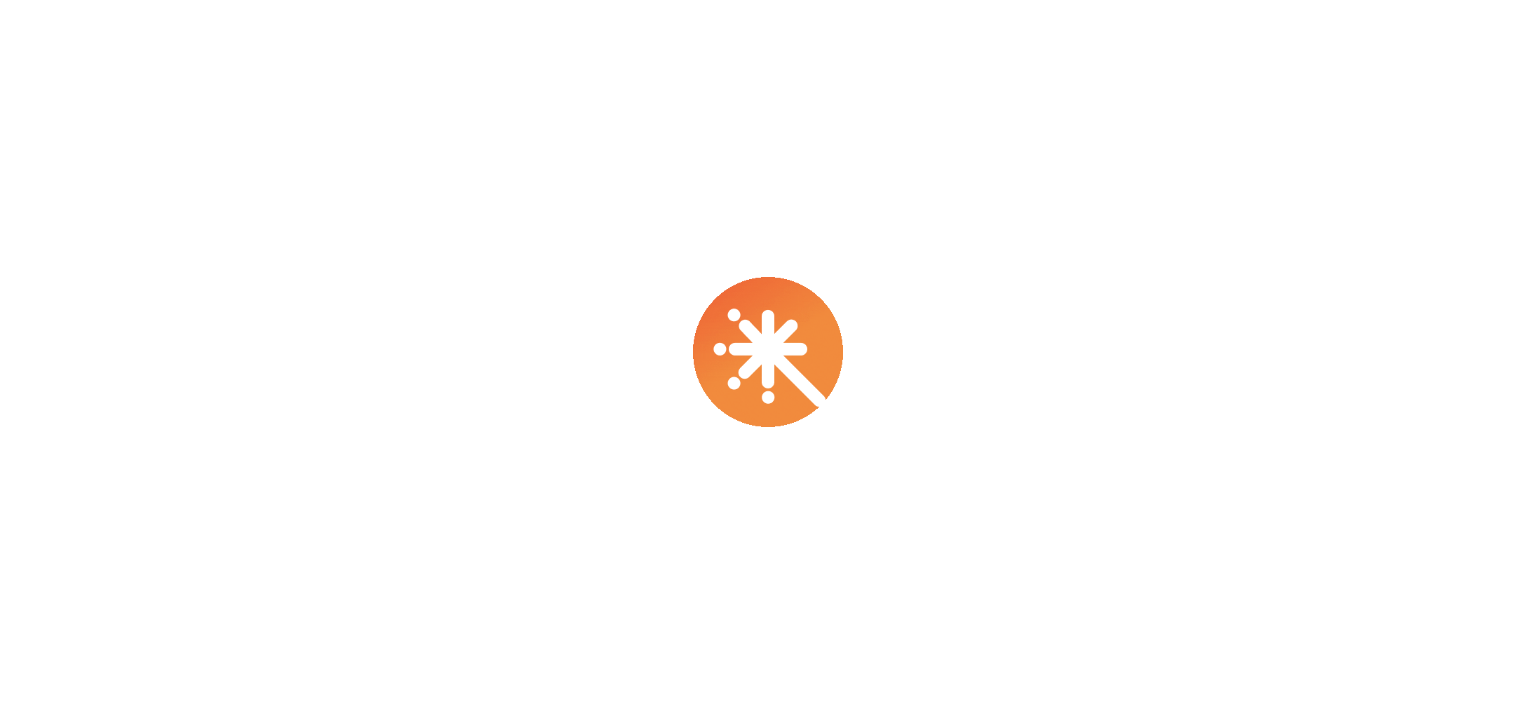 scroll, scrollTop: 0, scrollLeft: 0, axis: both 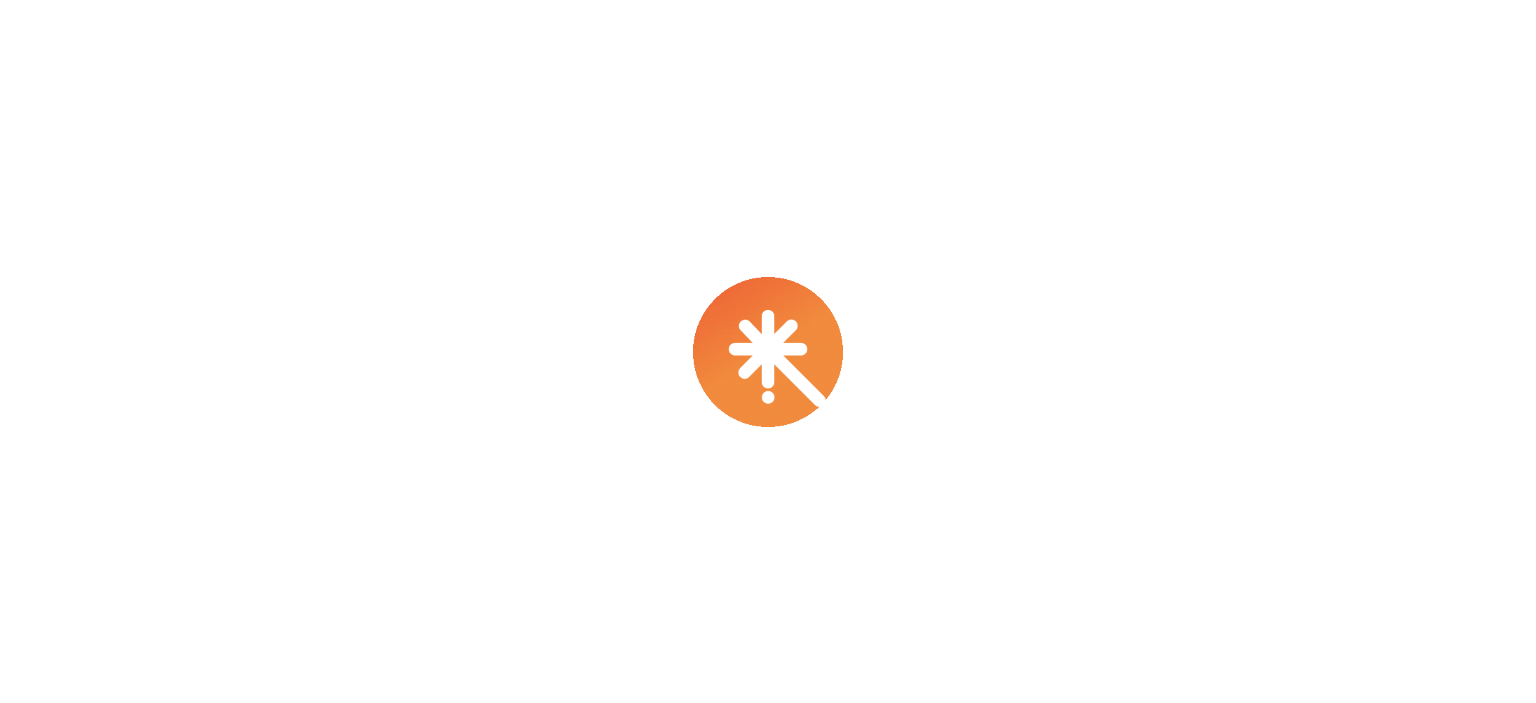 select on "***" 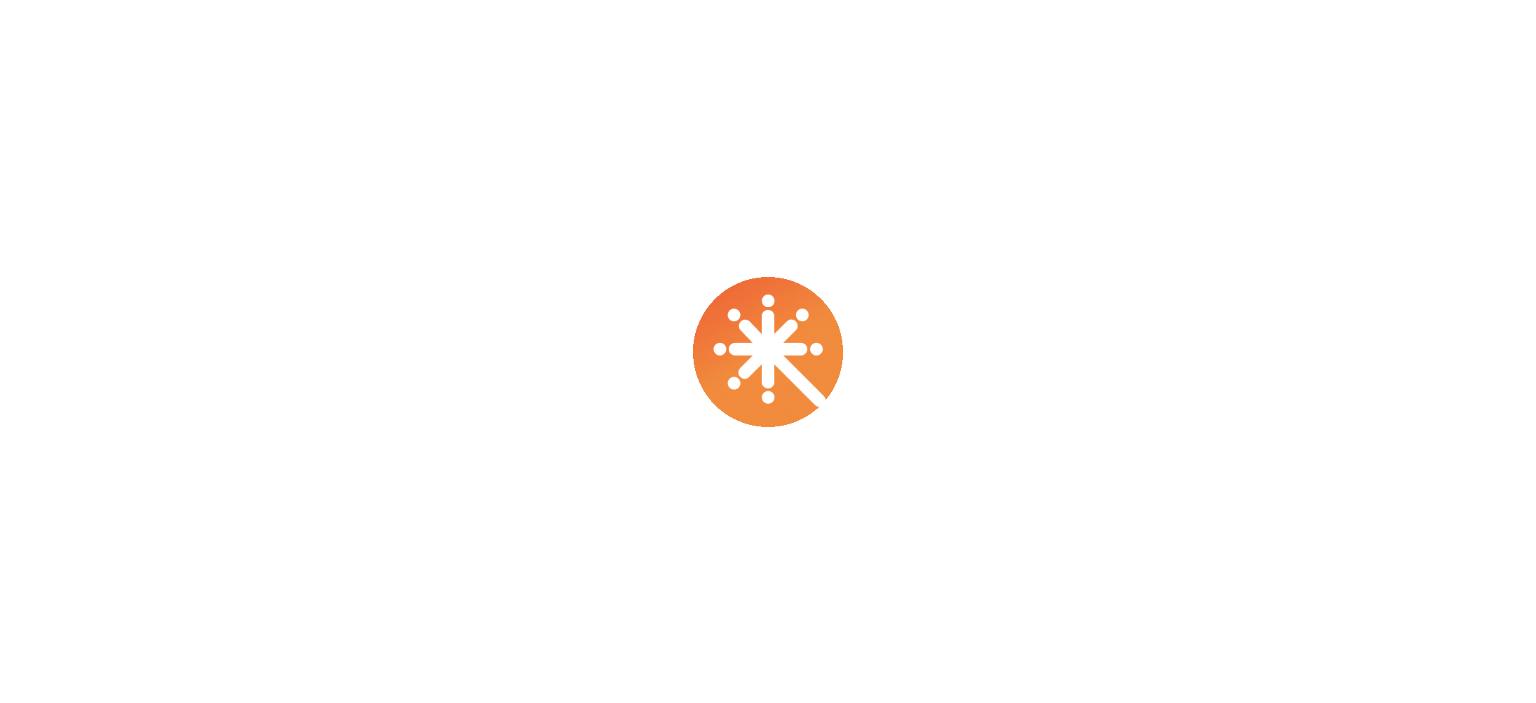 select on "****" 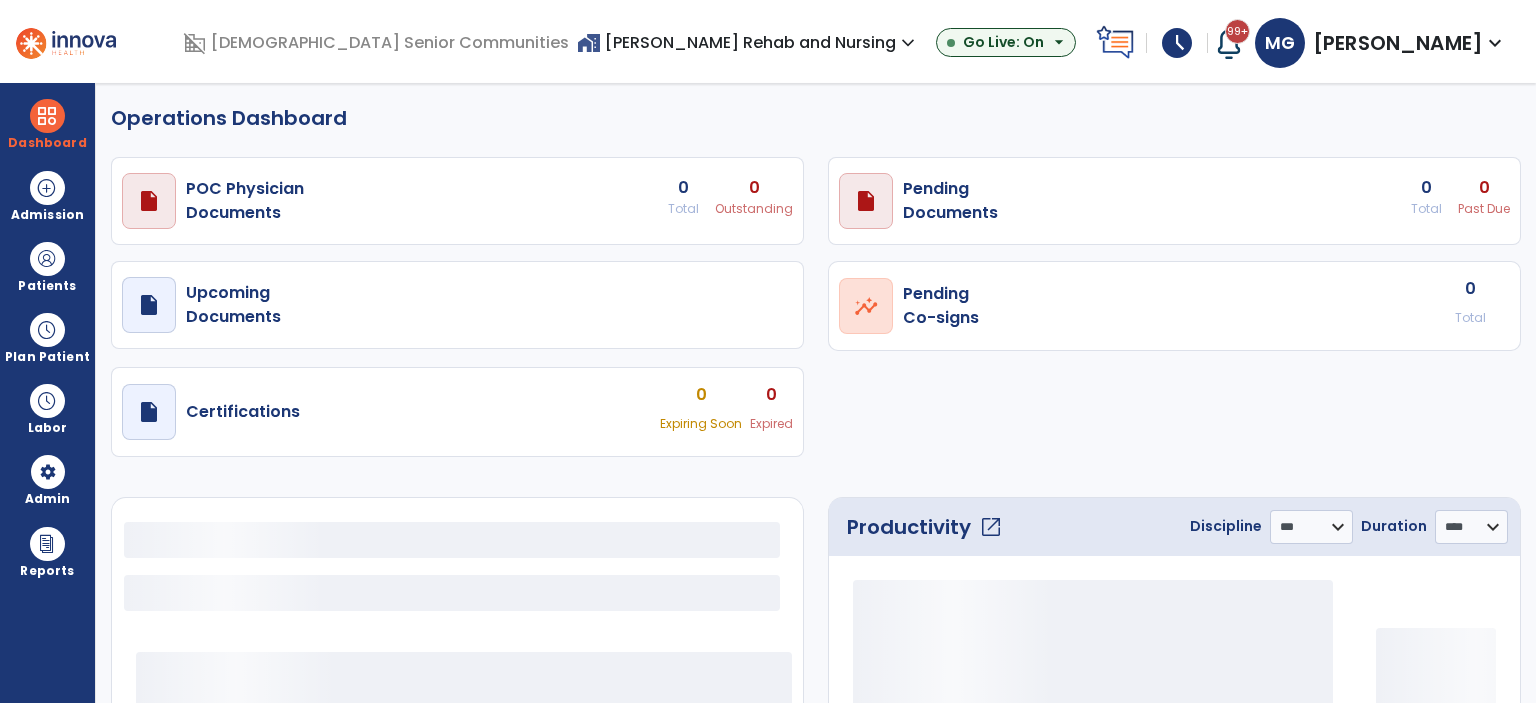 select on "***" 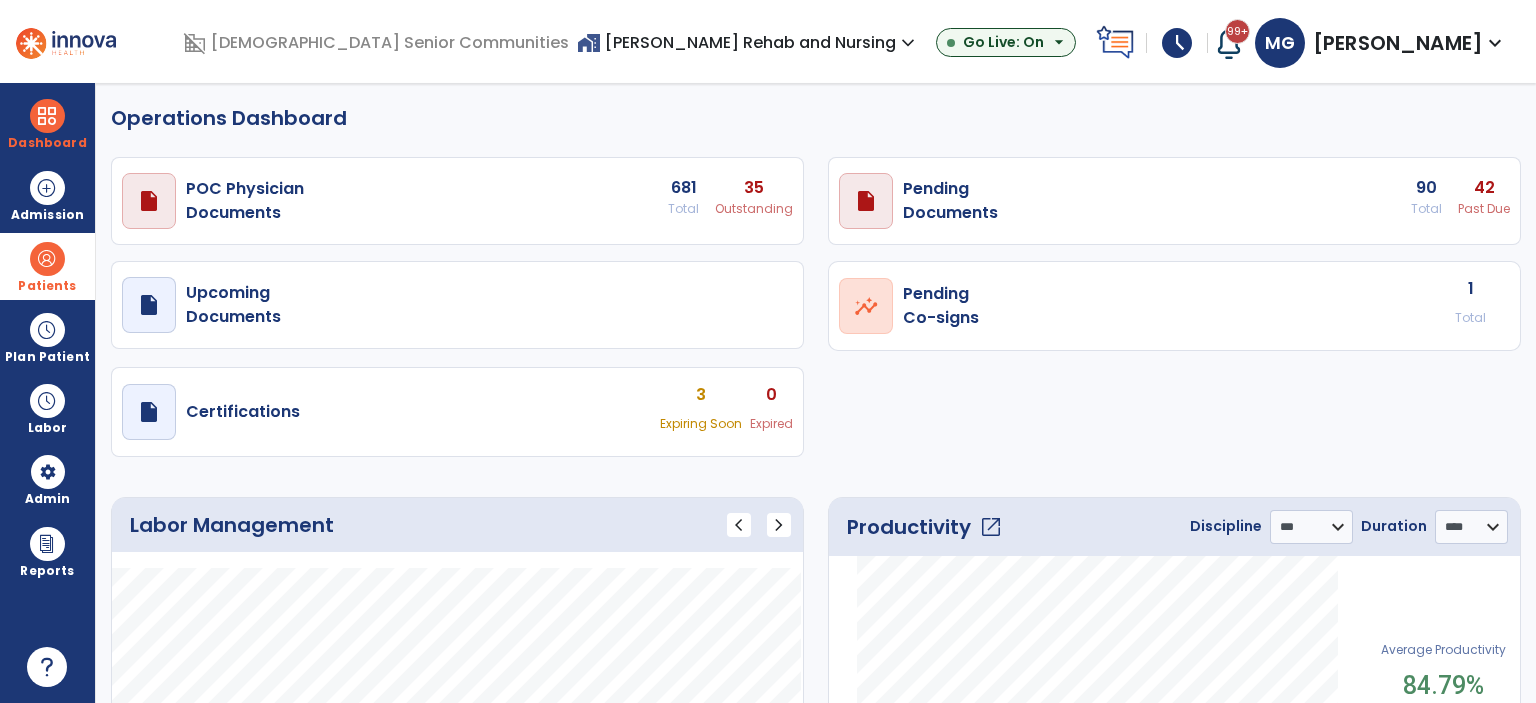 click on "Patients" at bounding box center [47, 286] 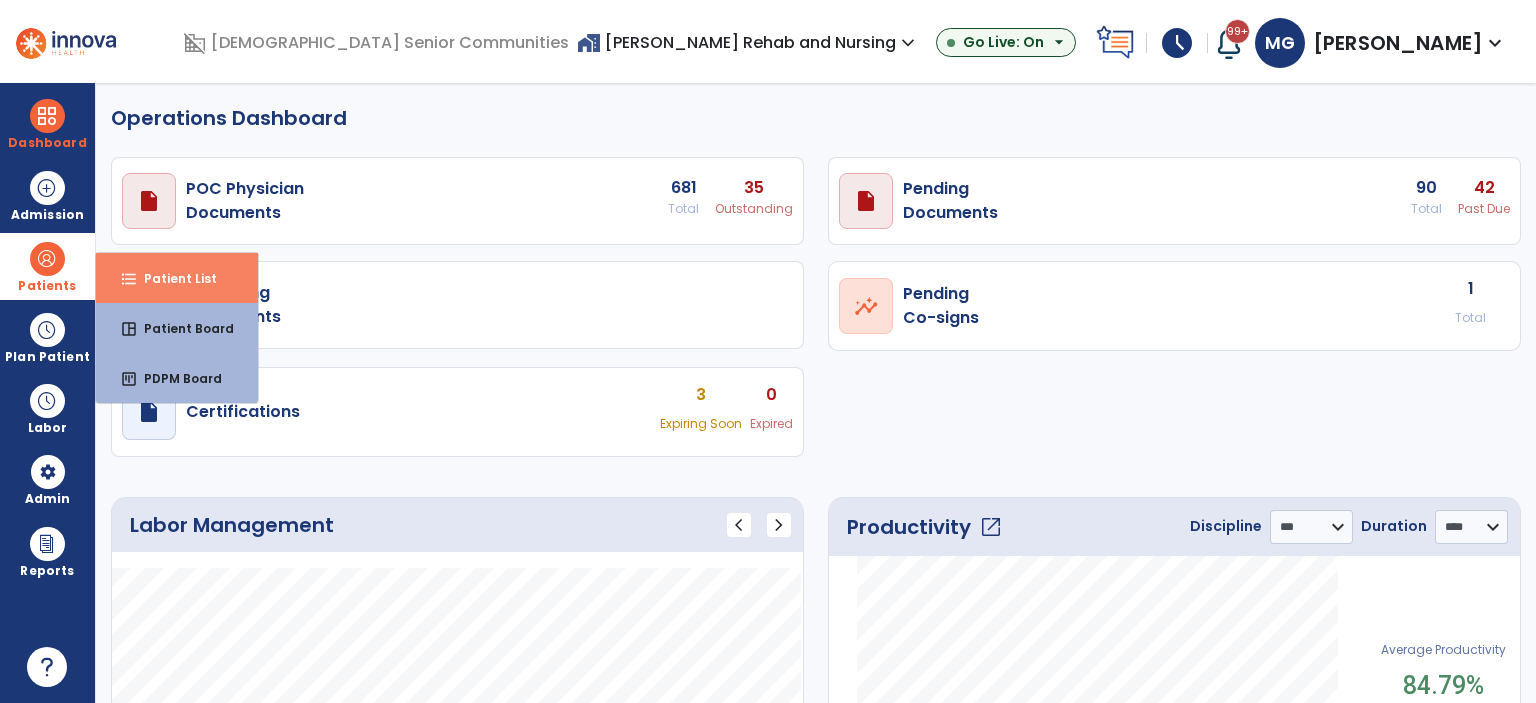 click on "Patient List" at bounding box center [172, 278] 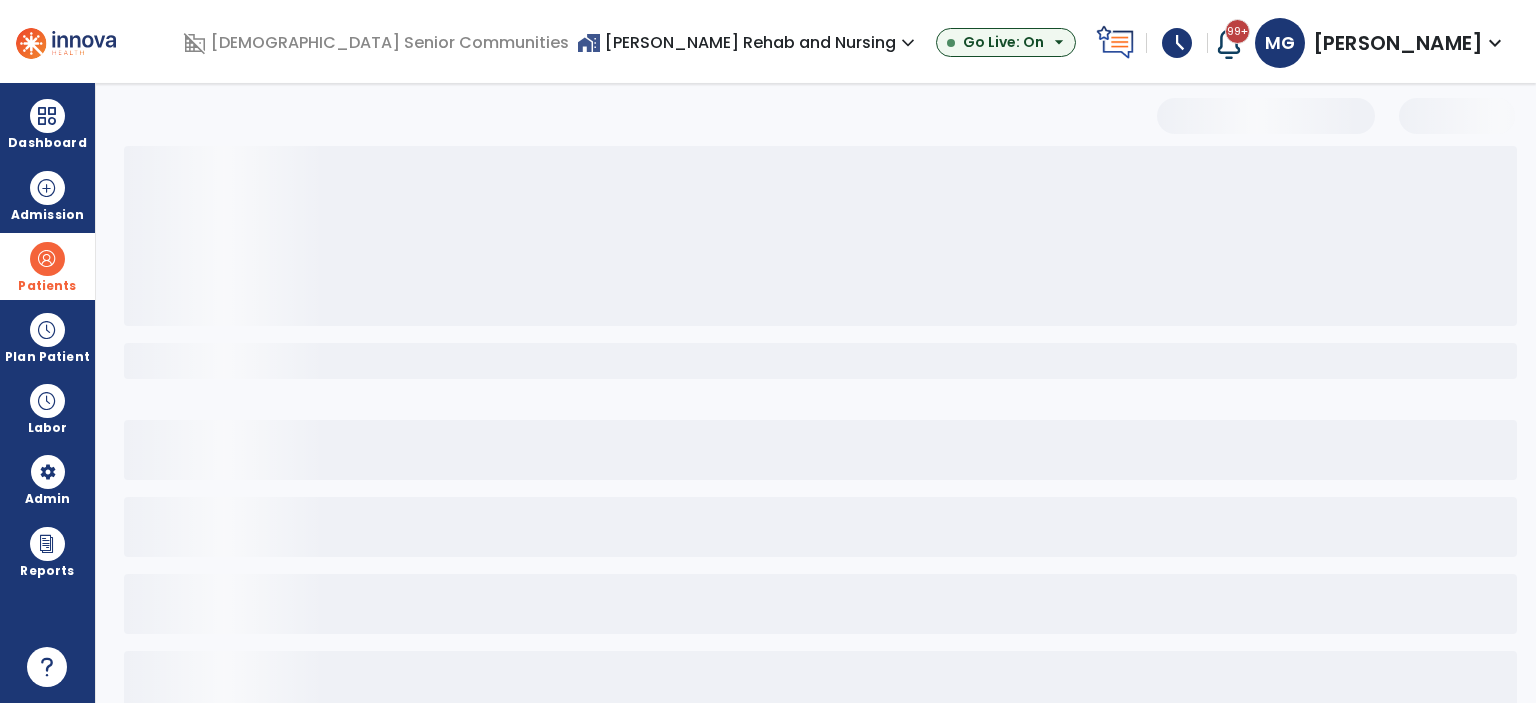 select on "***" 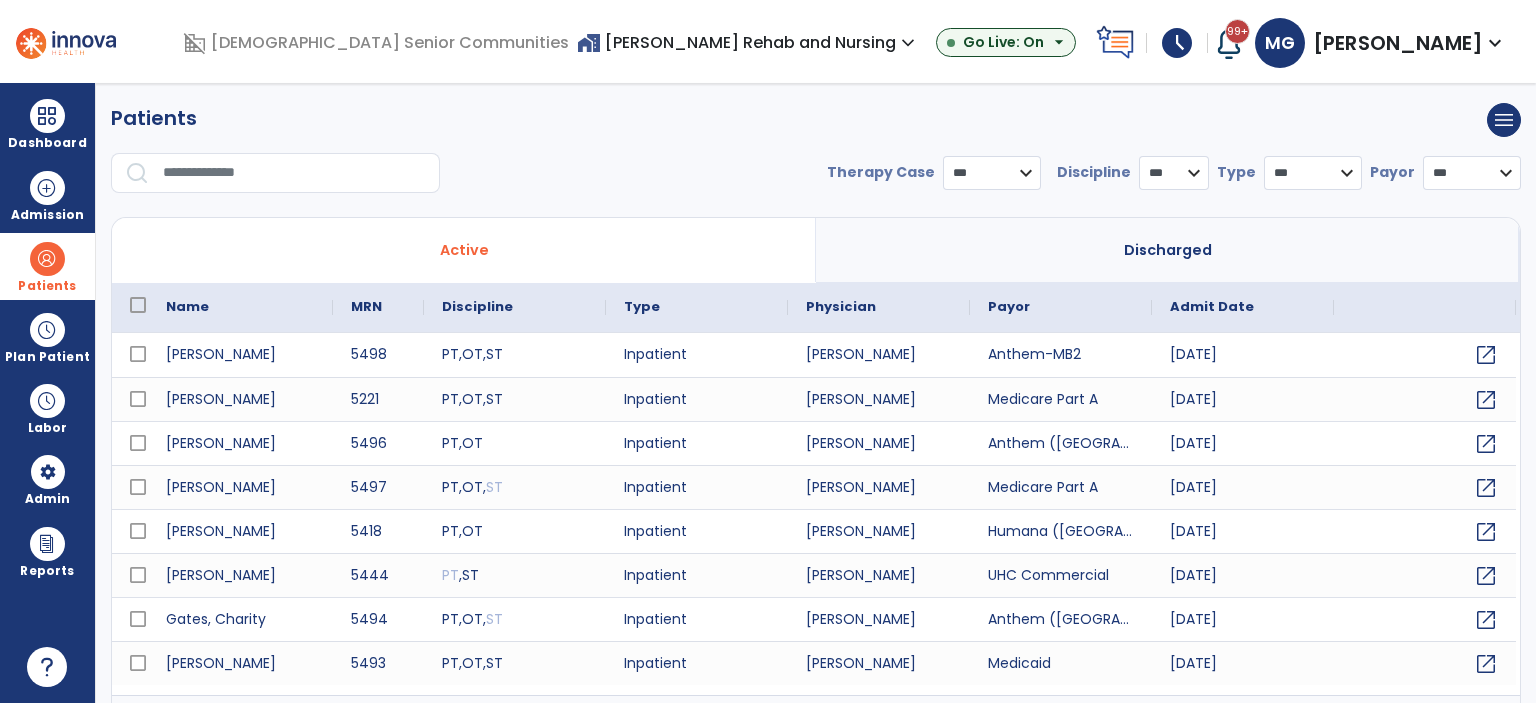 click at bounding box center (294, 173) 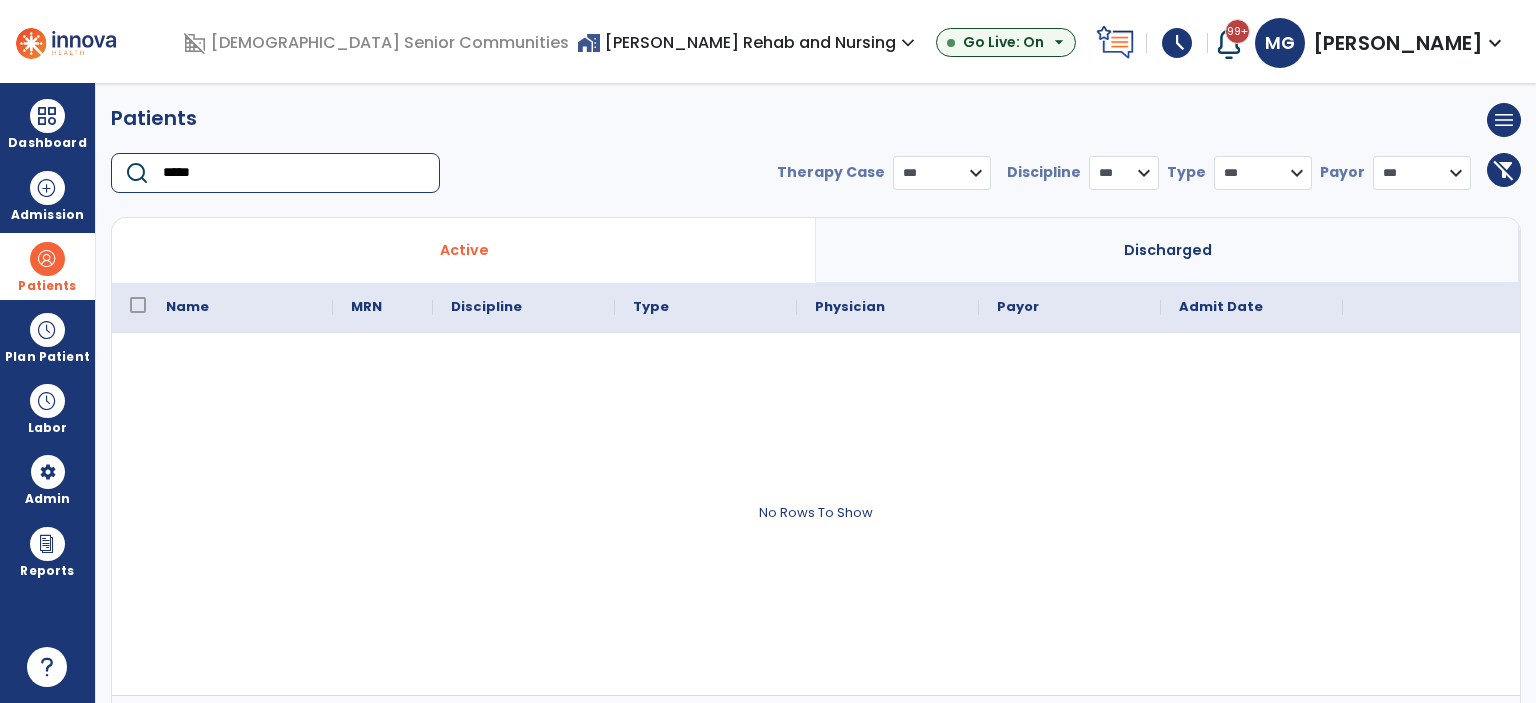 type on "*****" 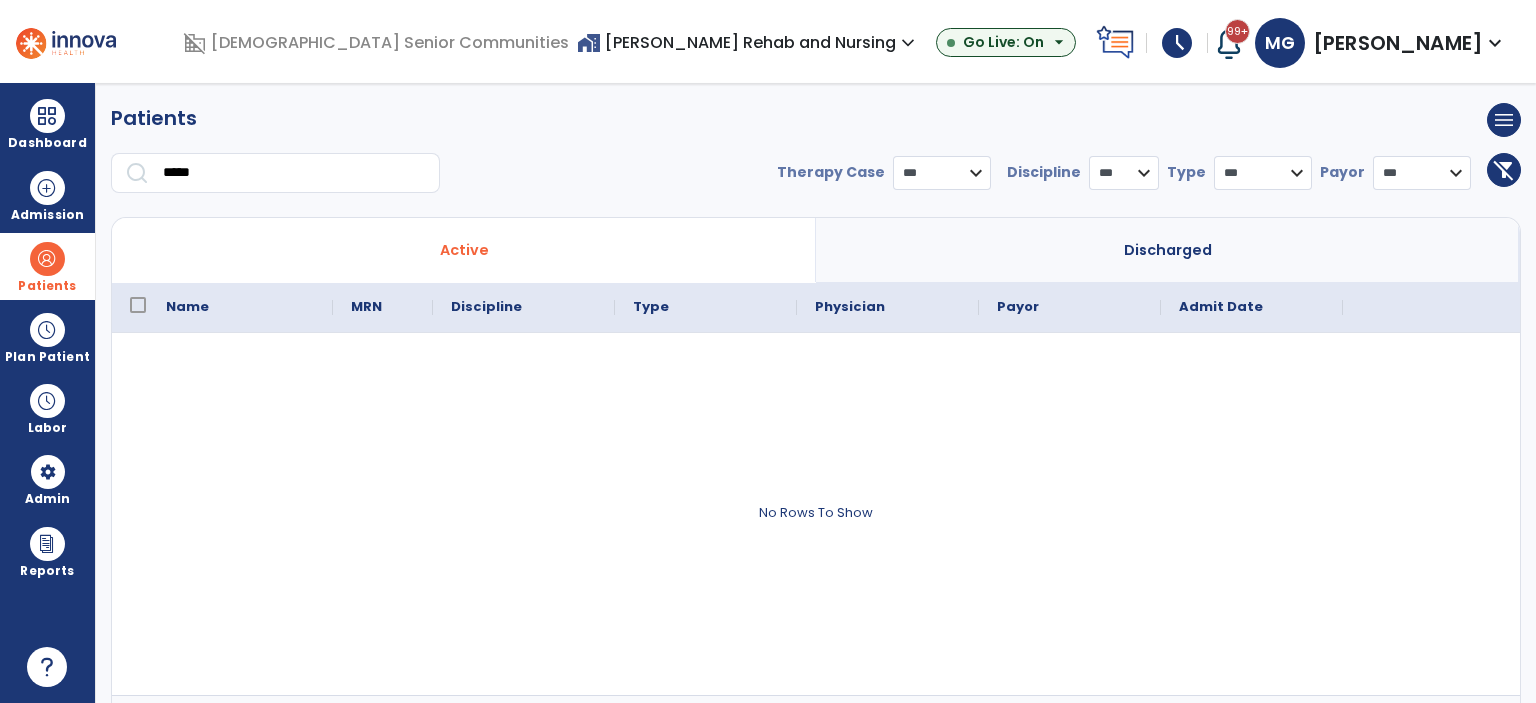 click on "home_work   [PERSON_NAME] Rehab and Nursing   expand_more" at bounding box center [748, 42] 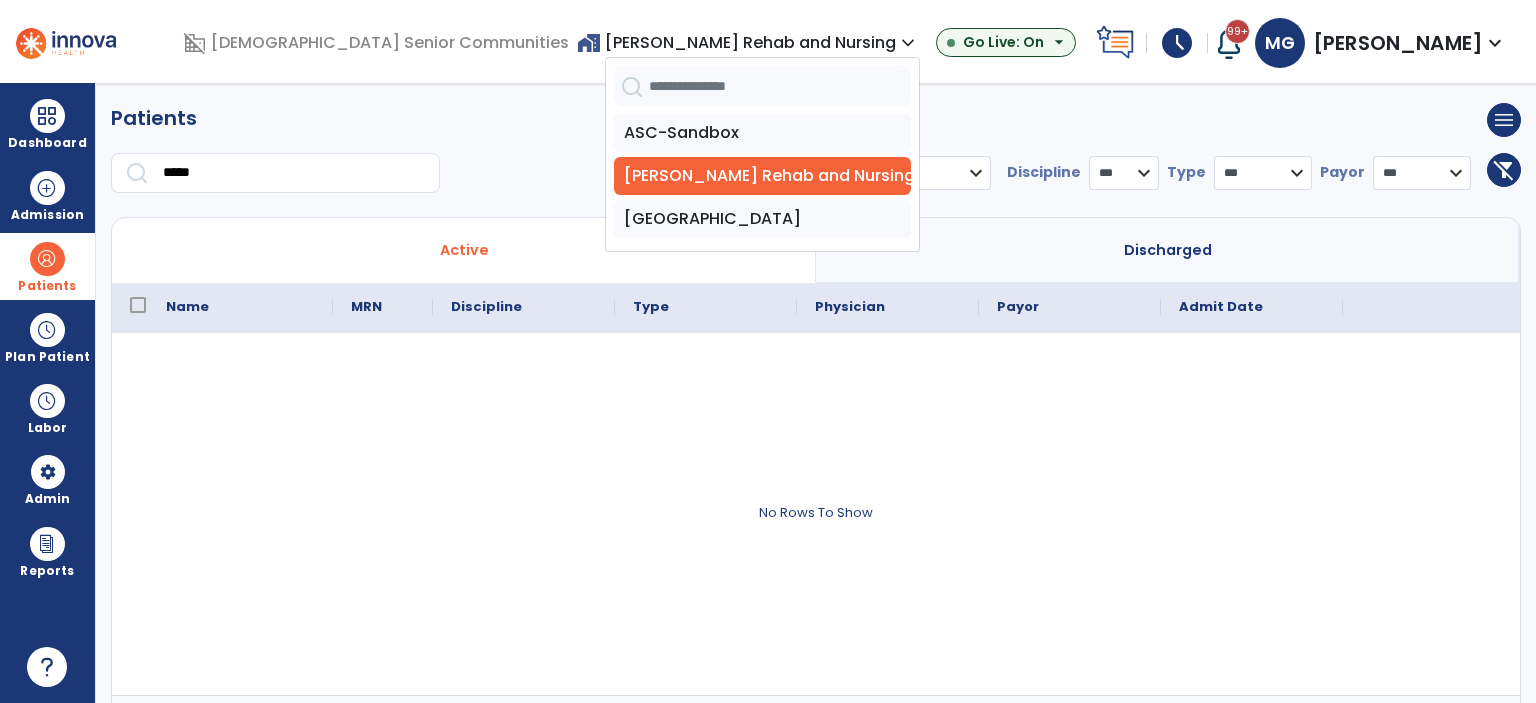 drag, startPoint x: 433, startPoint y: 139, endPoint x: 507, endPoint y: 159, distance: 76.655075 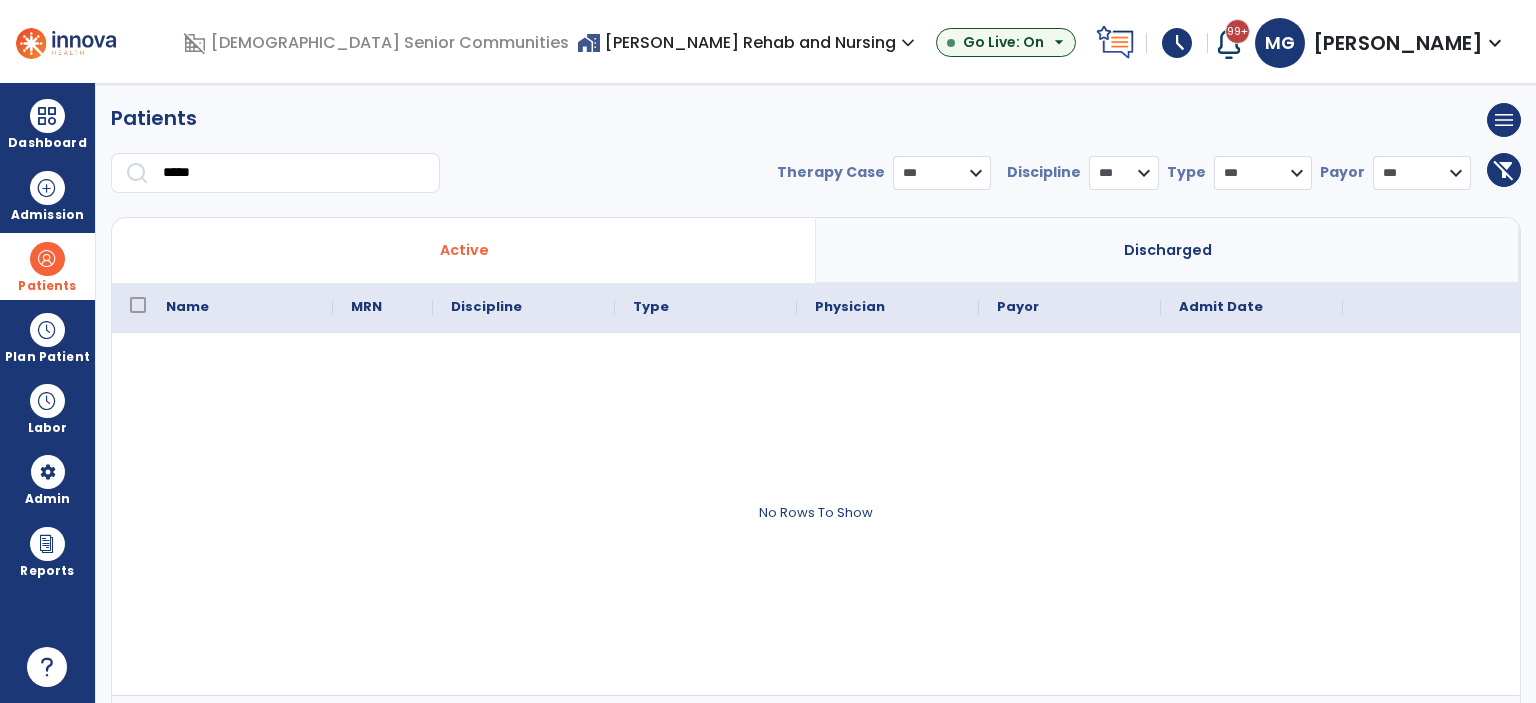 drag, startPoint x: 1166, startPoint y: 247, endPoint x: 823, endPoint y: 281, distance: 344.681 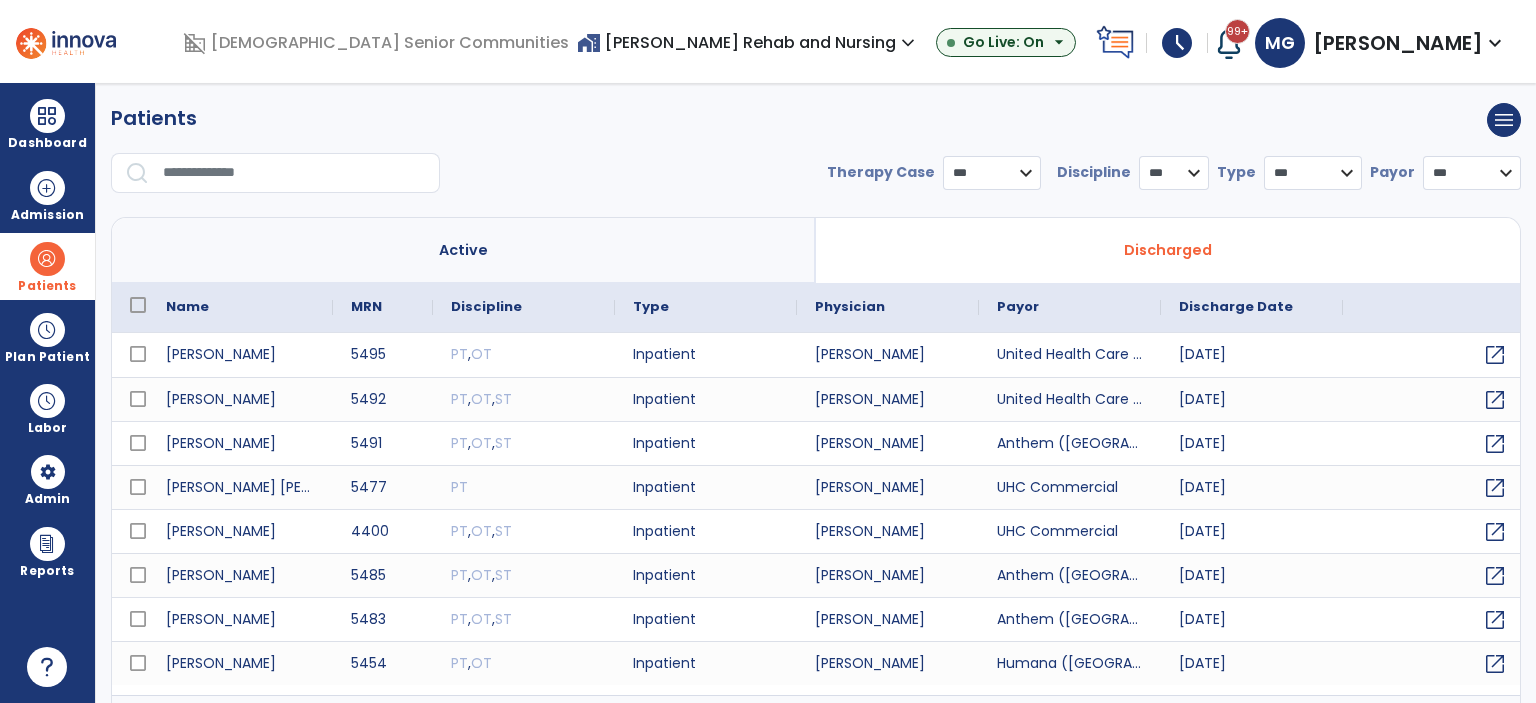 click at bounding box center (294, 173) 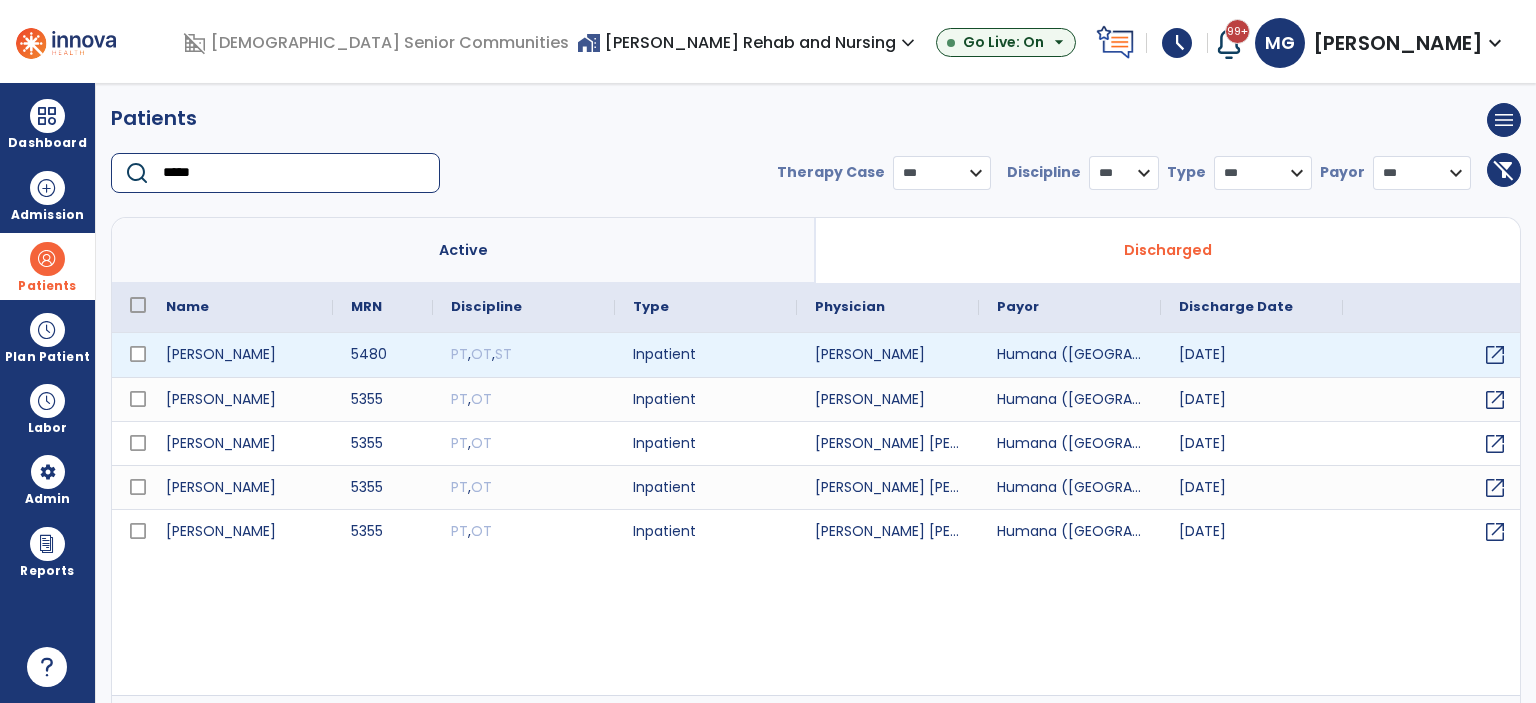 type on "*****" 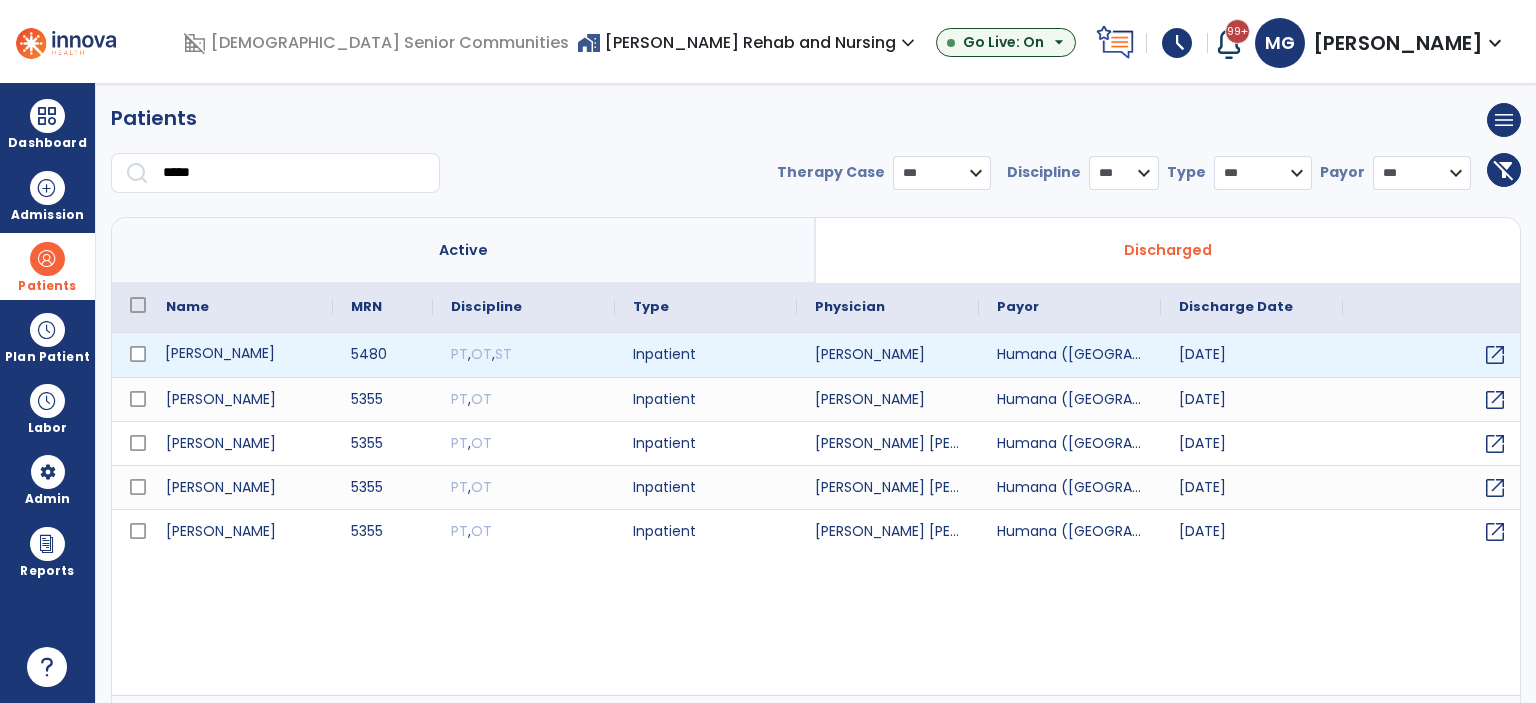 click on "[PERSON_NAME]" at bounding box center [240, 355] 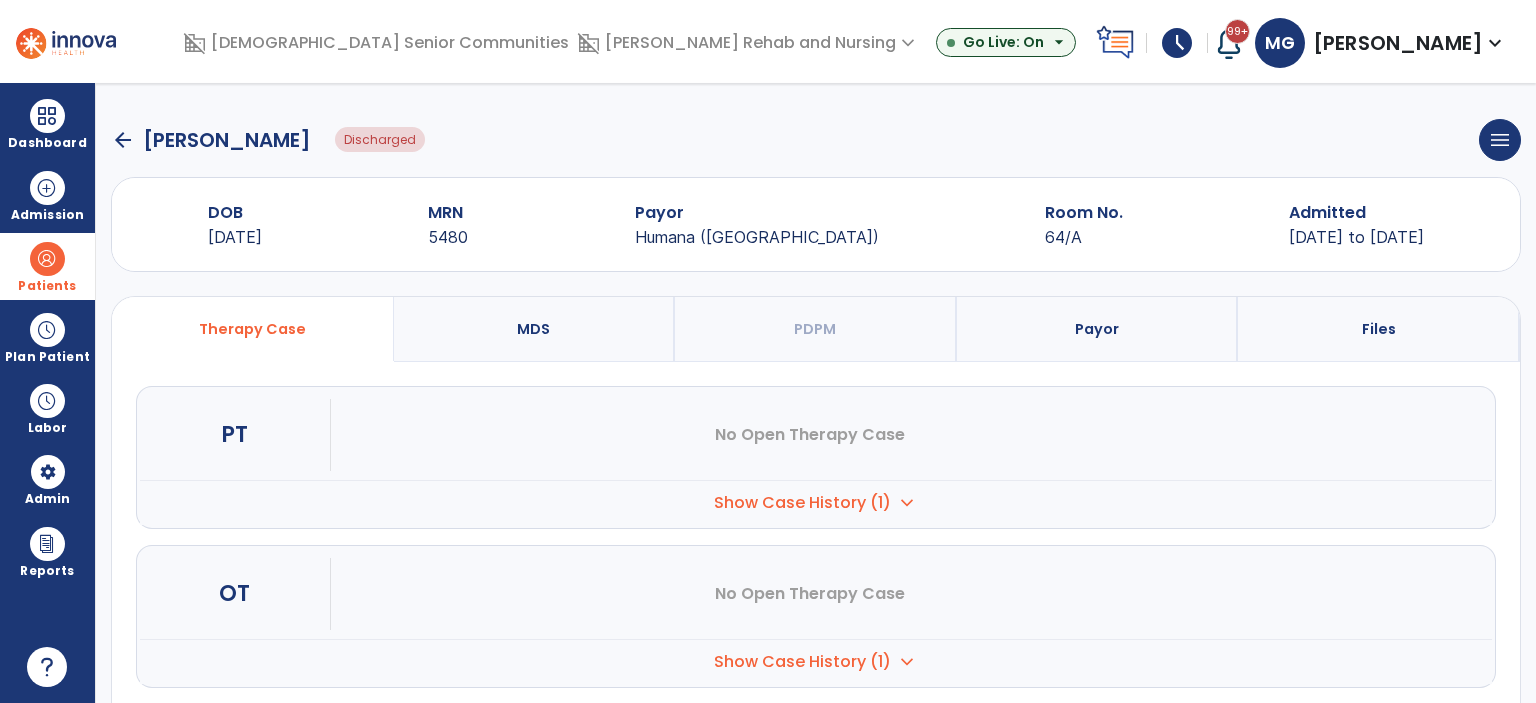 click on "Show Case History (1)" at bounding box center [802, 503] 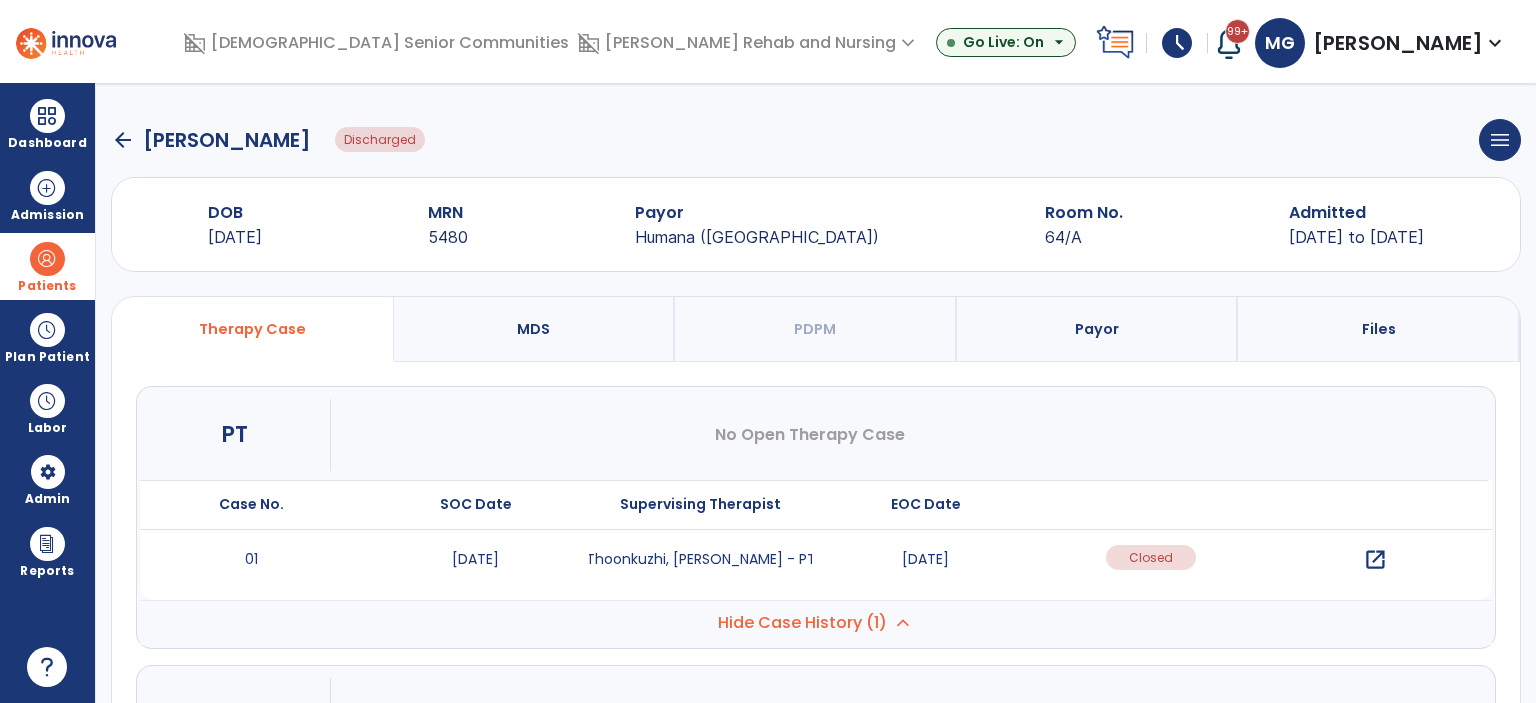 click on "open_in_new" at bounding box center (1375, 560) 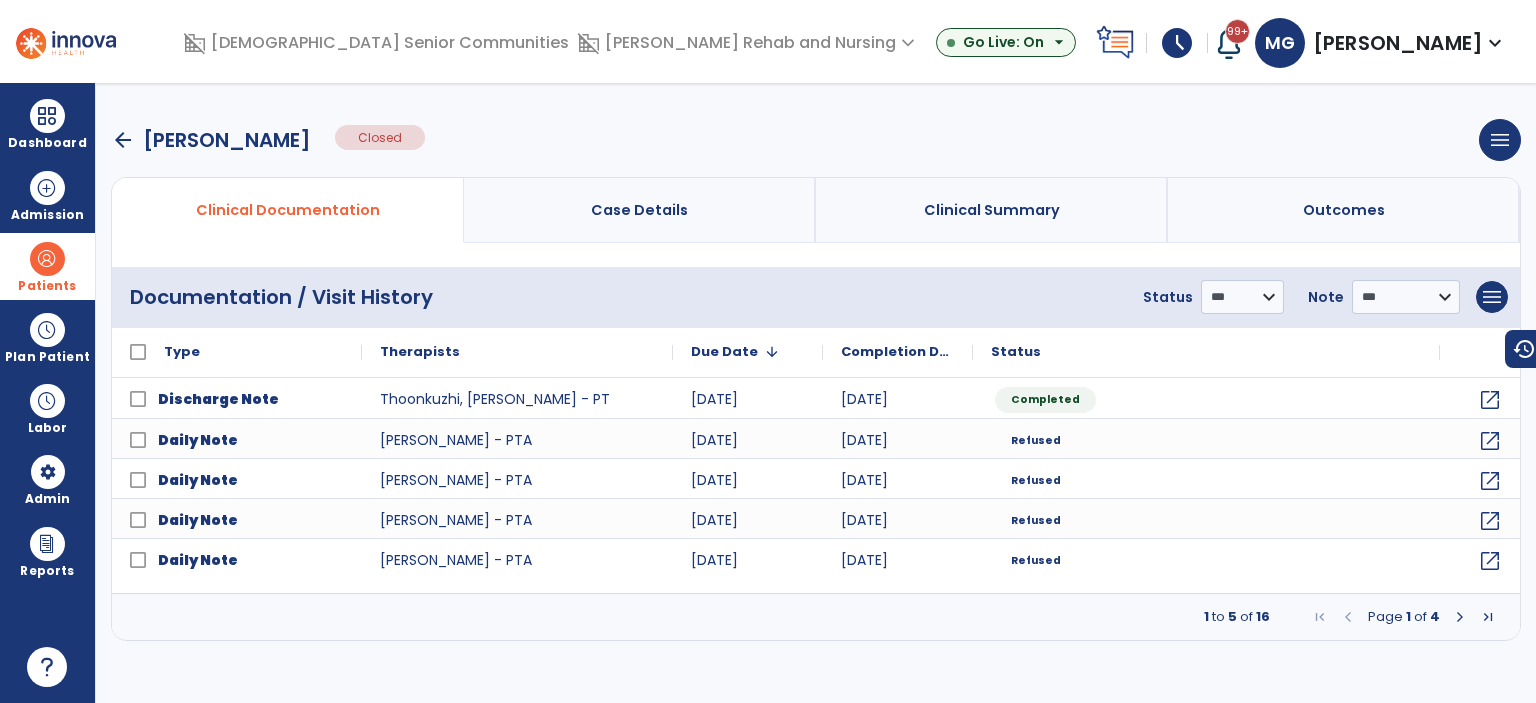 click at bounding box center (1460, 617) 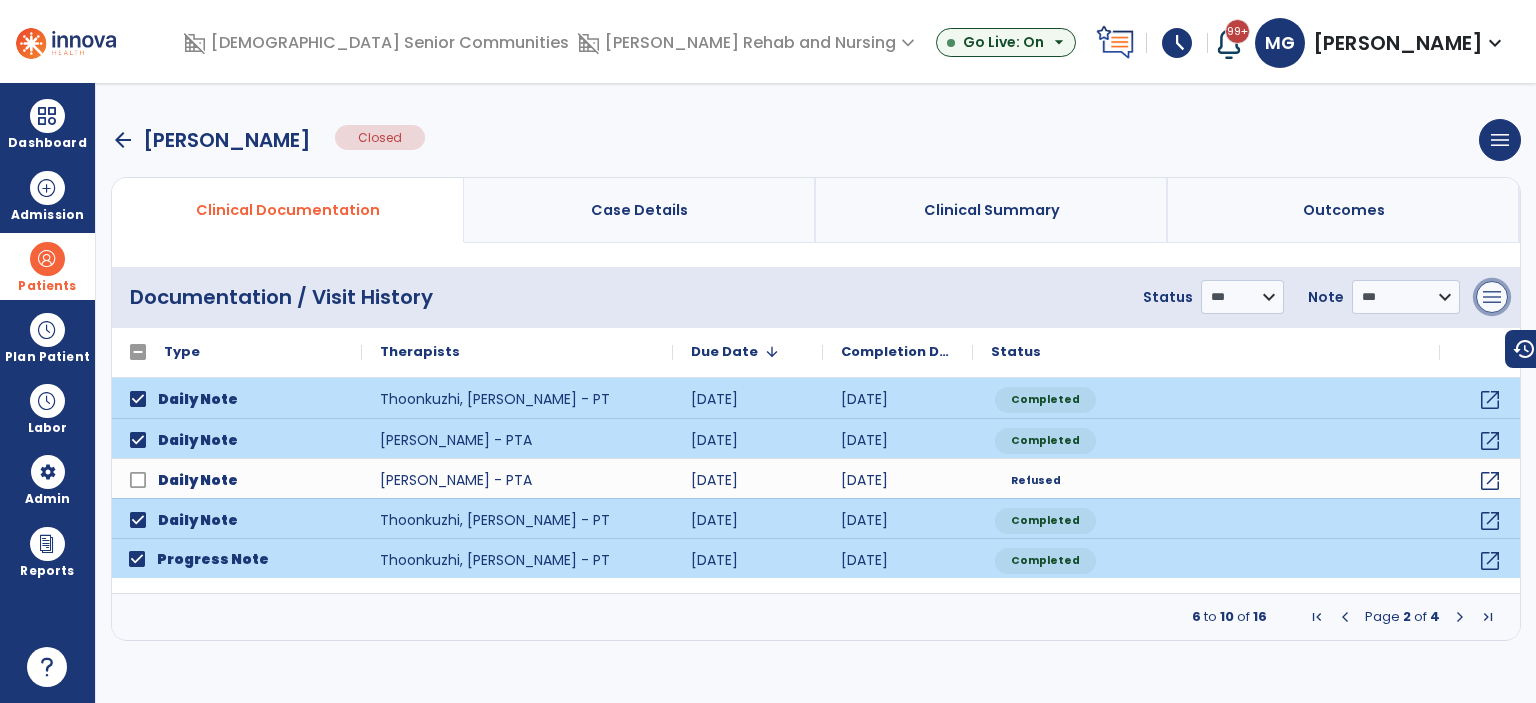click on "menu" at bounding box center (1492, 297) 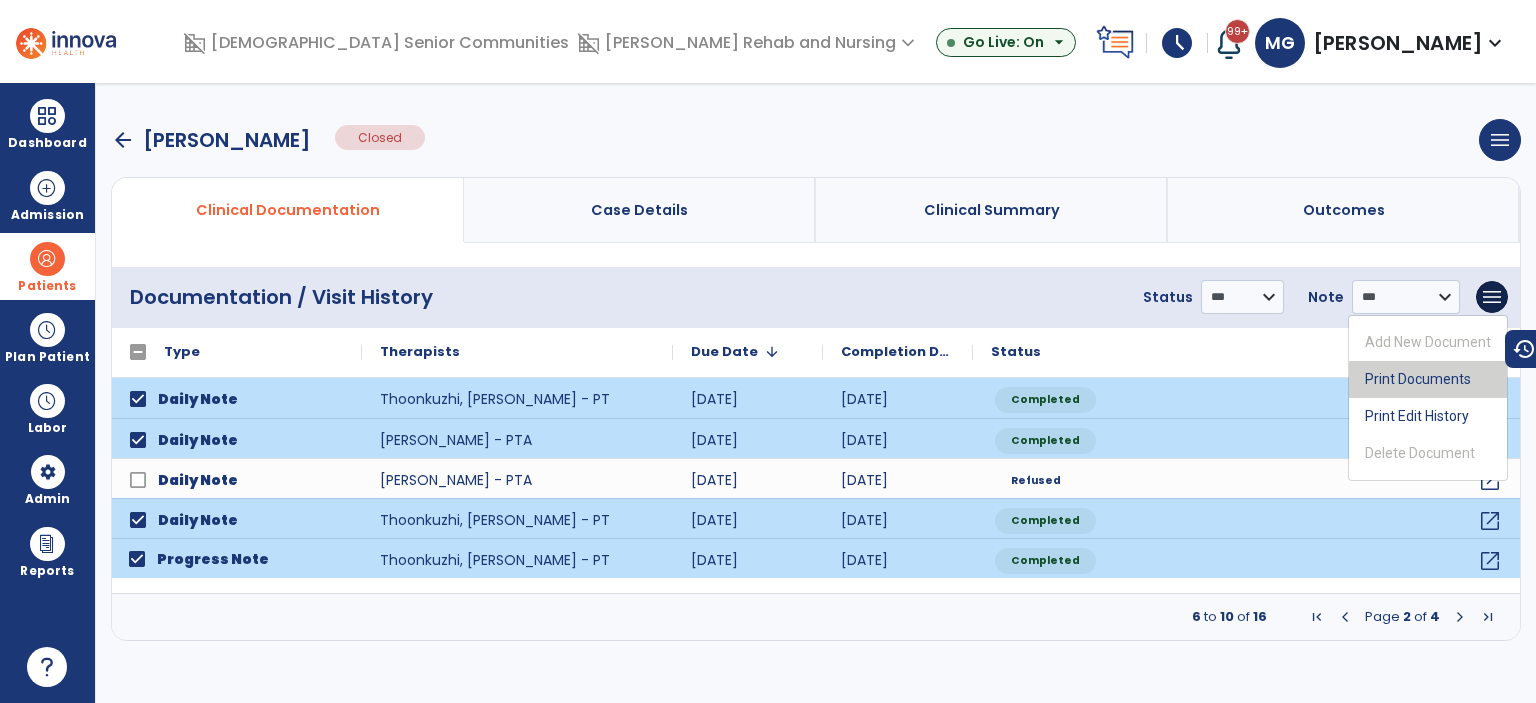click on "Print Documents" at bounding box center [1428, 379] 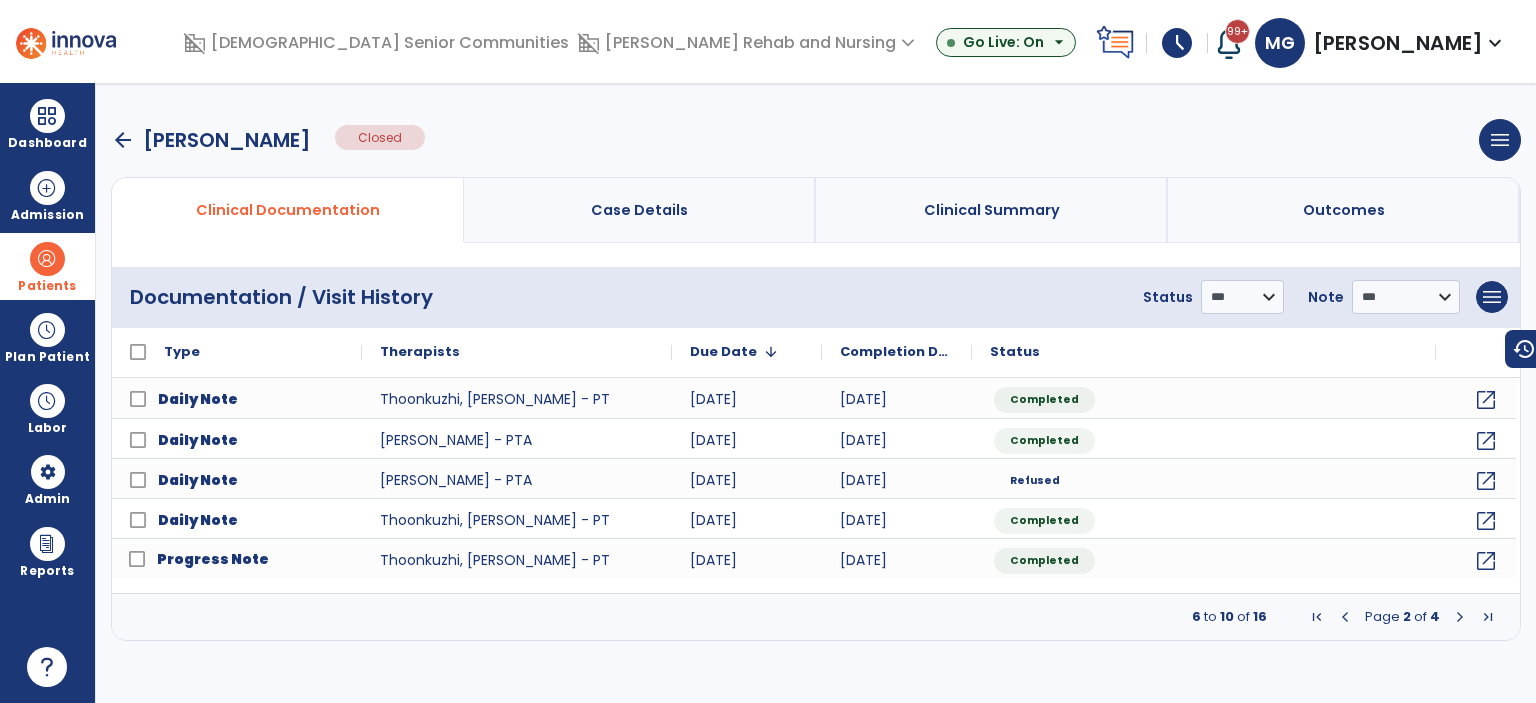 click on "arrow_back" at bounding box center [123, 140] 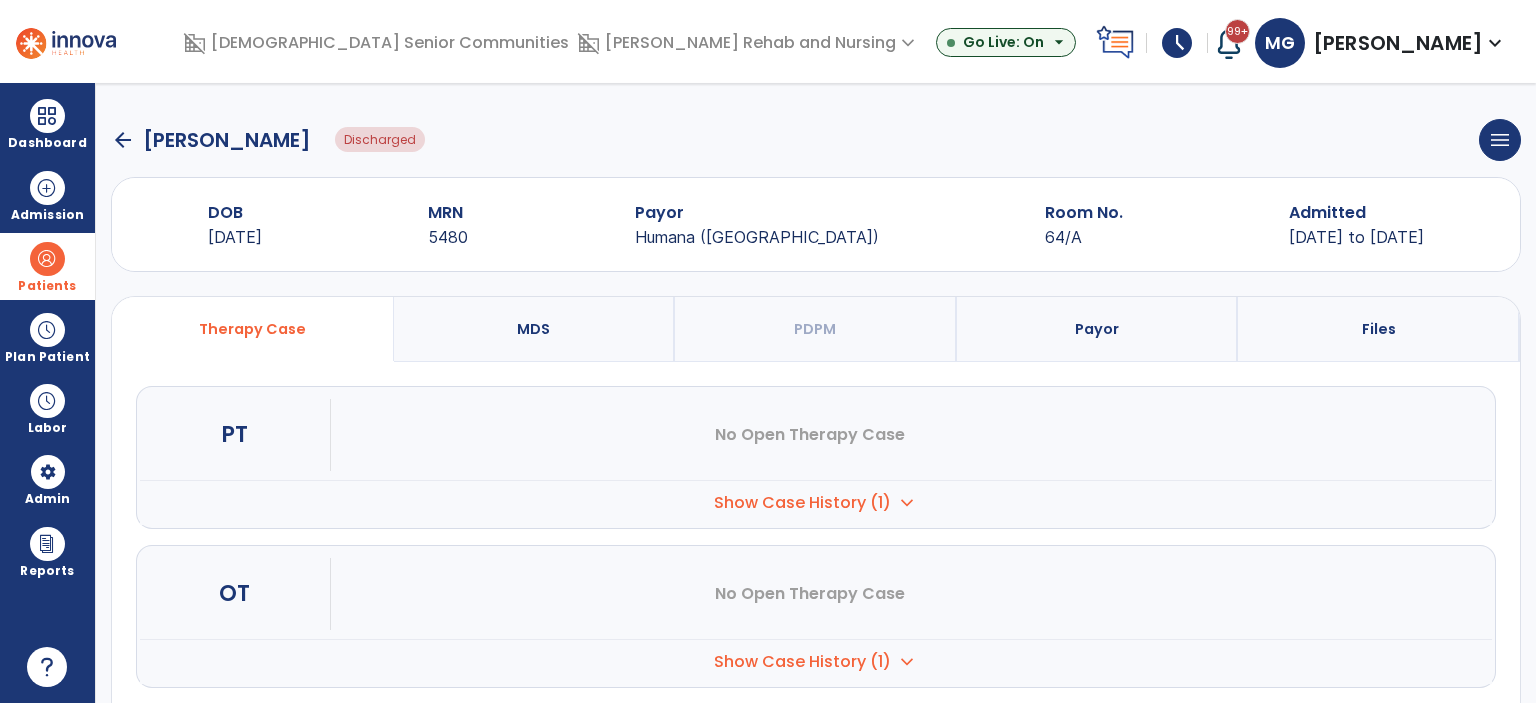 click on "Show Case History (1)" at bounding box center [802, 503] 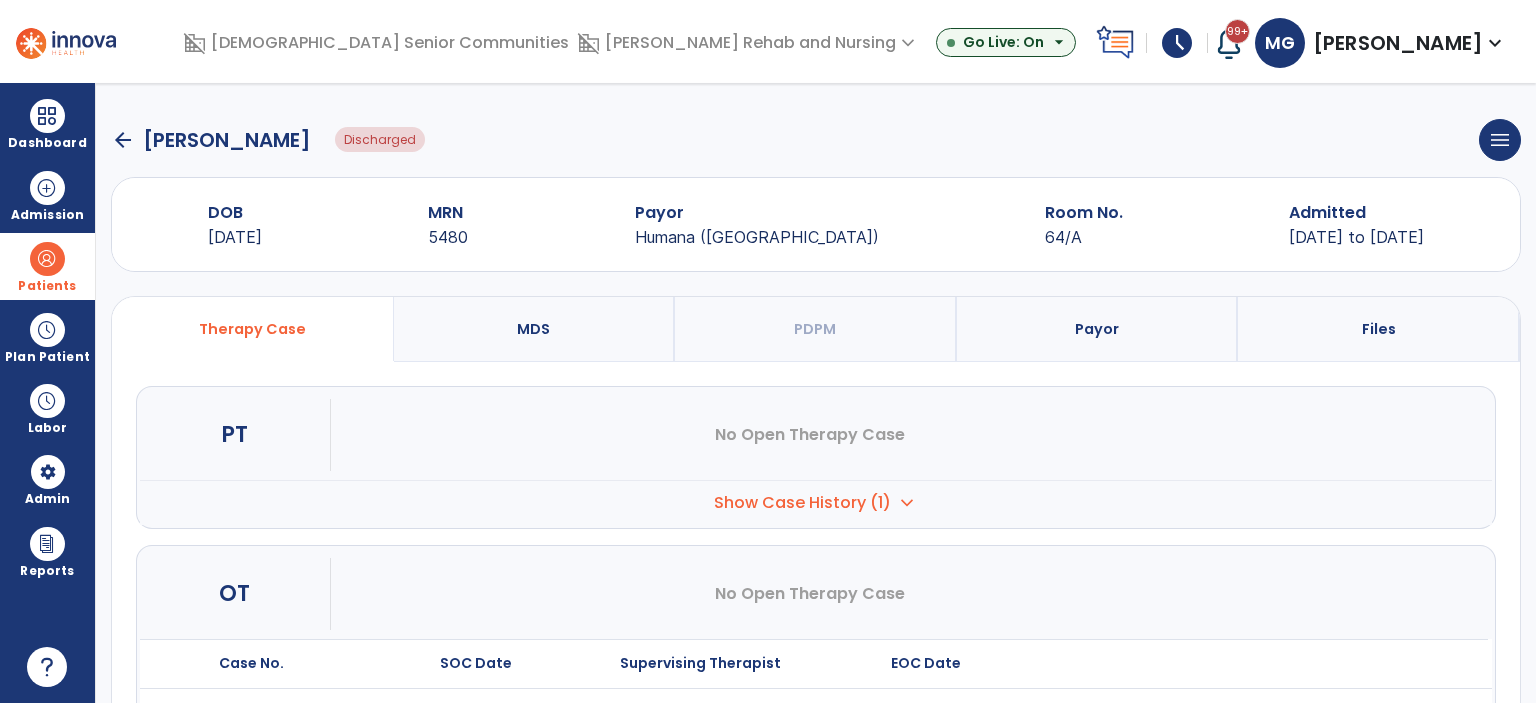 click on "open_in_new" at bounding box center [1375, 719] 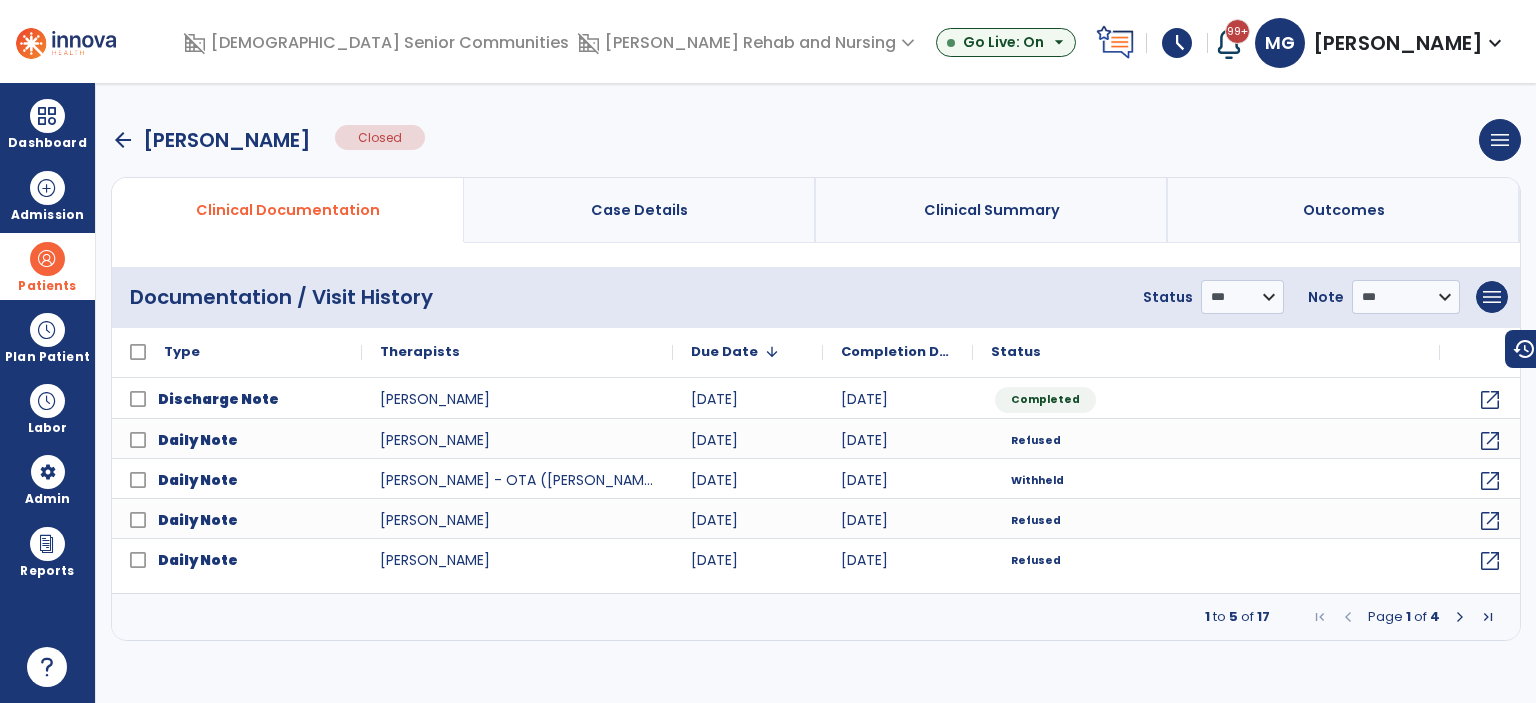 click on "arrow_back" at bounding box center [123, 140] 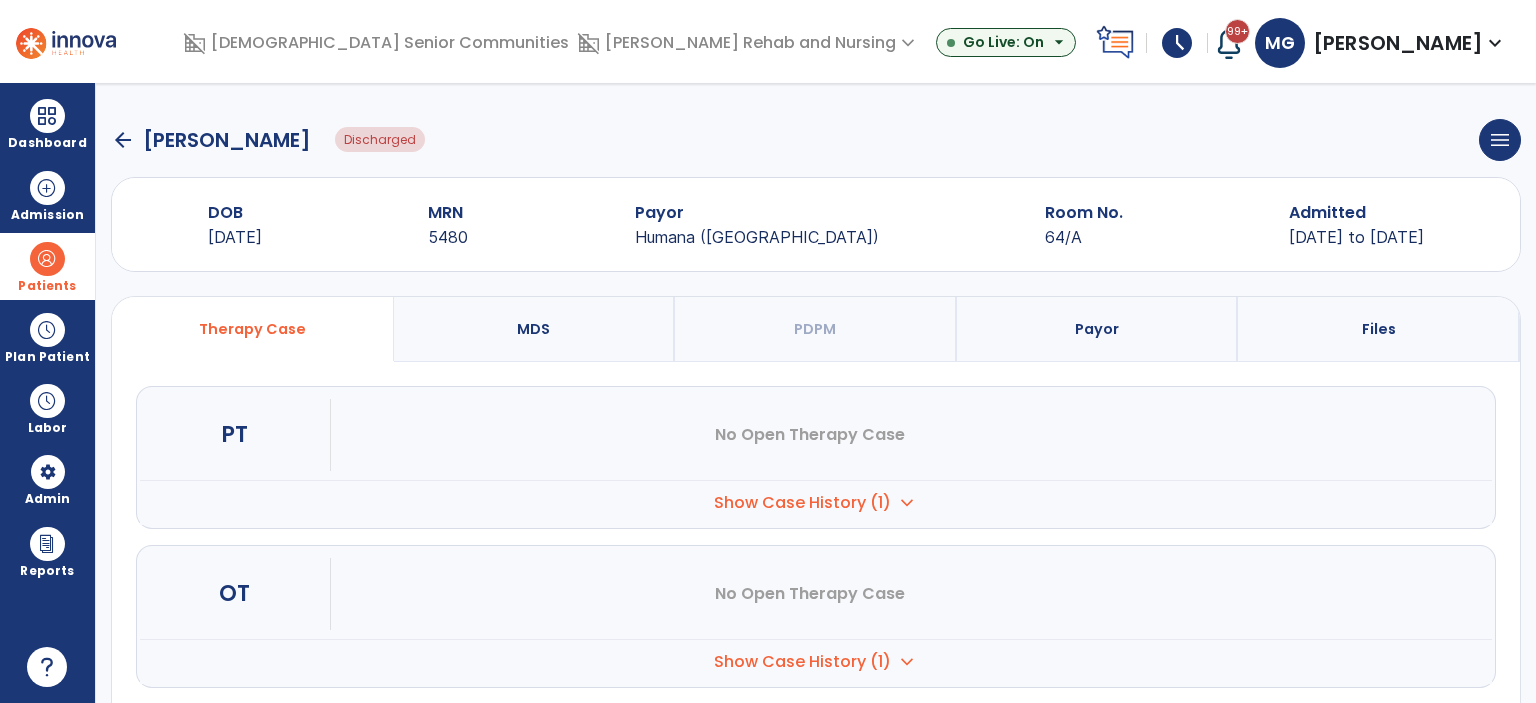 click at bounding box center (47, 259) 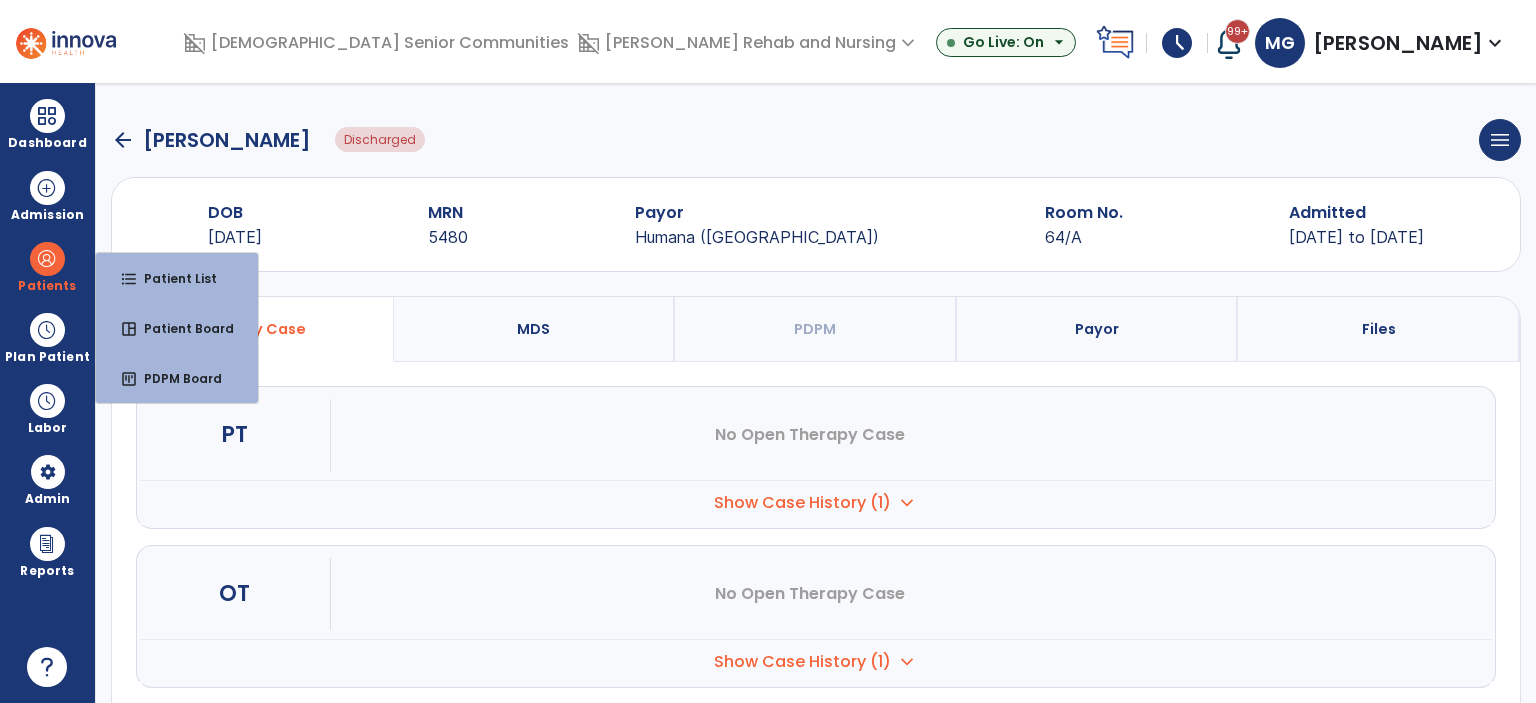 click on "arrow_back   [PERSON_NAME]" 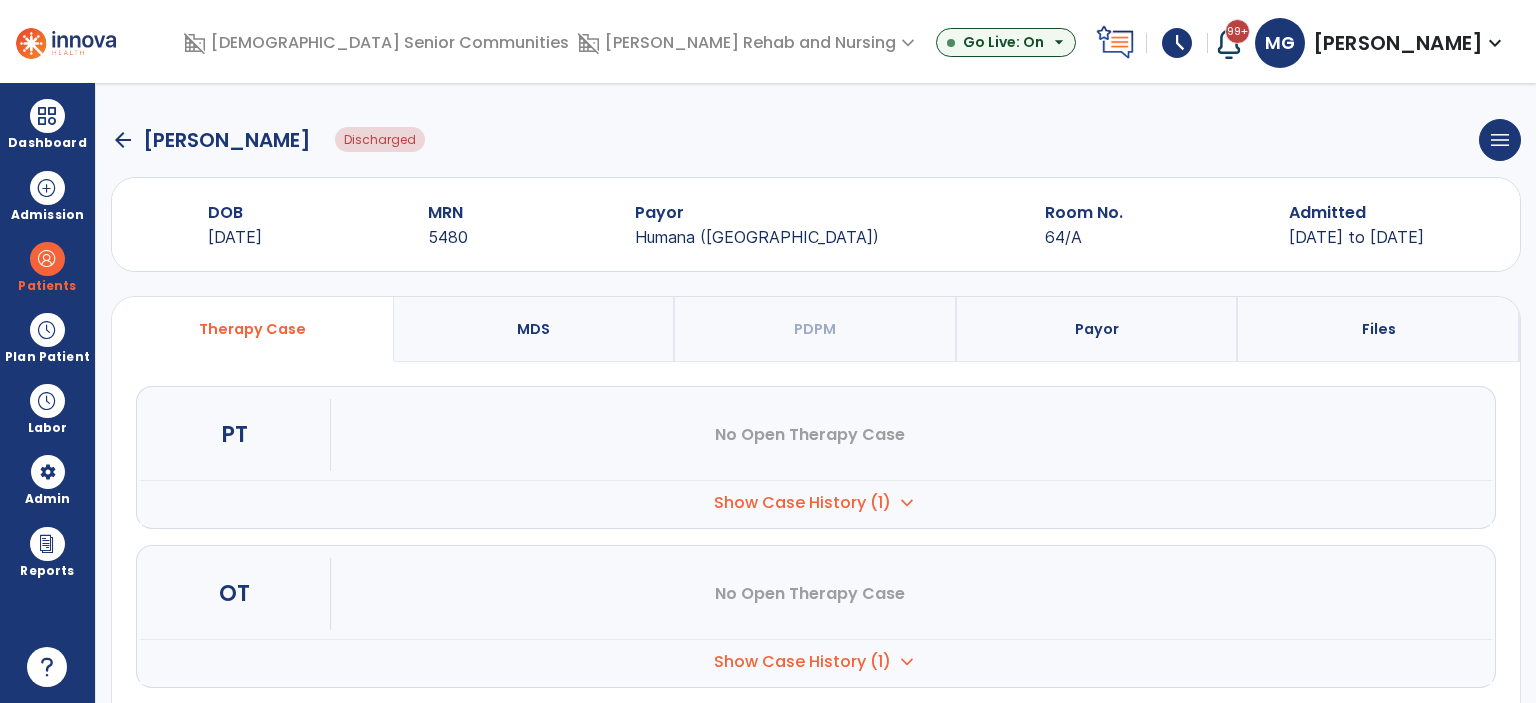 click on "arrow_back" 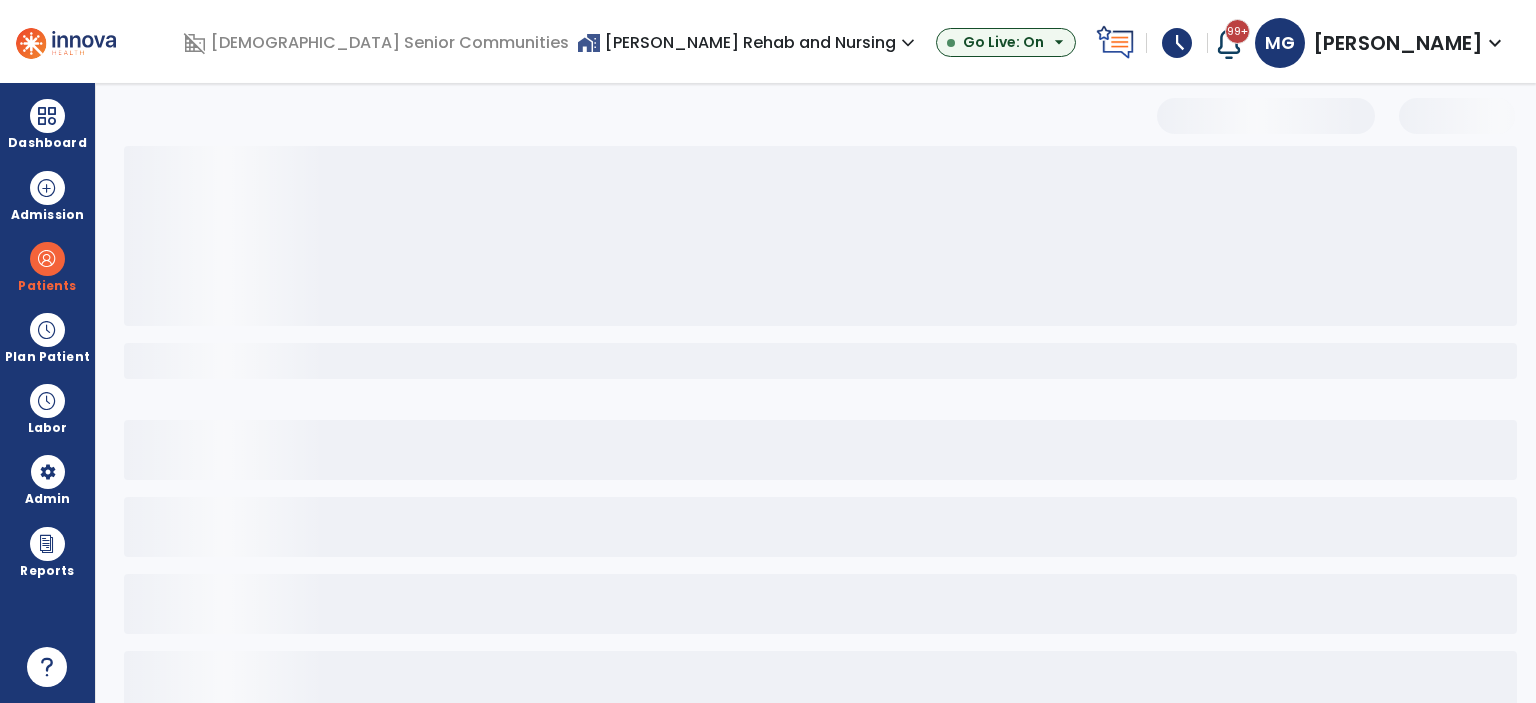select on "***" 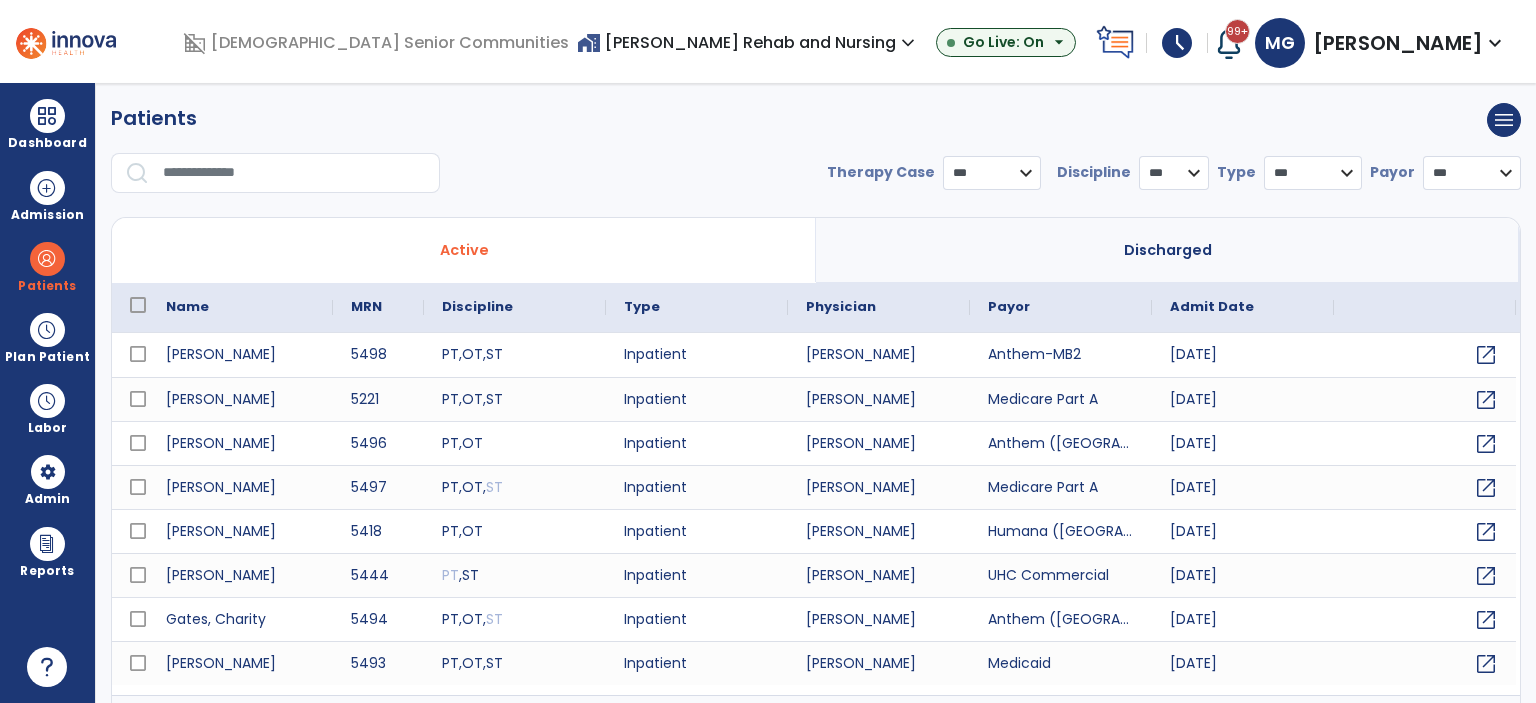 click on "home_work   [PERSON_NAME] Rehab and Nursing   expand_more" at bounding box center [748, 42] 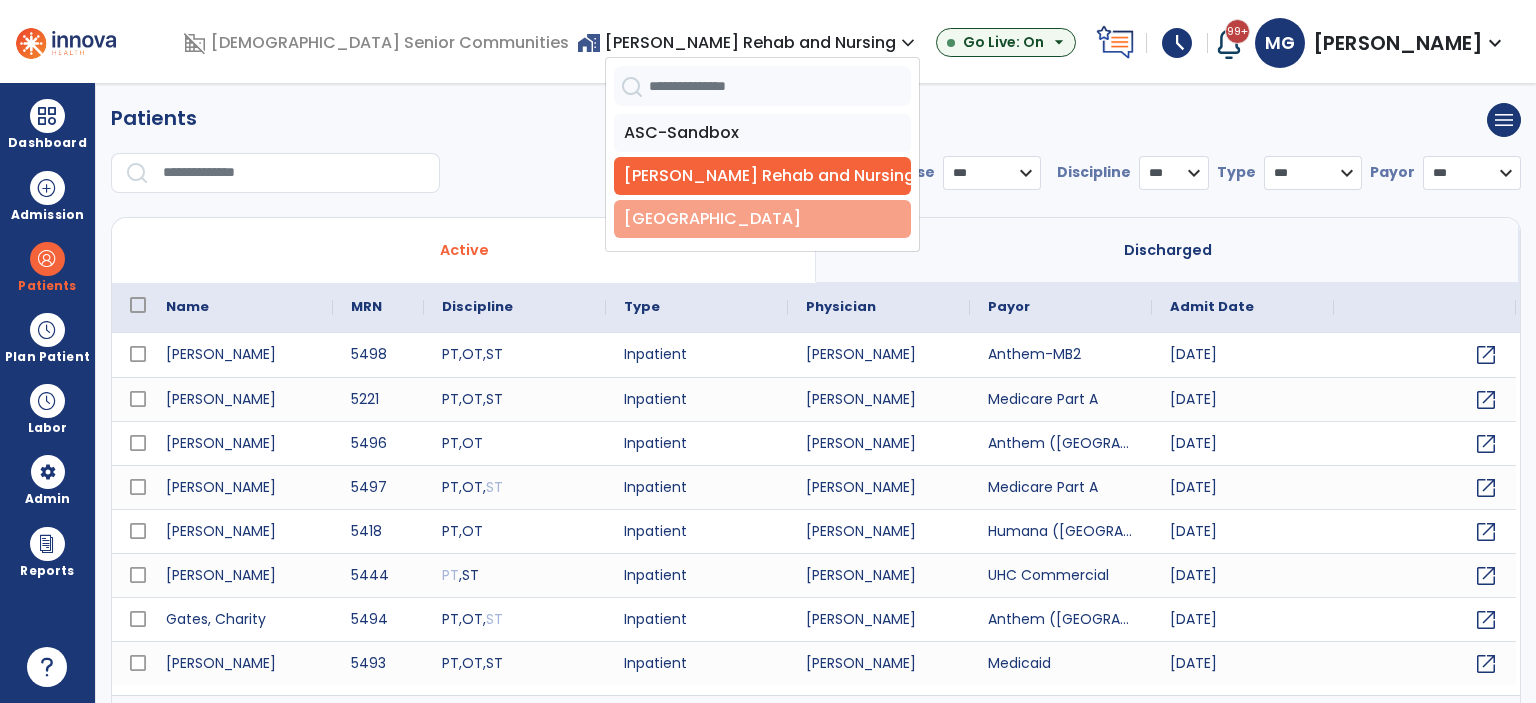 click on "[GEOGRAPHIC_DATA]" at bounding box center [762, 219] 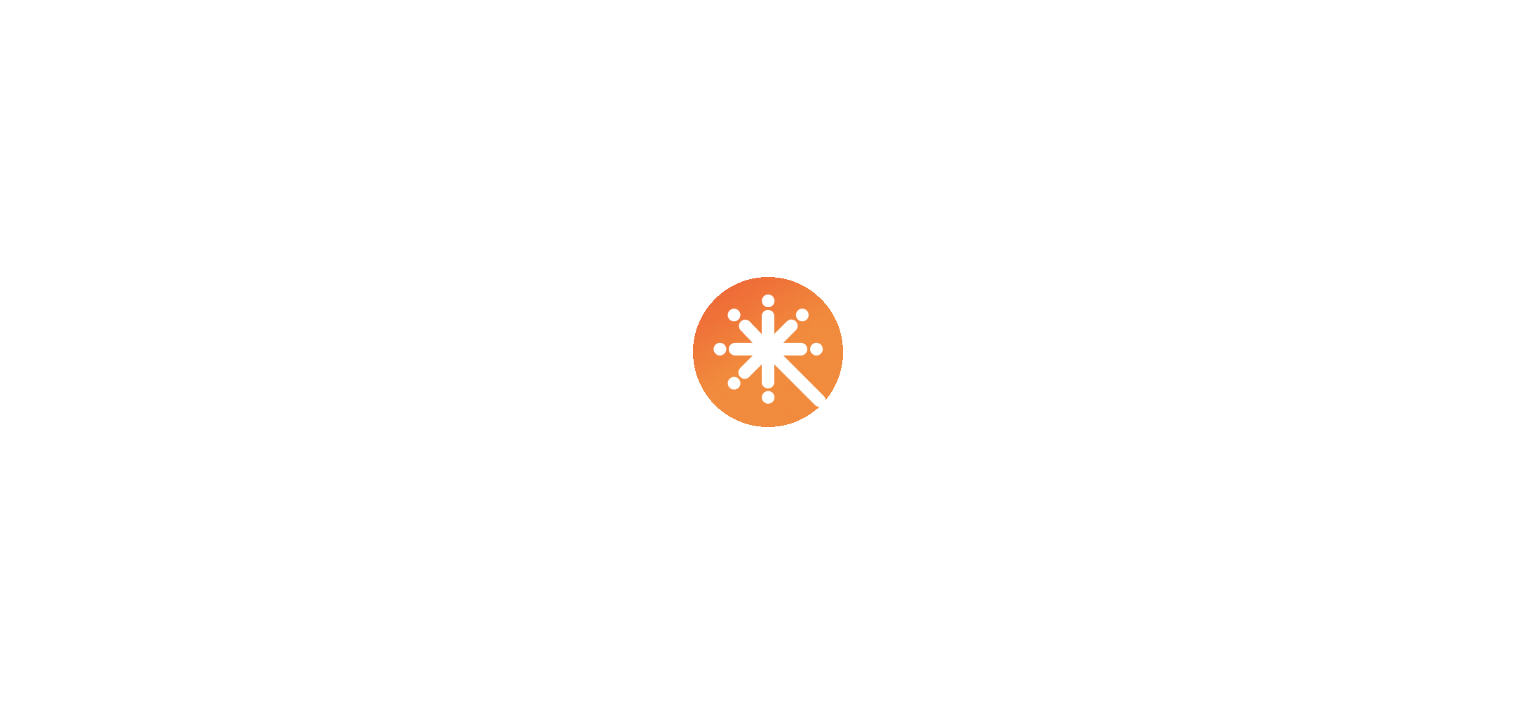 scroll, scrollTop: 0, scrollLeft: 0, axis: both 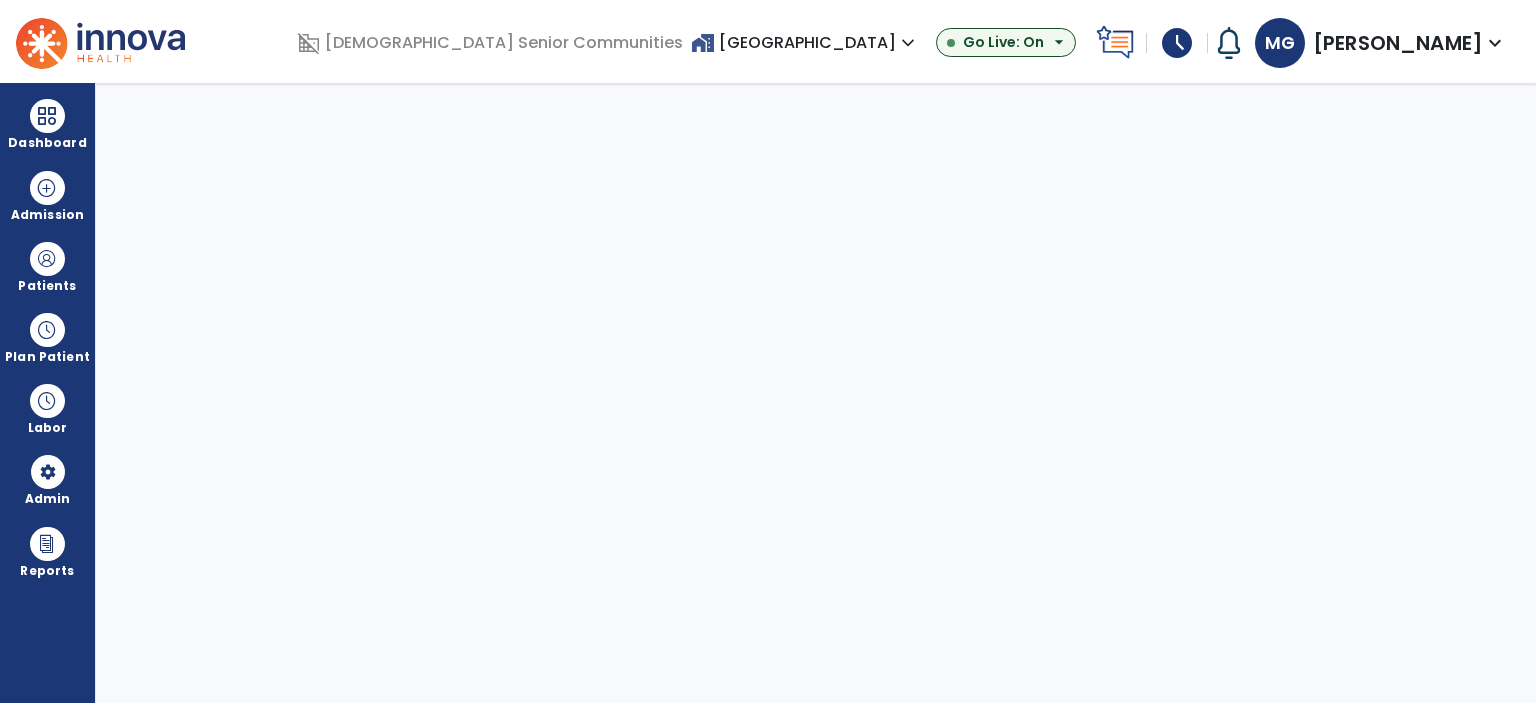 select on "***" 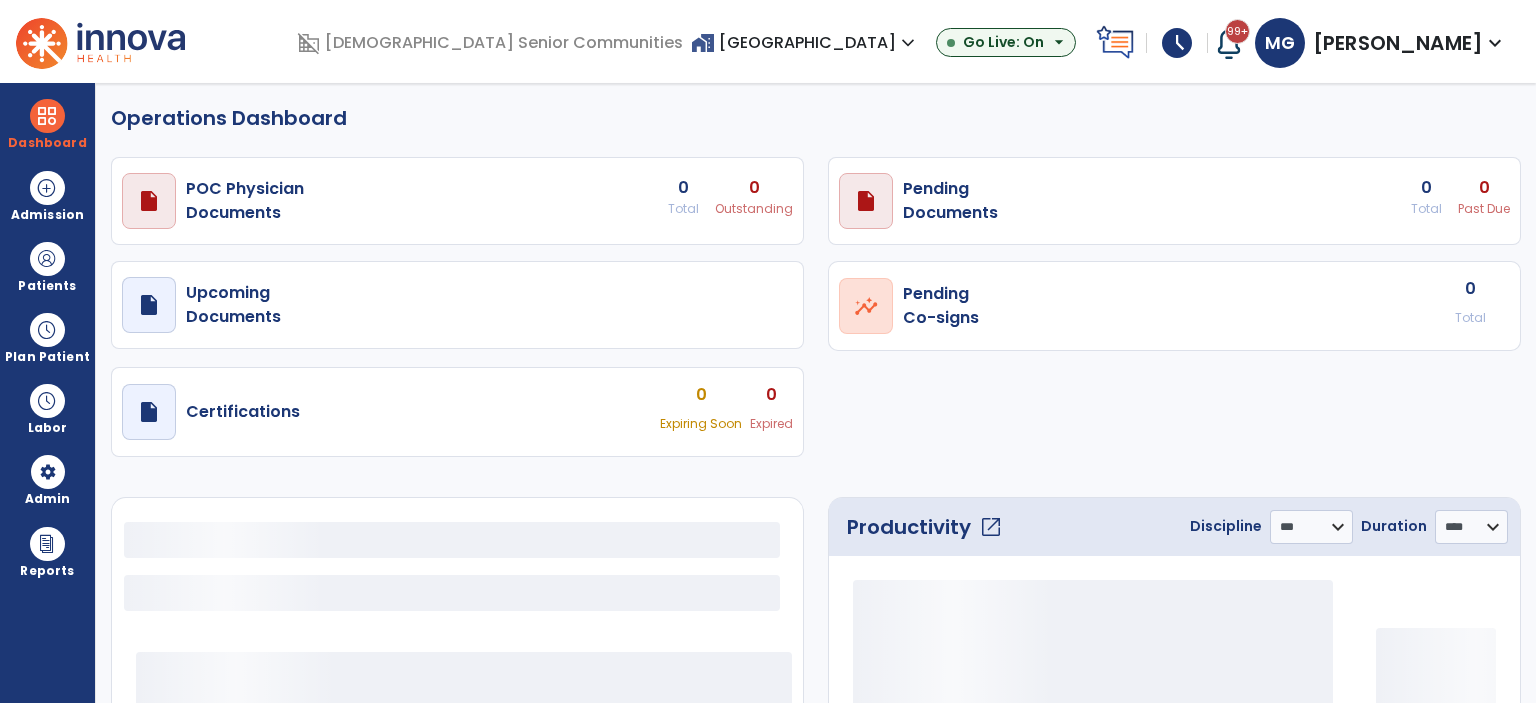 select on "***" 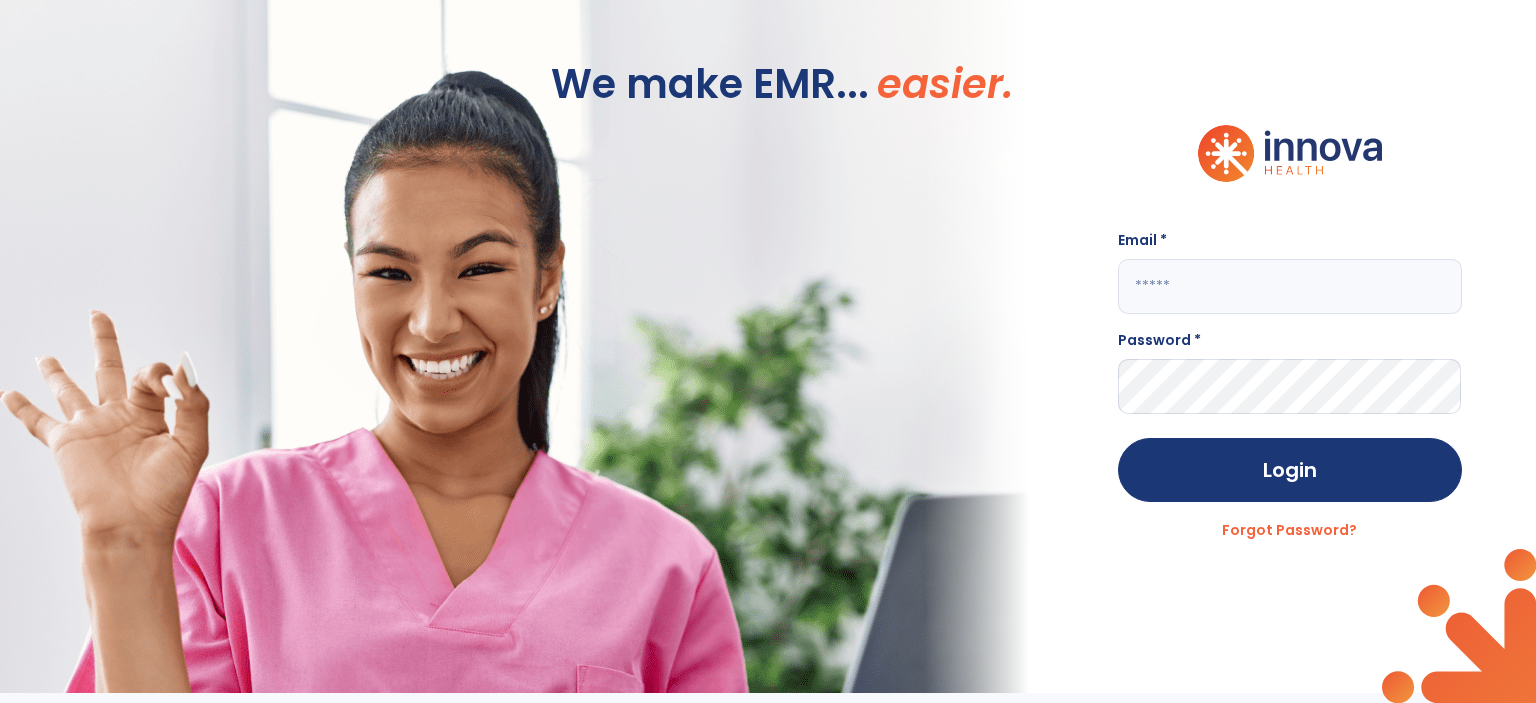 drag, startPoint x: 936, startPoint y: 627, endPoint x: 949, endPoint y: 619, distance: 15.264338 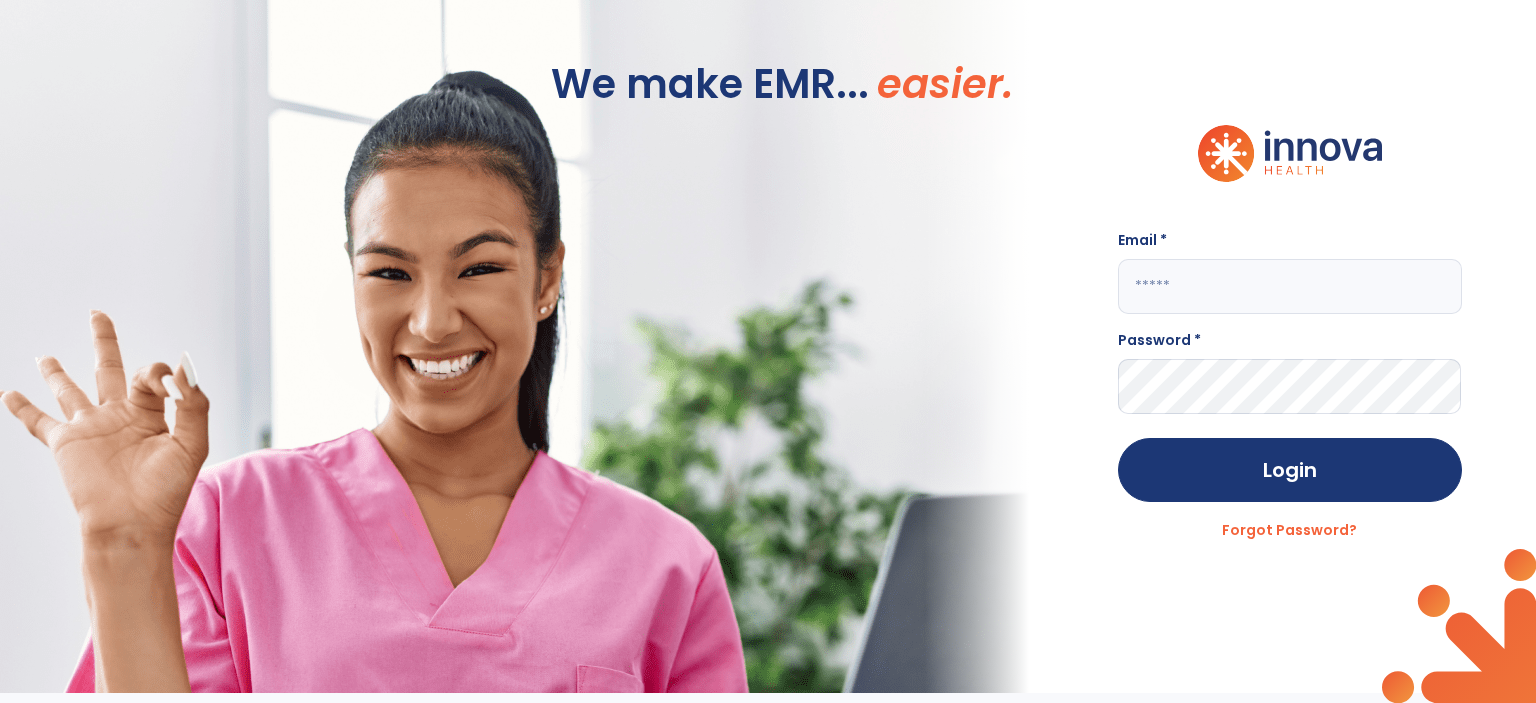 click 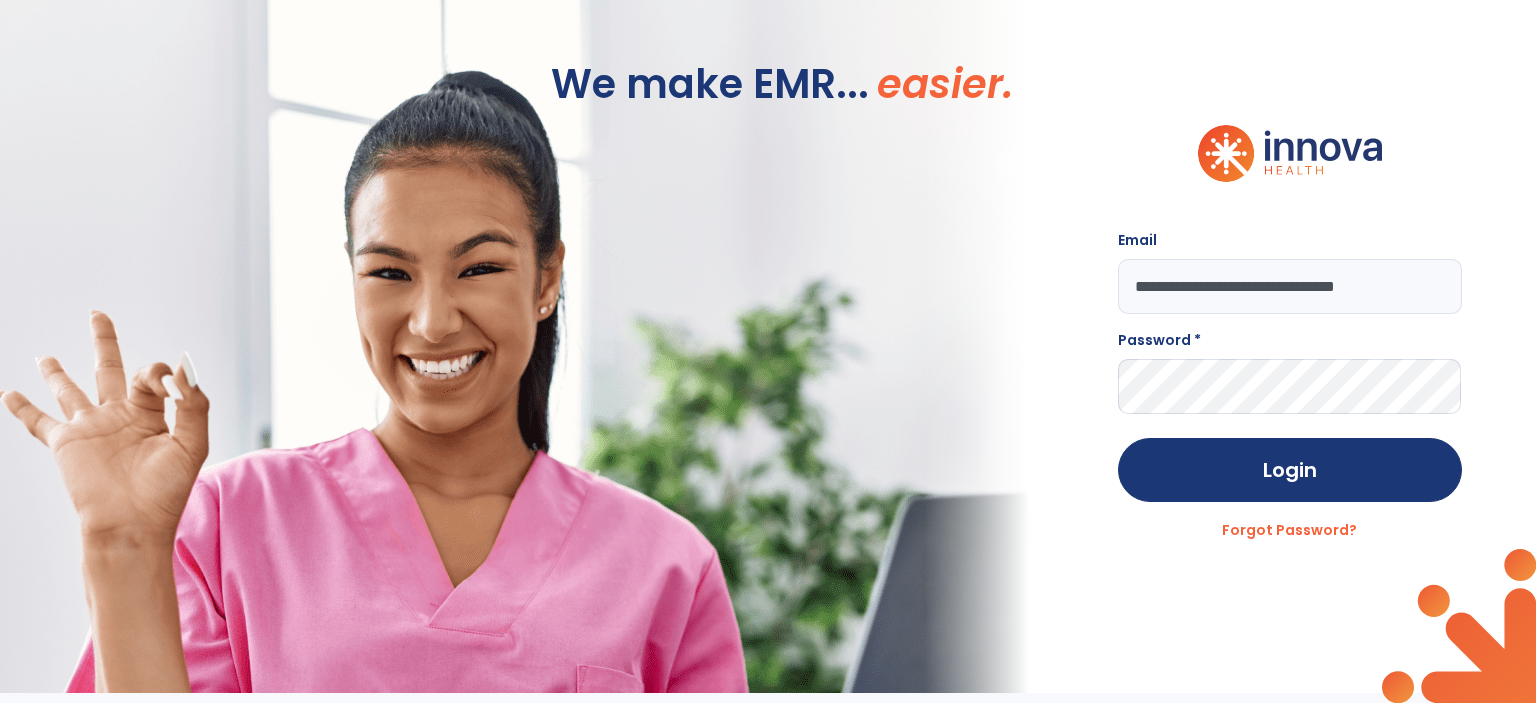 type on "**********" 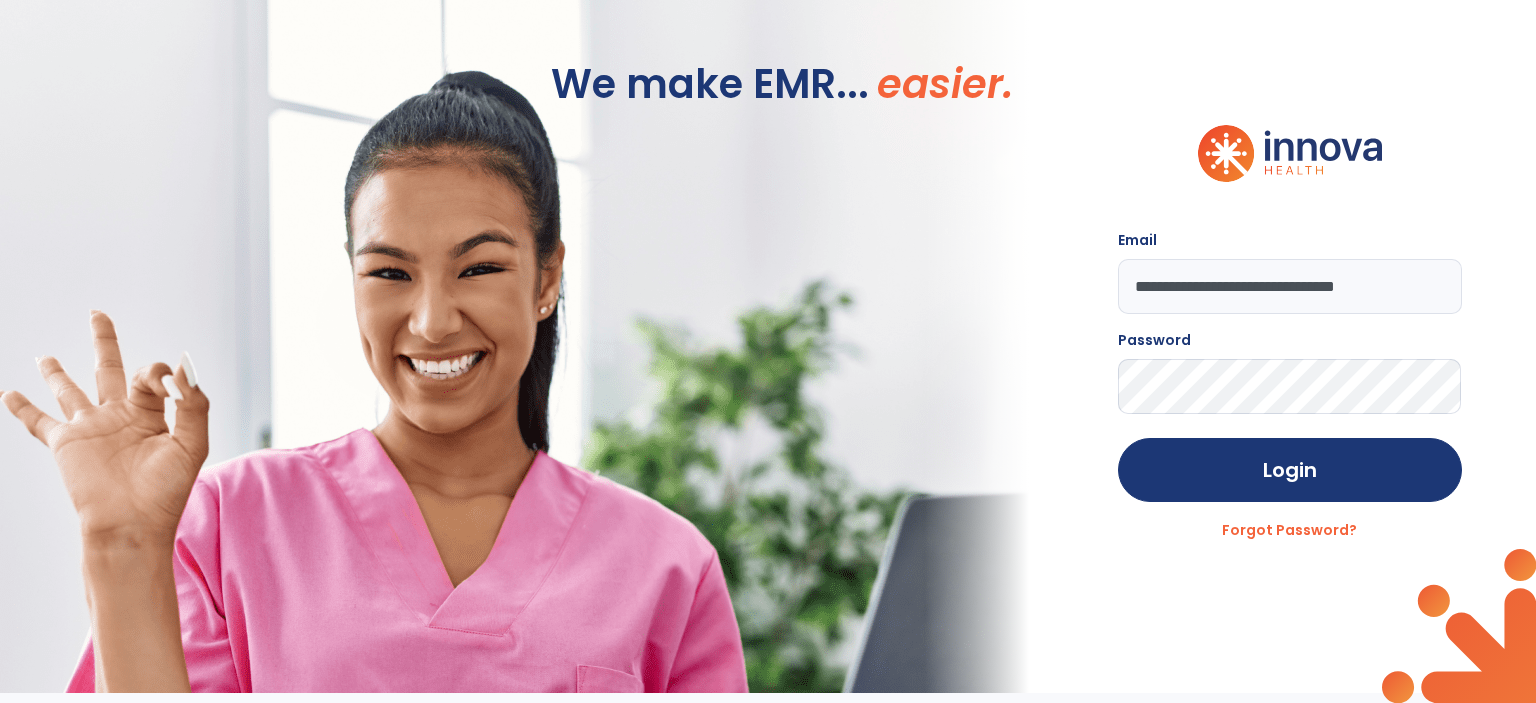 click on "Login" 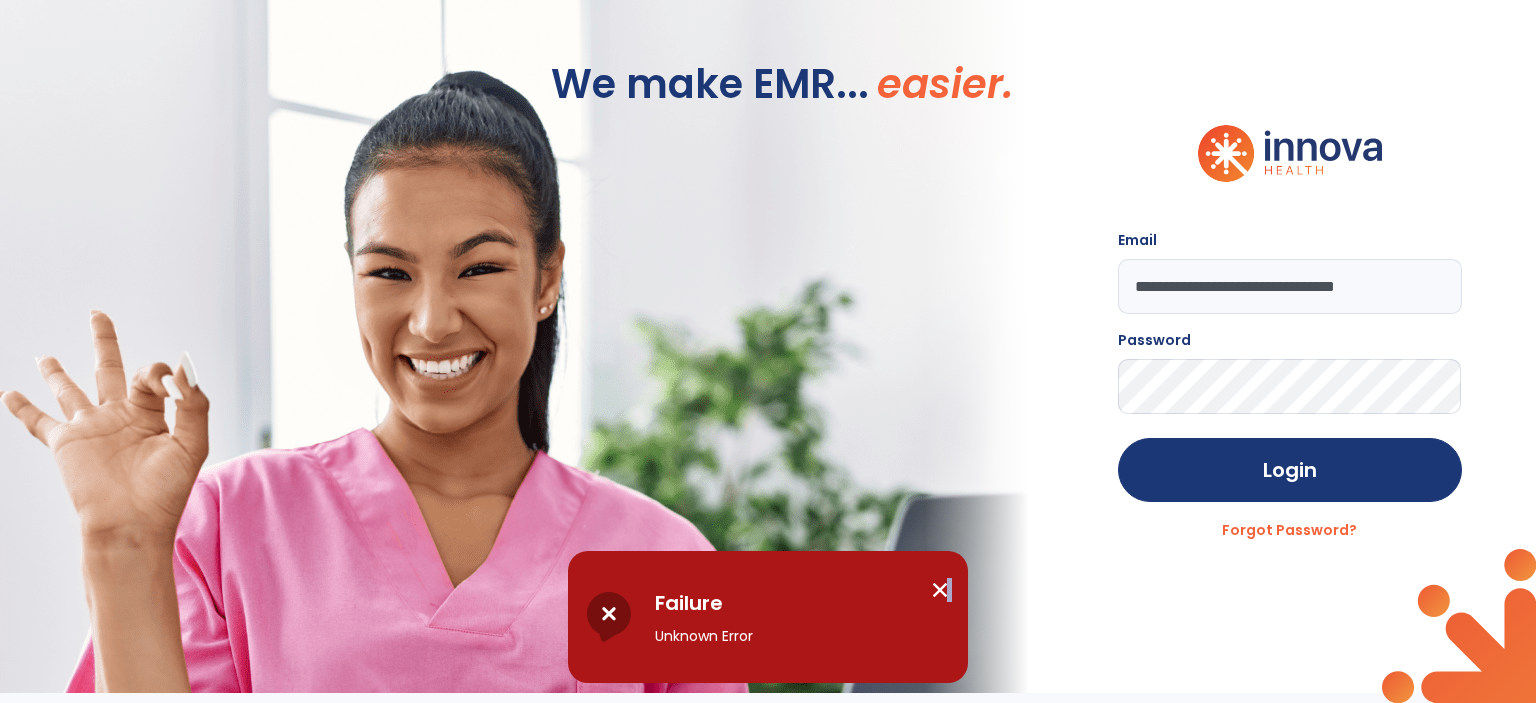 click on "close" at bounding box center [940, 590] 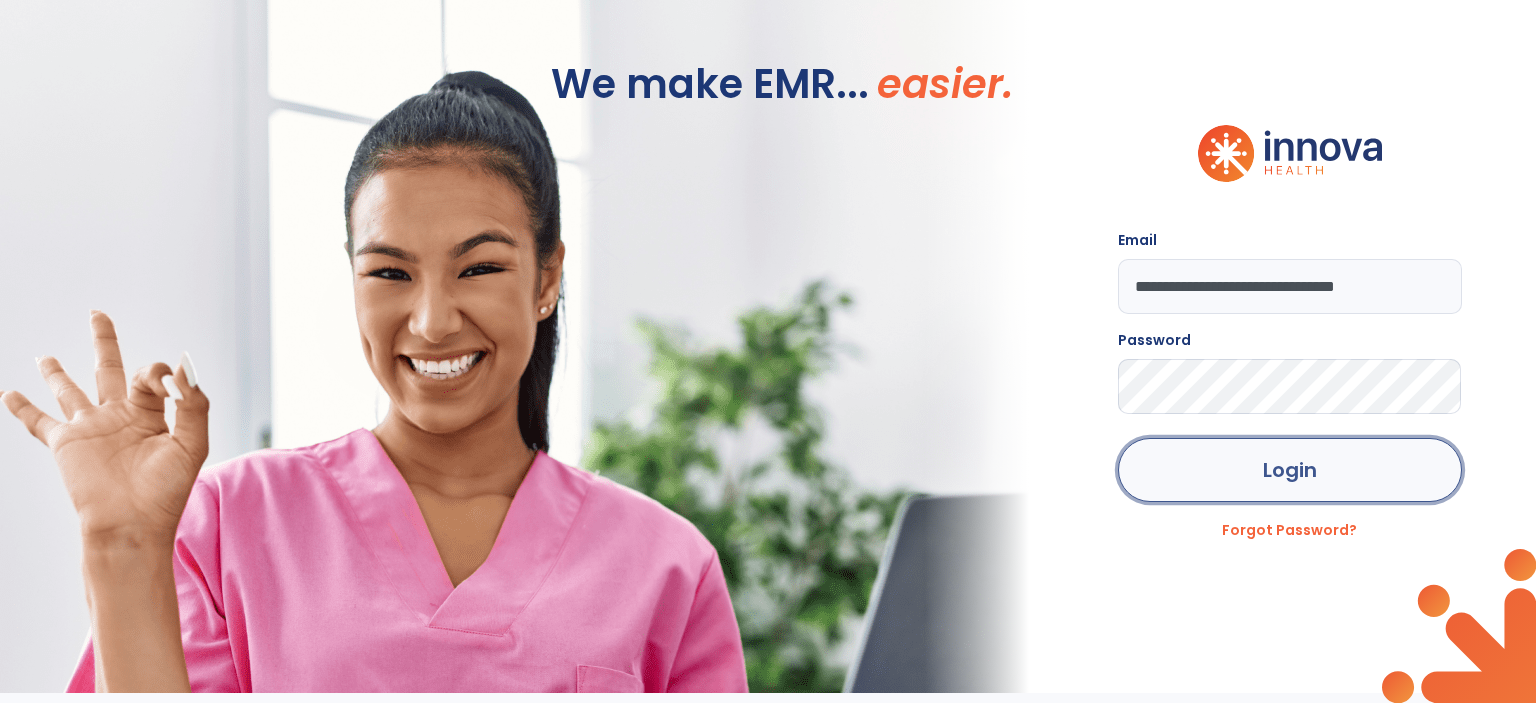 click on "Login" 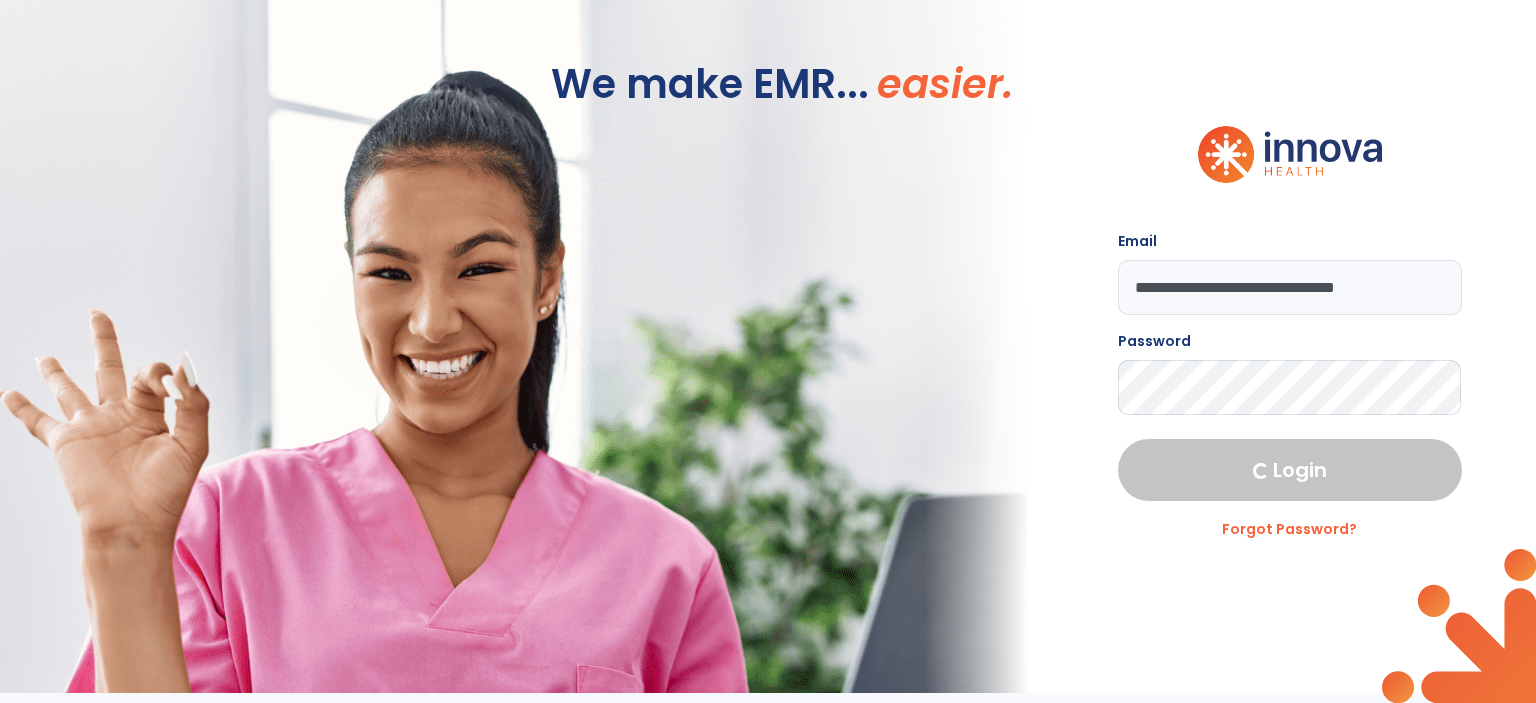 select on "***" 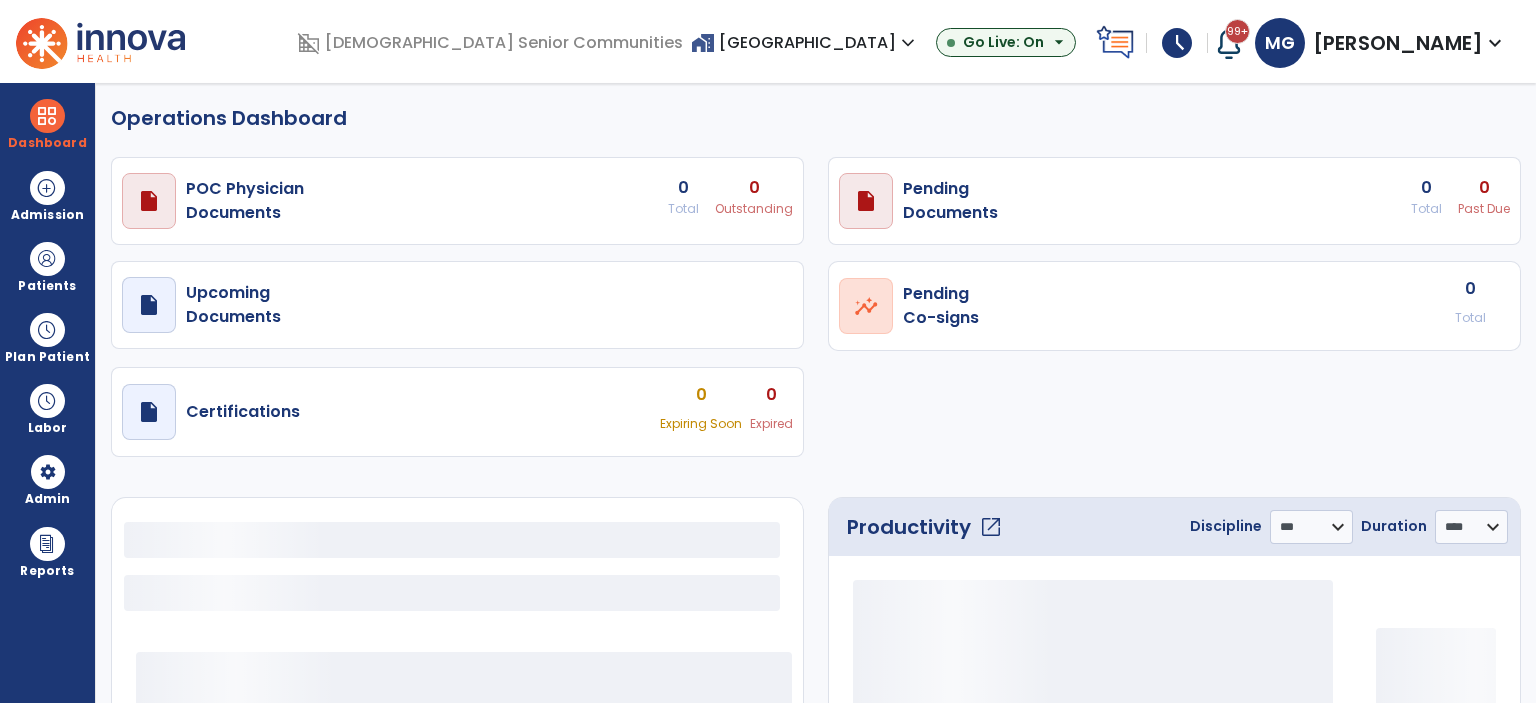 select on "***" 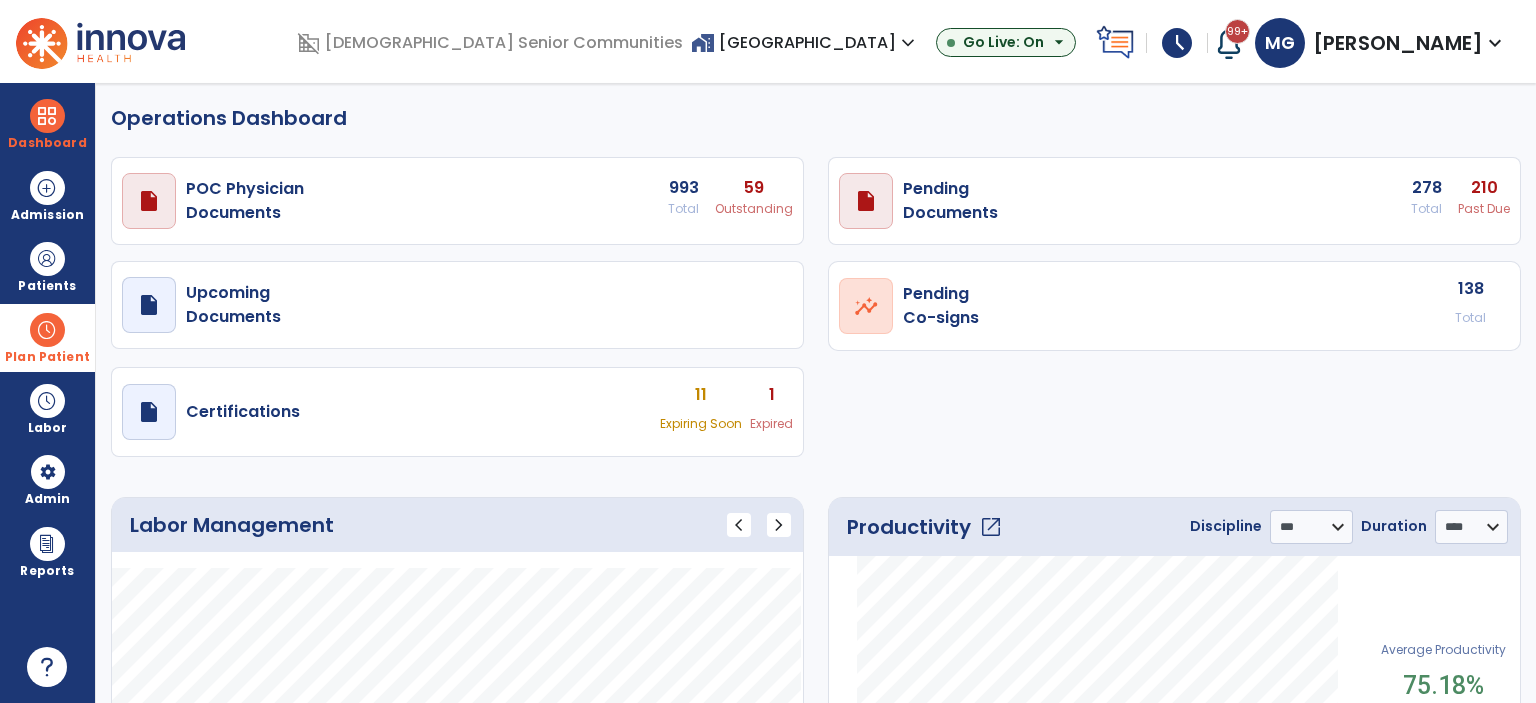 click at bounding box center [47, 330] 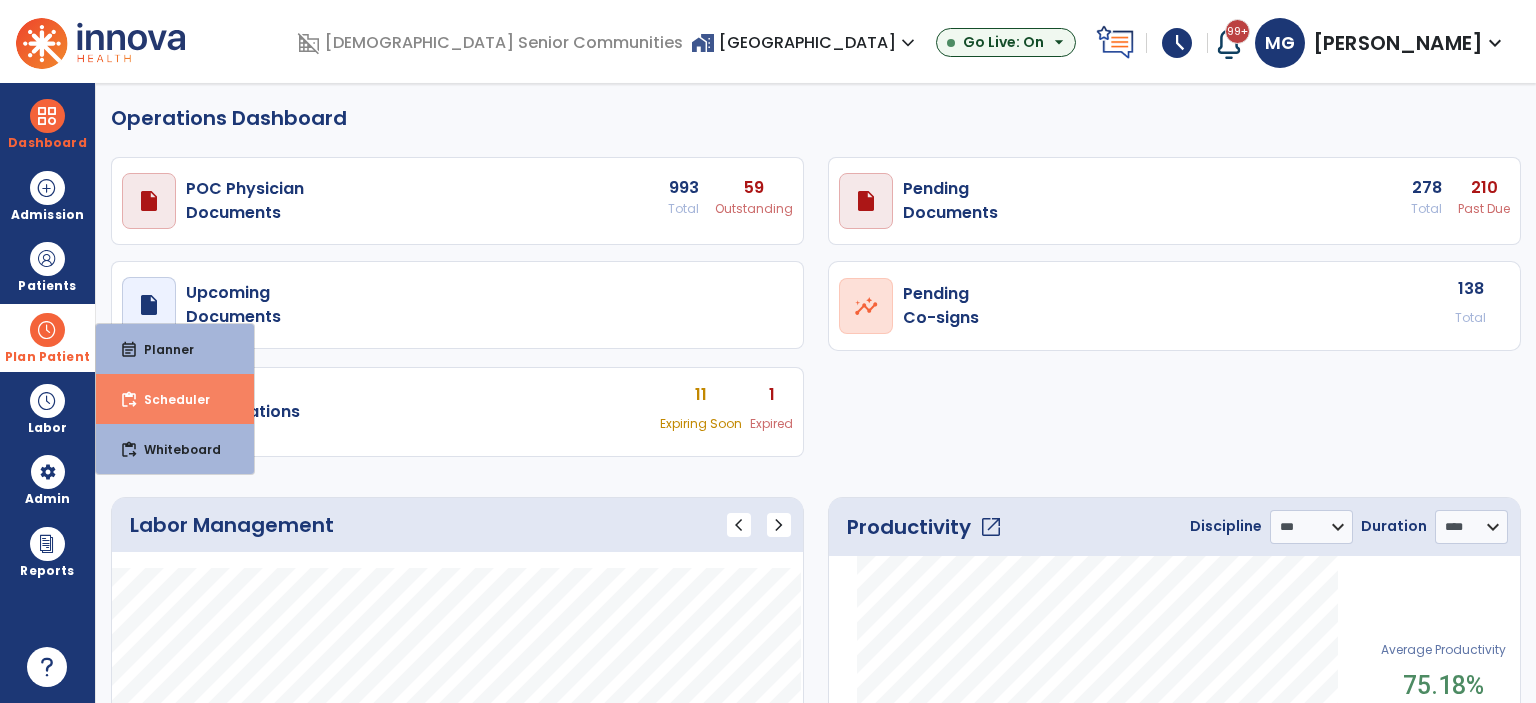 click on "content_paste_go  Scheduler" at bounding box center [175, 399] 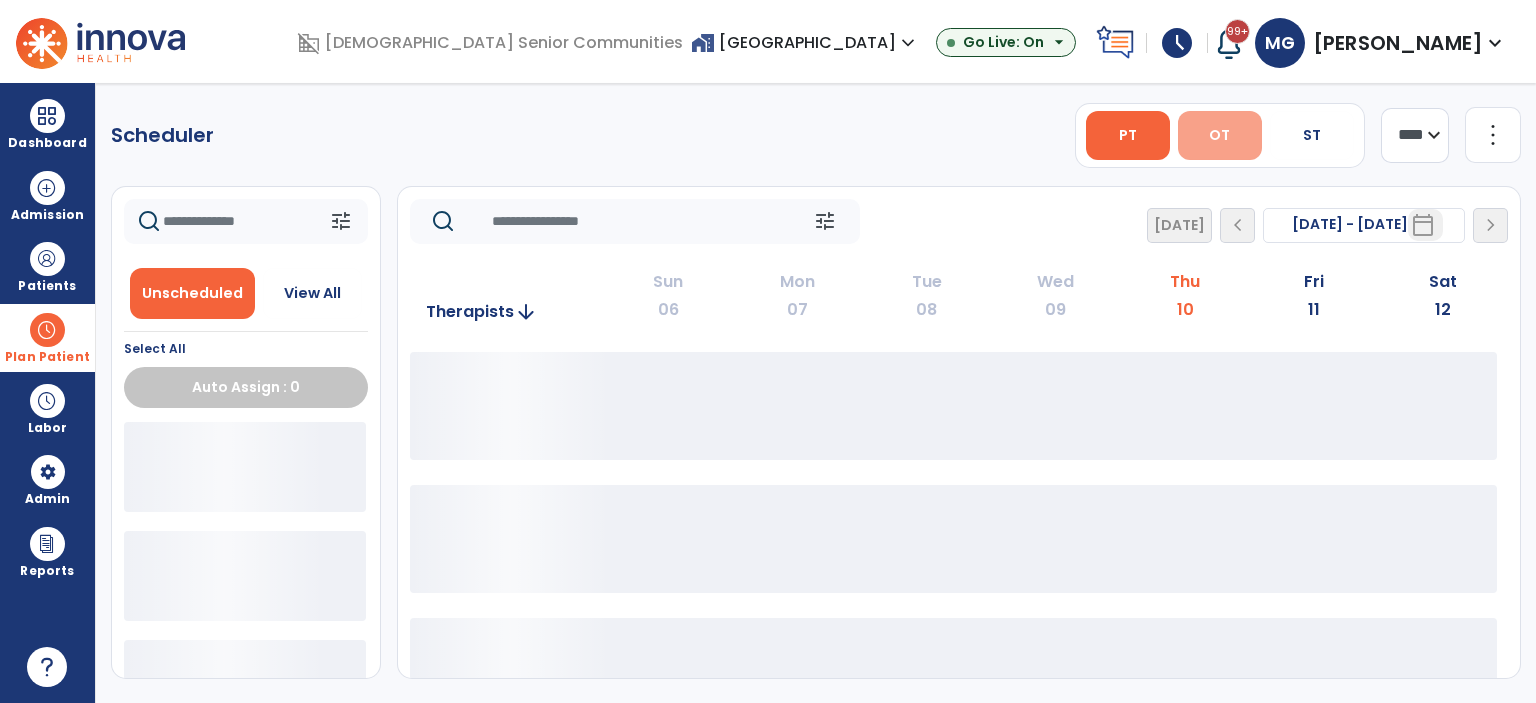 click on "OT" at bounding box center [1219, 135] 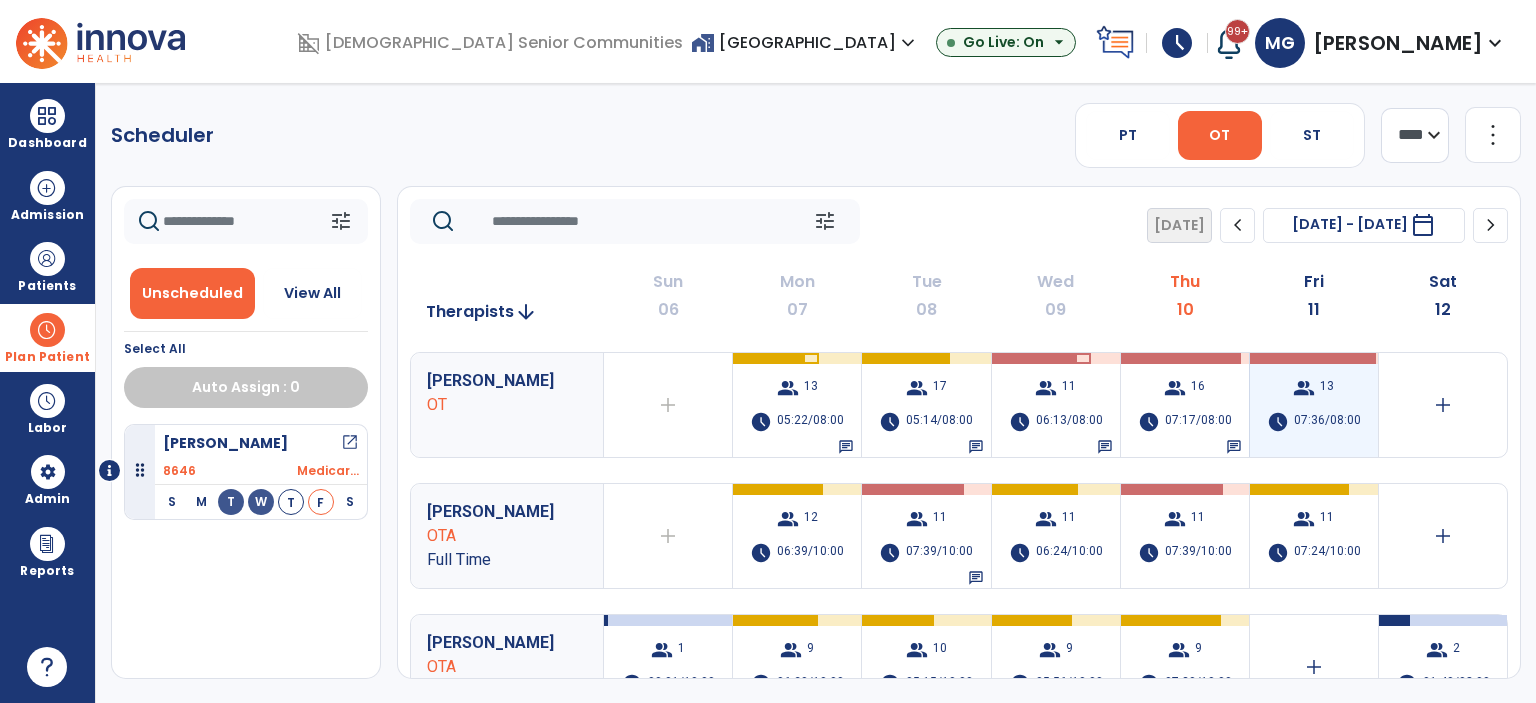 click on "group  13  schedule  07:36/08:00" at bounding box center [1314, 405] 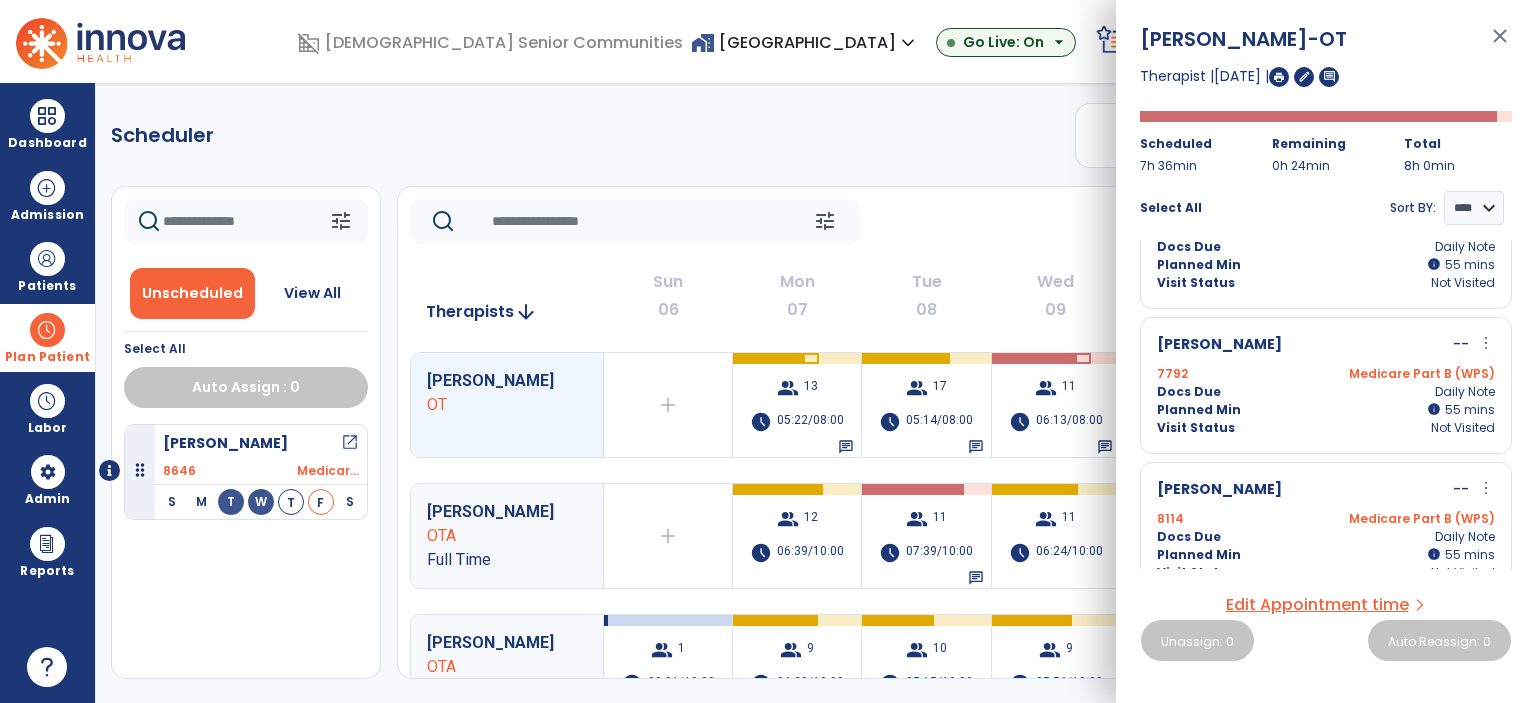 scroll, scrollTop: 380, scrollLeft: 0, axis: vertical 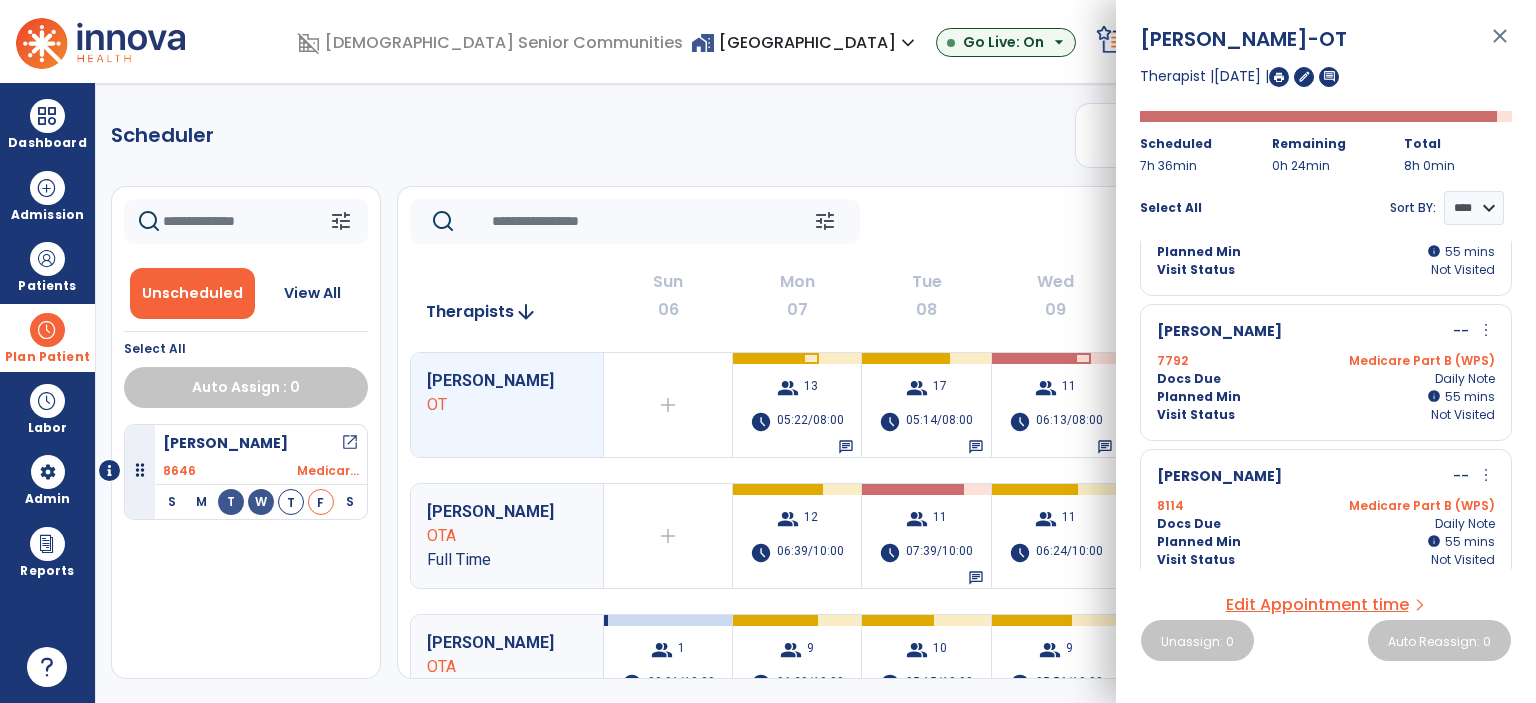click on "close" at bounding box center (1500, 45) 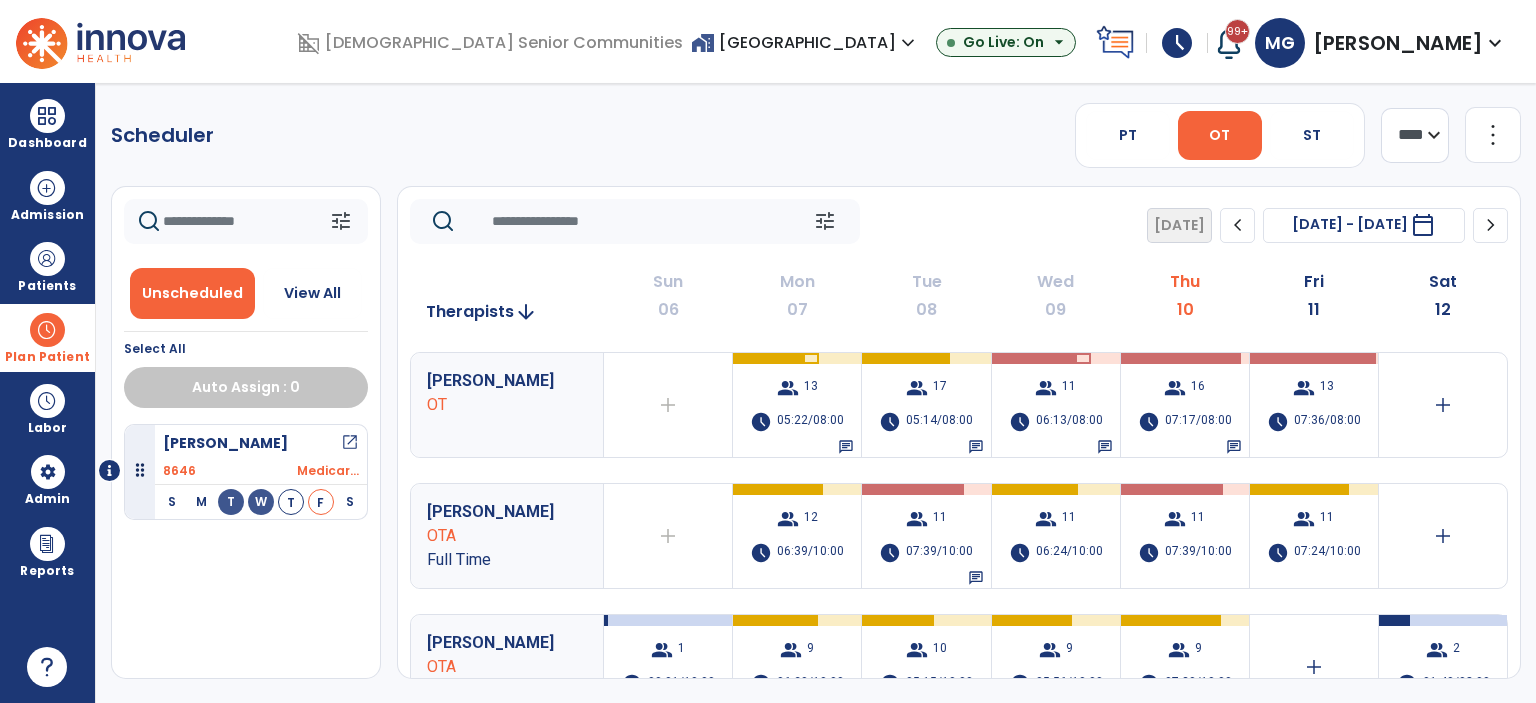 click at bounding box center [47, 330] 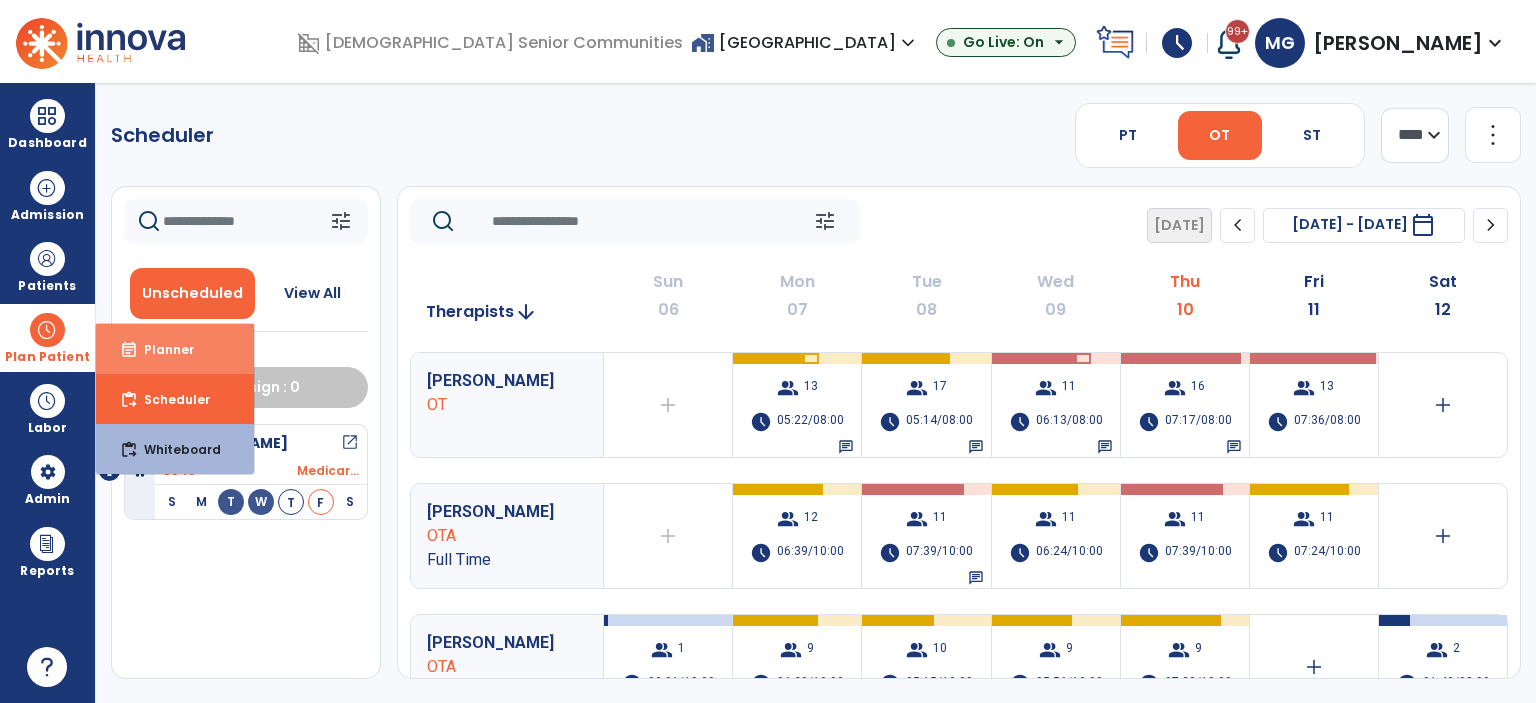 click on "event_note" at bounding box center [129, 350] 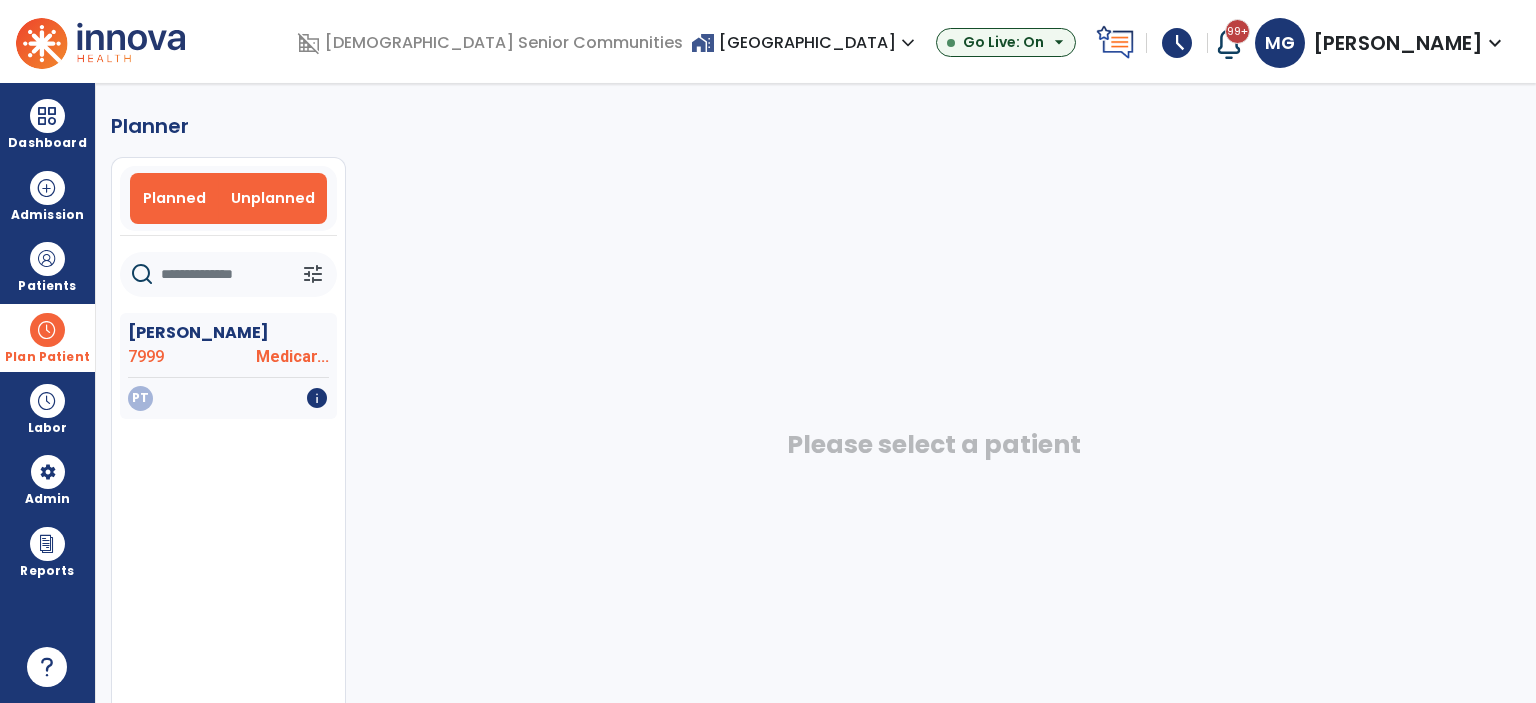 click on "Planned" at bounding box center (174, 198) 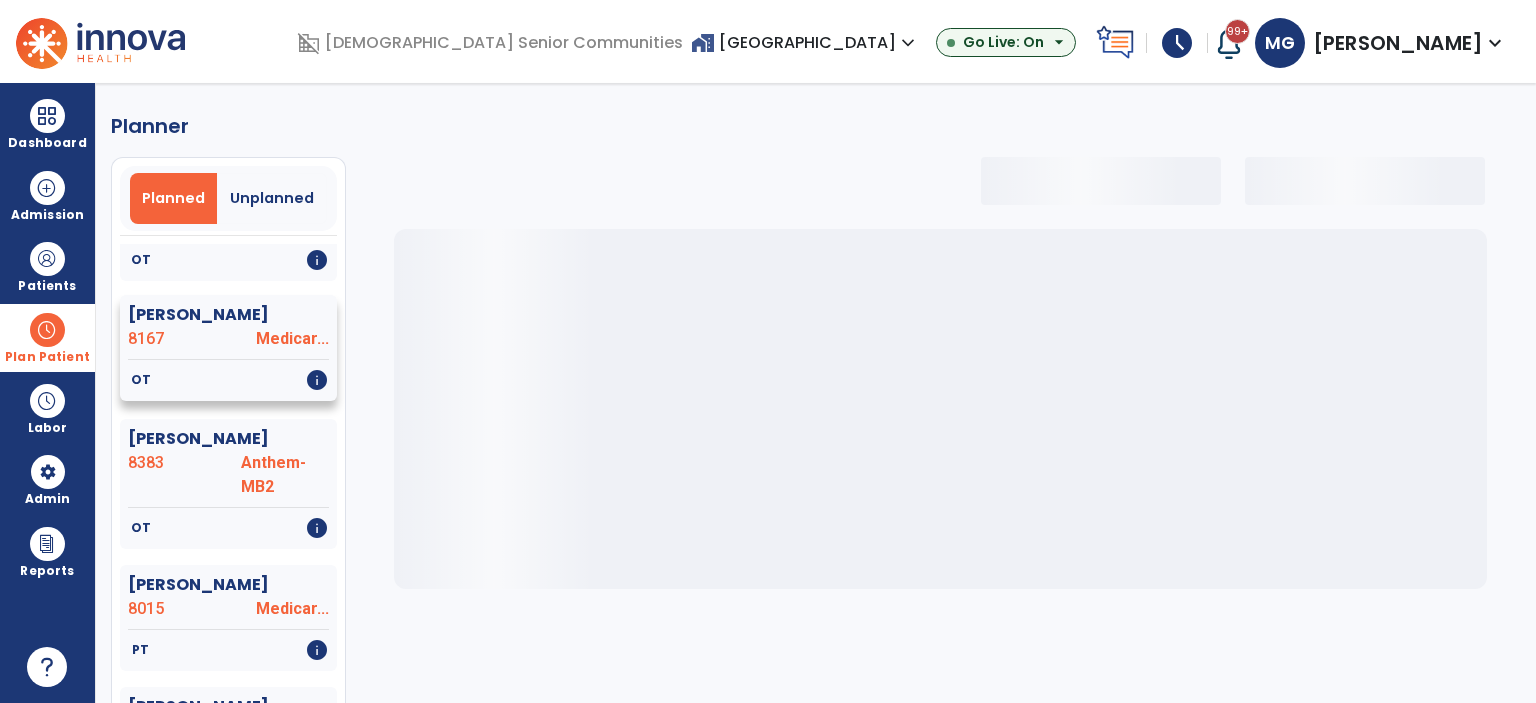 select on "***" 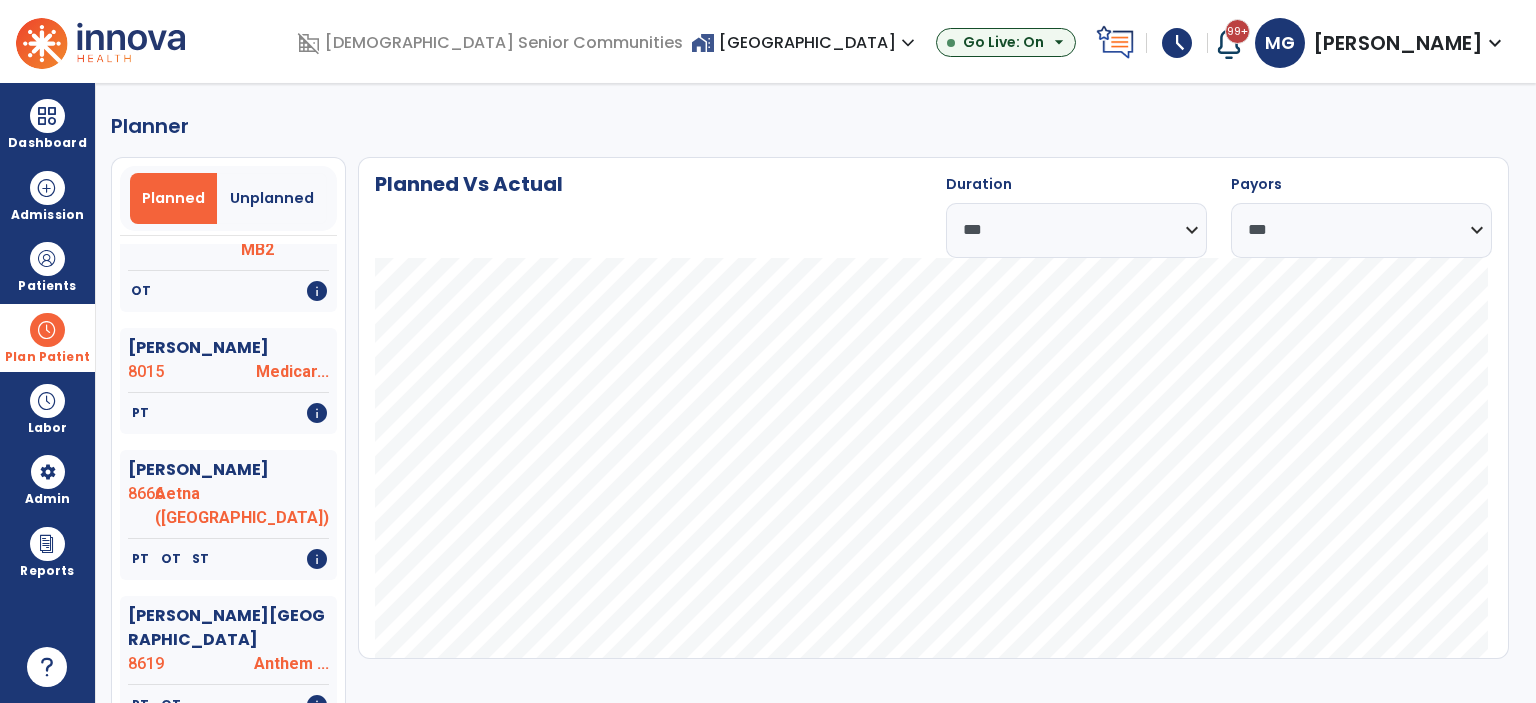 scroll, scrollTop: 514, scrollLeft: 0, axis: vertical 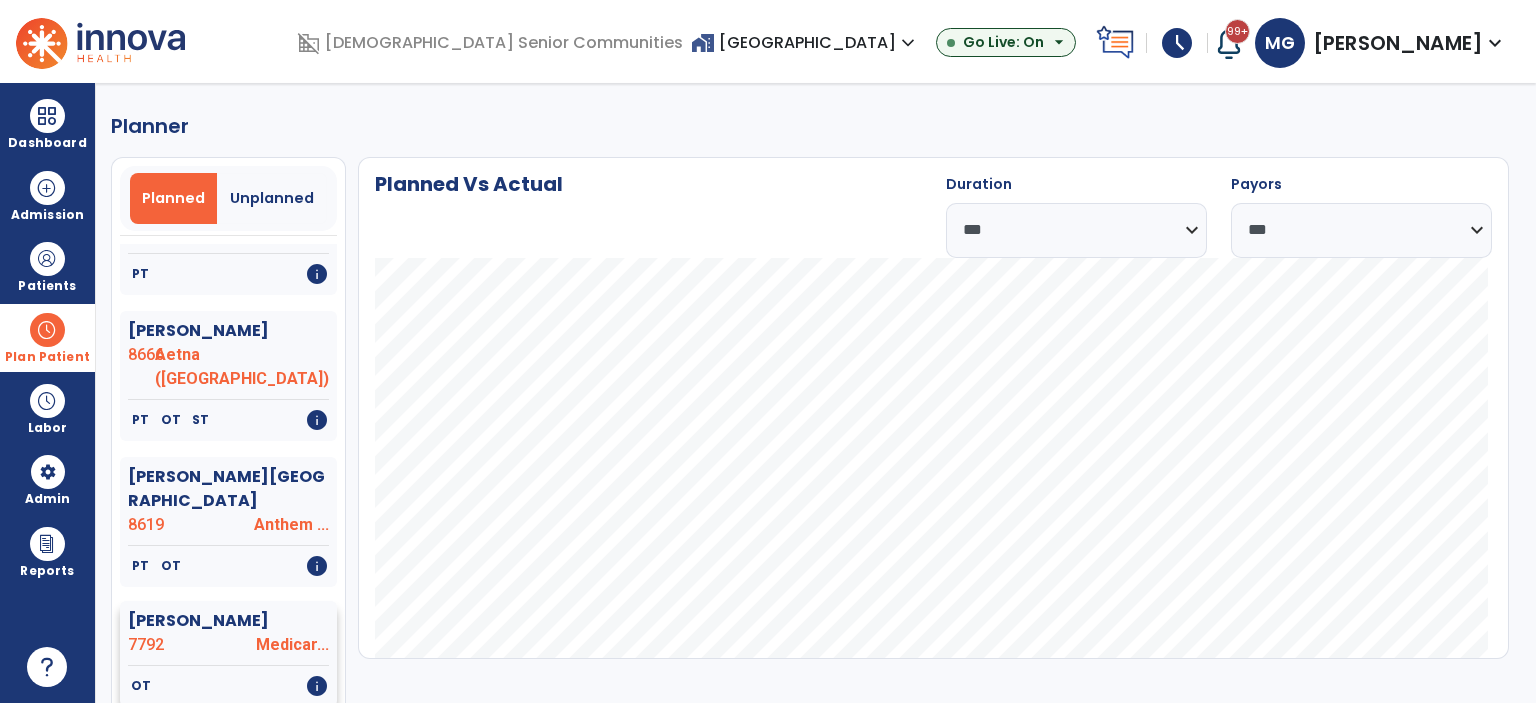 click on "7792" 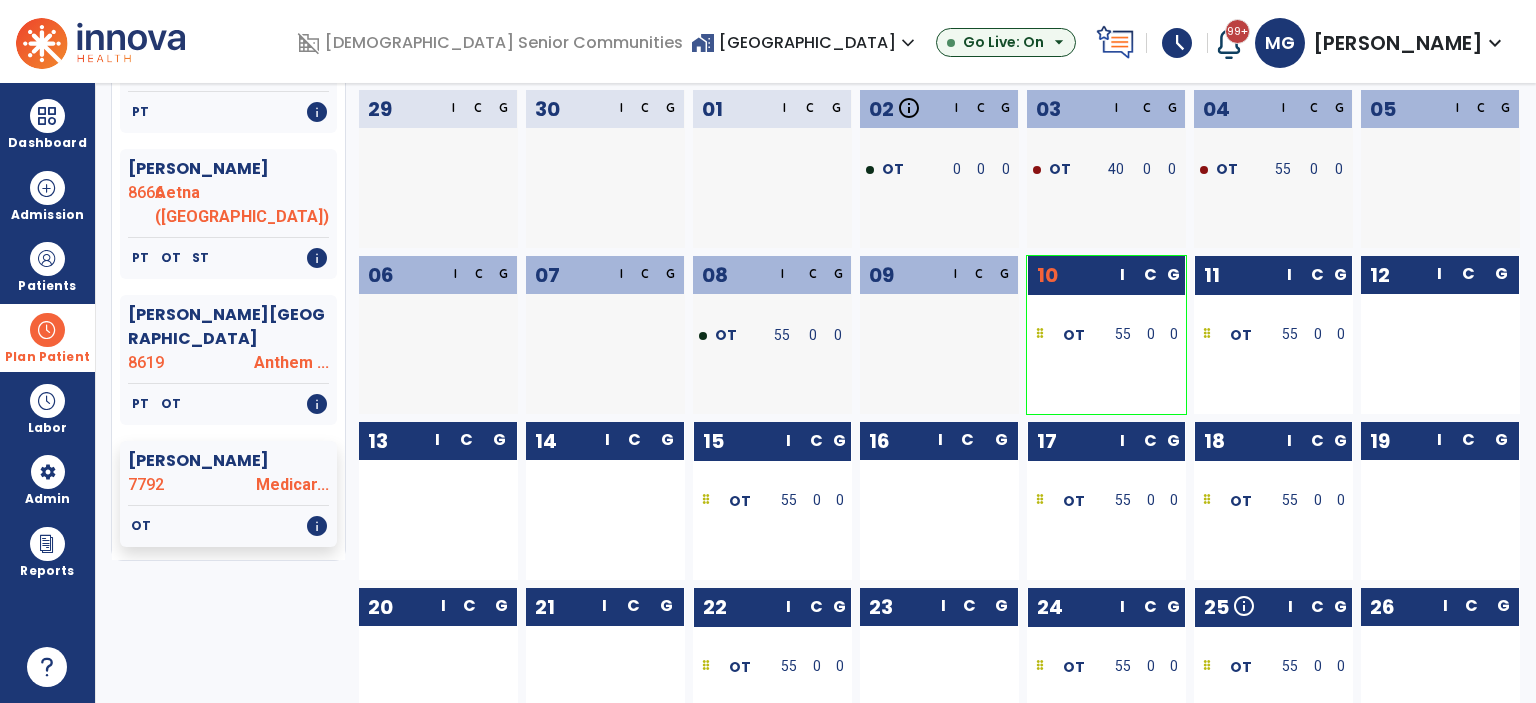 scroll, scrollTop: 163, scrollLeft: 0, axis: vertical 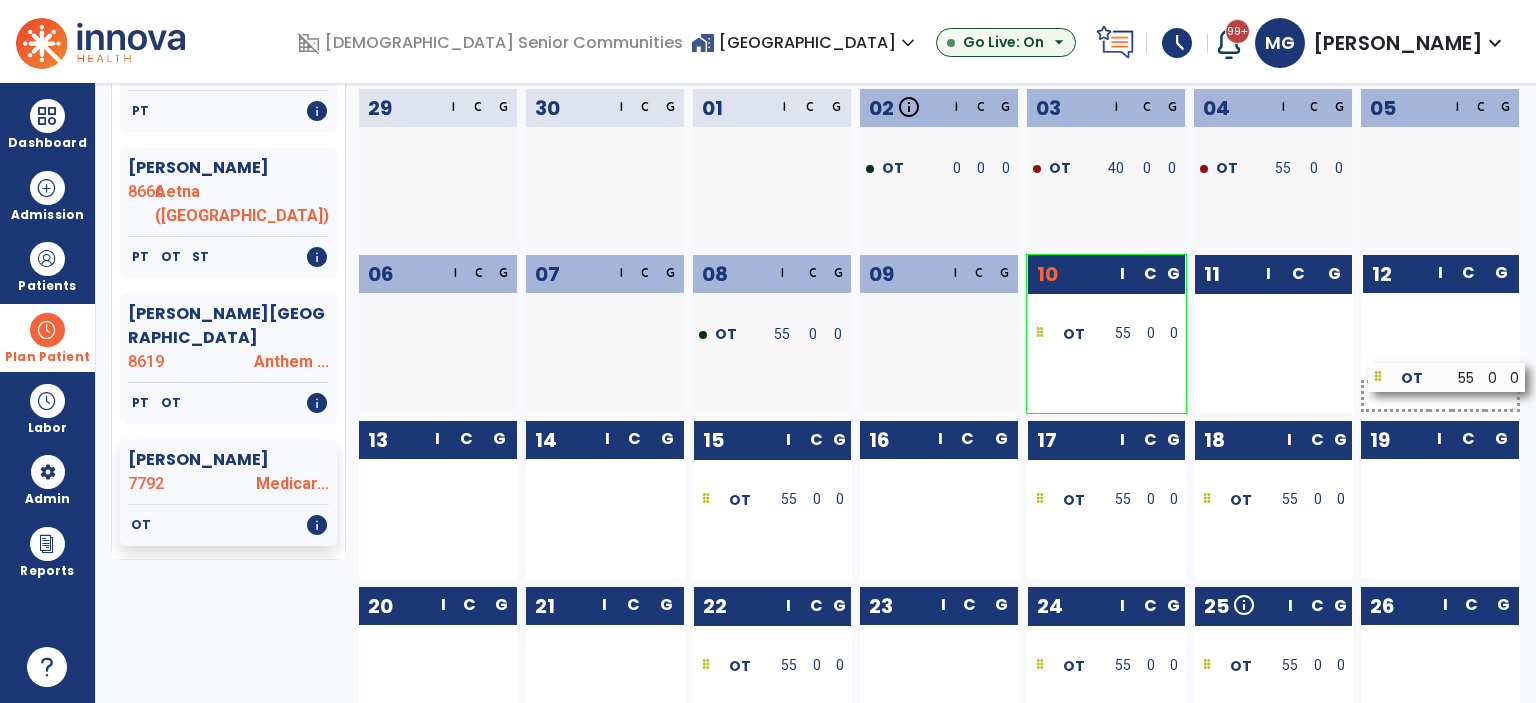 drag, startPoint x: 1272, startPoint y: 343, endPoint x: 1446, endPoint y: 387, distance: 179.47702 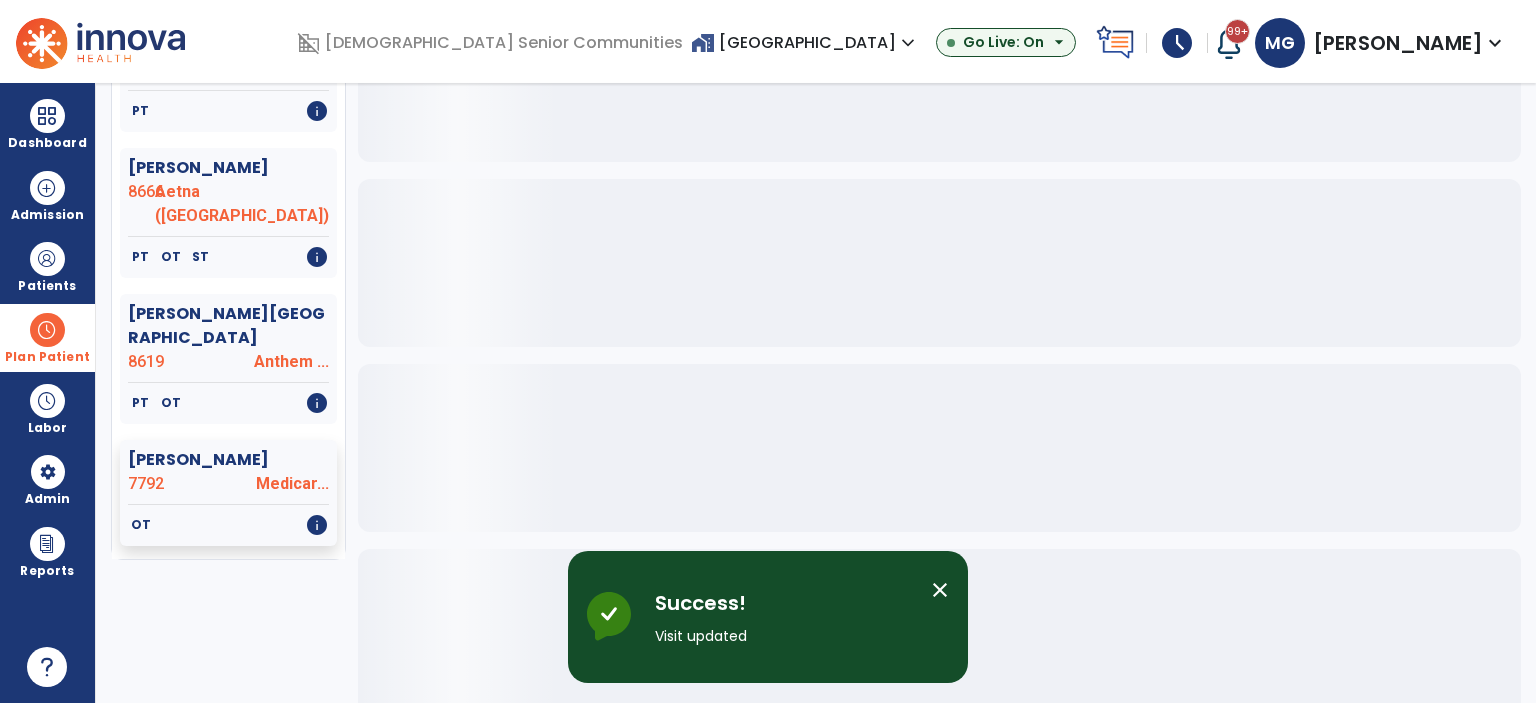 click on "close" at bounding box center [940, 590] 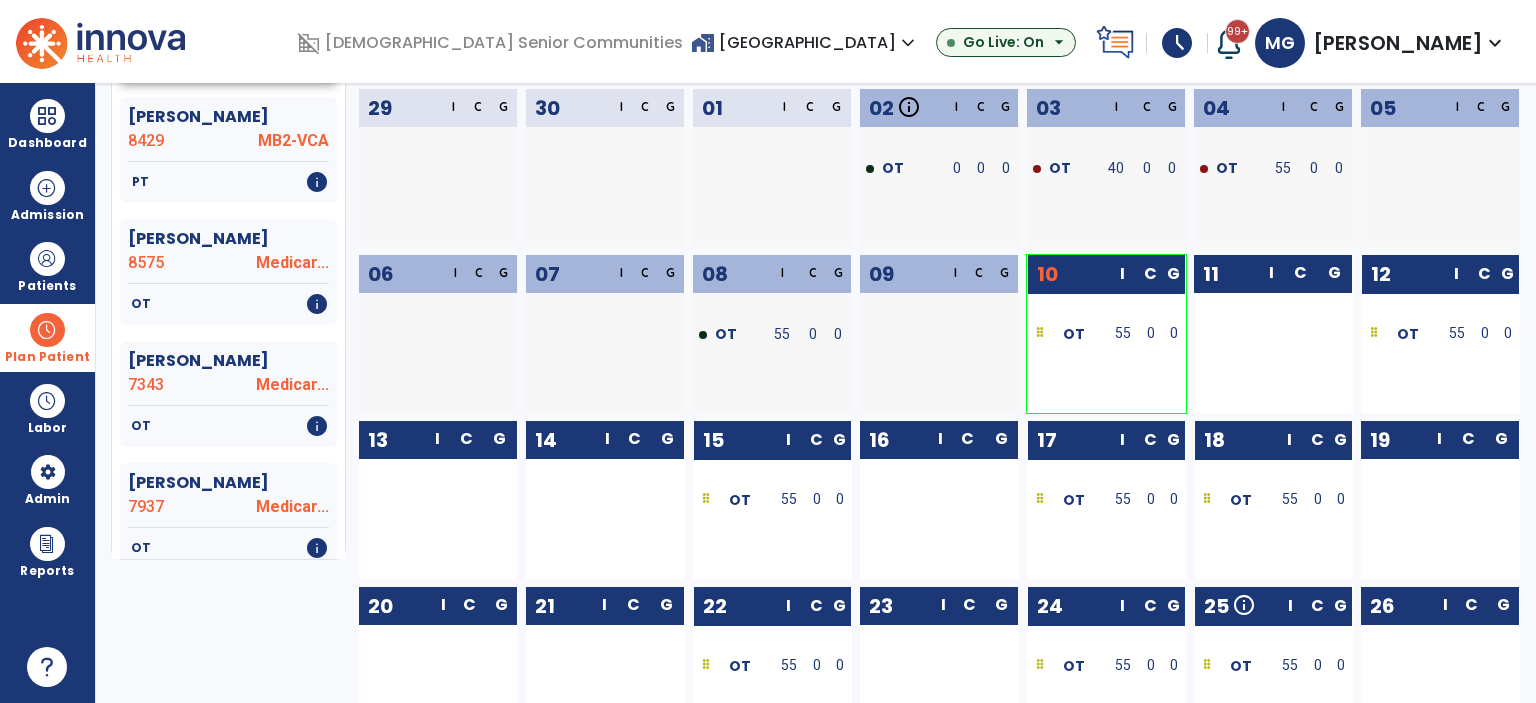 scroll, scrollTop: 978, scrollLeft: 0, axis: vertical 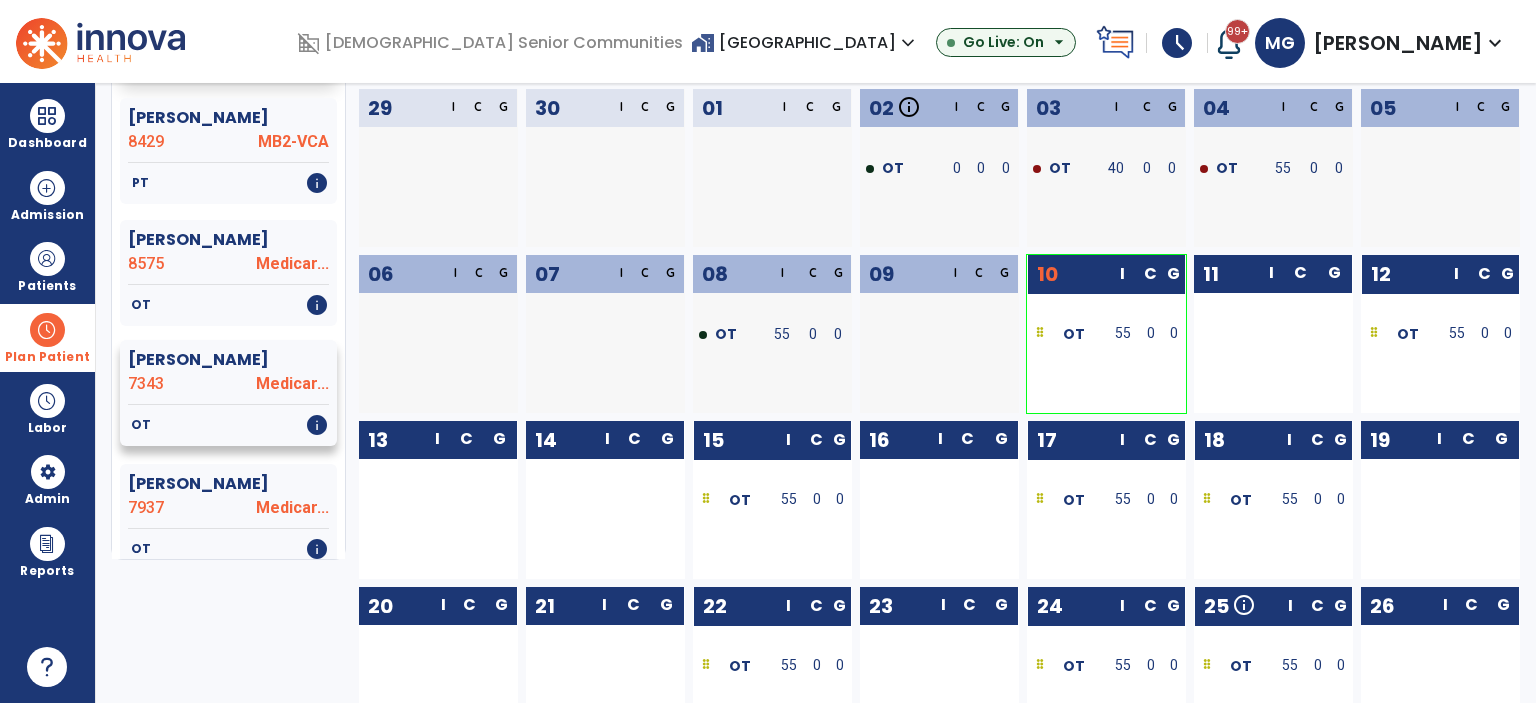 click on "7343" 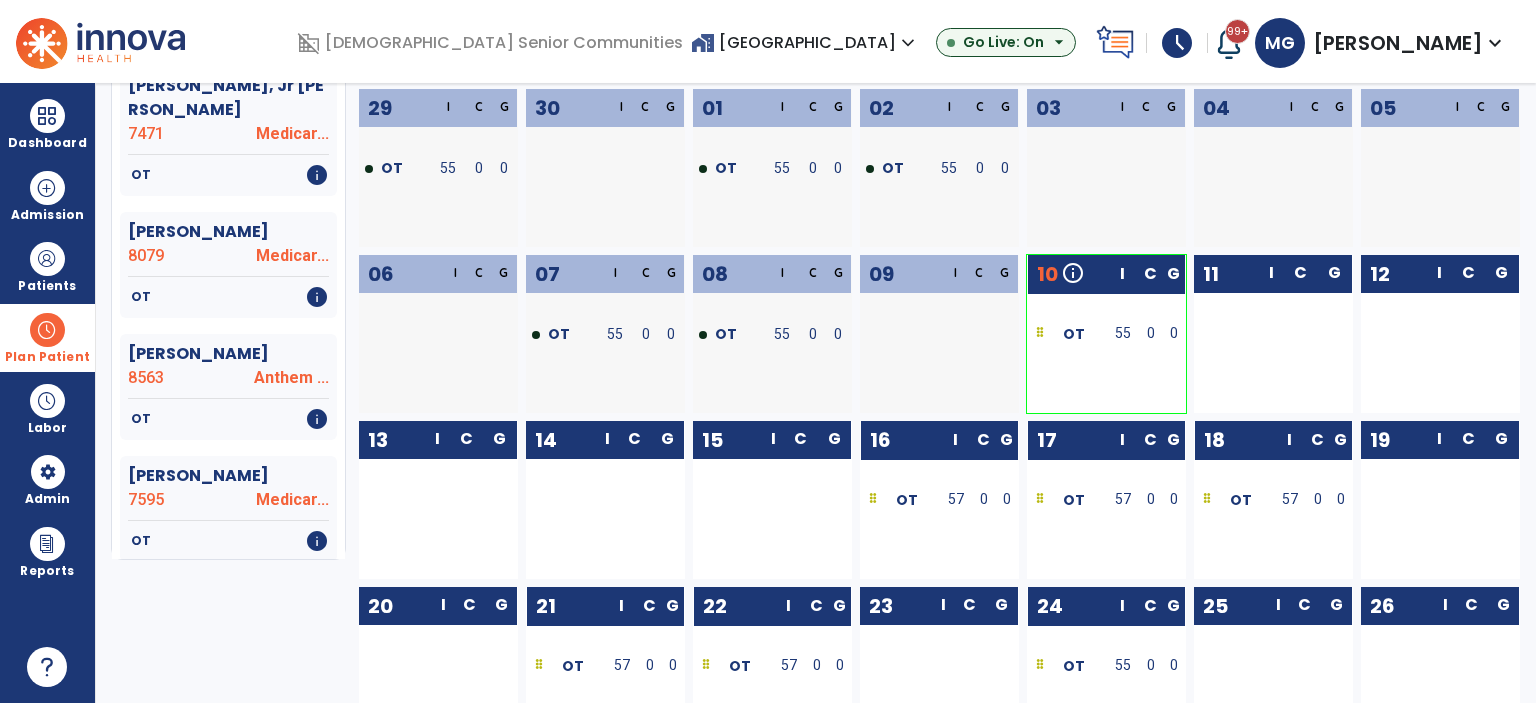 scroll, scrollTop: 2598, scrollLeft: 0, axis: vertical 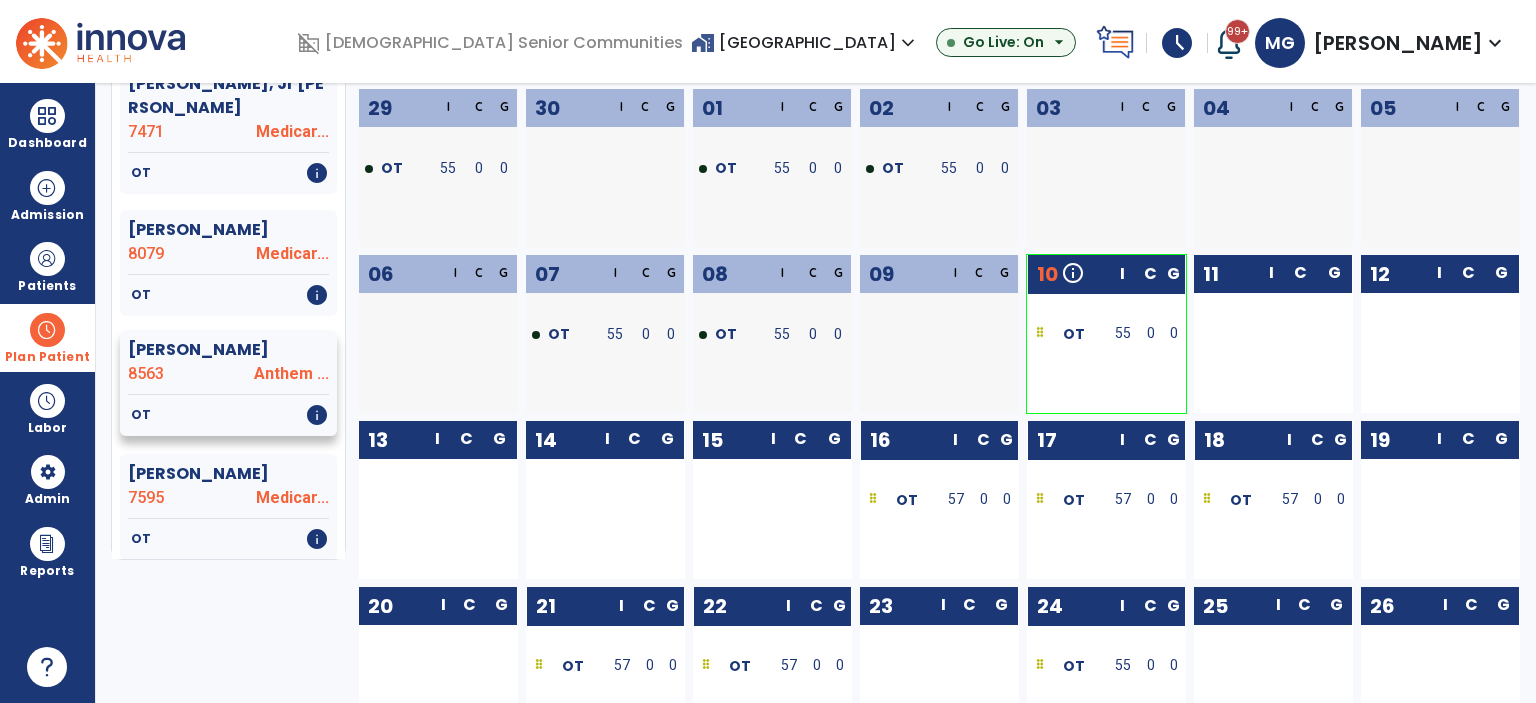 click on "8563" 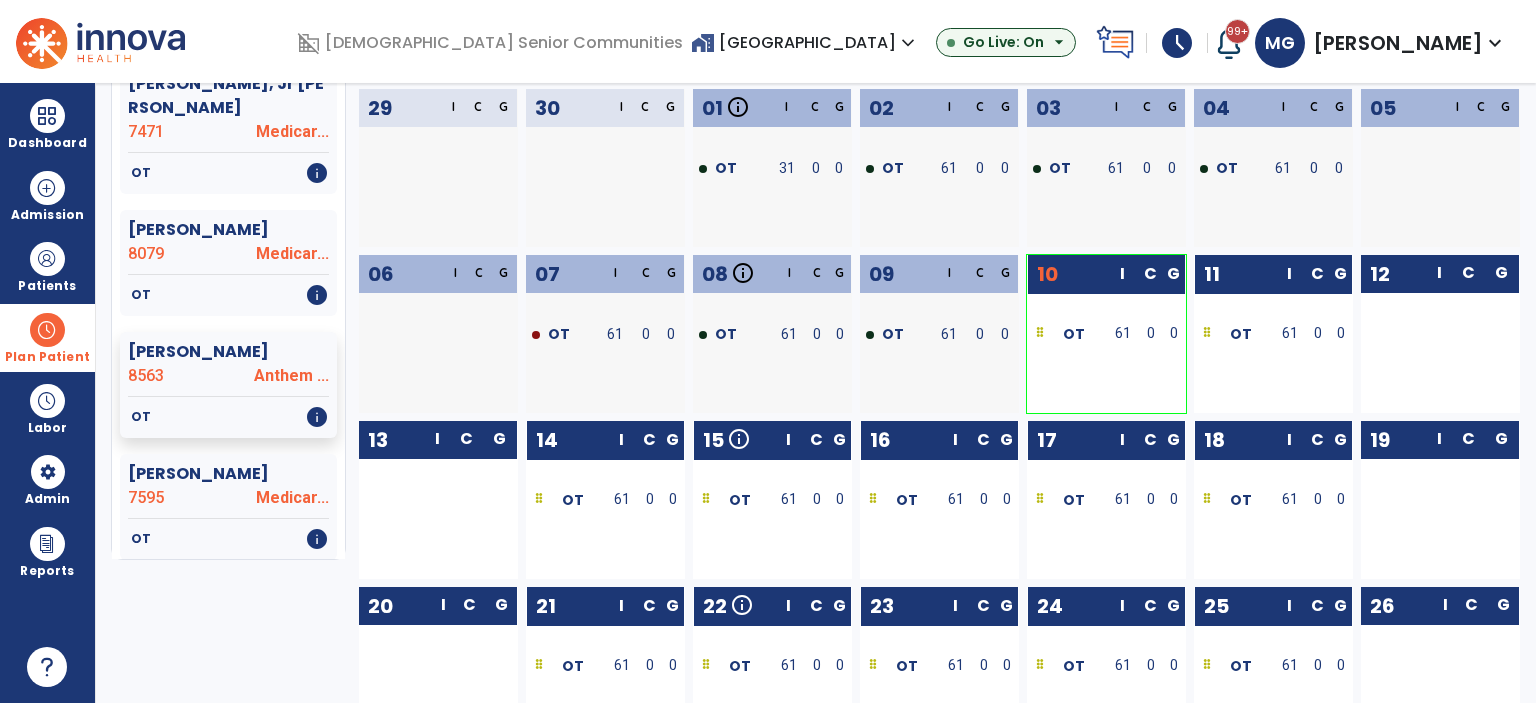 scroll, scrollTop: 0, scrollLeft: 0, axis: both 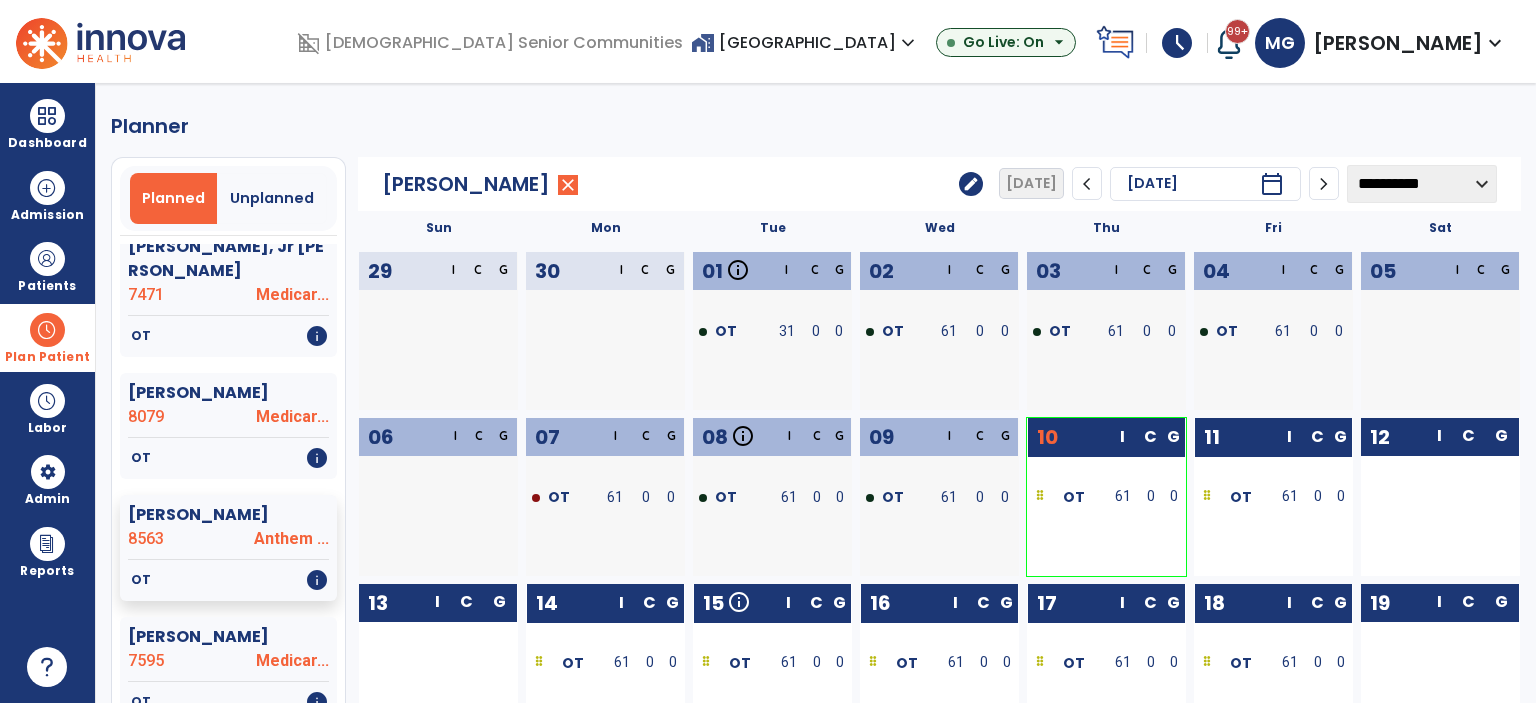 click on "edit" 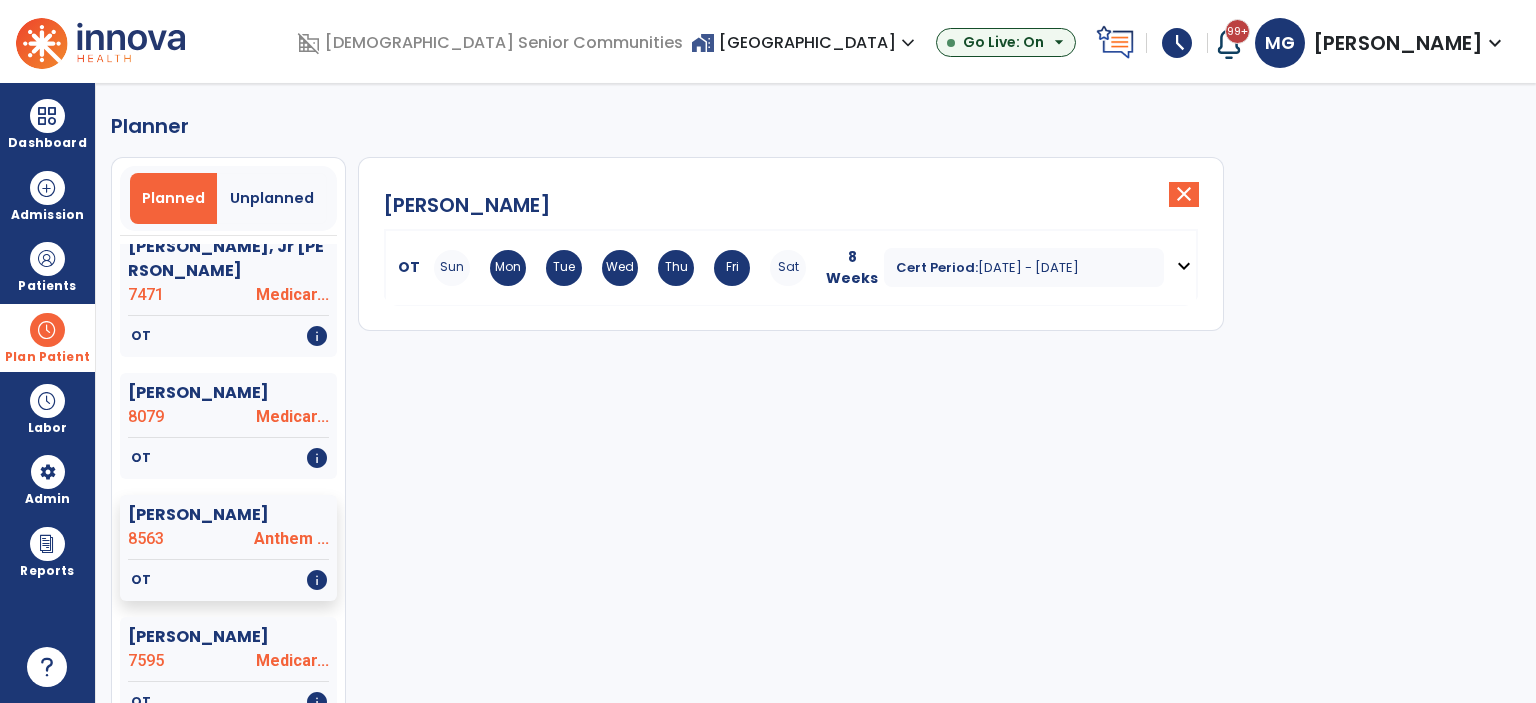 click on "expand_more" at bounding box center [1184, 266] 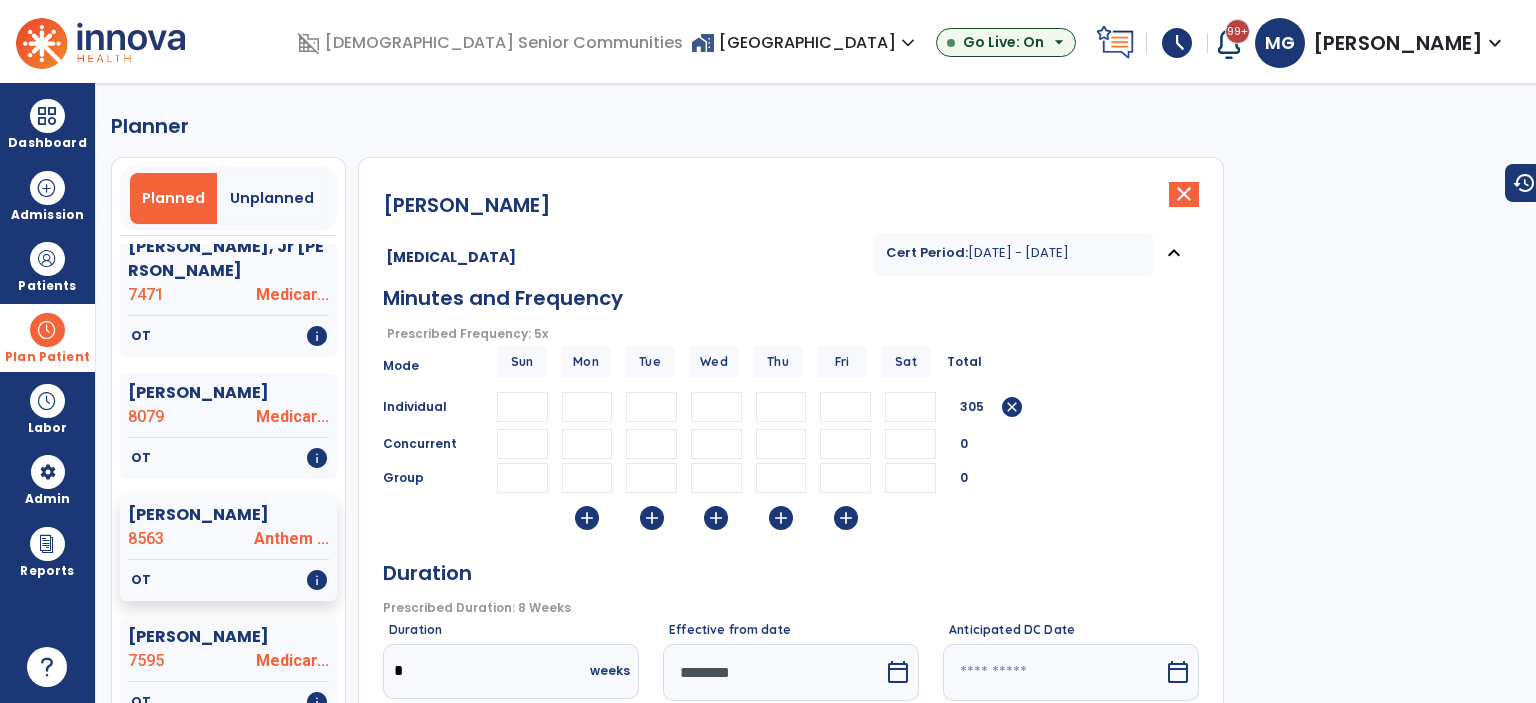 click on "**" at bounding box center [587, 407] 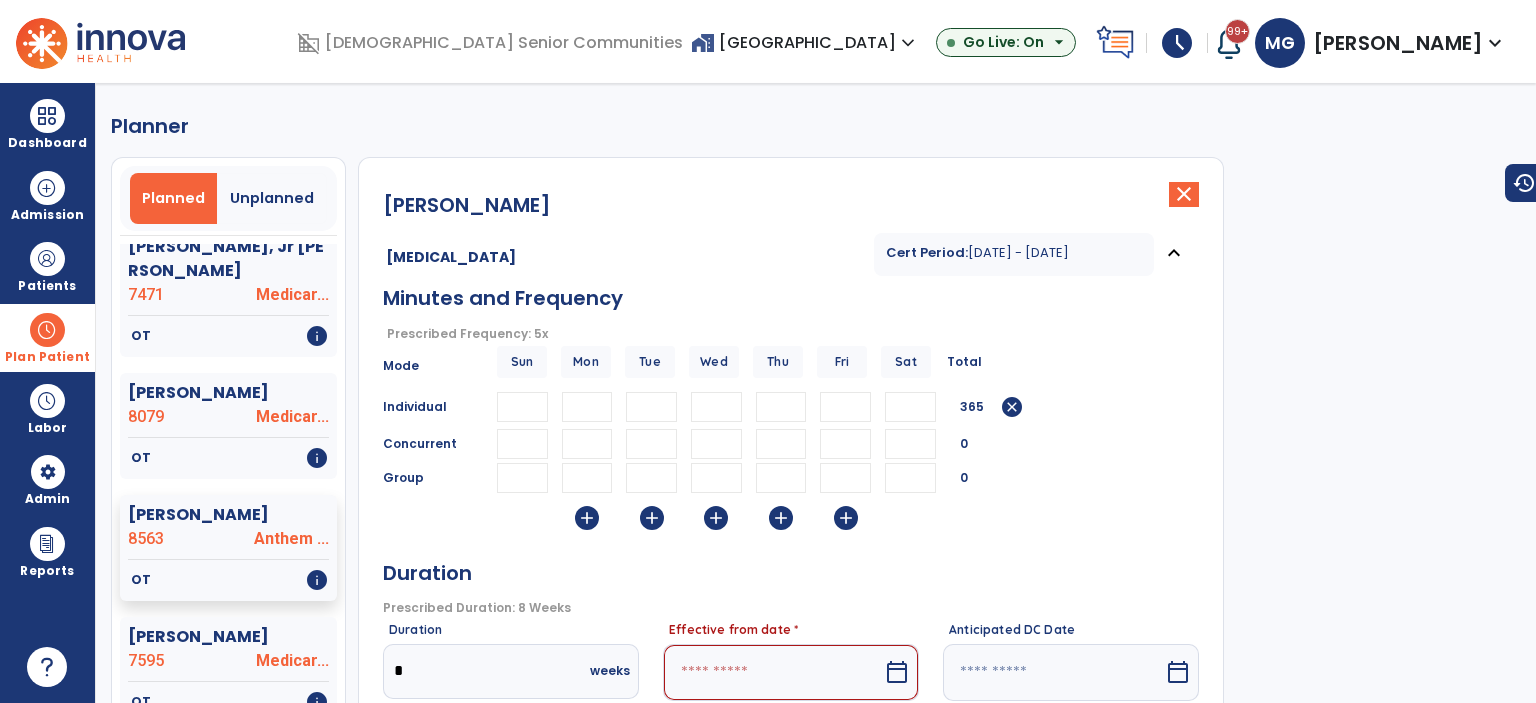 type on "**" 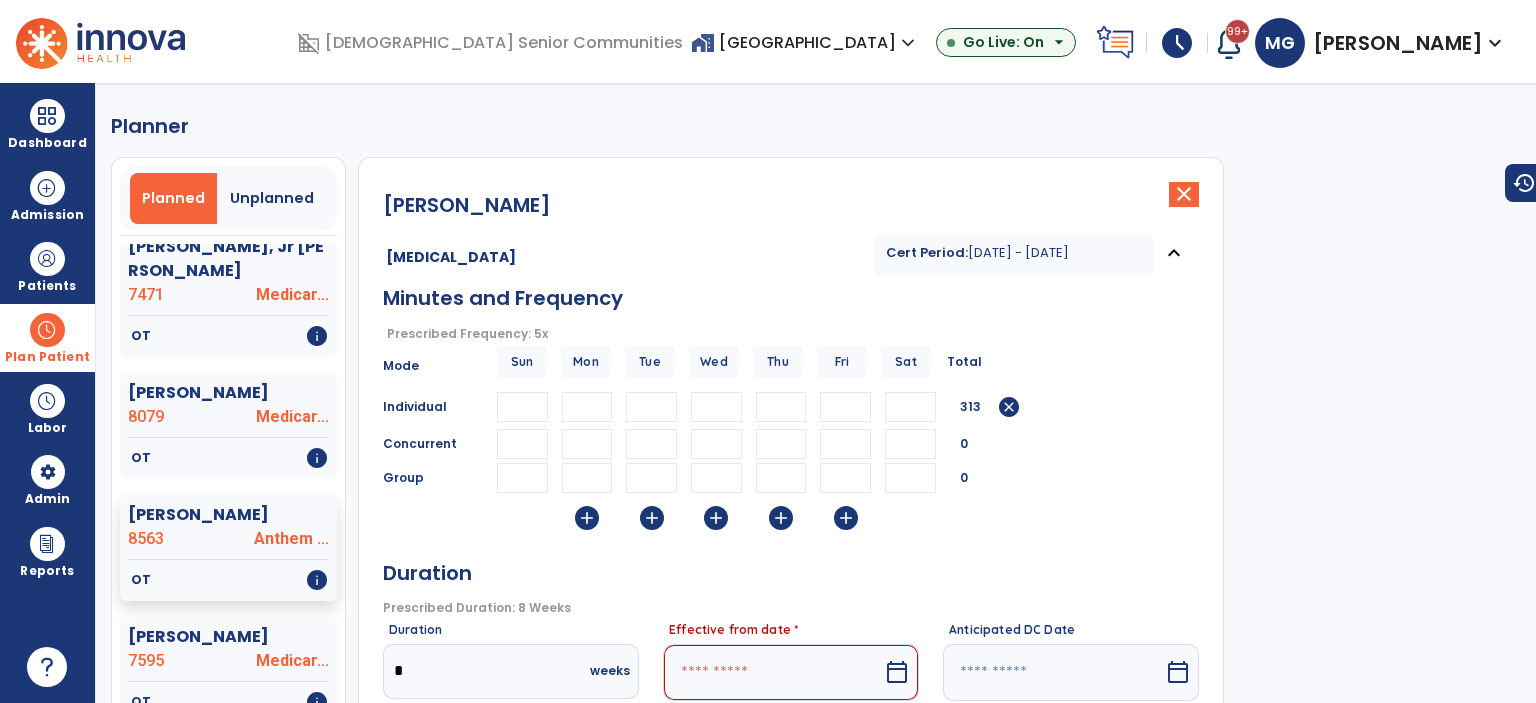 type on "**" 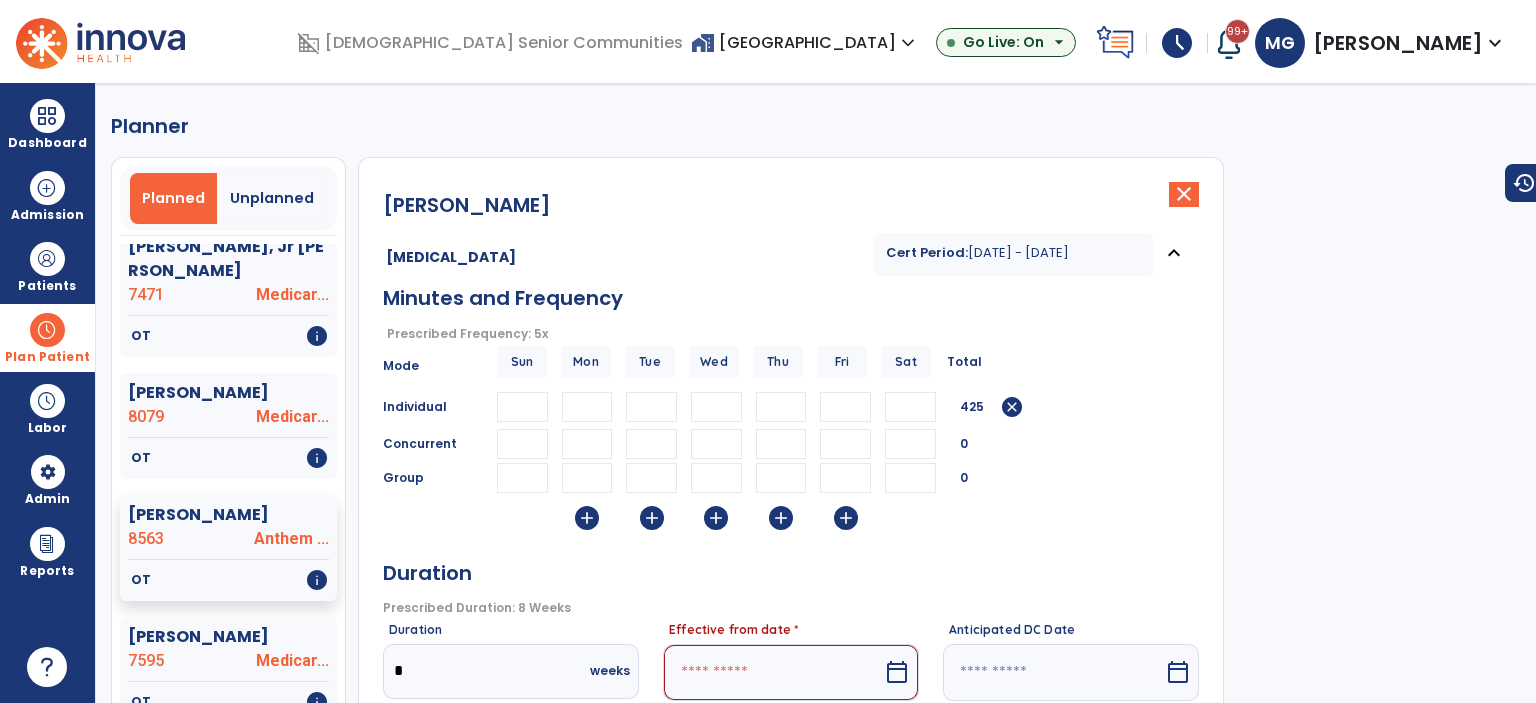 type on "**" 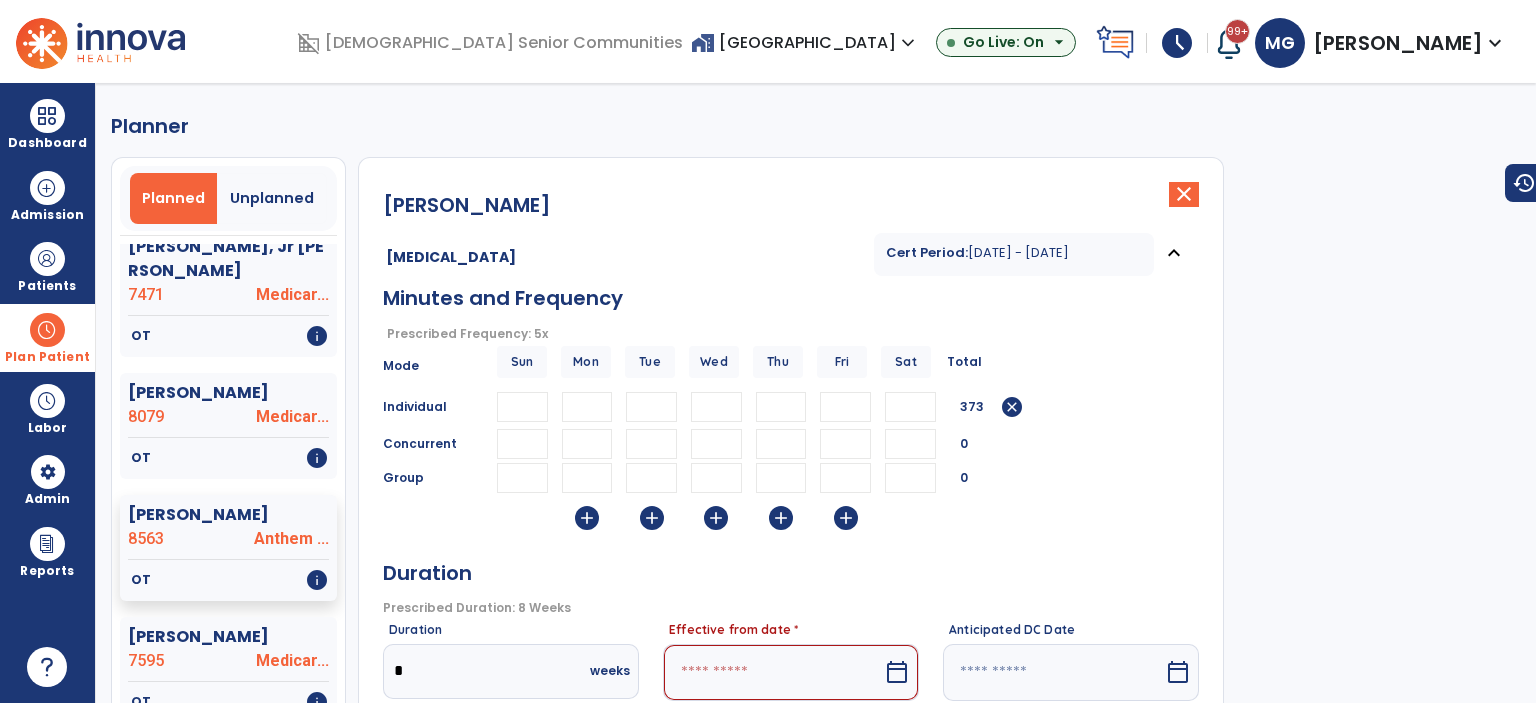 type on "**" 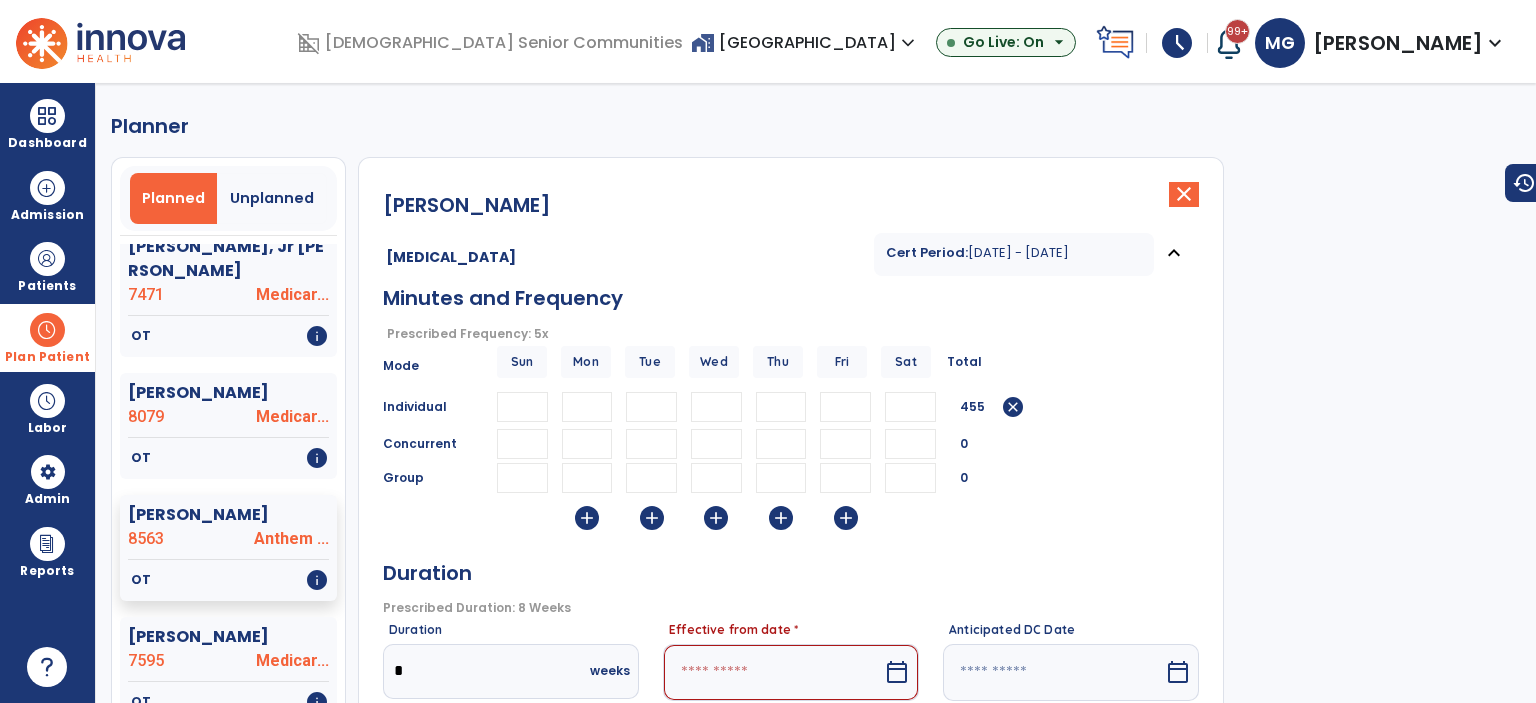 type on "*" 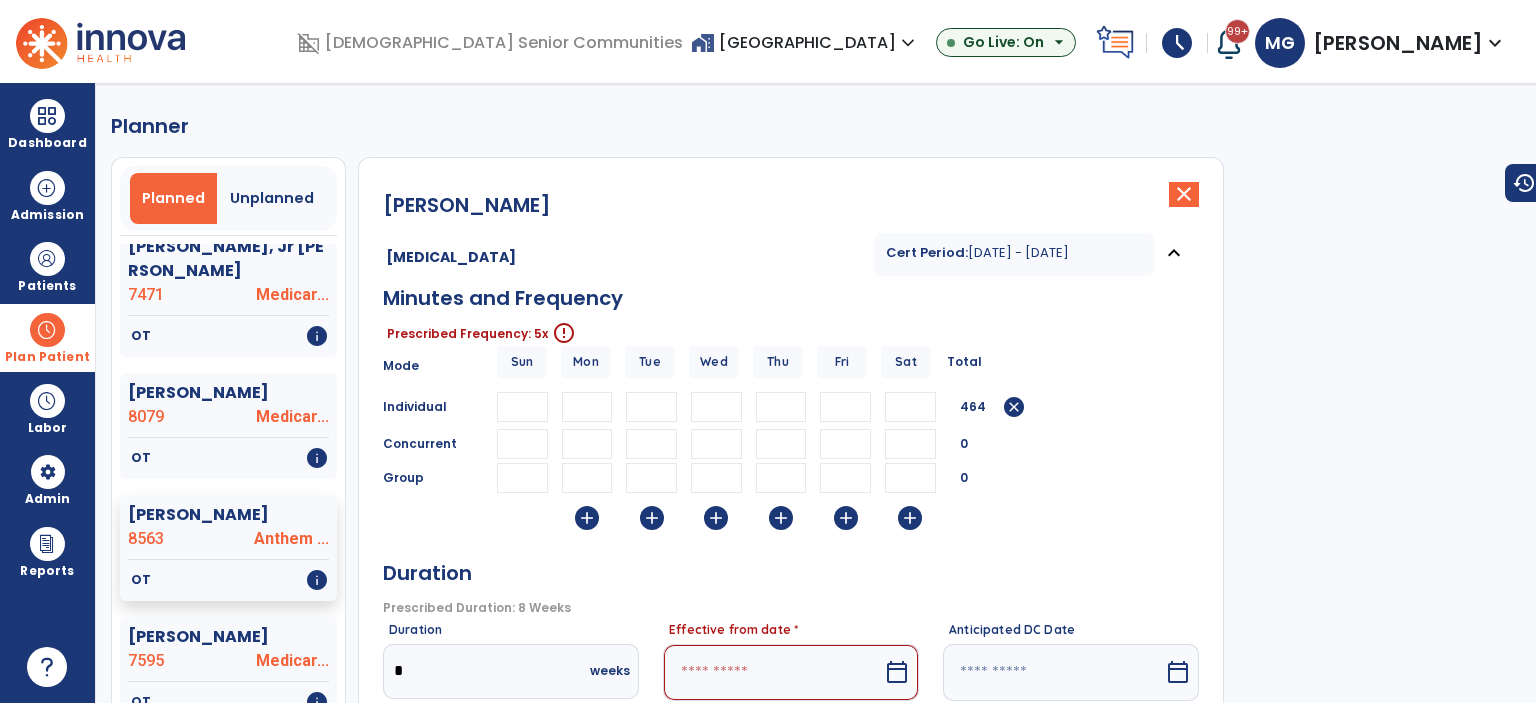 type 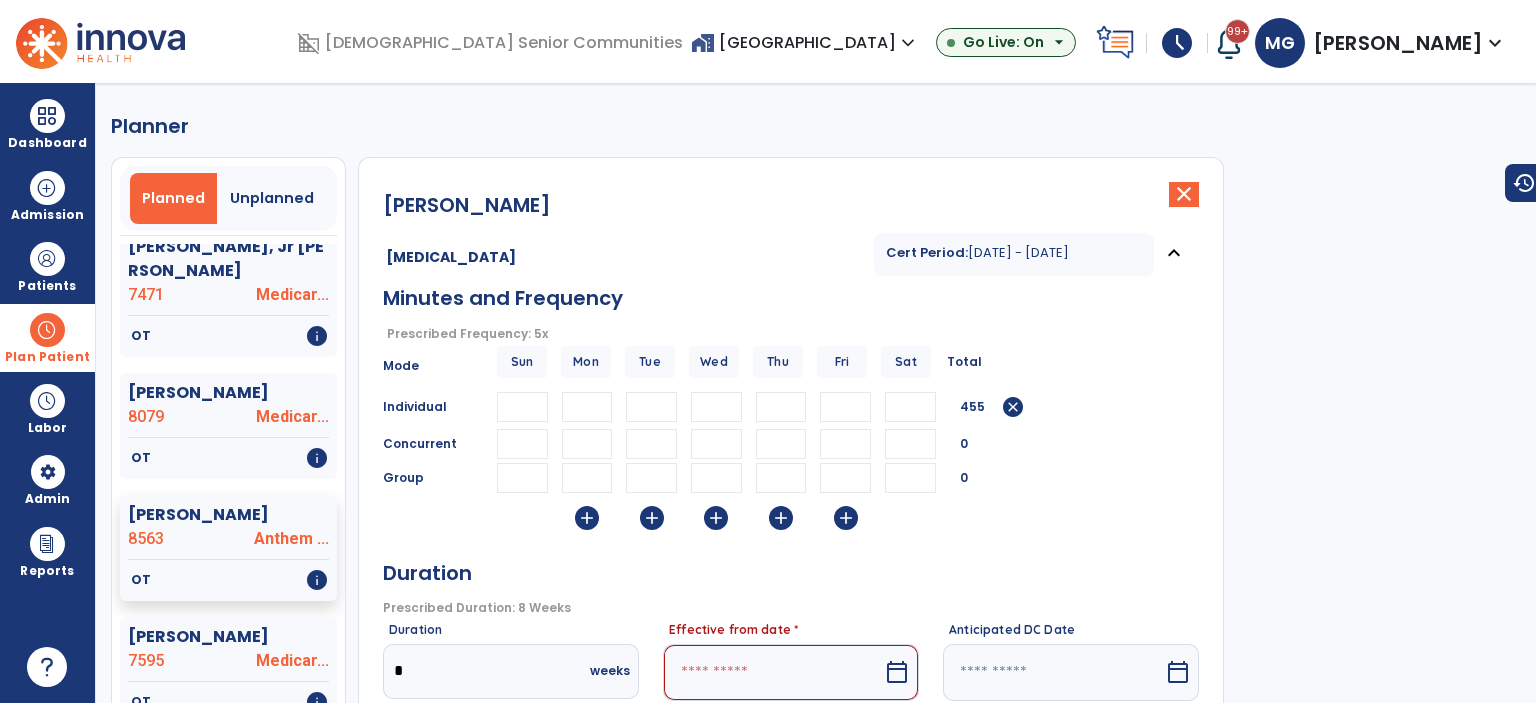 click on "calendar_today" at bounding box center [897, 672] 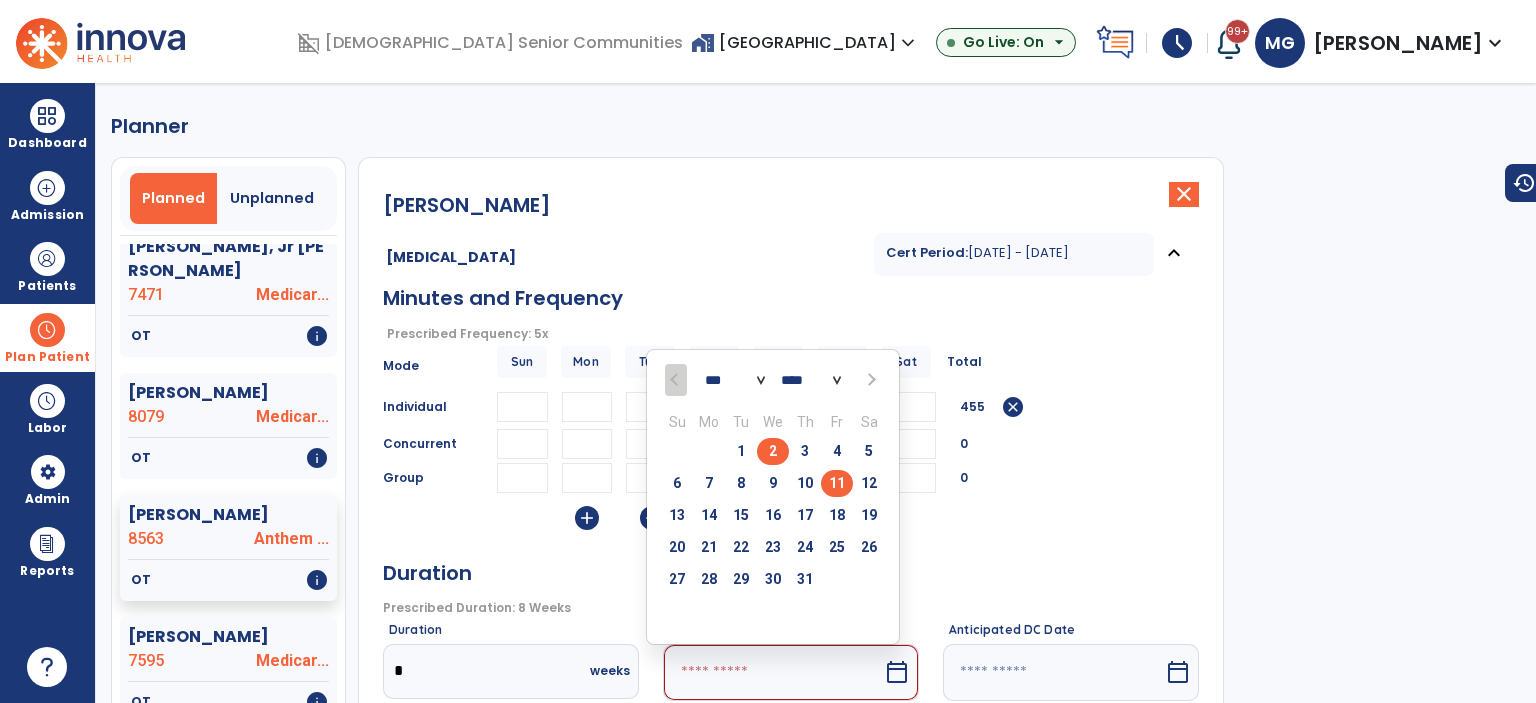 click on "11" at bounding box center [837, 483] 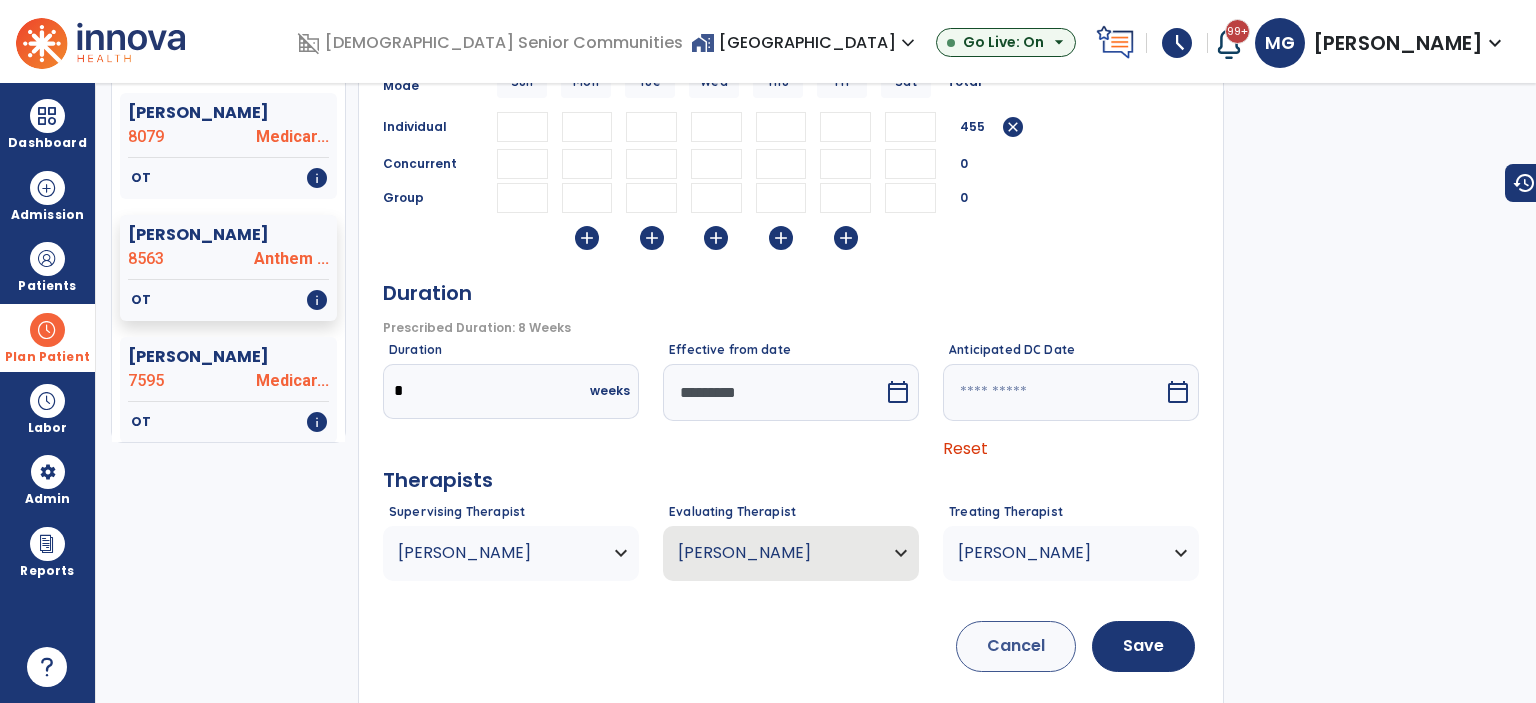 scroll, scrollTop: 282, scrollLeft: 0, axis: vertical 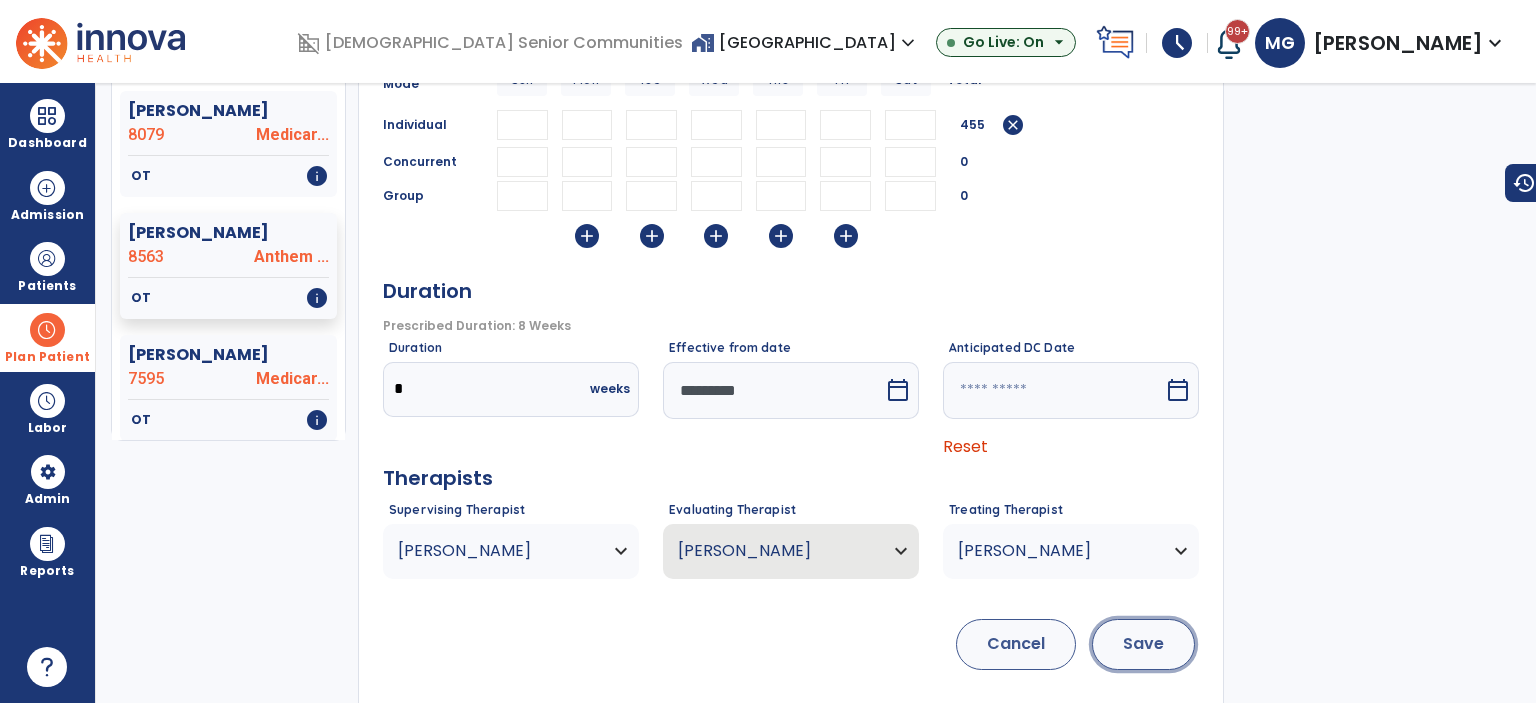 click on "Save" at bounding box center [1143, 644] 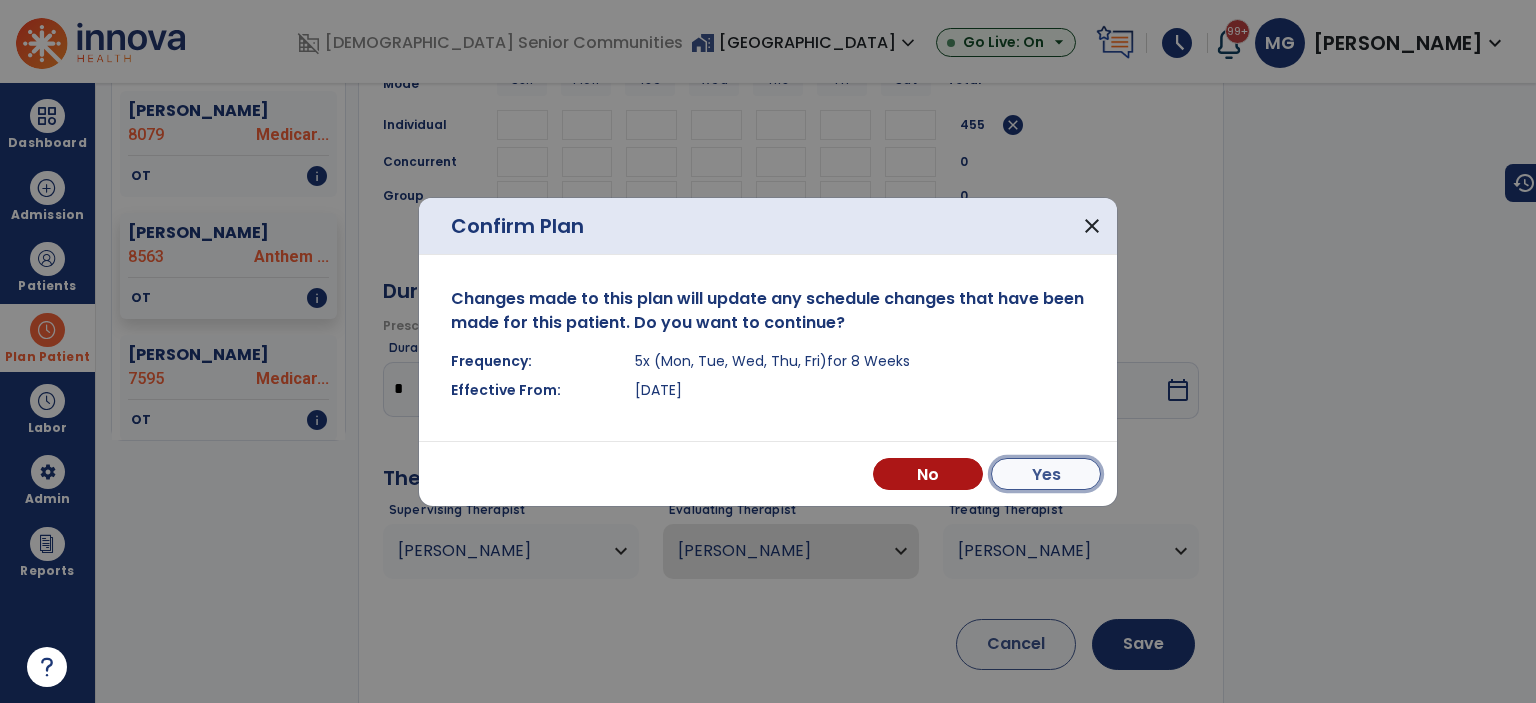 click on "Yes" at bounding box center [1046, 474] 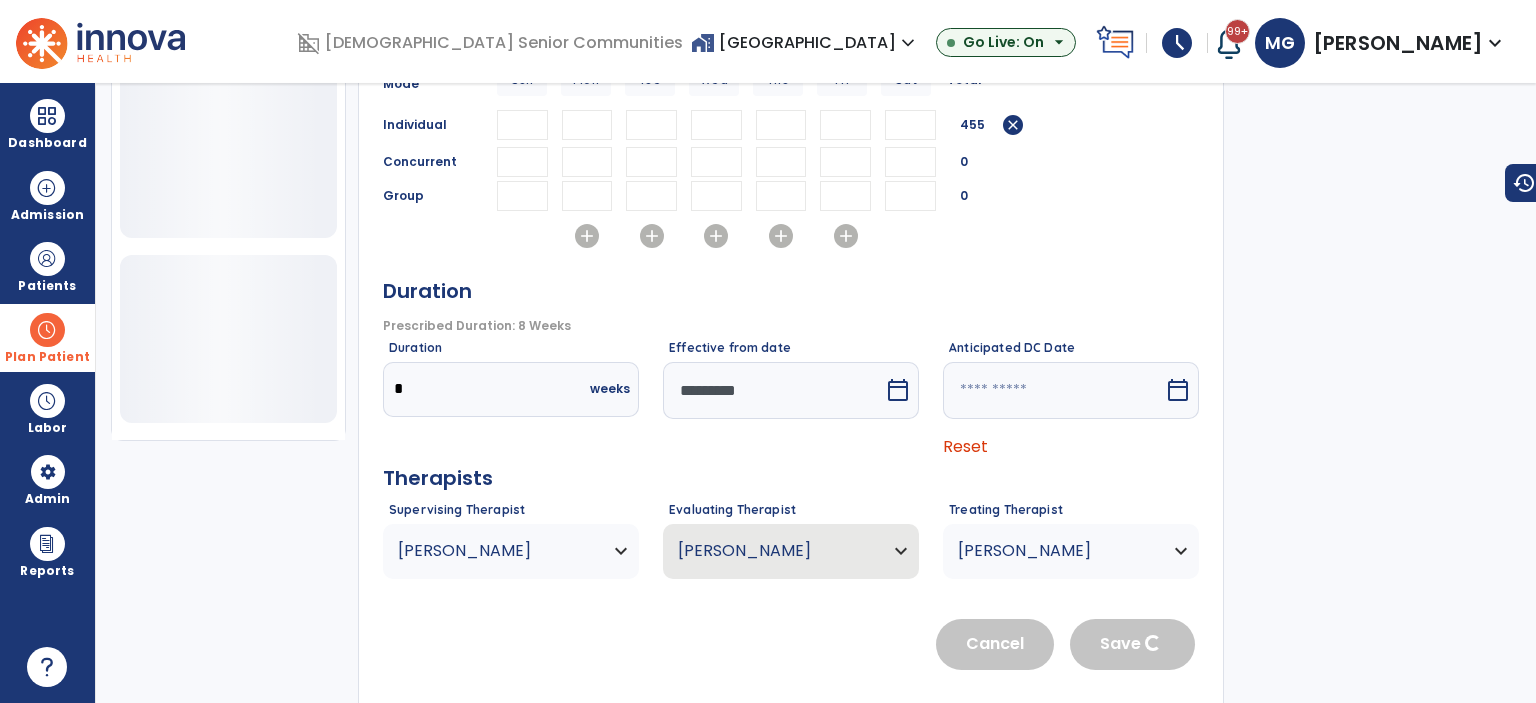 scroll, scrollTop: 716, scrollLeft: 0, axis: vertical 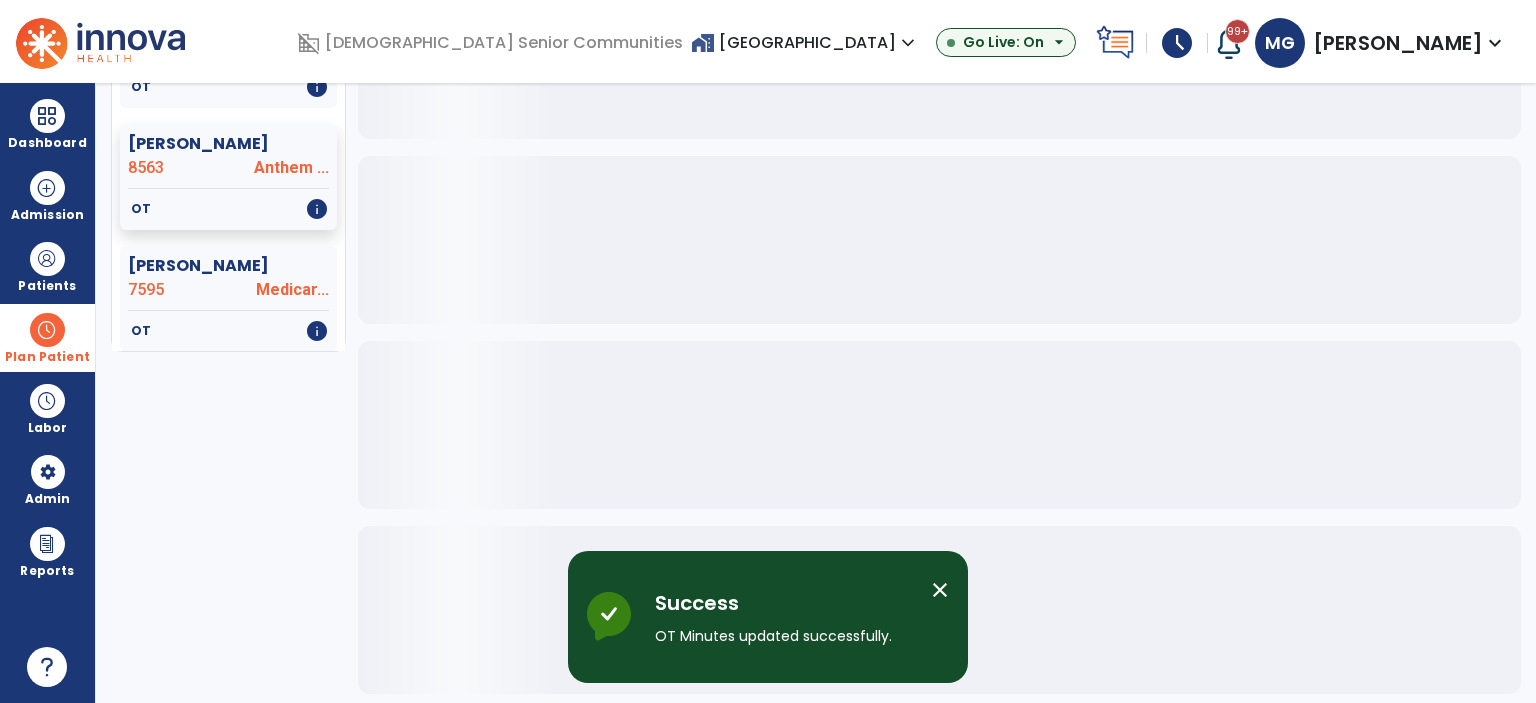 click on "close" at bounding box center [940, 590] 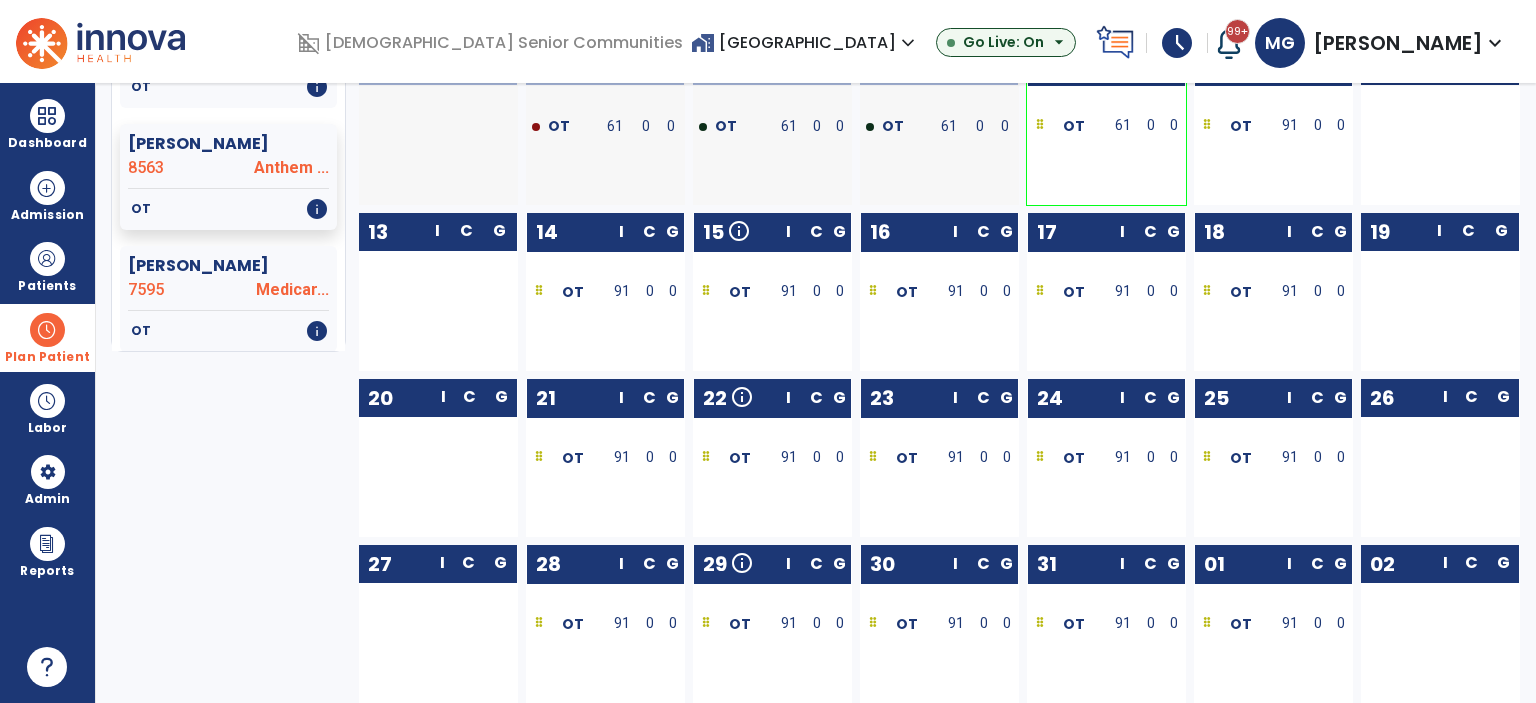 scroll, scrollTop: 282, scrollLeft: 0, axis: vertical 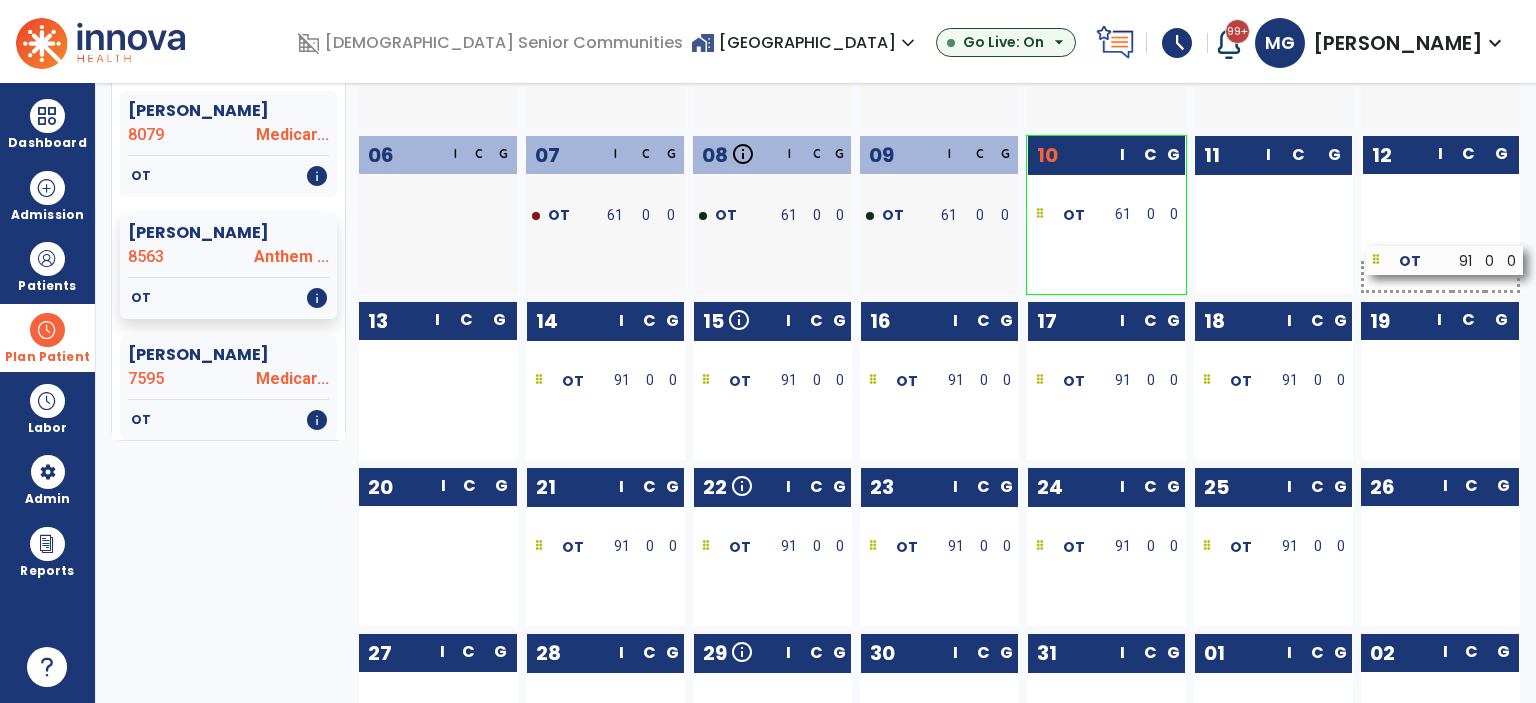 drag, startPoint x: 1256, startPoint y: 221, endPoint x: 1428, endPoint y: 267, distance: 178.04494 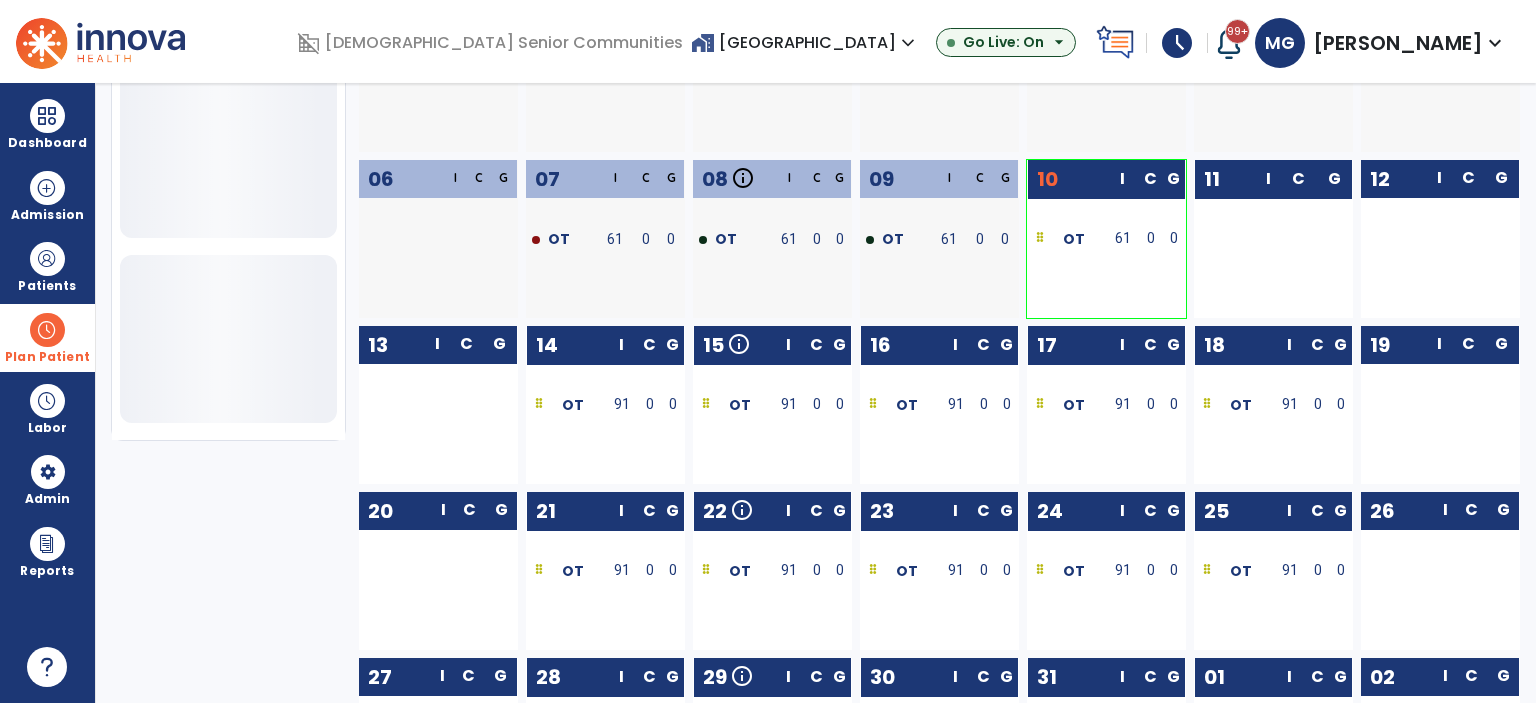 scroll, scrollTop: 716, scrollLeft: 0, axis: vertical 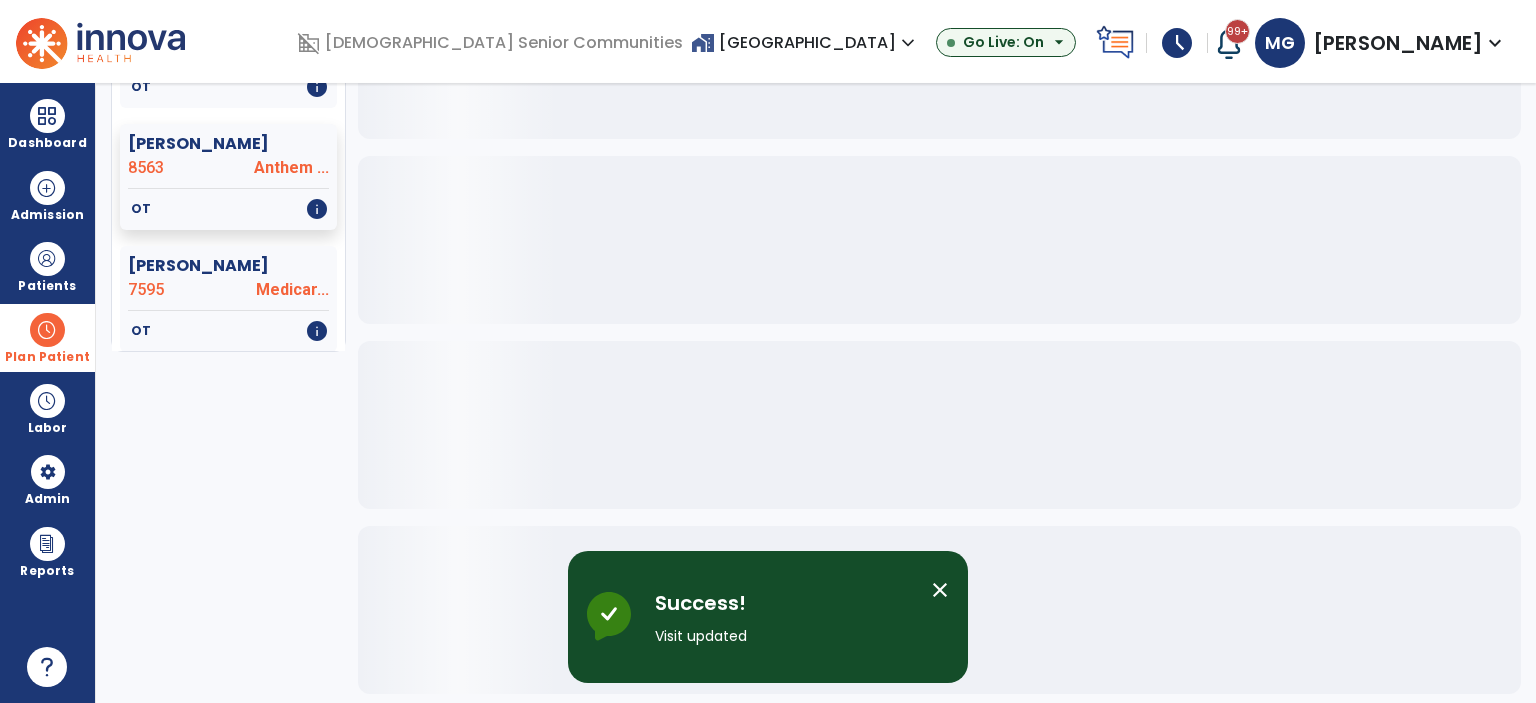click on "close" at bounding box center [940, 590] 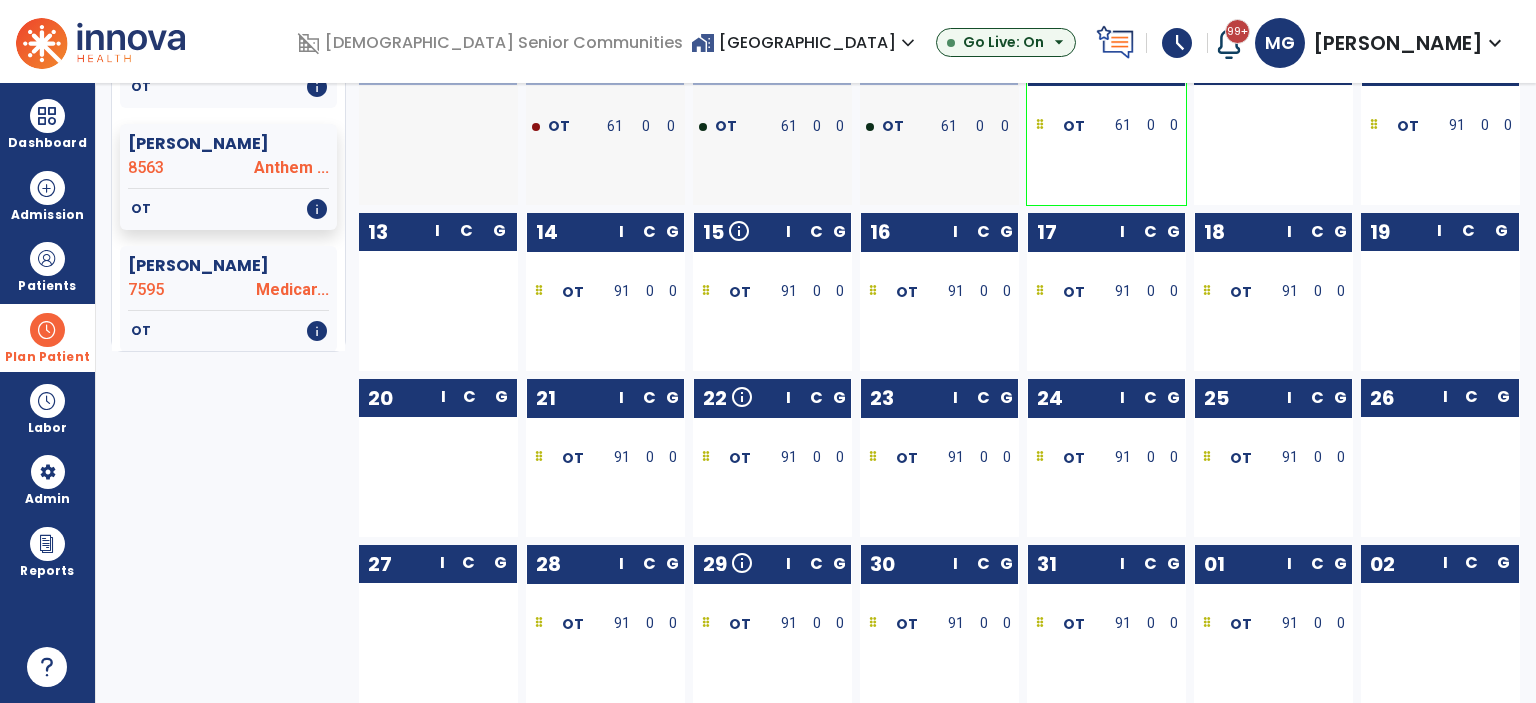 scroll, scrollTop: 282, scrollLeft: 0, axis: vertical 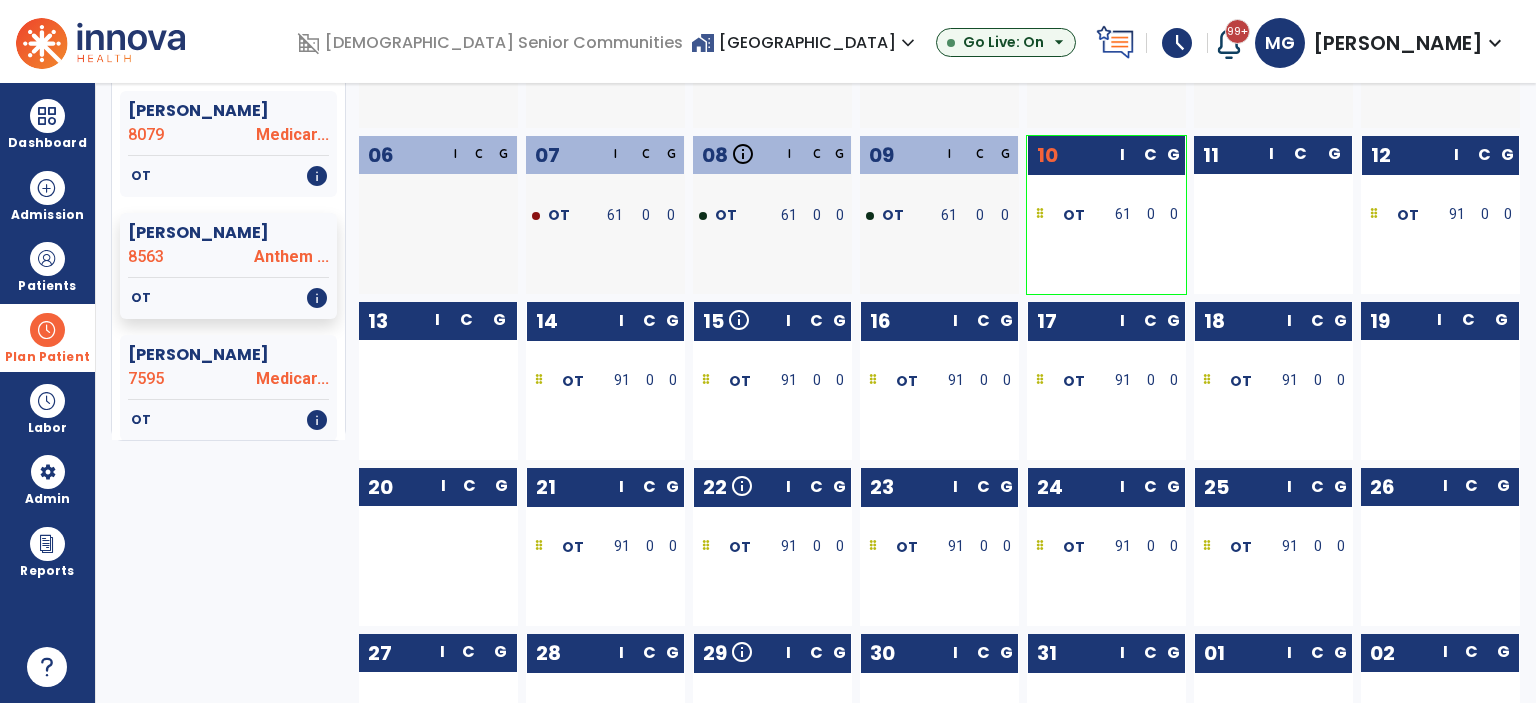 click at bounding box center [47, 330] 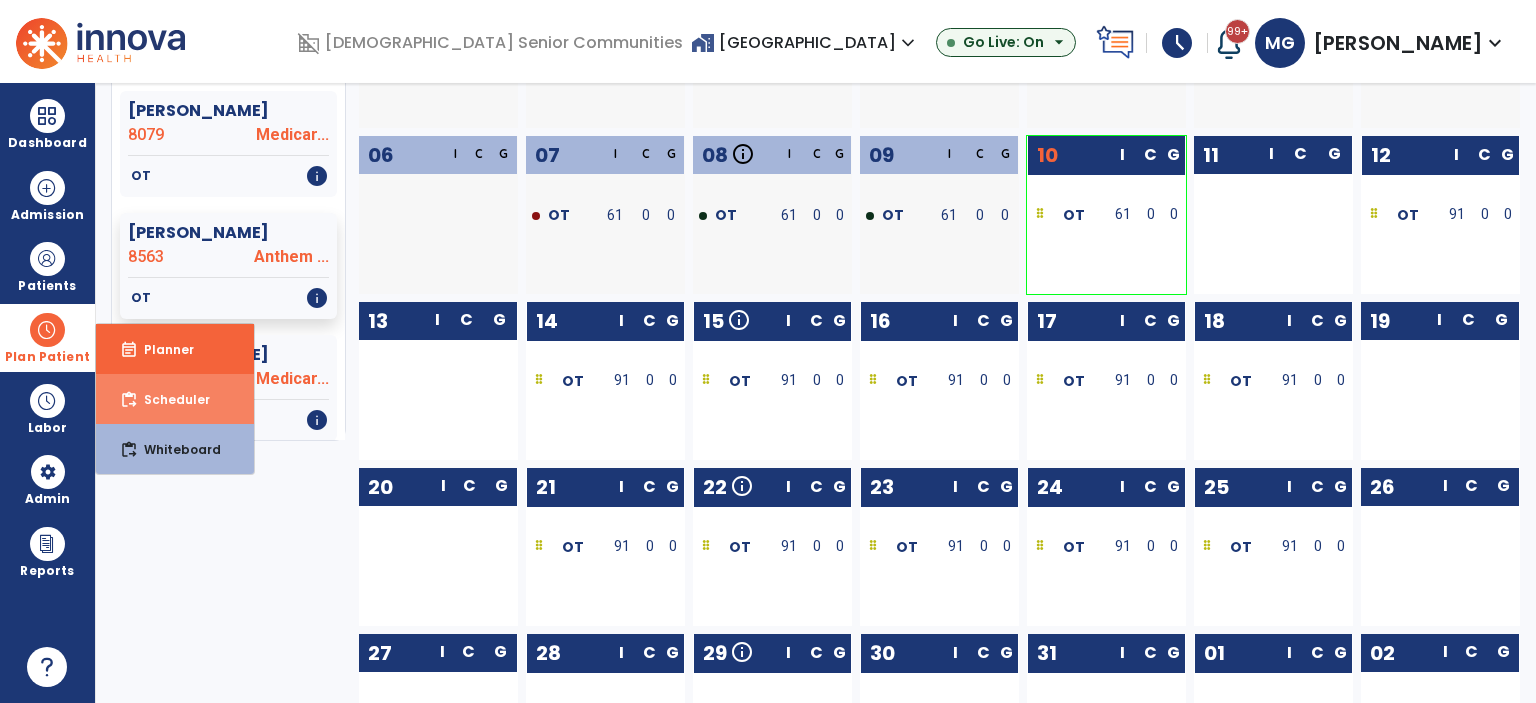 click on "Scheduler" at bounding box center [169, 399] 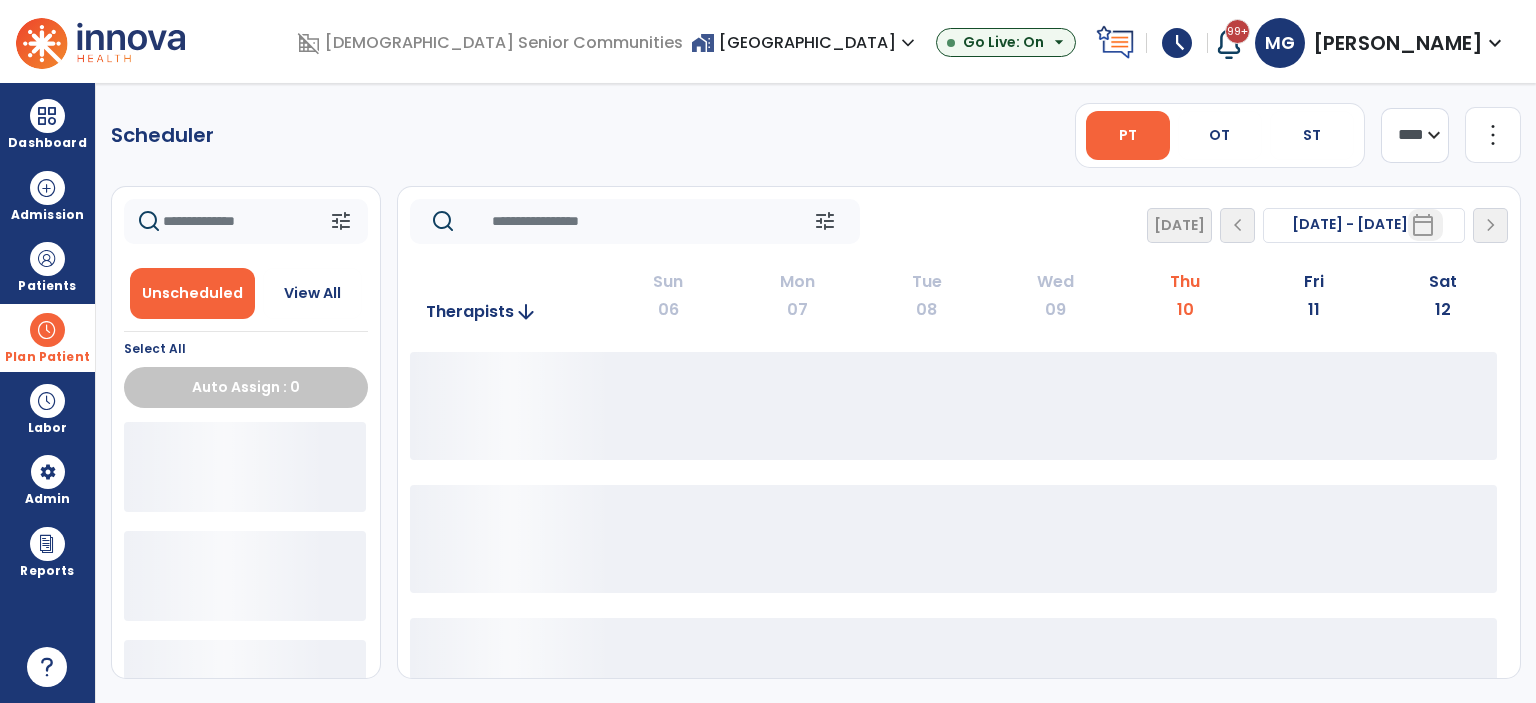 scroll, scrollTop: 0, scrollLeft: 0, axis: both 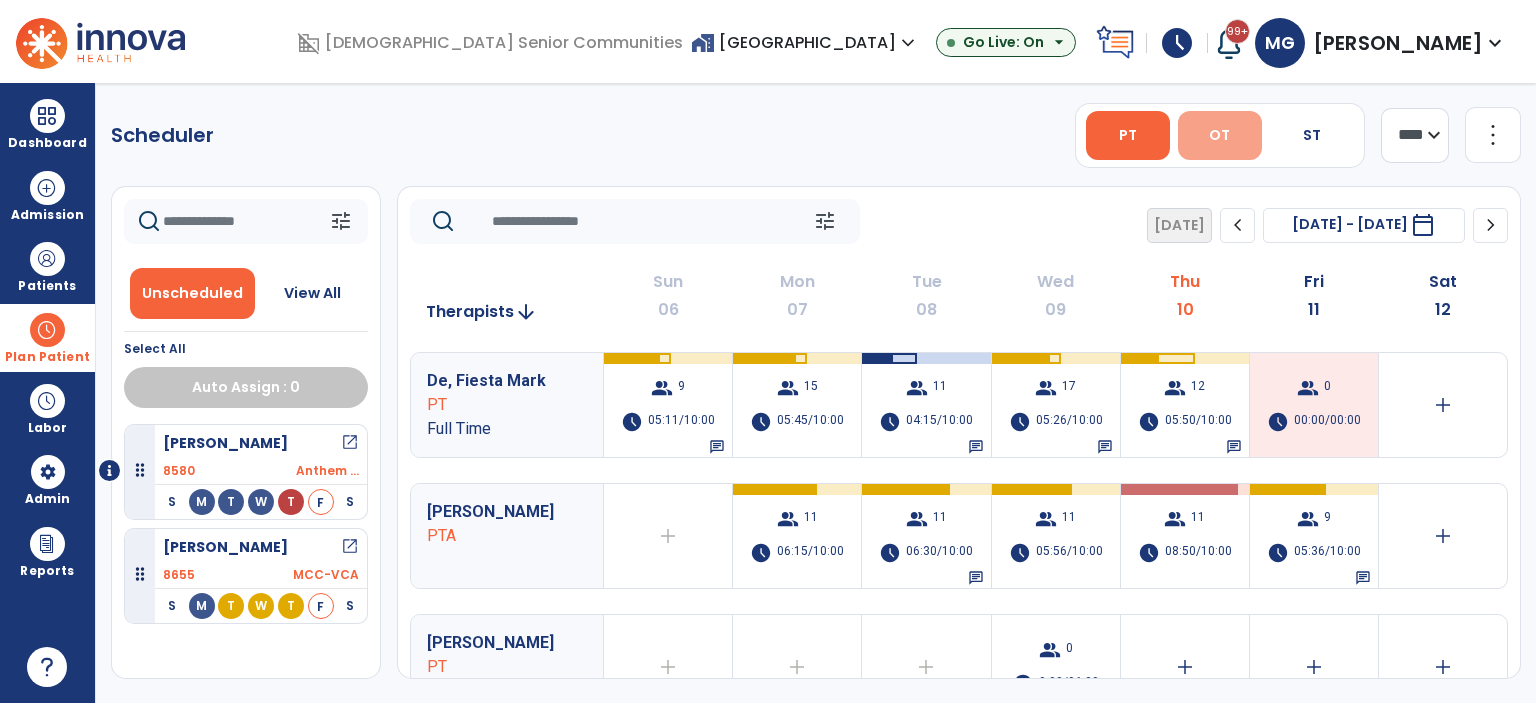 click on "OT" at bounding box center (1219, 135) 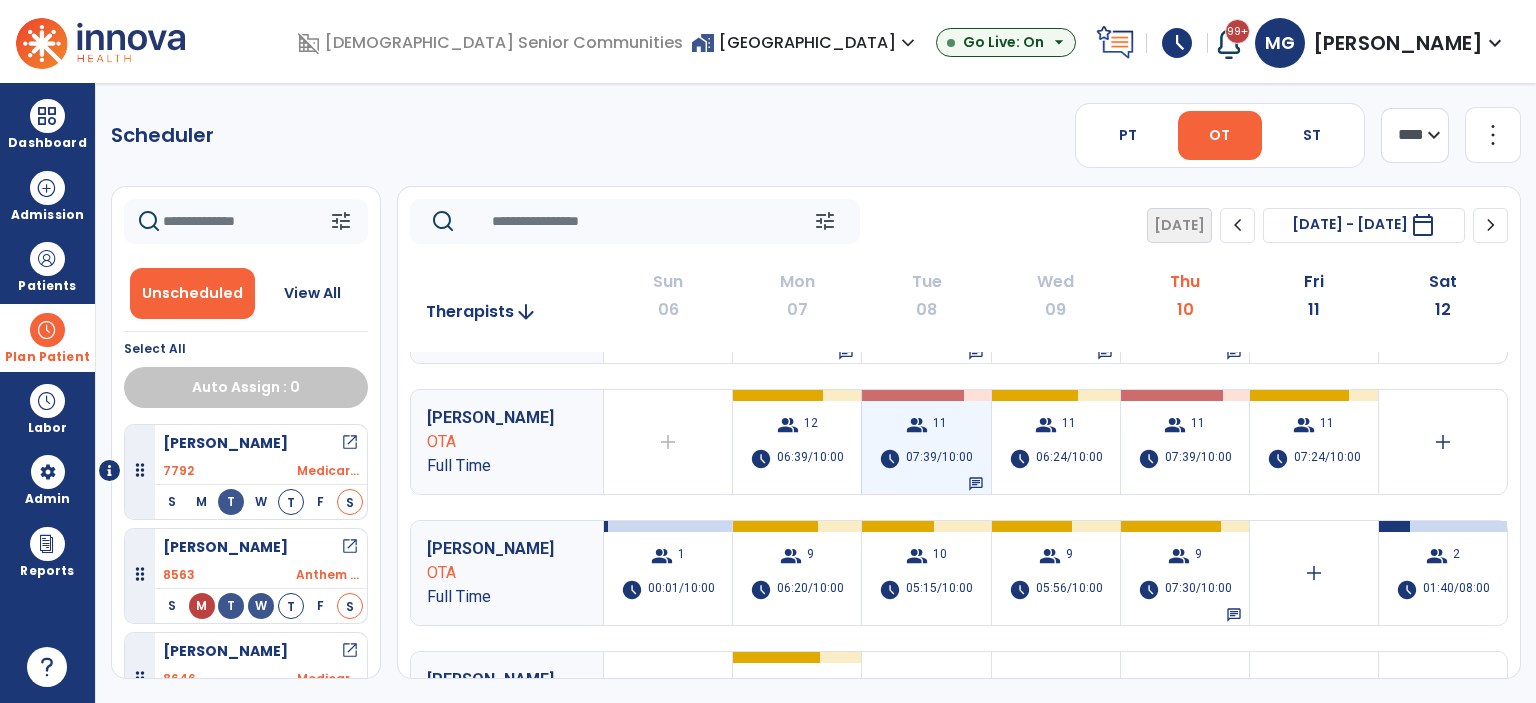 scroll, scrollTop: 92, scrollLeft: 0, axis: vertical 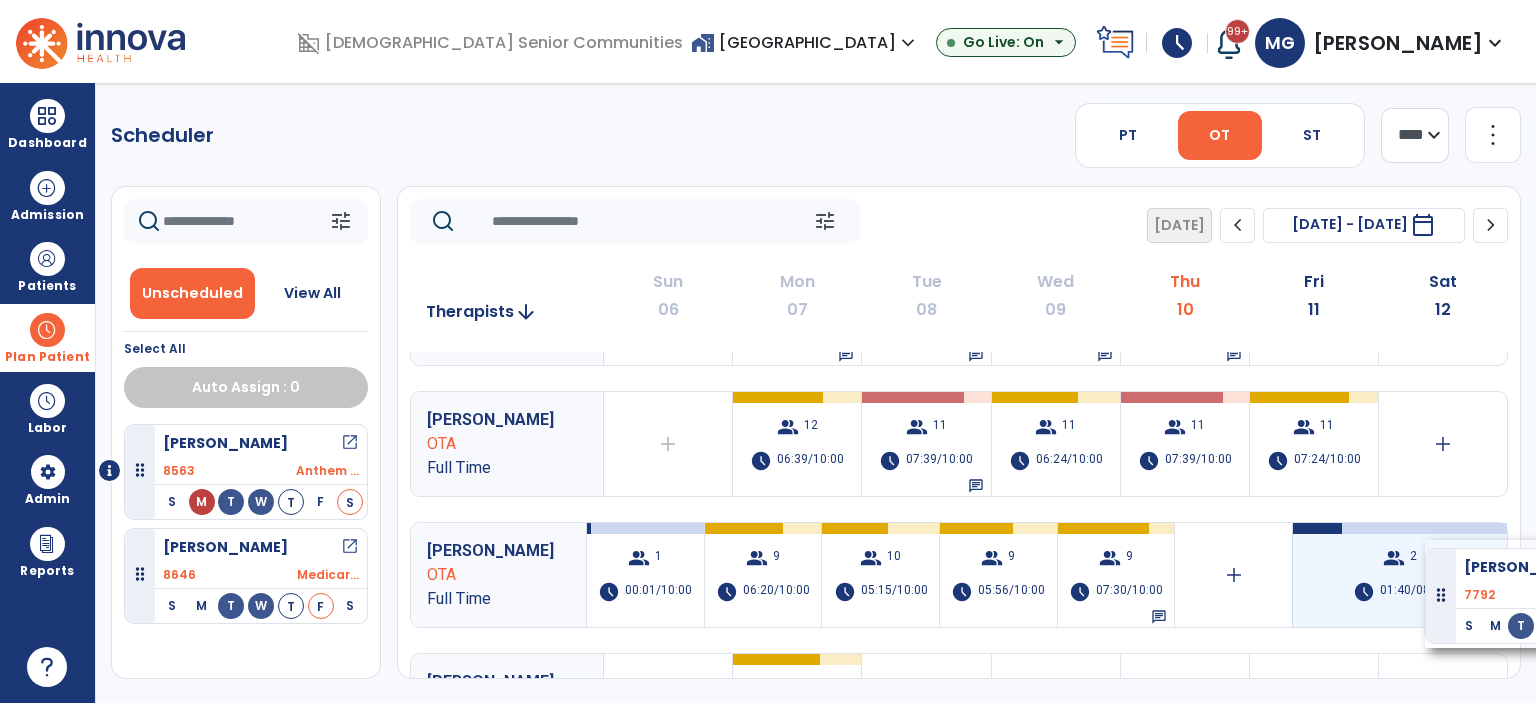 drag, startPoint x: 241, startPoint y: 459, endPoint x: 1425, endPoint y: 540, distance: 1186.7675 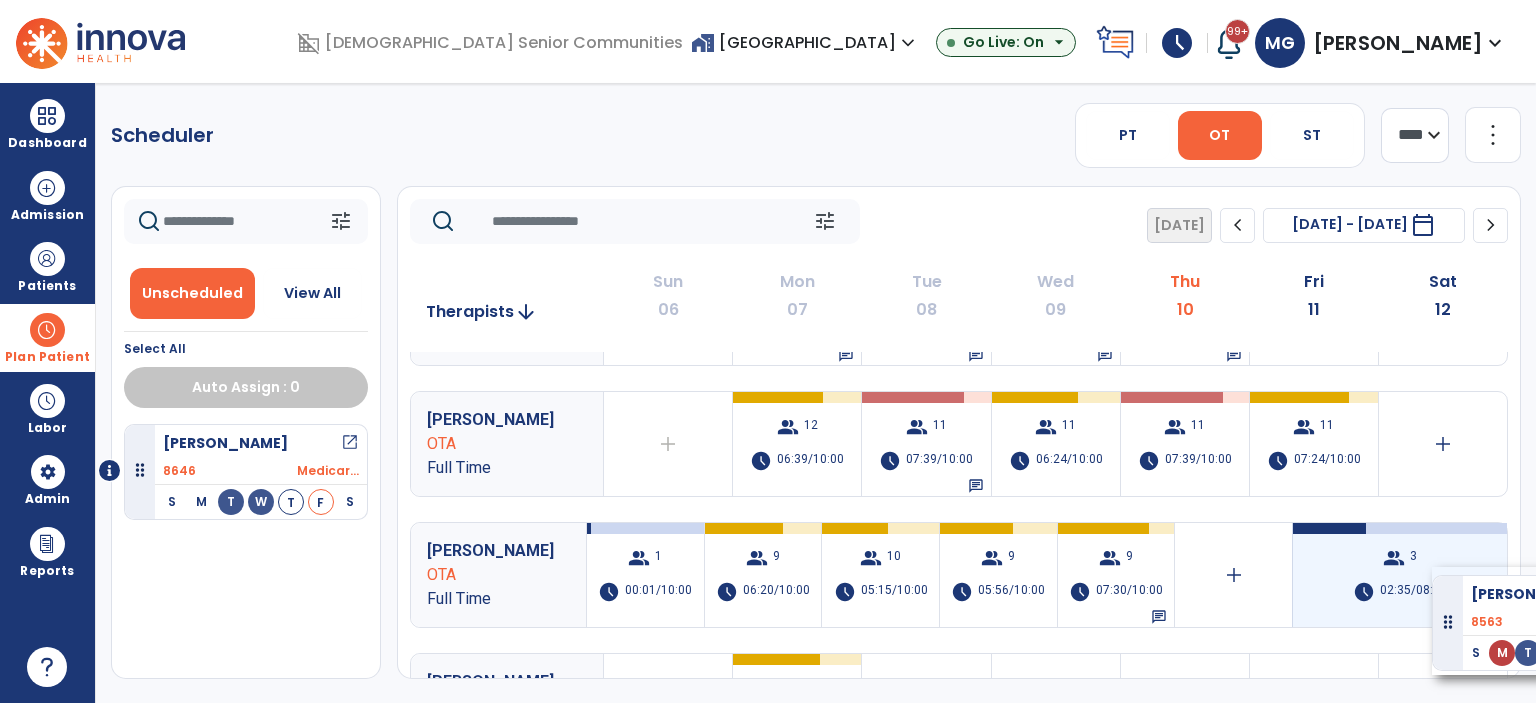 drag, startPoint x: 256, startPoint y: 459, endPoint x: 1432, endPoint y: 567, distance: 1180.9487 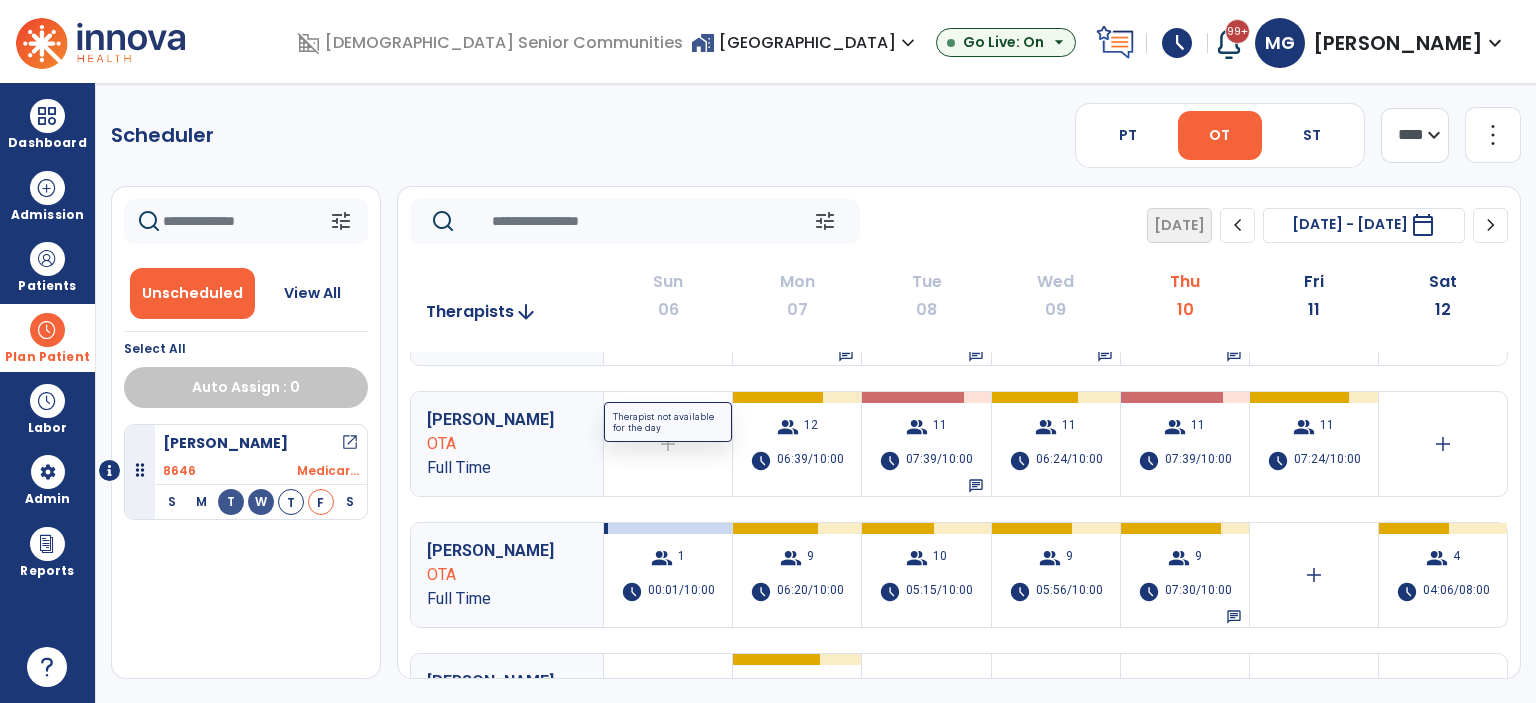 scroll, scrollTop: 0, scrollLeft: 0, axis: both 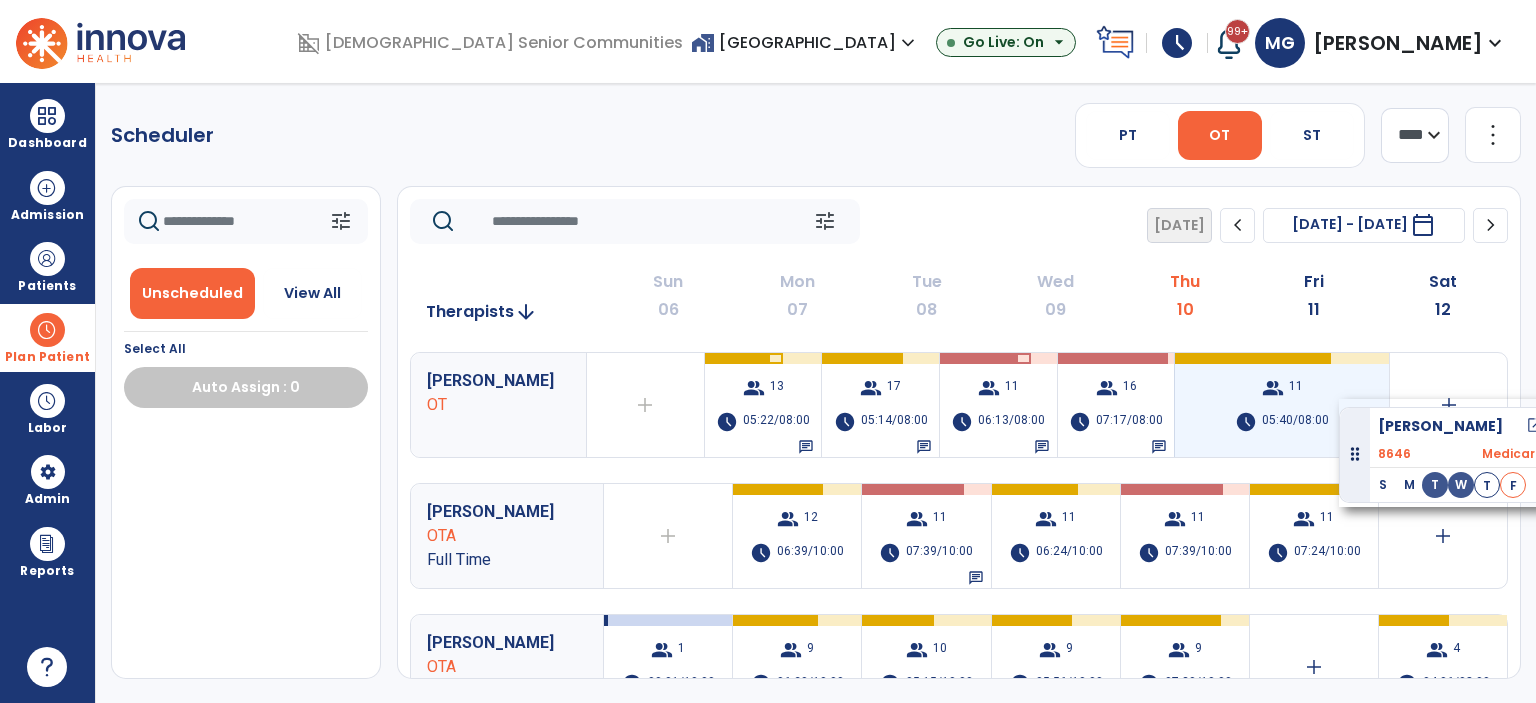 drag, startPoint x: 227, startPoint y: 454, endPoint x: 1339, endPoint y: 399, distance: 1113.3594 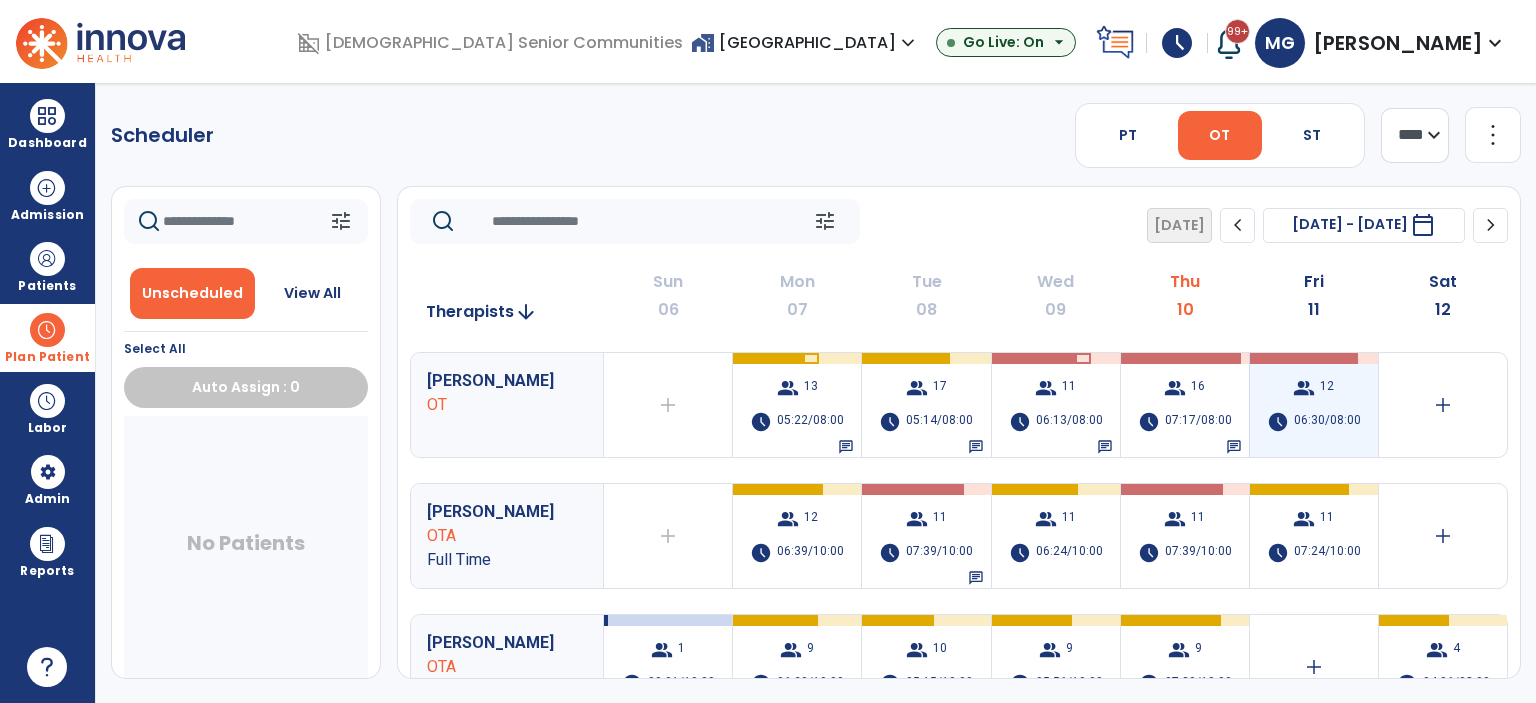 click on "12" at bounding box center (1327, 388) 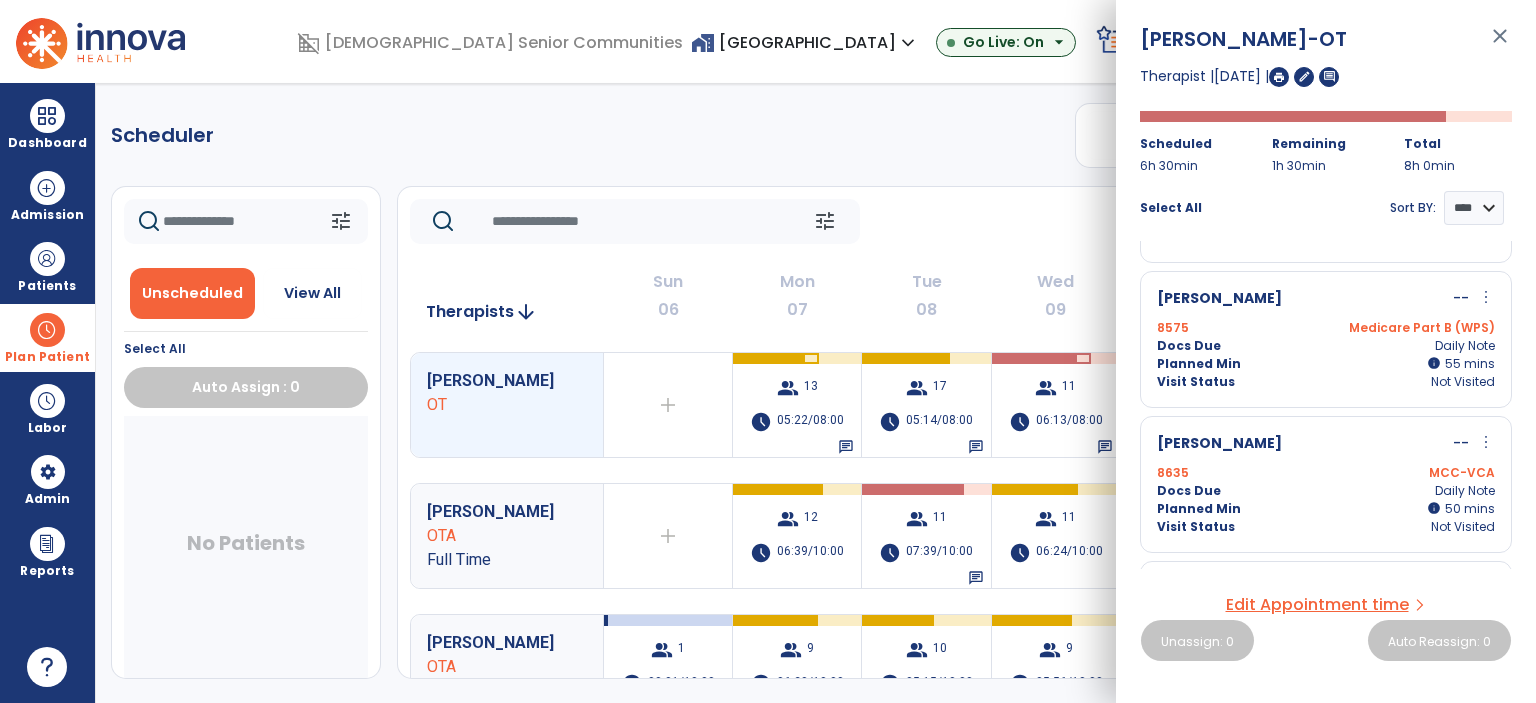 scroll, scrollTop: 271, scrollLeft: 0, axis: vertical 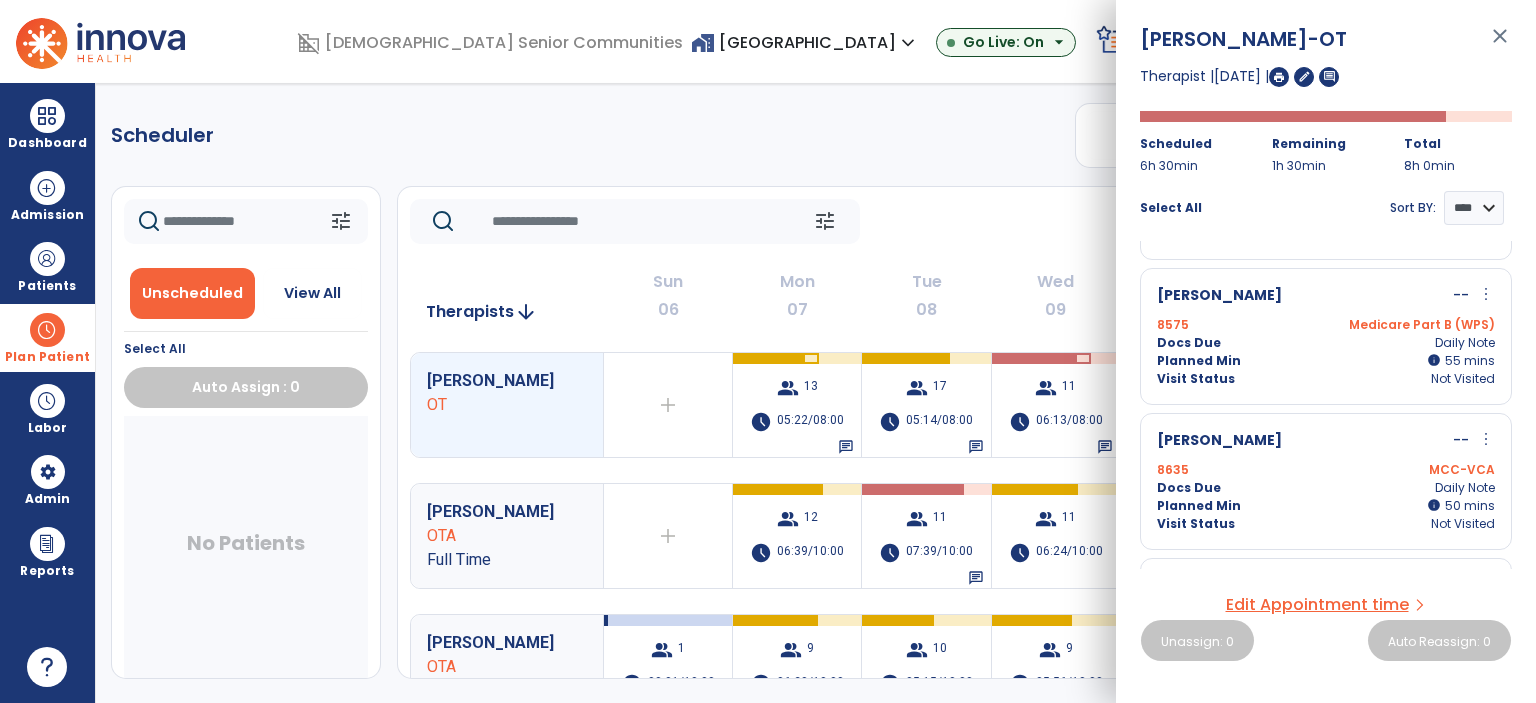 click on "more_vert" at bounding box center (1486, 439) 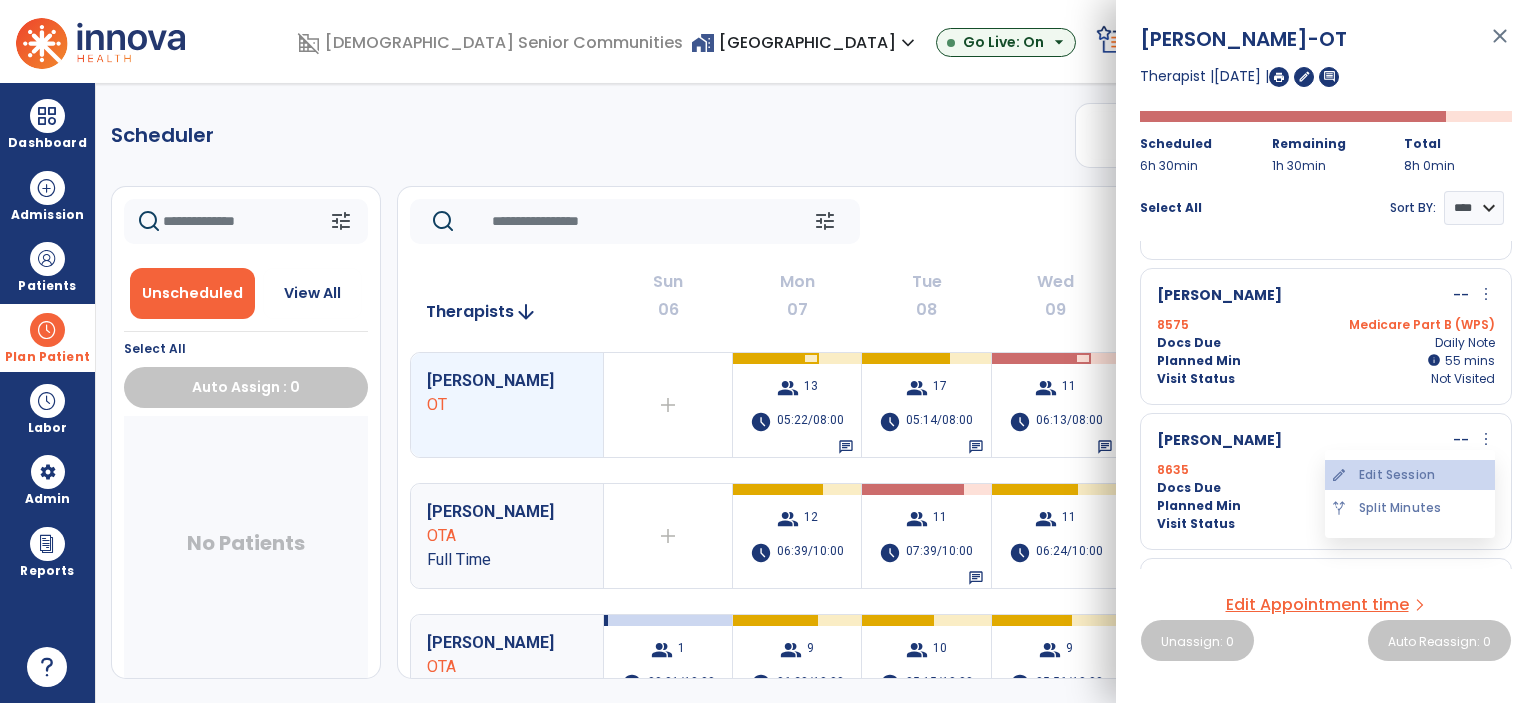 click on "edit   Edit Session" at bounding box center (1410, 475) 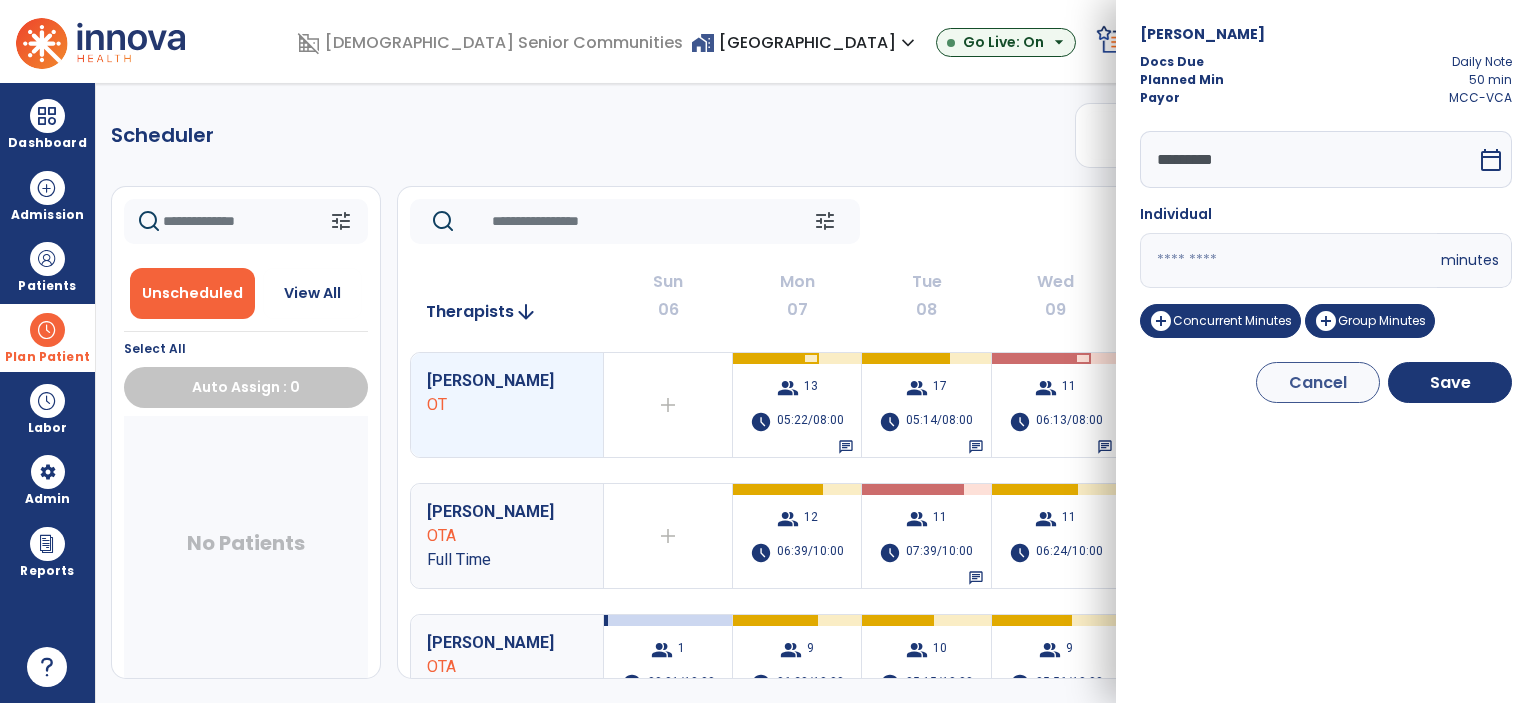 click on "**" at bounding box center (1288, 260) 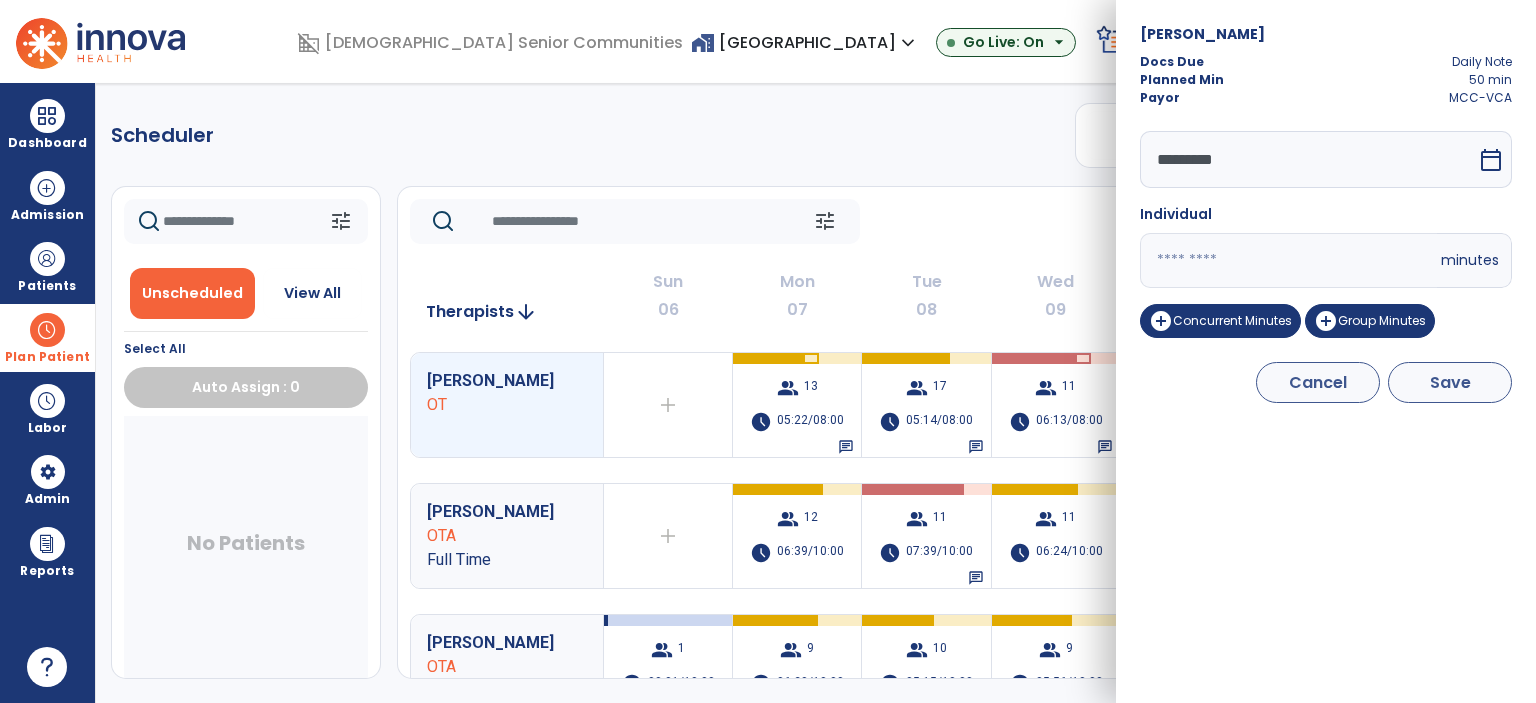 type on "**" 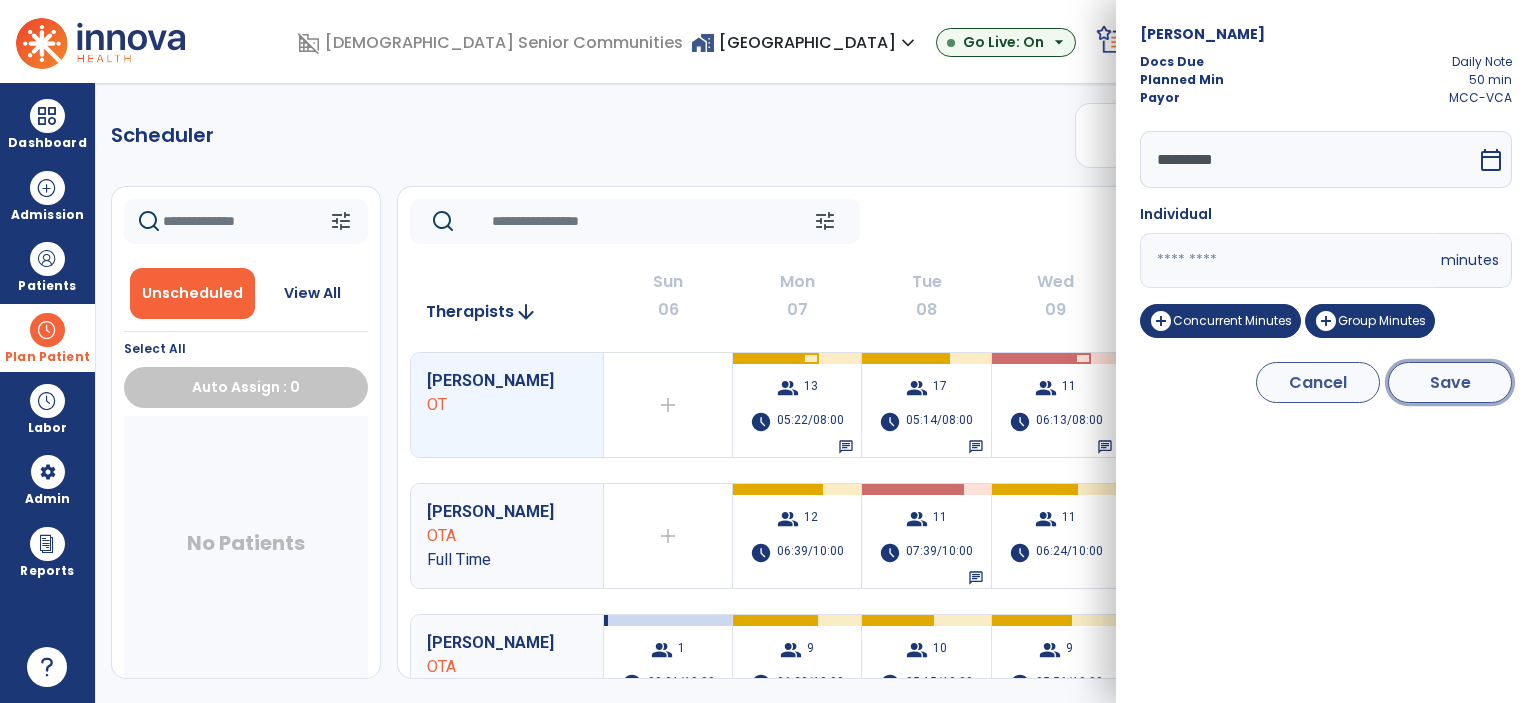click on "Save" at bounding box center [1450, 382] 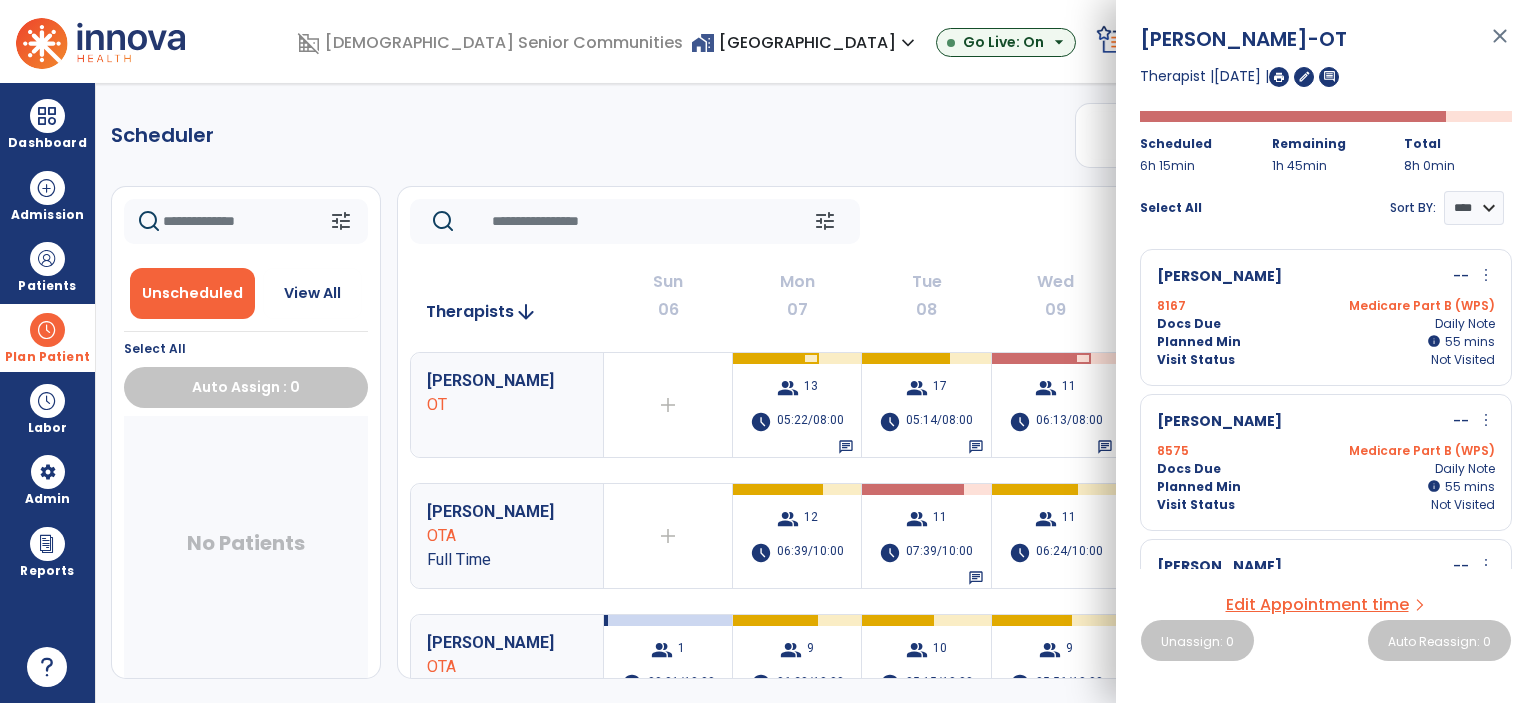 click on "close" at bounding box center (1500, 45) 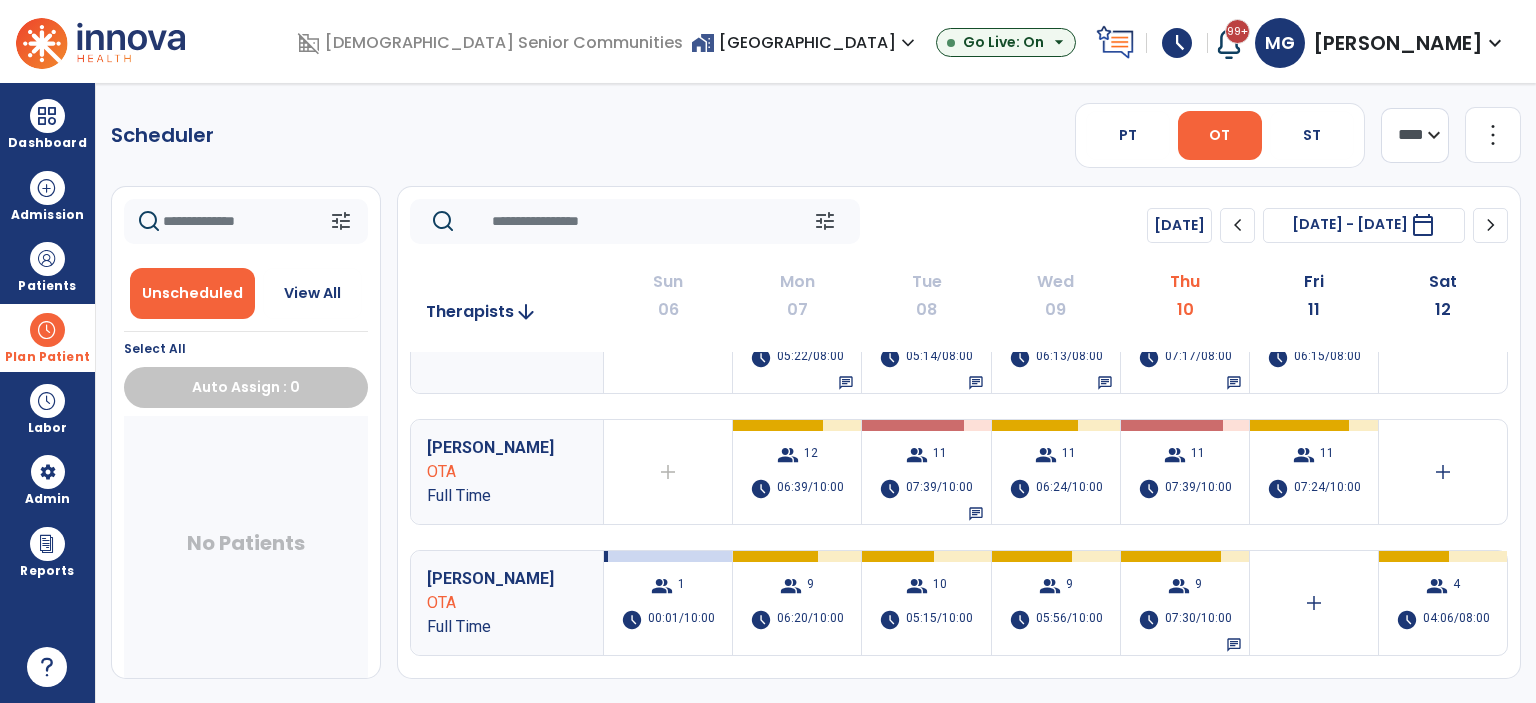 scroll, scrollTop: 0, scrollLeft: 0, axis: both 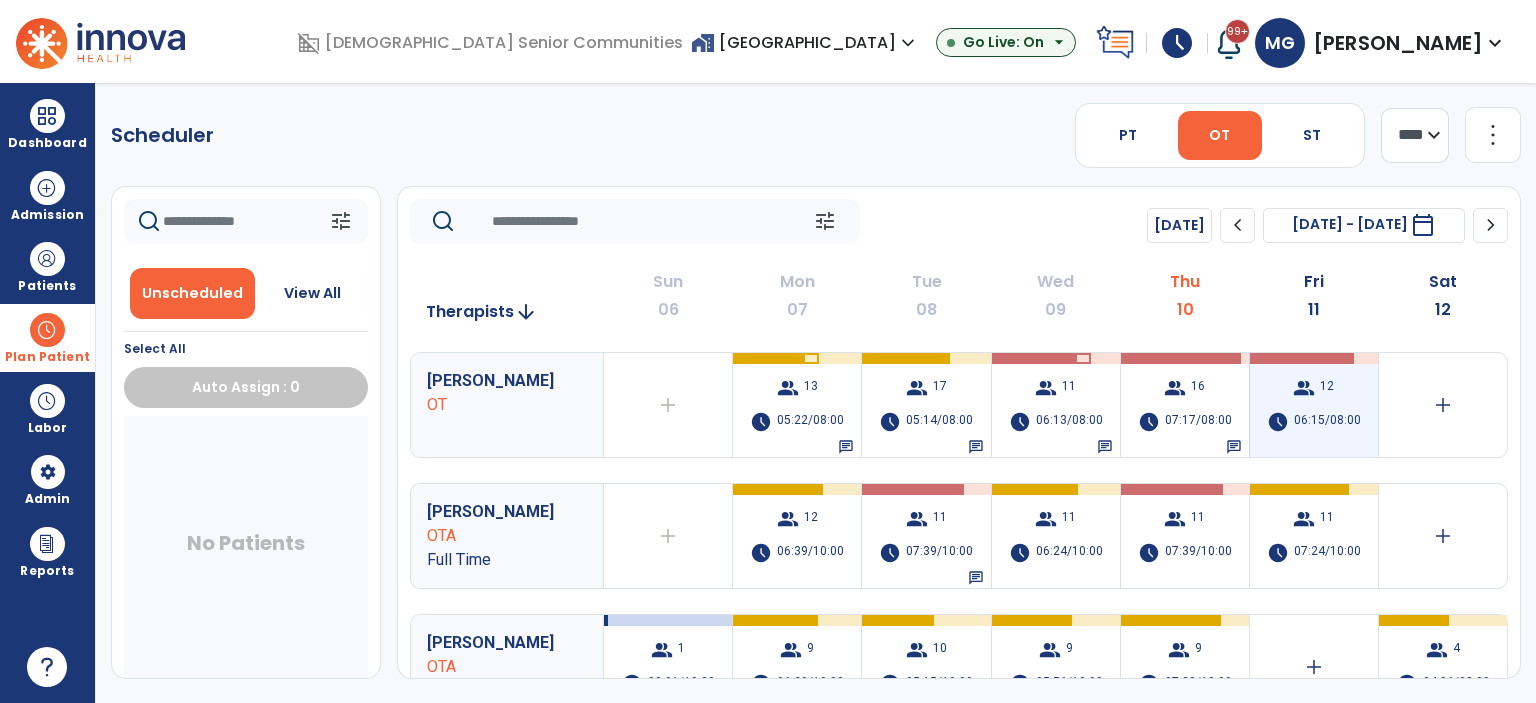 click on "group  12  schedule  06:15/08:00" at bounding box center (1314, 405) 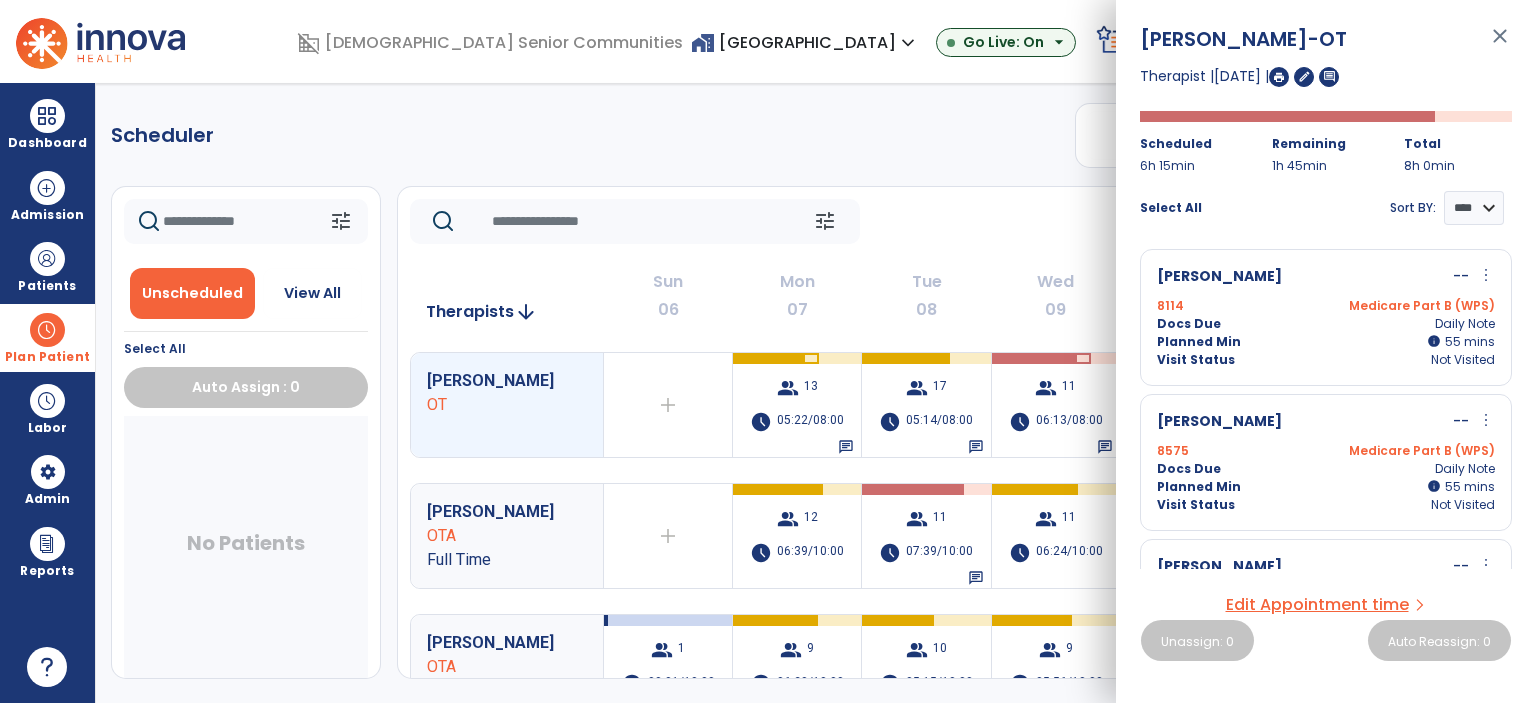 click on "[PERSON_NAME]   --  more_vert  edit   Edit Session   alt_route   Split Minutes  8114 Medicare Part B (WPS)  Docs Due Daily Note   Planned Min  info   55 I 55 mins  Visit Status  Not Visited   [PERSON_NAME]   --  more_vert  edit   Edit Session   alt_route   Split Minutes  8575 Medicare Part B (WPS)  Docs Due Daily Note   Planned Min  info   55 I 55 mins  Visit Status  Not Visited   [PERSON_NAME]   --  more_vert  edit   Edit Session   alt_route   Split Minutes  8167 Medicare Part B (WPS)  Docs Due Daily Note   Planned Min  info   55 I 55 mins  Visit Status  Not Visited   [PERSON_NAME]   --  more_vert  edit   Edit Session   alt_route   Split Minutes  8646 Medicare Part A  Docs Due Daily Note   Planned Min  info   50 I 50 mins  Visit Status  Not Visited   [GEOGRAPHIC_DATA][PERSON_NAME]   --  more_vert  edit   Edit Session   alt_route   Split Minutes  8655 MCC-VCA  Docs Due Daily Note   Planned Min  info   35 I 35 mins  Visit Status  Not Visited   [PERSON_NAME]   --  more_vert  edit   Edit Session   alt_route  8635  35" at bounding box center [1326, 405] 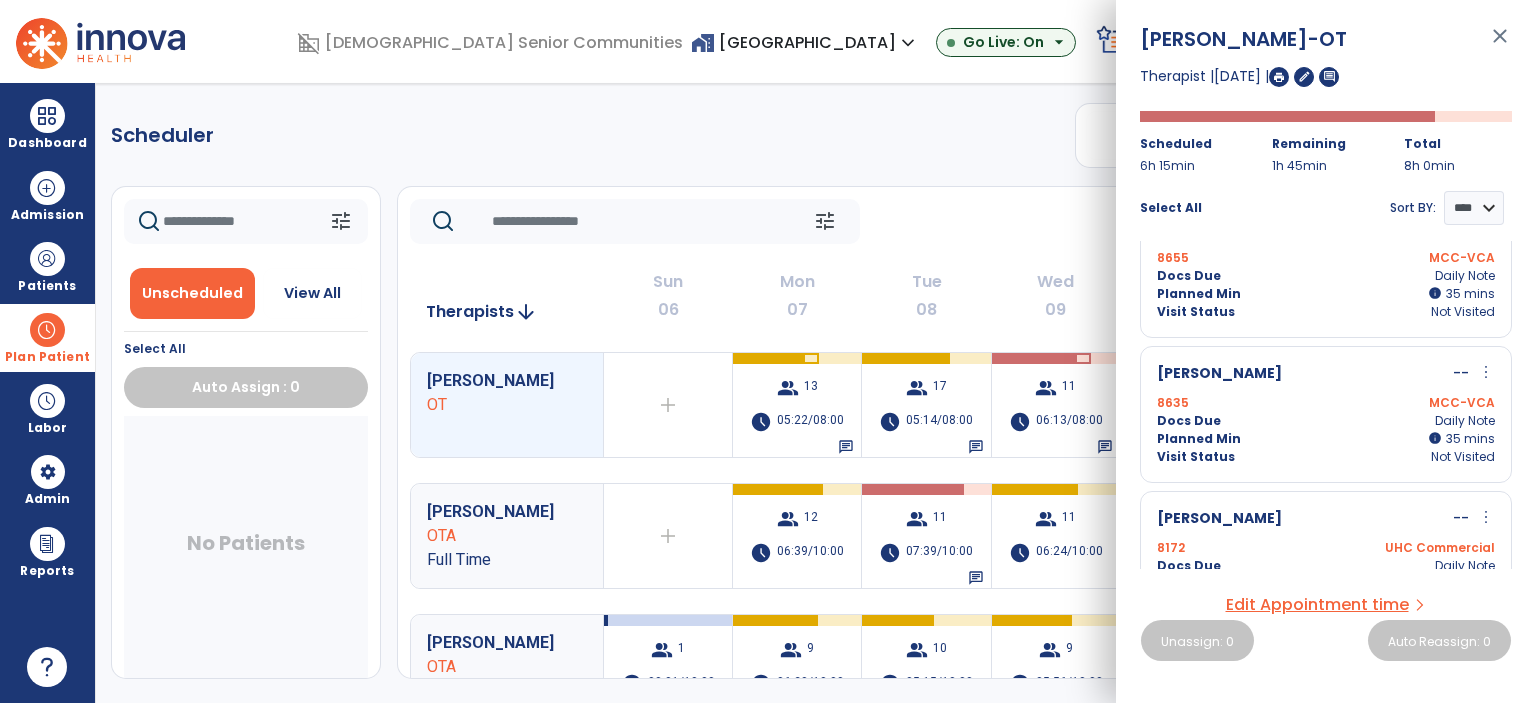 scroll, scrollTop: 630, scrollLeft: 0, axis: vertical 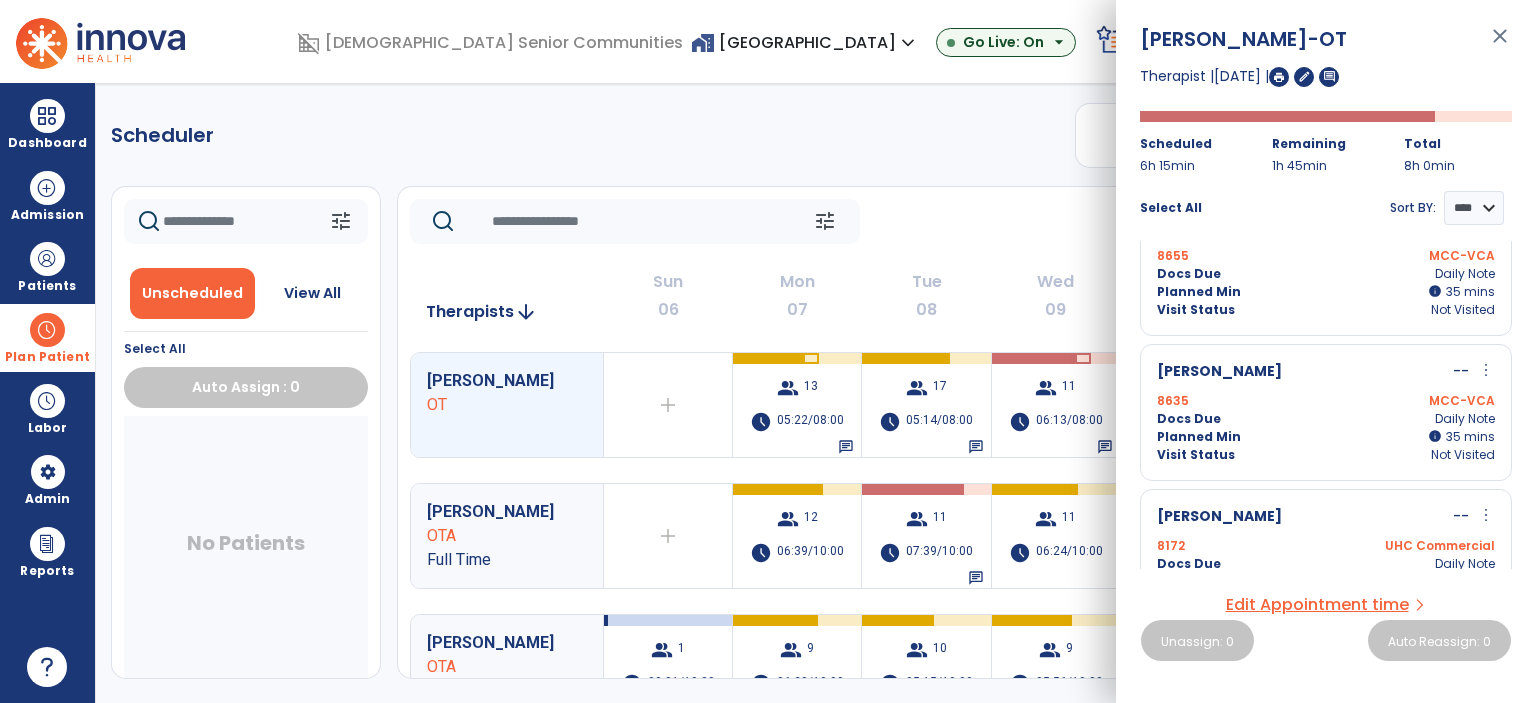 click on "8635 MCC-VCA" at bounding box center [1326, 401] 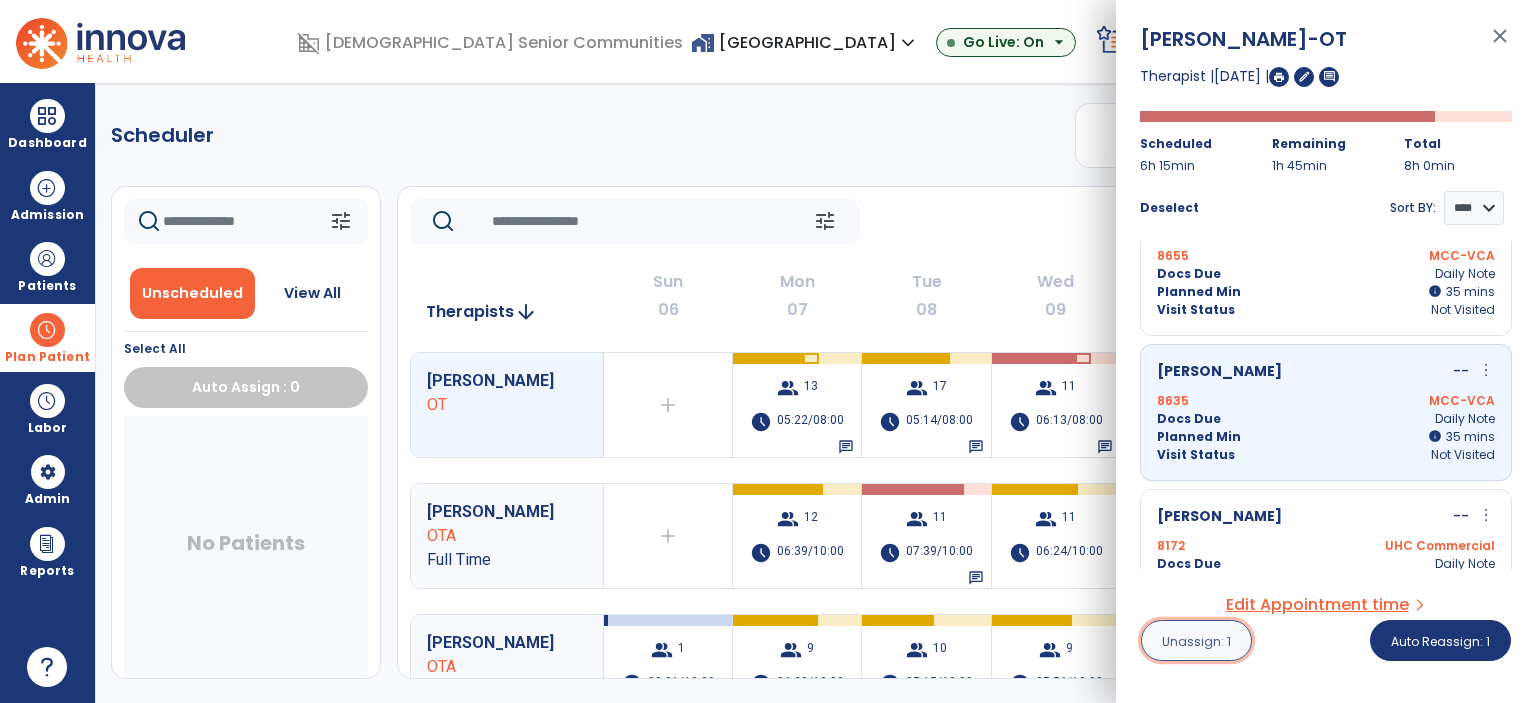 click on "Unassign: 1" at bounding box center (1196, 641) 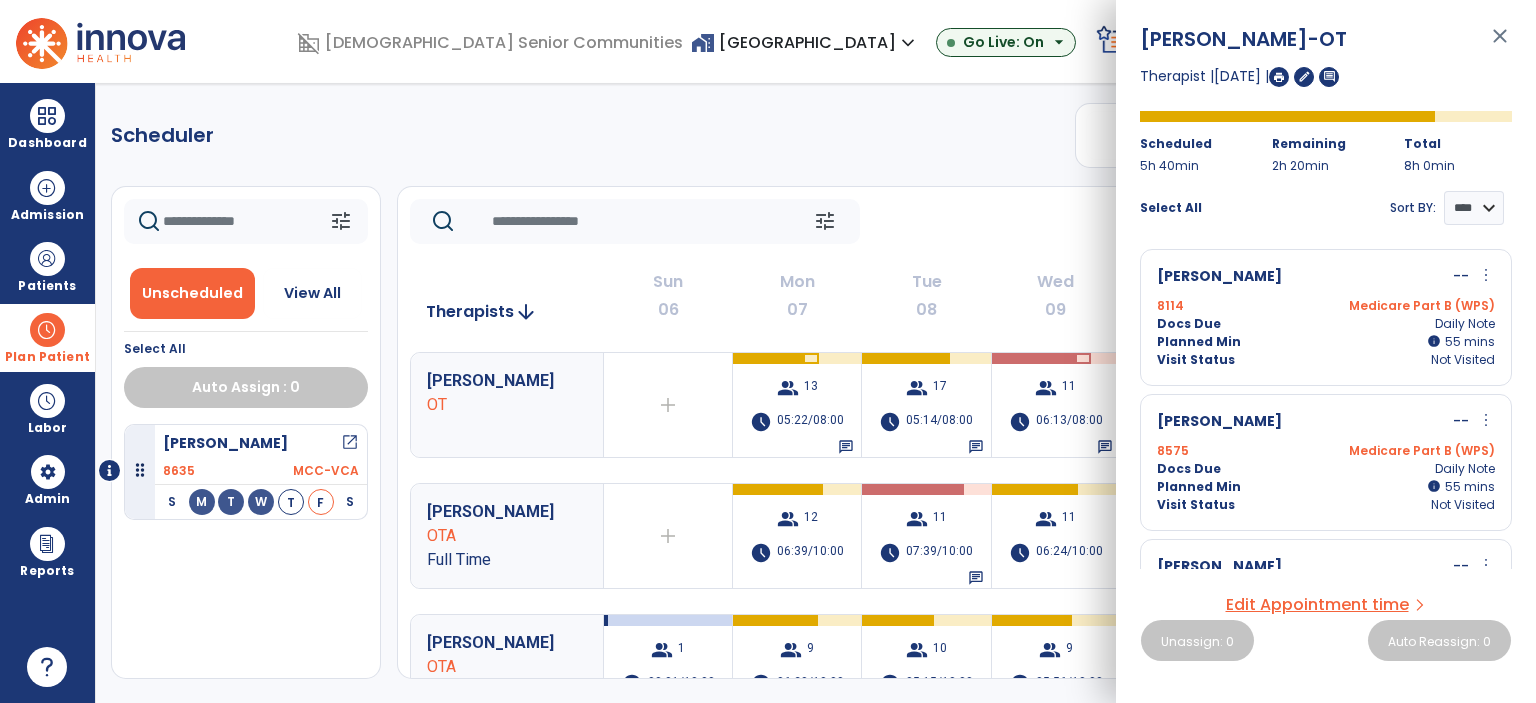 click on "close" at bounding box center [1500, 45] 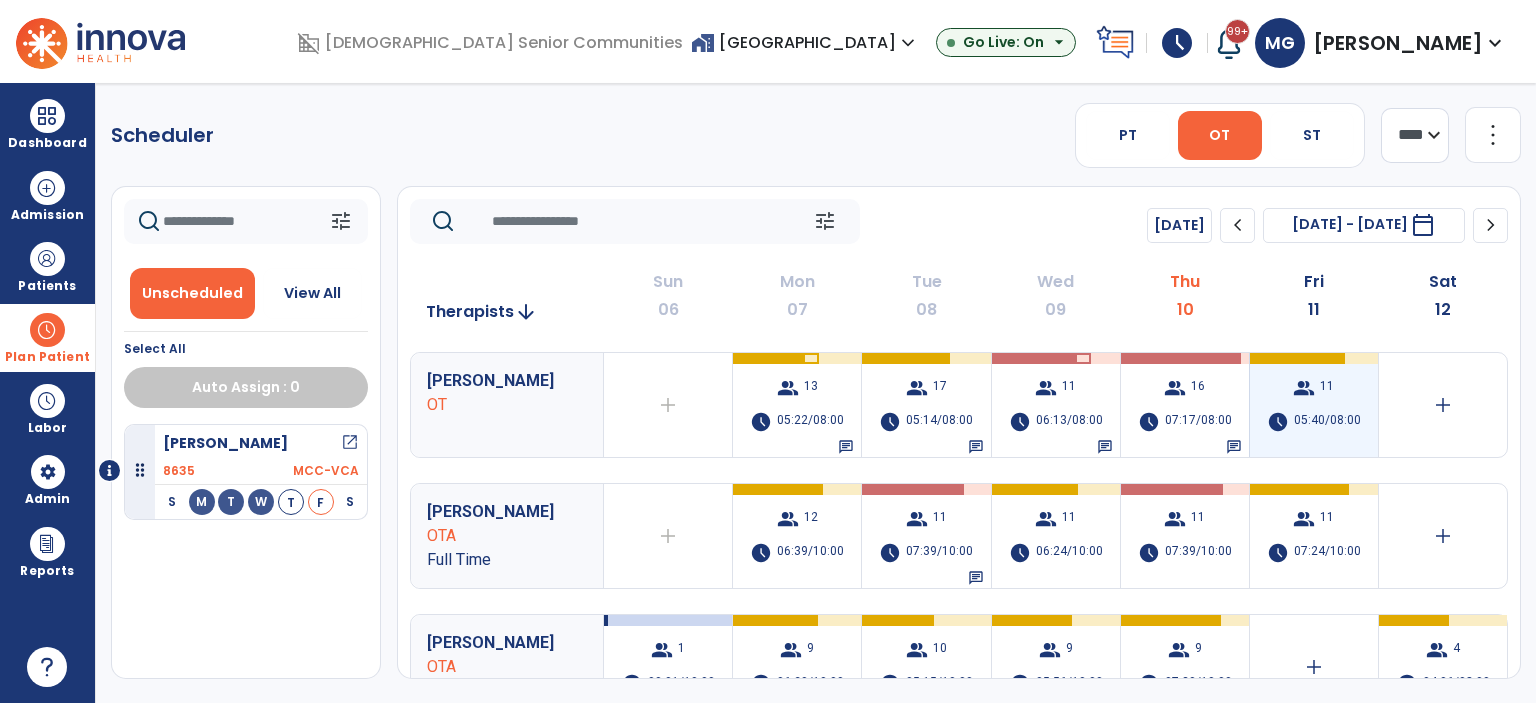 click on "group  11  schedule  05:40/08:00" at bounding box center (1314, 405) 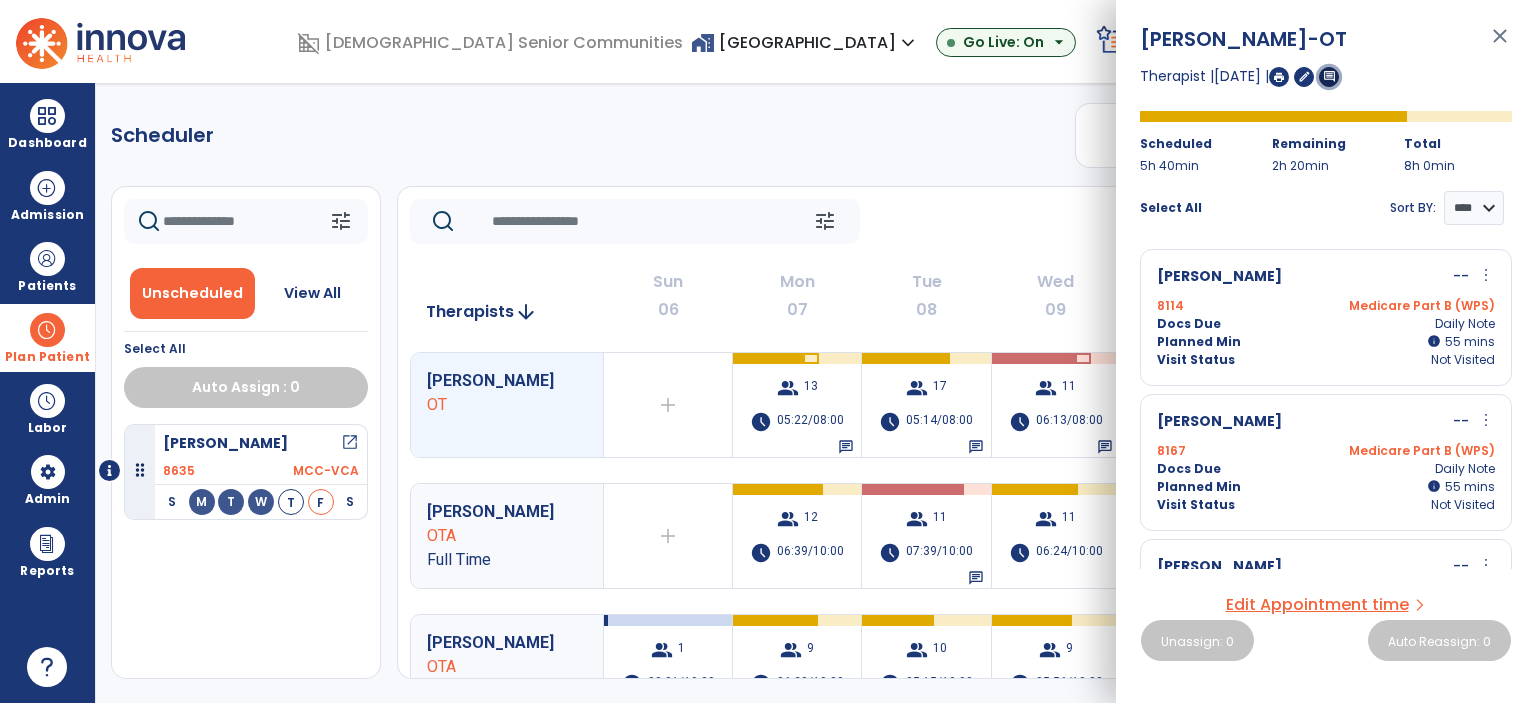 click on "comment" at bounding box center [1329, 76] 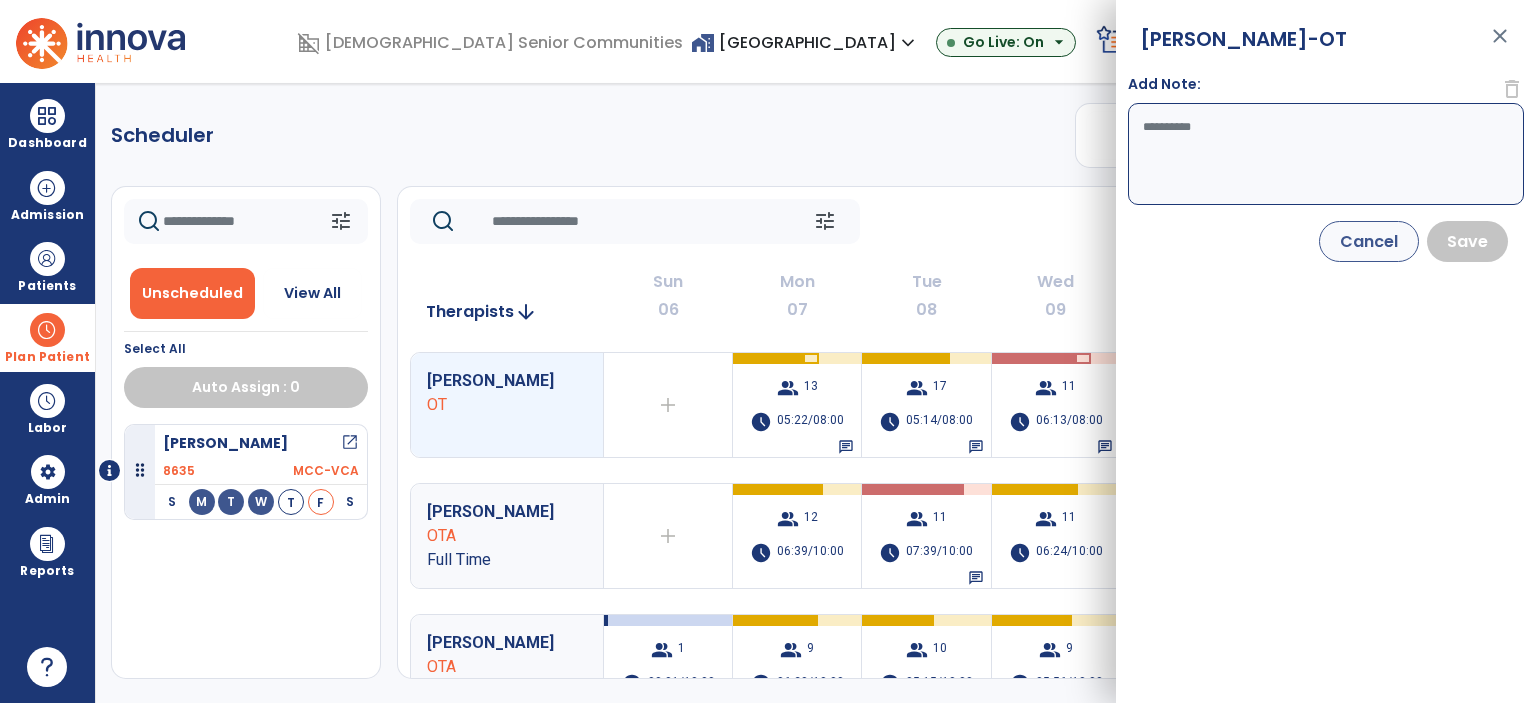 click on "Add Note:" at bounding box center (1326, 154) 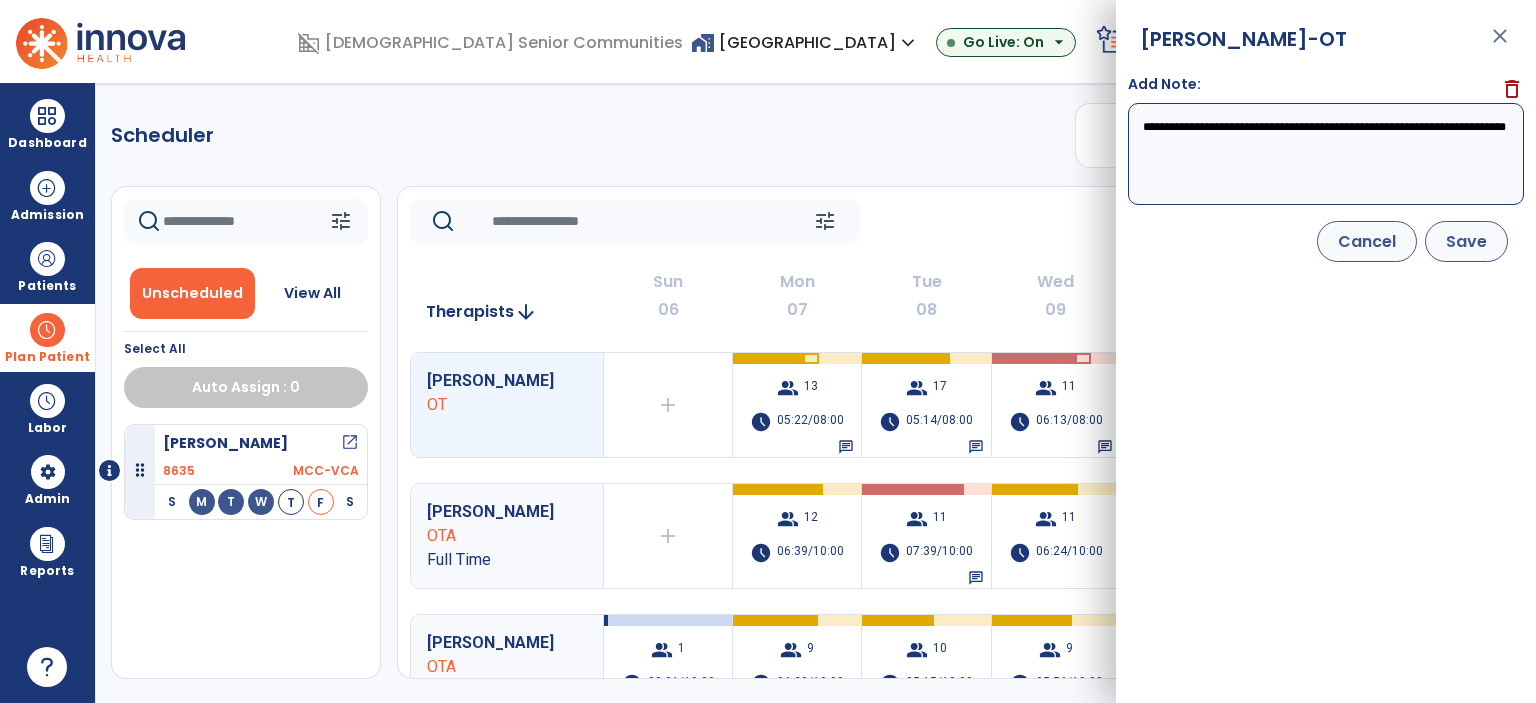 type on "**********" 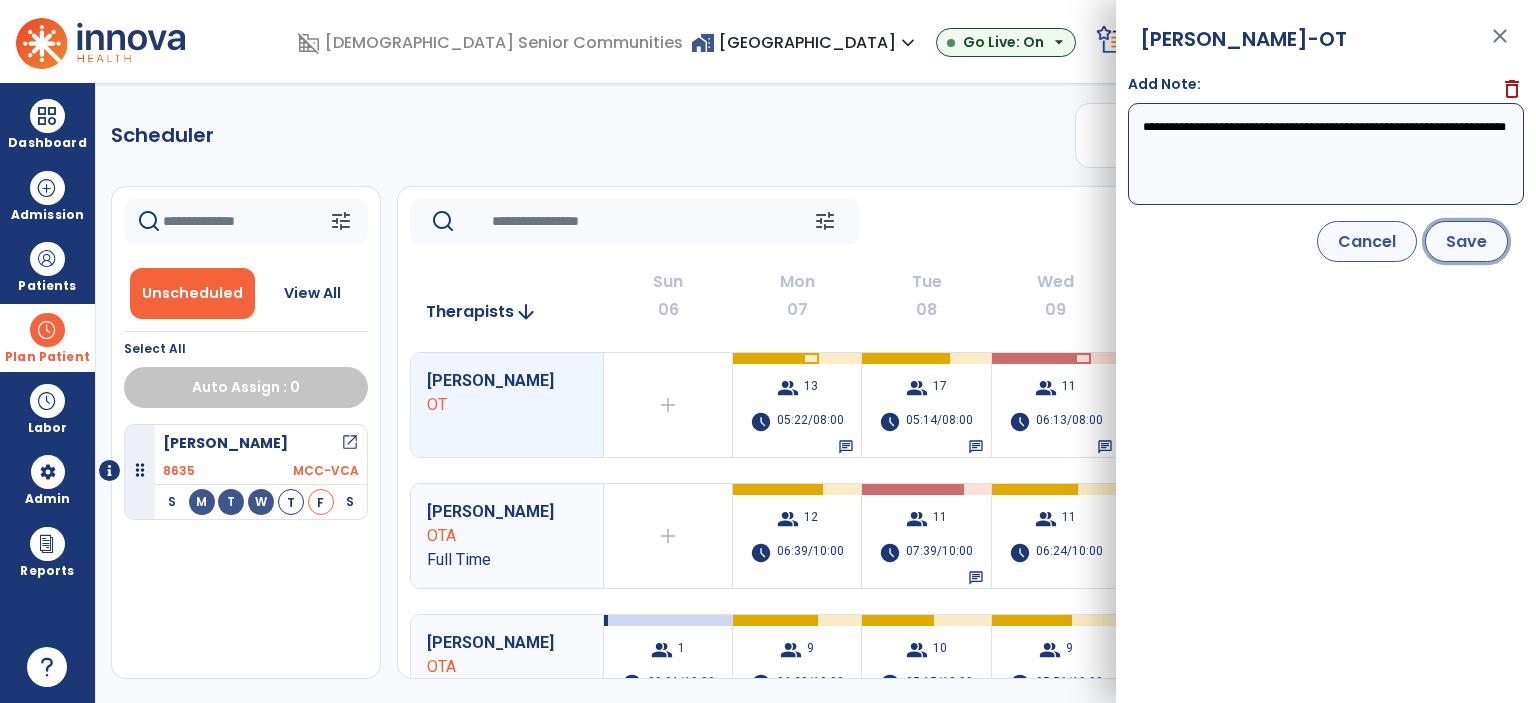 click on "Save" at bounding box center (1466, 241) 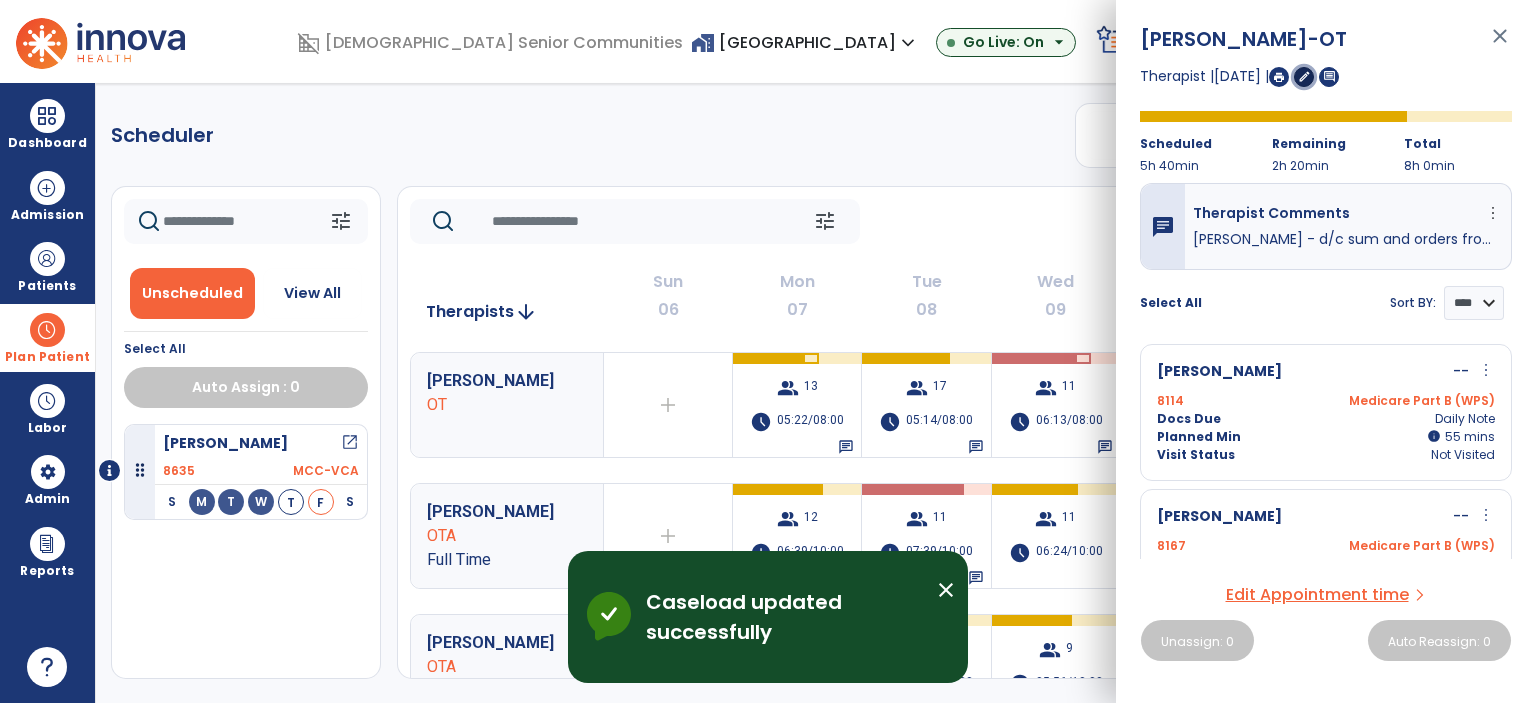 click on "edit" at bounding box center [1304, 76] 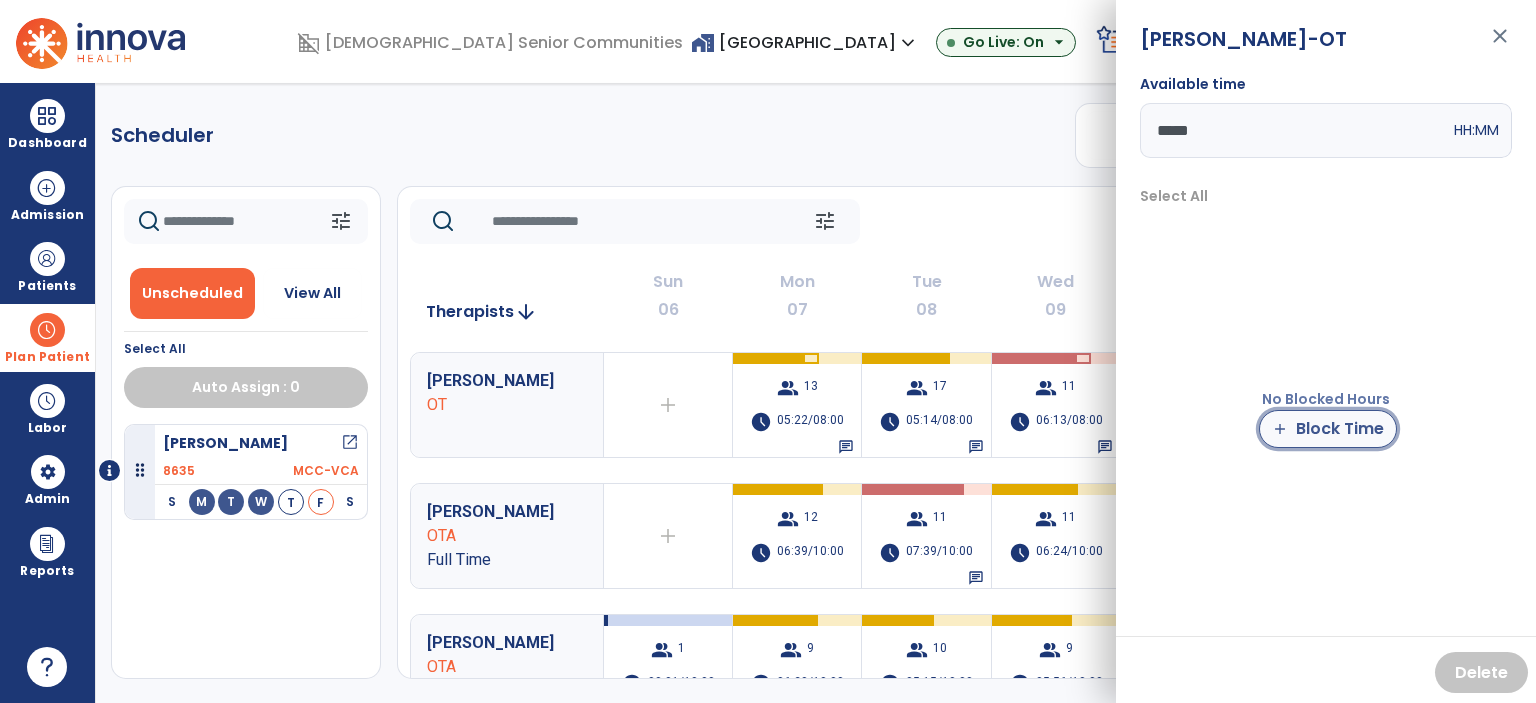 click on "add   Block Time" at bounding box center (1328, 429) 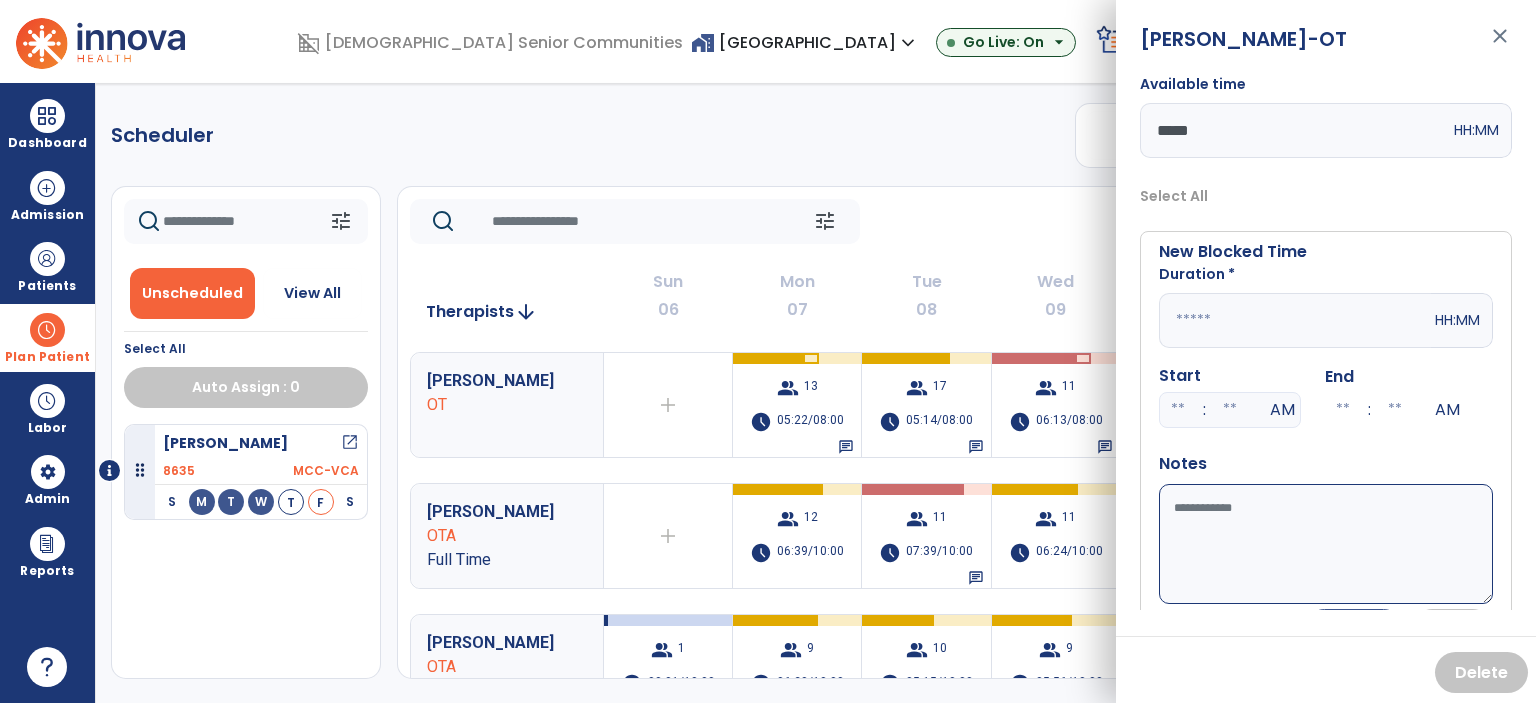 click at bounding box center [1295, 320] 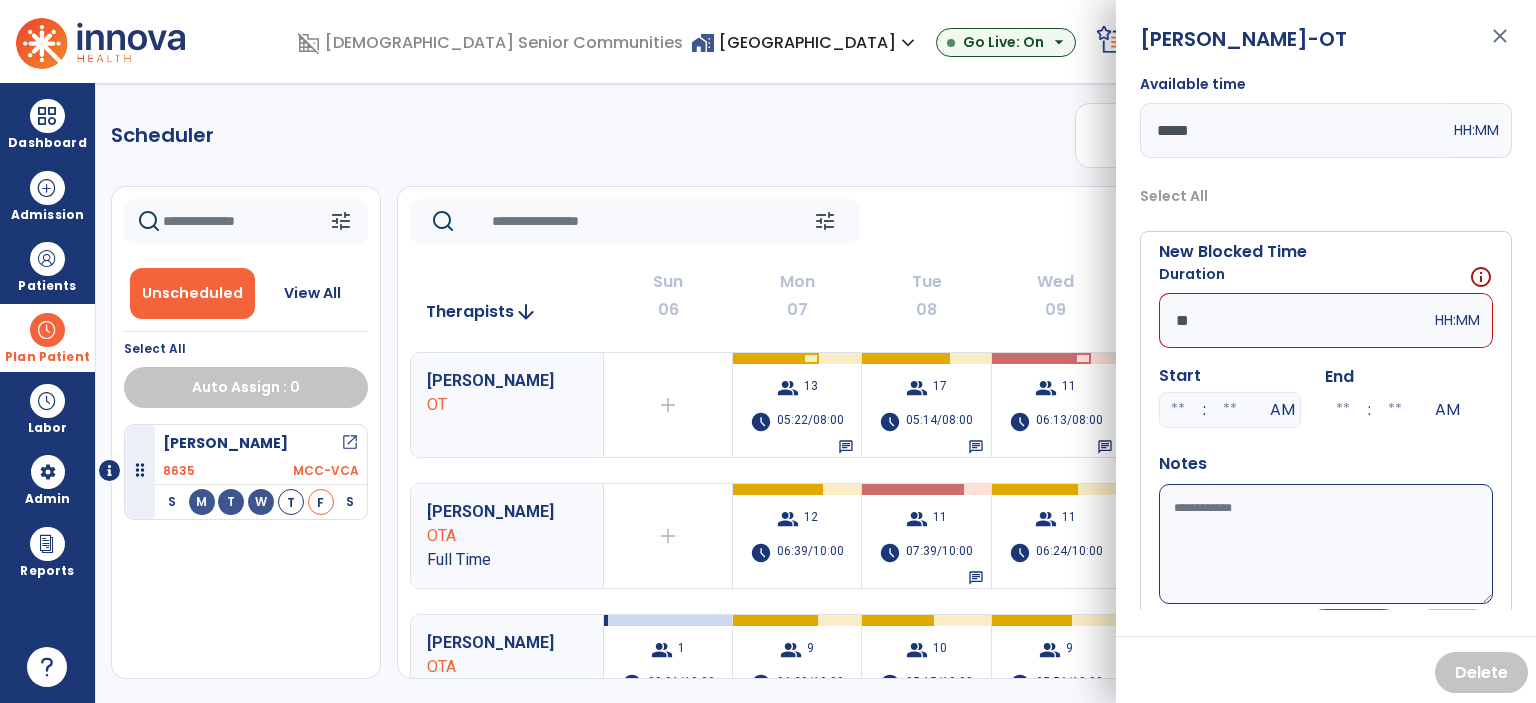 type on "**" 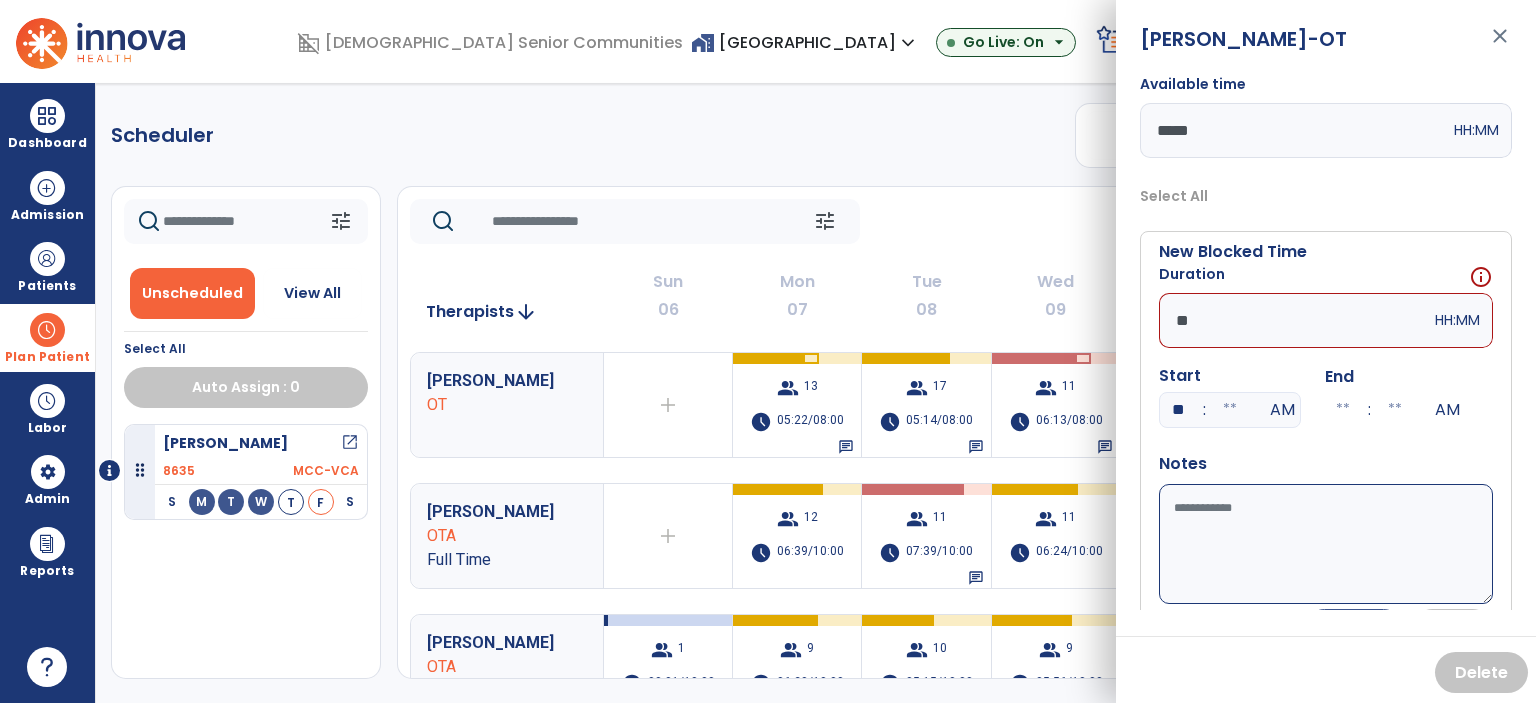 type on "*" 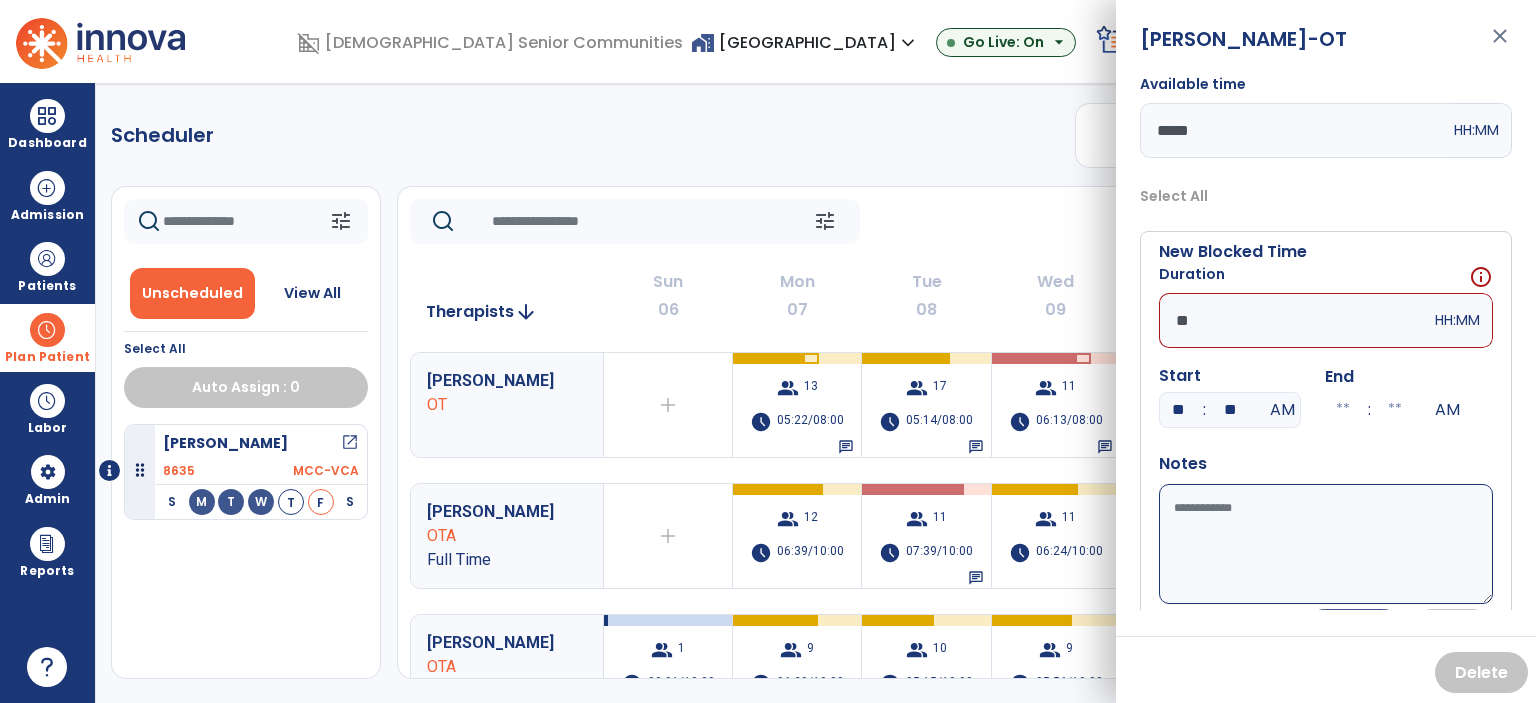 type on "**" 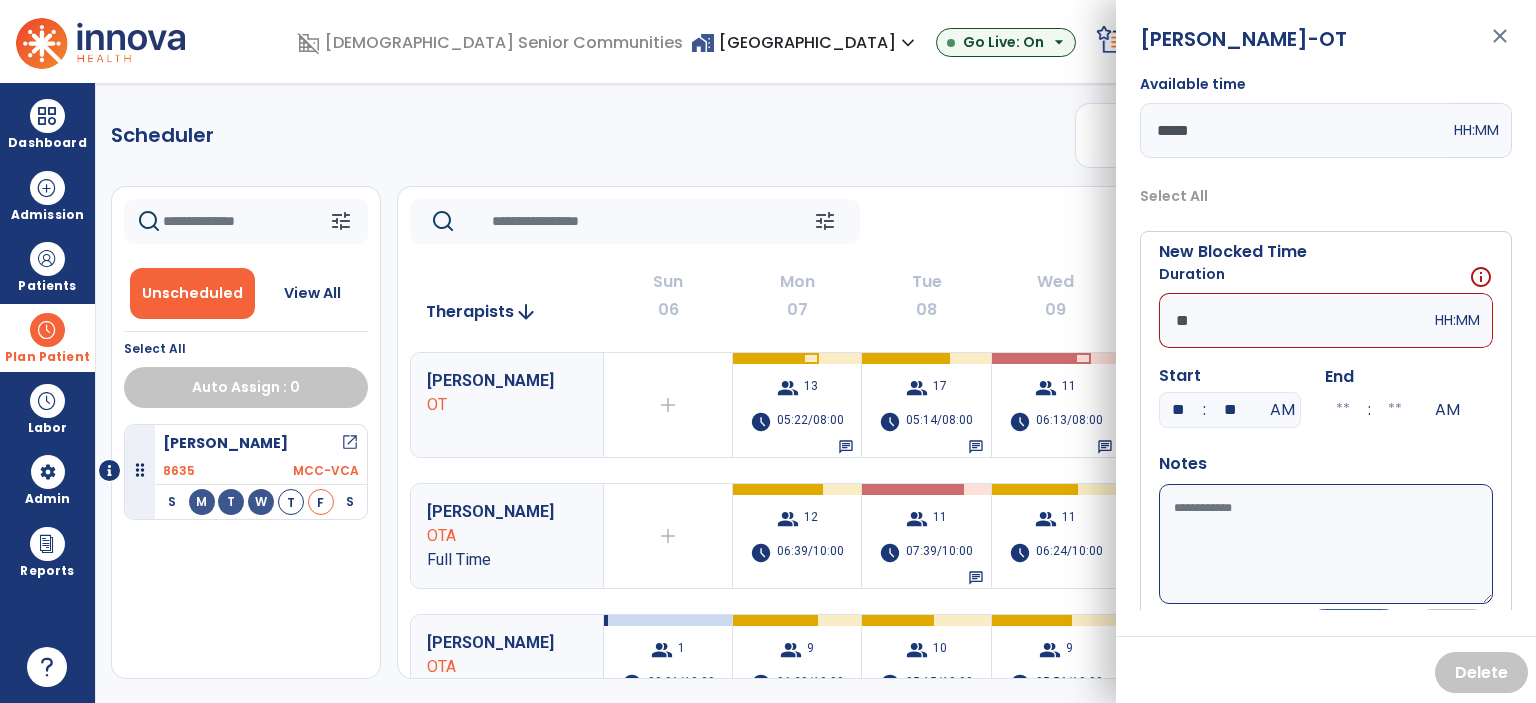 click on "**" at bounding box center (1295, 320) 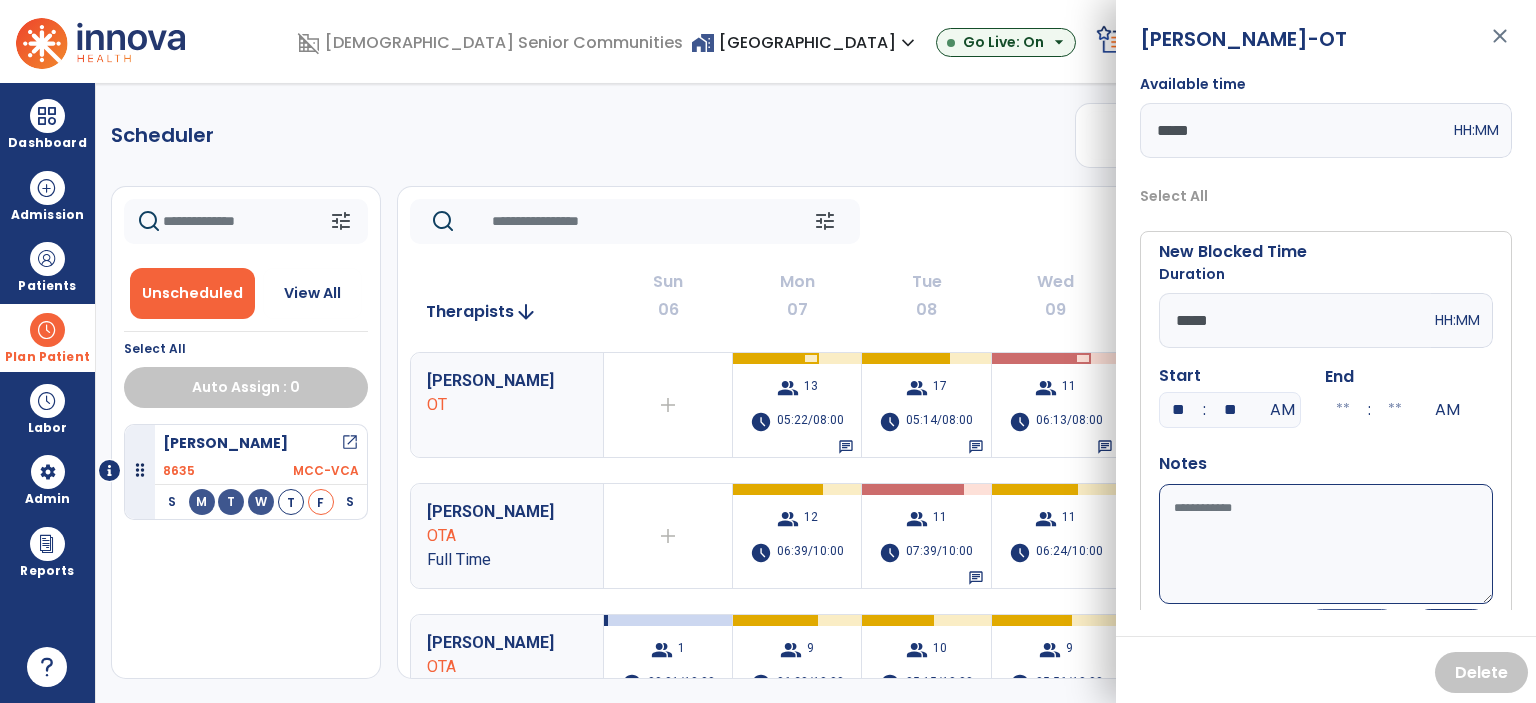 type on "*****" 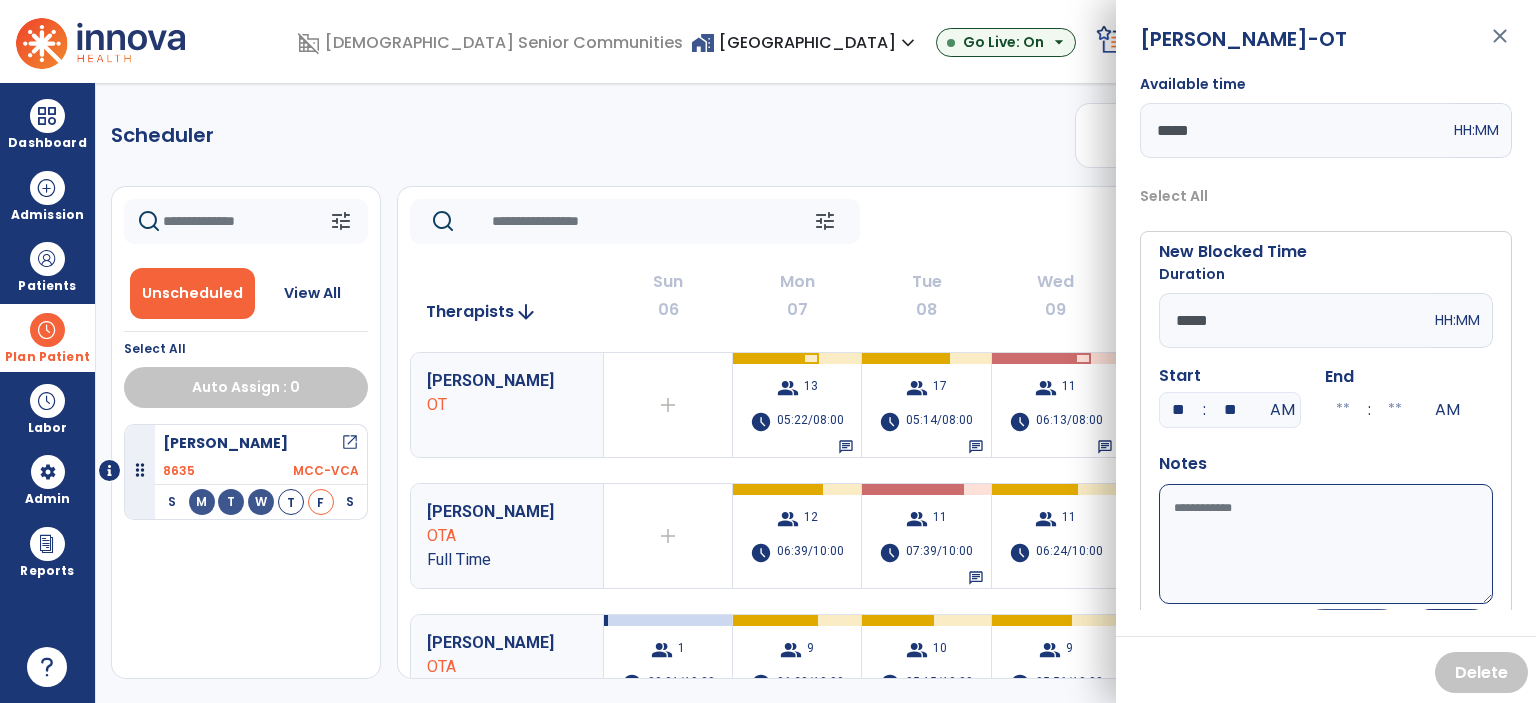 type on "**" 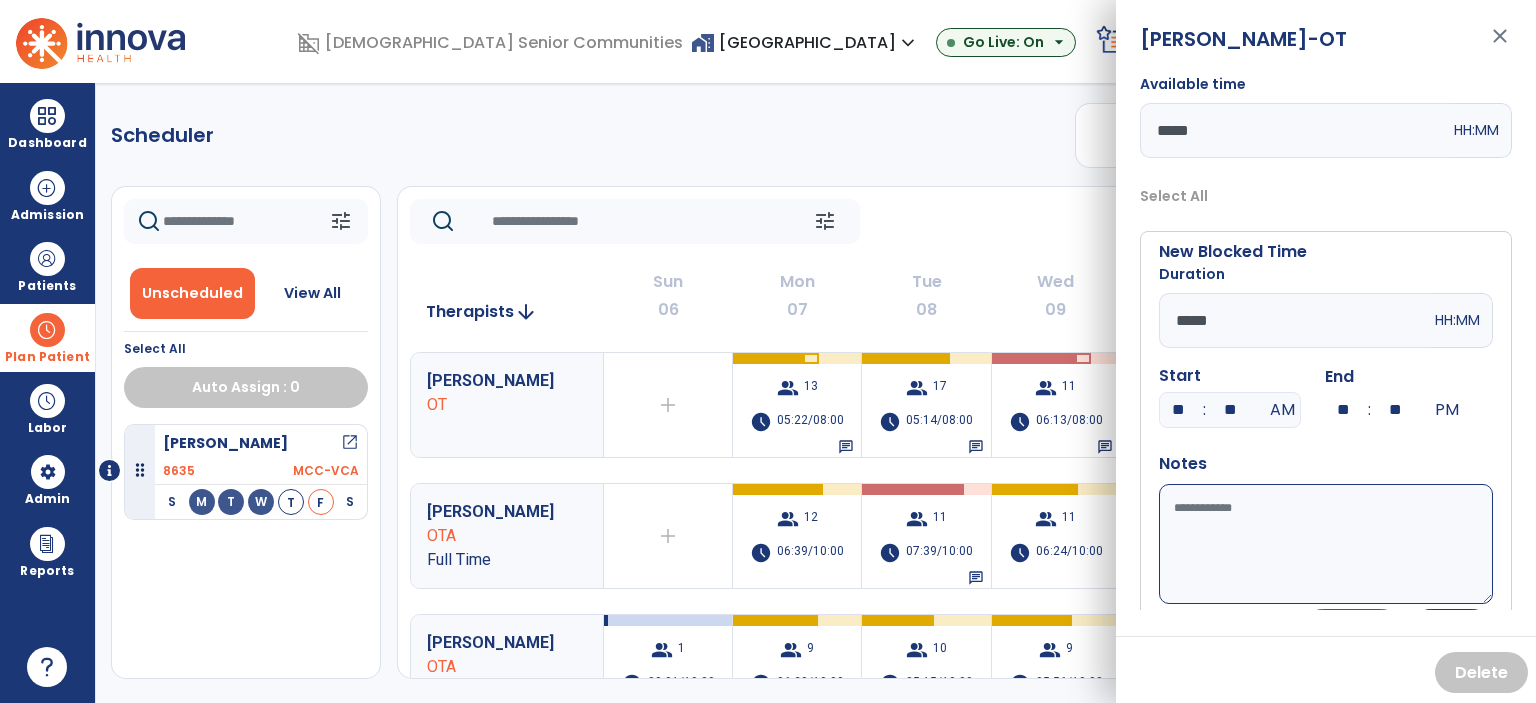 click on "Available time" at bounding box center [1326, 544] 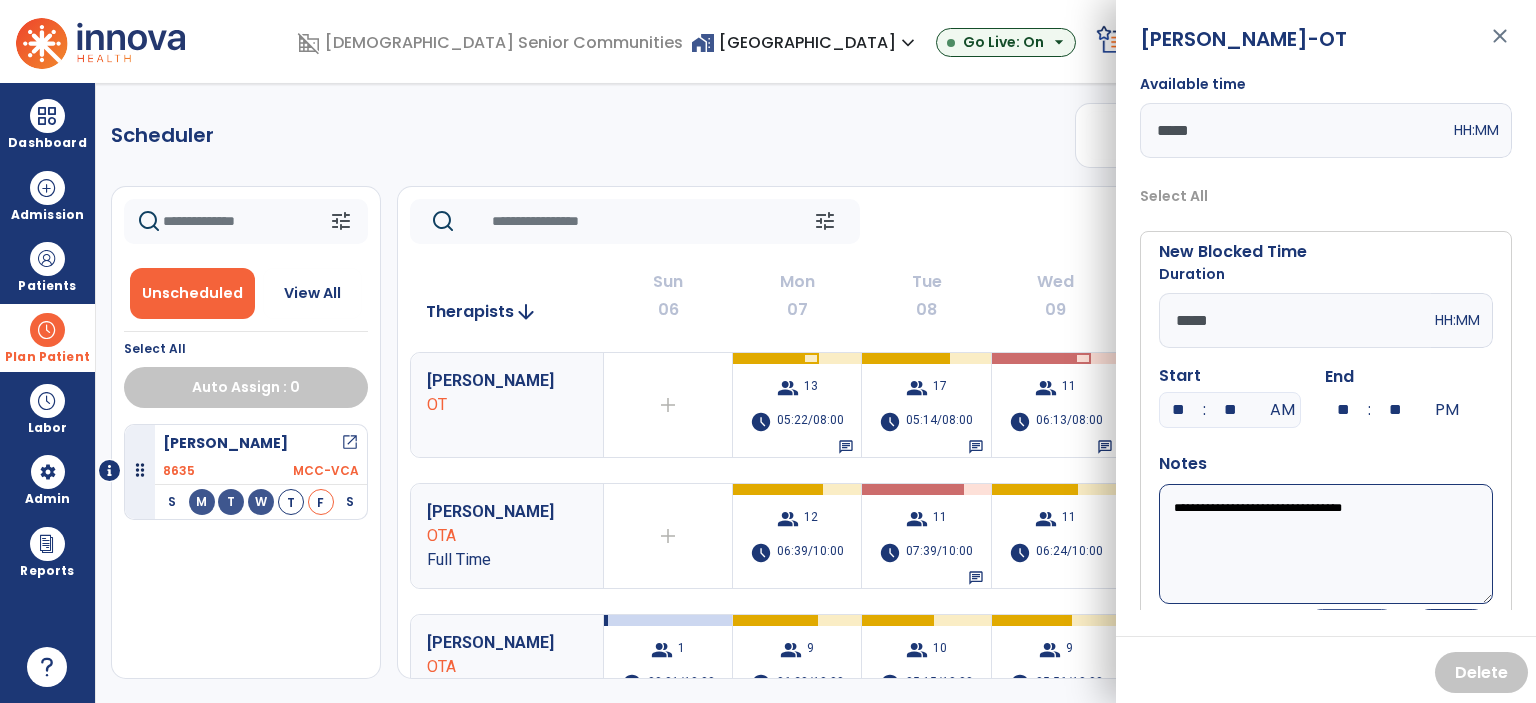 scroll, scrollTop: 48, scrollLeft: 0, axis: vertical 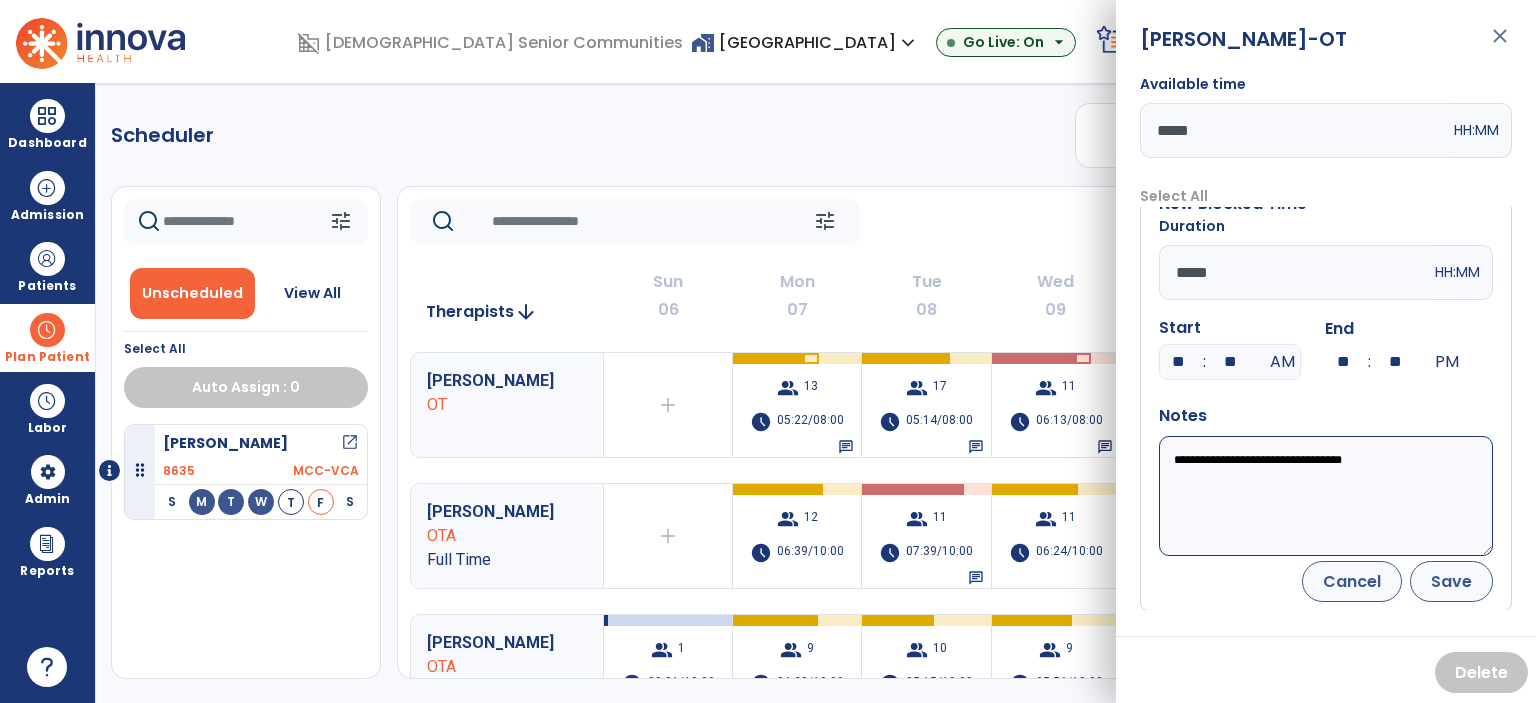 type on "**********" 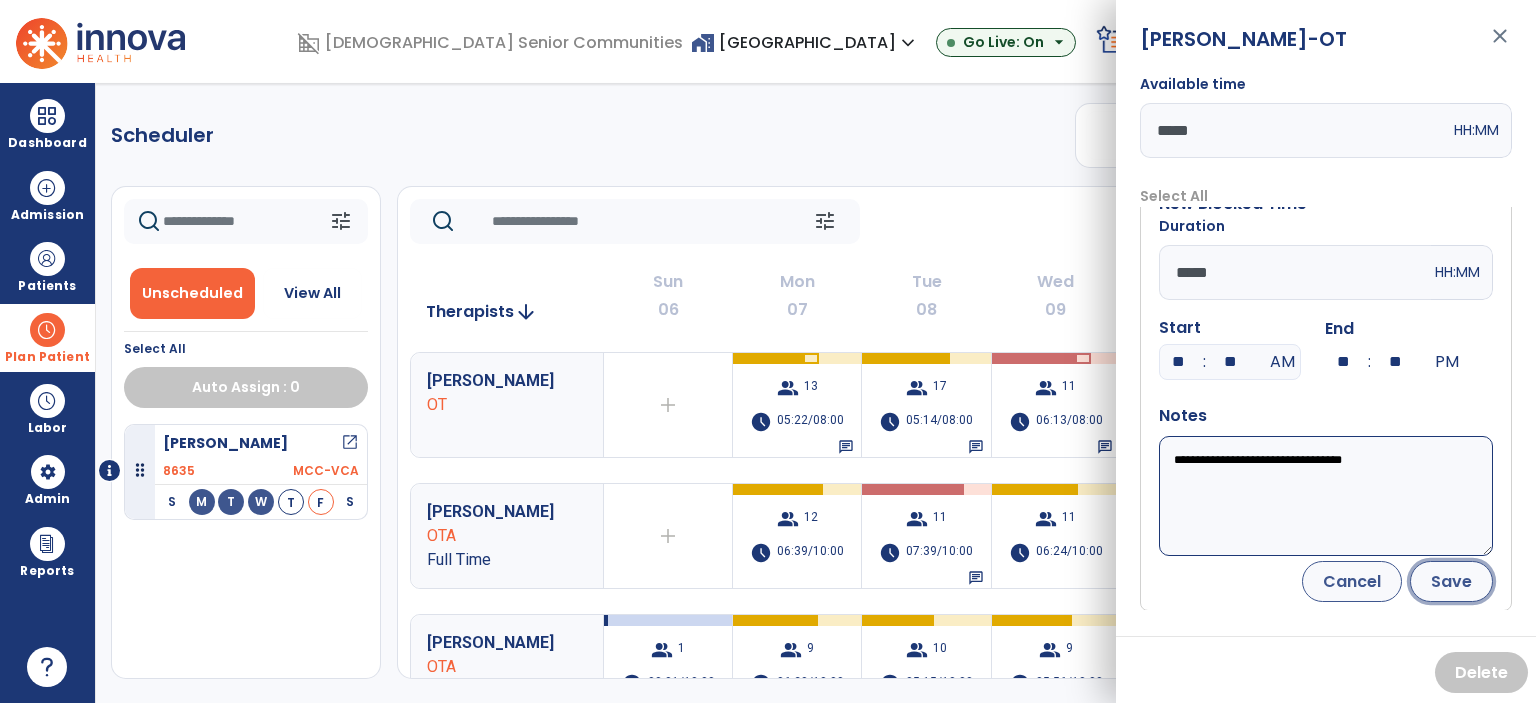 click on "Save" at bounding box center [1451, 581] 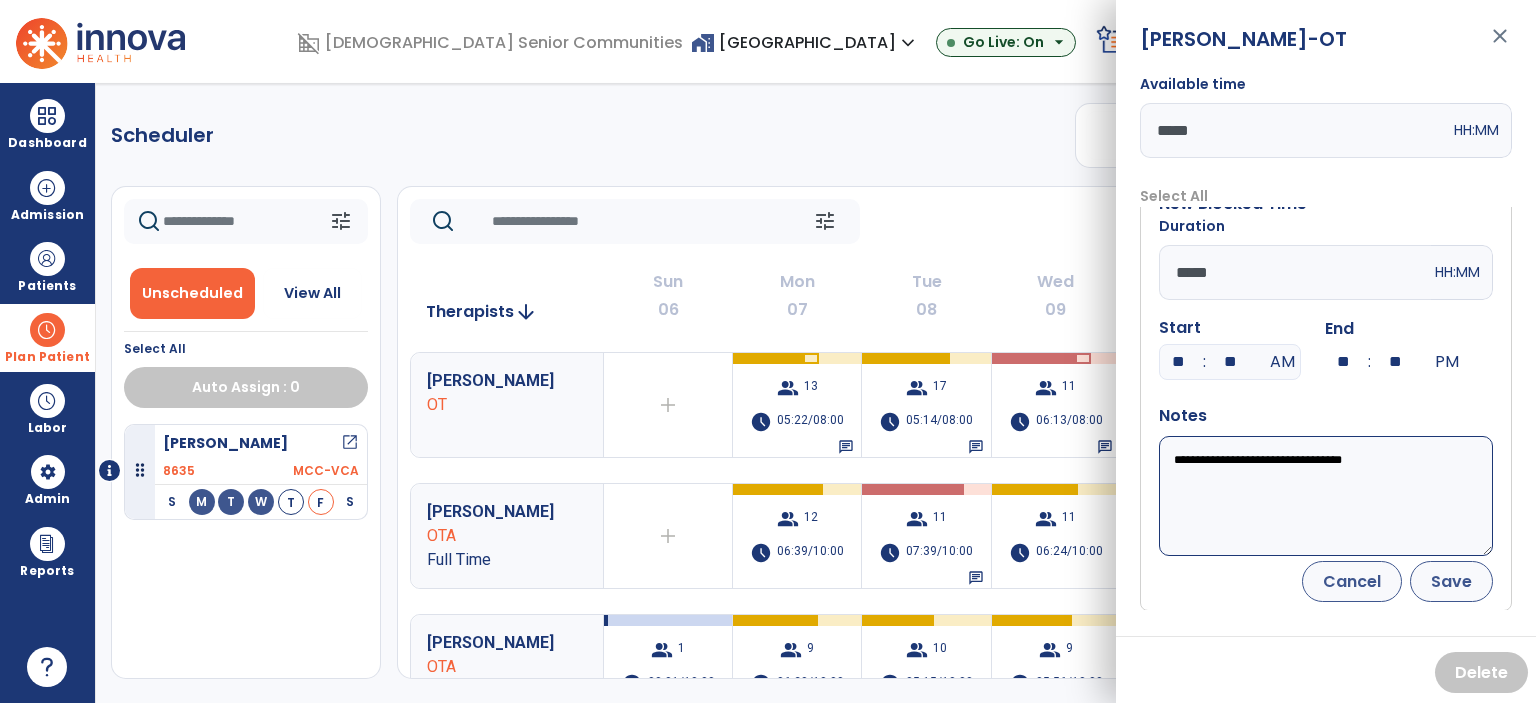 scroll, scrollTop: 0, scrollLeft: 0, axis: both 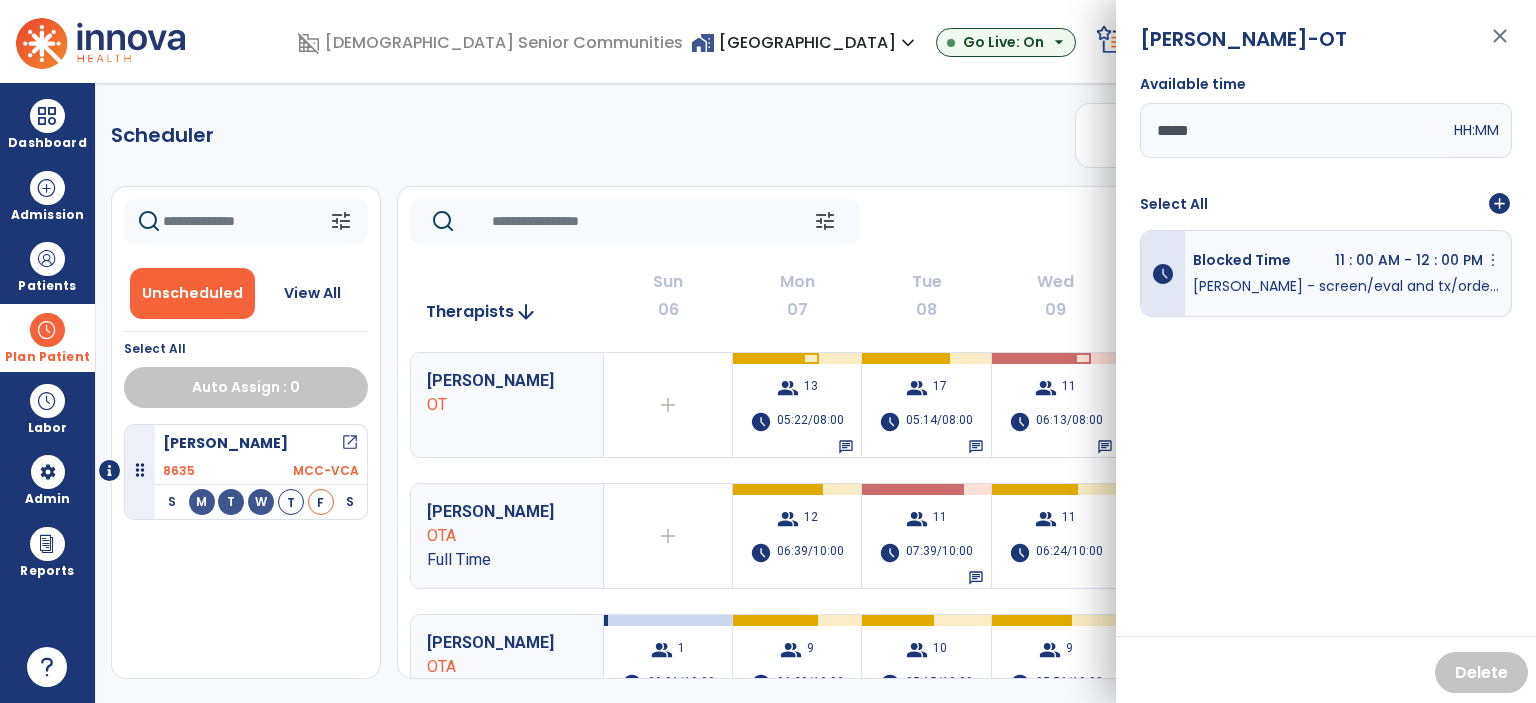 click on "close" at bounding box center (1500, 45) 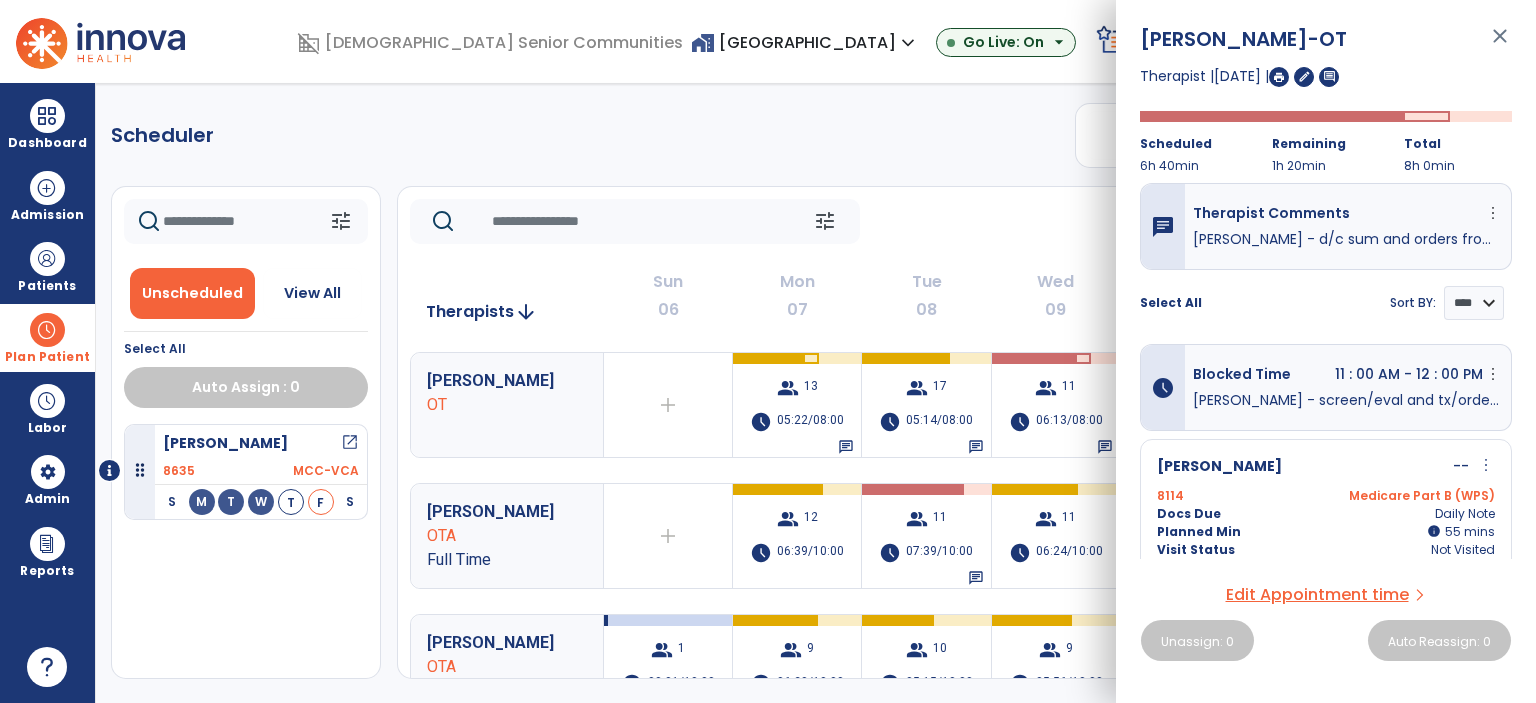 click on "close" at bounding box center (1500, 45) 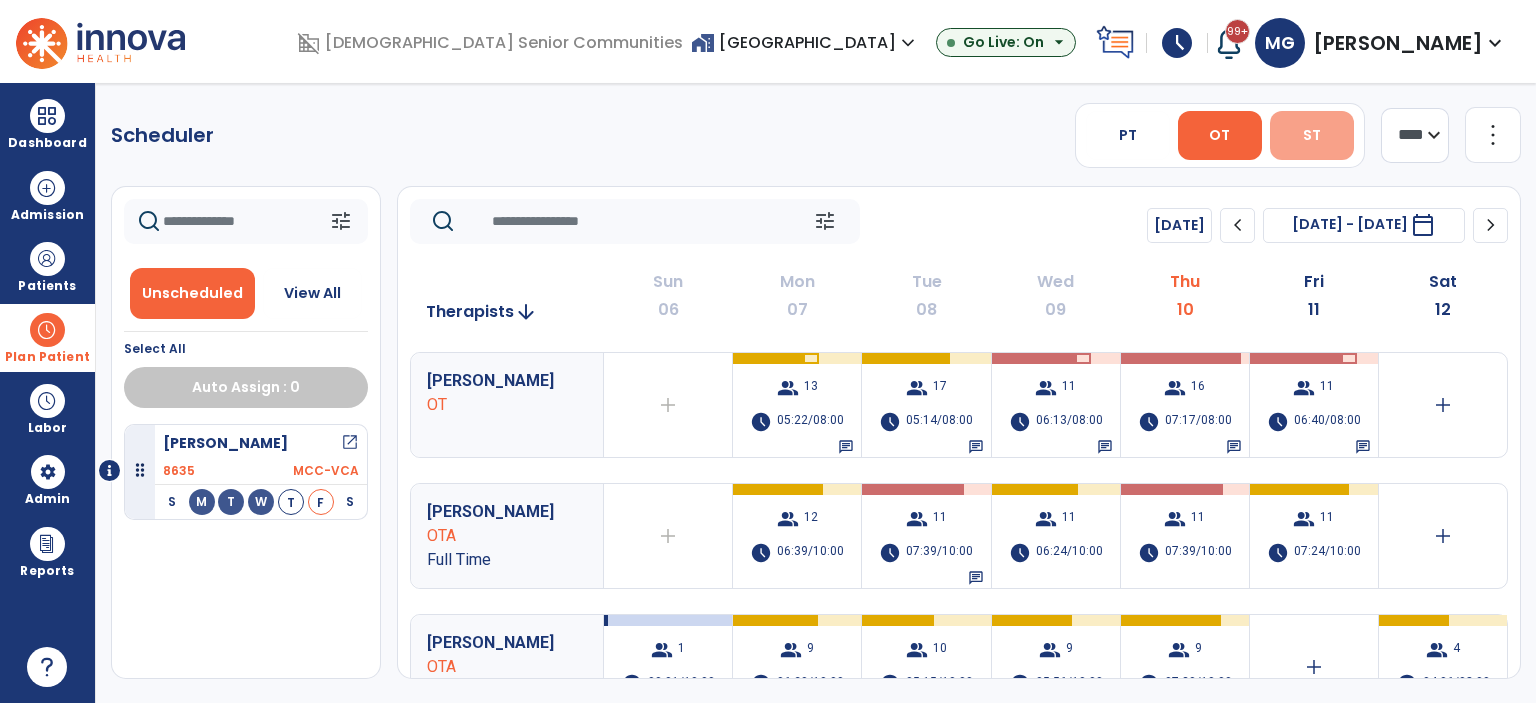 click on "ST" at bounding box center [1312, 135] 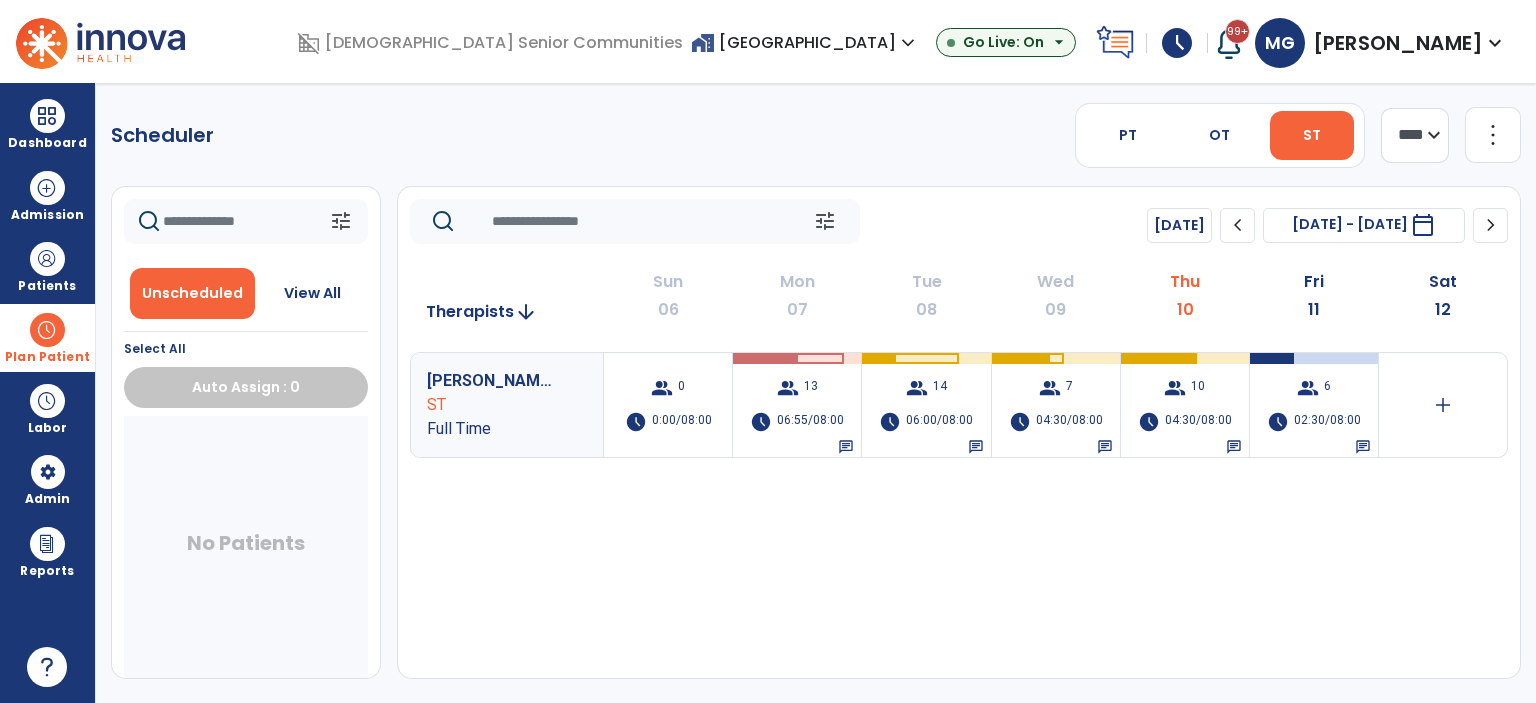 click on "Scheduler   PT   OT   ST  **** *** more_vert  Manage Labor   View All Therapists   Print" 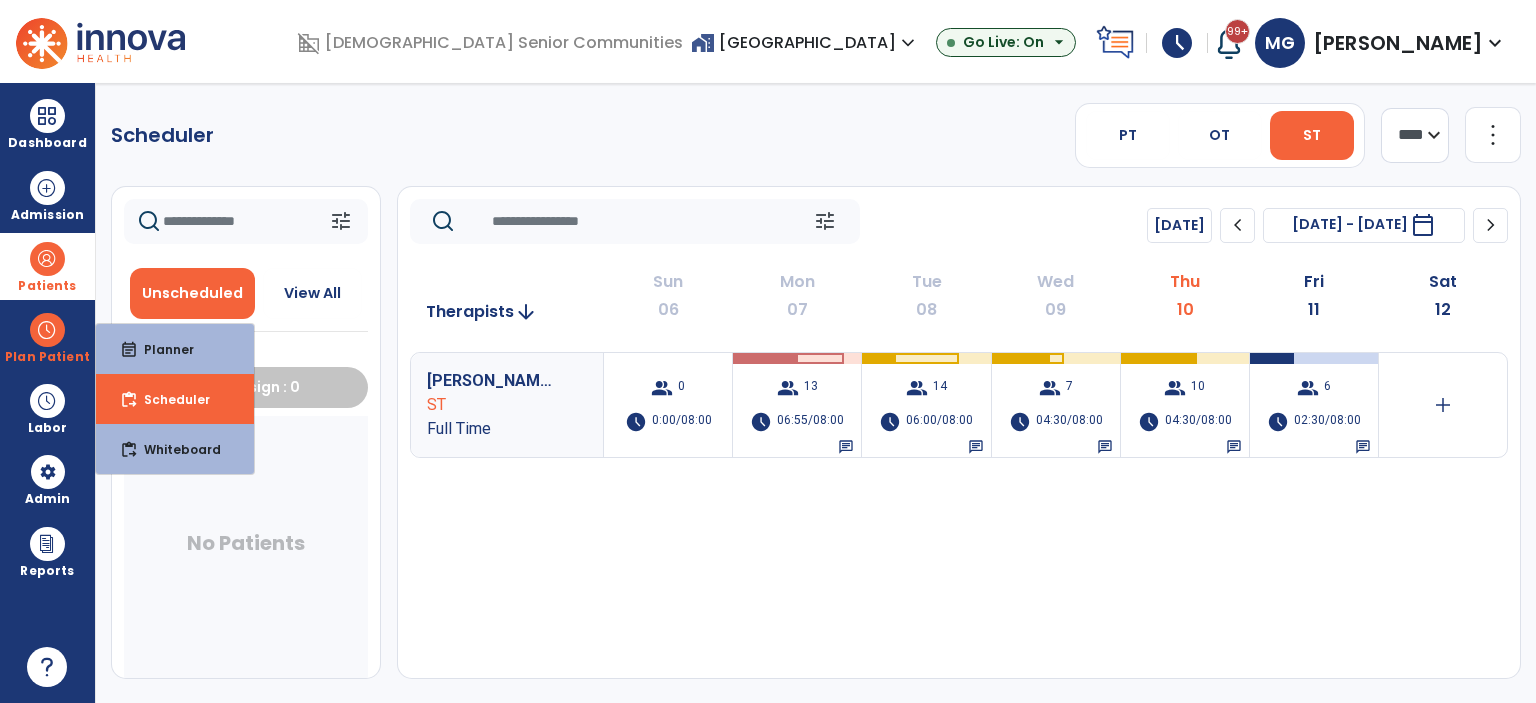 click on "Patients" at bounding box center [47, 266] 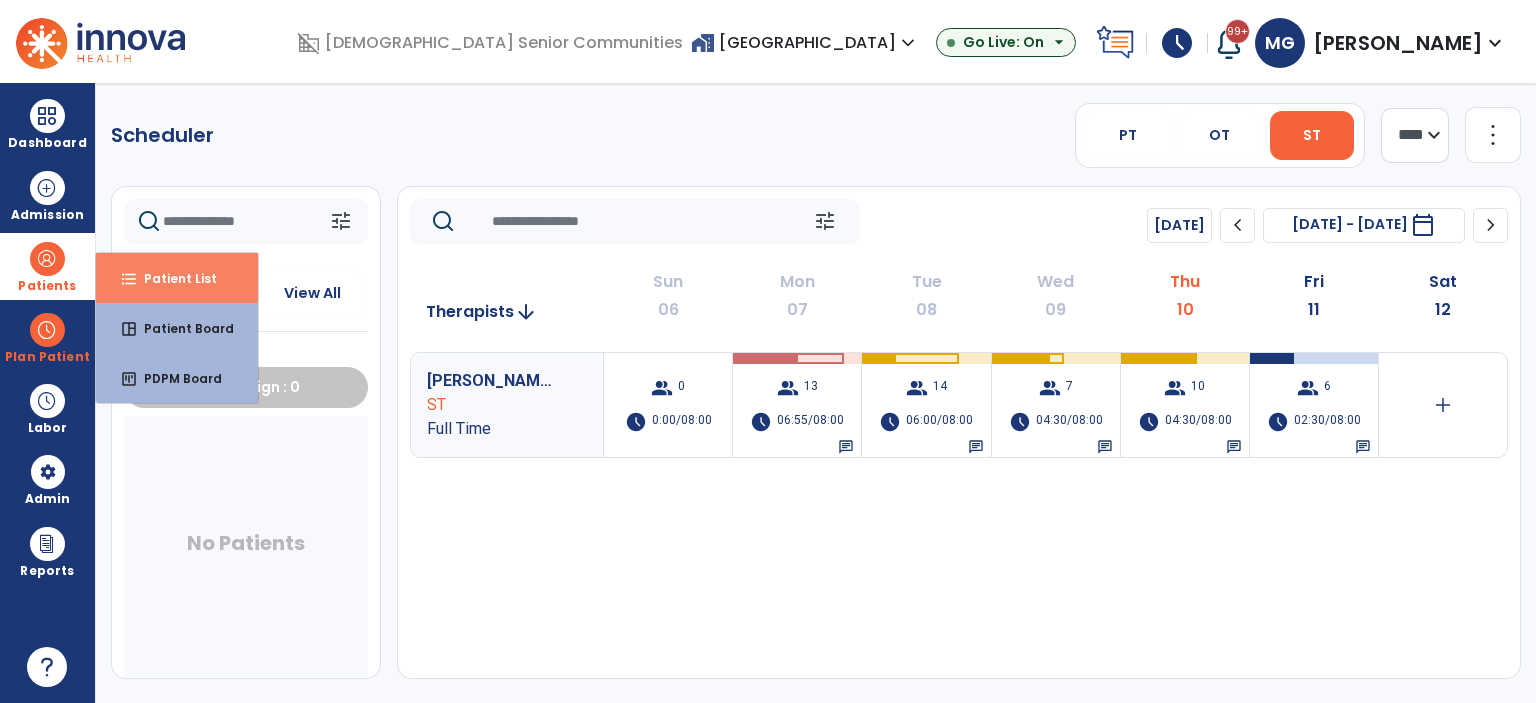 click on "Patient List" at bounding box center (172, 278) 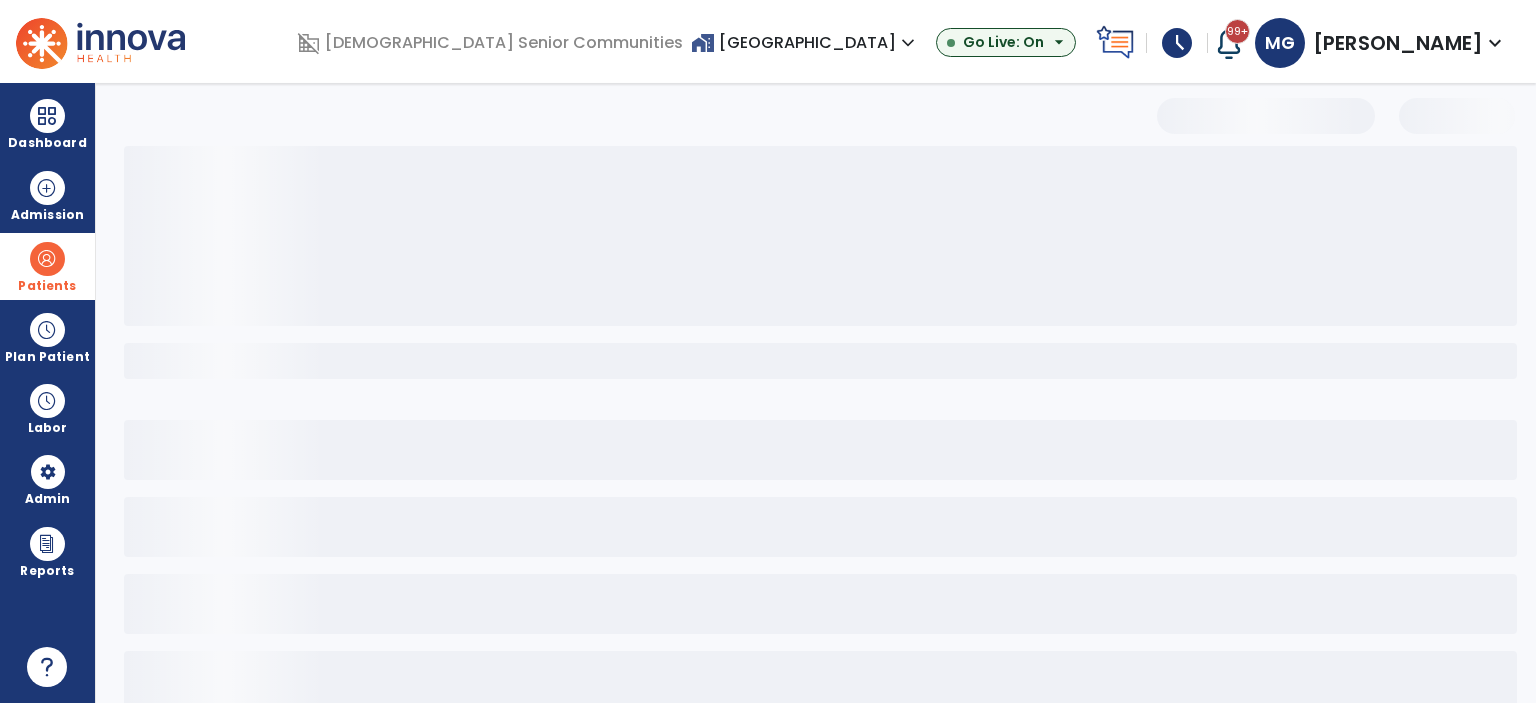 select on "***" 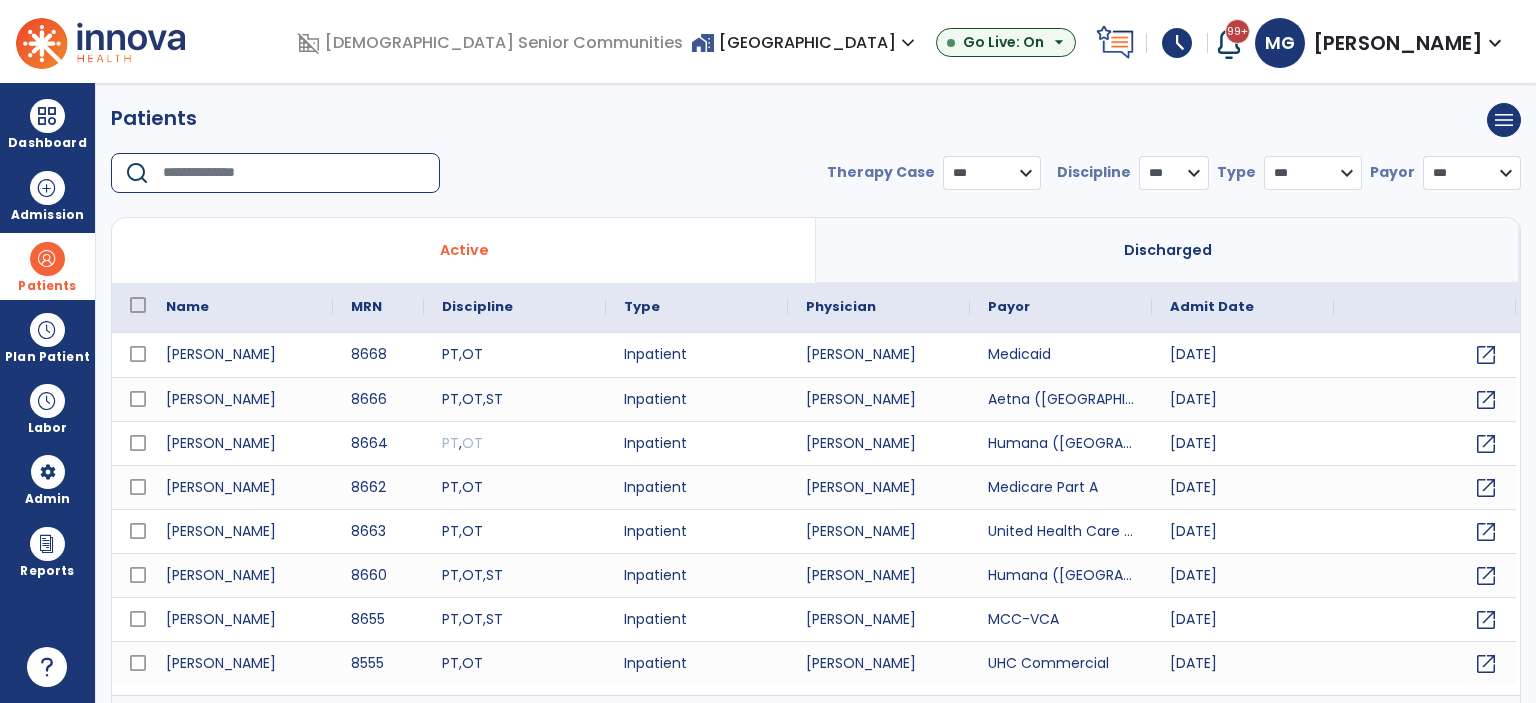 click at bounding box center (294, 173) 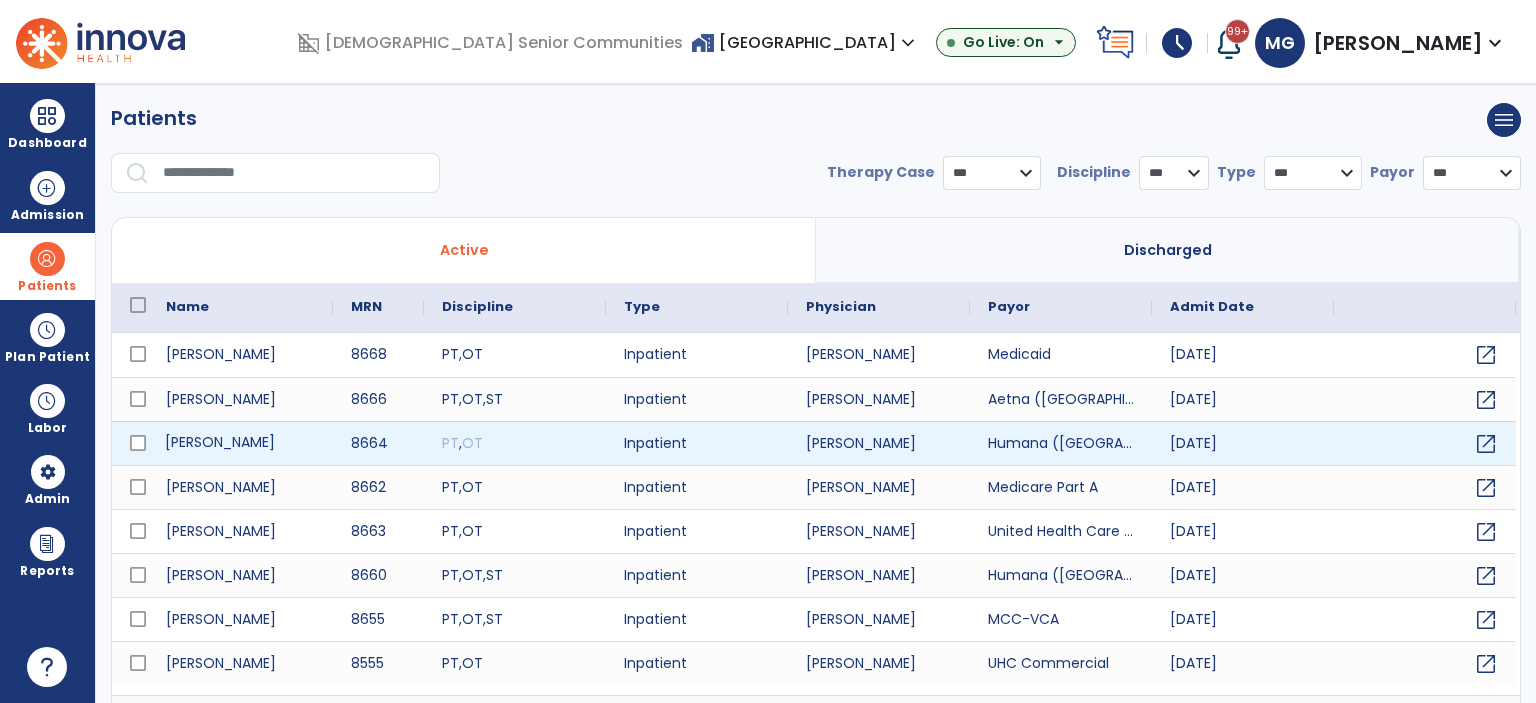 click on "[PERSON_NAME]" at bounding box center [240, 443] 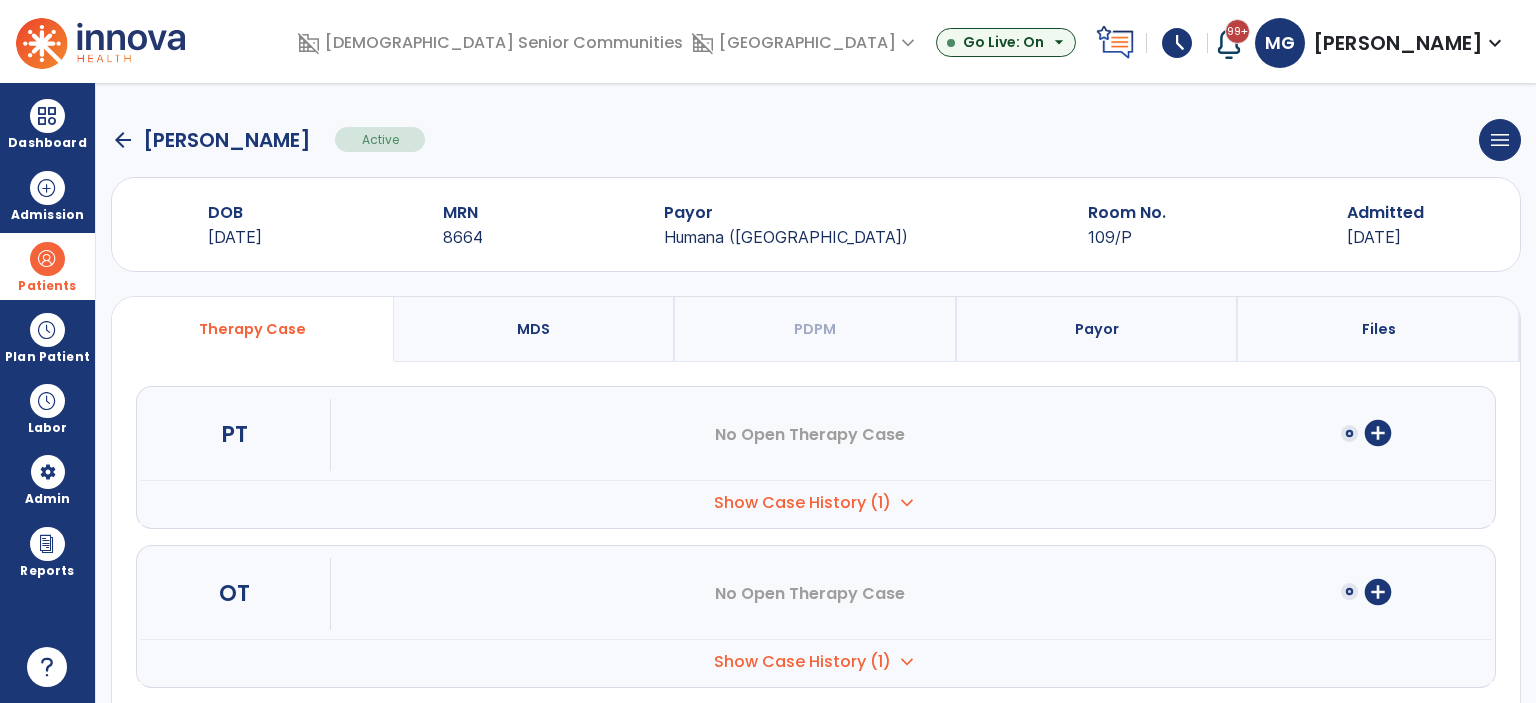 click on "Payor" at bounding box center (1098, 329) 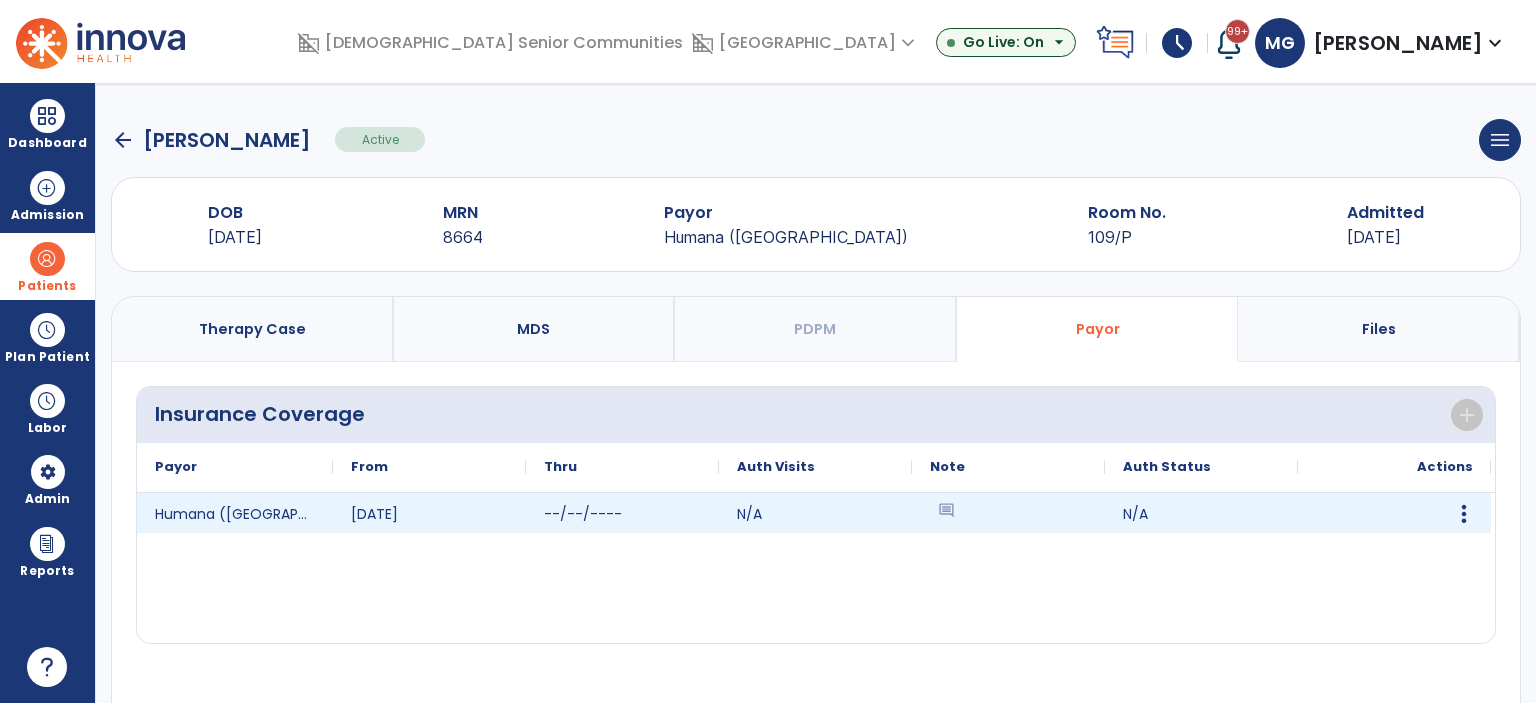 click 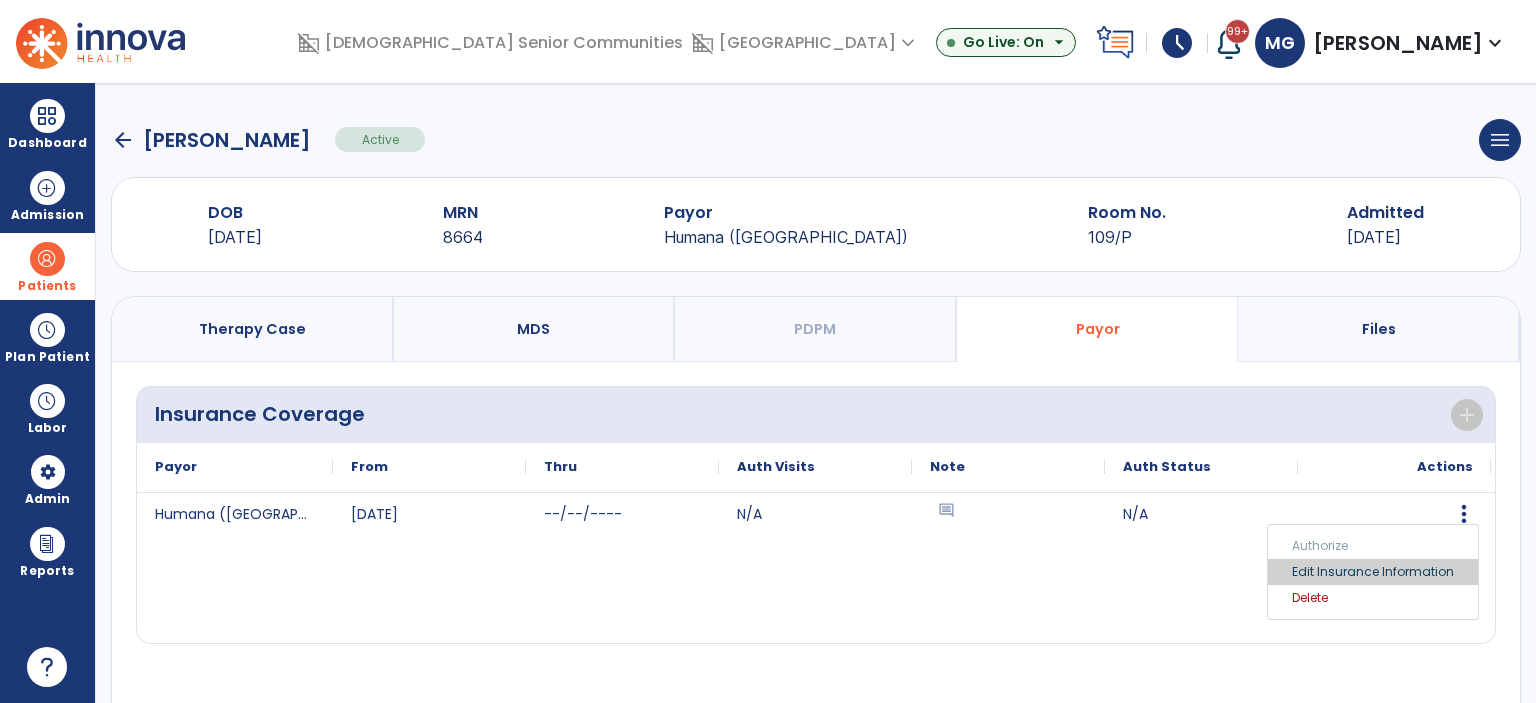 click on "Edit Insurance Information" at bounding box center [1373, 572] 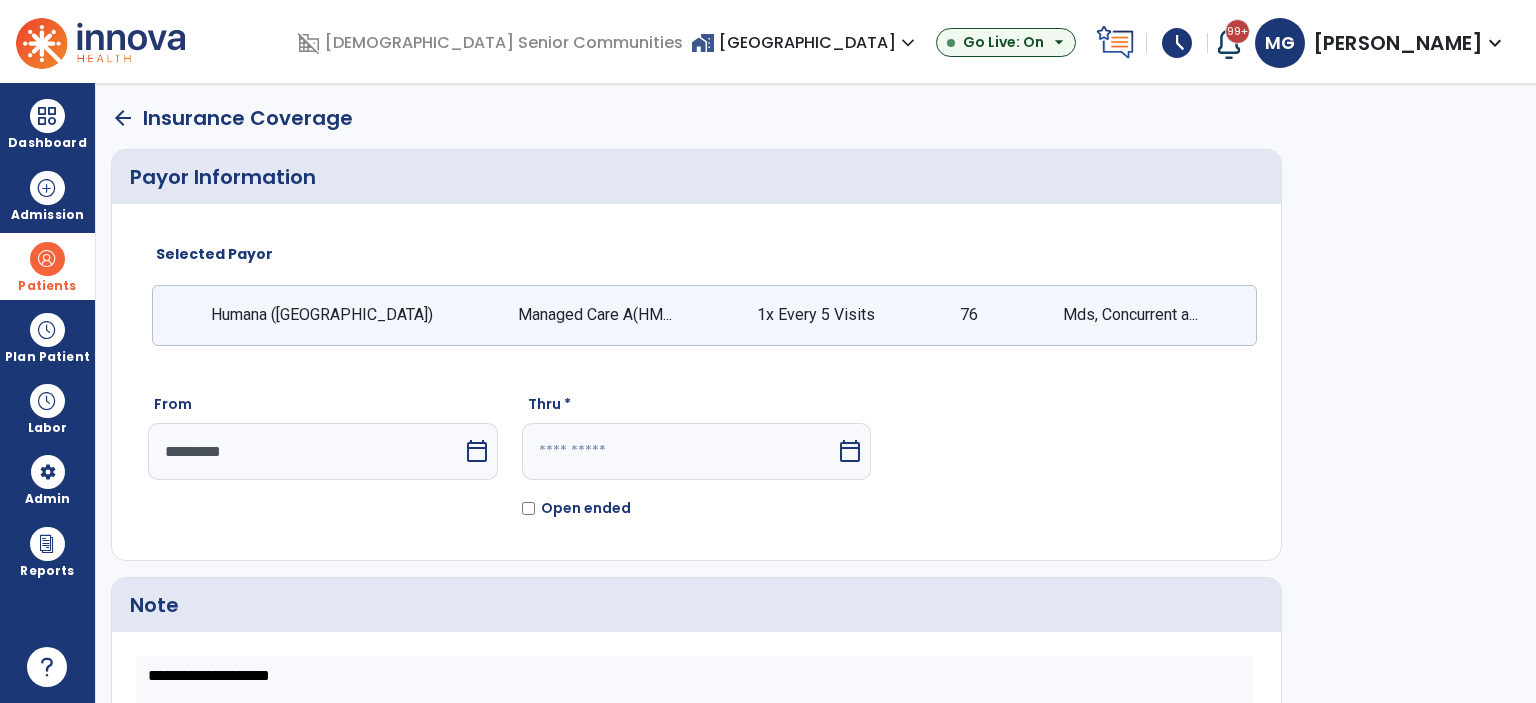 click on "calendar_today" at bounding box center (850, 451) 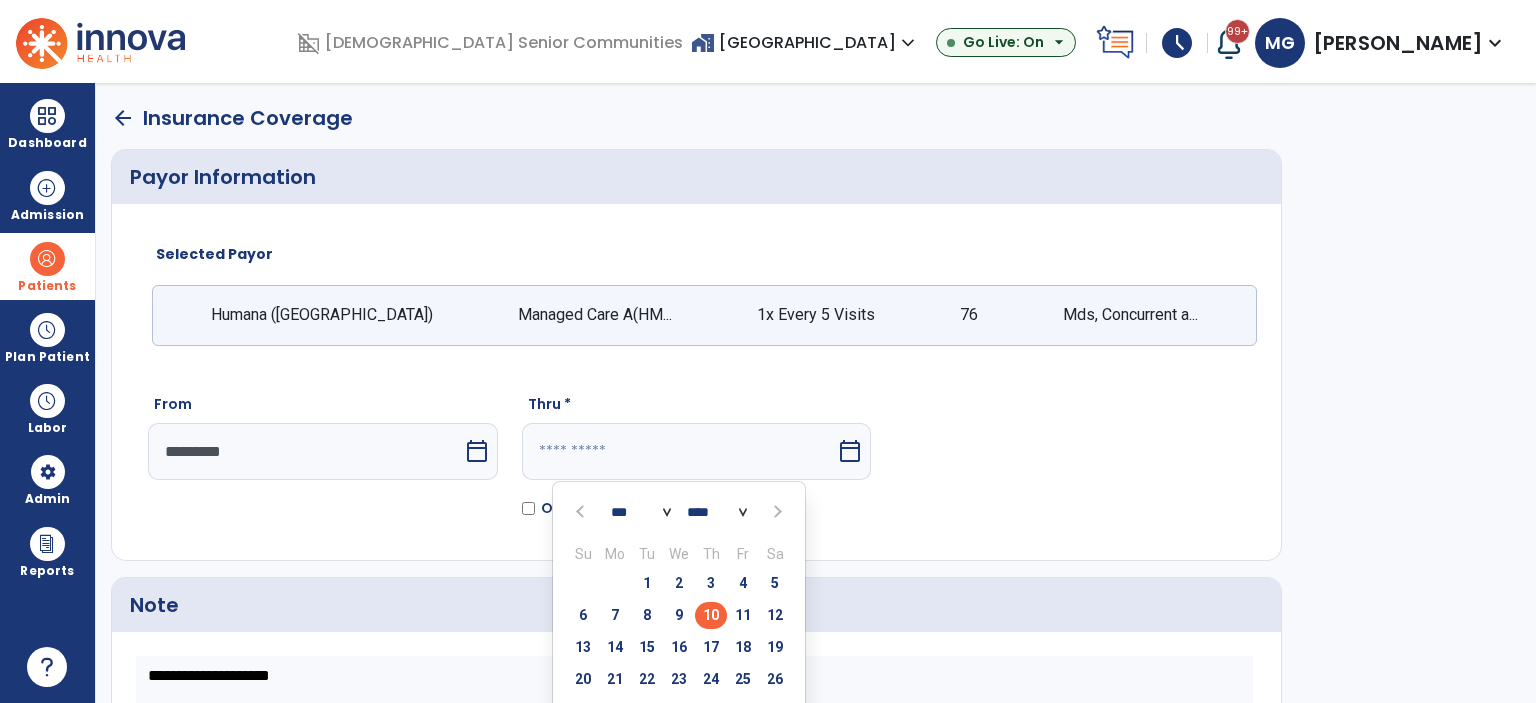 click on "10" at bounding box center [711, 615] 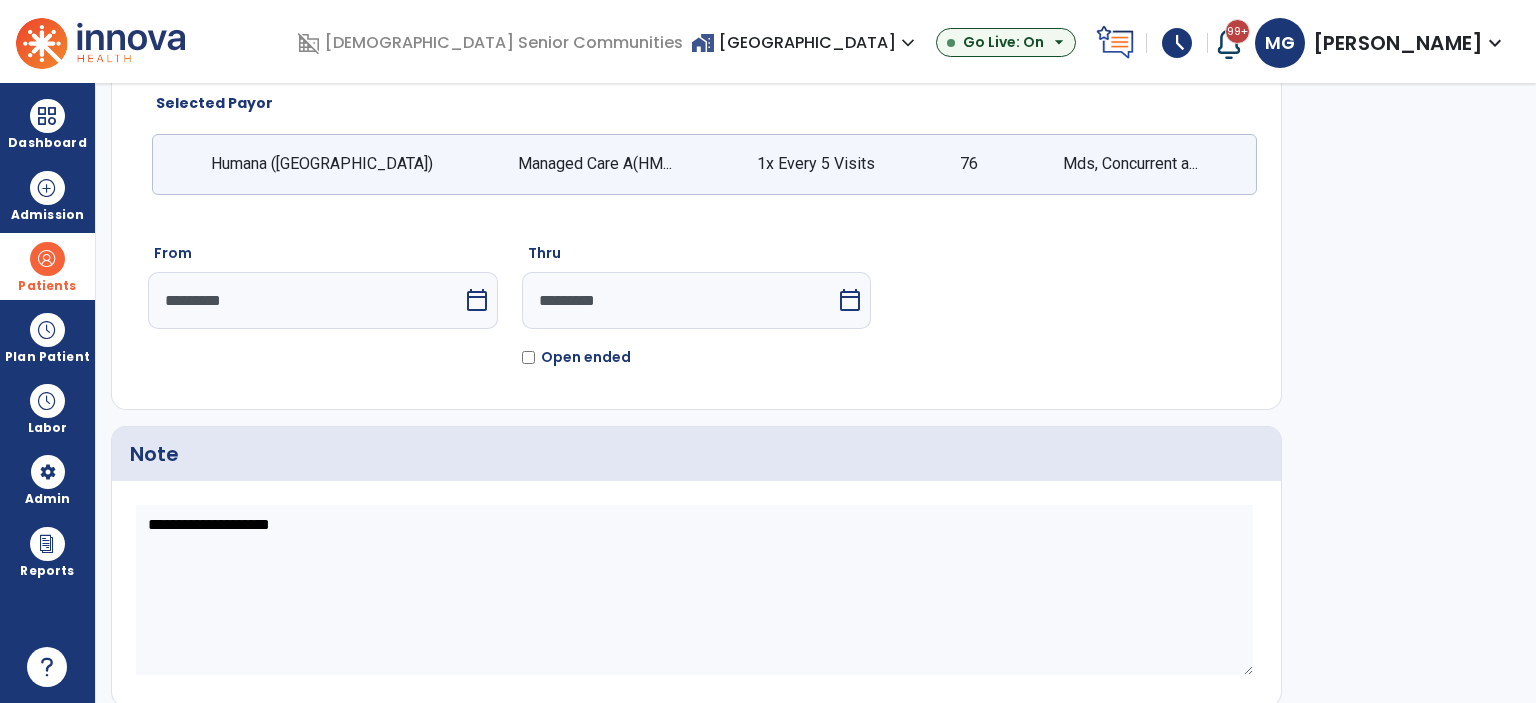 scroll, scrollTop: 203, scrollLeft: 0, axis: vertical 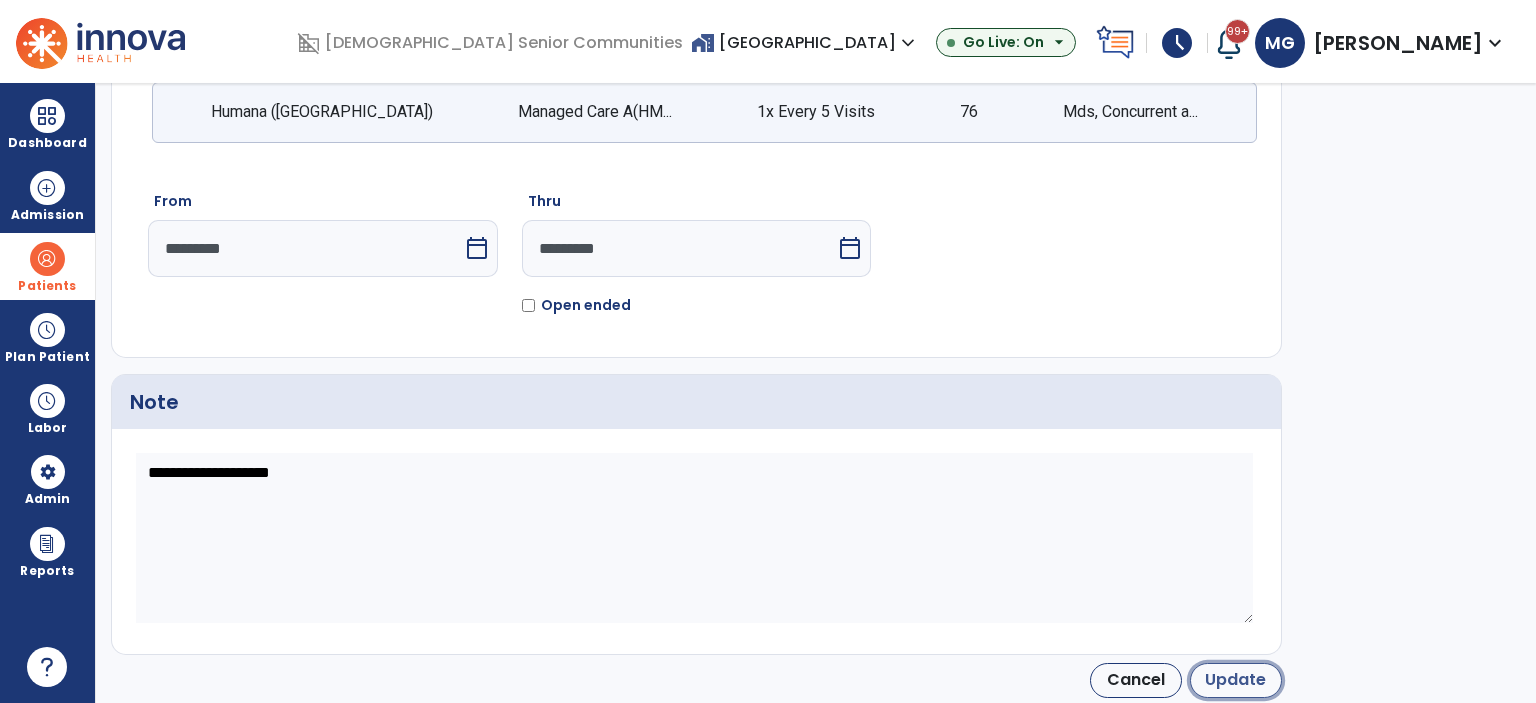 click on "Update" 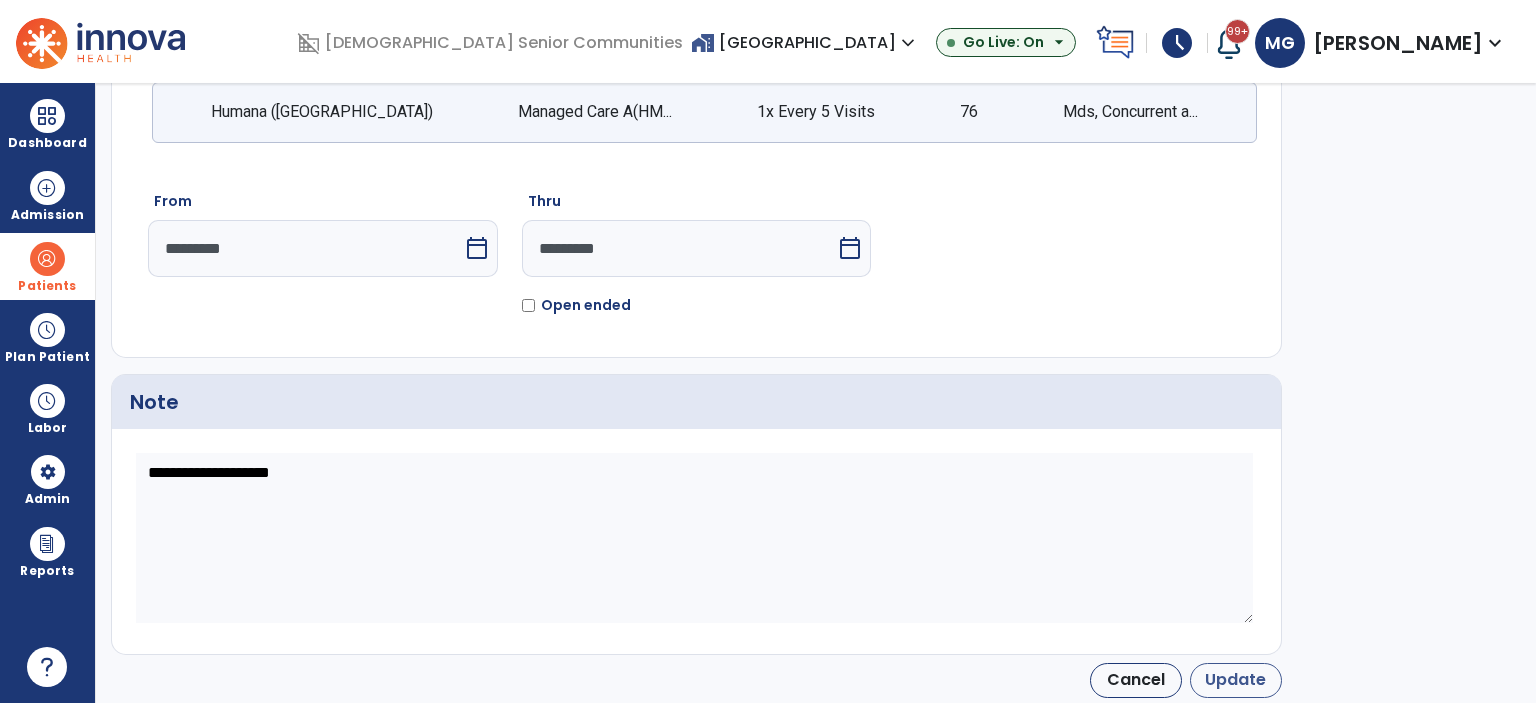 type on "*********" 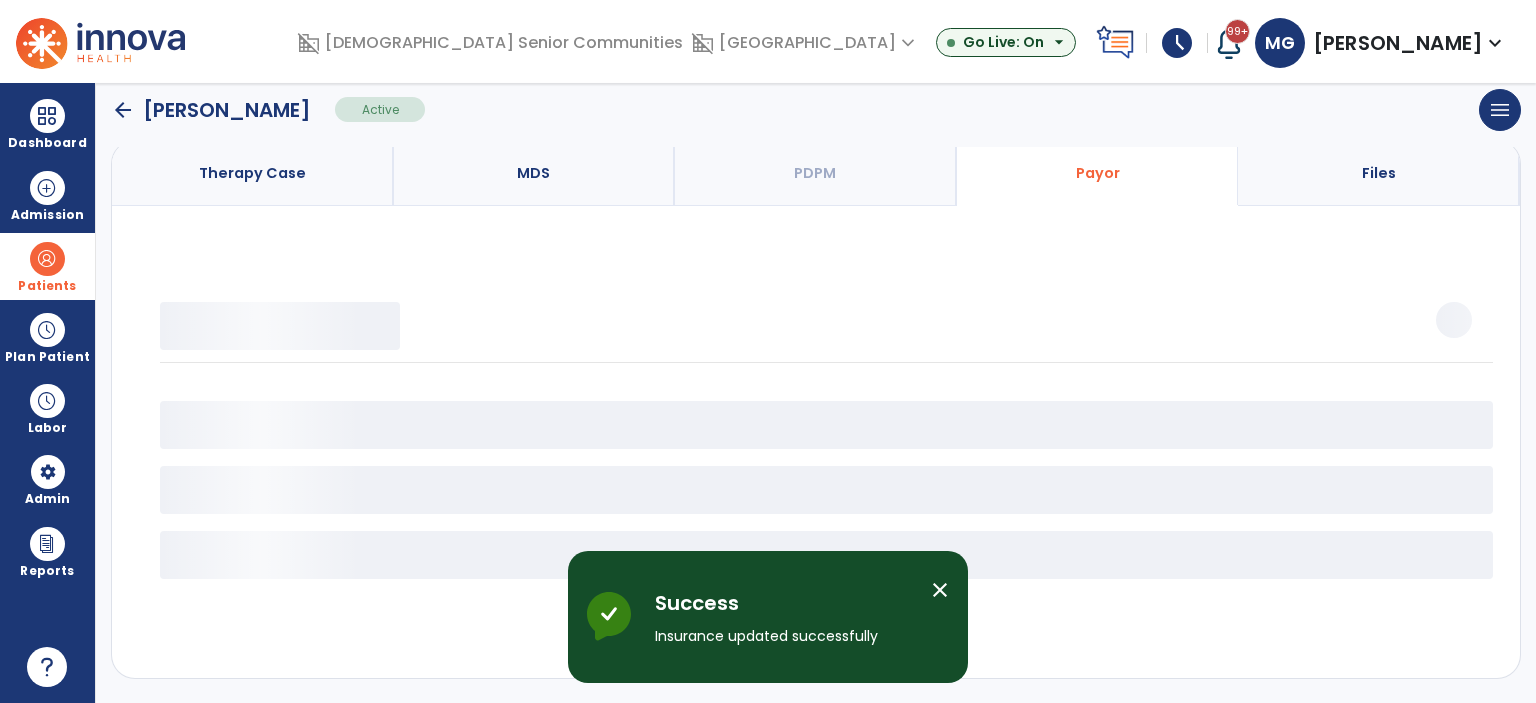 scroll, scrollTop: 154, scrollLeft: 0, axis: vertical 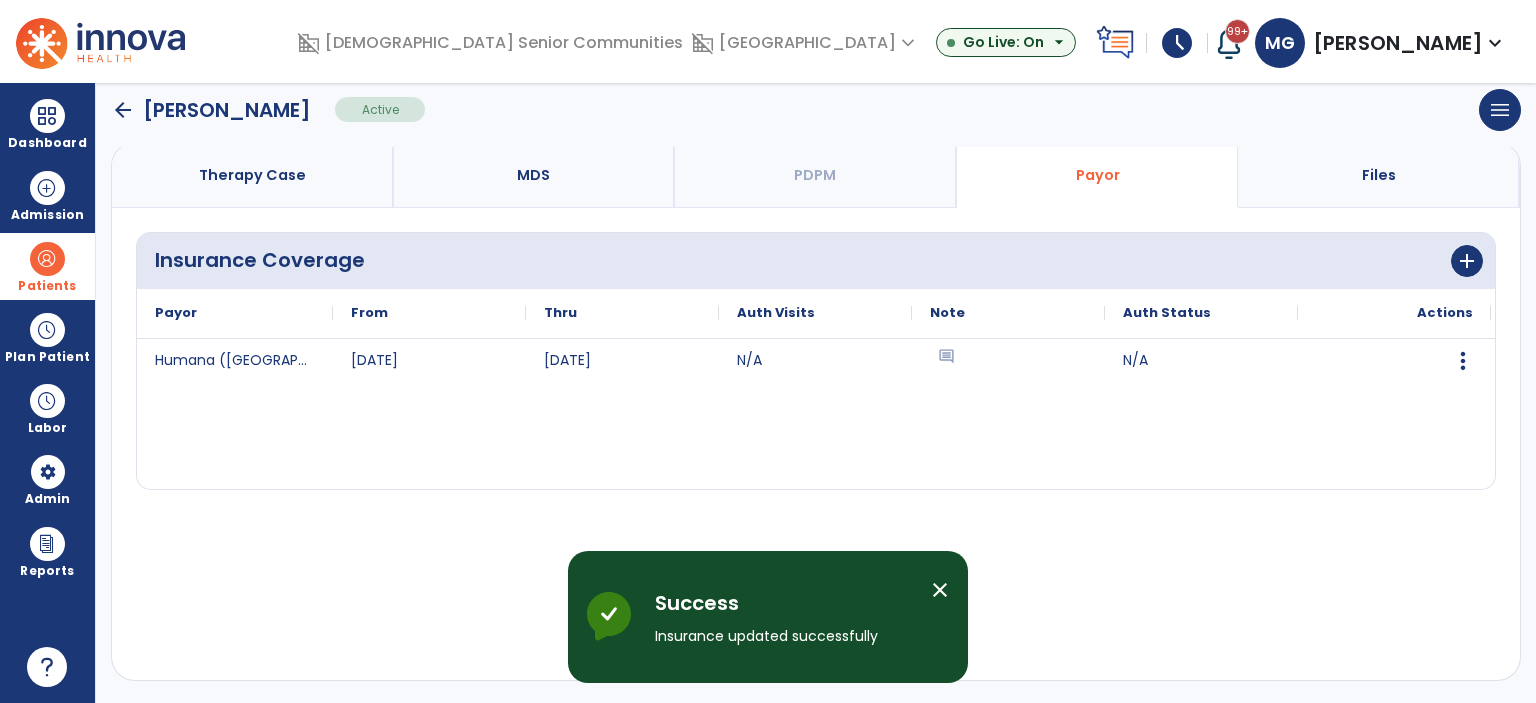 click on "close" at bounding box center (940, 590) 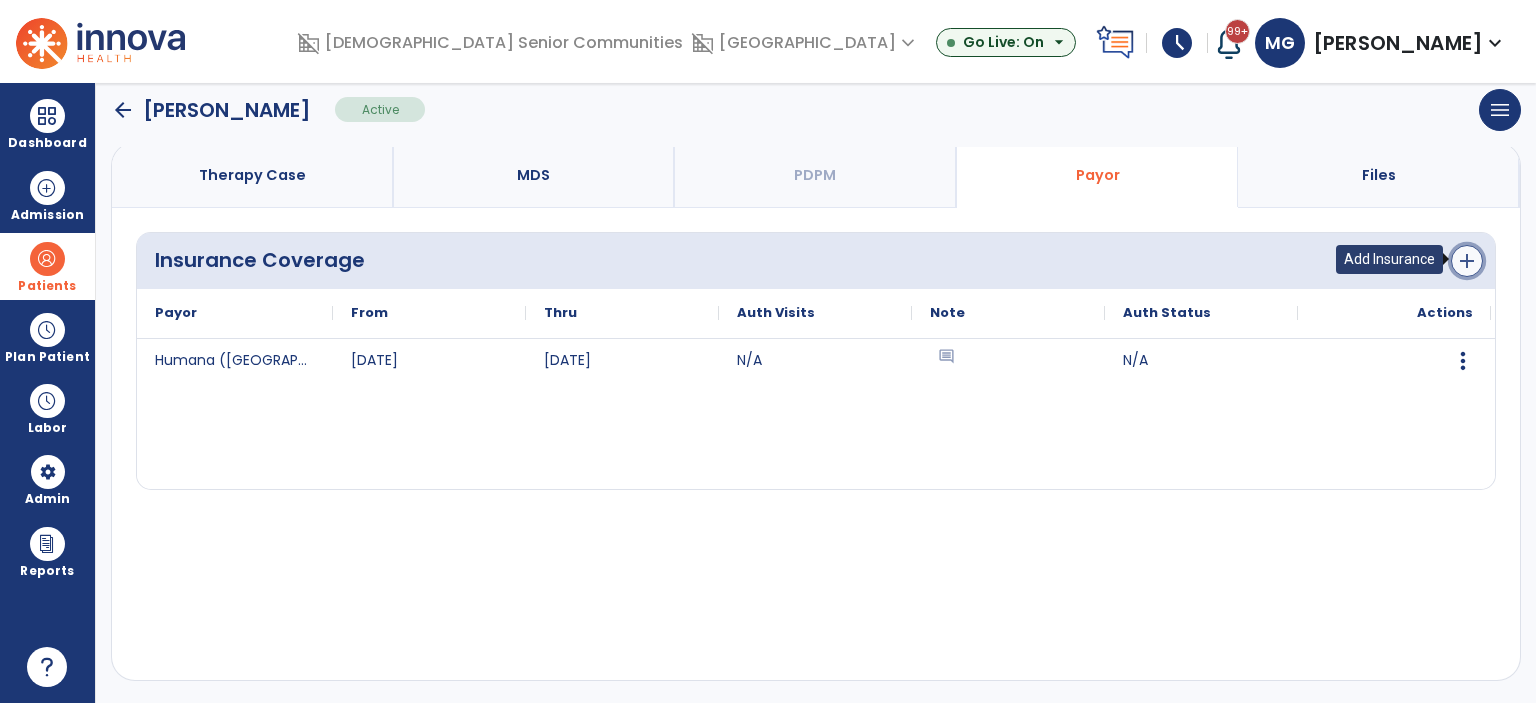 click on "add" 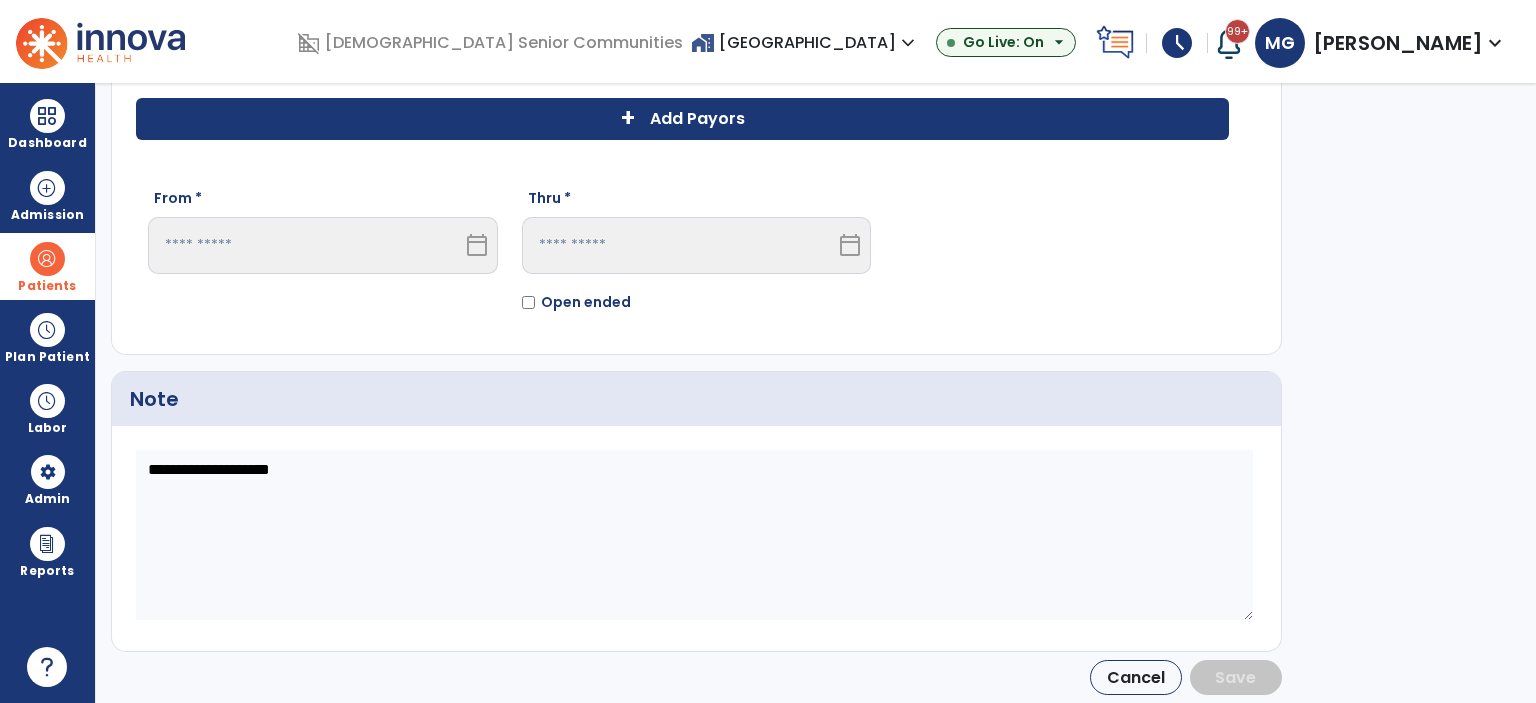 scroll, scrollTop: 127, scrollLeft: 0, axis: vertical 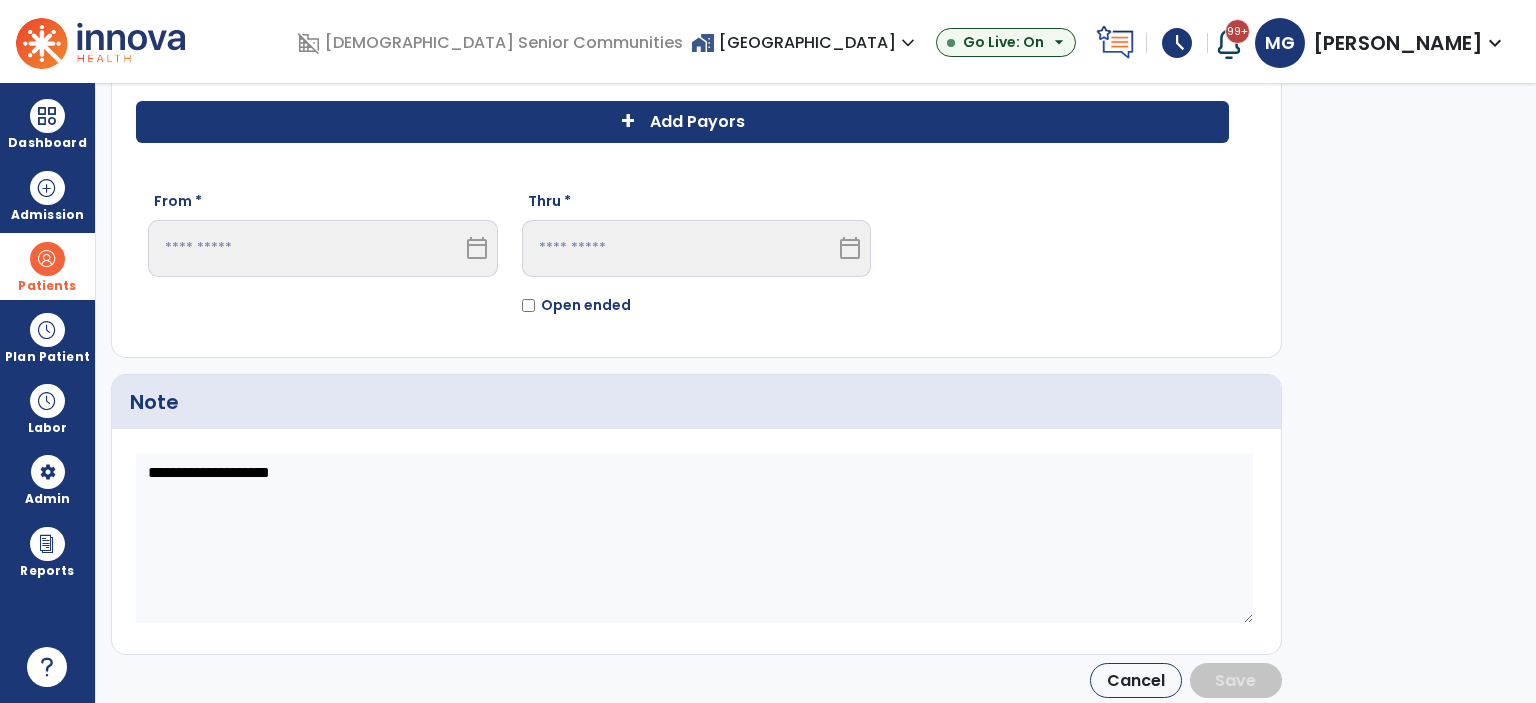 click on "+ Add Payors" 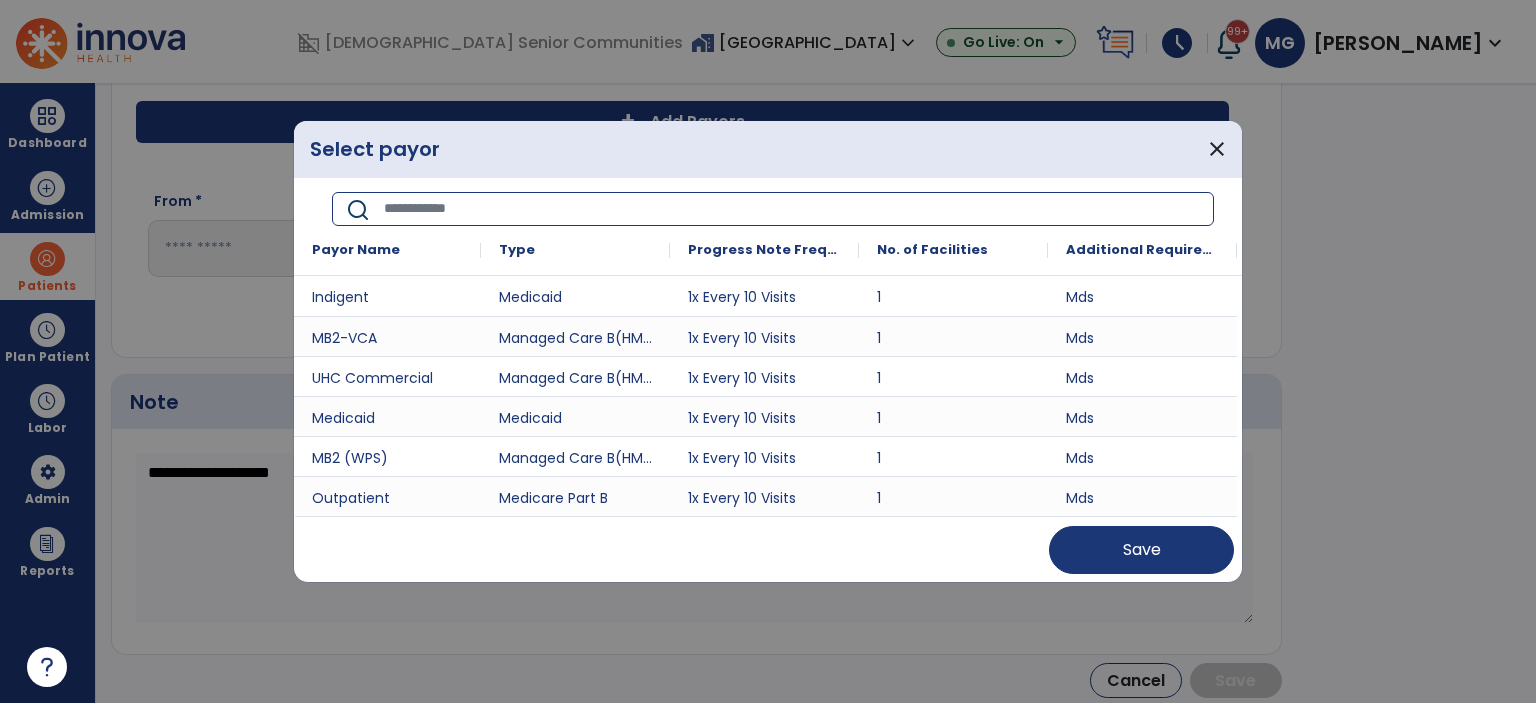click at bounding box center (792, 209) 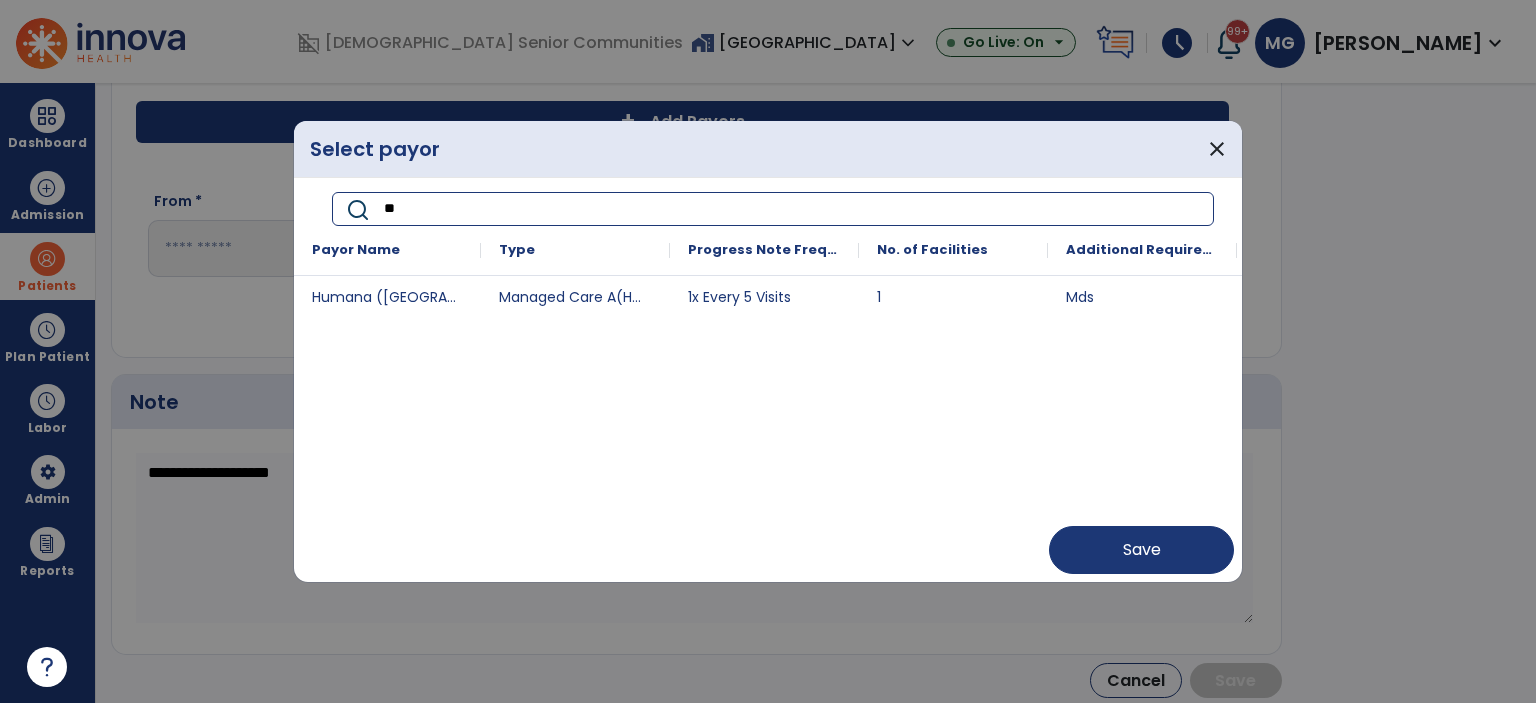 type on "*" 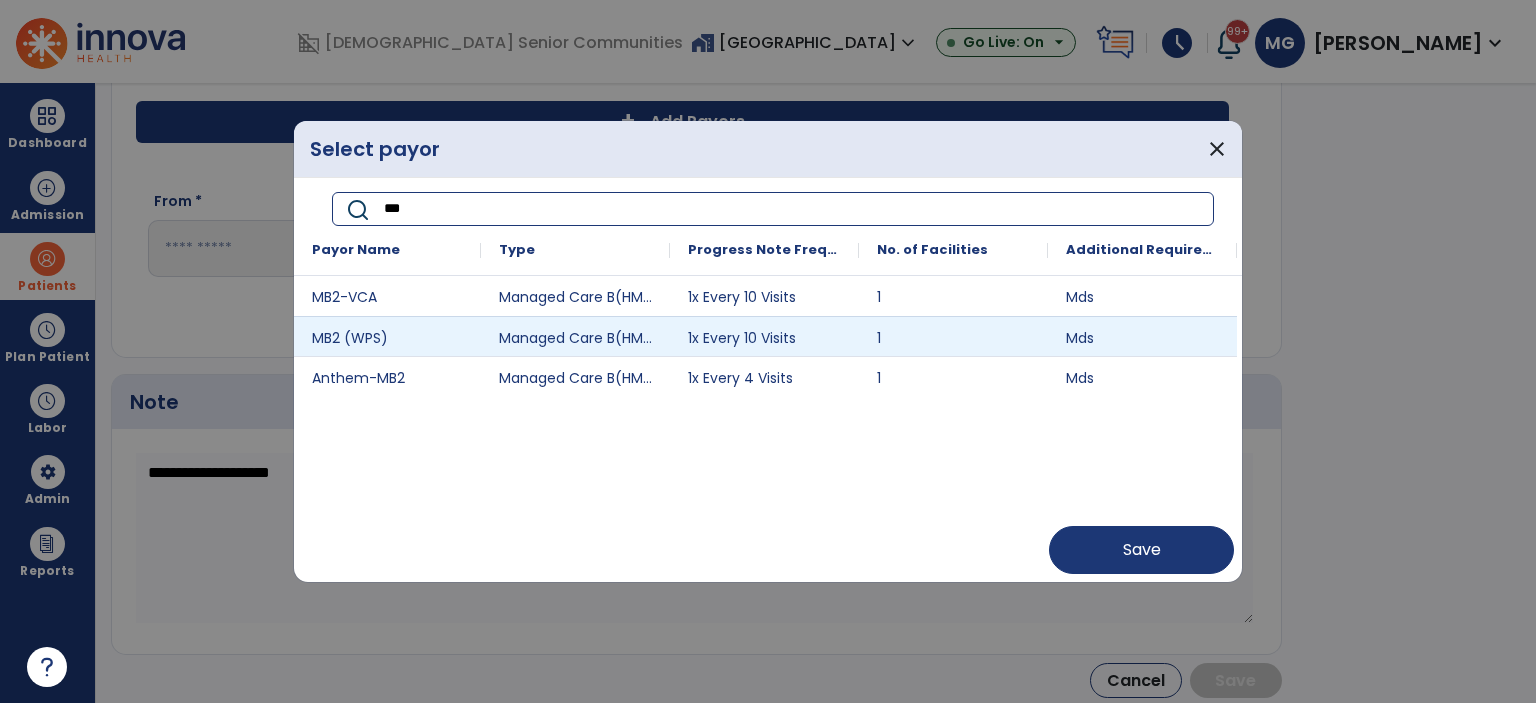 type on "***" 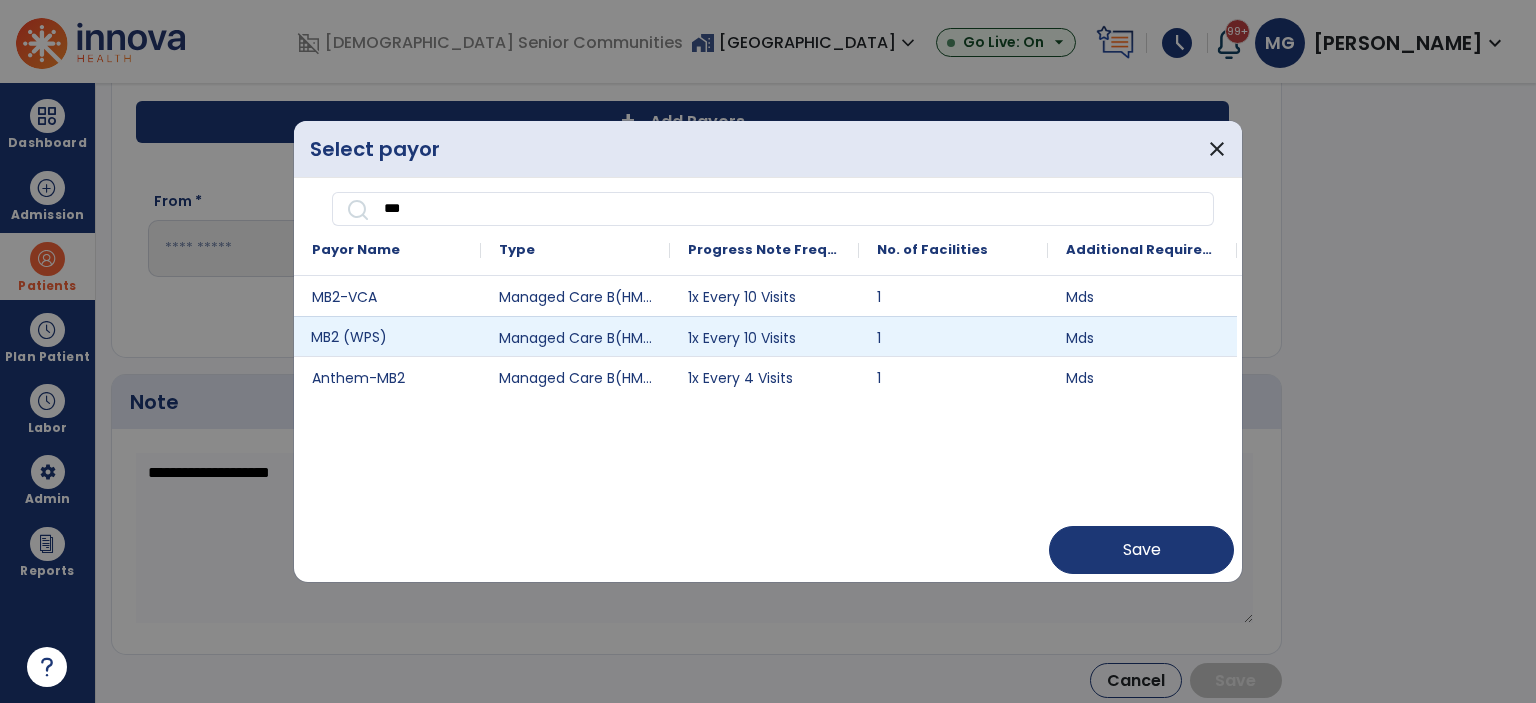 click on "MB2 (WPS)" at bounding box center (387, 336) 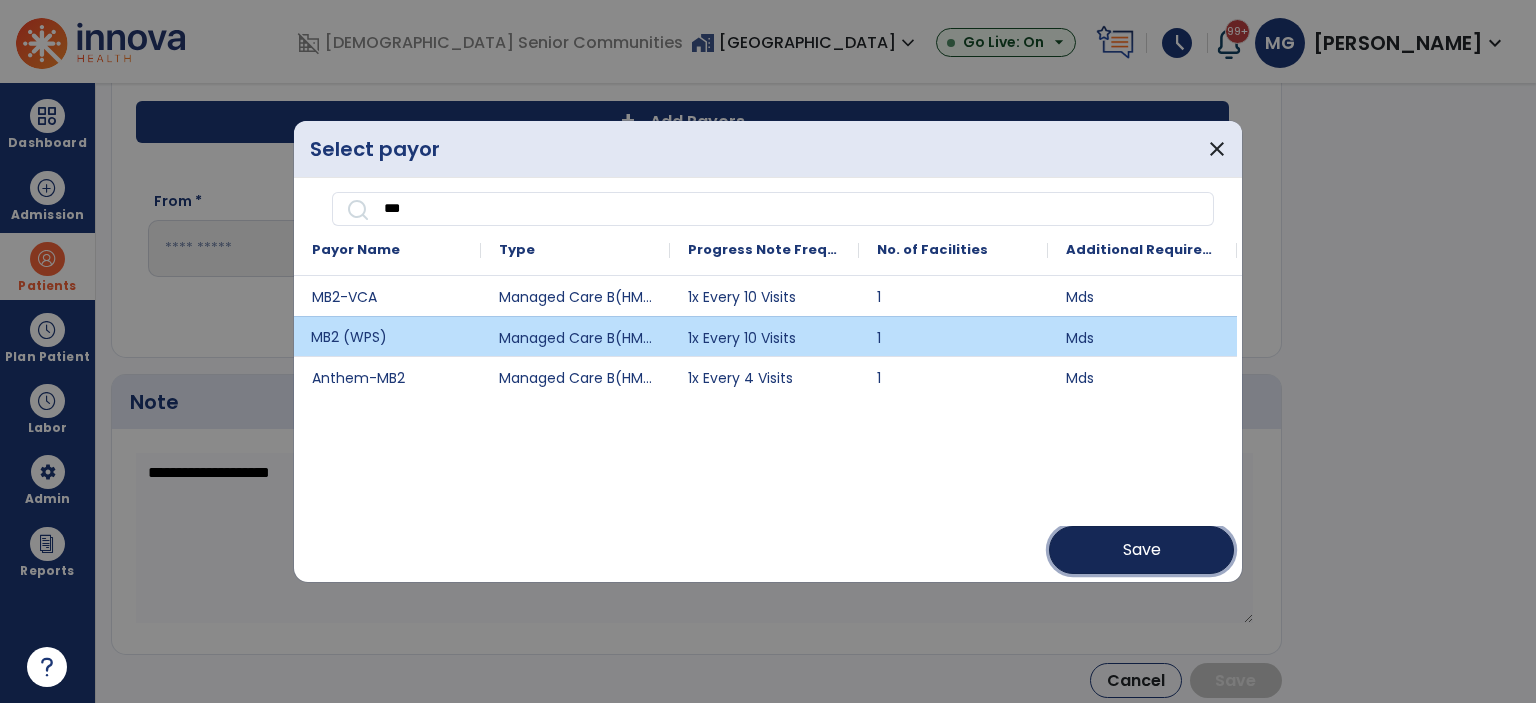 click on "Save" at bounding box center [1141, 550] 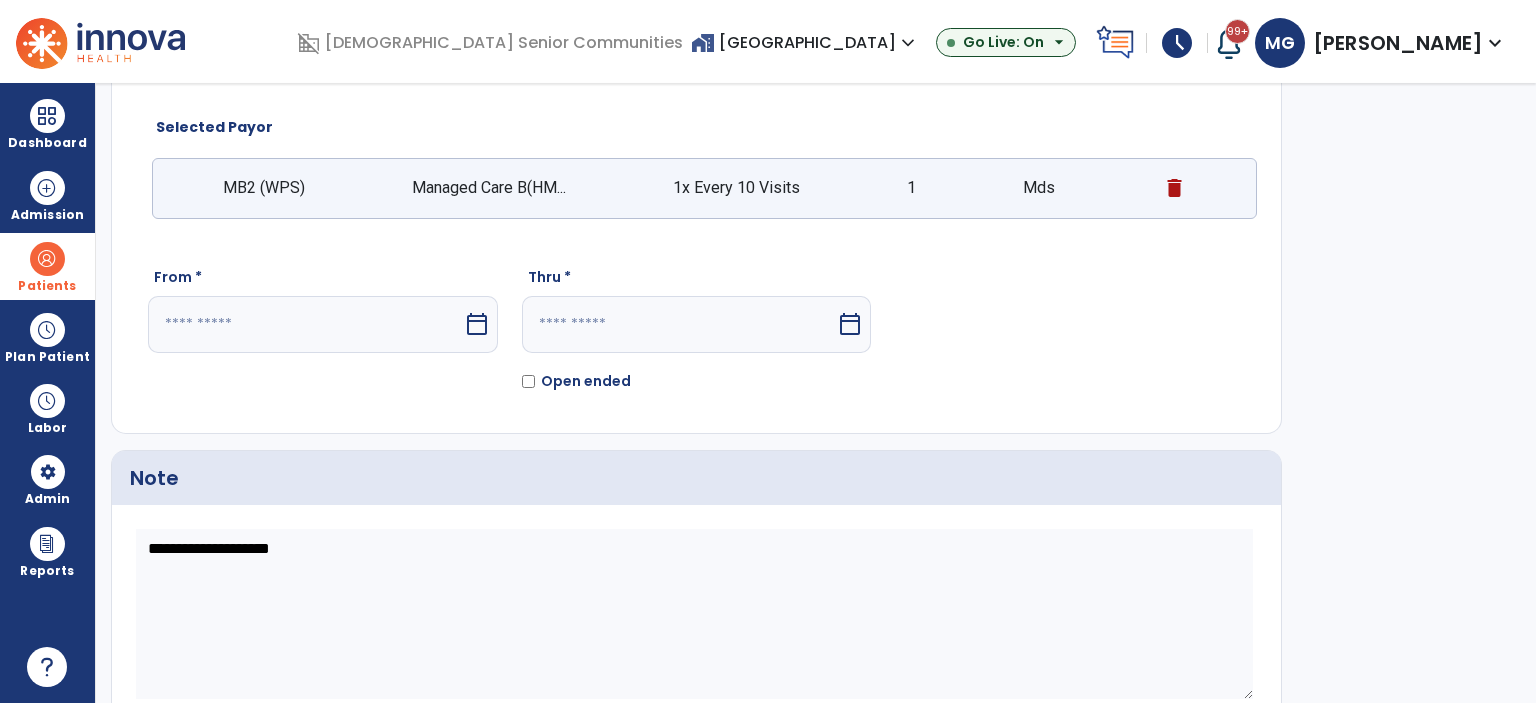 scroll, scrollTop: 203, scrollLeft: 0, axis: vertical 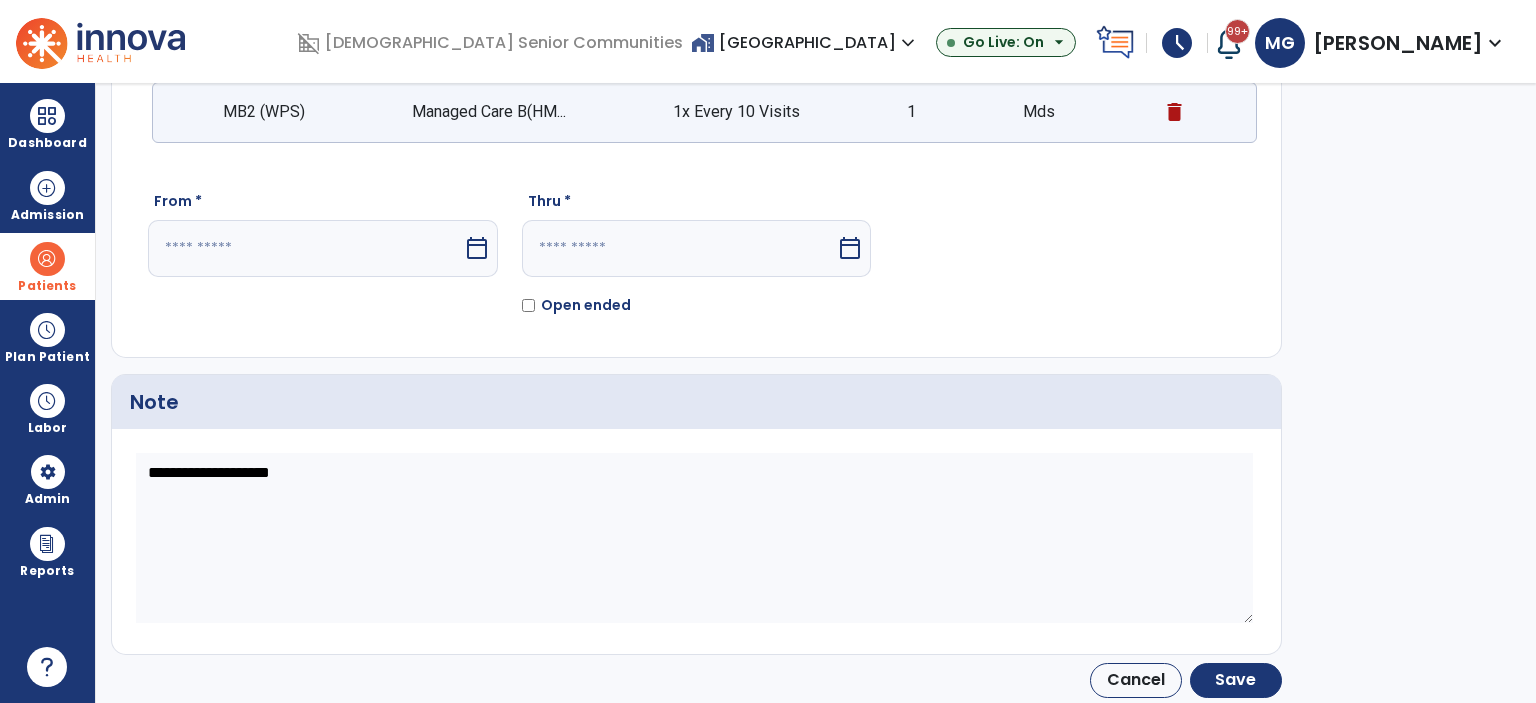 click on "calendar_today" at bounding box center (477, 248) 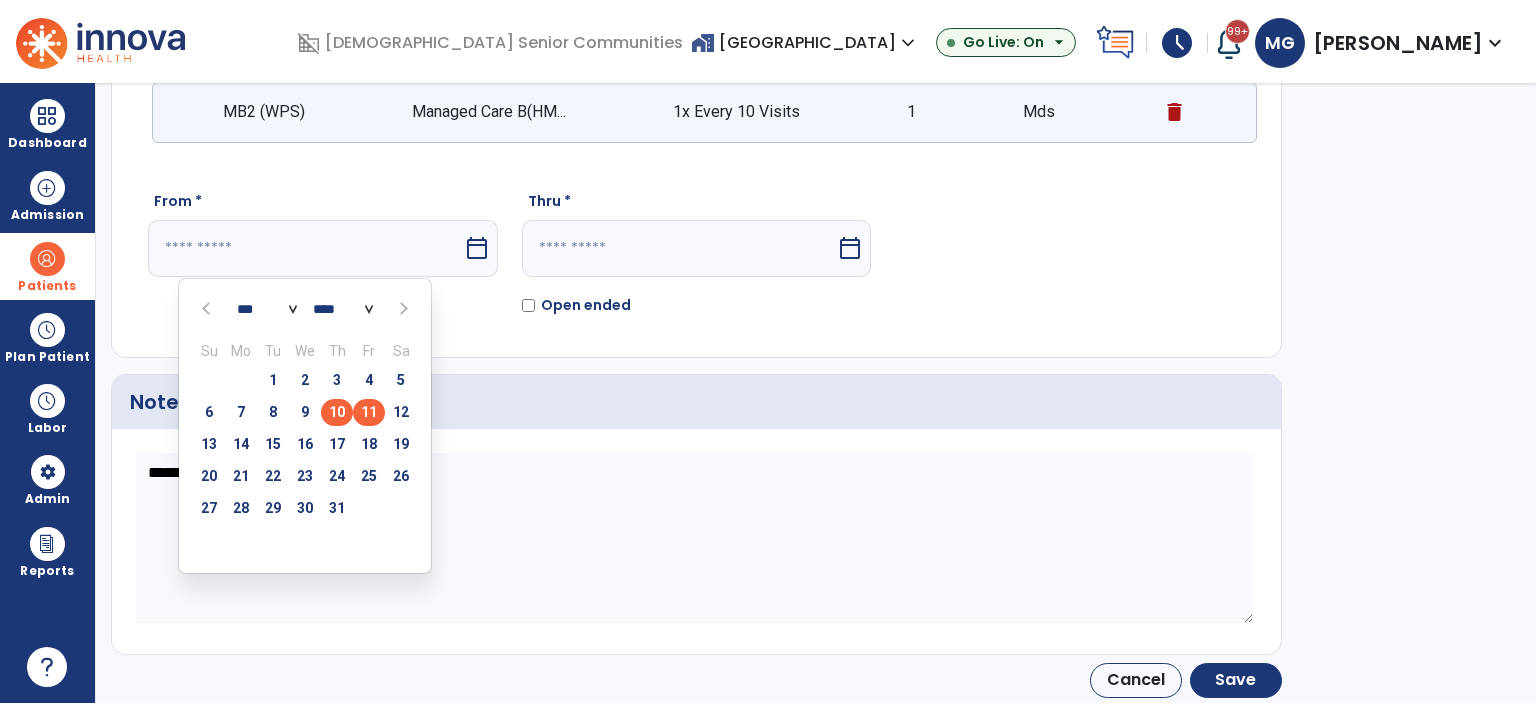 click on "11" at bounding box center (369, 412) 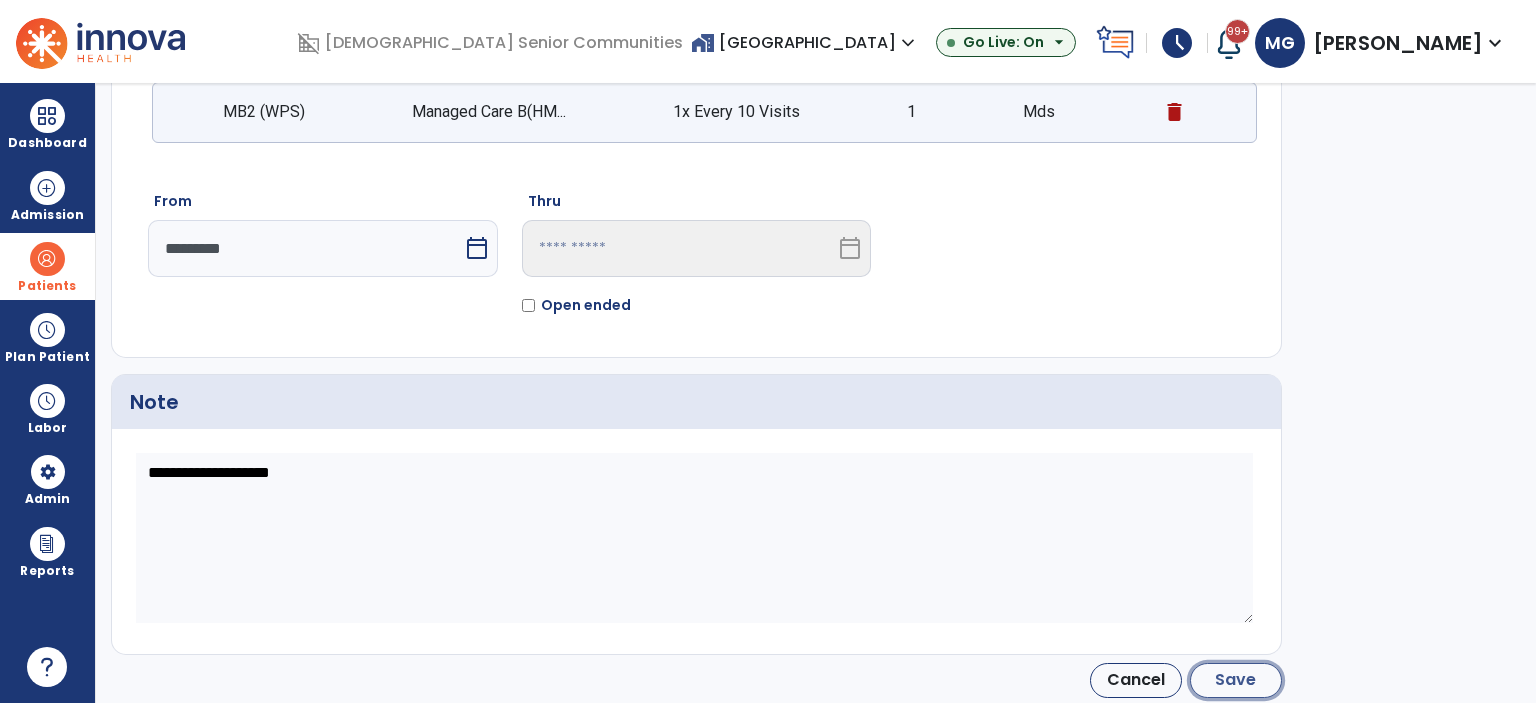 click on "Save" 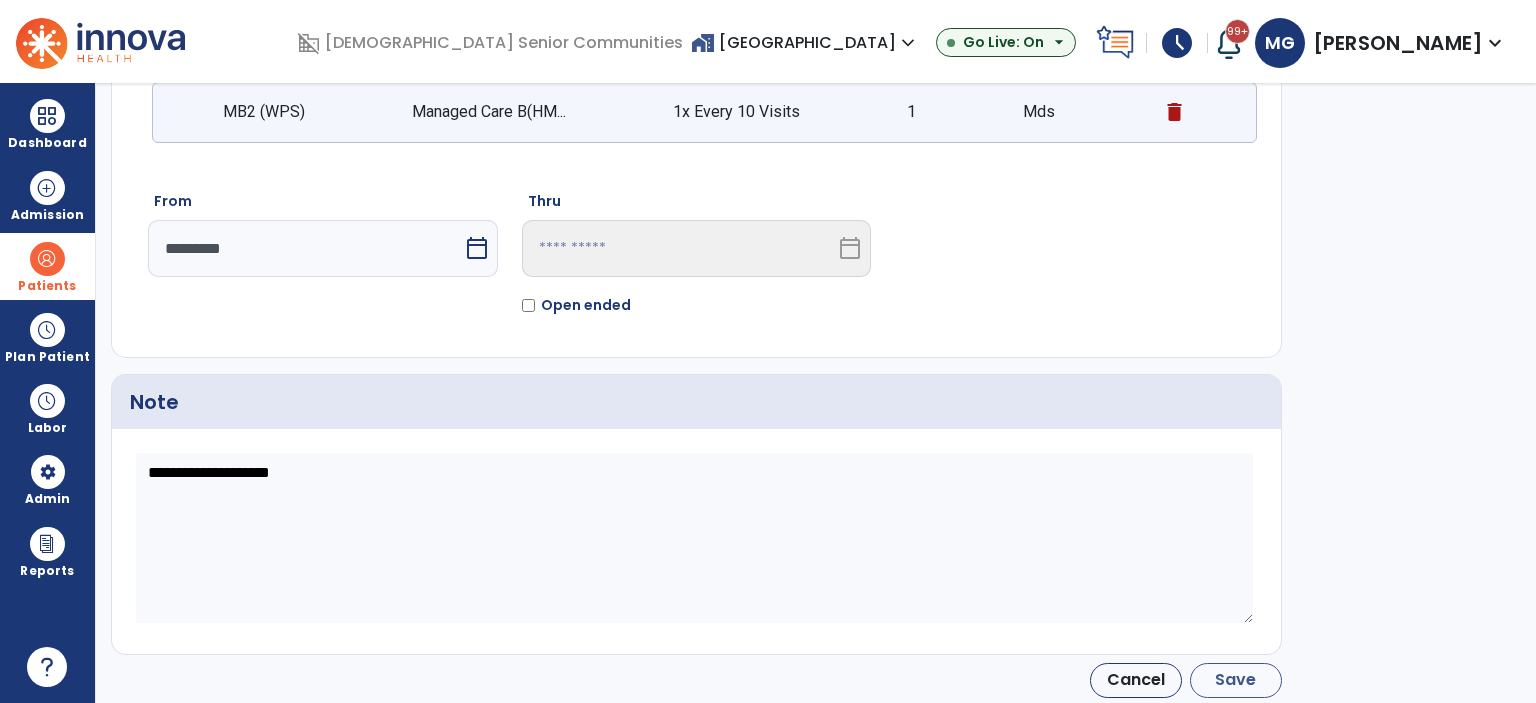 type on "*********" 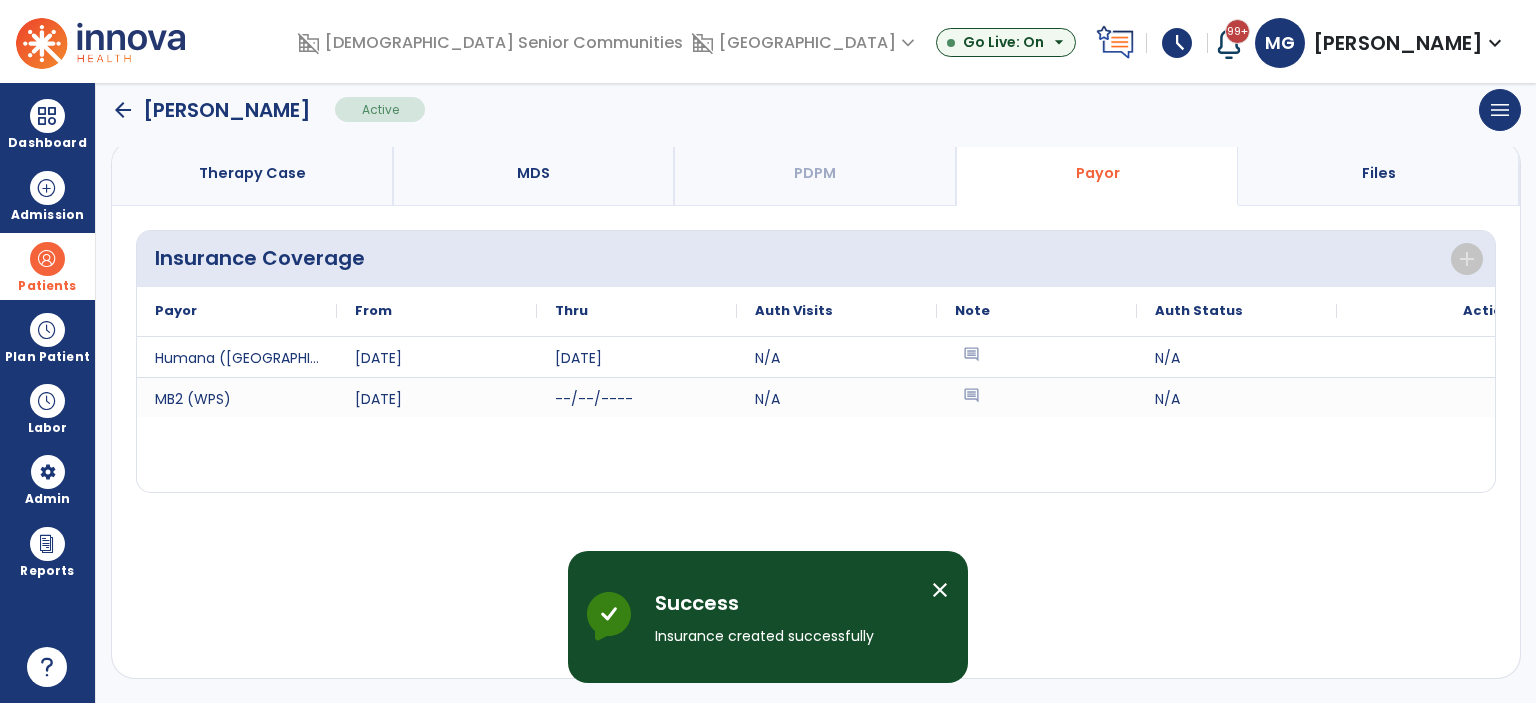 scroll, scrollTop: 154, scrollLeft: 0, axis: vertical 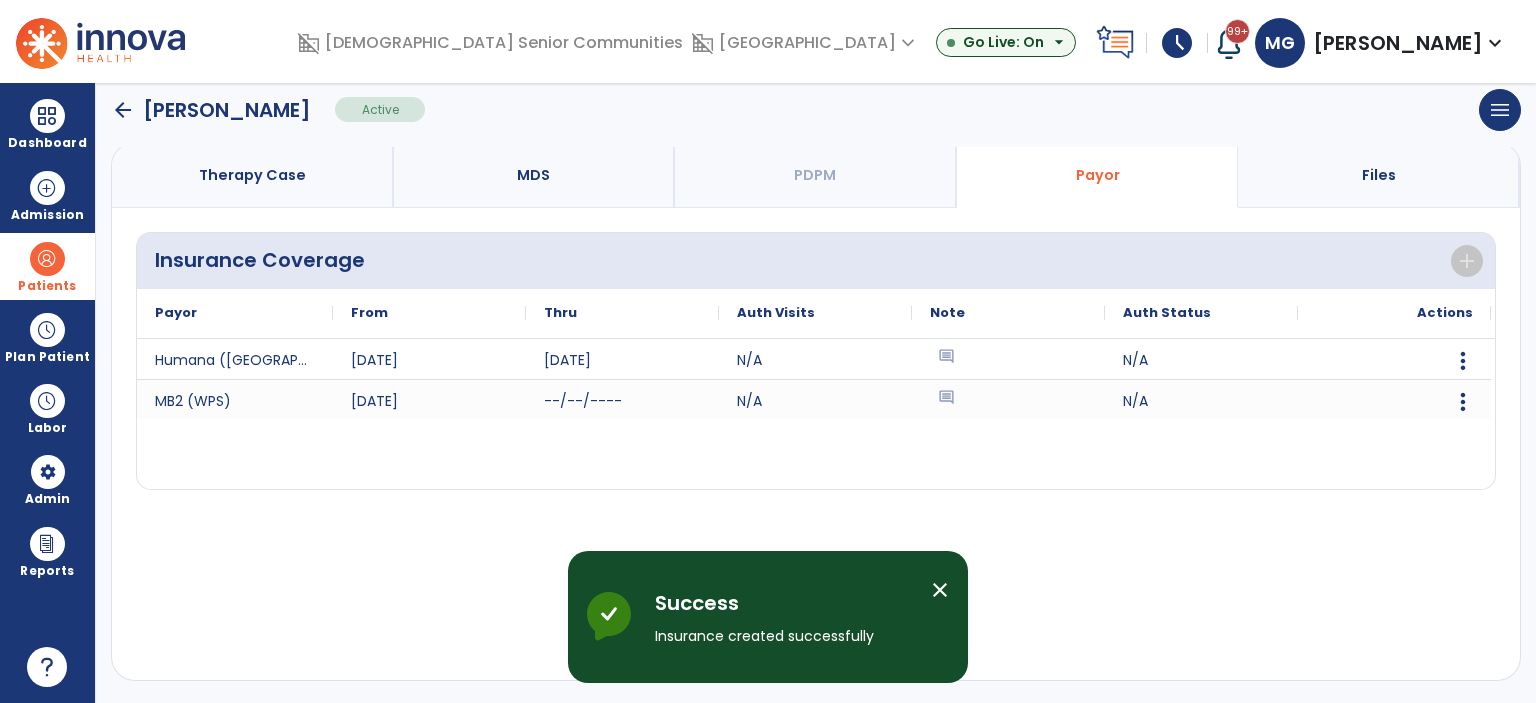 click on "close" at bounding box center [940, 590] 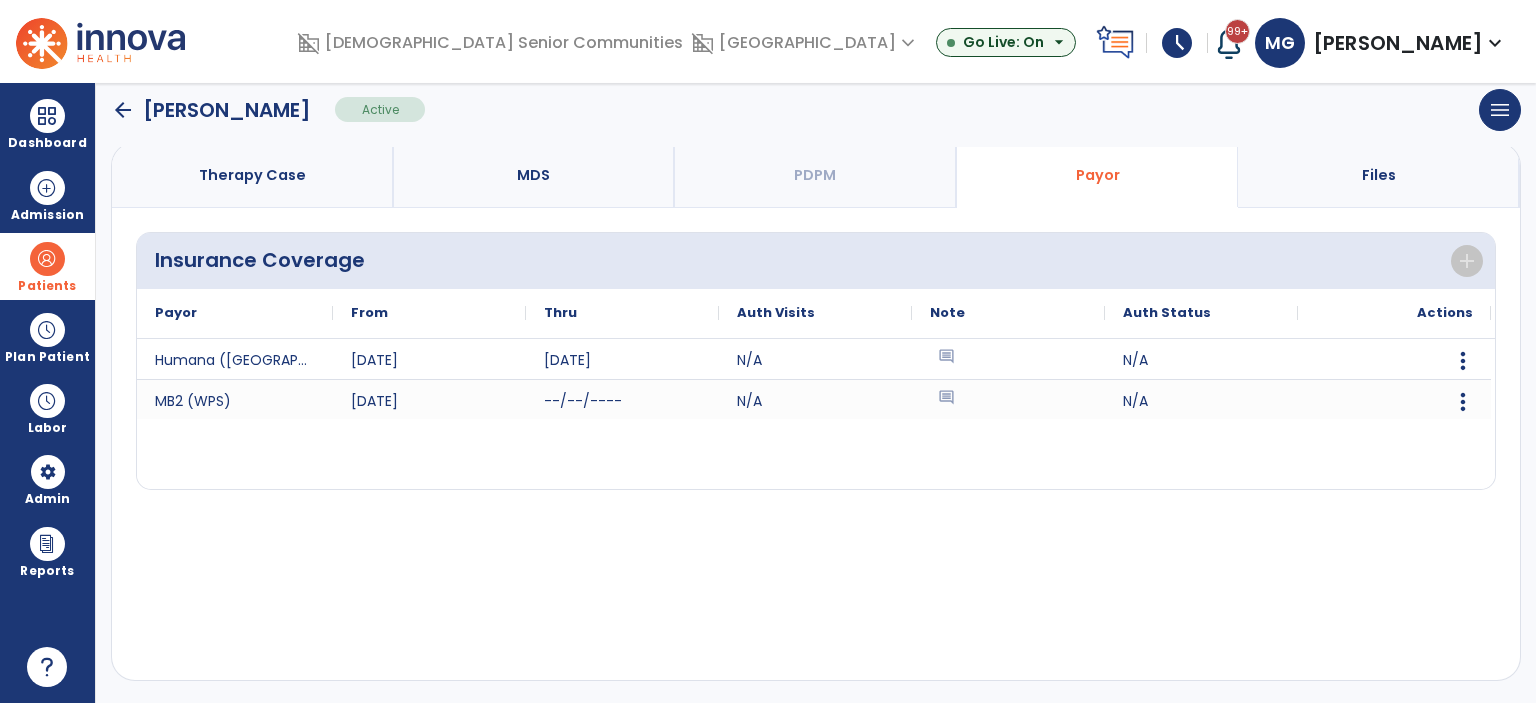 click on "Therapy Case" at bounding box center [252, 175] 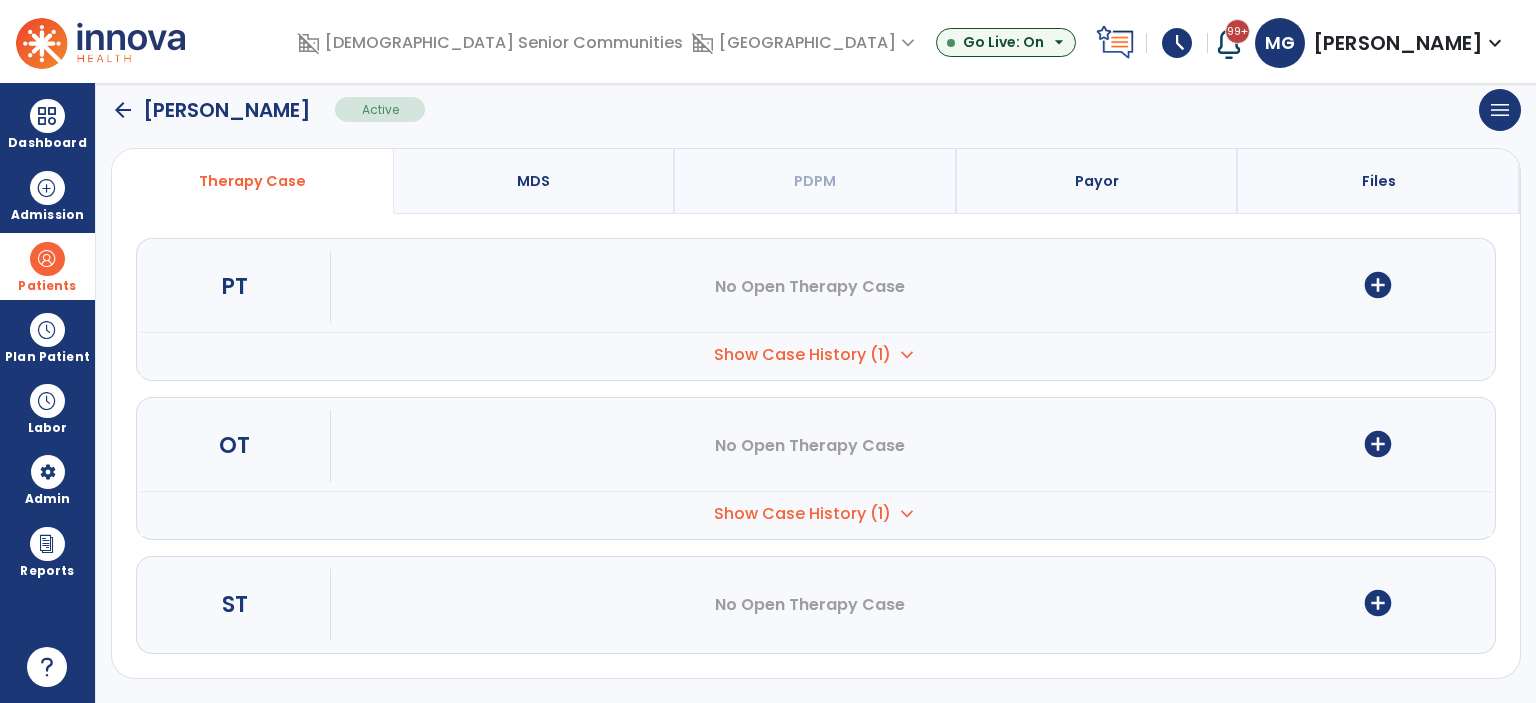 scroll, scrollTop: 144, scrollLeft: 0, axis: vertical 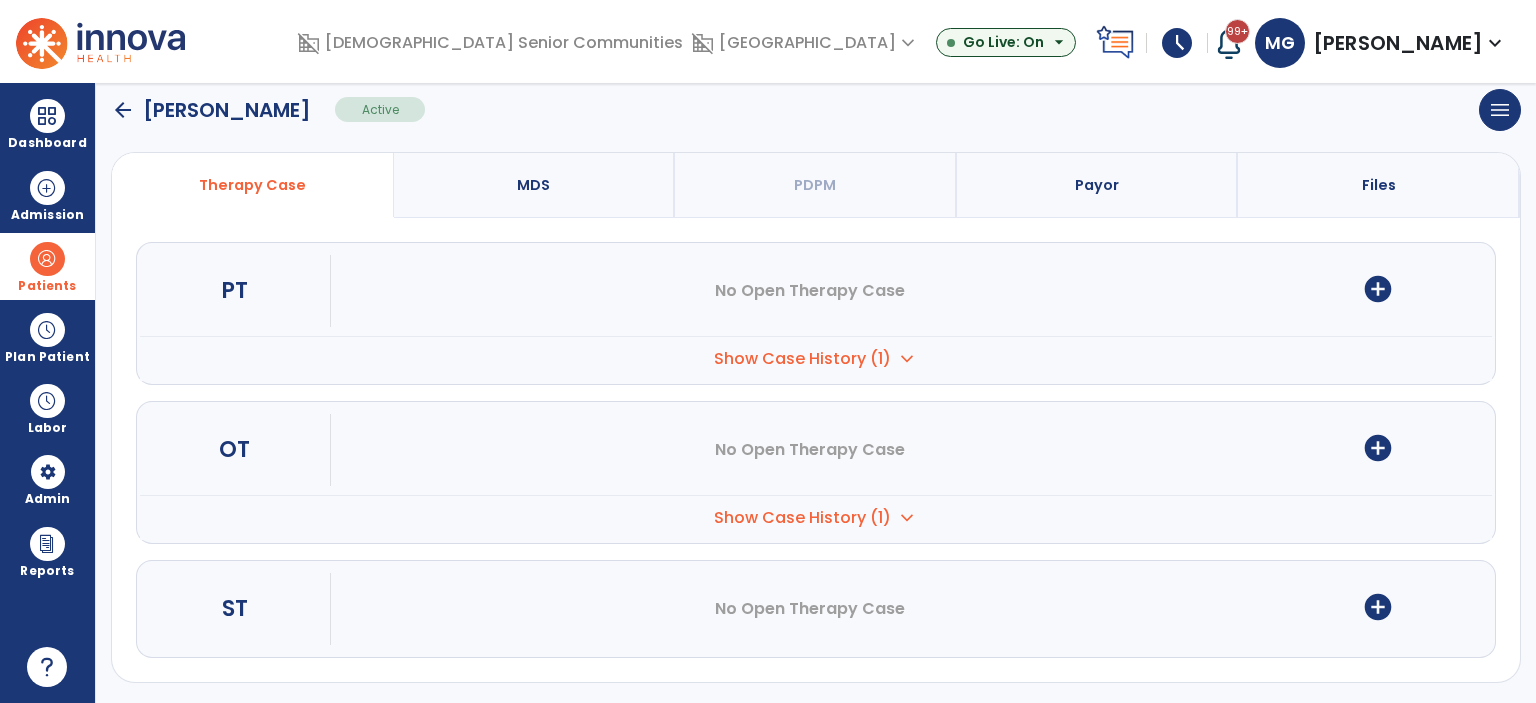 click on "add_circle" at bounding box center (1378, 289) 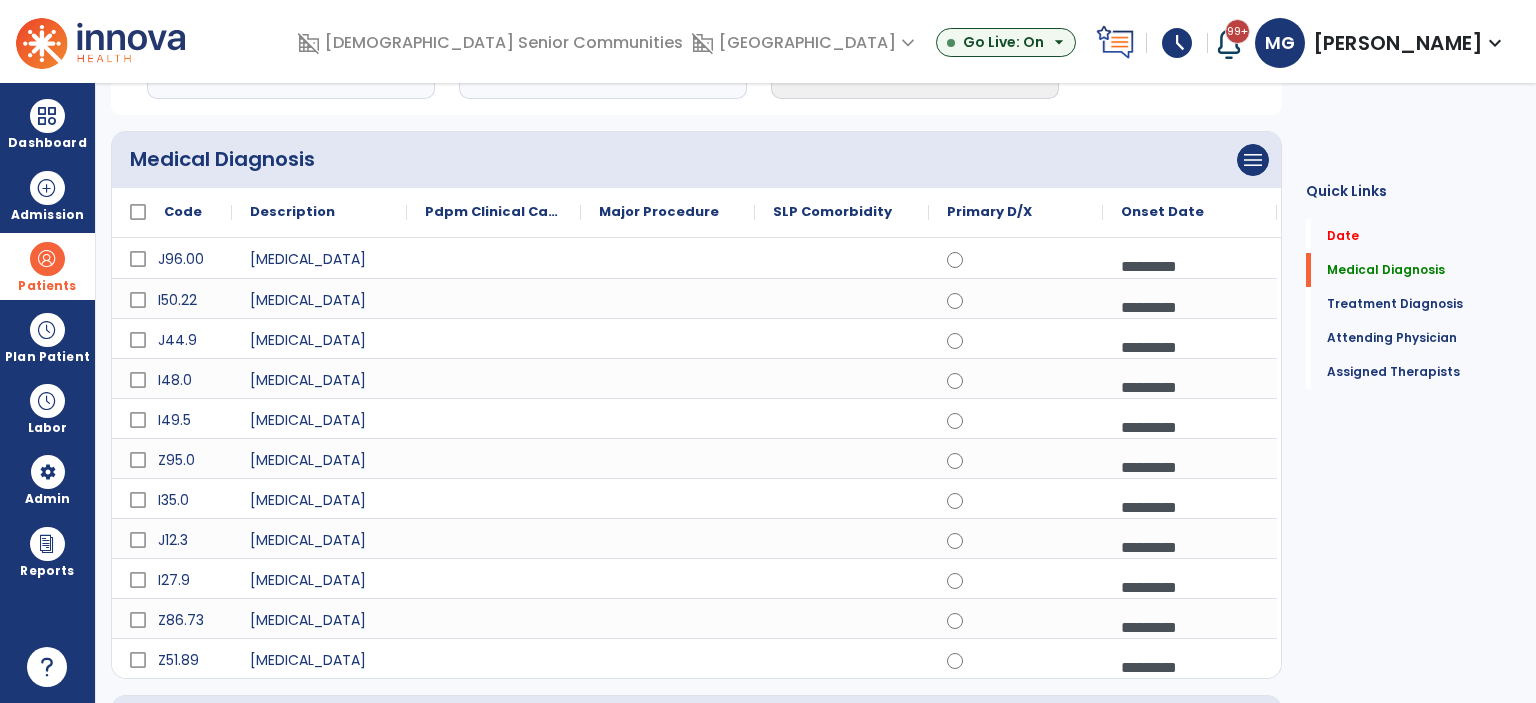 scroll, scrollTop: 0, scrollLeft: 0, axis: both 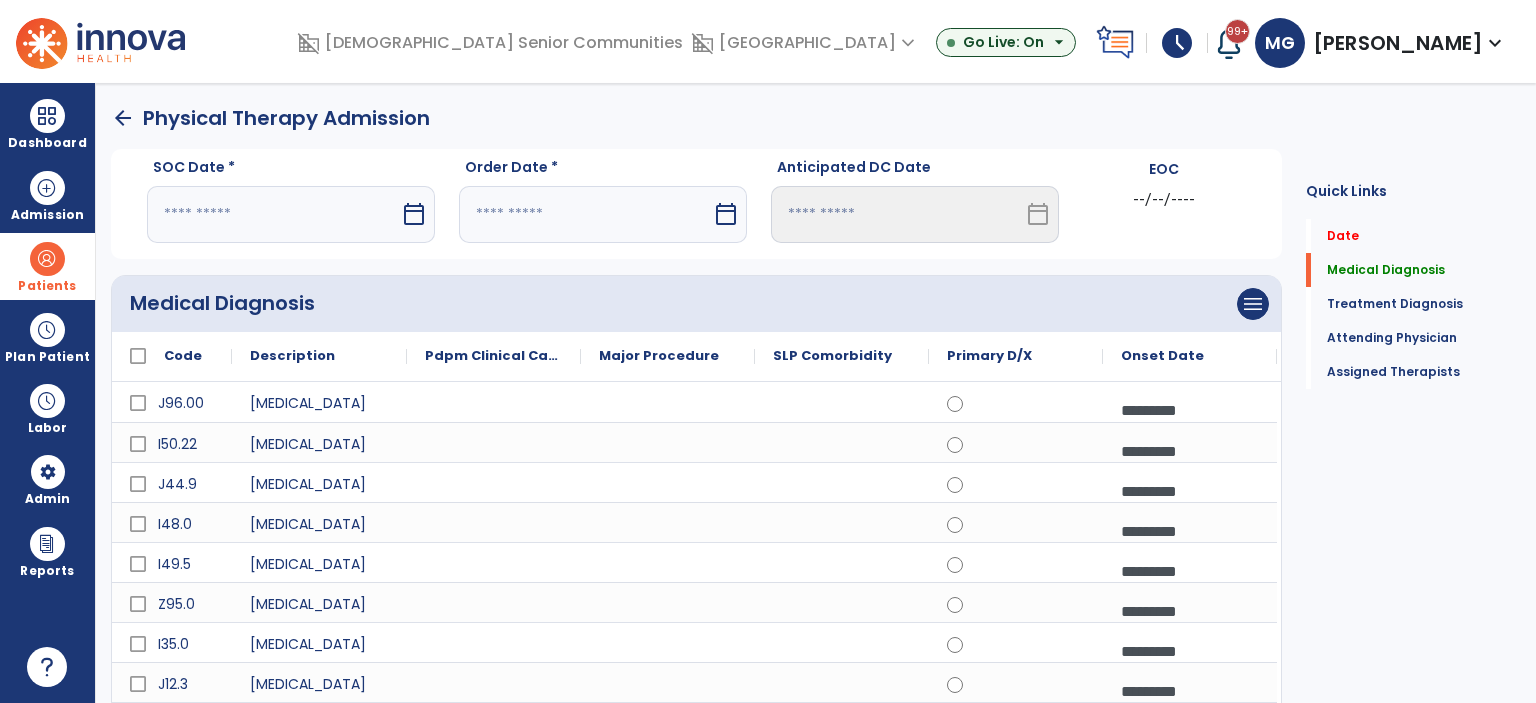 click on "calendar_today" at bounding box center (414, 214) 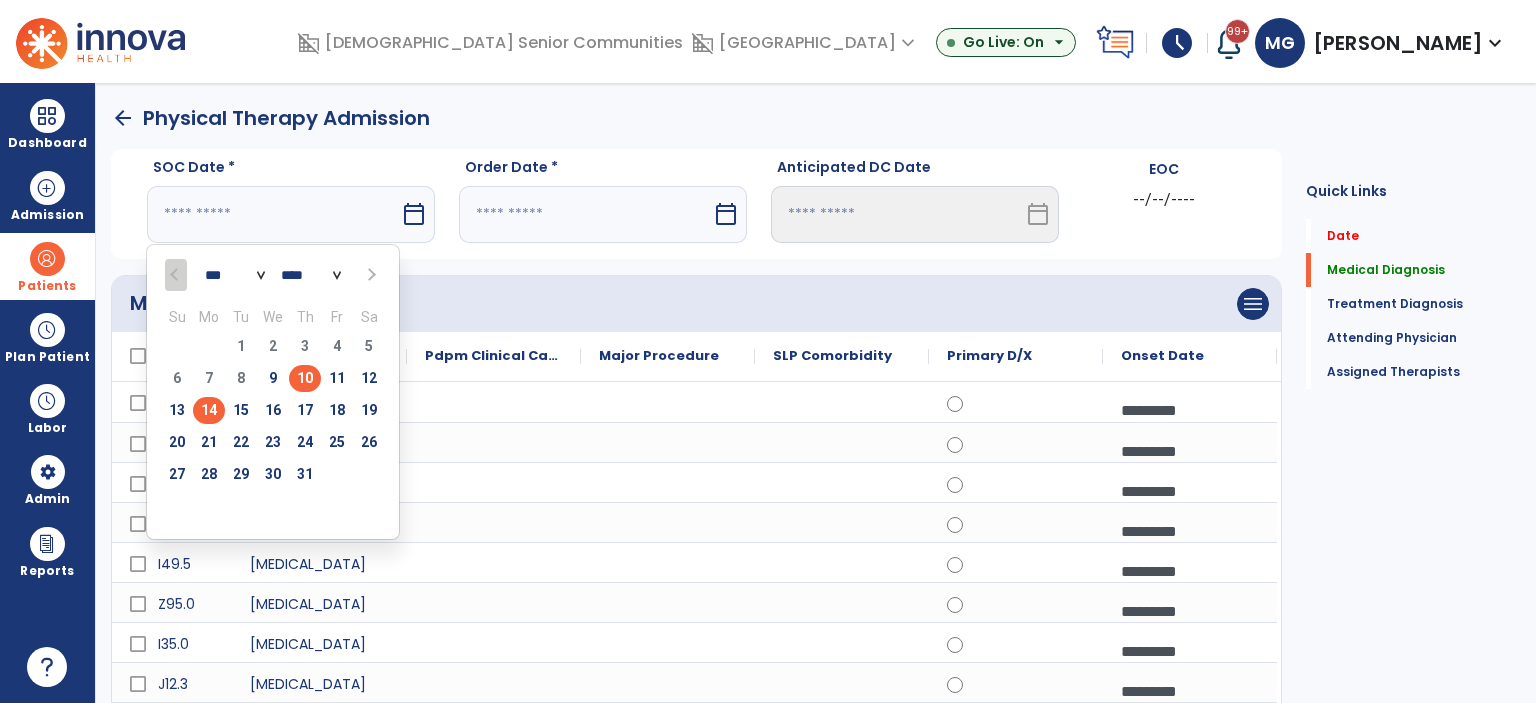 click on "14" at bounding box center (209, 410) 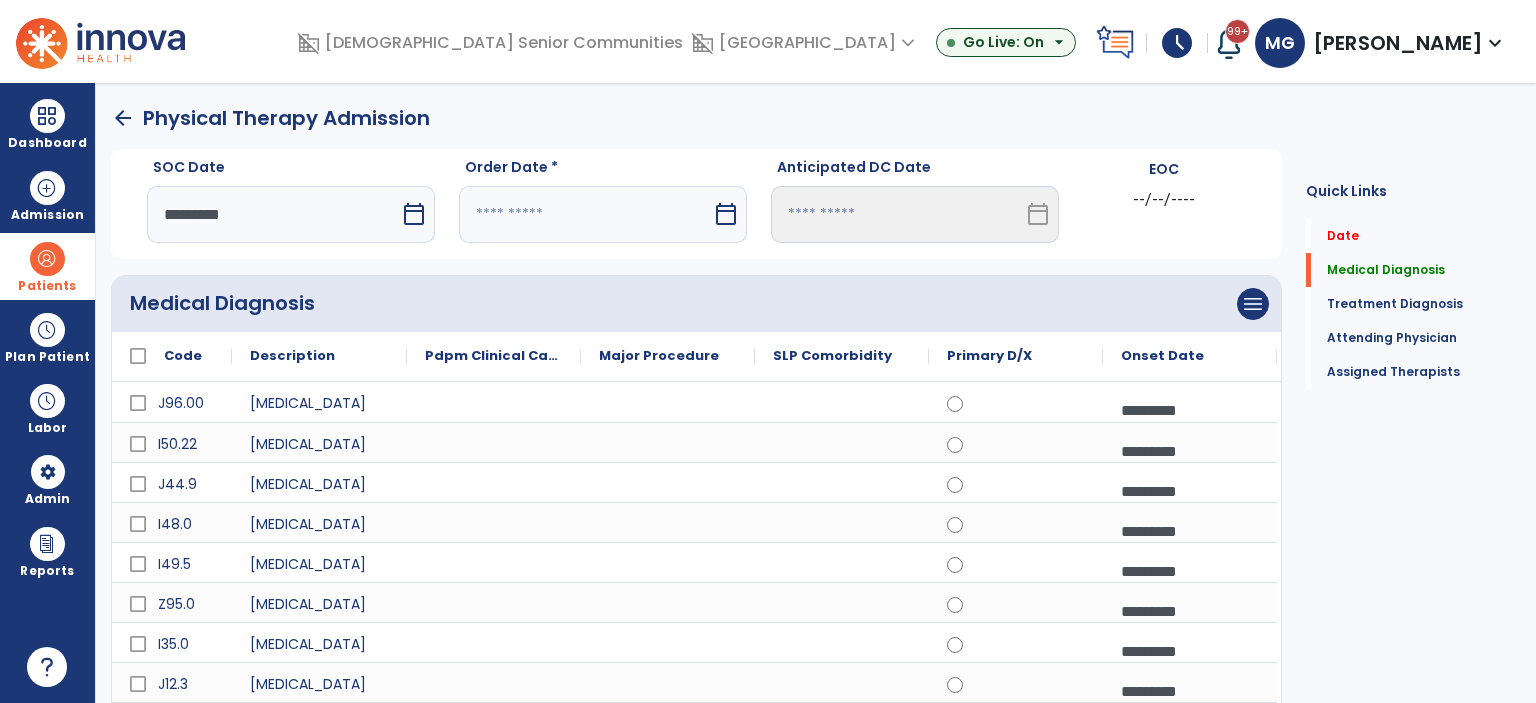 click at bounding box center (585, 214) 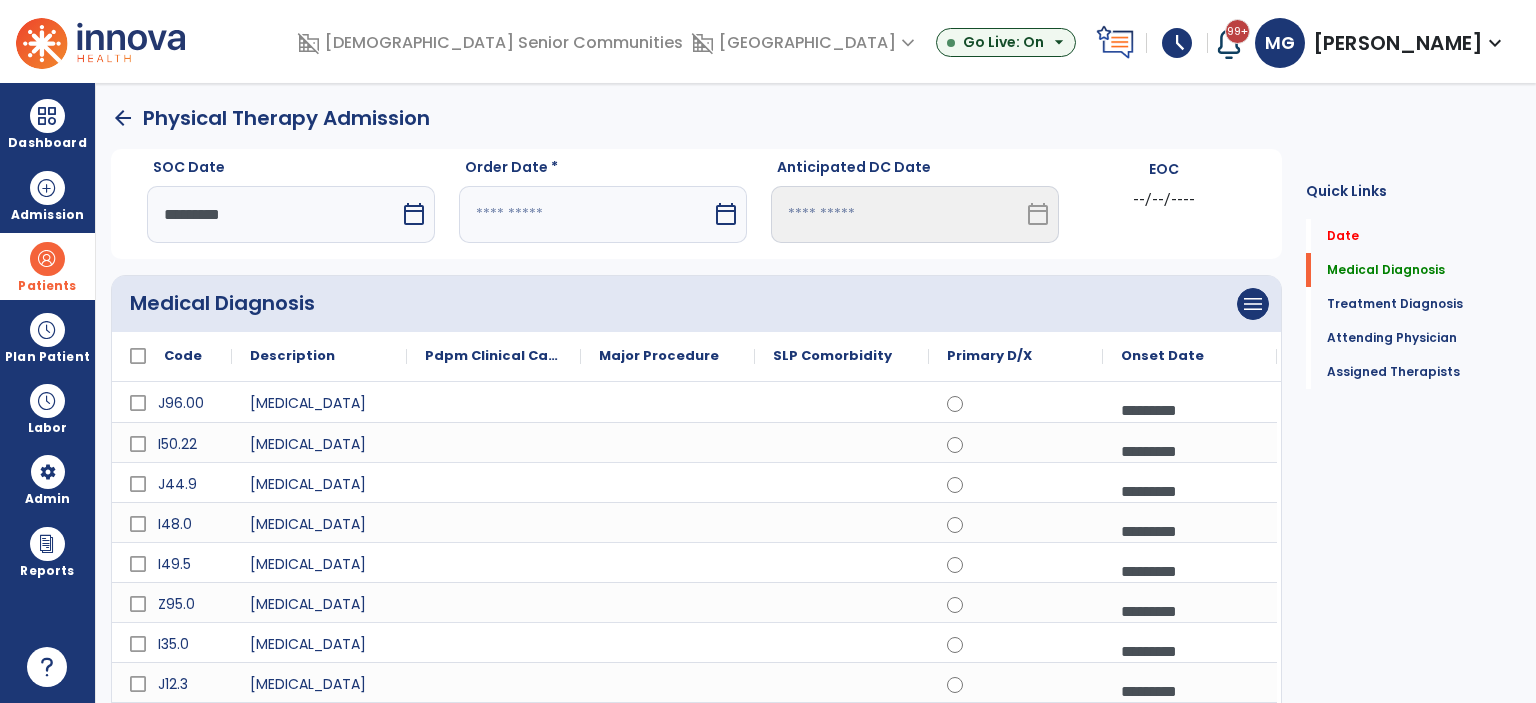 select on "*" 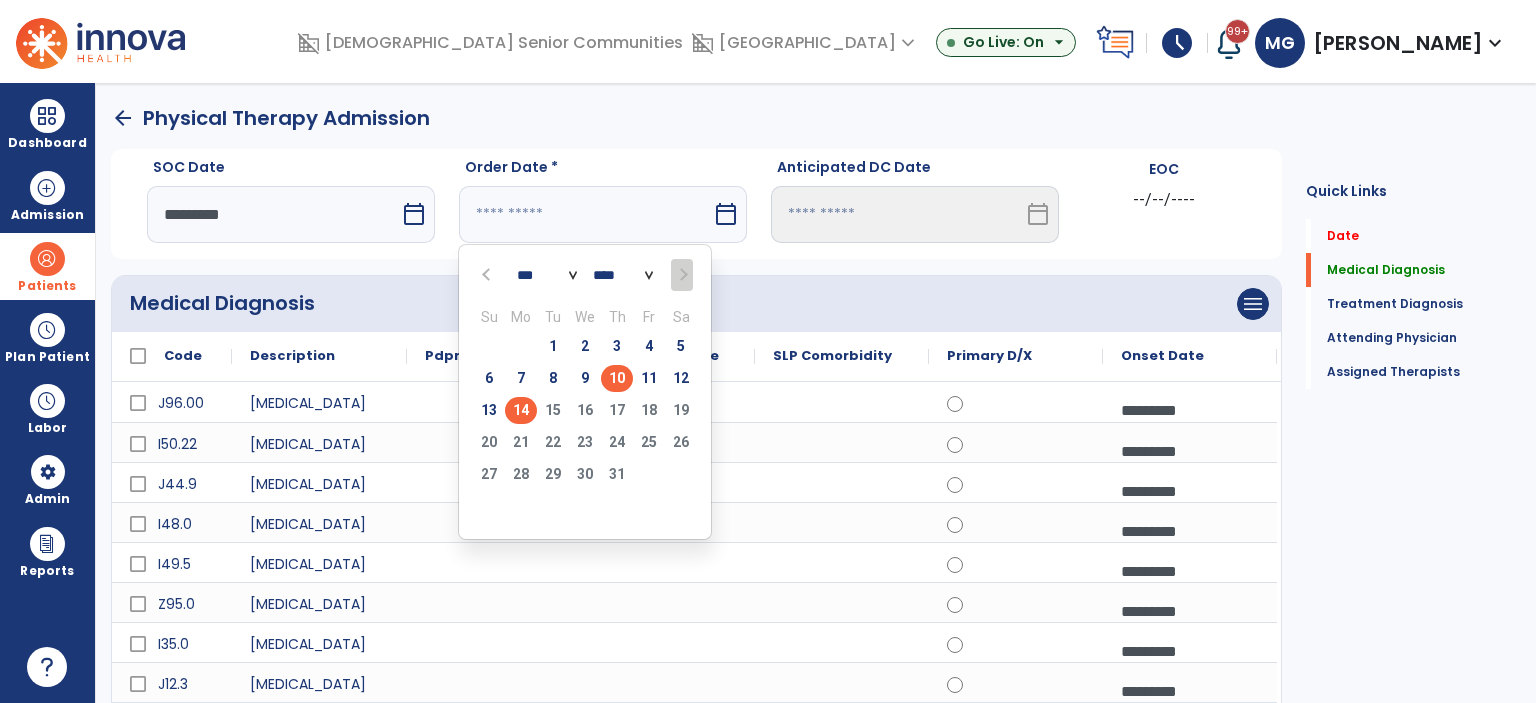 click on "14" at bounding box center (521, 410) 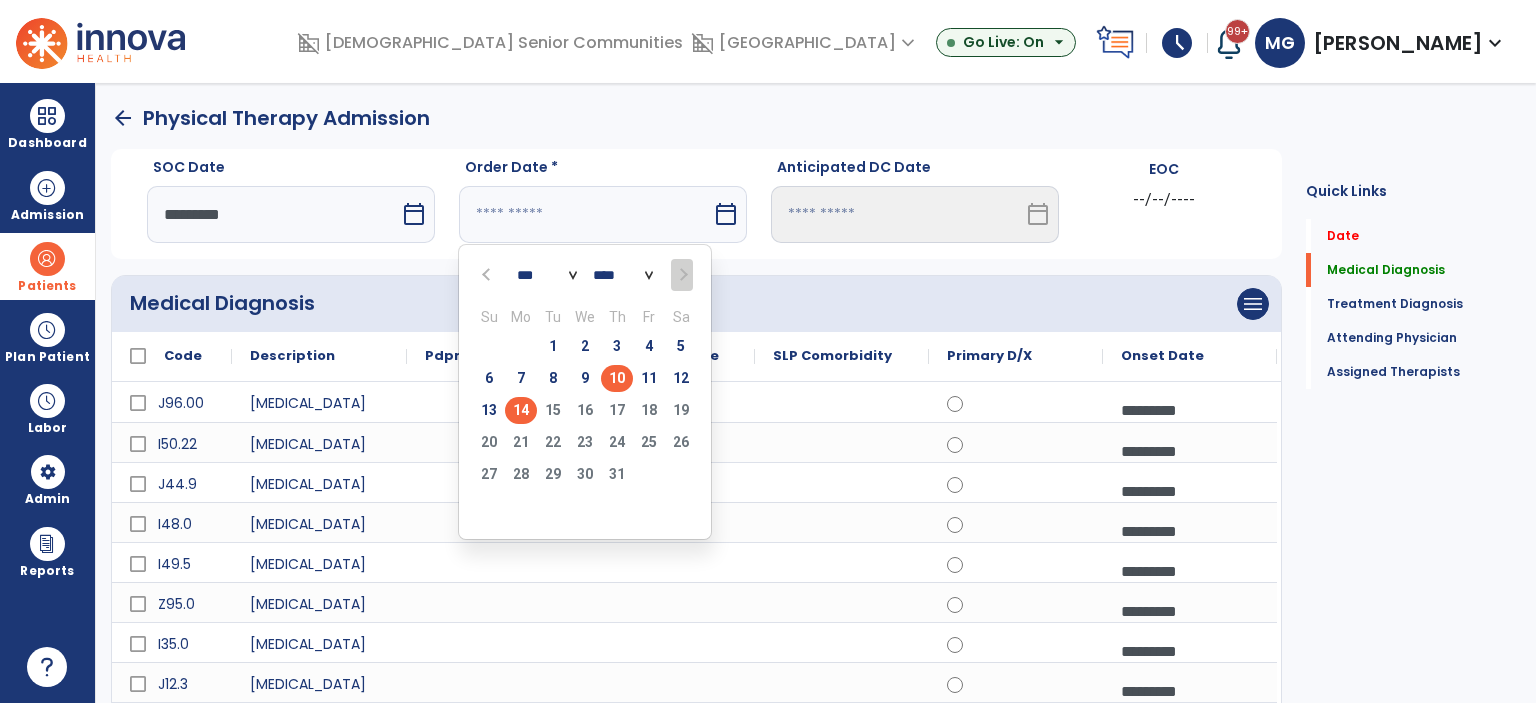 type on "*********" 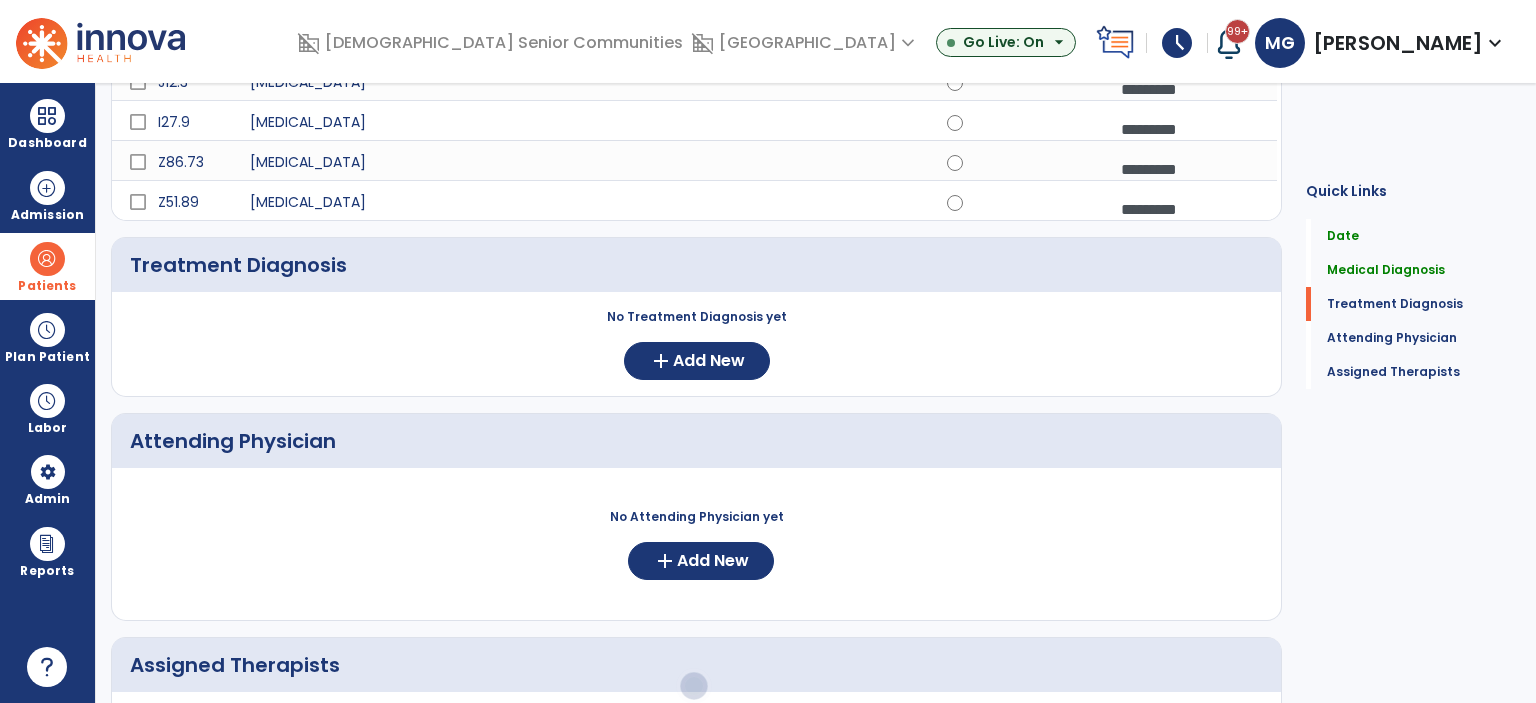scroll, scrollTop: 603, scrollLeft: 0, axis: vertical 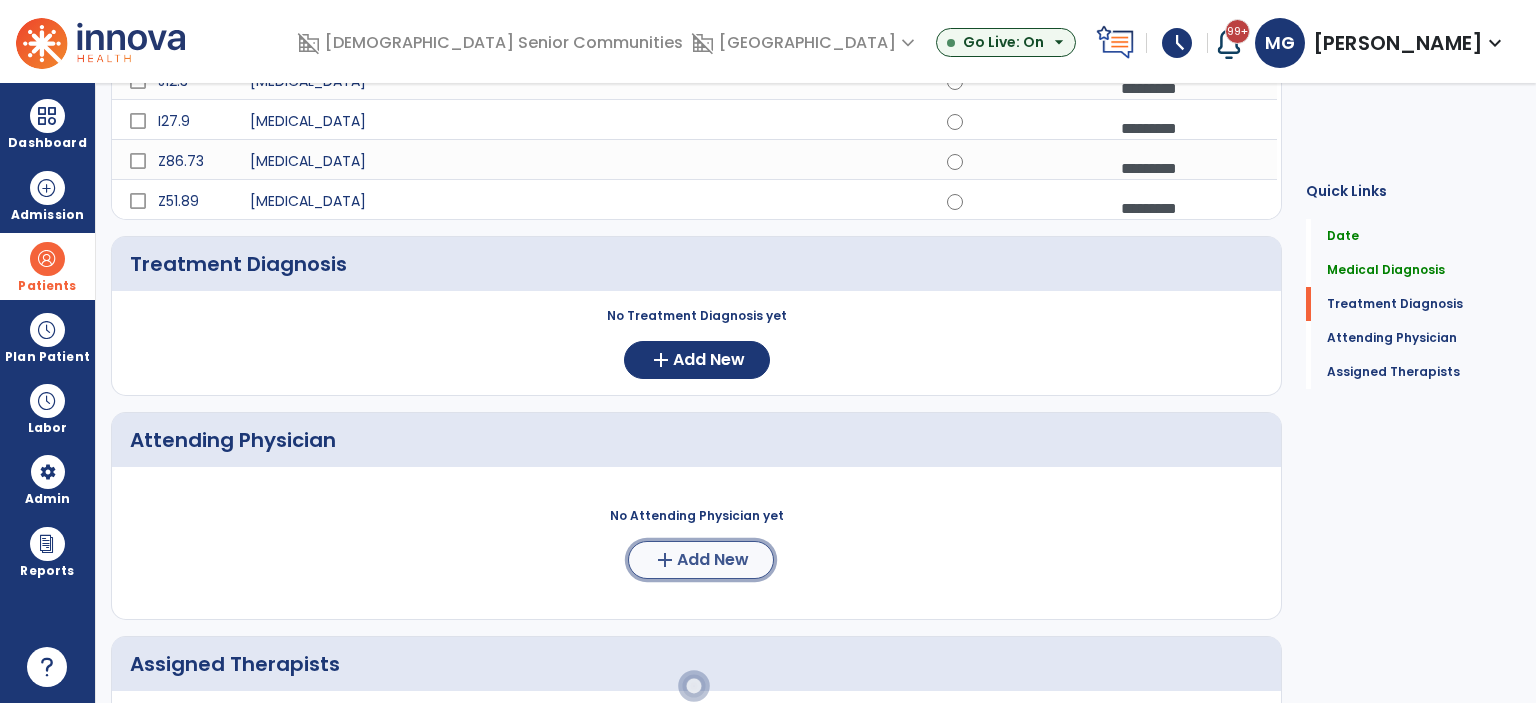 click on "Add New" 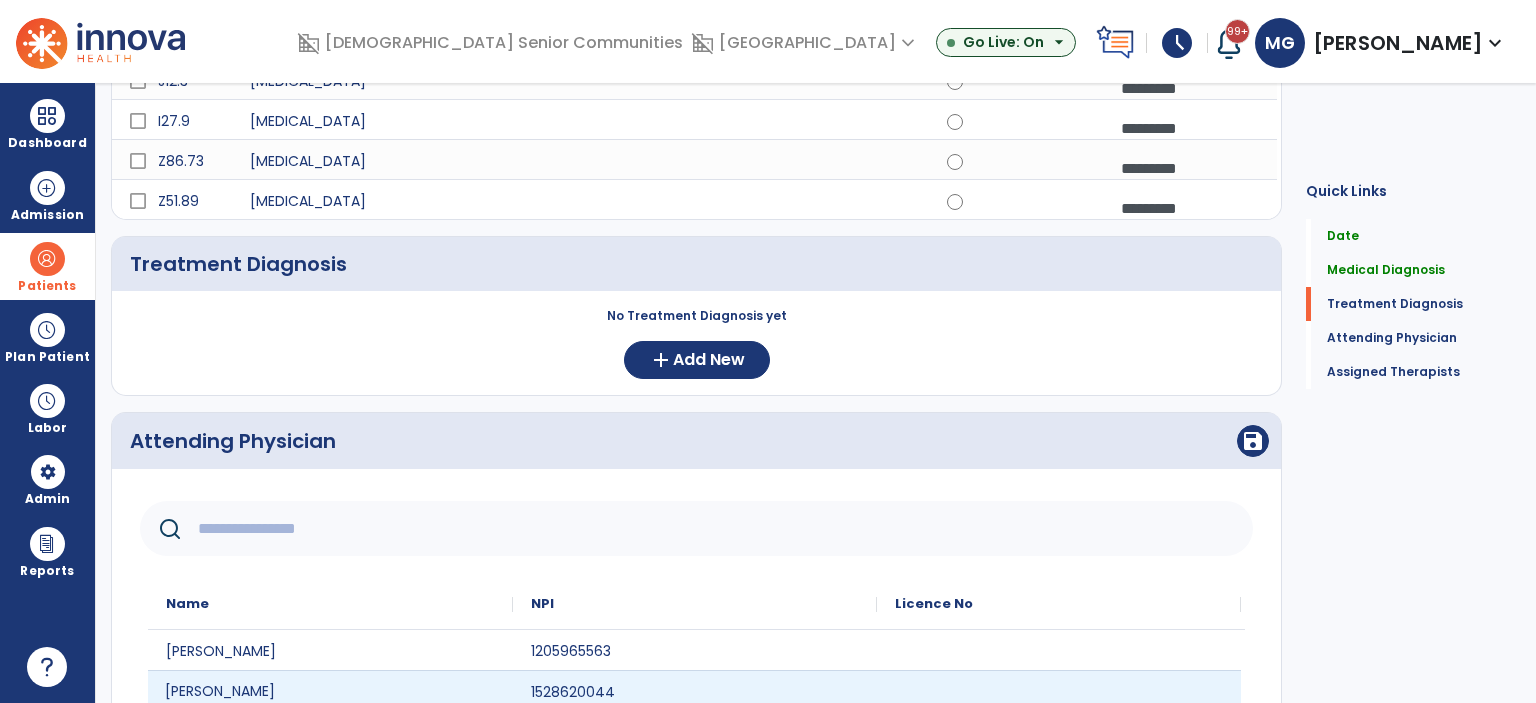 click on "[PERSON_NAME]" 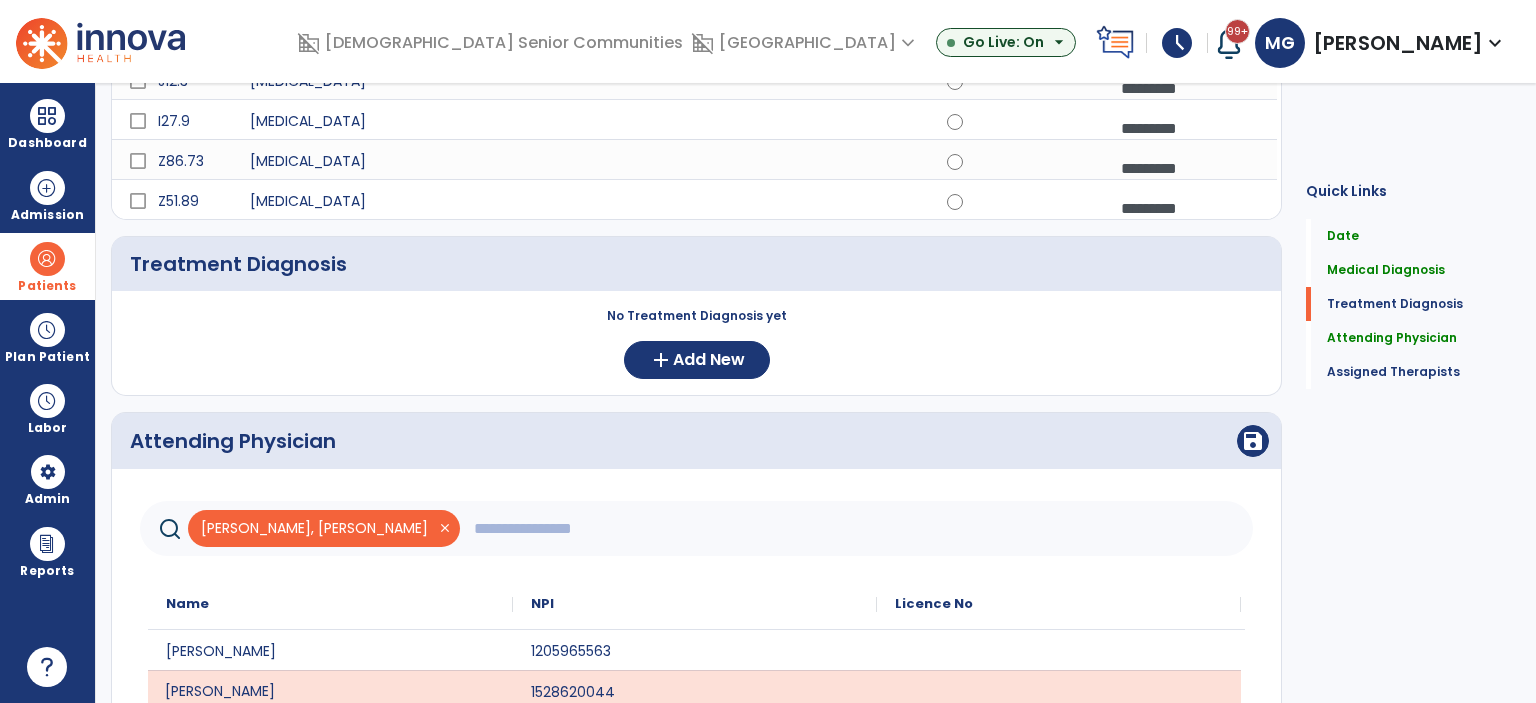 scroll, scrollTop: 608, scrollLeft: 0, axis: vertical 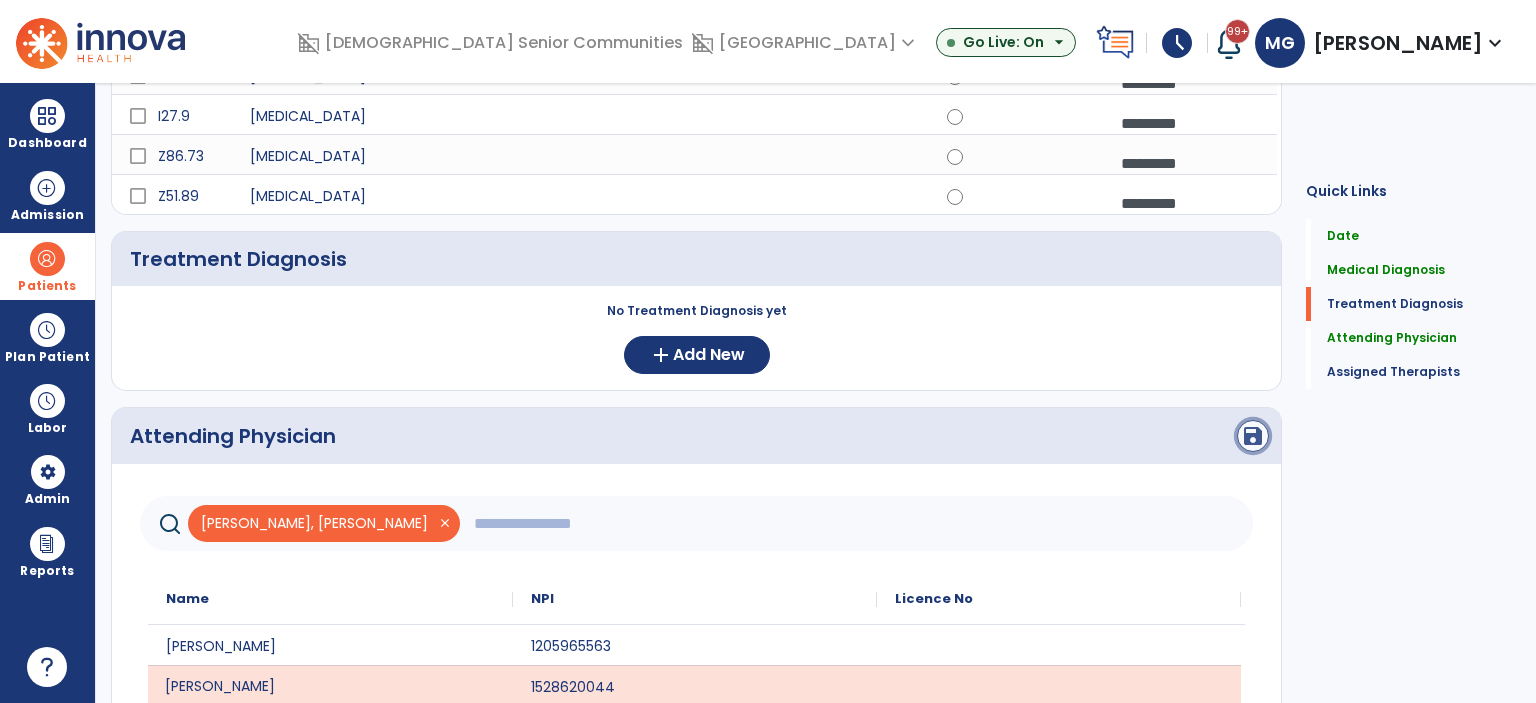 click on "save" 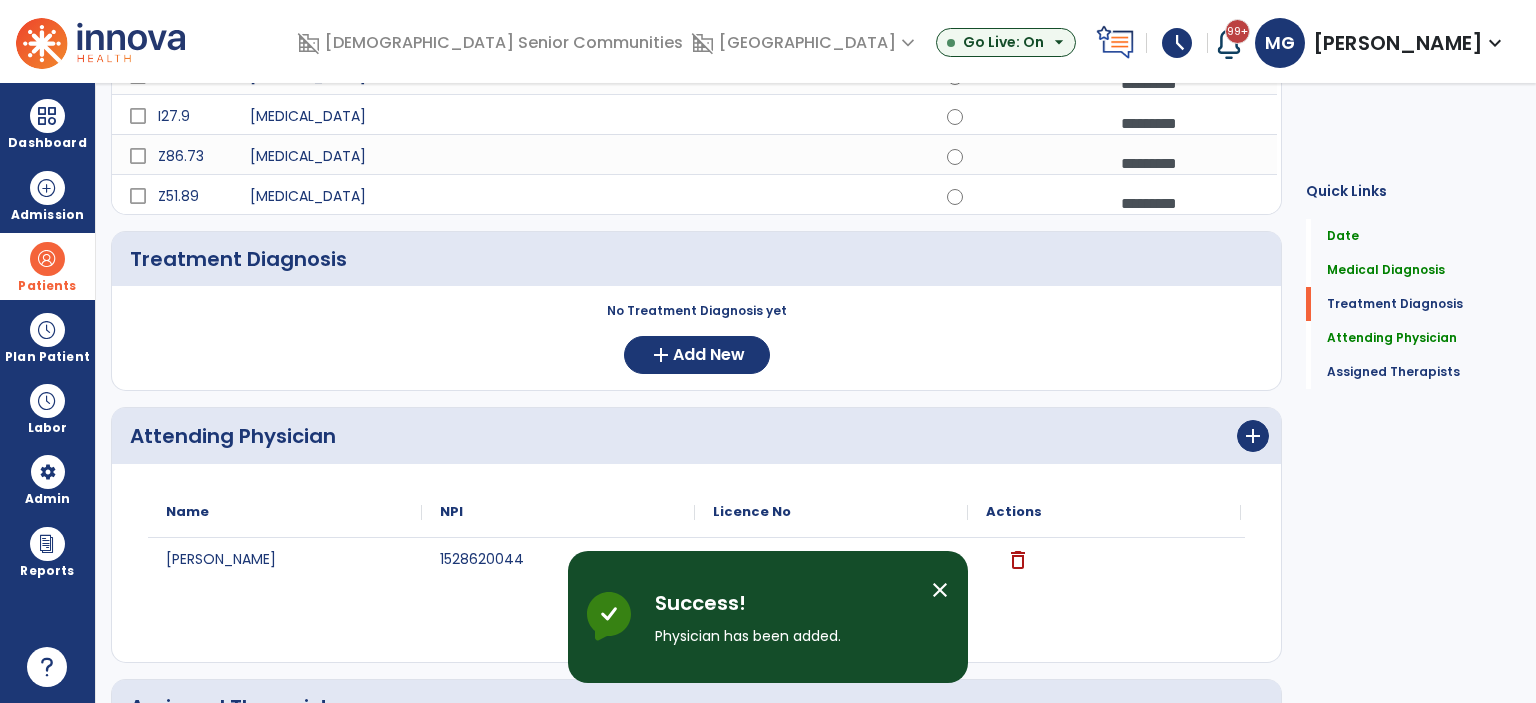 click on "close" at bounding box center [940, 590] 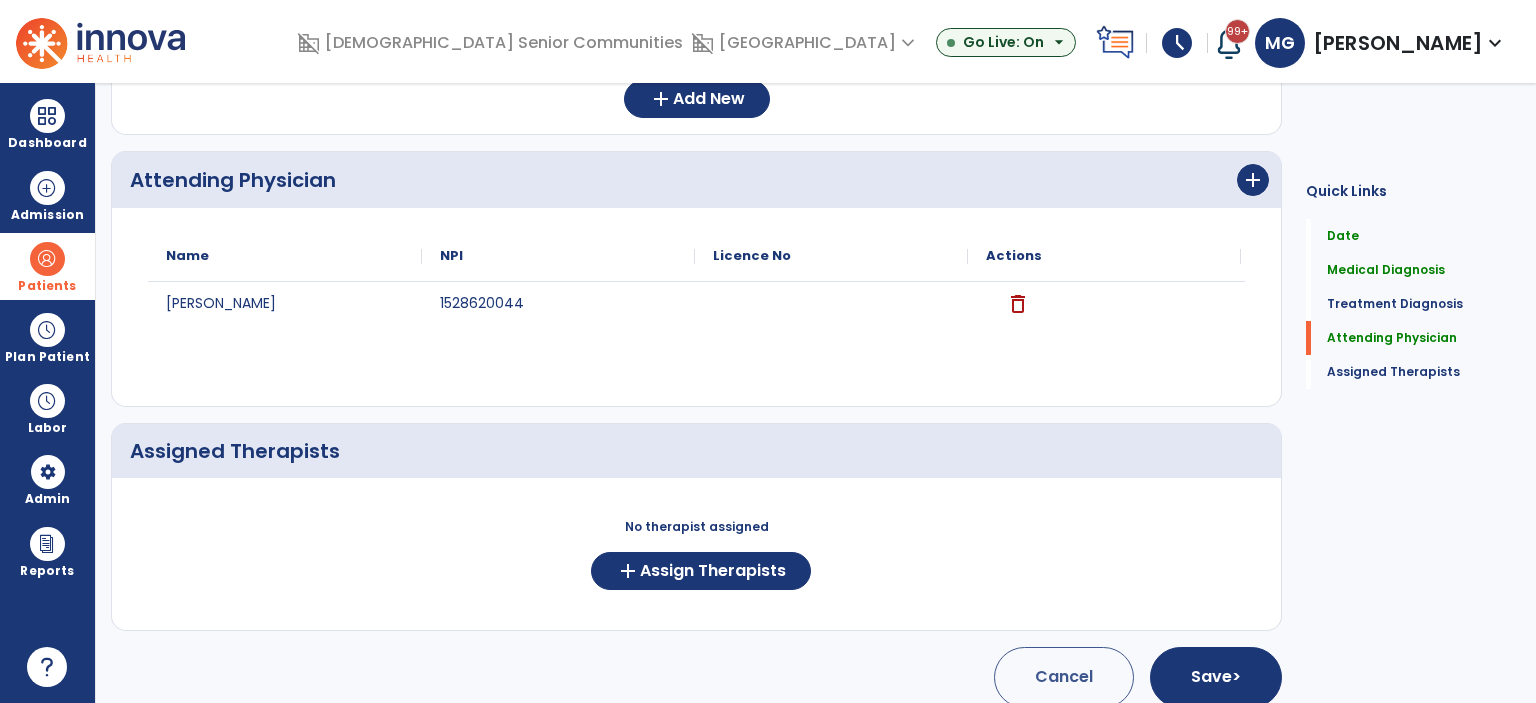 scroll, scrollTop: 877, scrollLeft: 0, axis: vertical 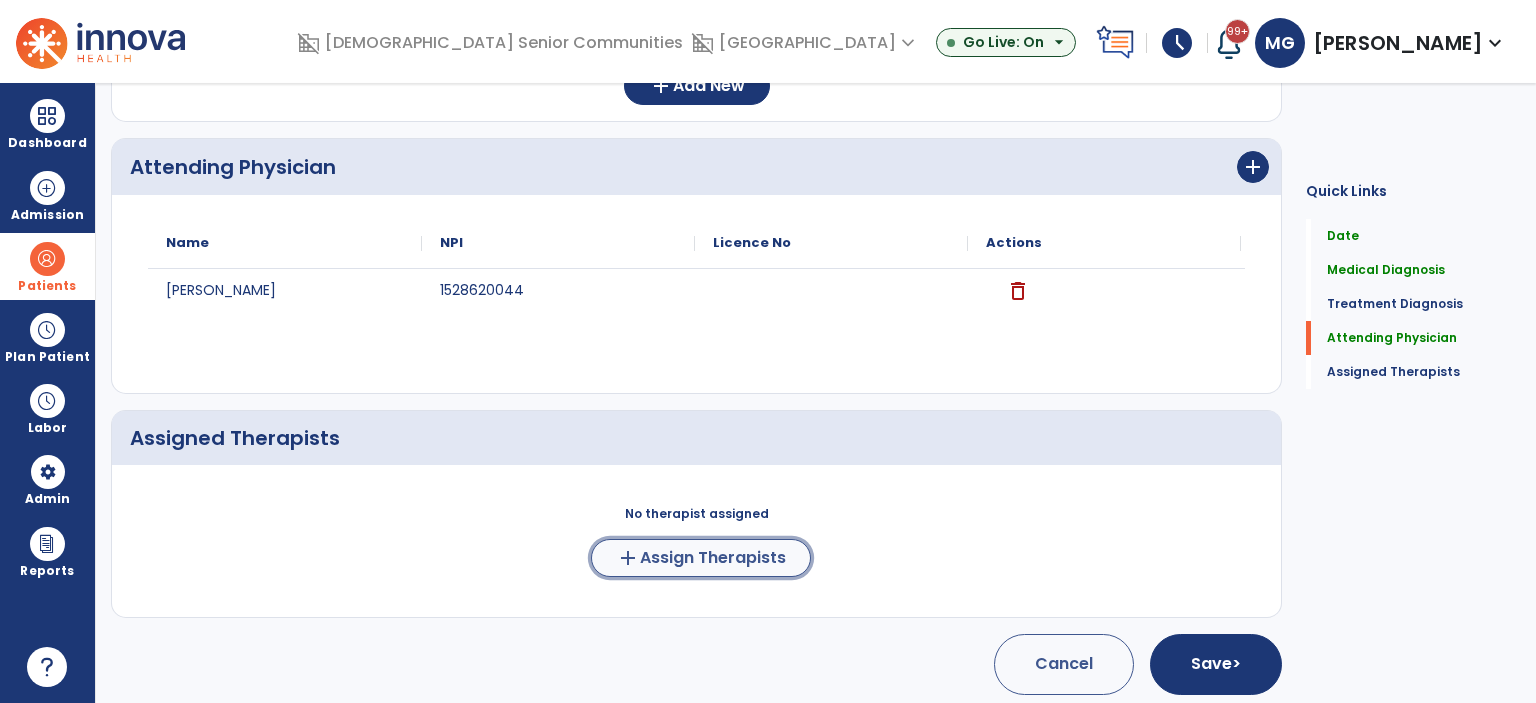 click on "Assign Therapists" 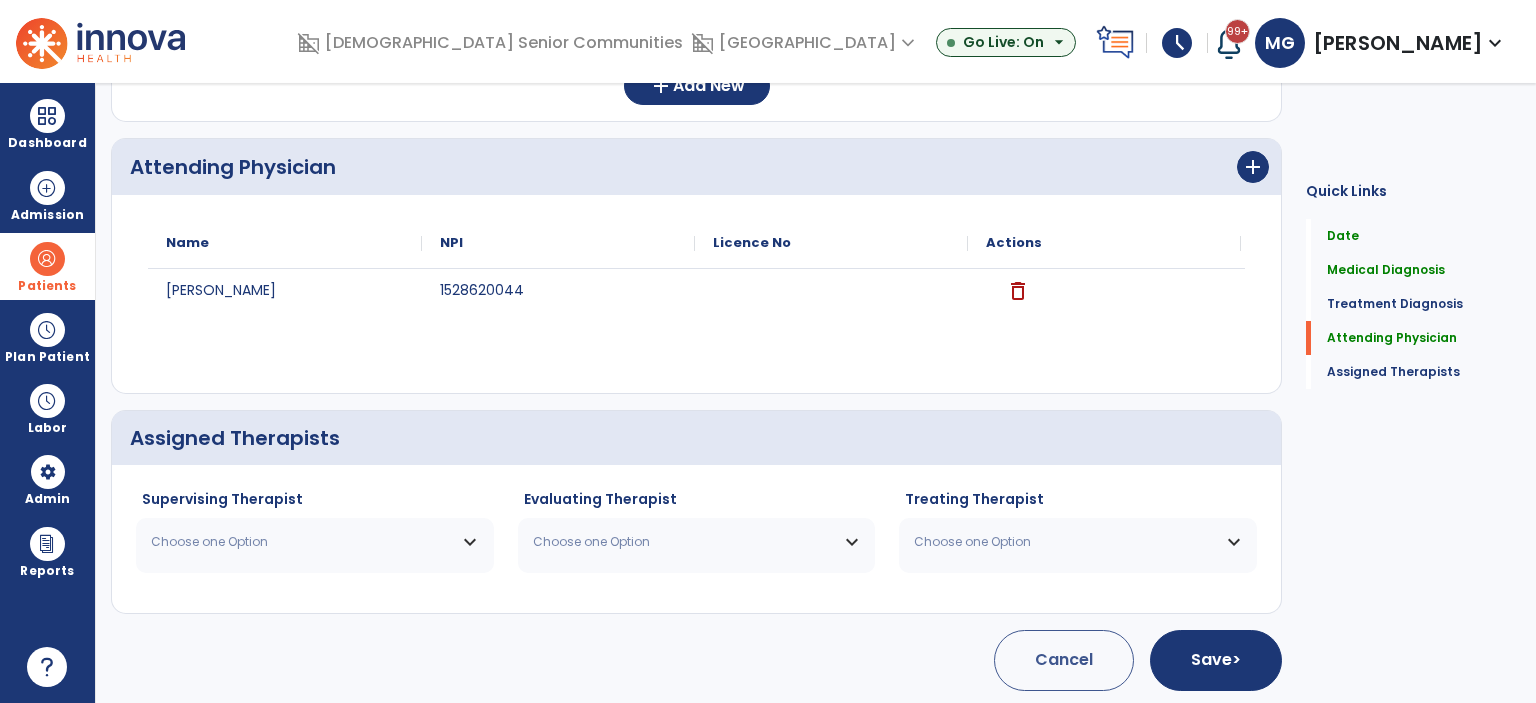 click on "Choose one Option" at bounding box center (302, 542) 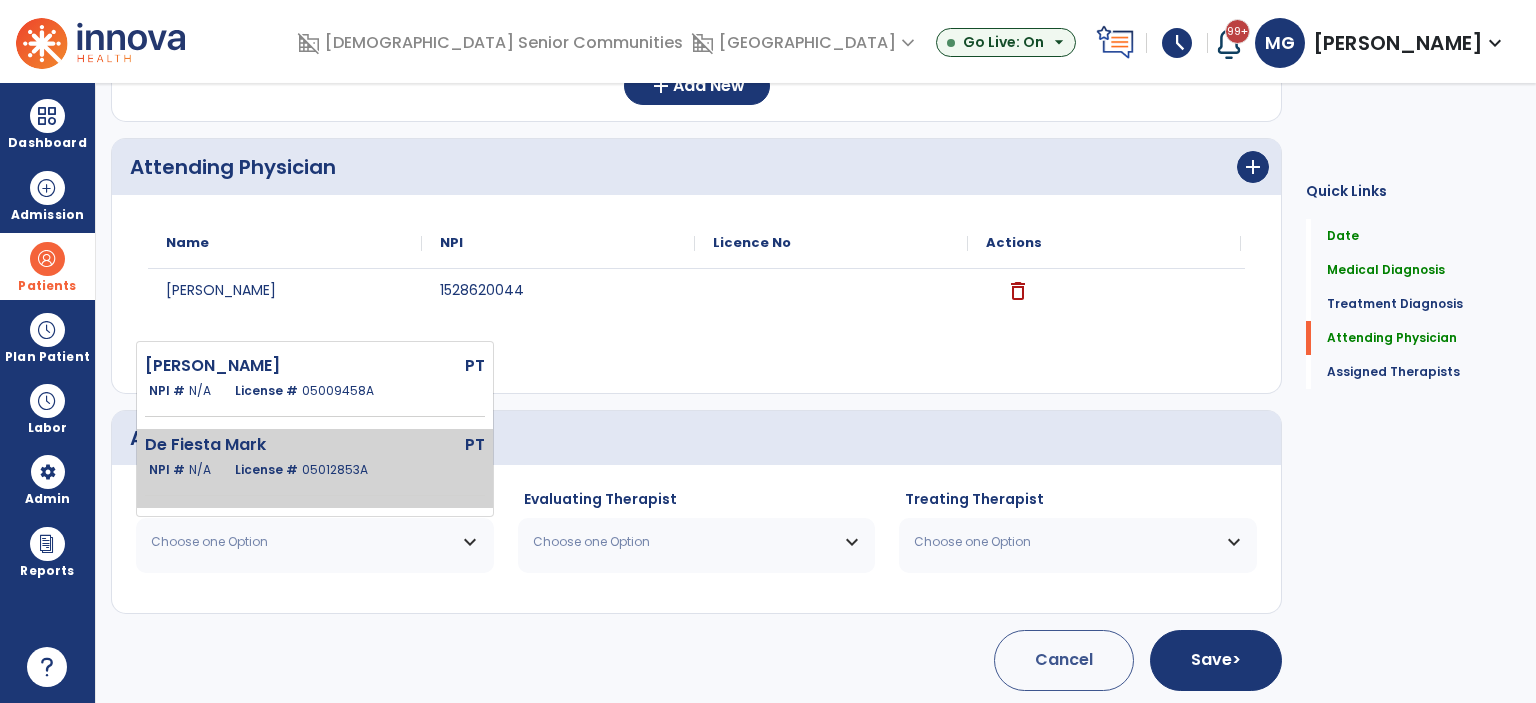click on "De Fiesta Mark  PT   NPI #  N/A   License #  [DRIVERS_LICENSE_NUMBER]" 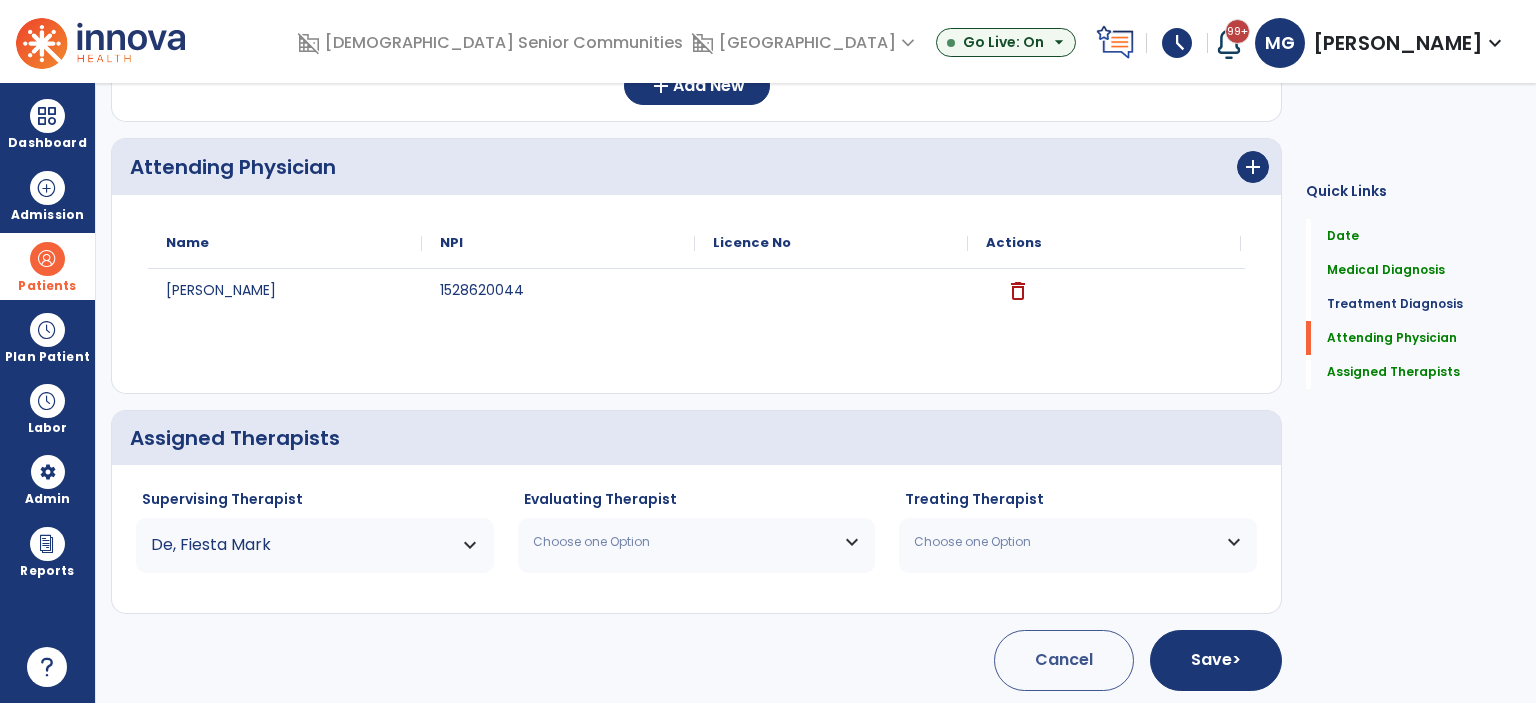 click on "Choose one Option" at bounding box center (697, 542) 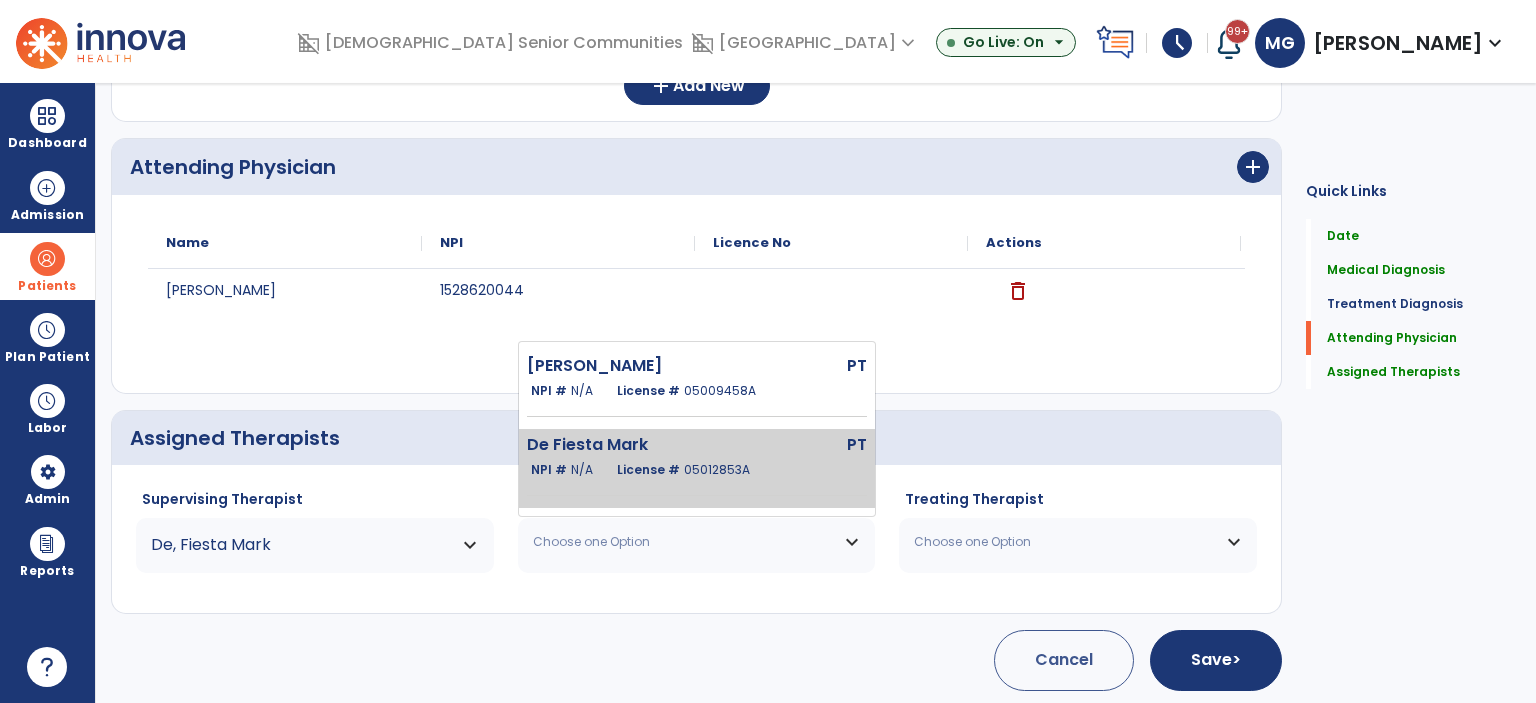 click on "De Fiesta Mark" 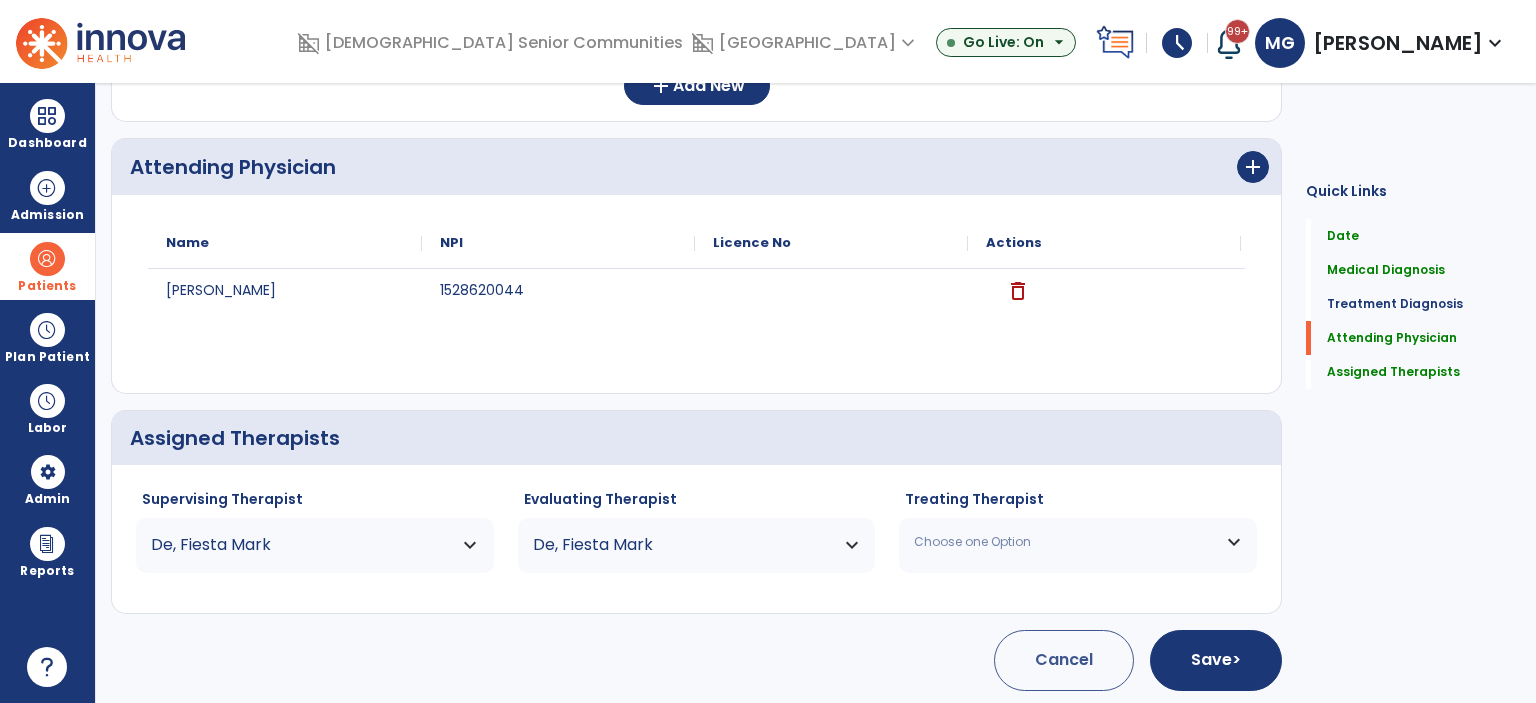 click on "Choose one Option" at bounding box center (1065, 542) 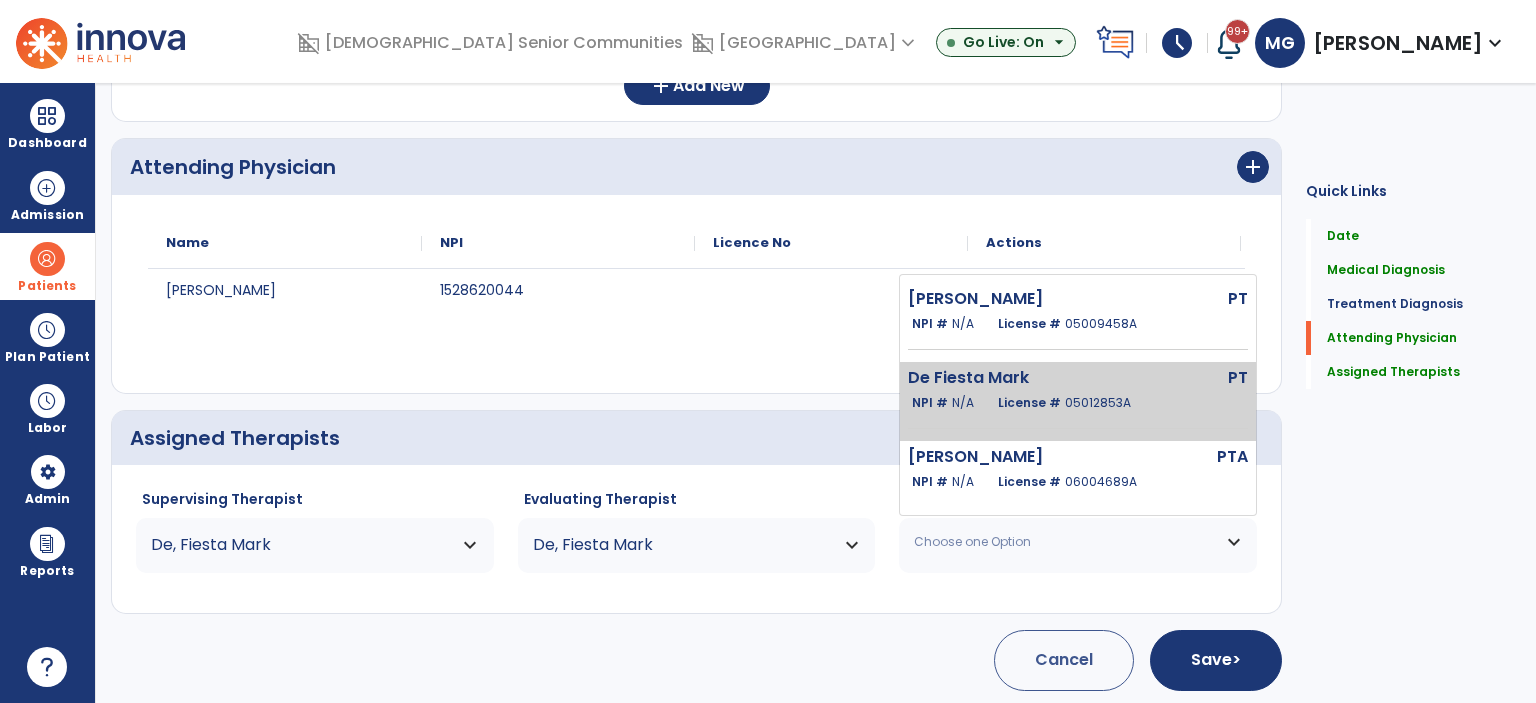 click on "NPI #  N/A" 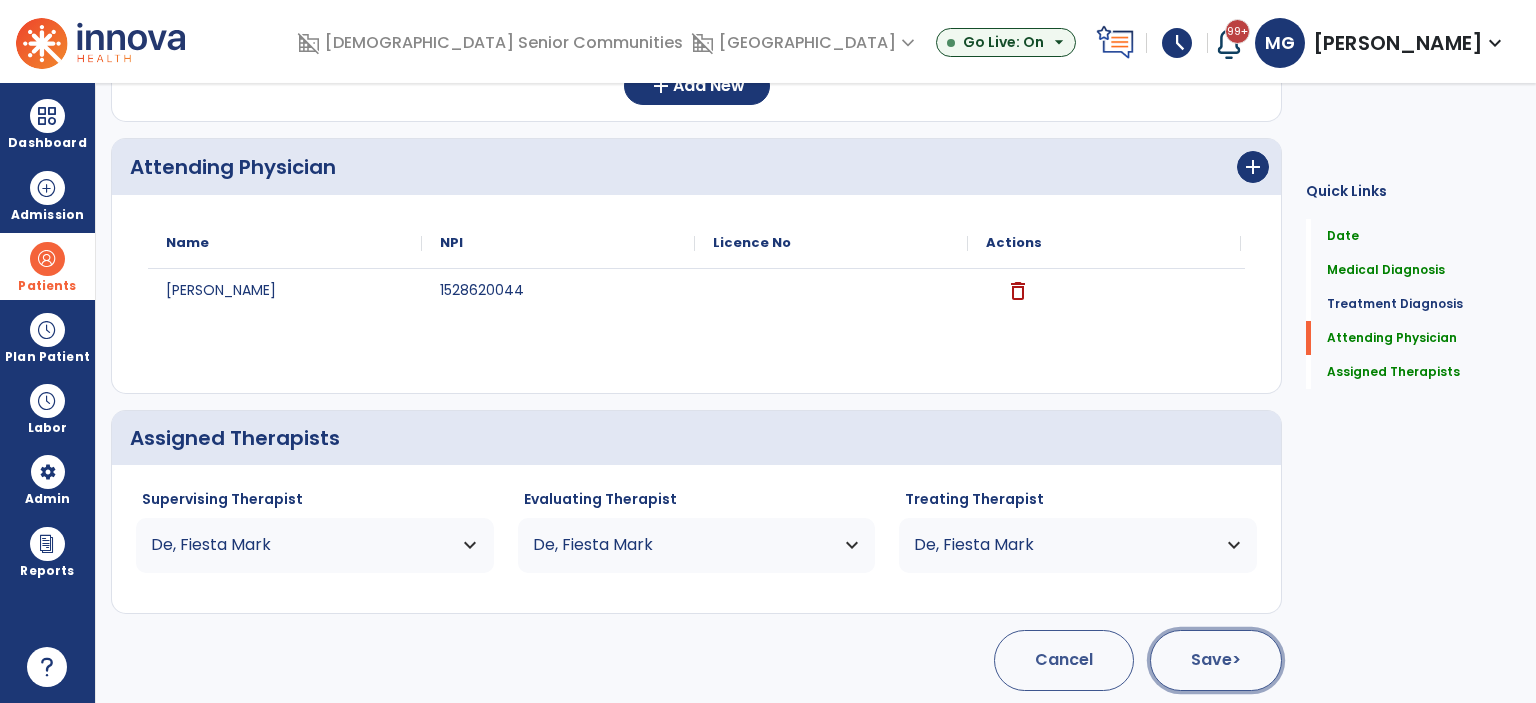 click on ">" 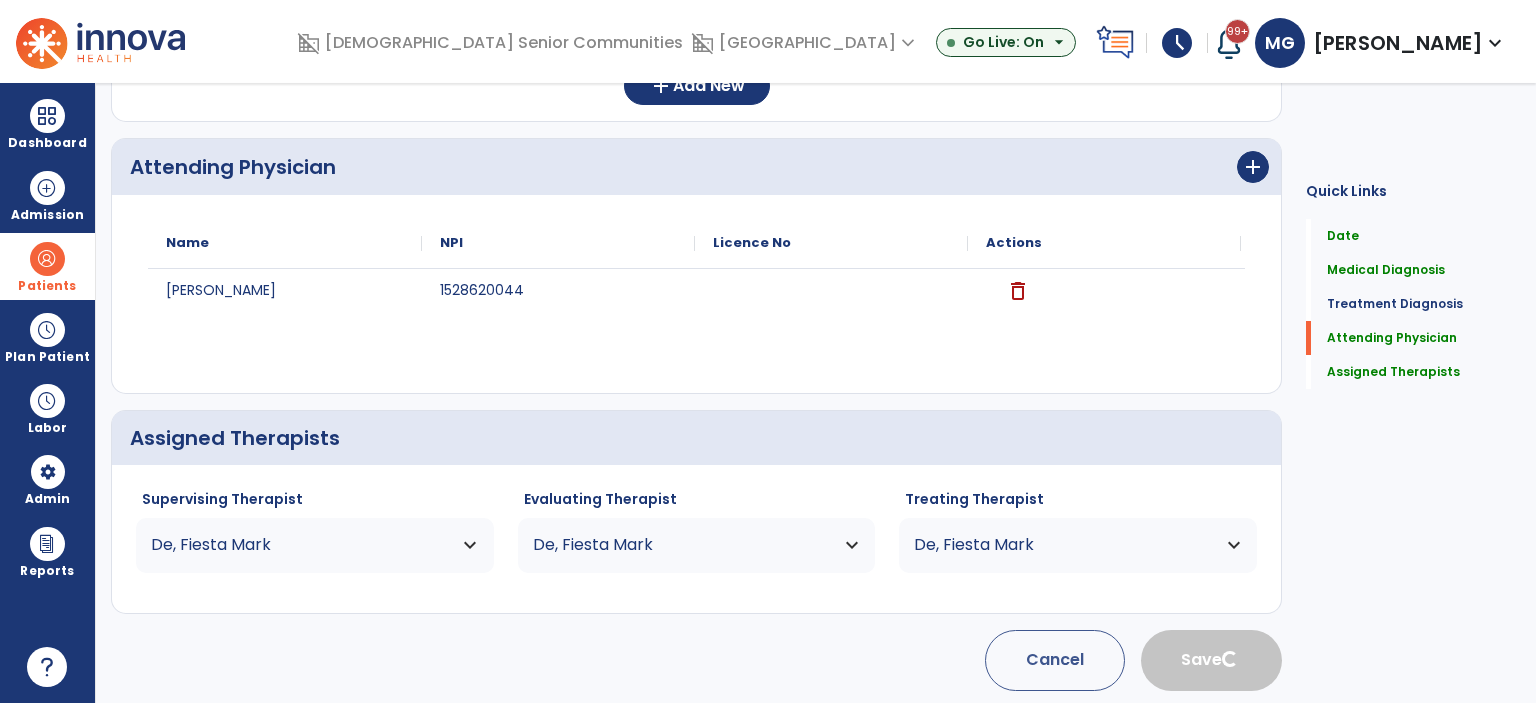 type 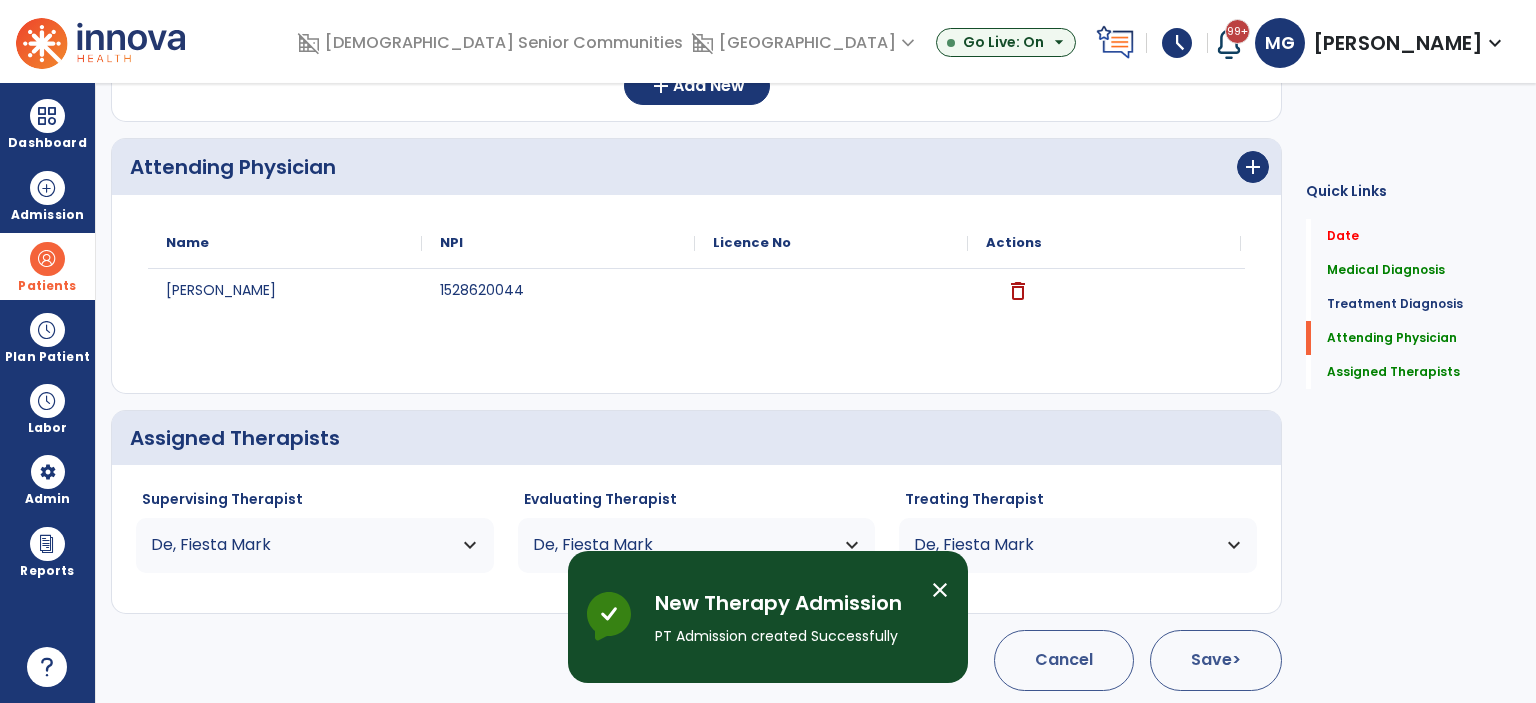 scroll, scrollTop: 144, scrollLeft: 0, axis: vertical 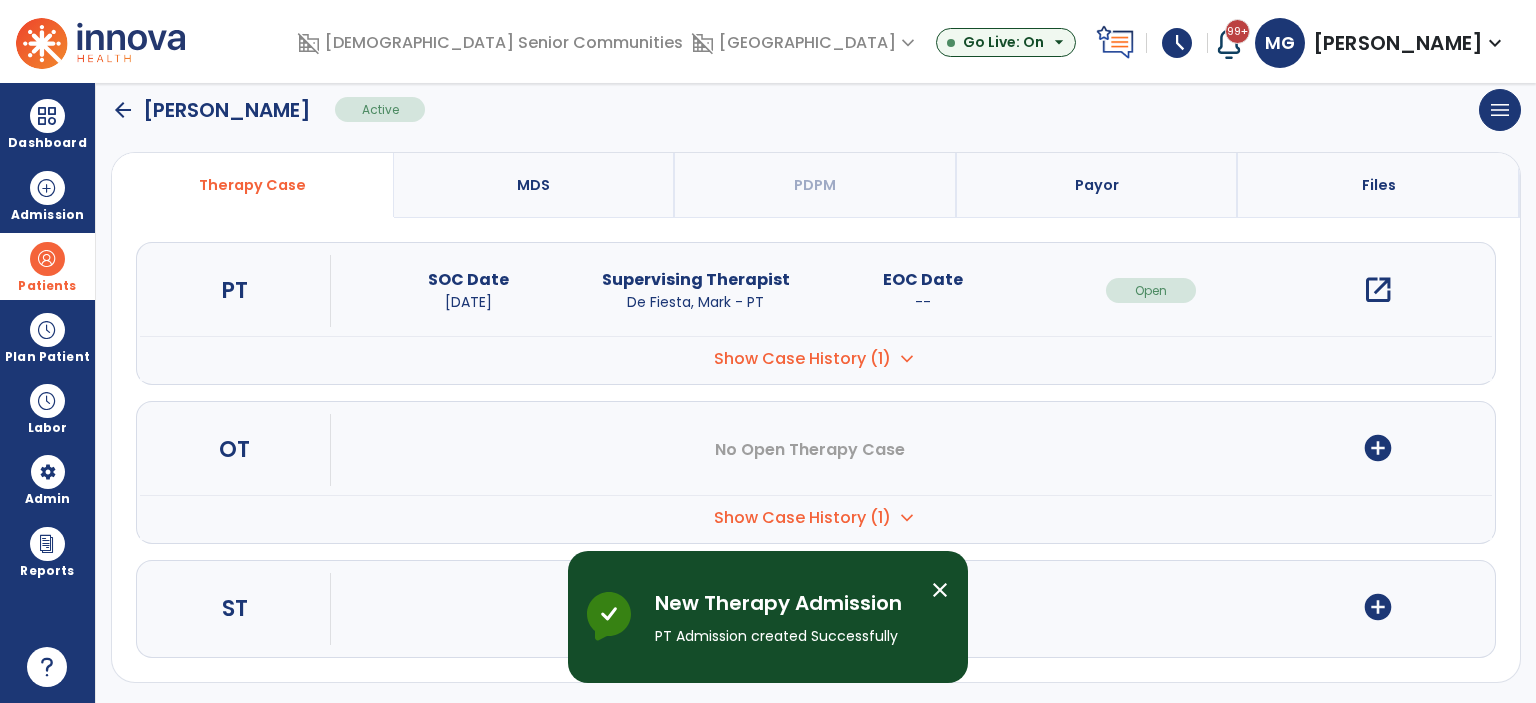 click on "close" at bounding box center [940, 590] 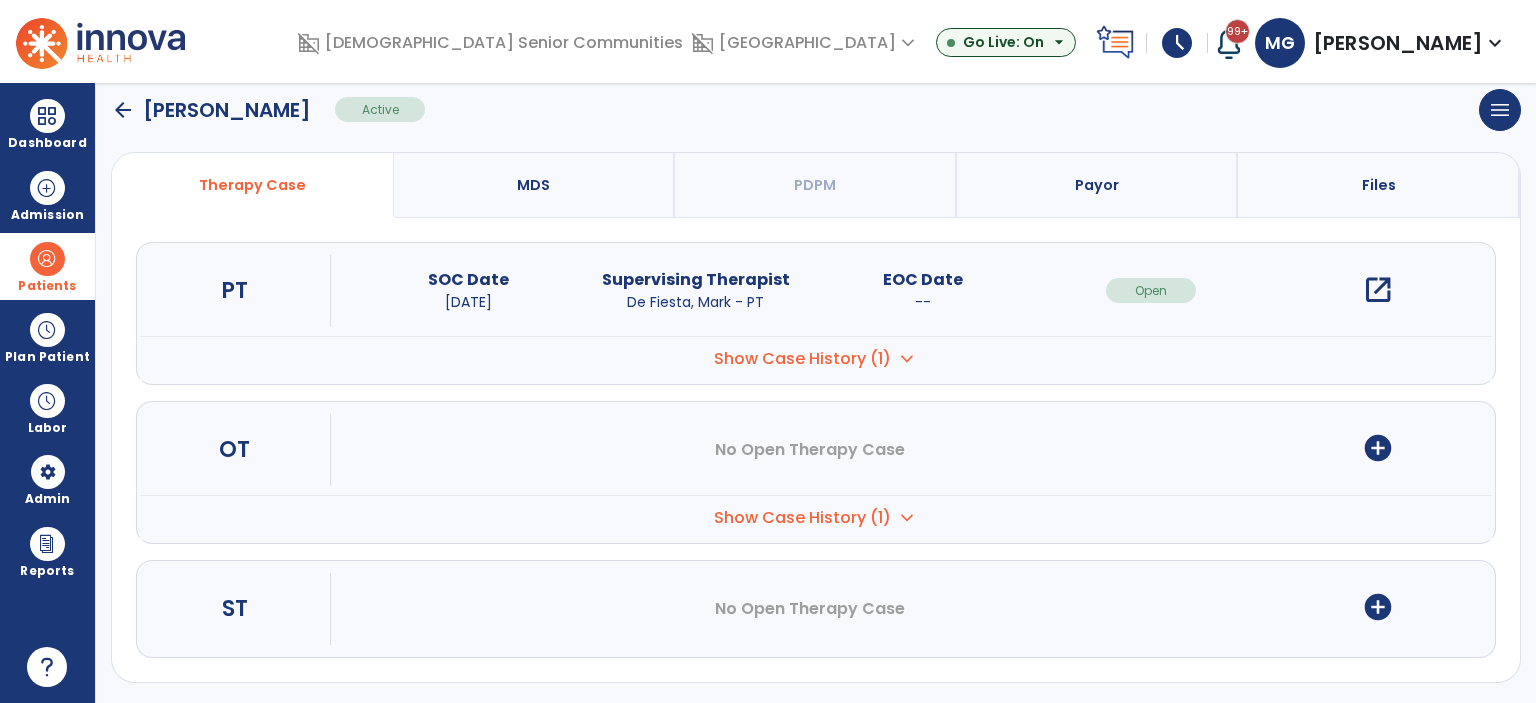 click on "add_circle" at bounding box center [1378, 448] 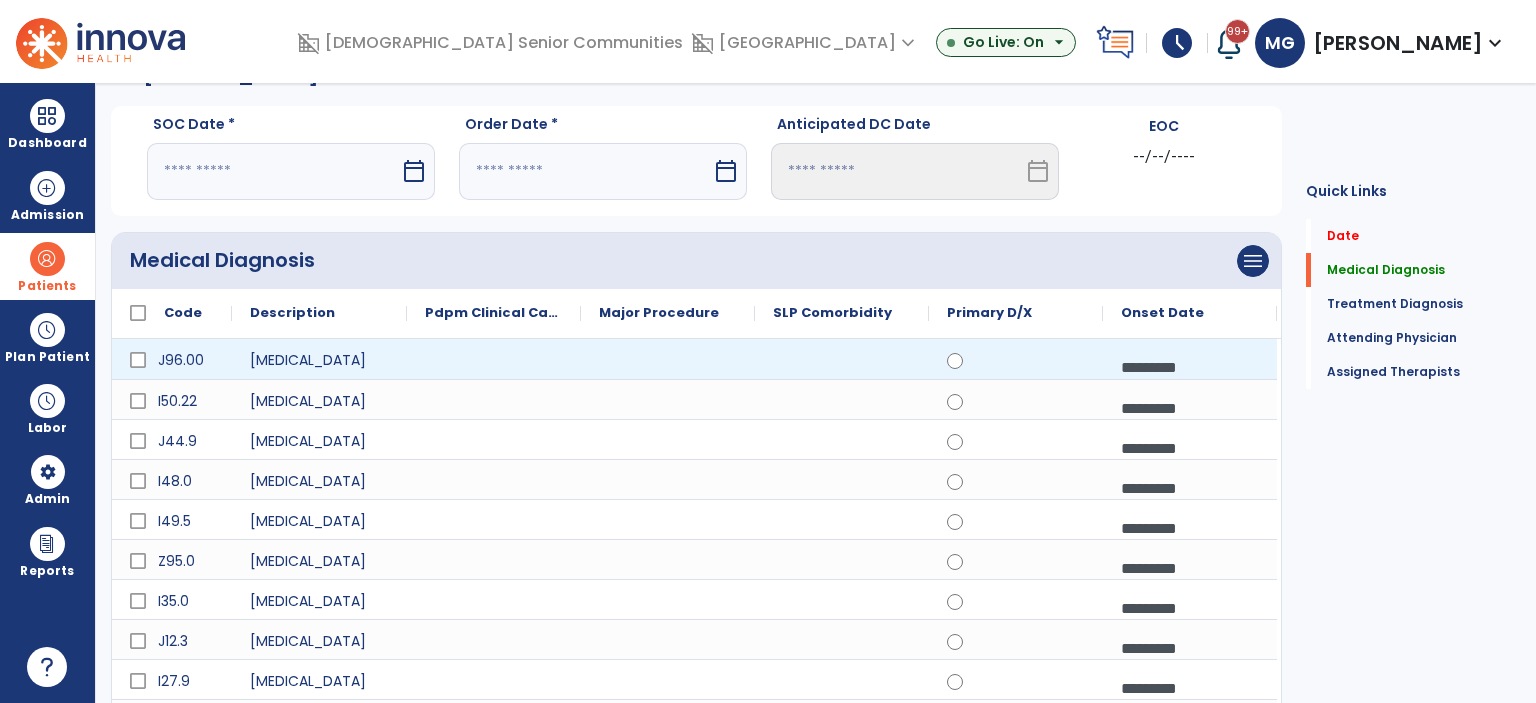 scroll, scrollTop: 41, scrollLeft: 0, axis: vertical 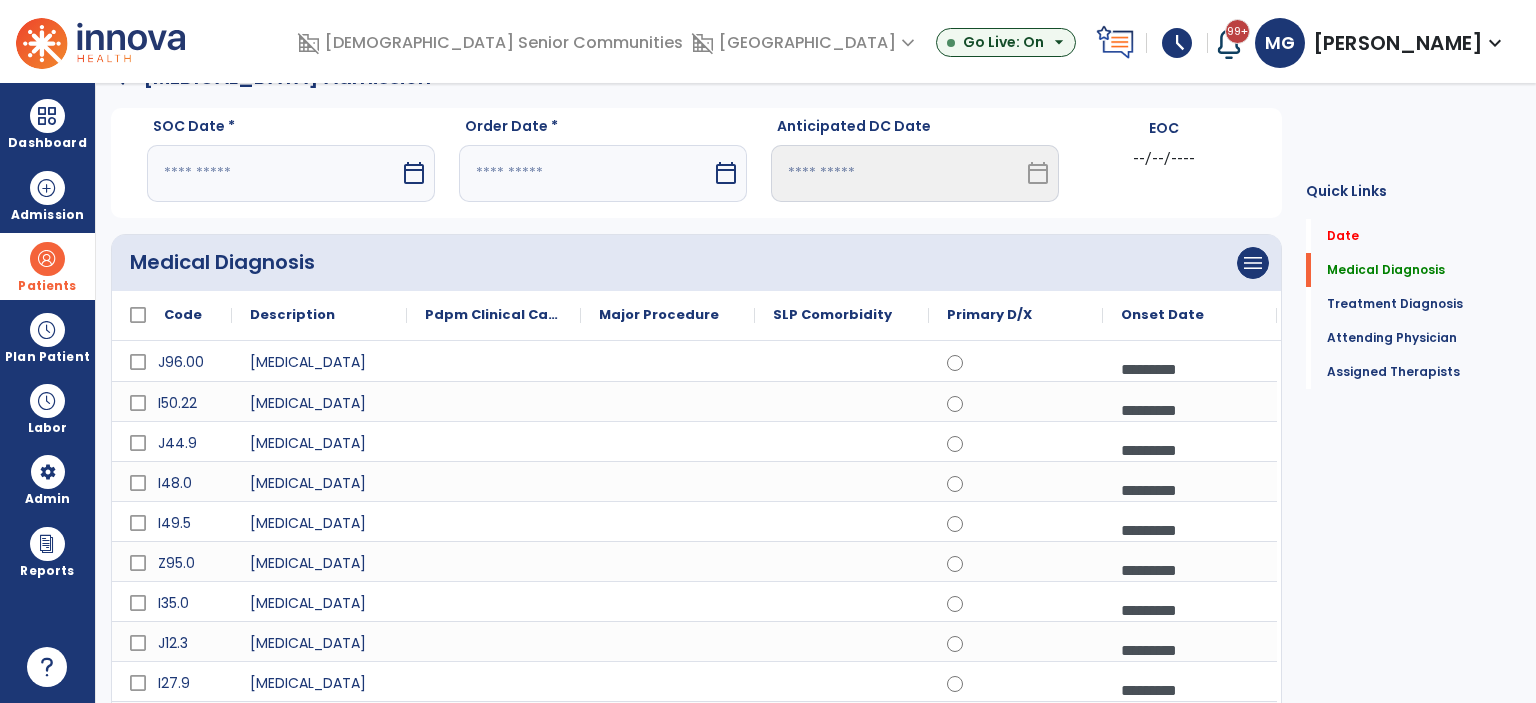 click on "calendar_today" at bounding box center [414, 173] 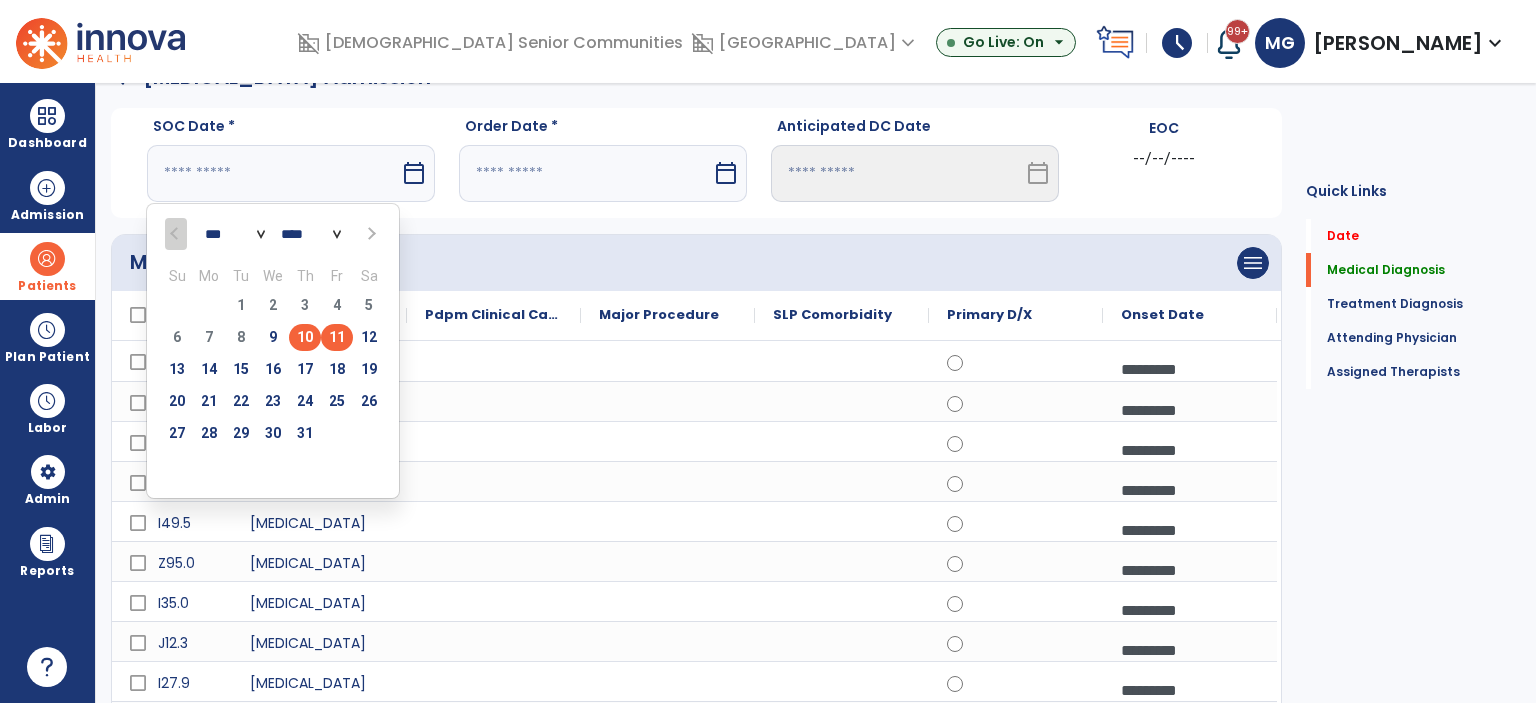 click on "11" at bounding box center (337, 337) 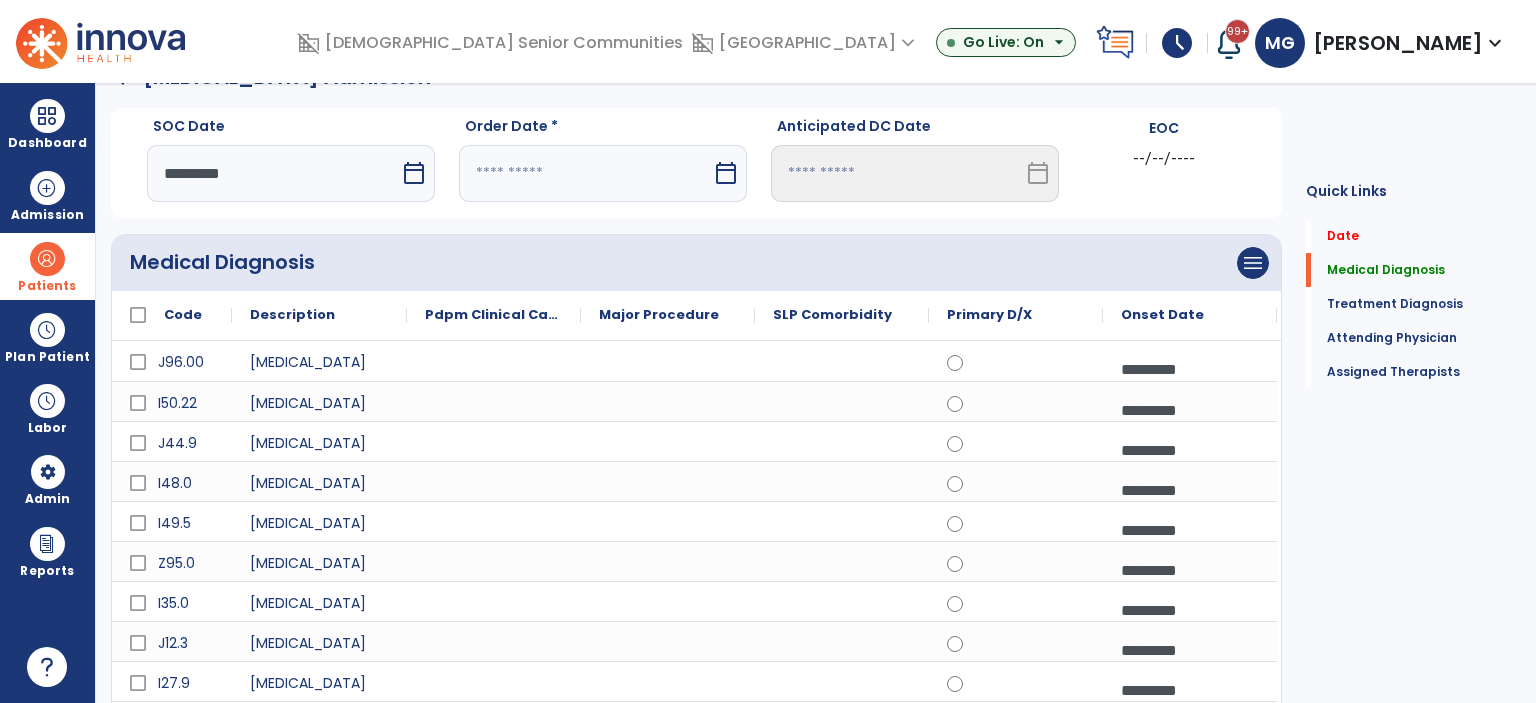click at bounding box center [585, 173] 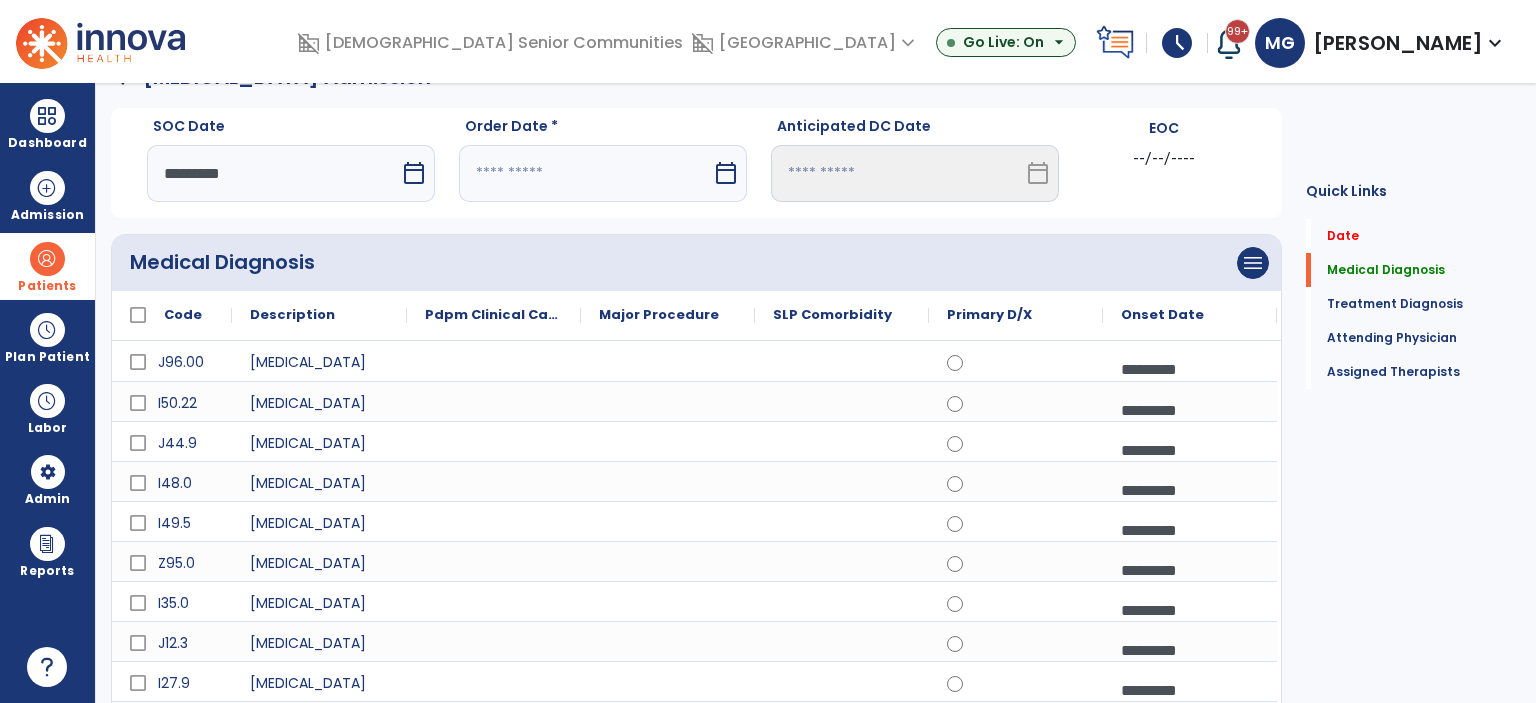 select on "*" 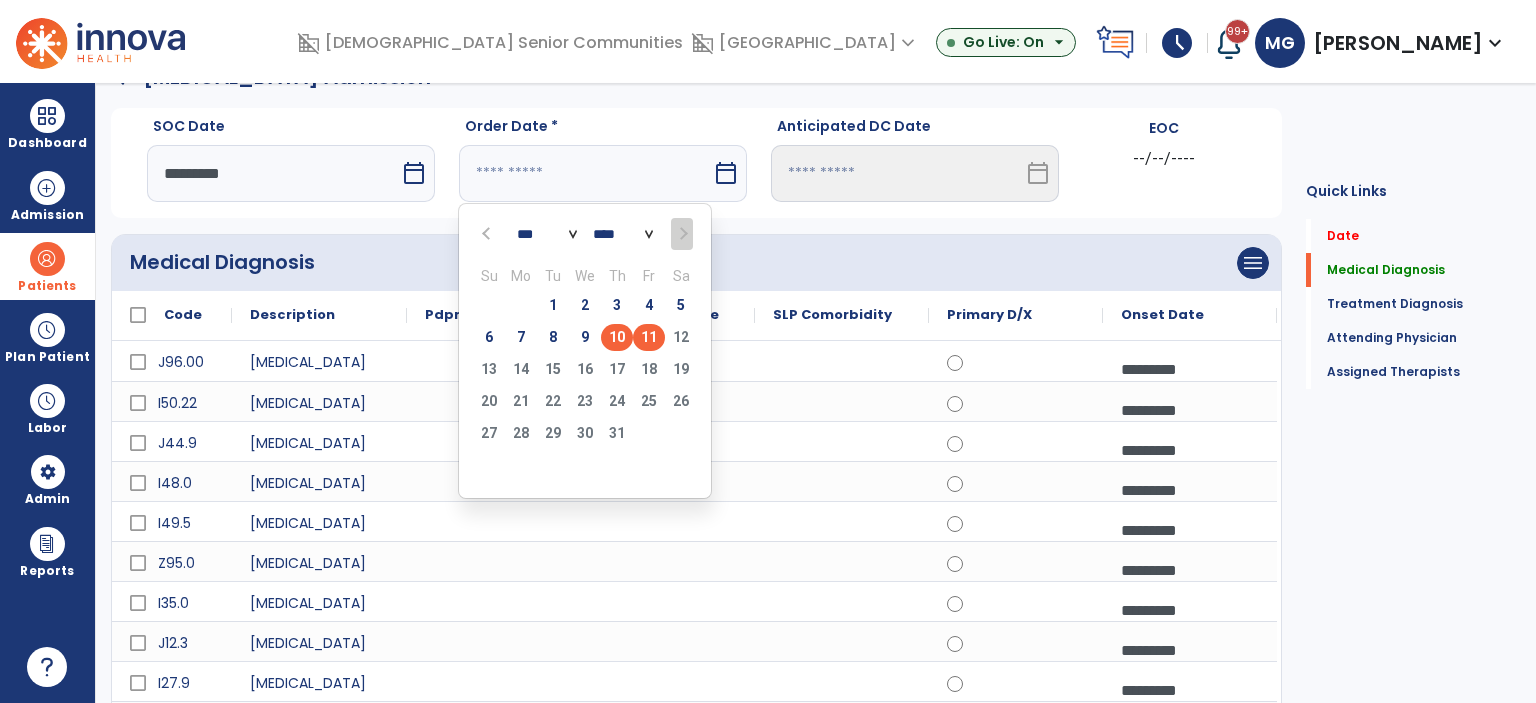 click on "11" at bounding box center (649, 337) 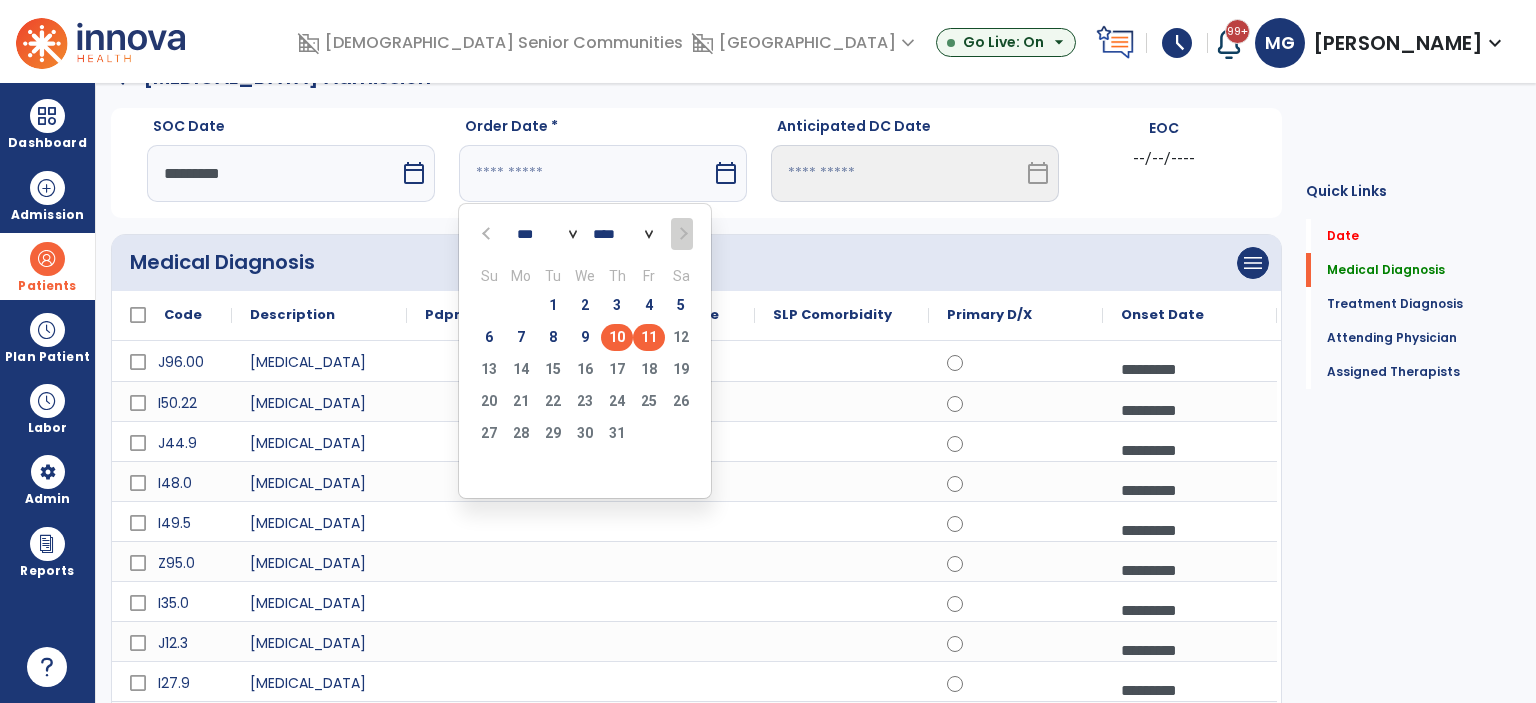 type on "*********" 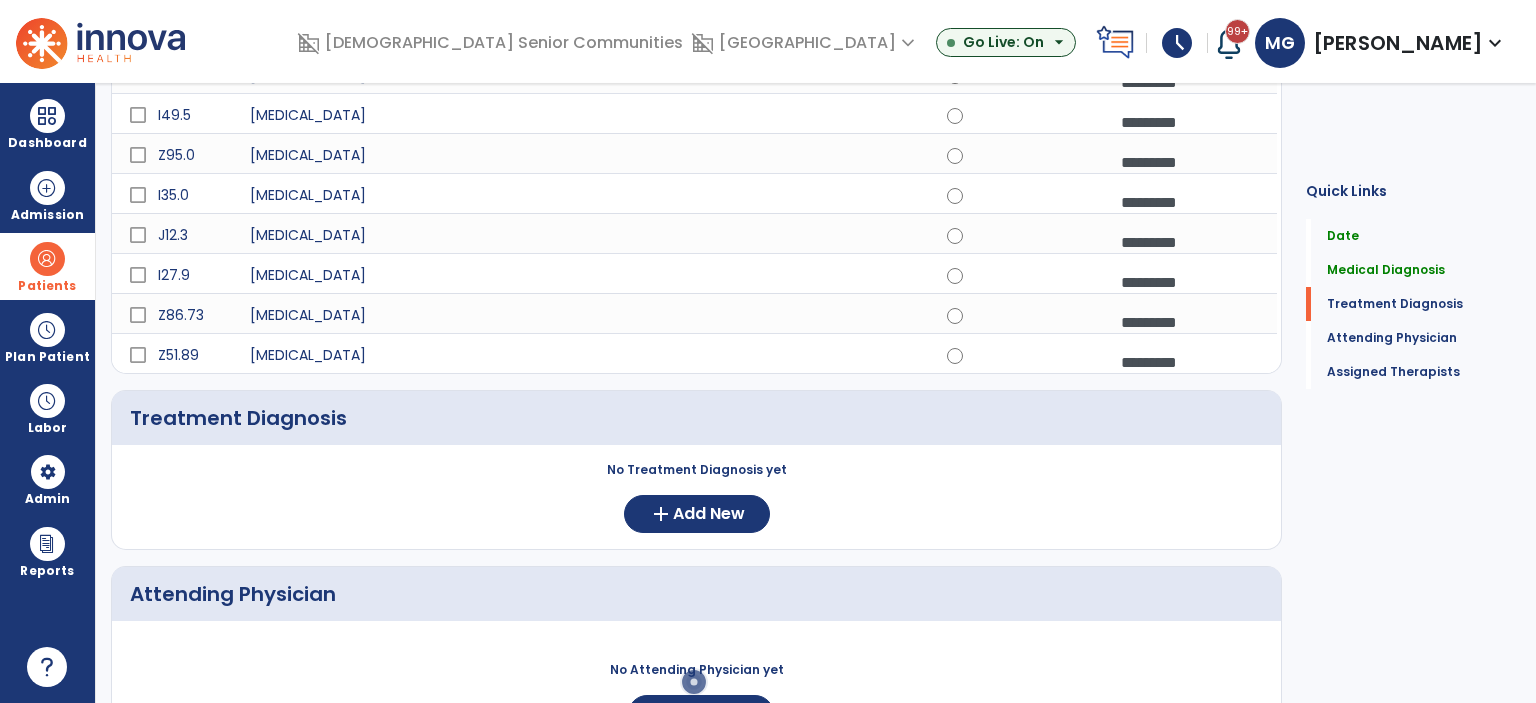 scroll, scrollTop: 678, scrollLeft: 0, axis: vertical 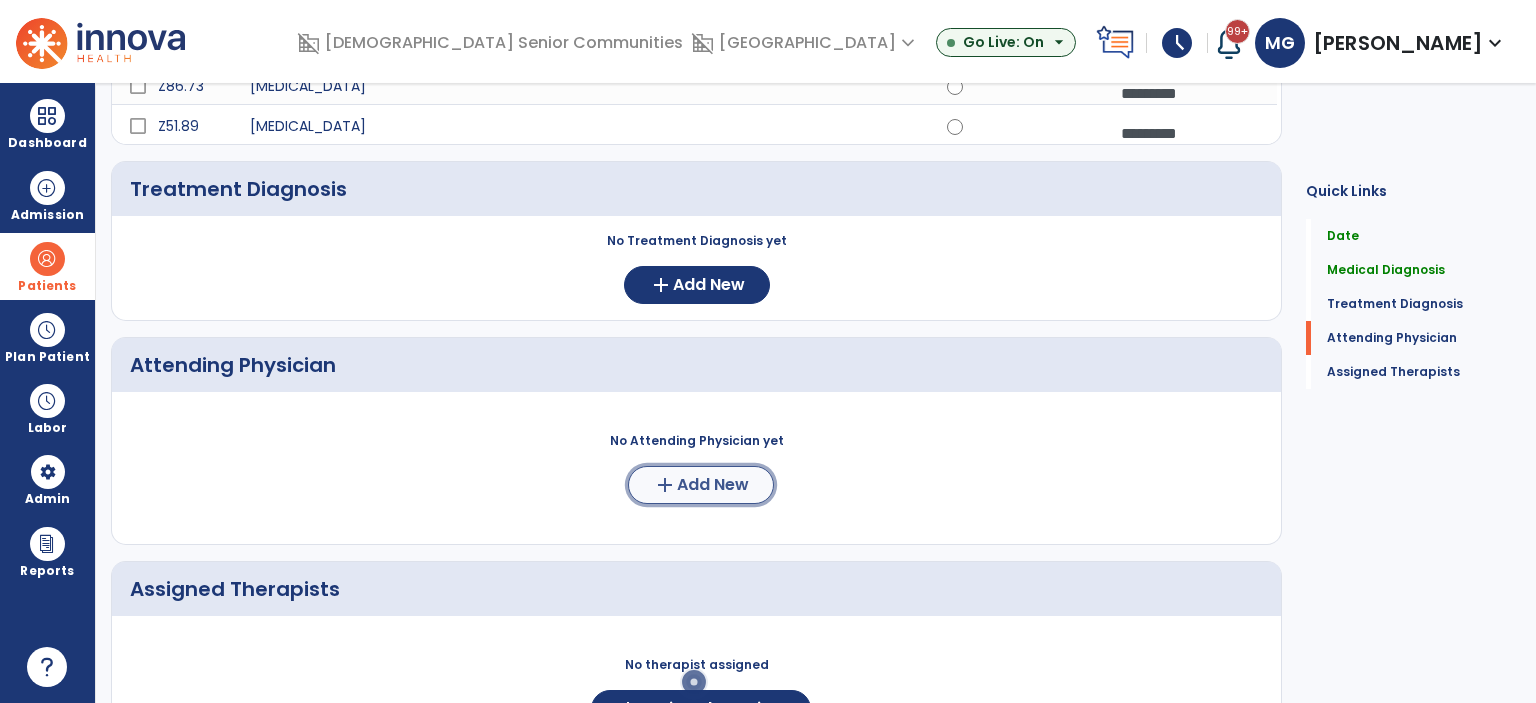 click on "Add New" 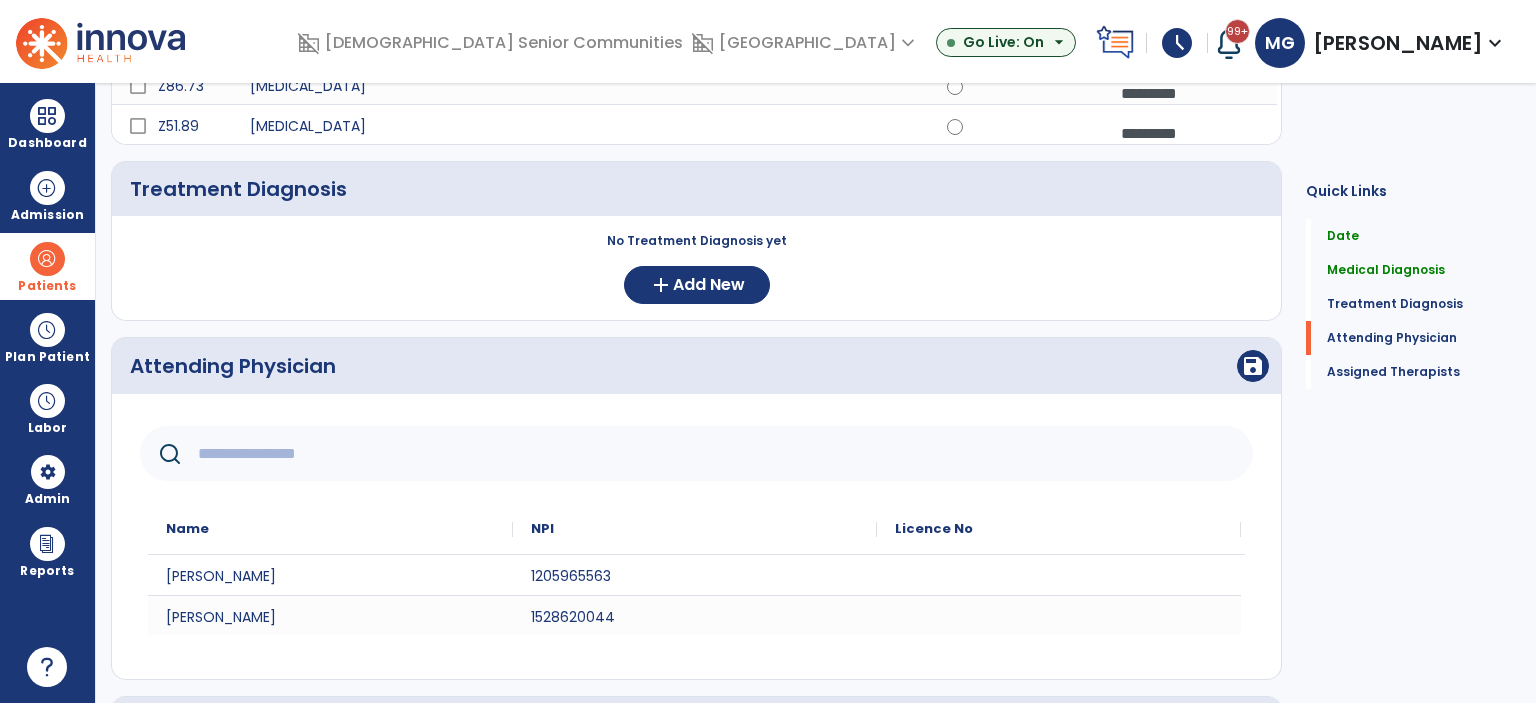 scroll, scrollTop: 803, scrollLeft: 0, axis: vertical 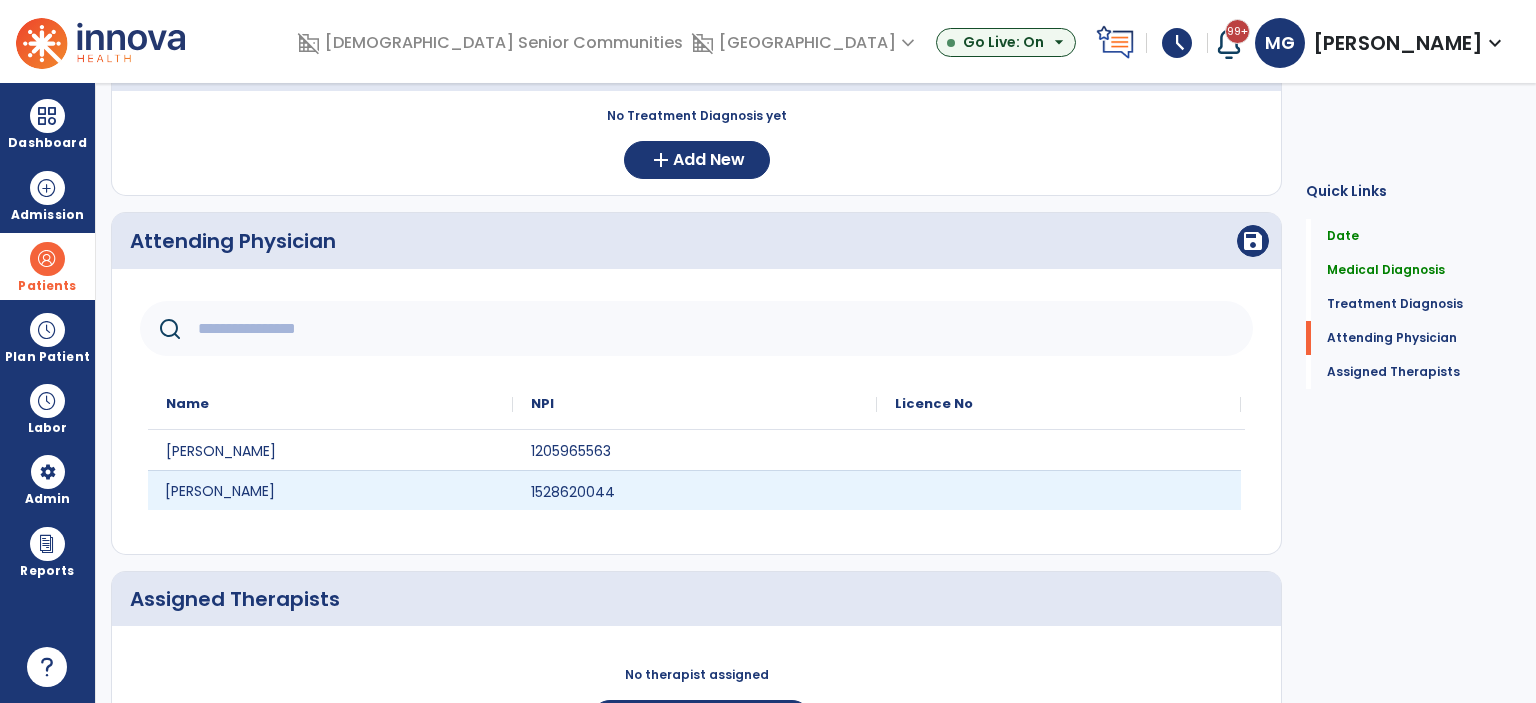 click on "[PERSON_NAME]" 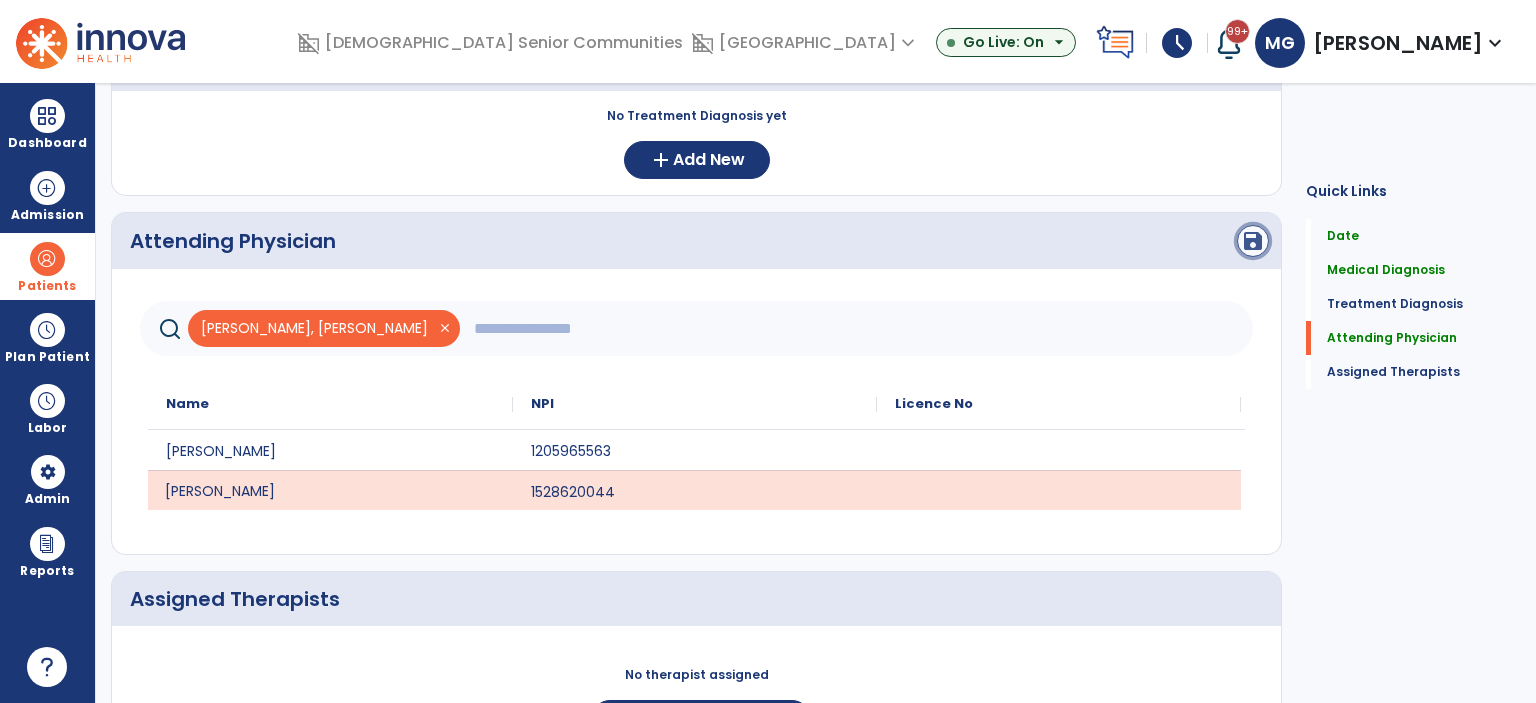 click on "save" 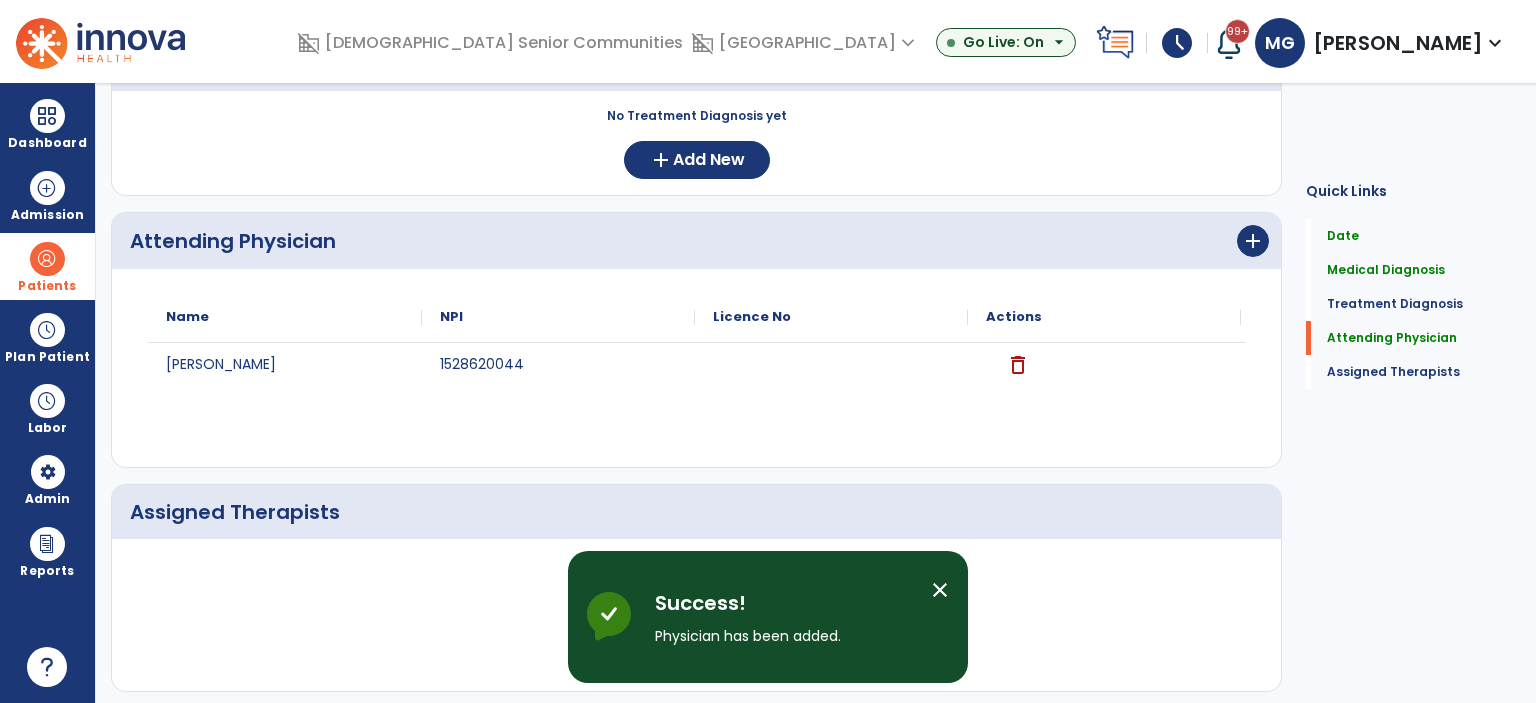 click on "close" at bounding box center (940, 590) 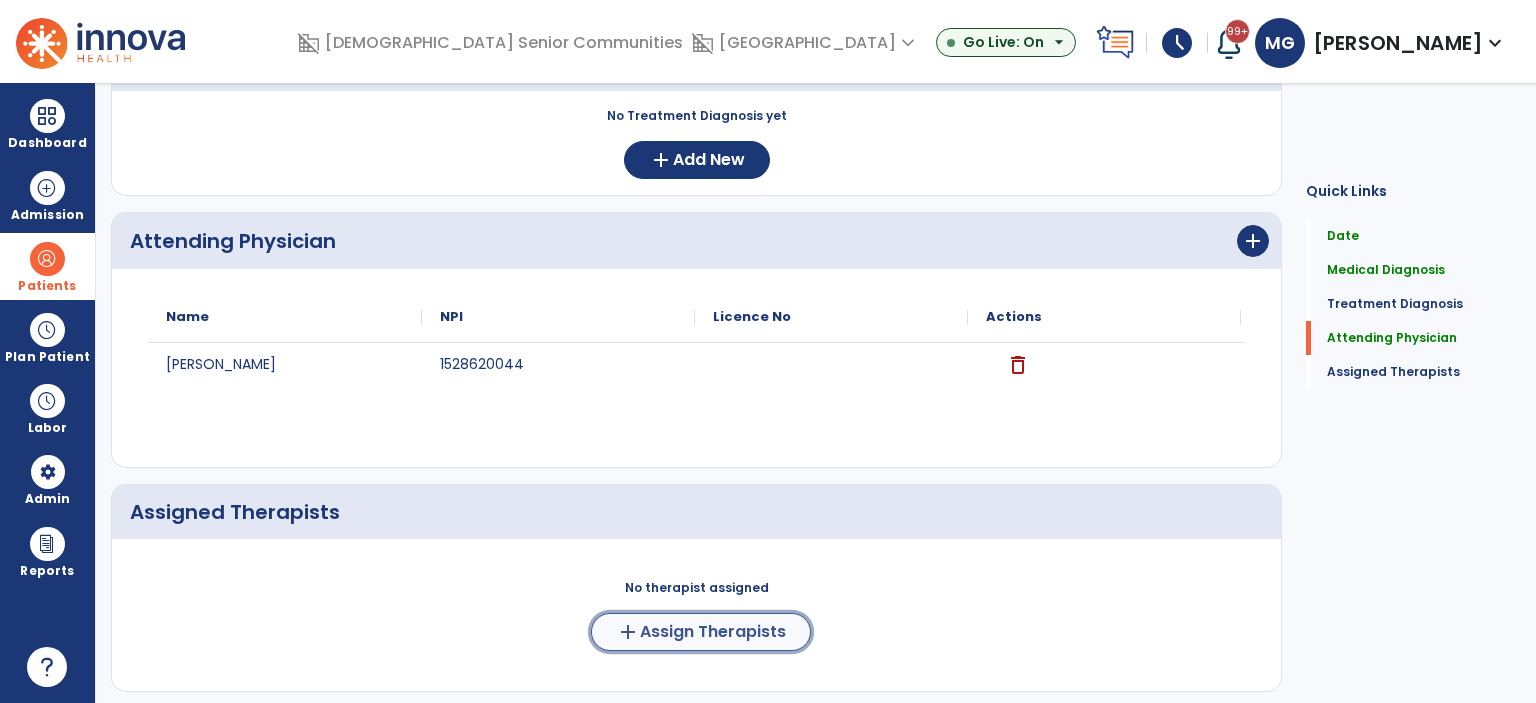 click on "Assign Therapists" 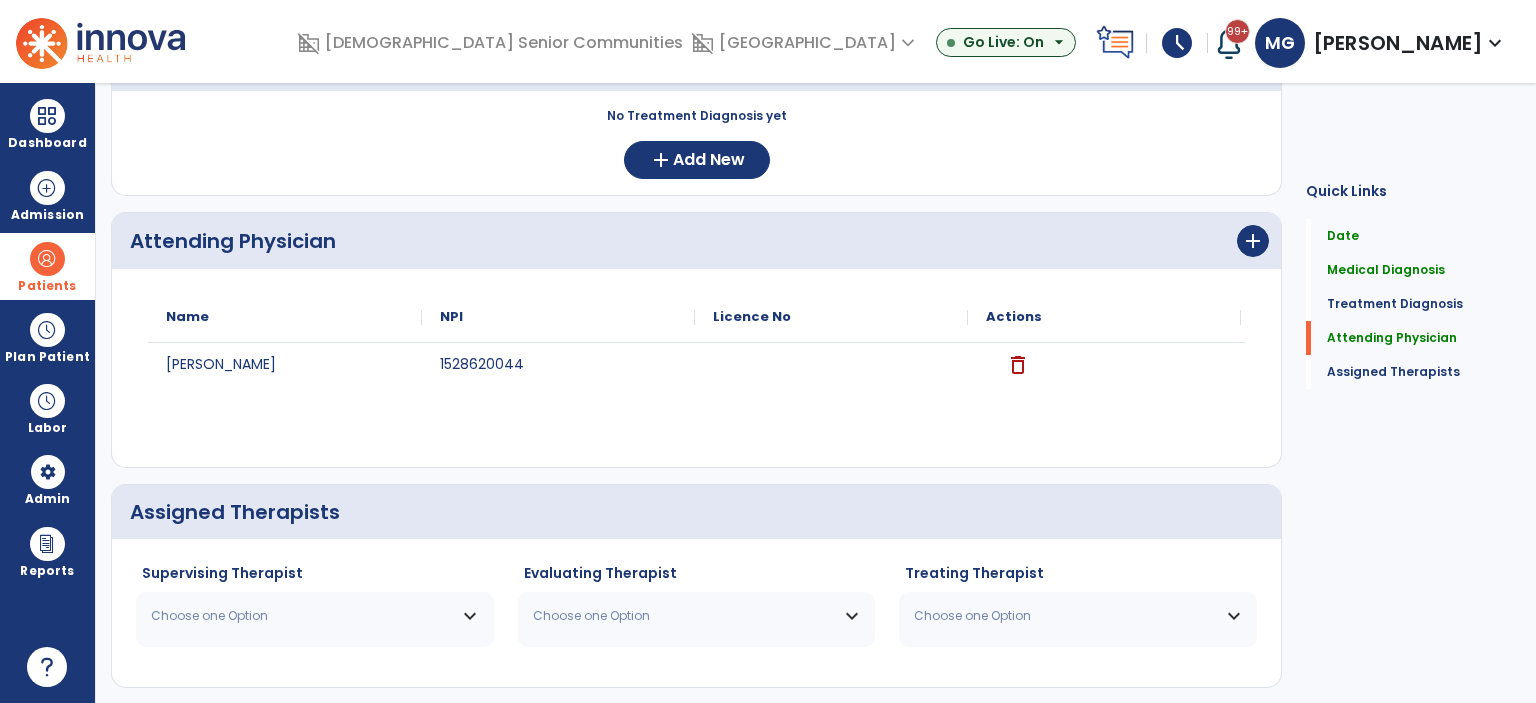 click on "Choose one Option" at bounding box center [315, 616] 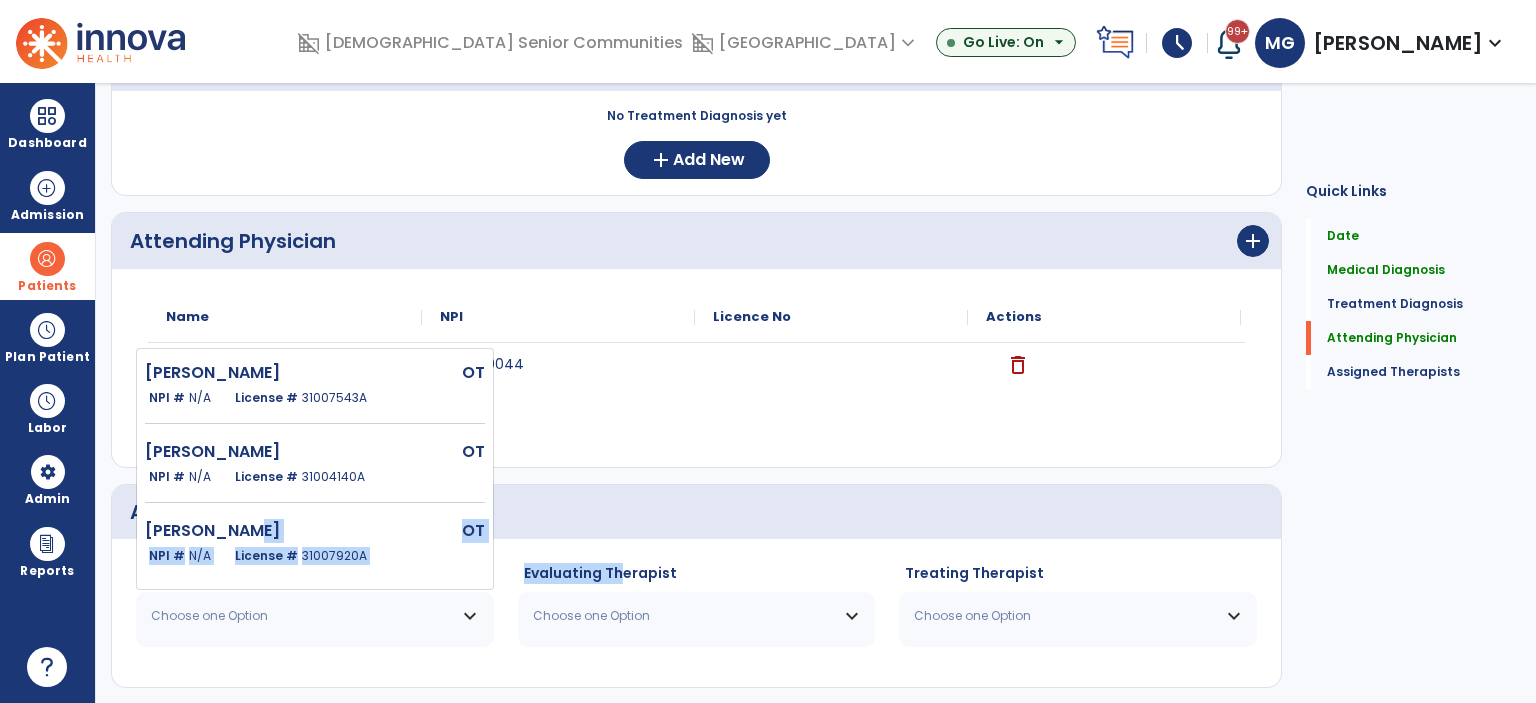 scroll, scrollTop: 12, scrollLeft: 0, axis: vertical 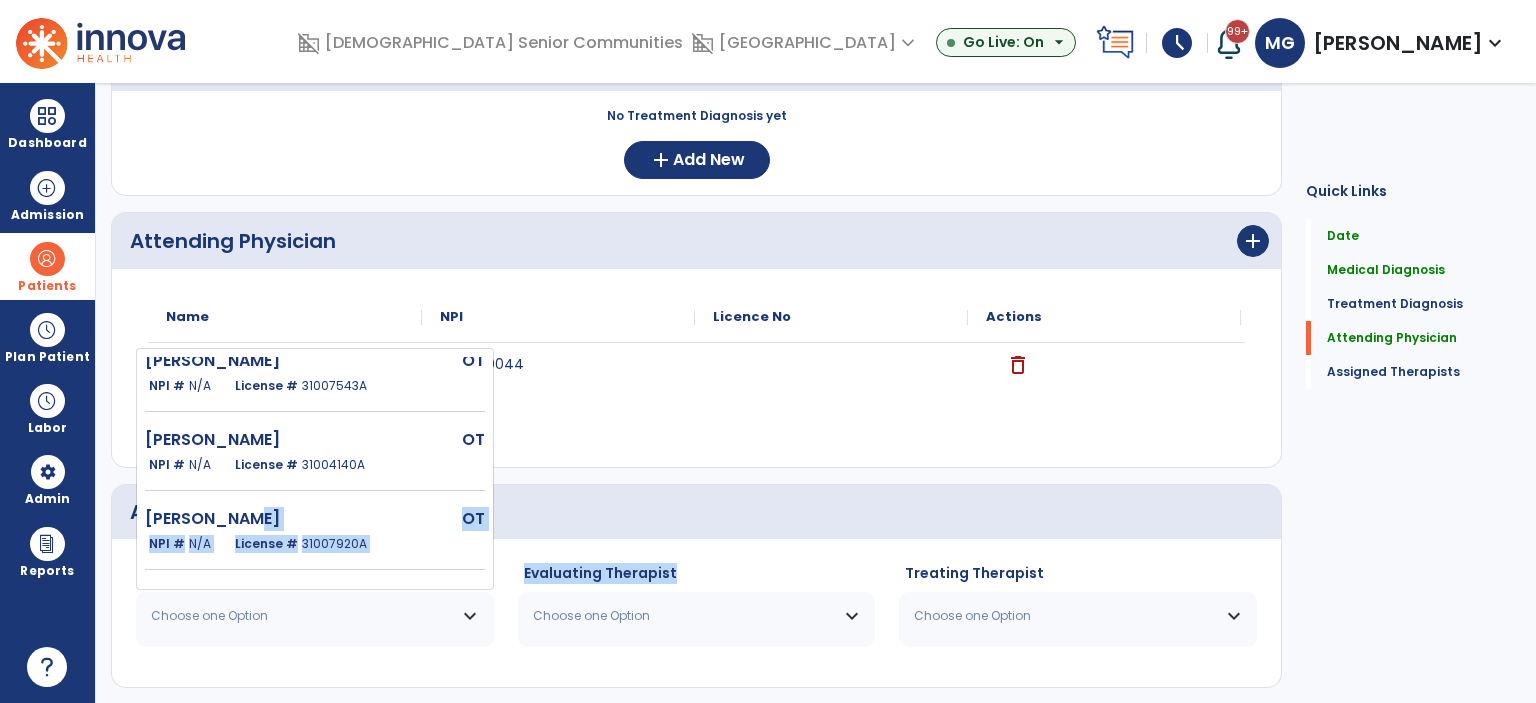 drag, startPoint x: 253, startPoint y: 530, endPoint x: 613, endPoint y: 631, distance: 373.89972 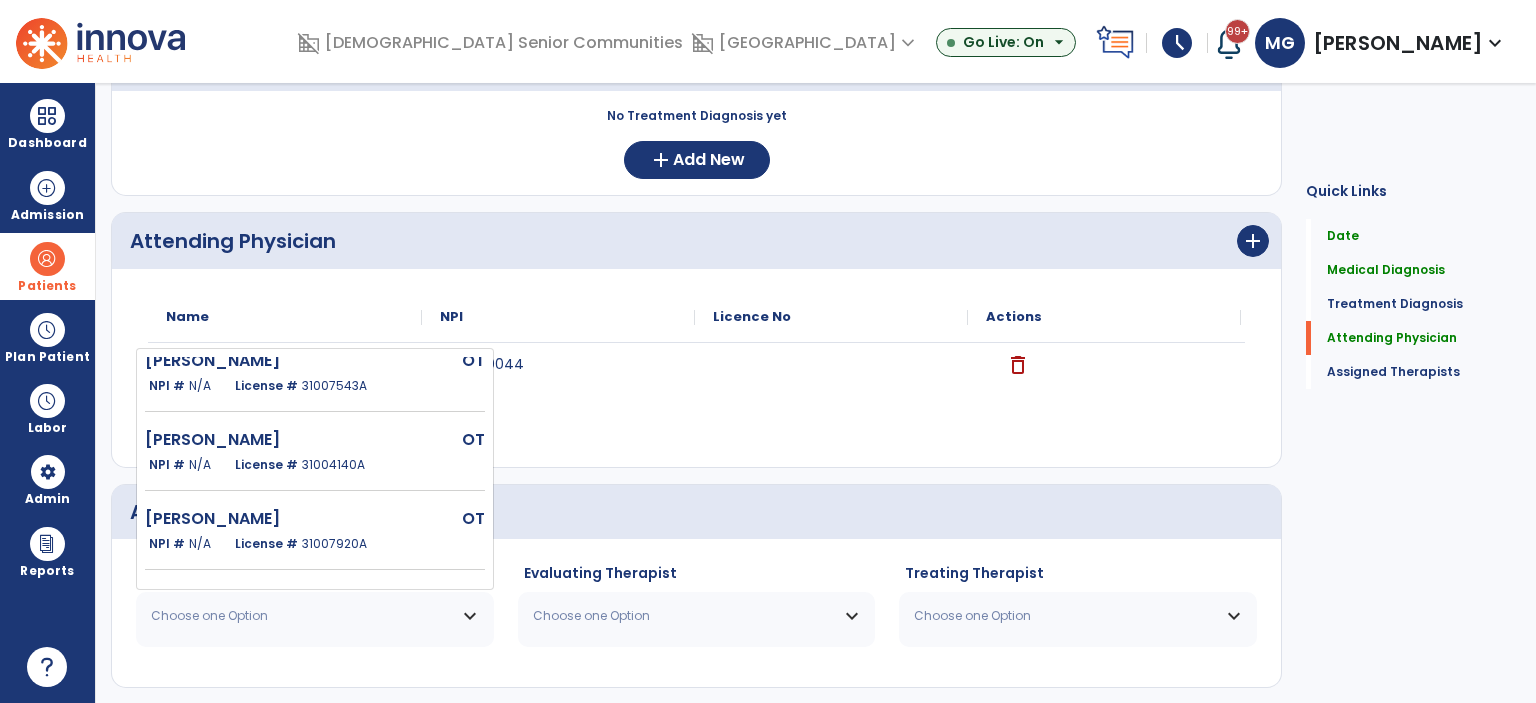 click on "Choose one Option [PERSON_NAME]  OT   NPI #  N/A   License #  31007543A [PERSON_NAME]  OT   NPI #  N/A   License #  31004140A [PERSON_NAME]  OT   NPI #  N/A   License #  31007920A" 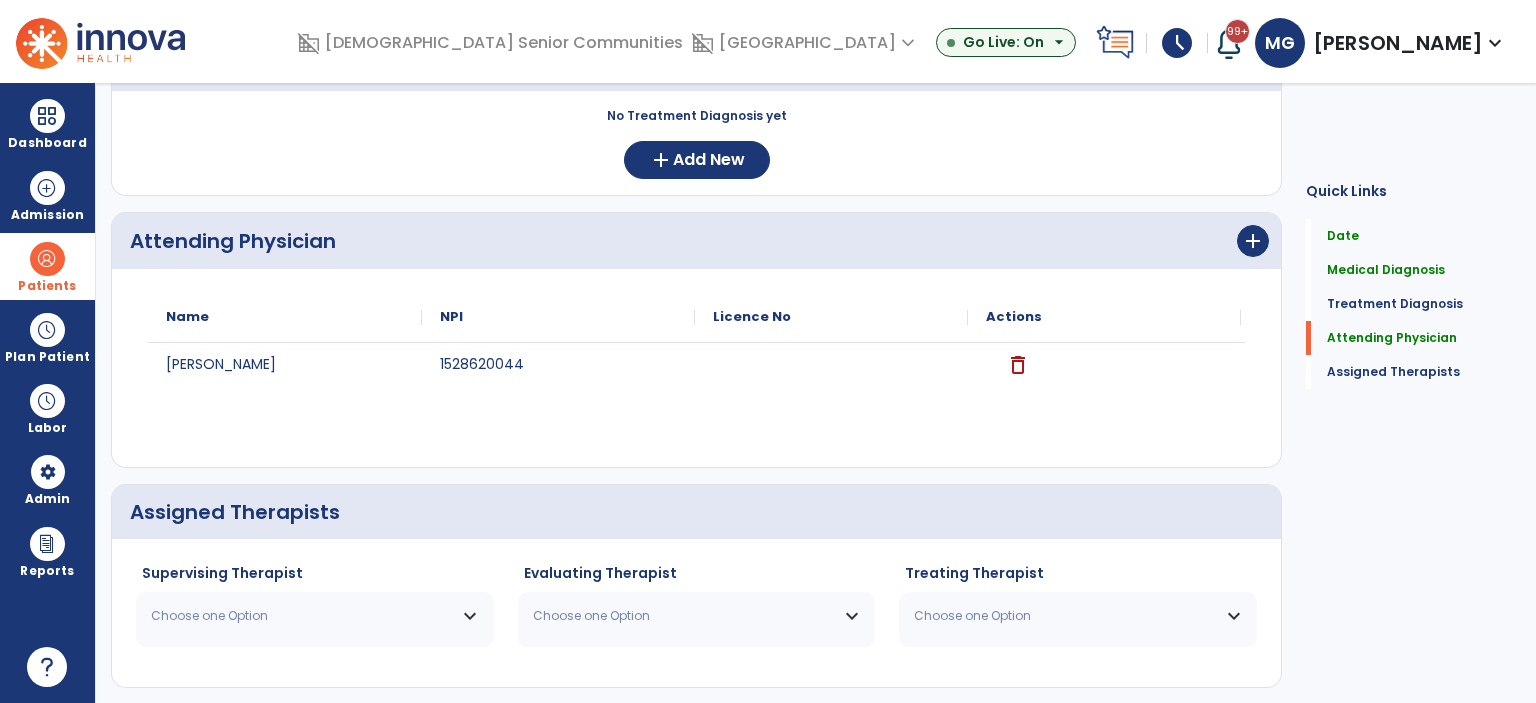 click on "Choose one Option" at bounding box center [315, 616] 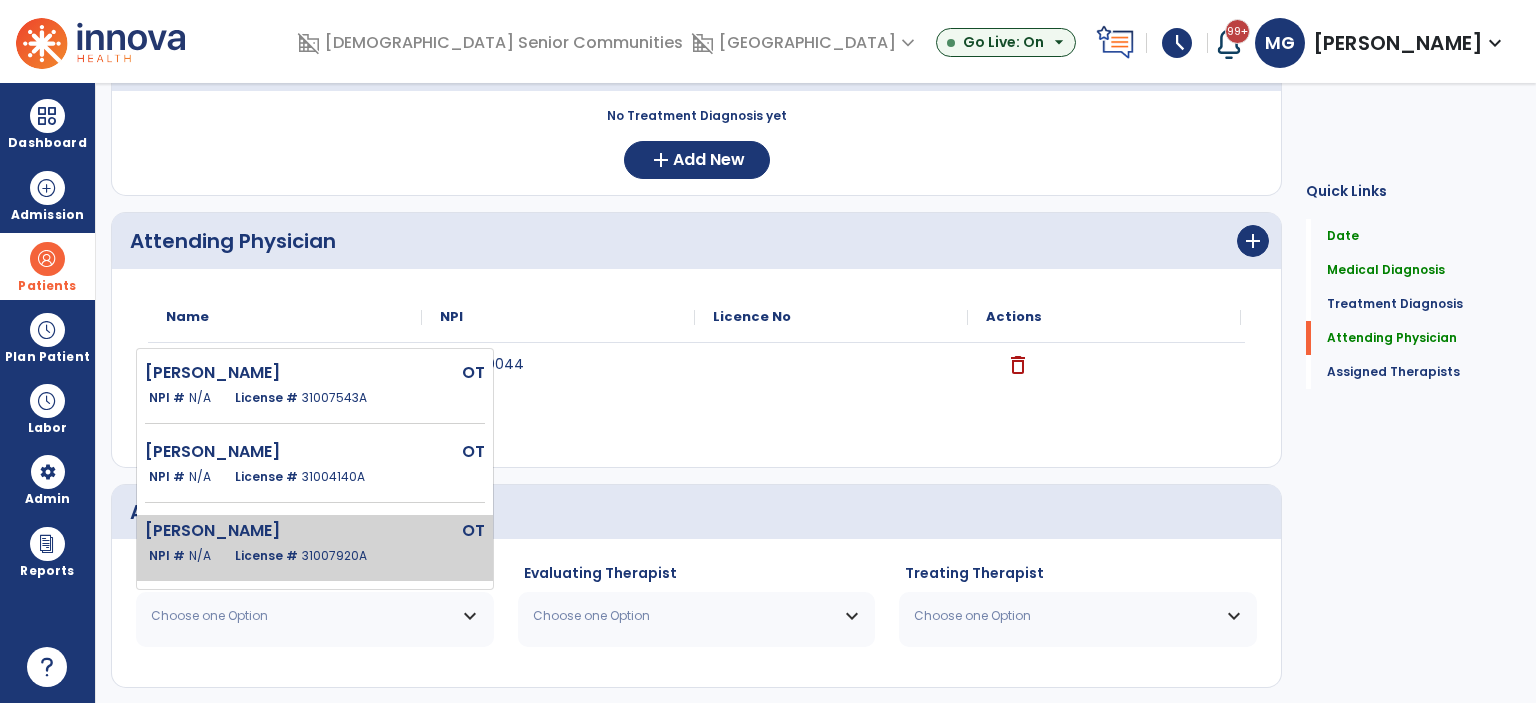 click on "31007920A" 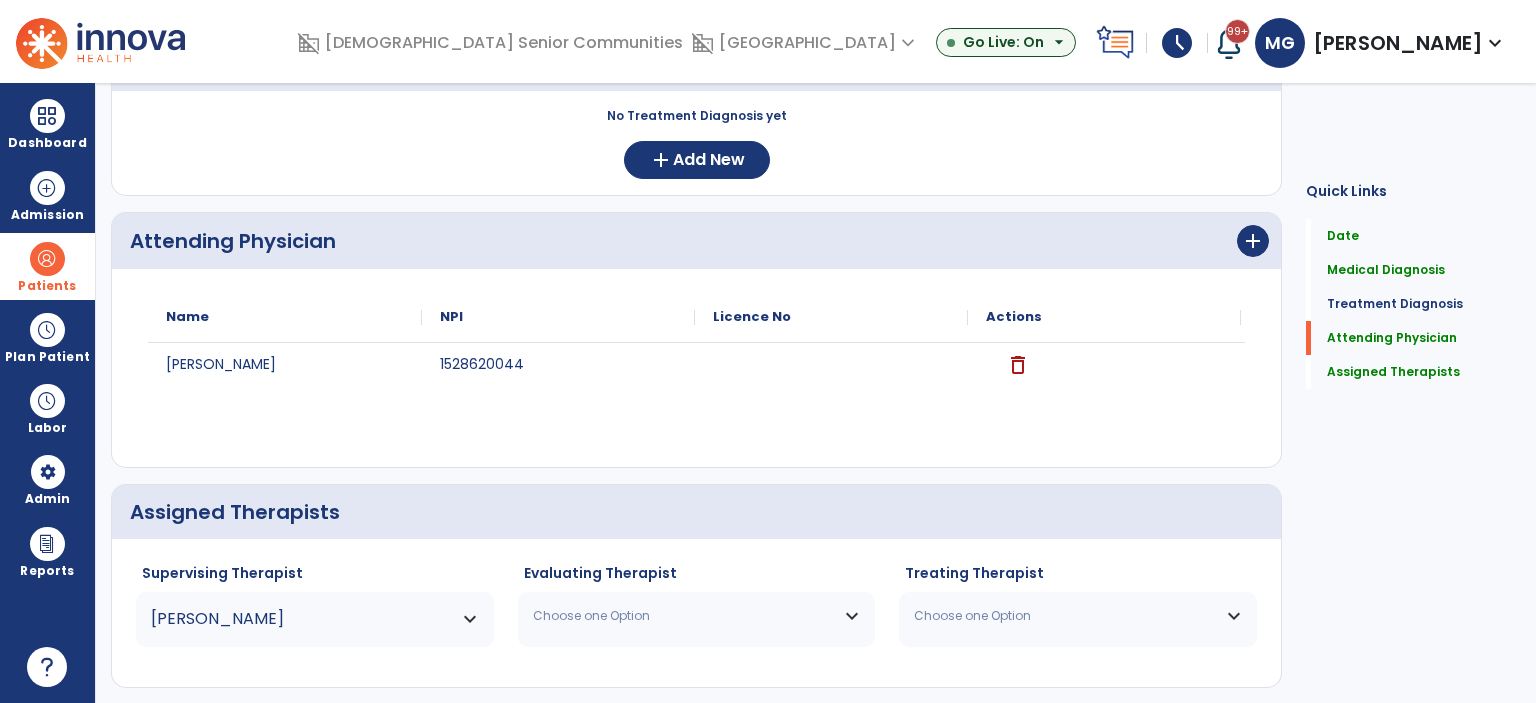 click on "Choose one Option" at bounding box center [697, 616] 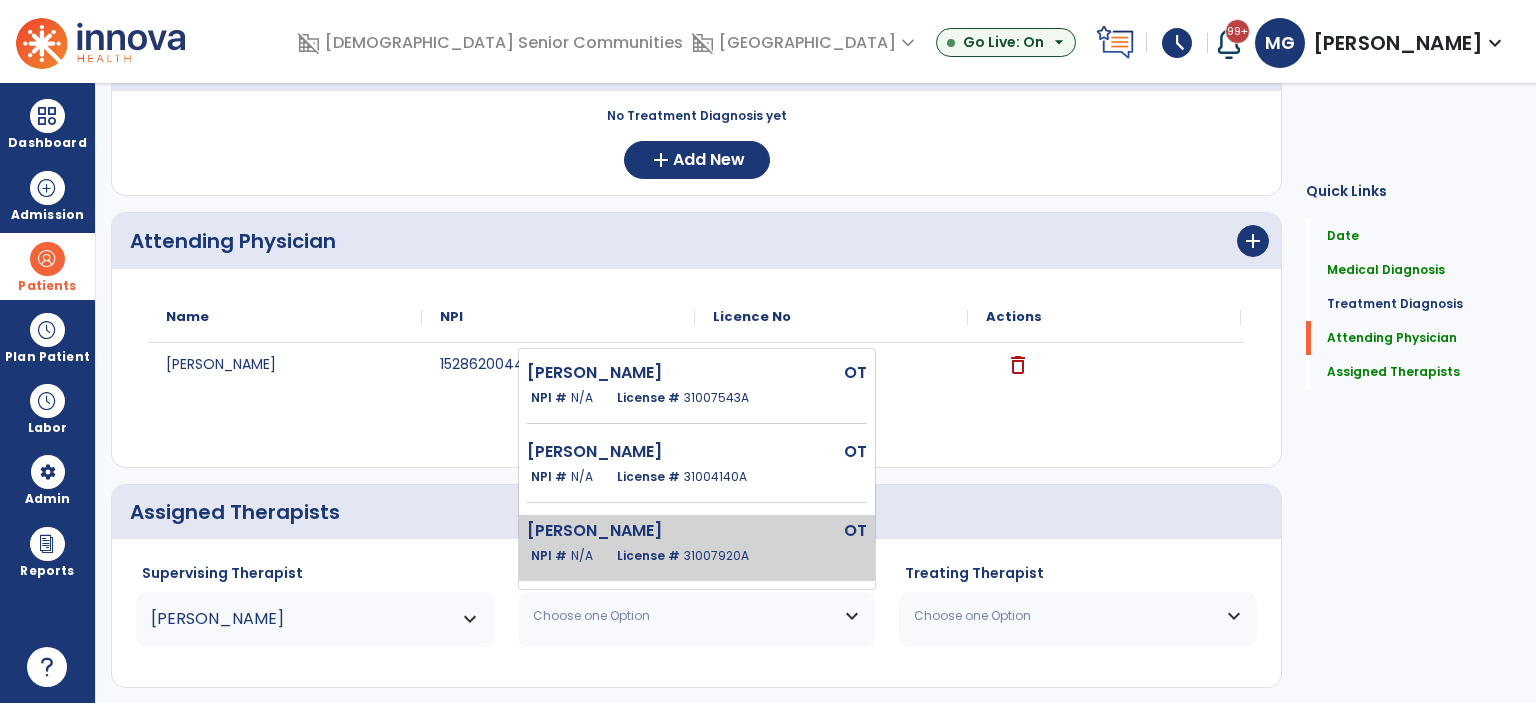 click on "License #  31007920A" 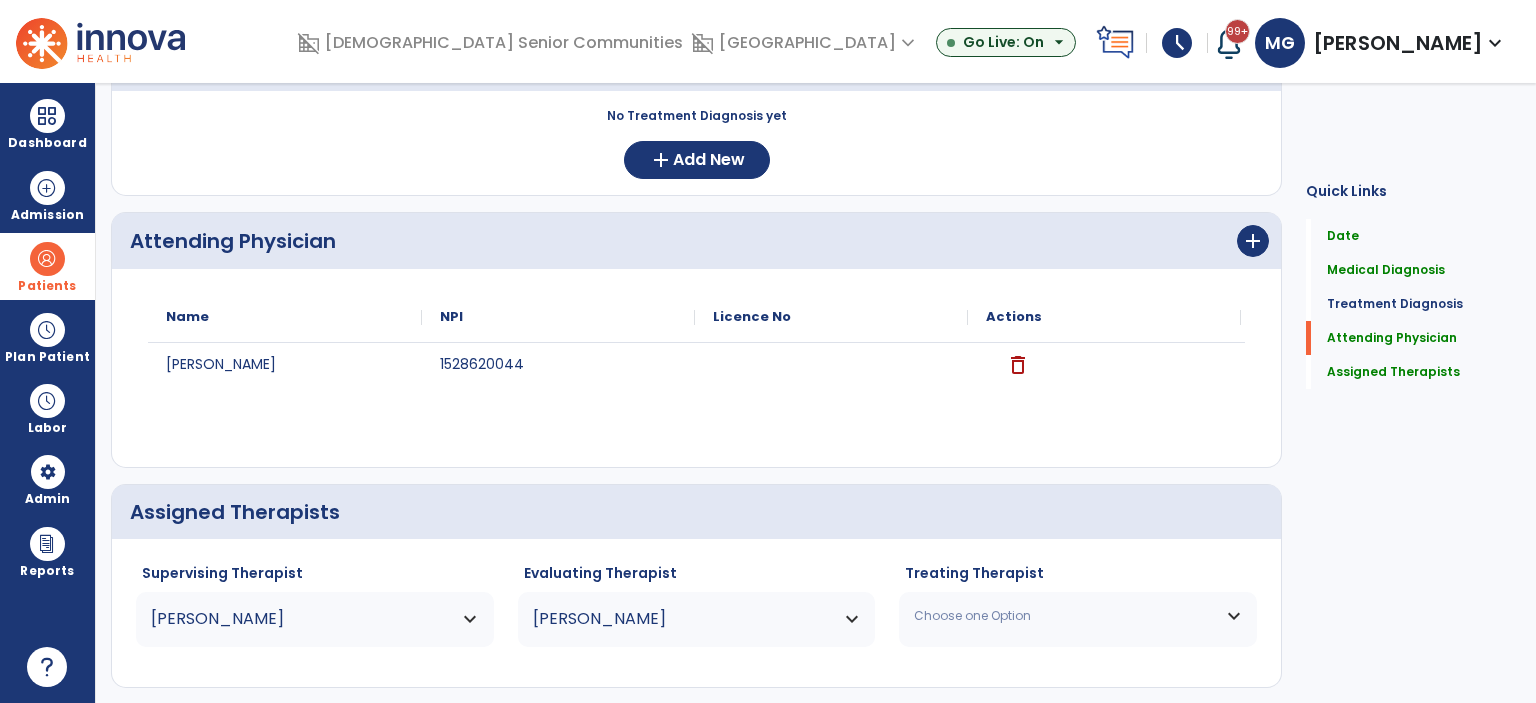 click on "Choose one Option" at bounding box center [1078, 616] 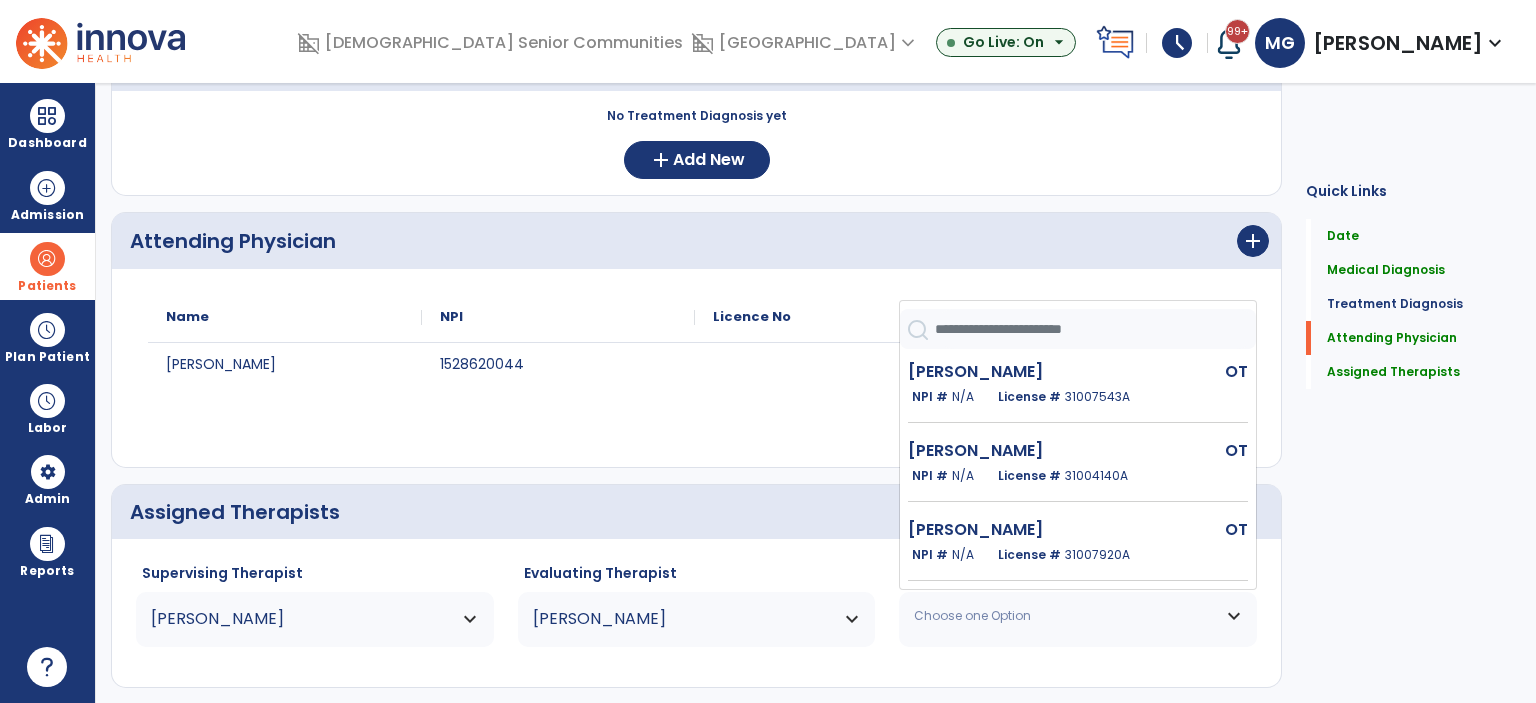 scroll, scrollTop: 248, scrollLeft: 0, axis: vertical 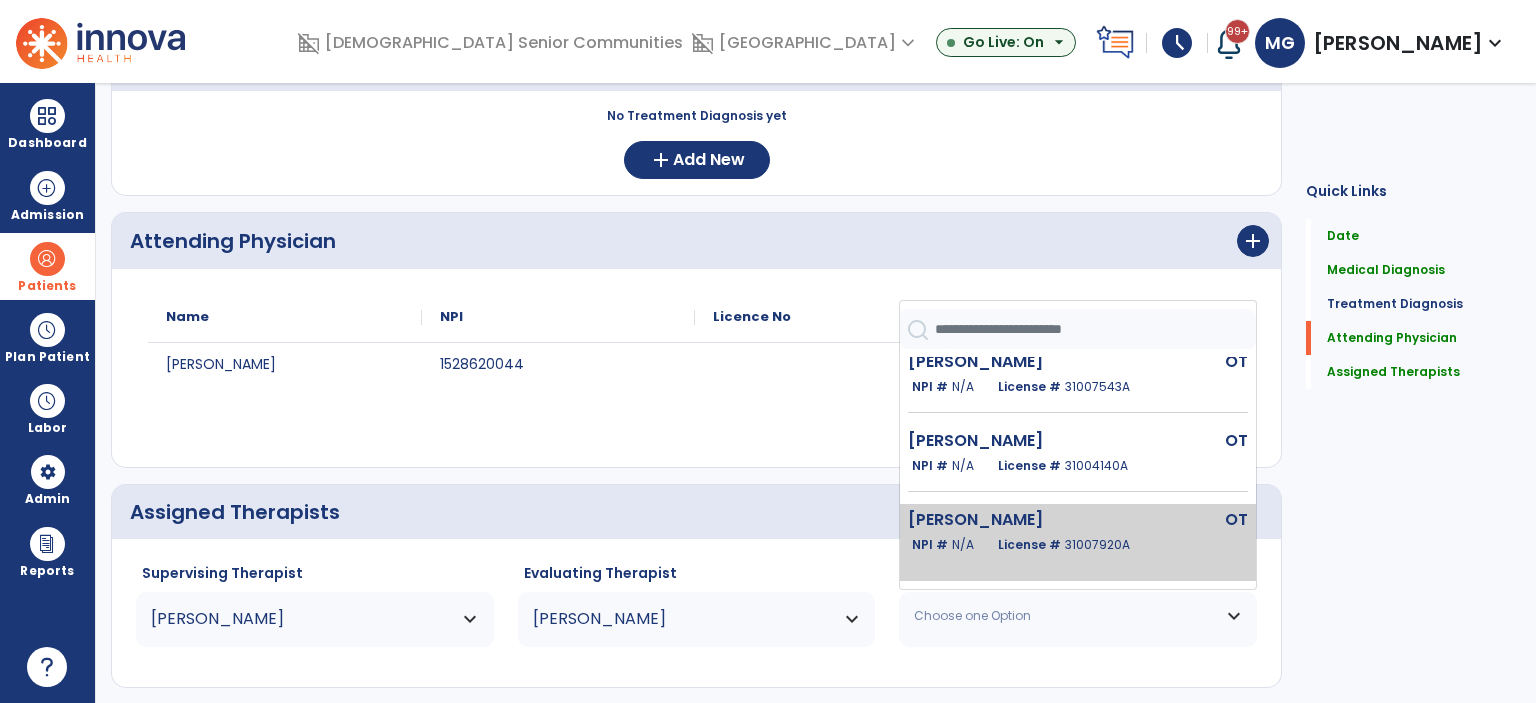 click on "License #  31007920A" 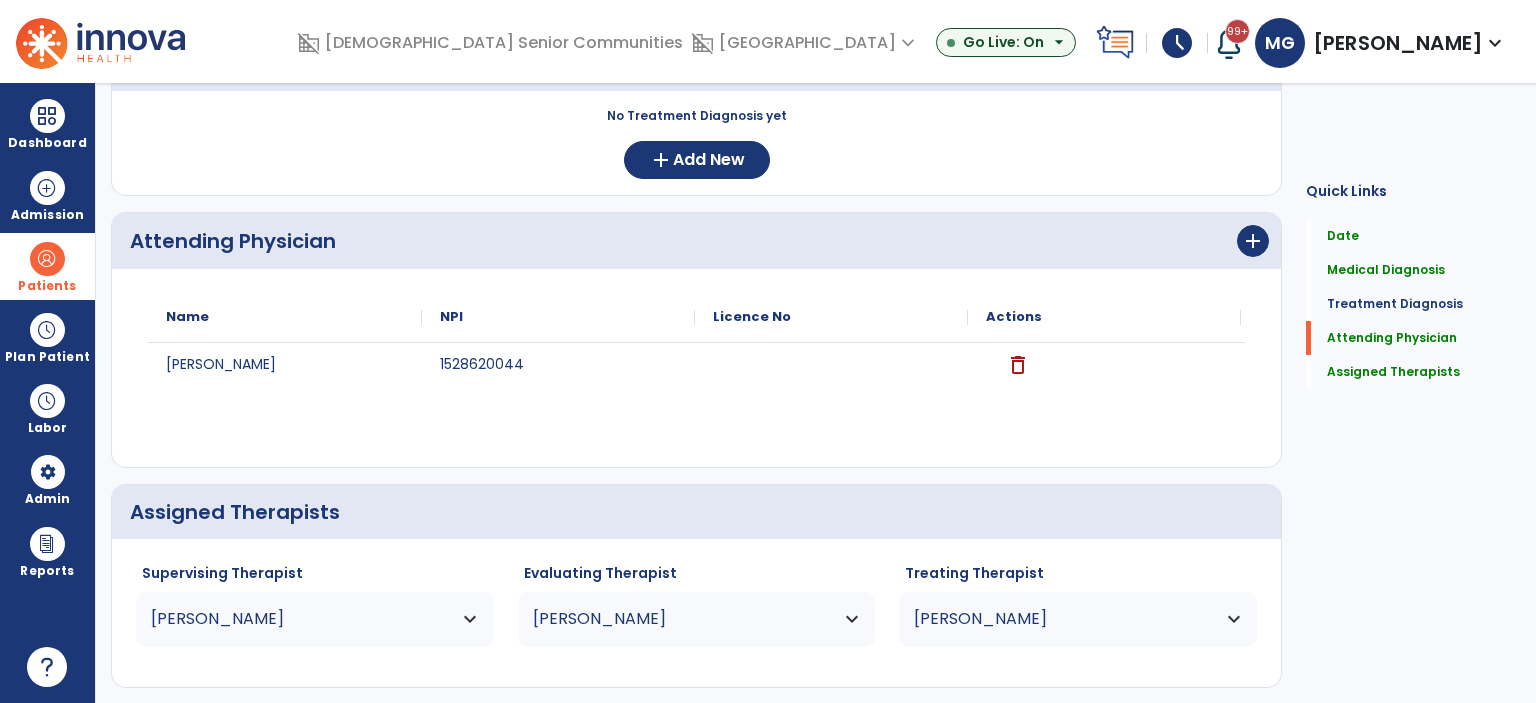 scroll, scrollTop: 877, scrollLeft: 0, axis: vertical 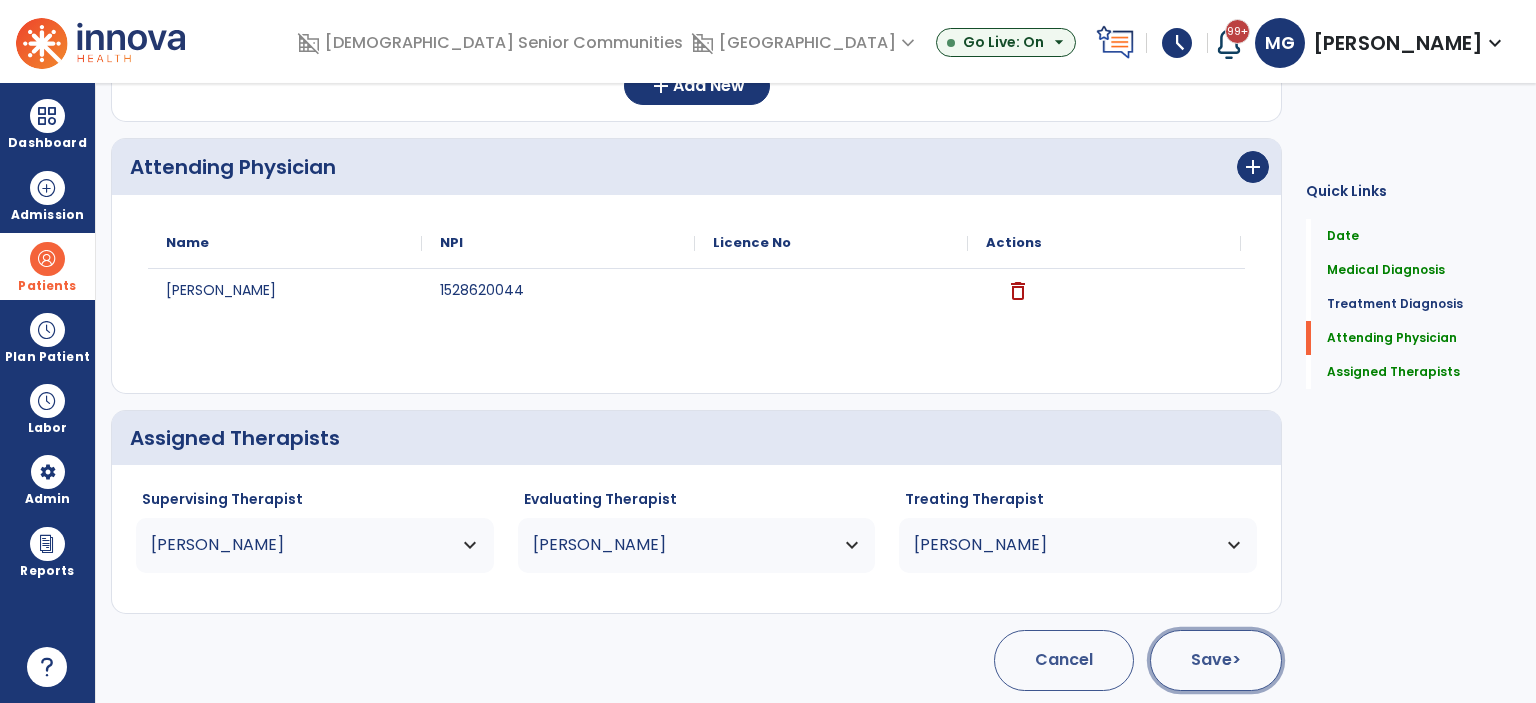 click on "Save  >" 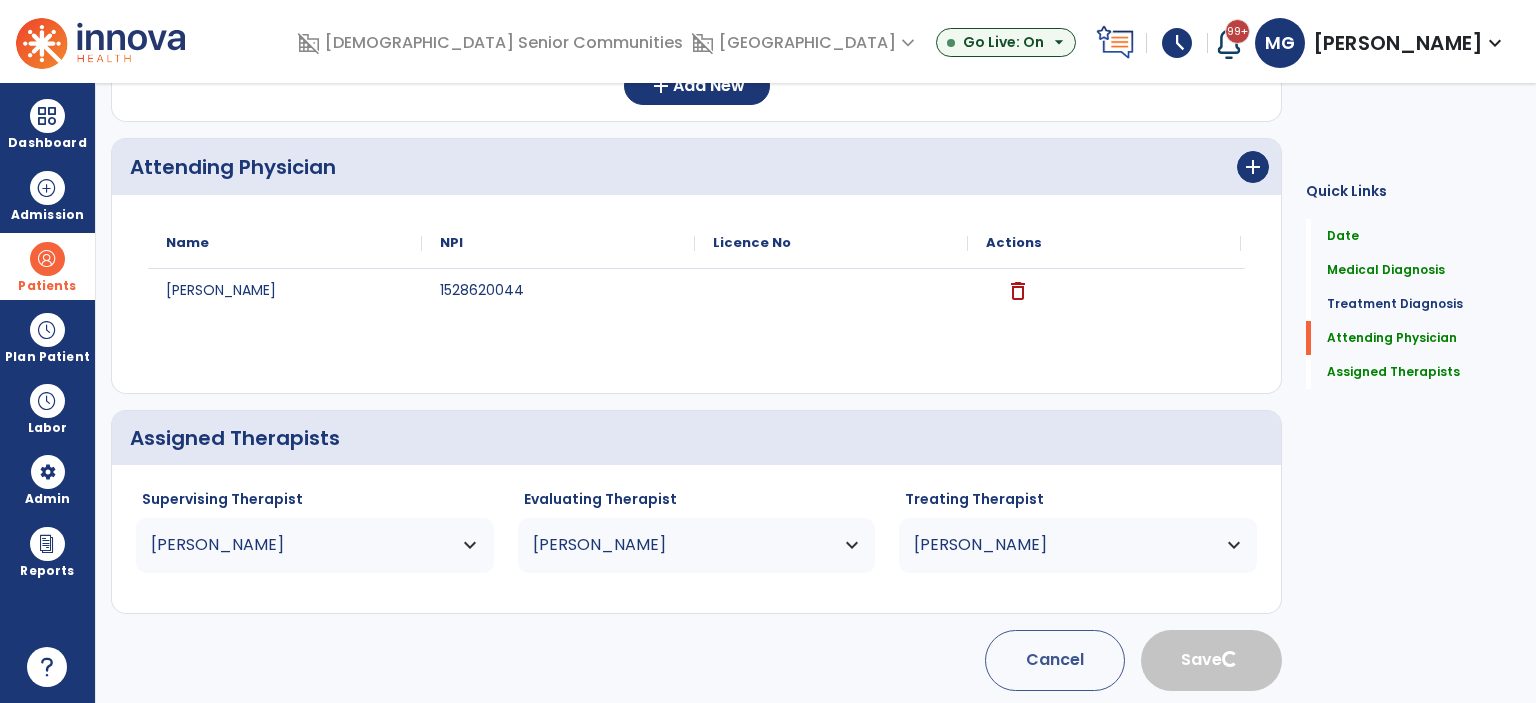 type 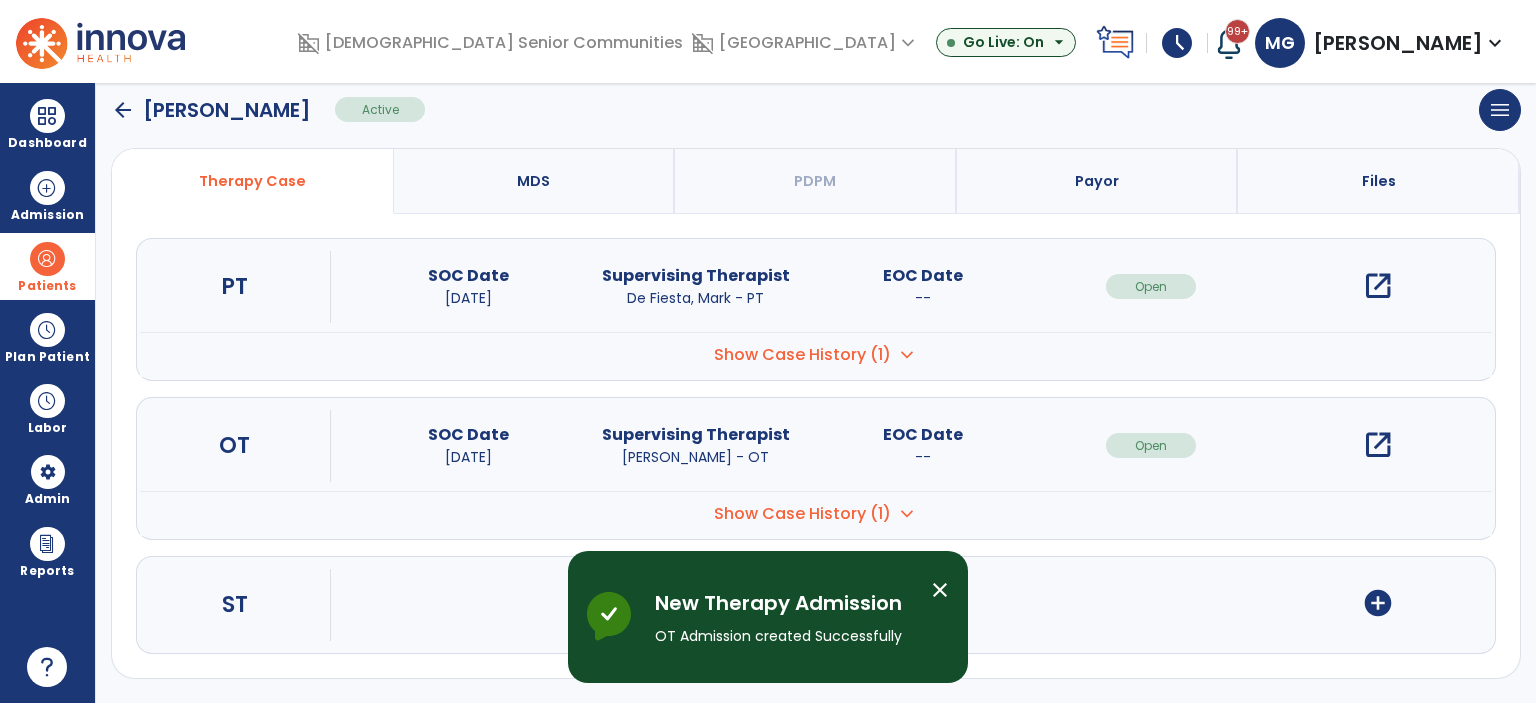 scroll, scrollTop: 144, scrollLeft: 0, axis: vertical 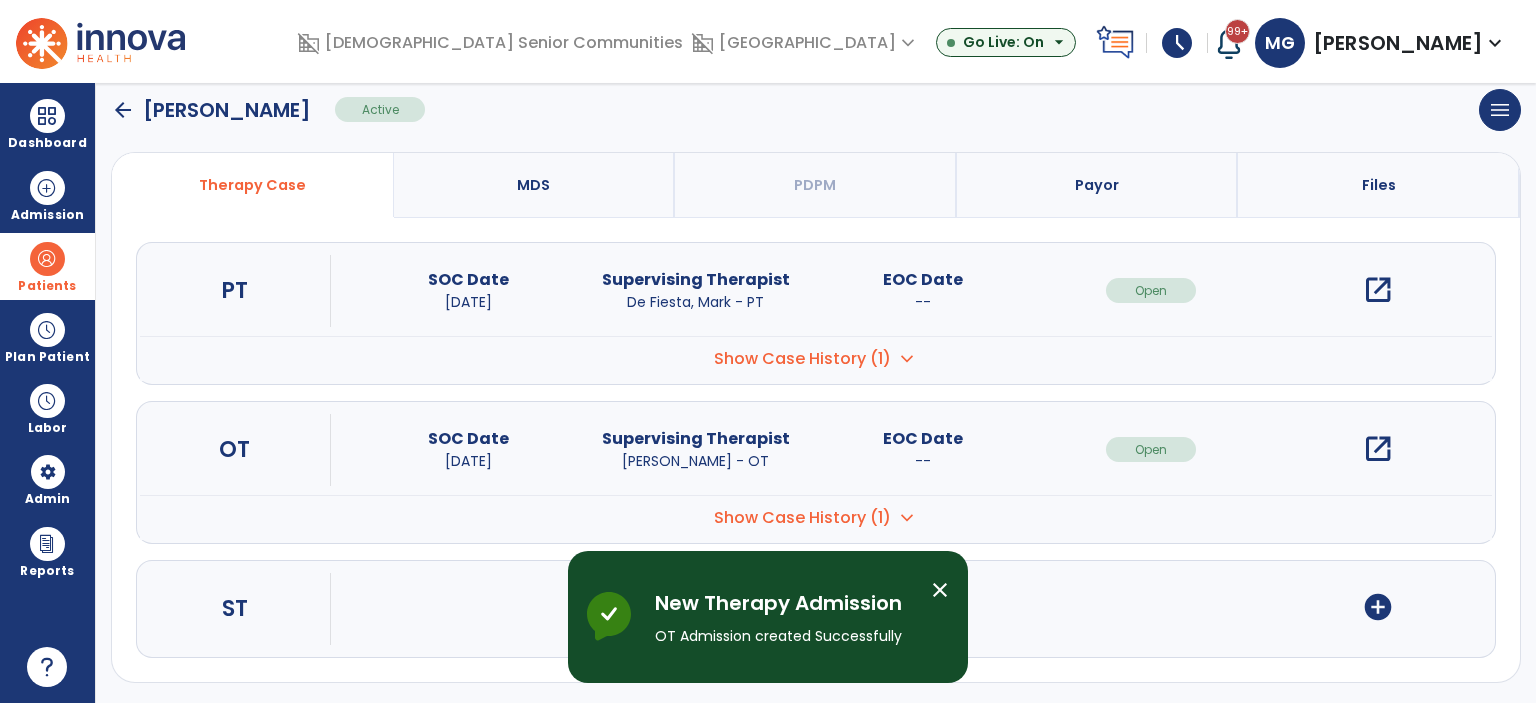 click on "close" at bounding box center (940, 590) 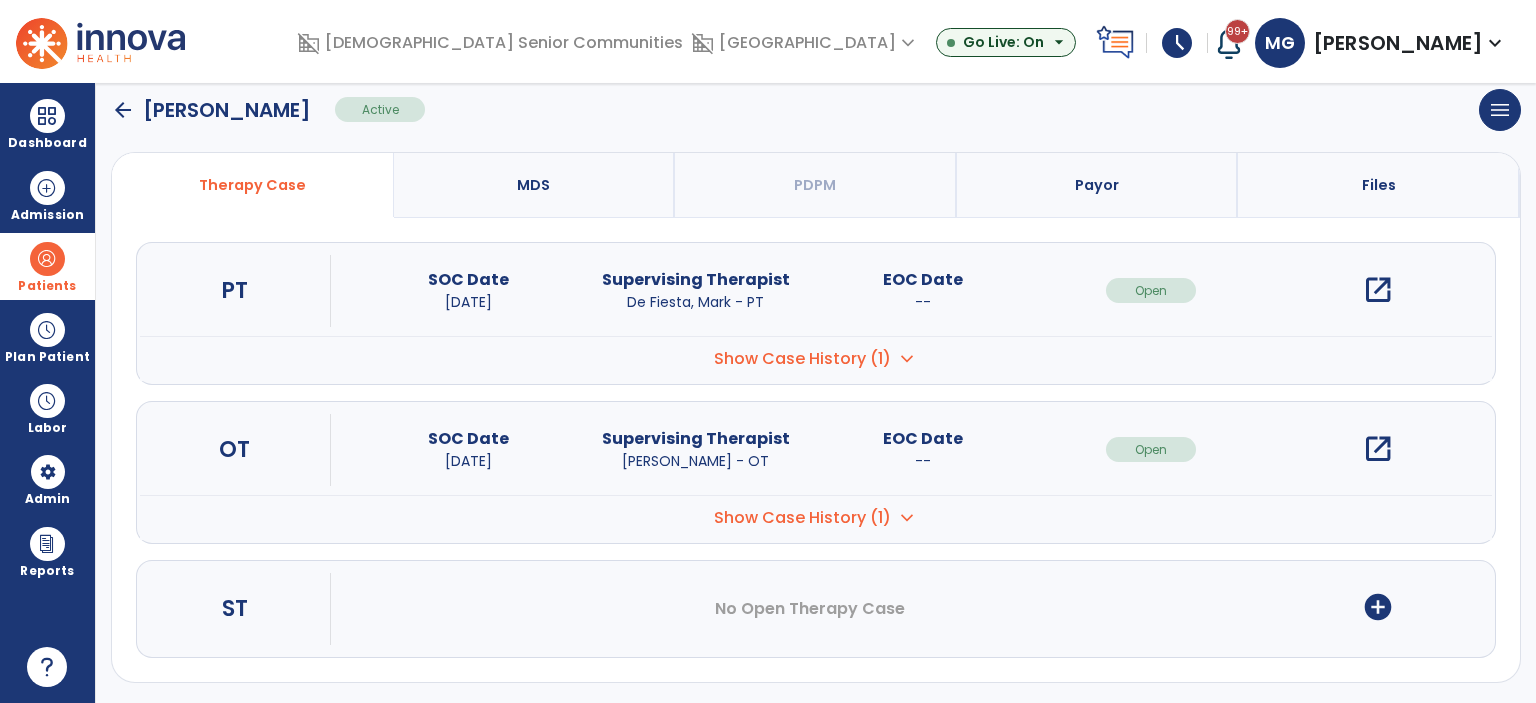 scroll, scrollTop: 0, scrollLeft: 0, axis: both 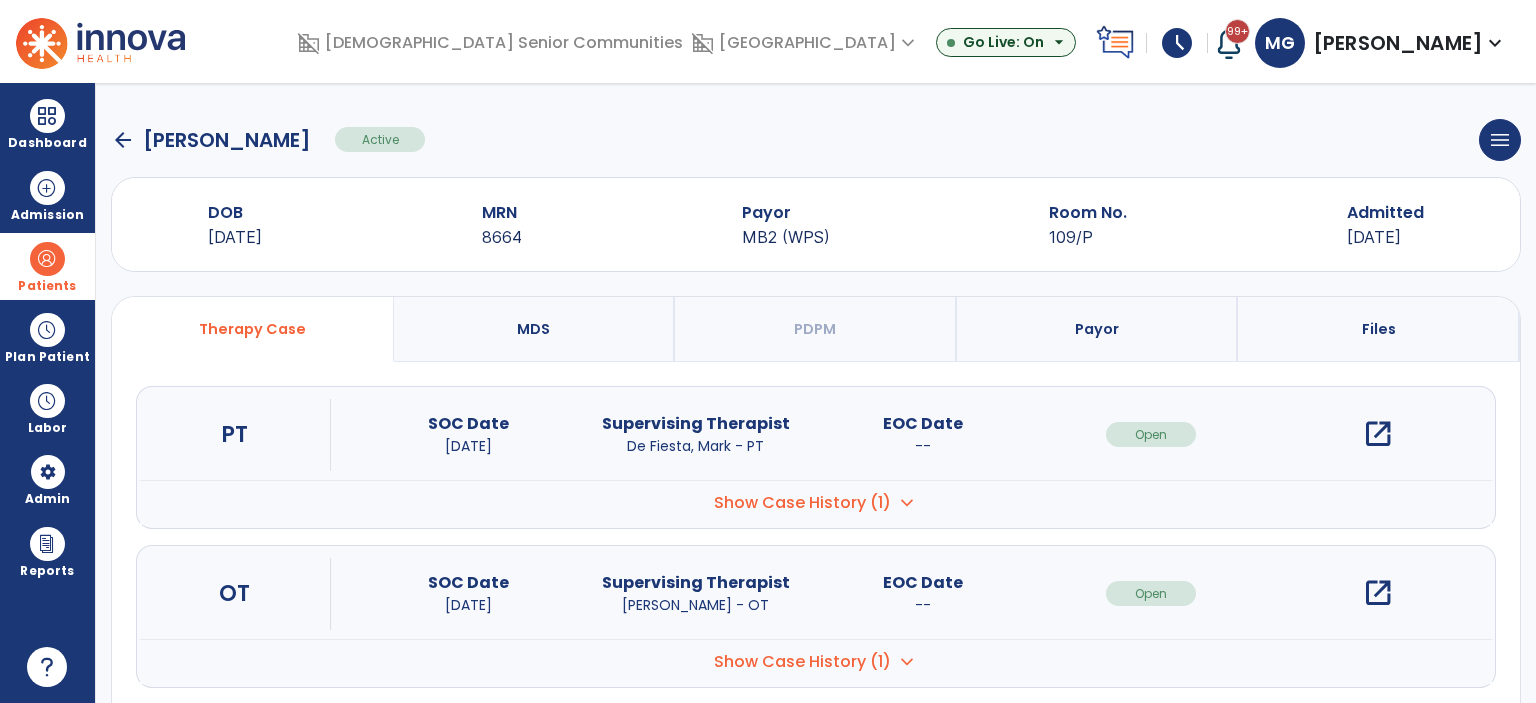 click on "arrow_back" 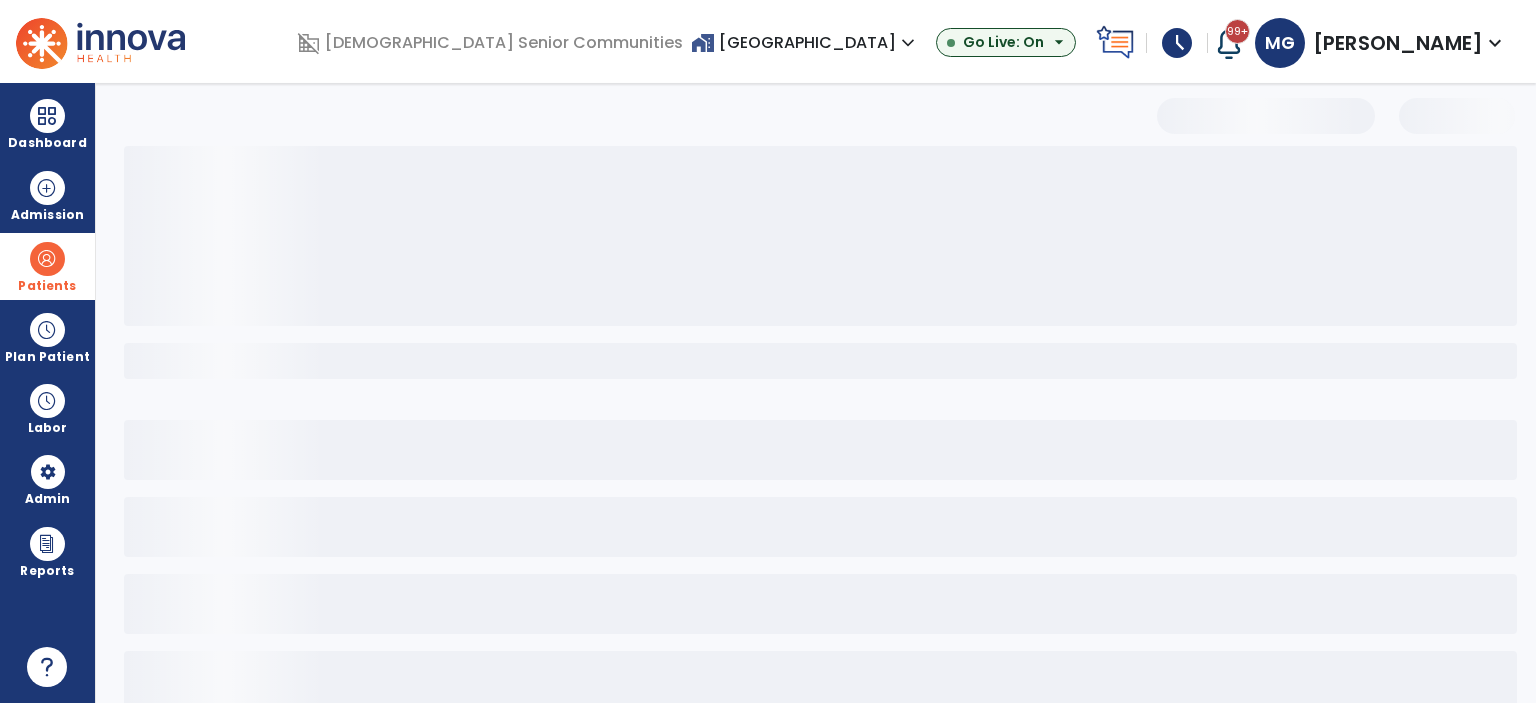 select on "***" 